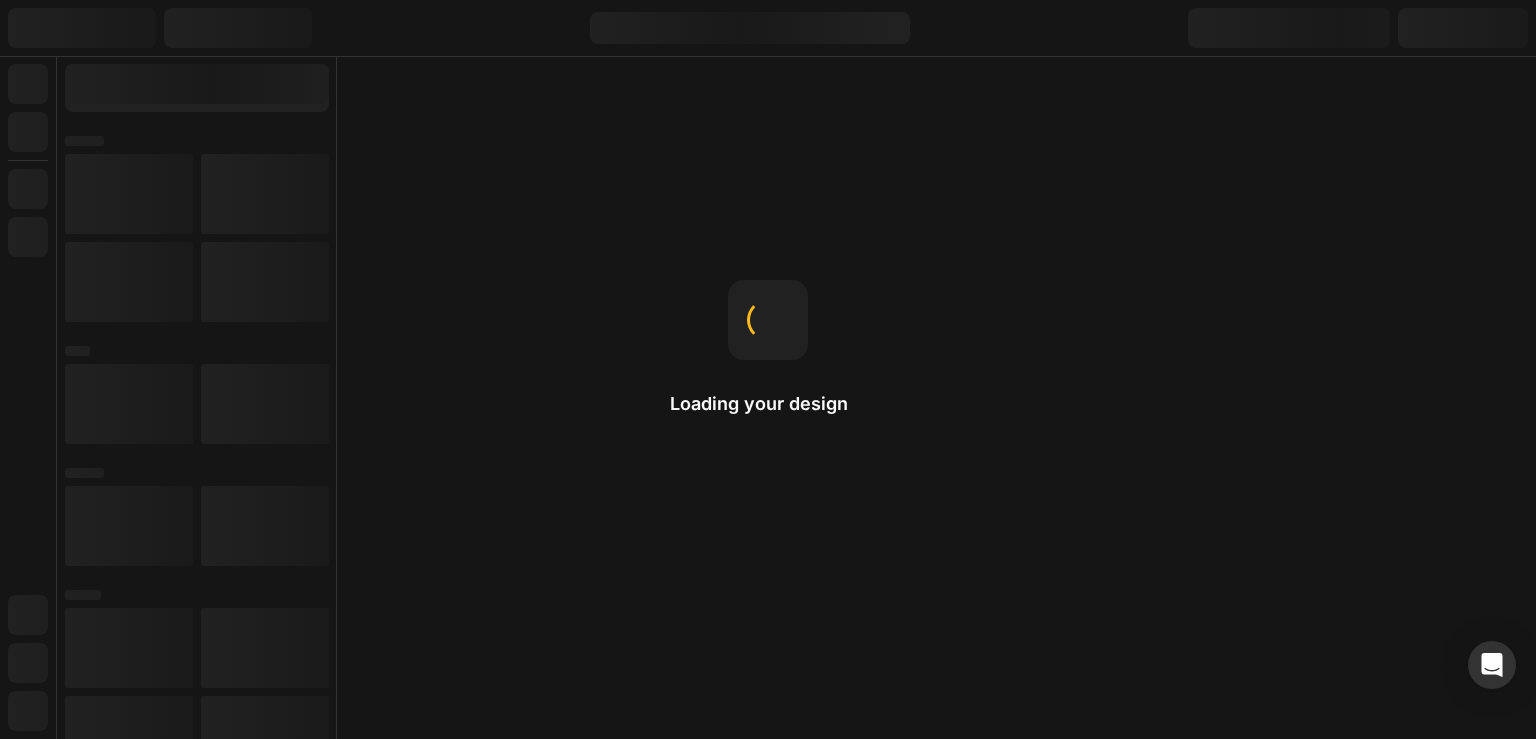scroll, scrollTop: 0, scrollLeft: 0, axis: both 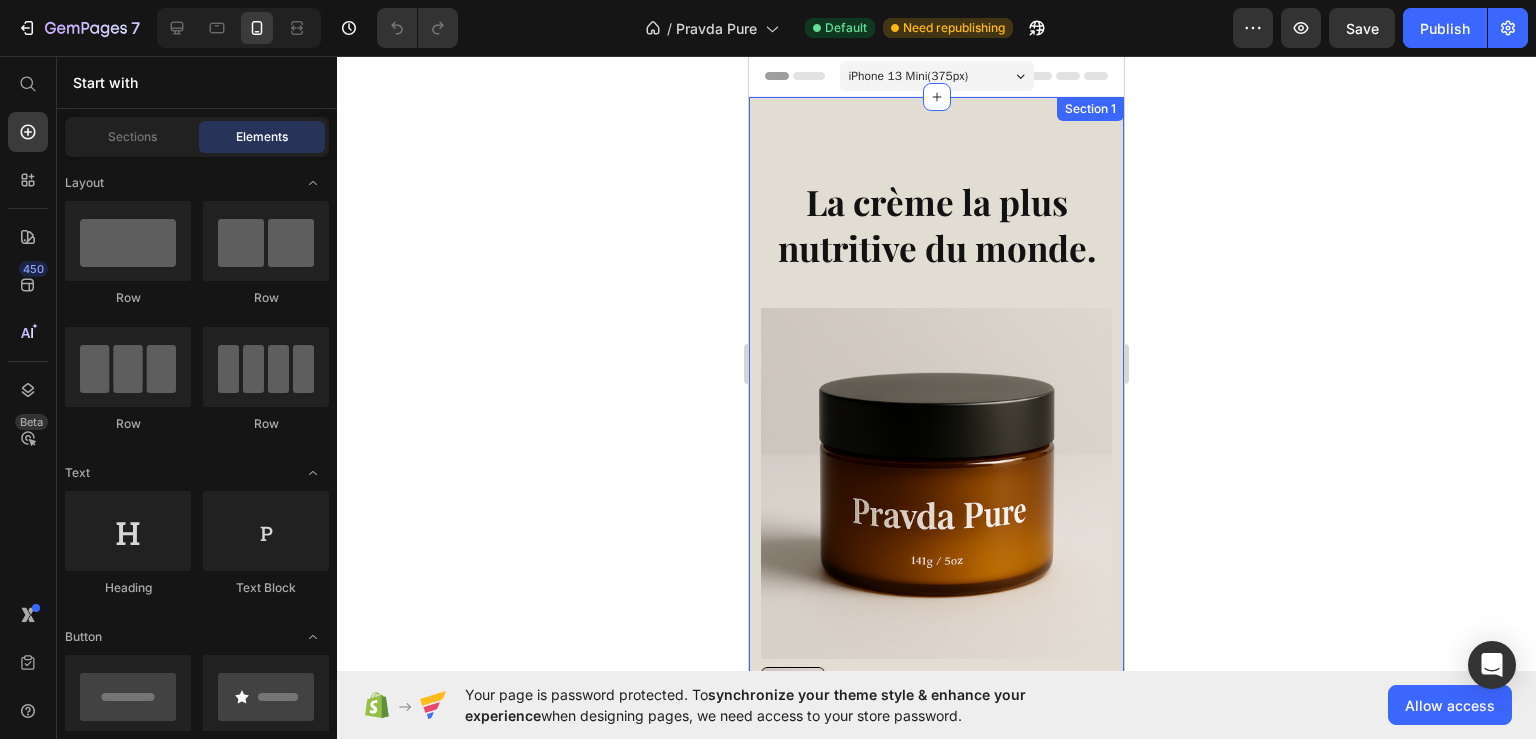 click on "La crème la plus nutritive du monde. Heading Product Images Formule Peau Pure Product Title ⌛   Résultats en 24h Text Block 💚  Produit naturels Text Block 👌   97% de résultats Text Block Row Cette formule unique associe du  suif de bœuf  issu de pâturages (riche en nutriments), de  l’huile d’olive extra vierge  aux vertus antioxydantes, de la  cire d’abeille  protectrice, de  l’aloe vera  apaisant, du  miel de Manuka  antibactérien, du  collagène  revitalisant et de  l’huile de jojoba  équilibrante. Résultat : une peau nette, apaisée et lumineuse, libérée des imperfections. Text Block                Title Line 30€  offert + livraison offerte Text Block €59,99 Product Price €99,99 Product Price Row Out of stock Add to Cart Image Image Image Image Image Row Row                Title Line Product Section 1" at bounding box center [936, 719] 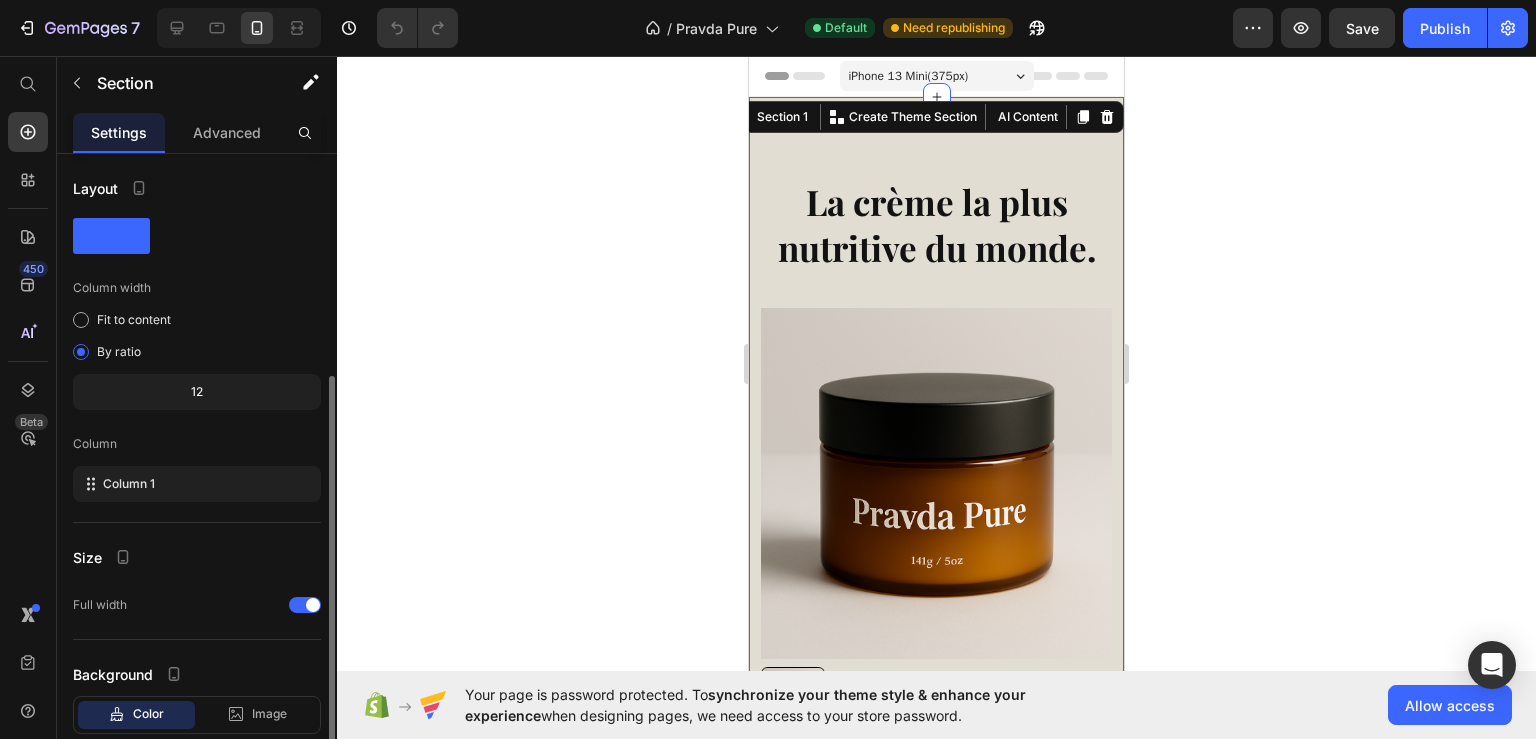 scroll, scrollTop: 120, scrollLeft: 0, axis: vertical 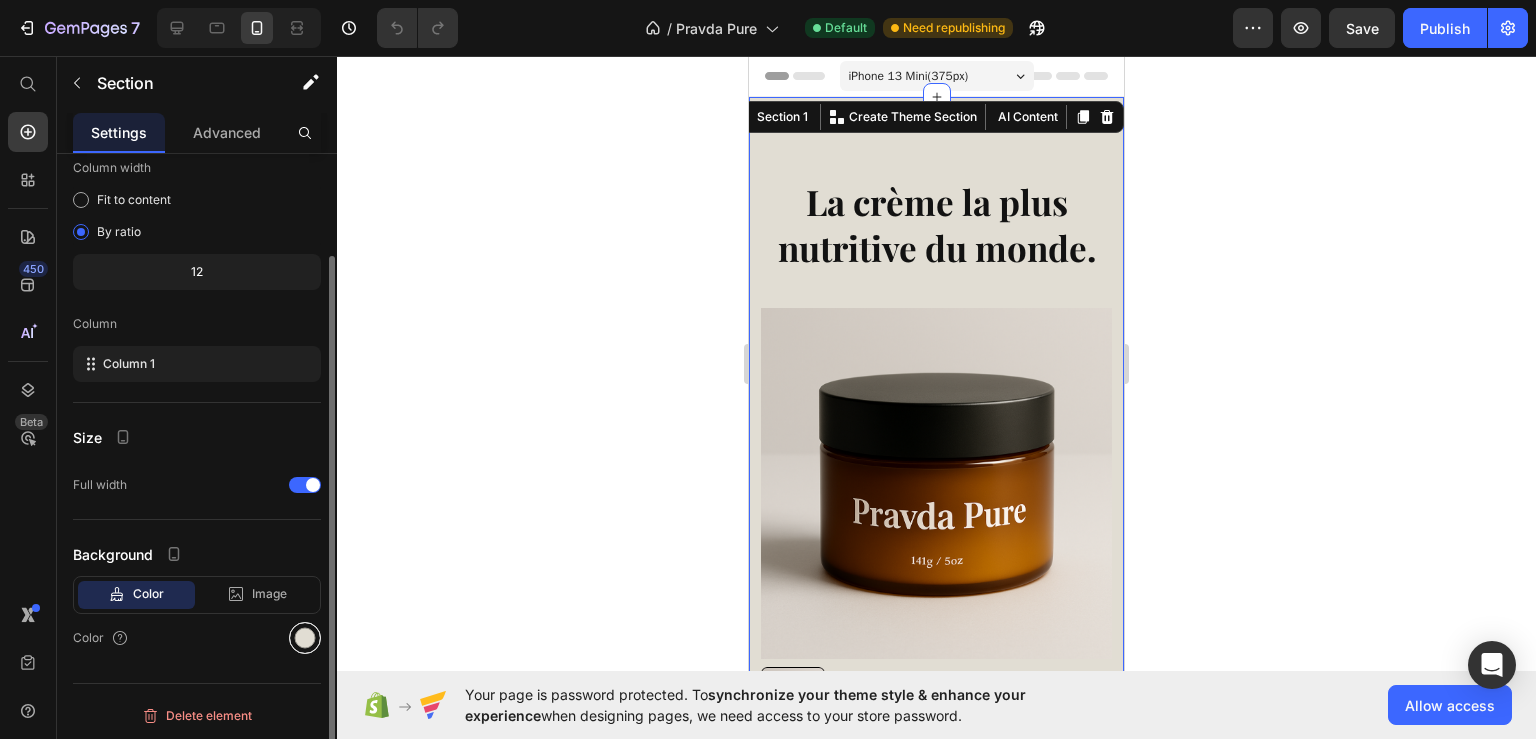 click at bounding box center [305, 638] 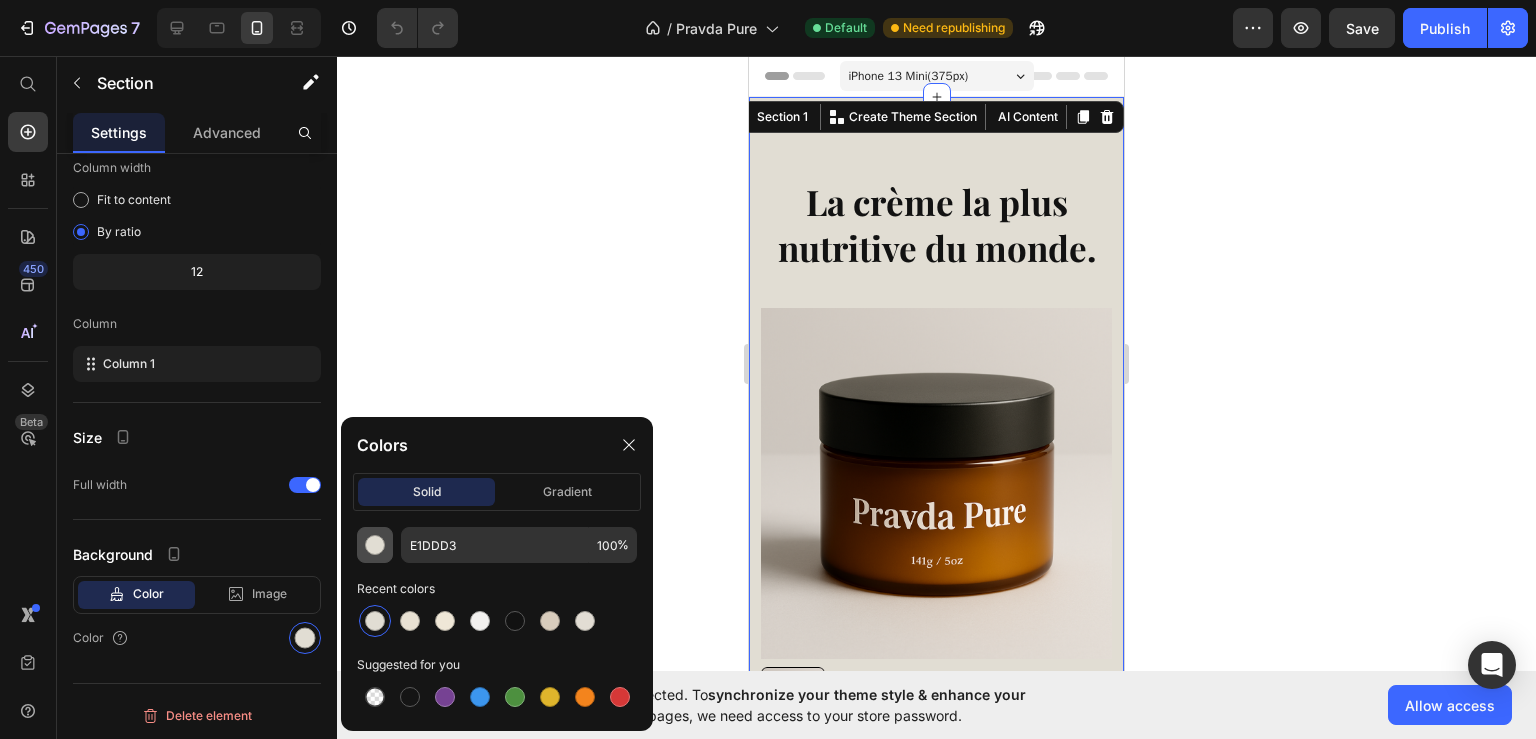 click at bounding box center [375, 545] 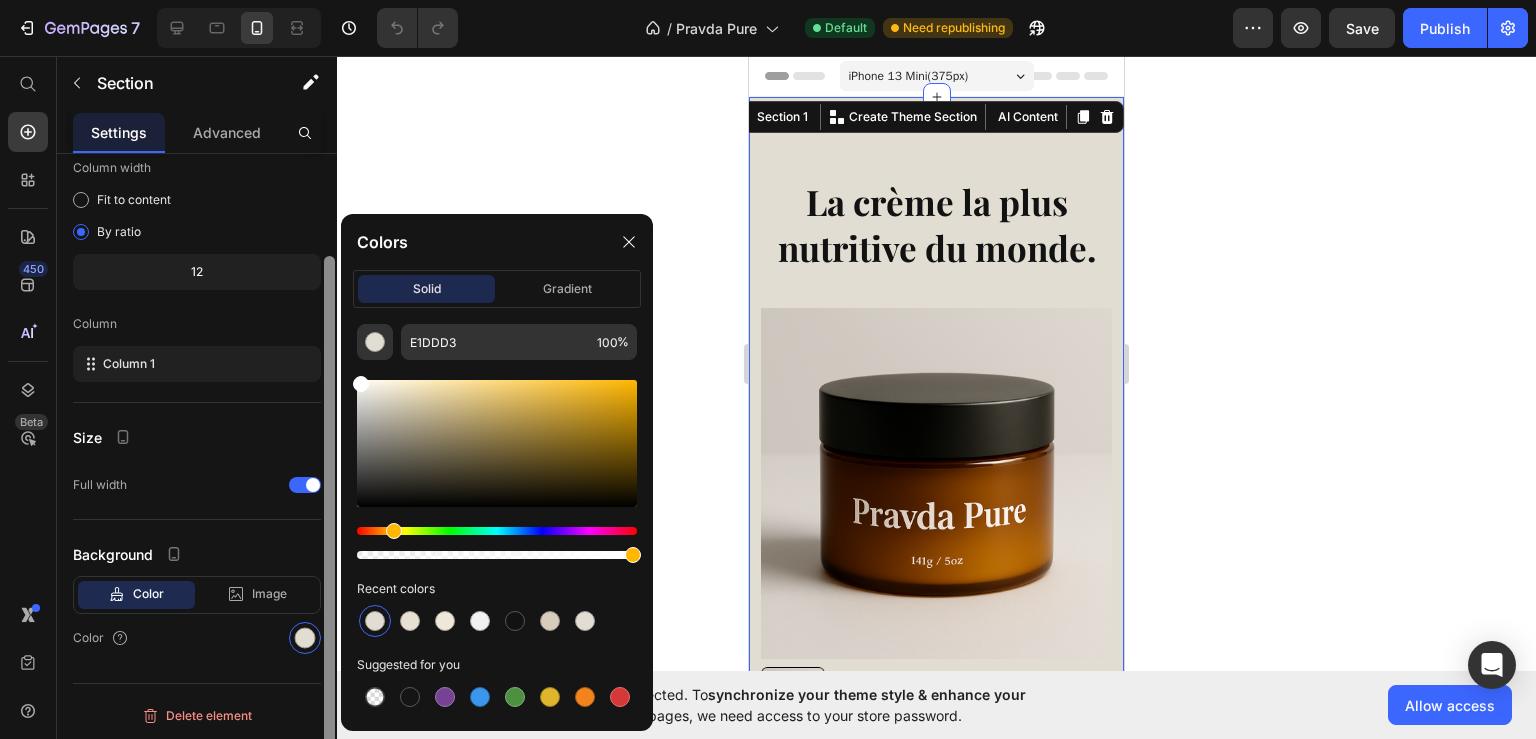 drag, startPoint x: 350, startPoint y: 374, endPoint x: 333, endPoint y: 368, distance: 18.027756 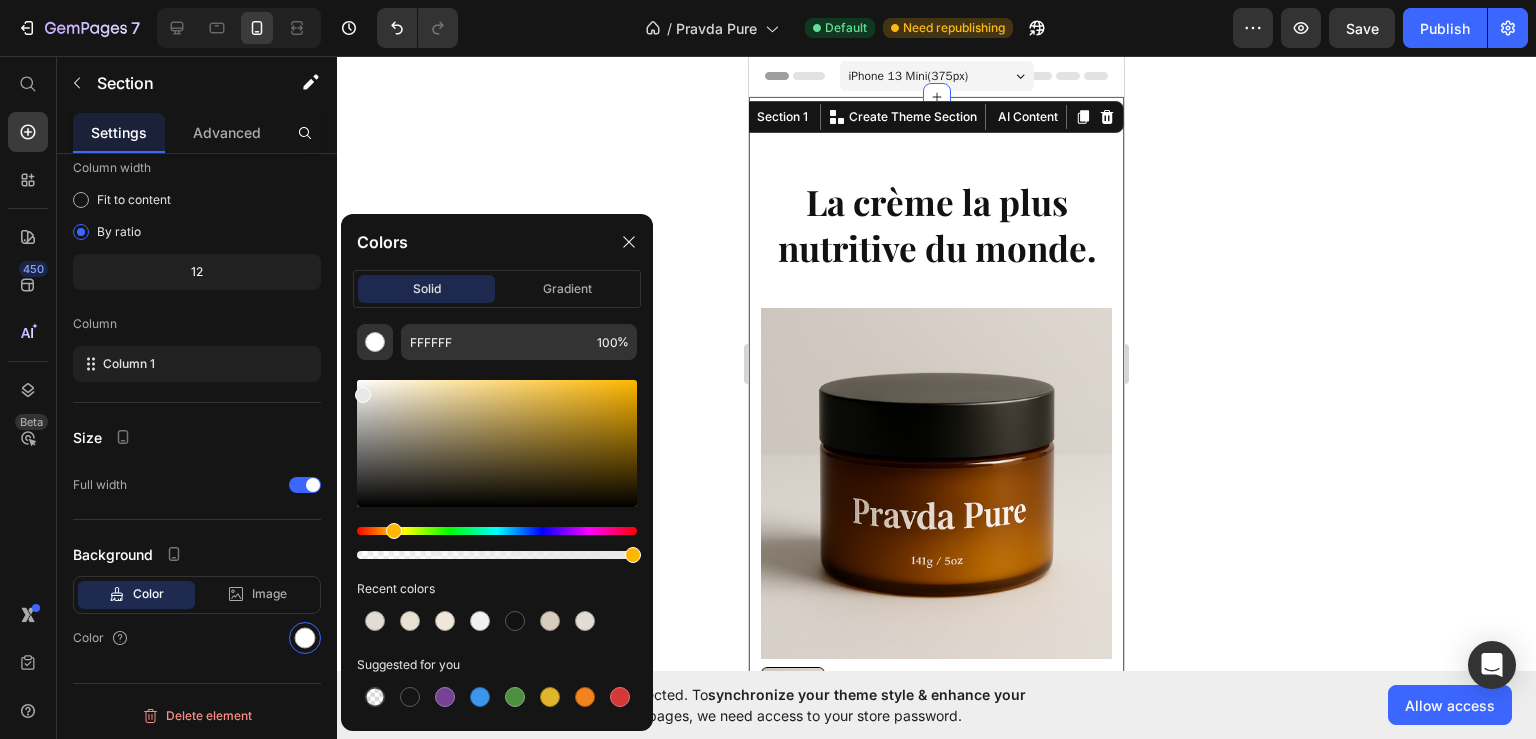 click at bounding box center [363, 395] 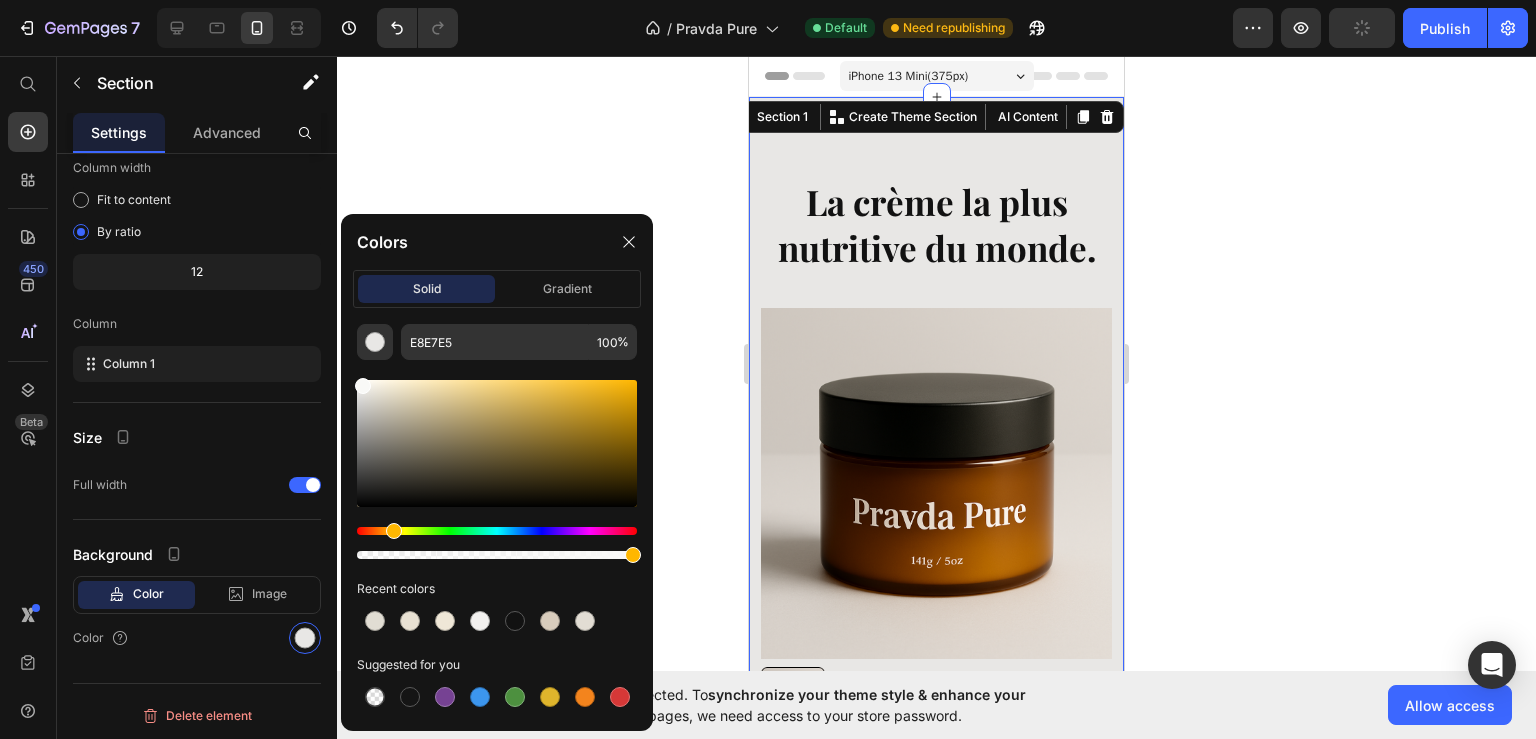 click at bounding box center (497, 443) 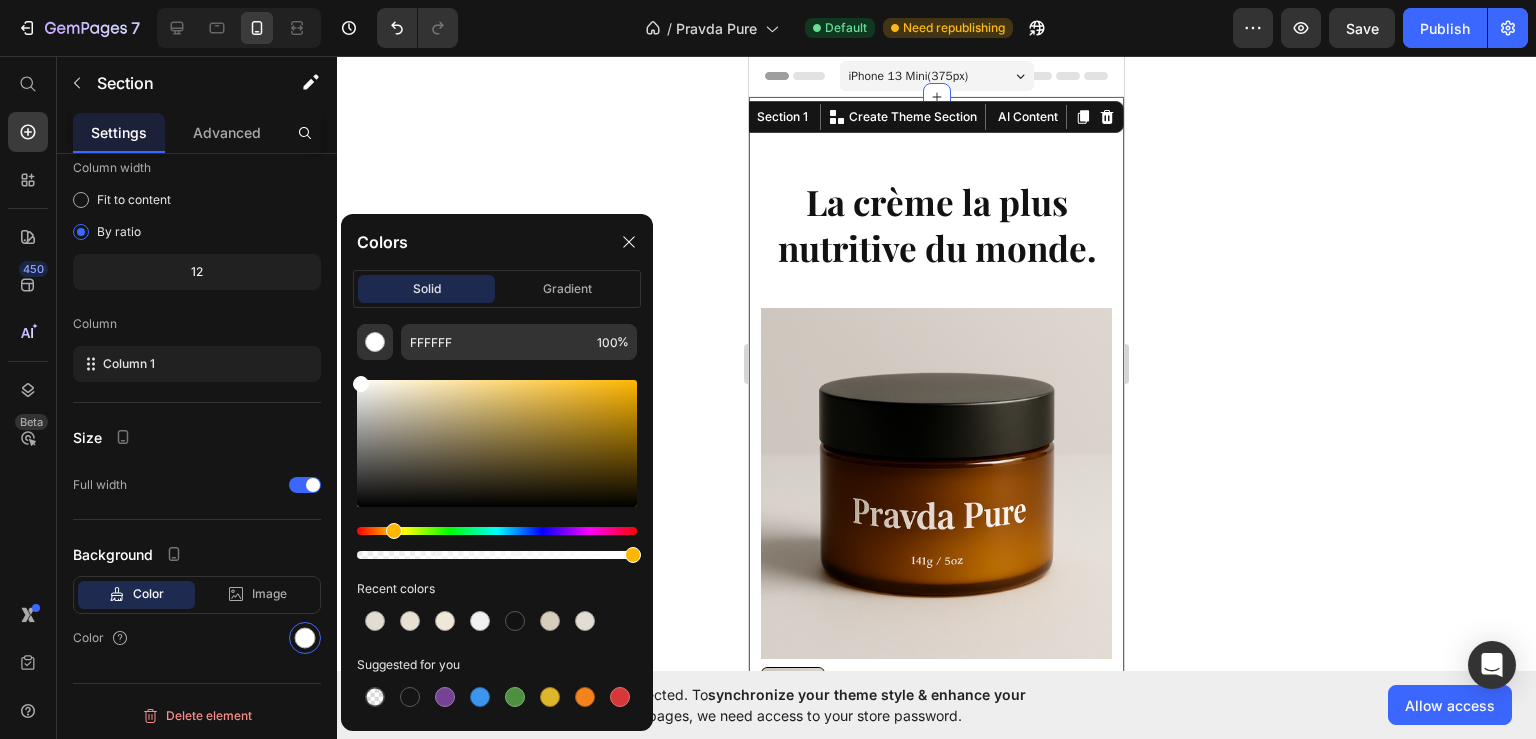 drag, startPoint x: 366, startPoint y: 388, endPoint x: 354, endPoint y: 376, distance: 16.970562 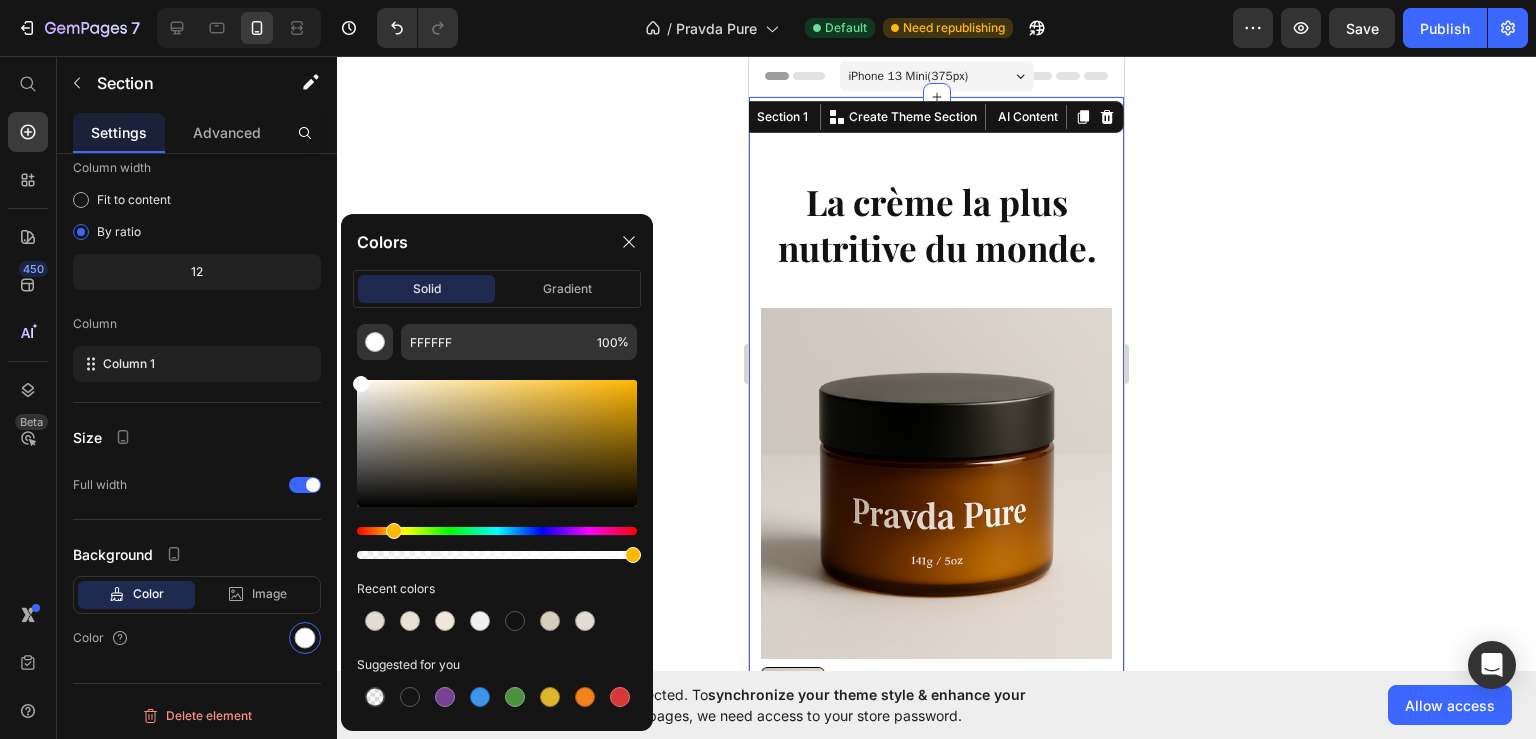click at bounding box center [361, 384] 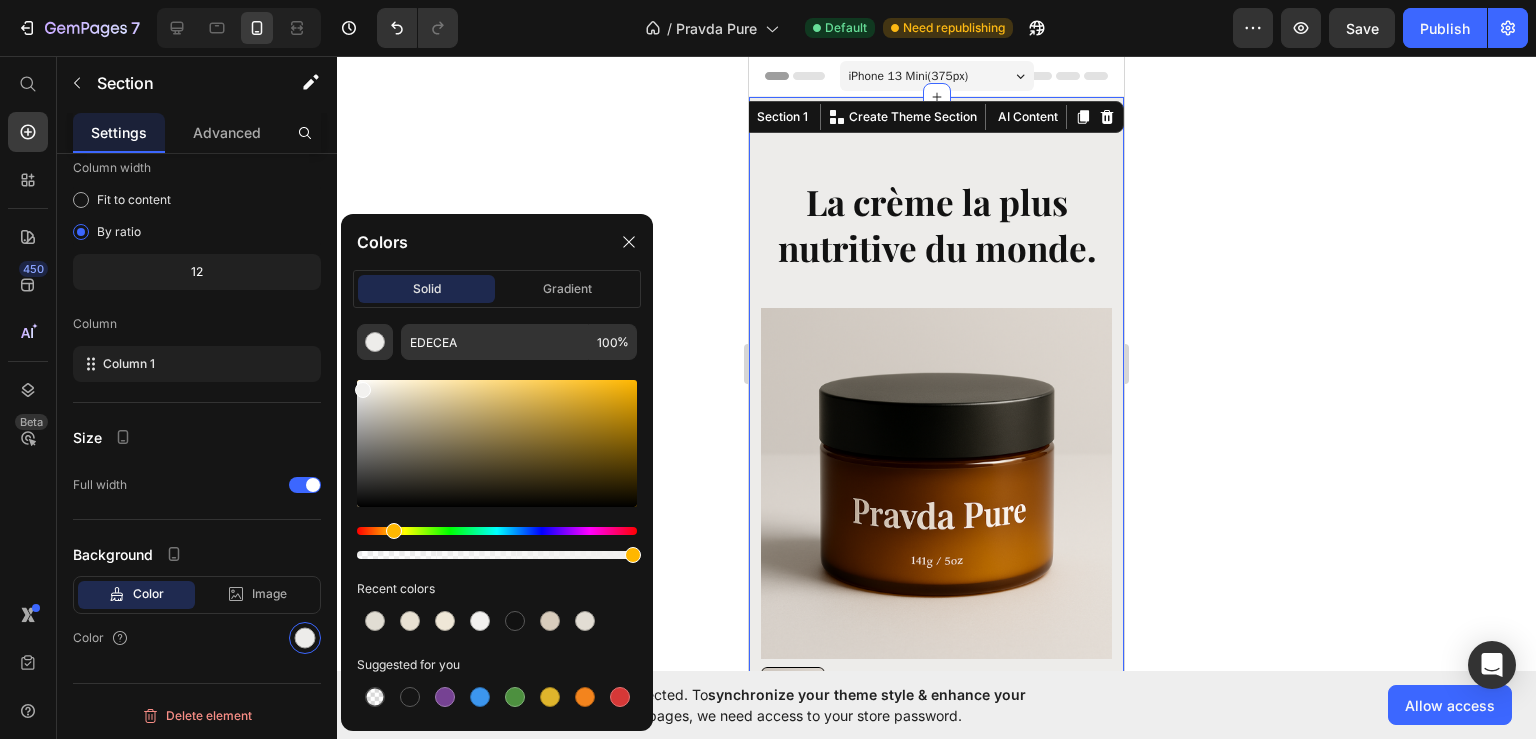 click at bounding box center [363, 390] 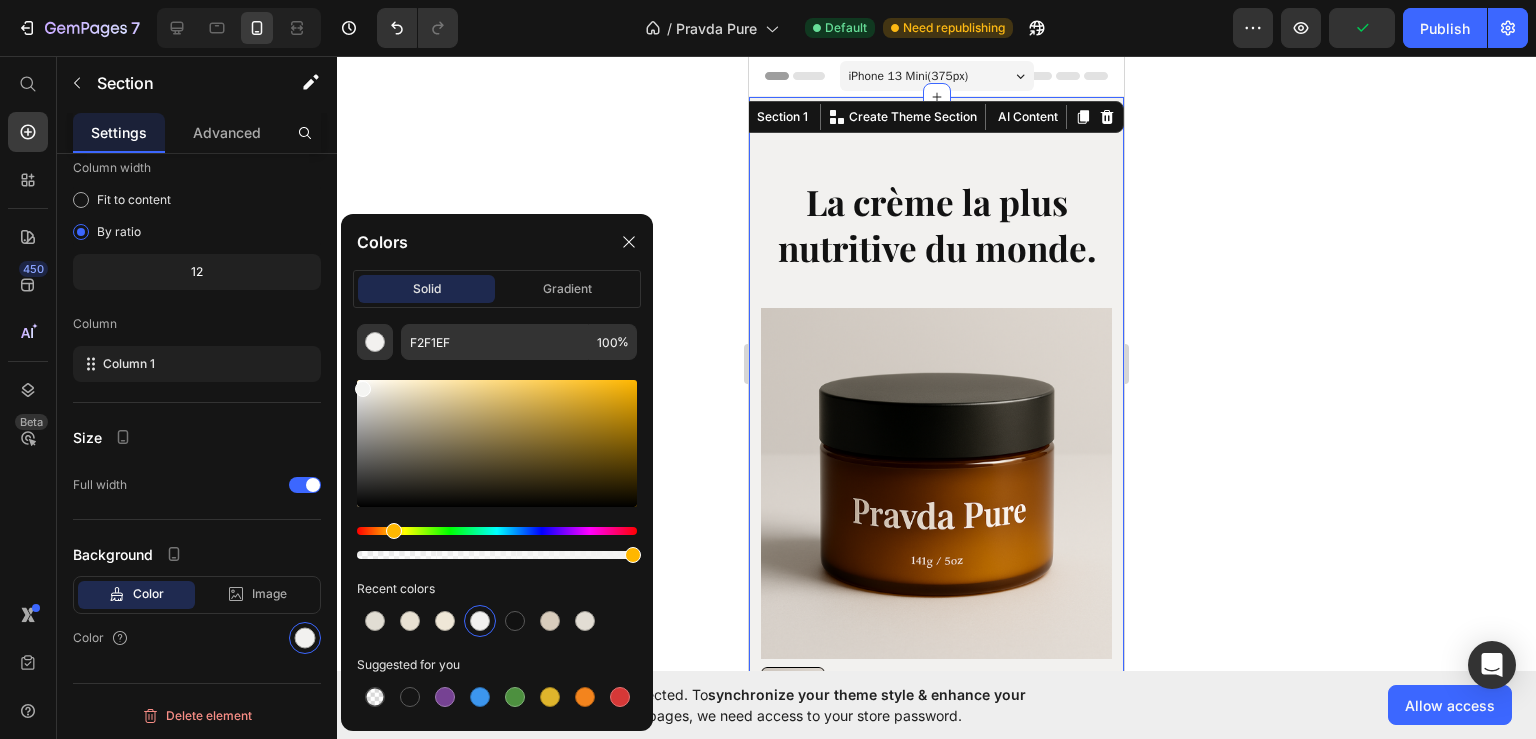 click at bounding box center (363, 389) 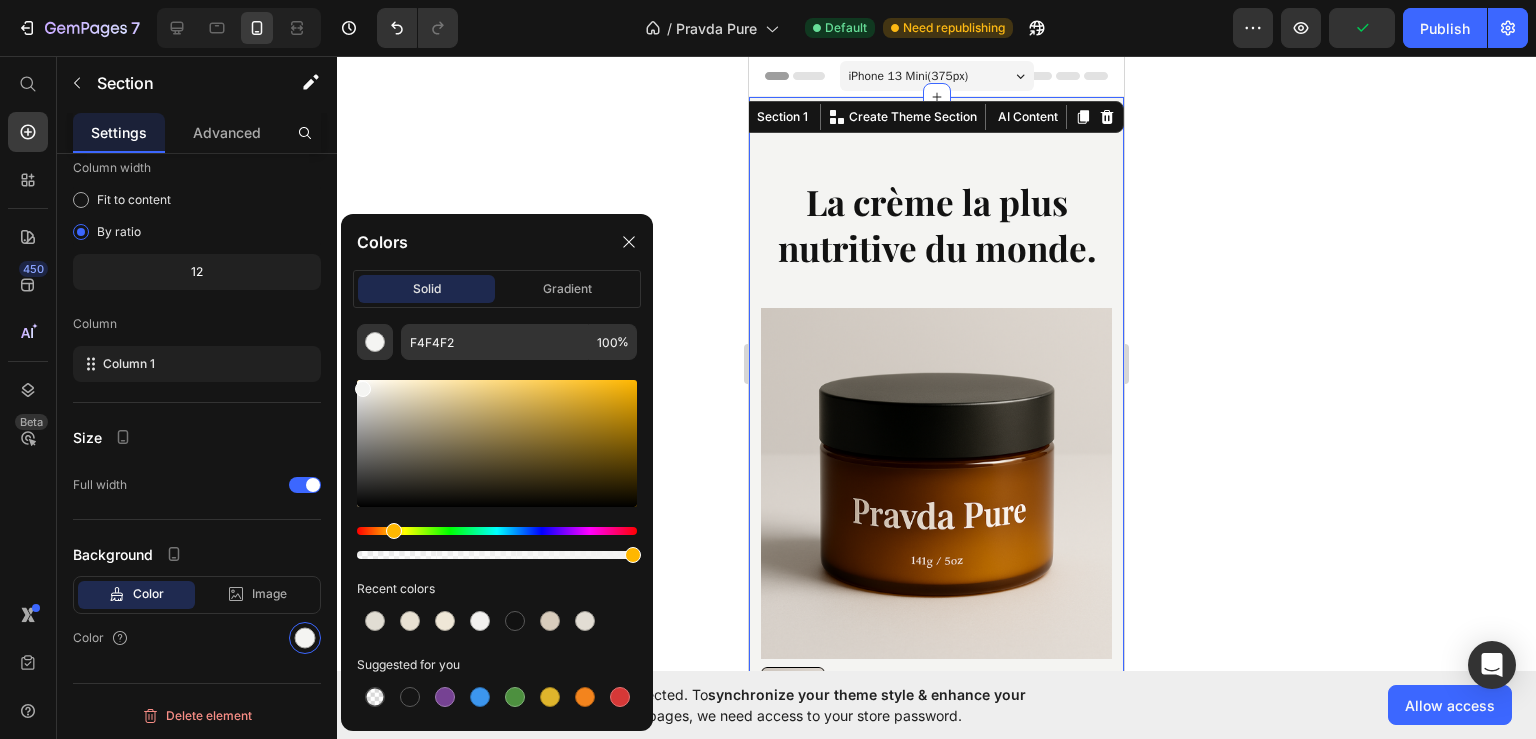 click at bounding box center [363, 389] 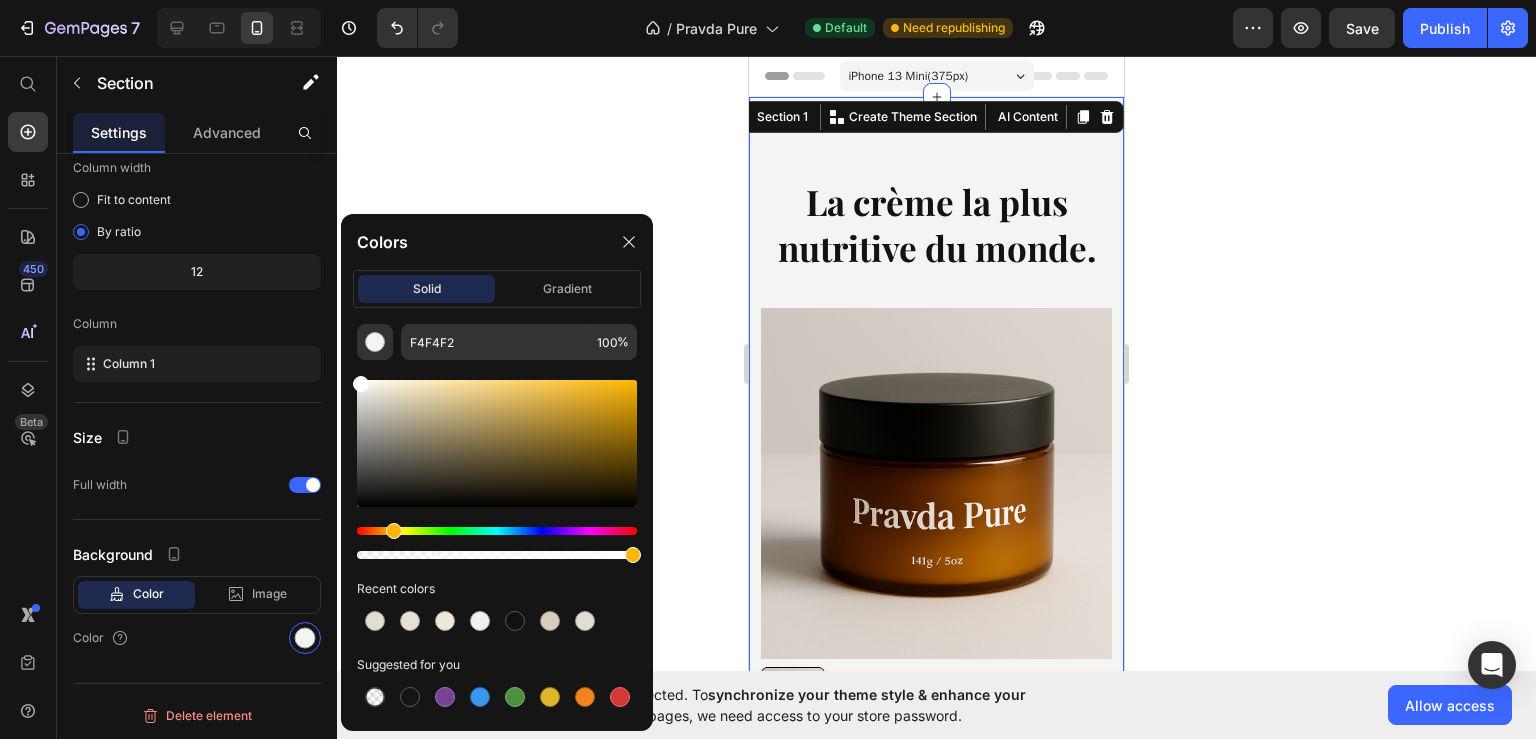 drag, startPoint x: 364, startPoint y: 388, endPoint x: 349, endPoint y: 366, distance: 26.627054 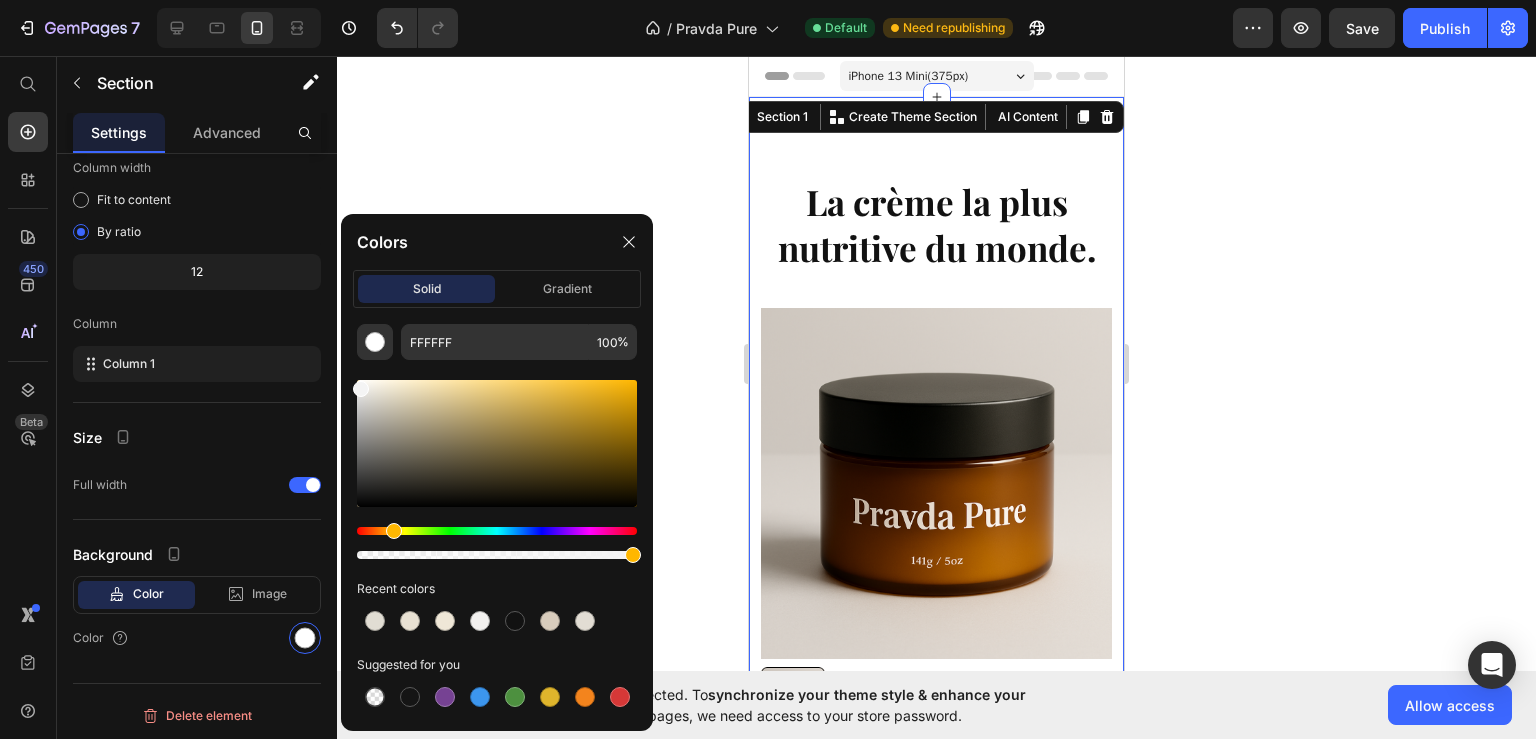click at bounding box center [361, 389] 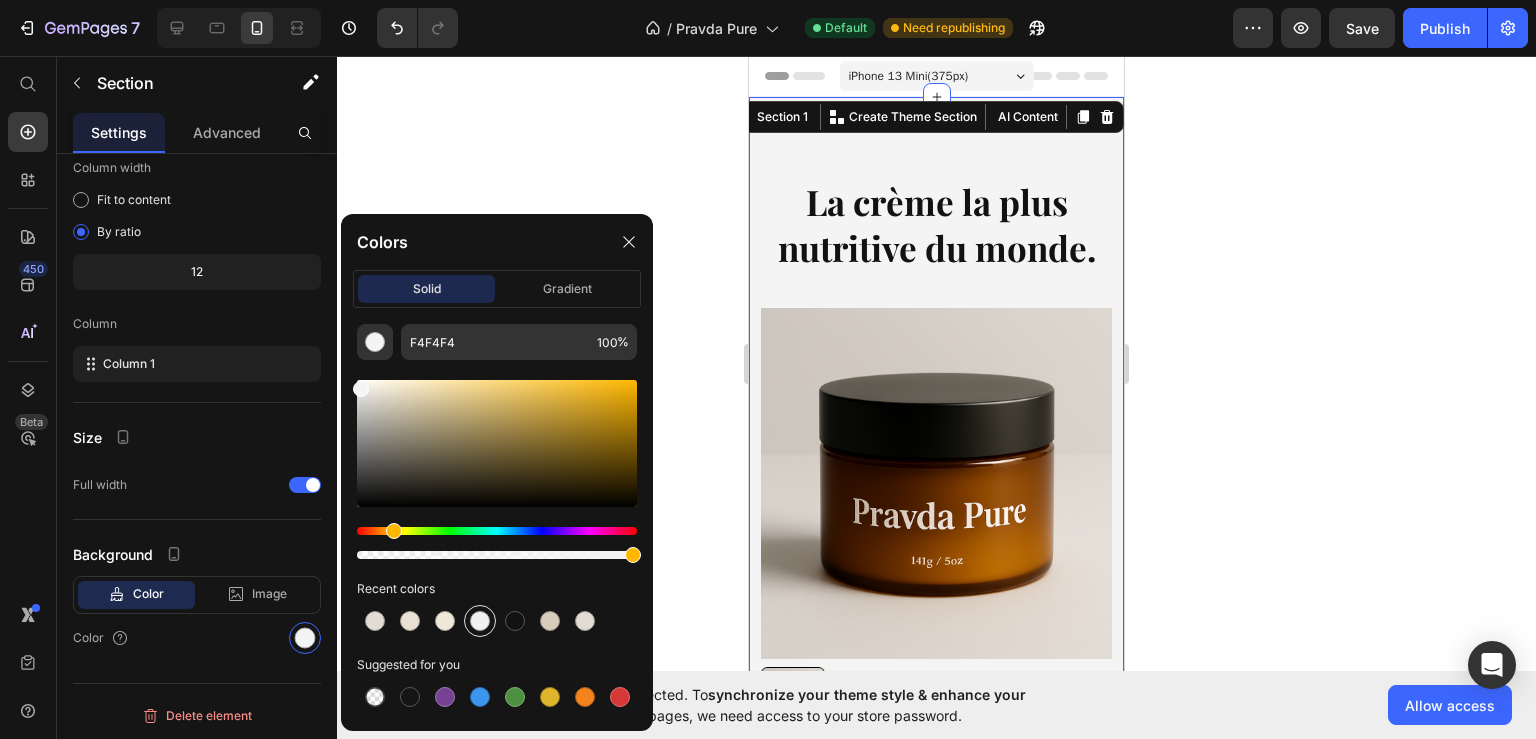 click at bounding box center (480, 621) 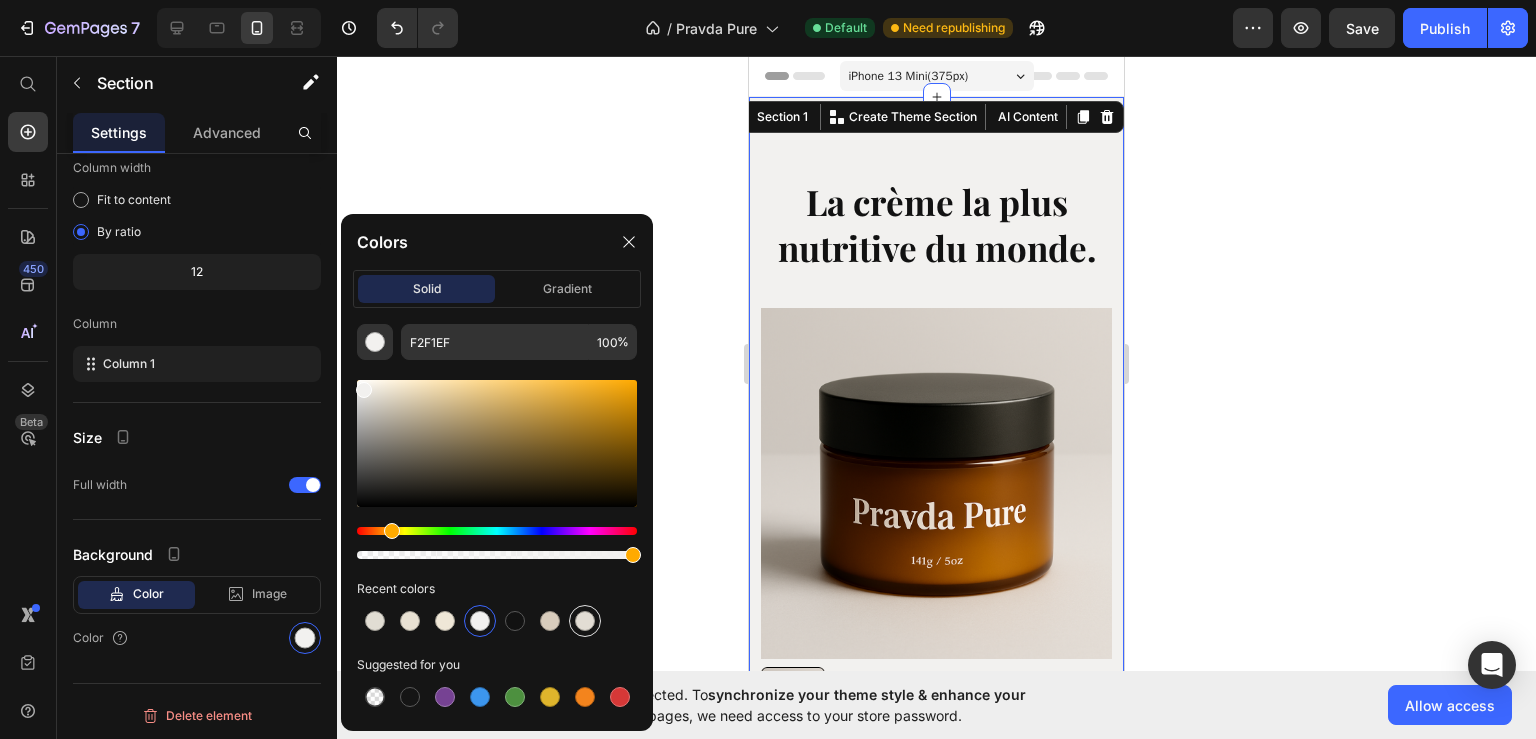 click at bounding box center [585, 621] 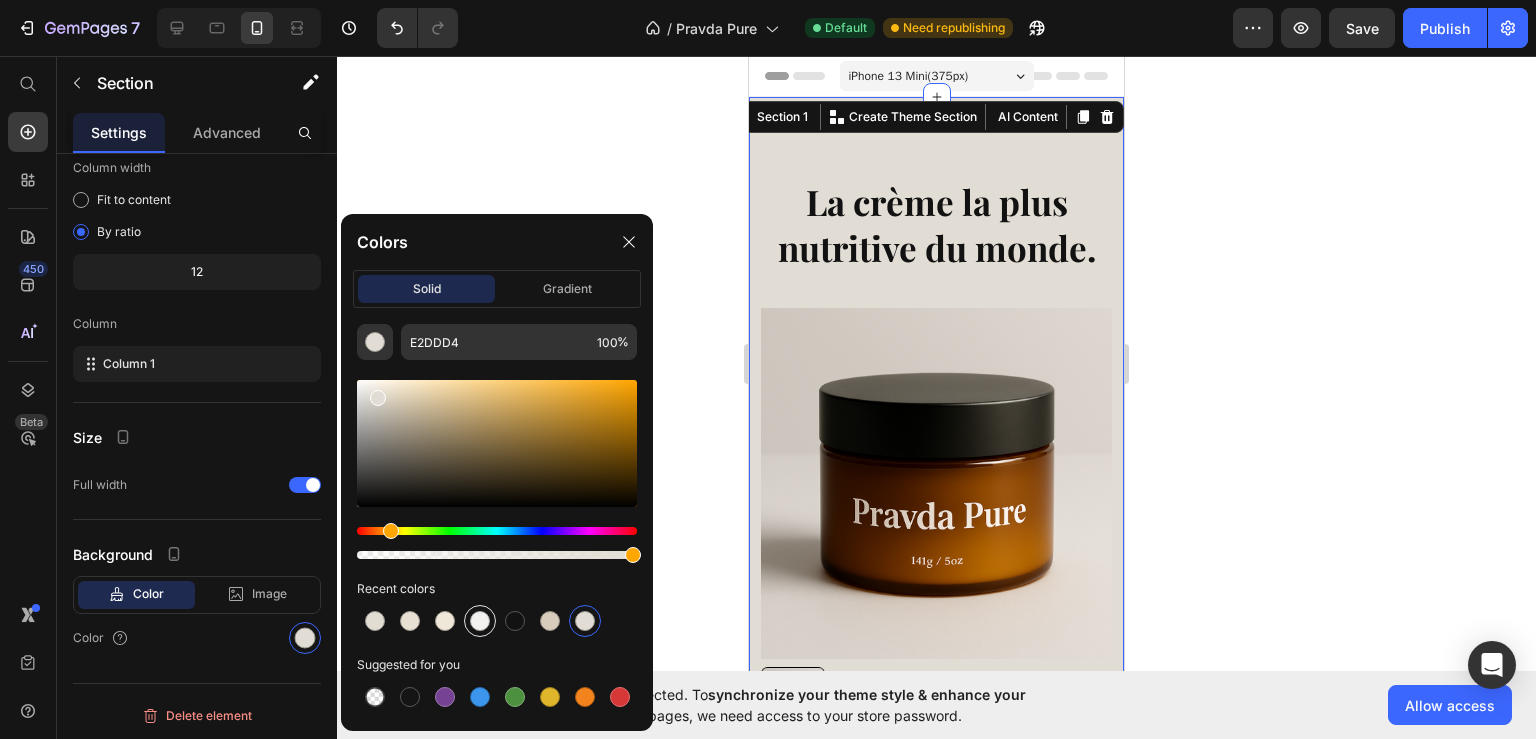 click at bounding box center [480, 621] 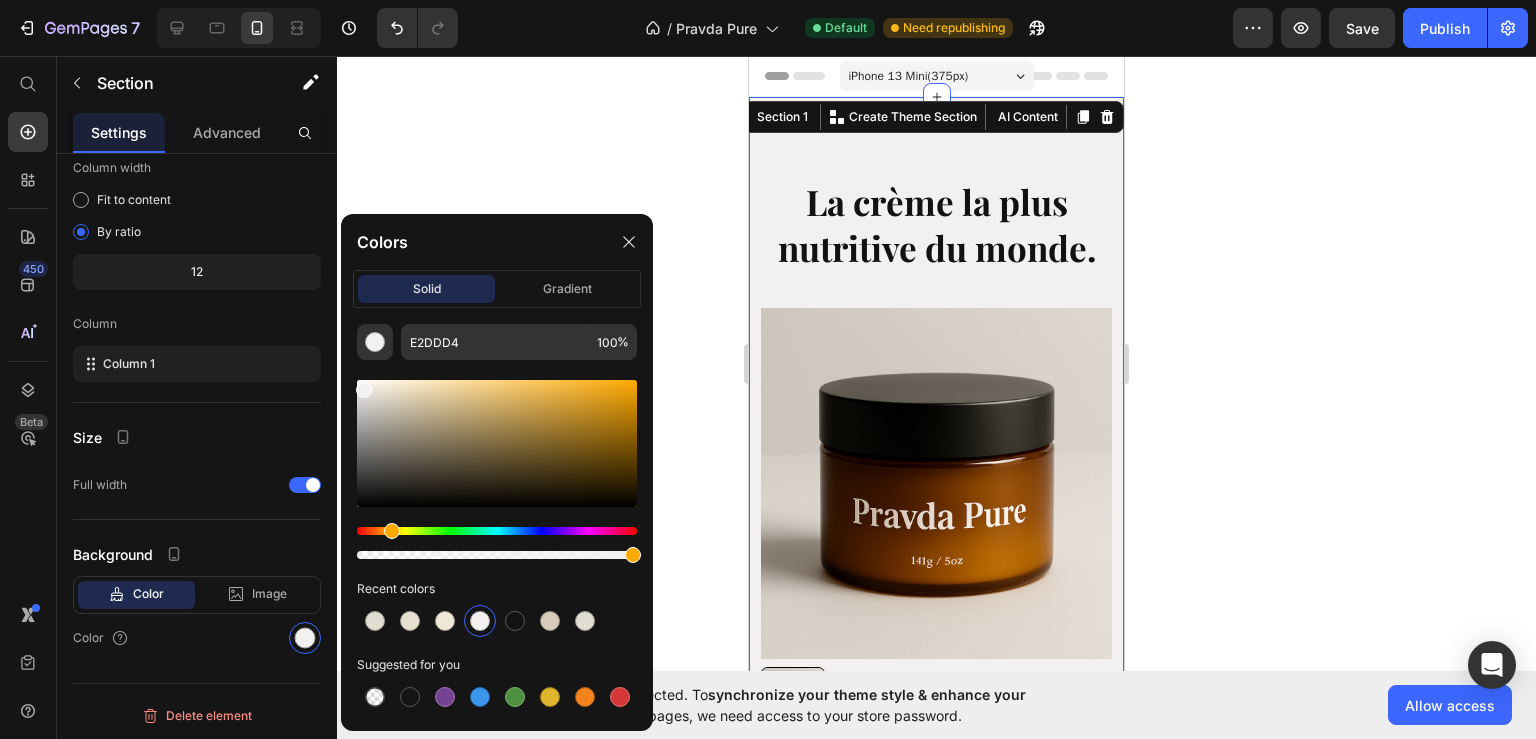 type on "F2F1EF" 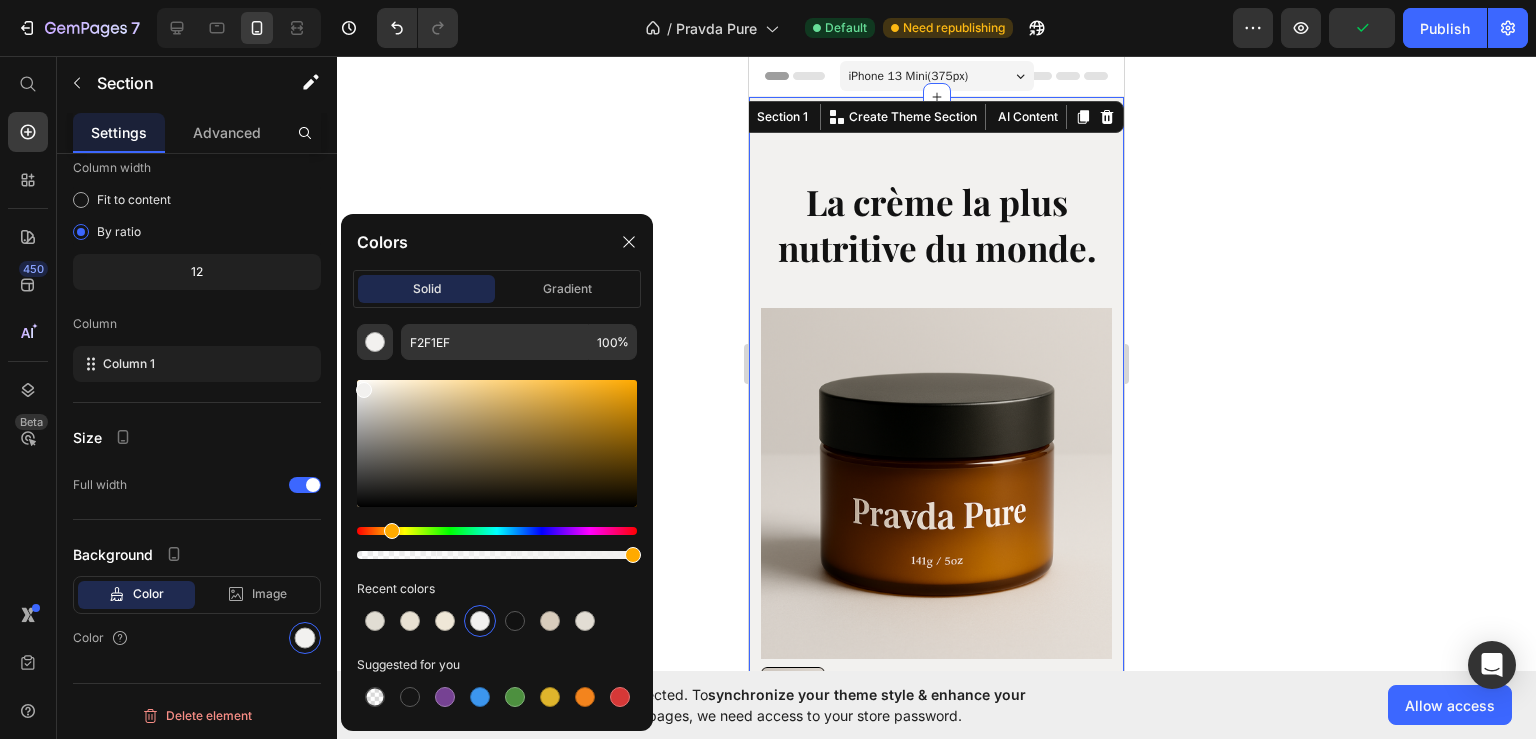 click 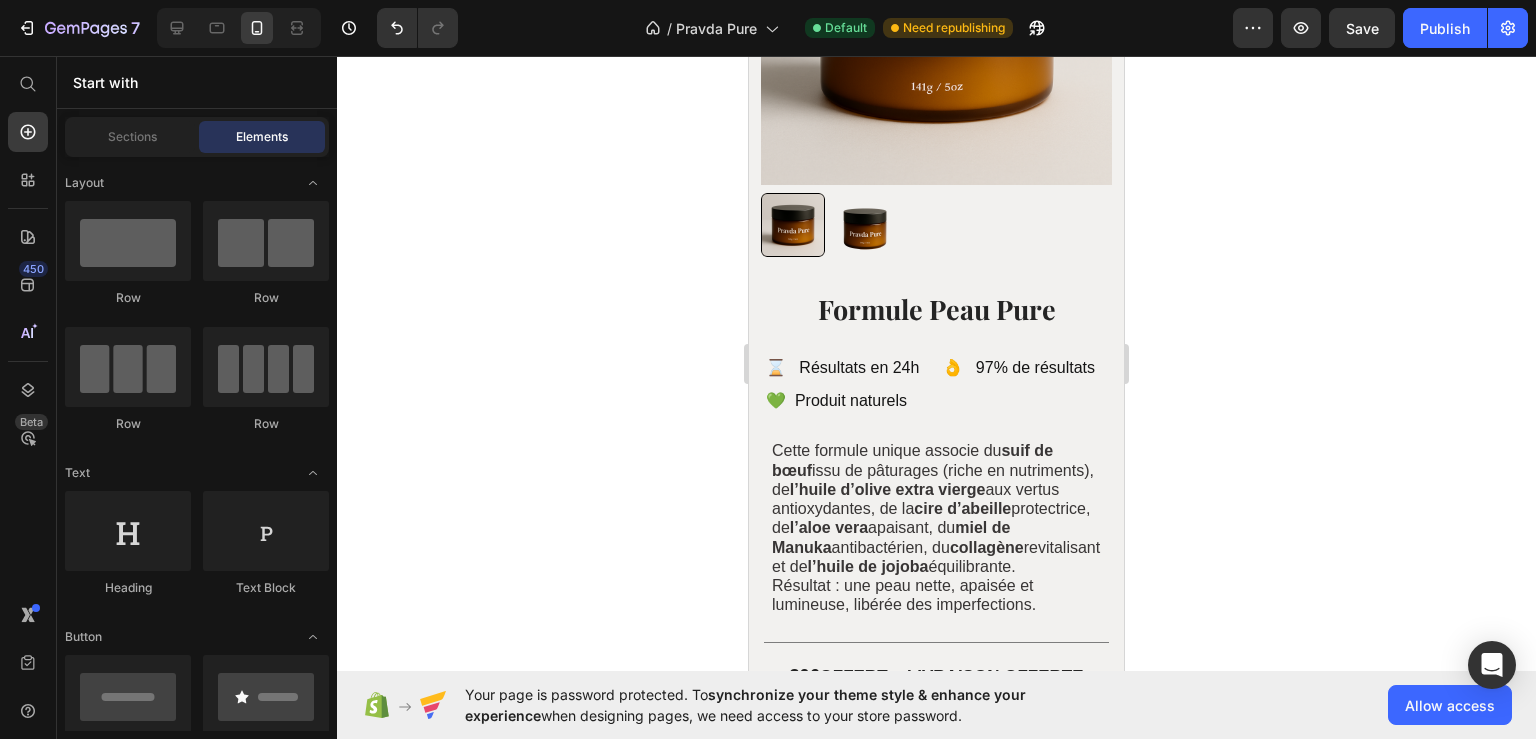 scroll, scrollTop: 0, scrollLeft: 0, axis: both 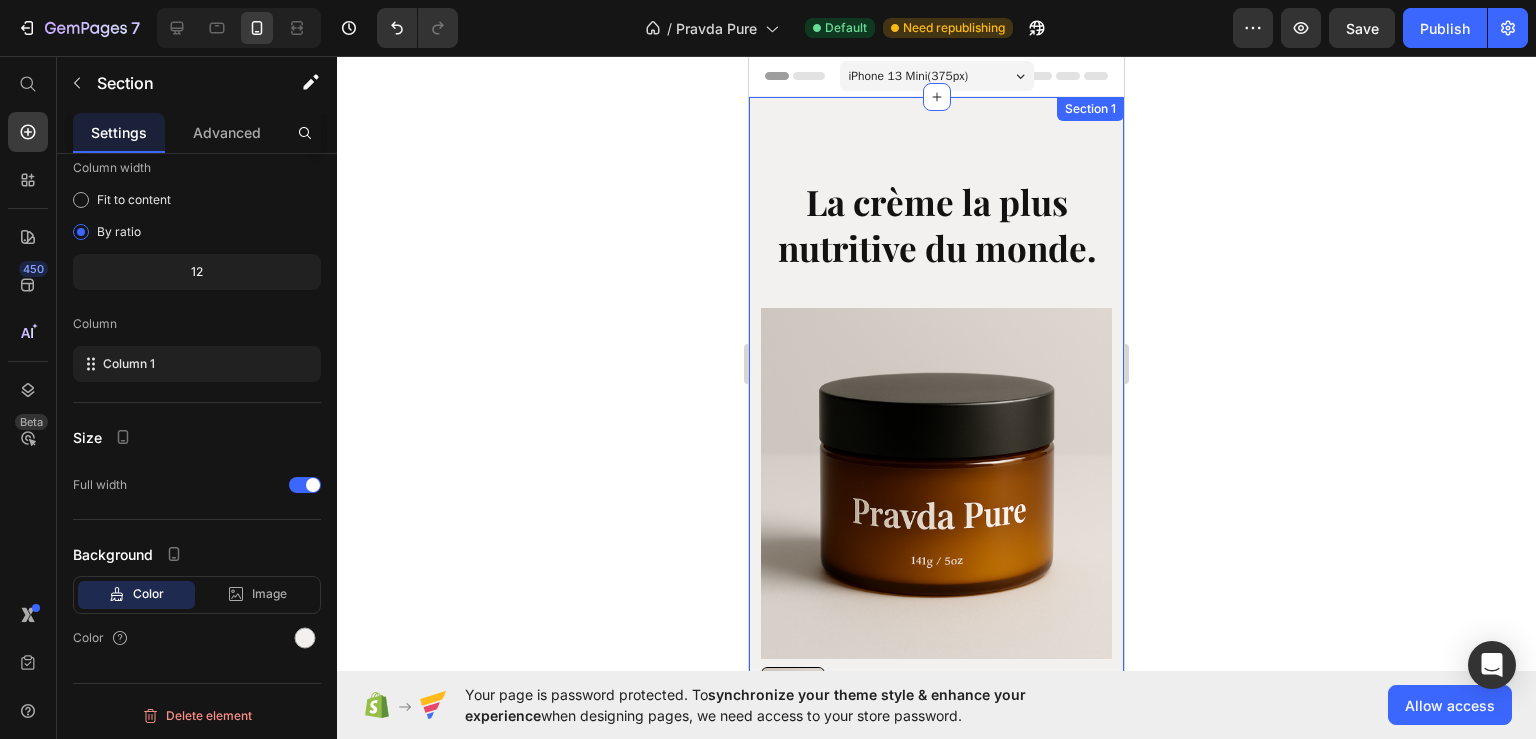 click on "La crème la plus nutritive du monde. Heading Product Images Formule Peau Pure Product Title ⌛   Résultats en 24h Text Block 💚  Produit naturels Text Block 👌   97% de résultats Text Block Row Cette formule unique associe du  suif de bœuf  issu de pâturages (riche en nutriments), de  l’huile d’olive extra vierge  aux vertus antioxydantes, de la  cire d’abeille  protectrice, de  l’aloe vera  apaisant, du  miel de Manuka  antibactérien, du  collagène  revitalisant et de  l’huile de jojoba  équilibrante. Résultat : une peau nette, apaisée et lumineuse, libérée des imperfections. Text Block                Title Line 30€  offert + livraison offerte Text Block €59,99 Product Price €99,99 Product Price Row Out of stock Add to Cart Image Image Image Image Image Row Row                Title Line Product Section 1" at bounding box center (936, 719) 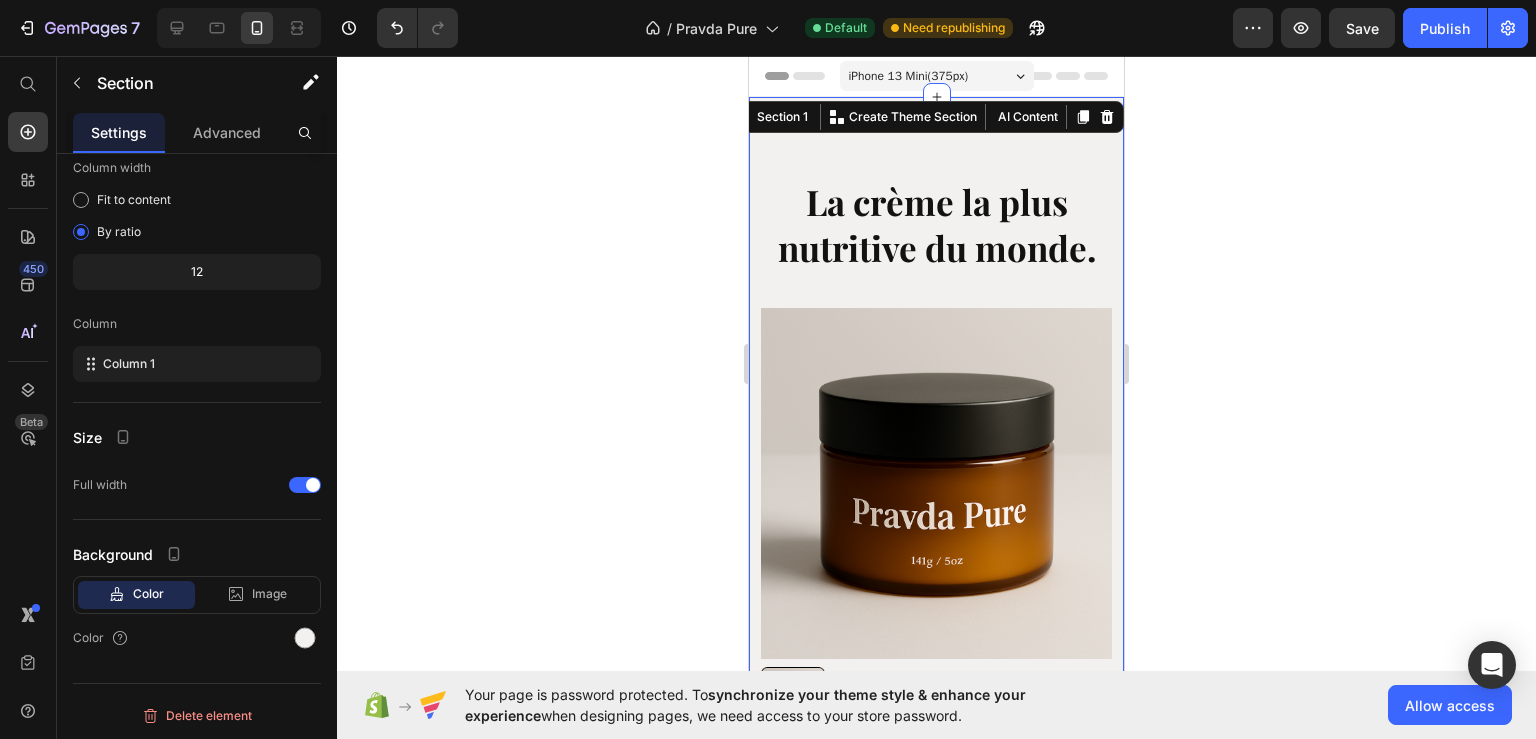 scroll, scrollTop: 120, scrollLeft: 0, axis: vertical 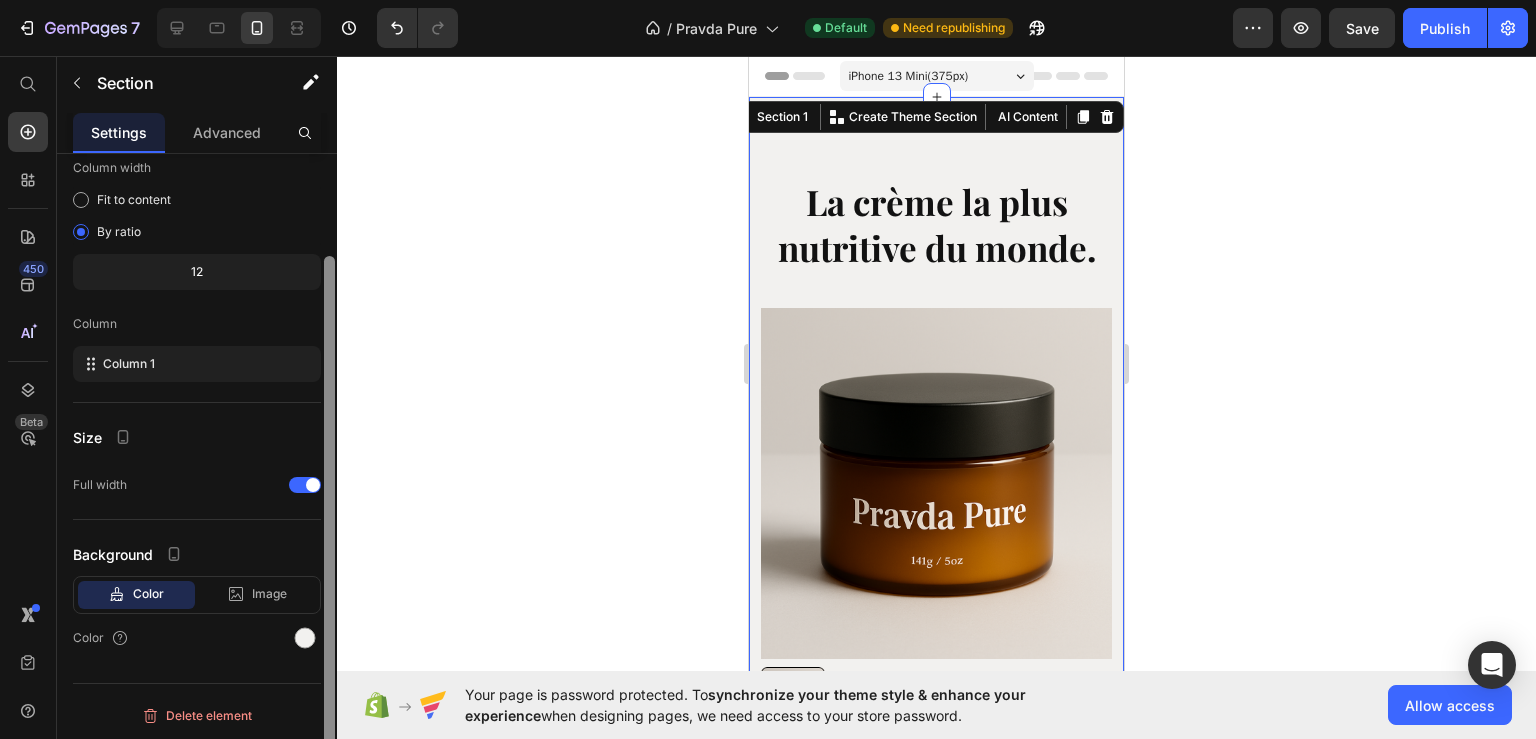 click at bounding box center [329, 526] 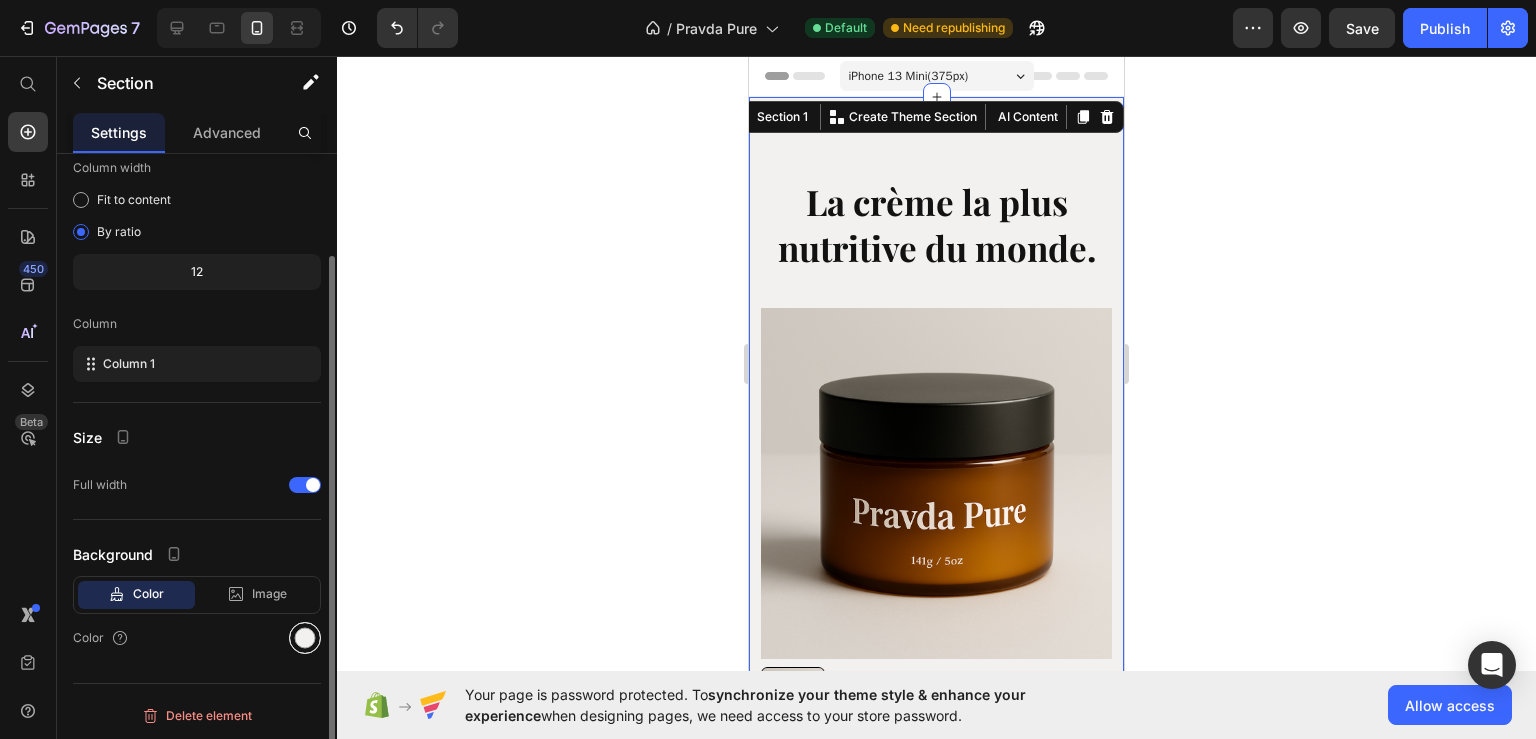 click at bounding box center [305, 638] 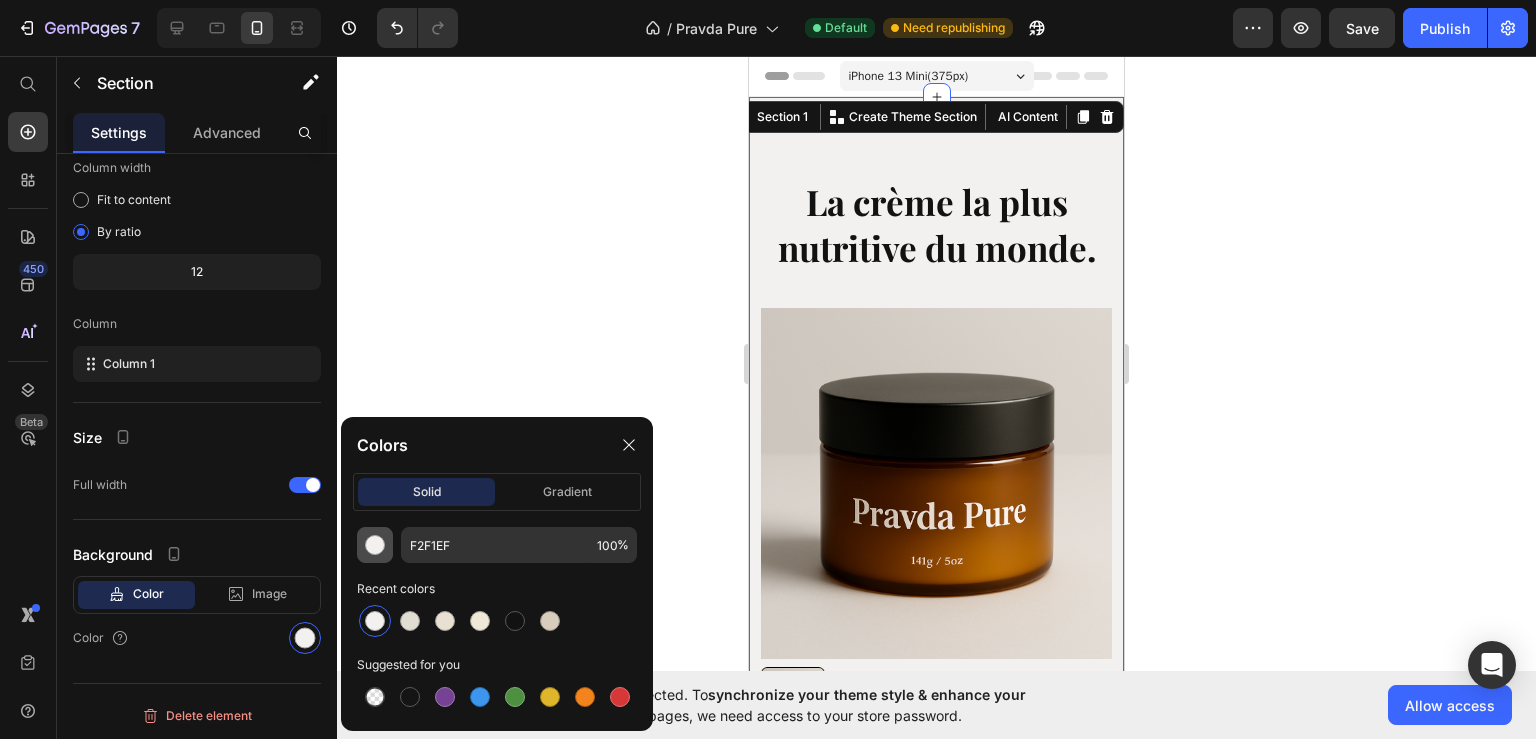 click at bounding box center (375, 545) 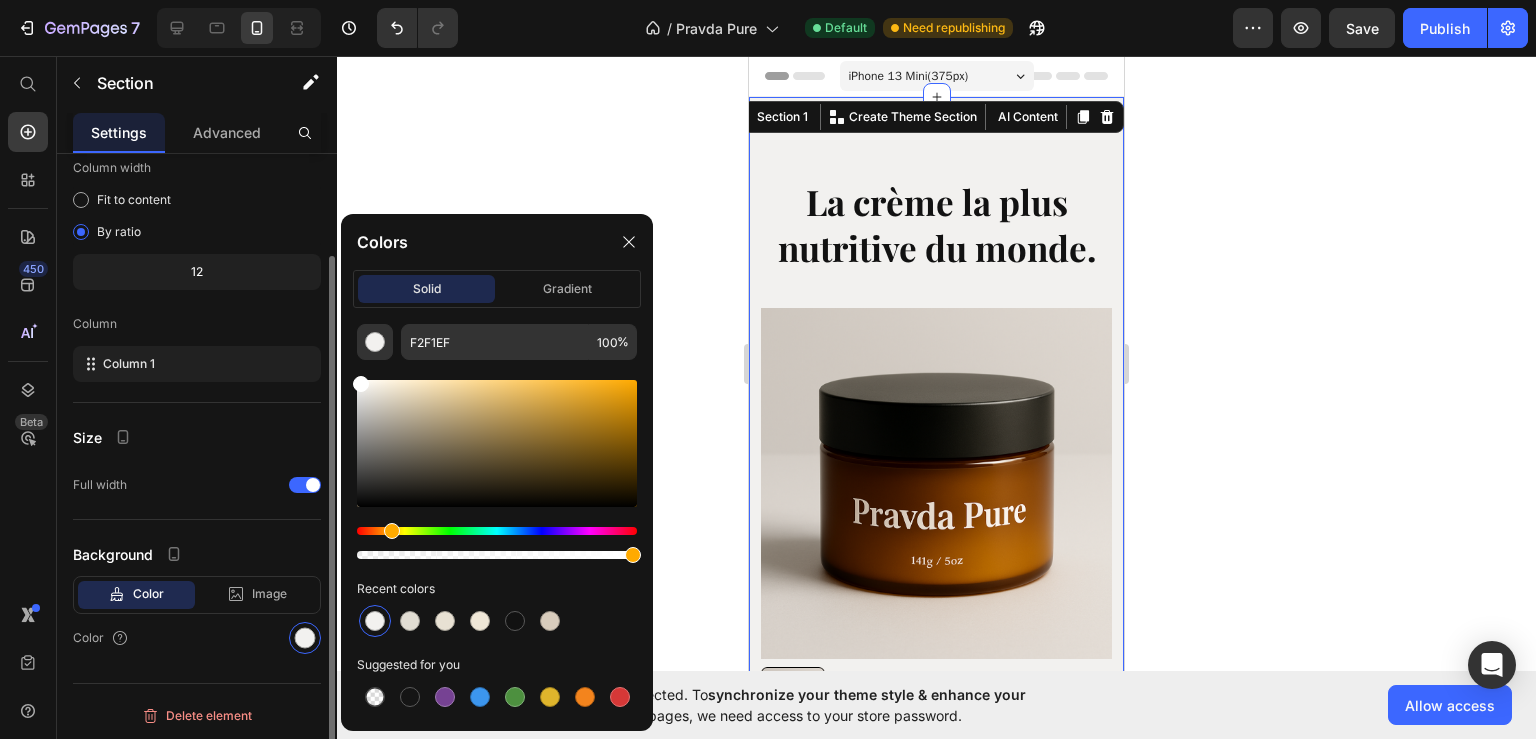 drag, startPoint x: 364, startPoint y: 402, endPoint x: 250, endPoint y: 293, distance: 157.72444 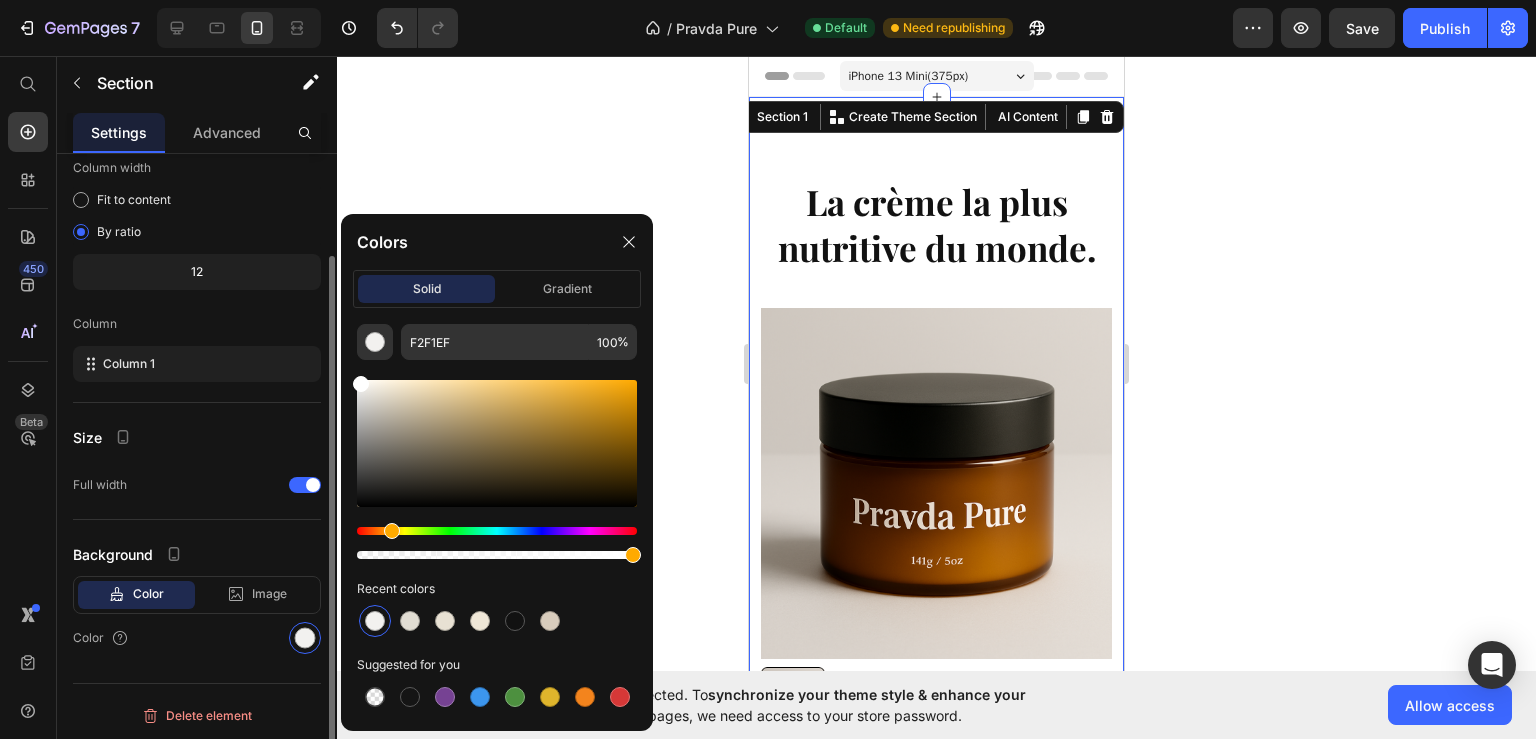 type on "FFFFFF" 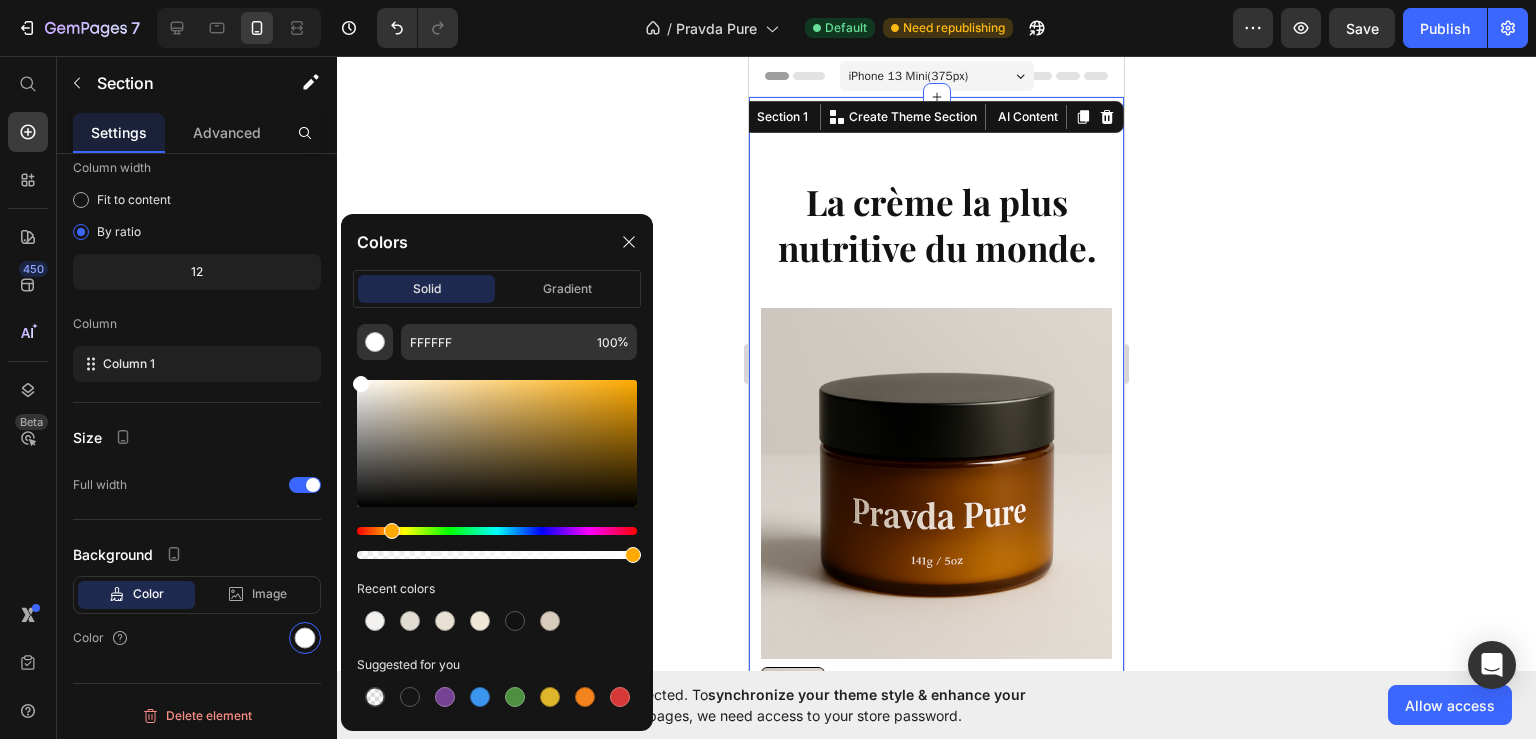 click 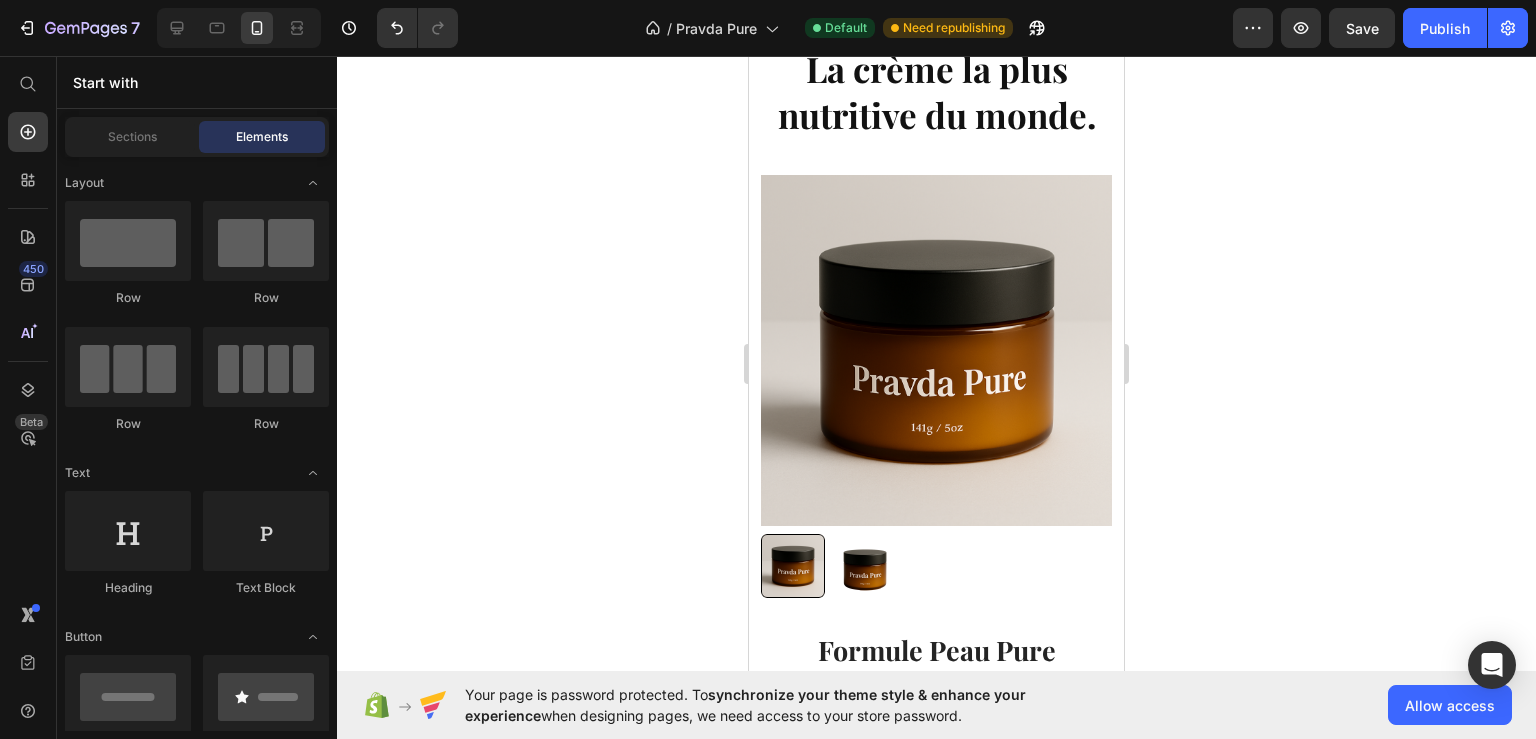 scroll, scrollTop: 140, scrollLeft: 0, axis: vertical 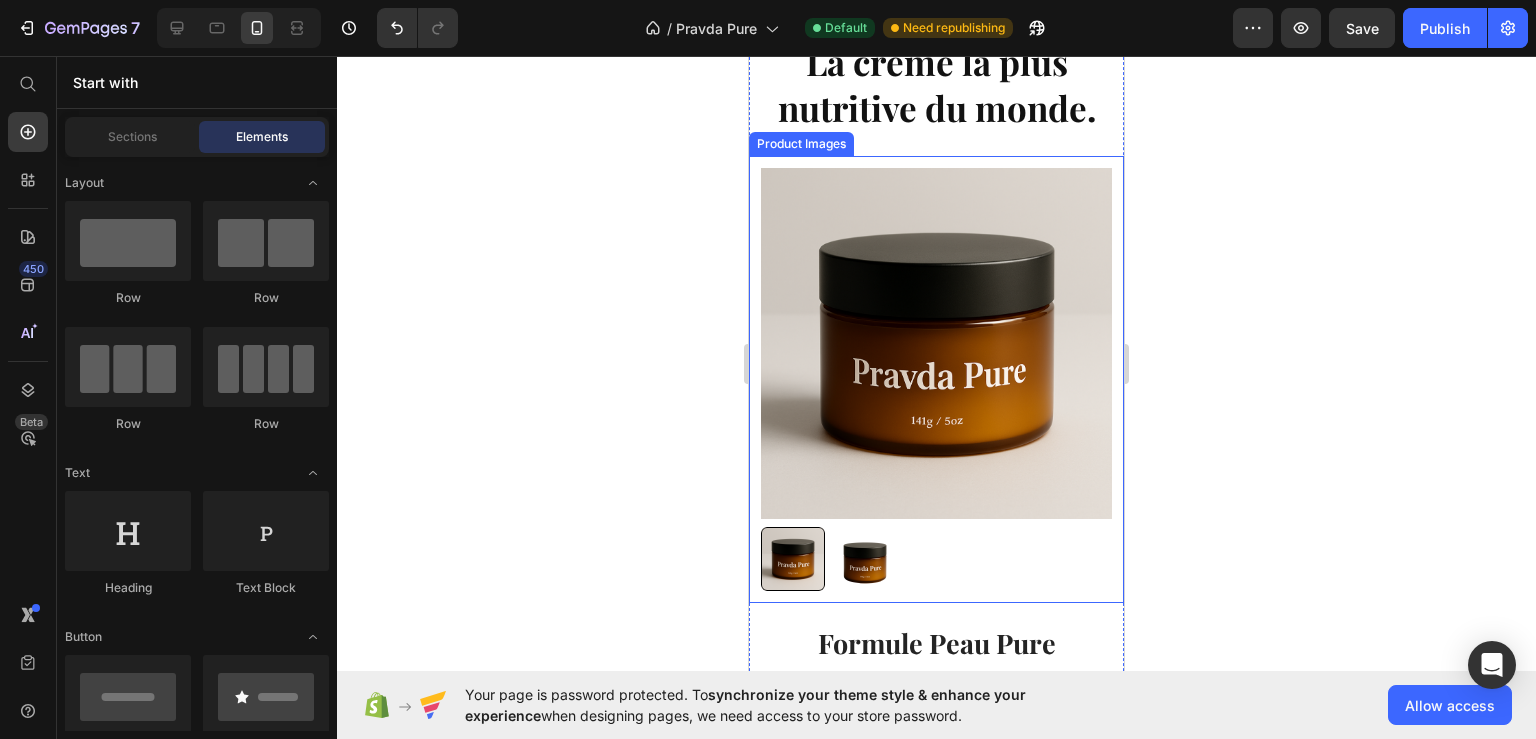 click at bounding box center (936, 343) 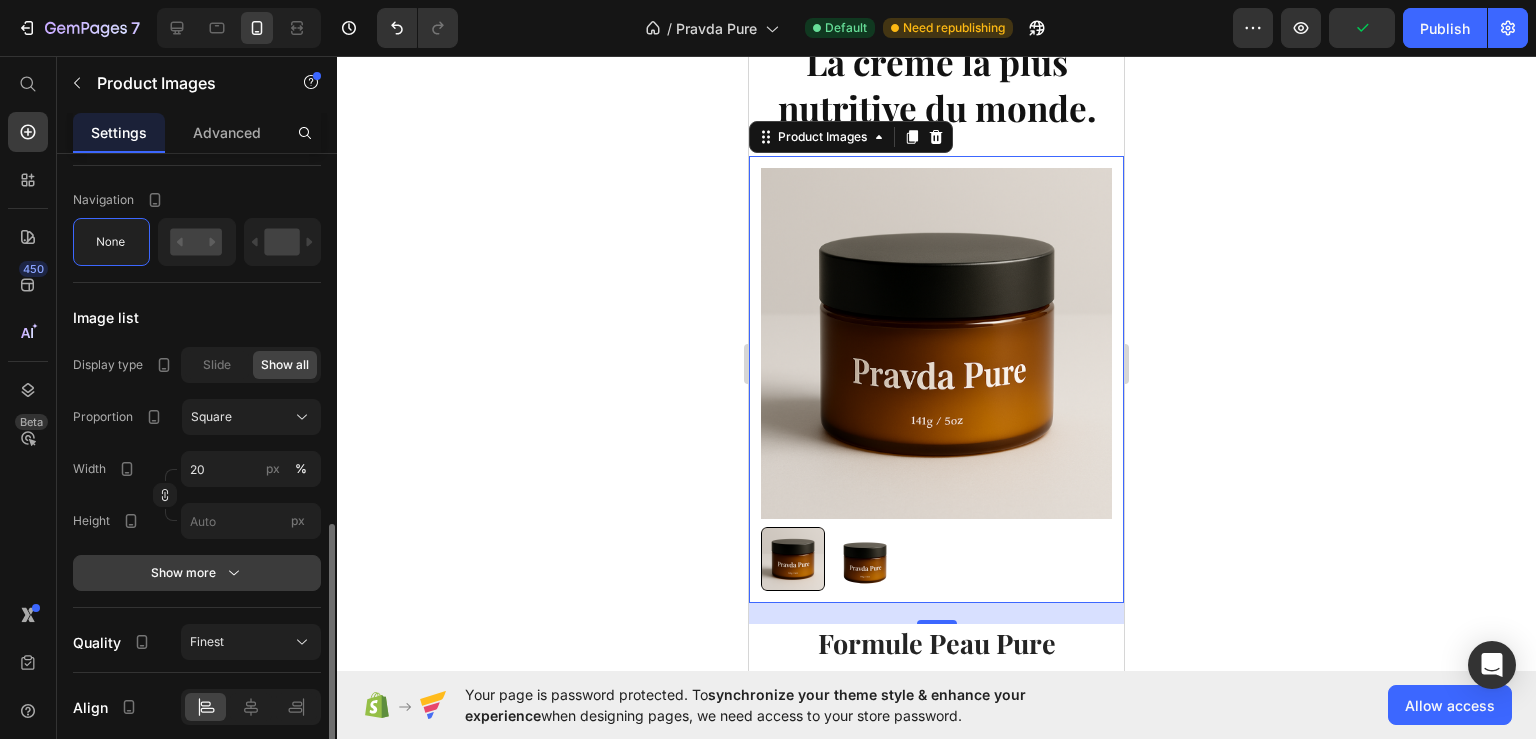 scroll, scrollTop: 1047, scrollLeft: 0, axis: vertical 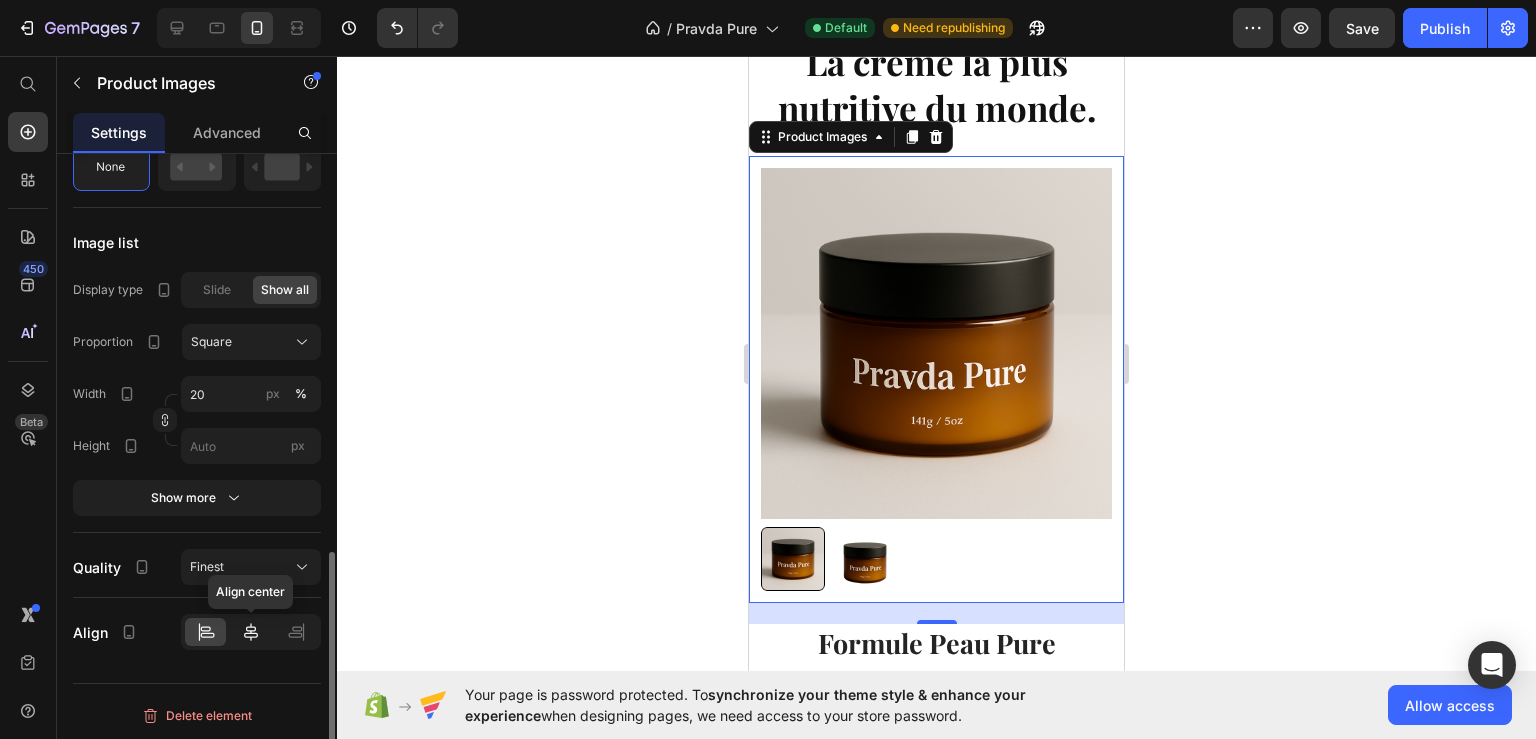 click 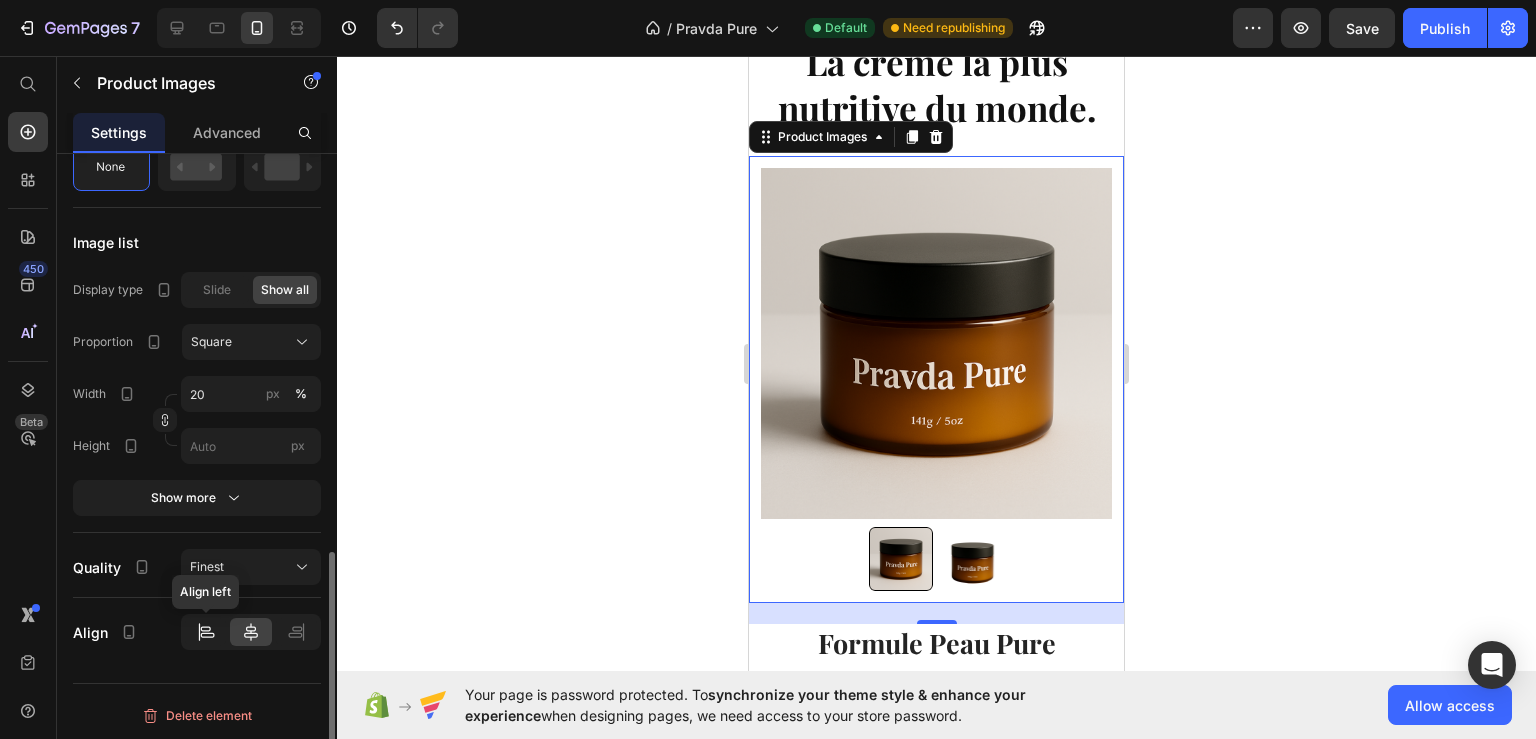 click 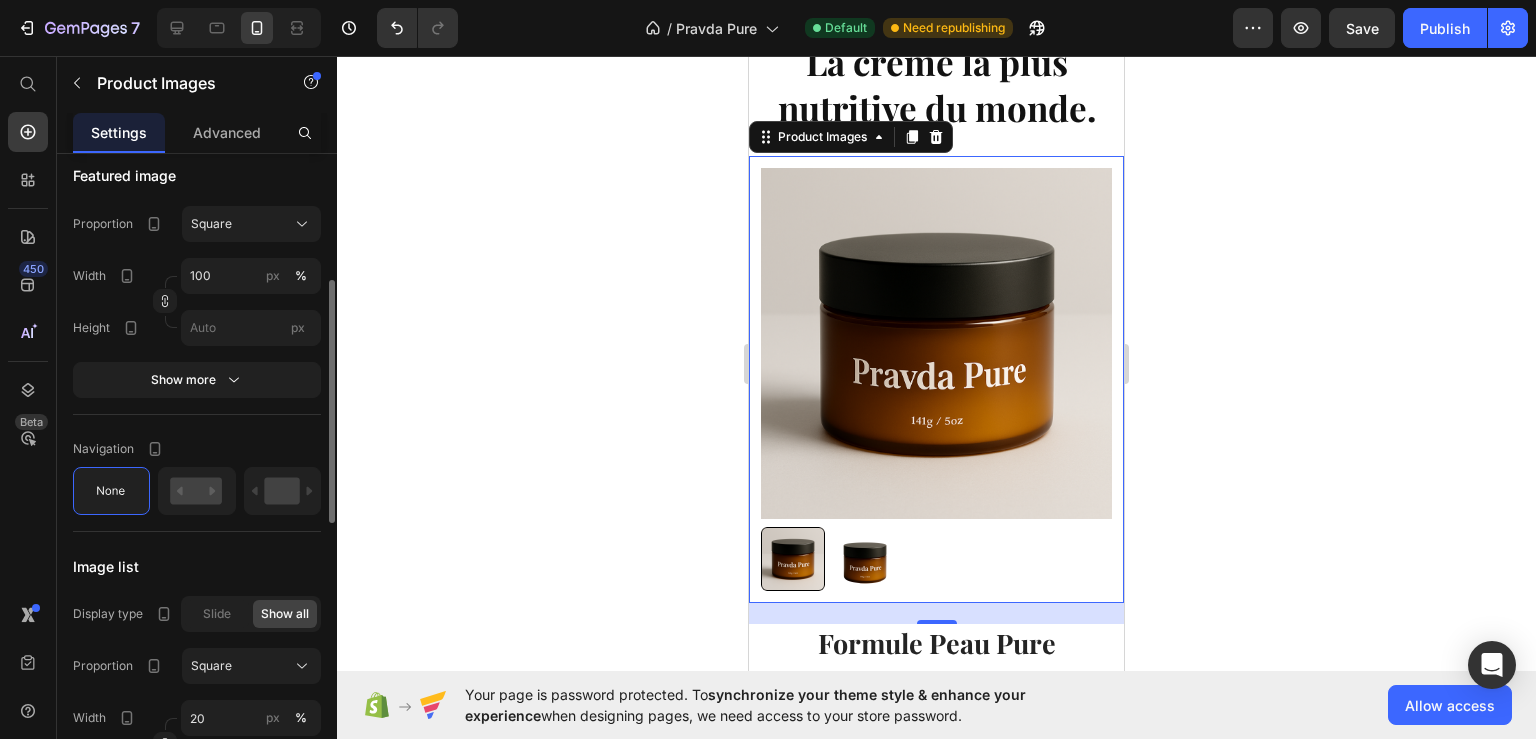 scroll, scrollTop: 615, scrollLeft: 0, axis: vertical 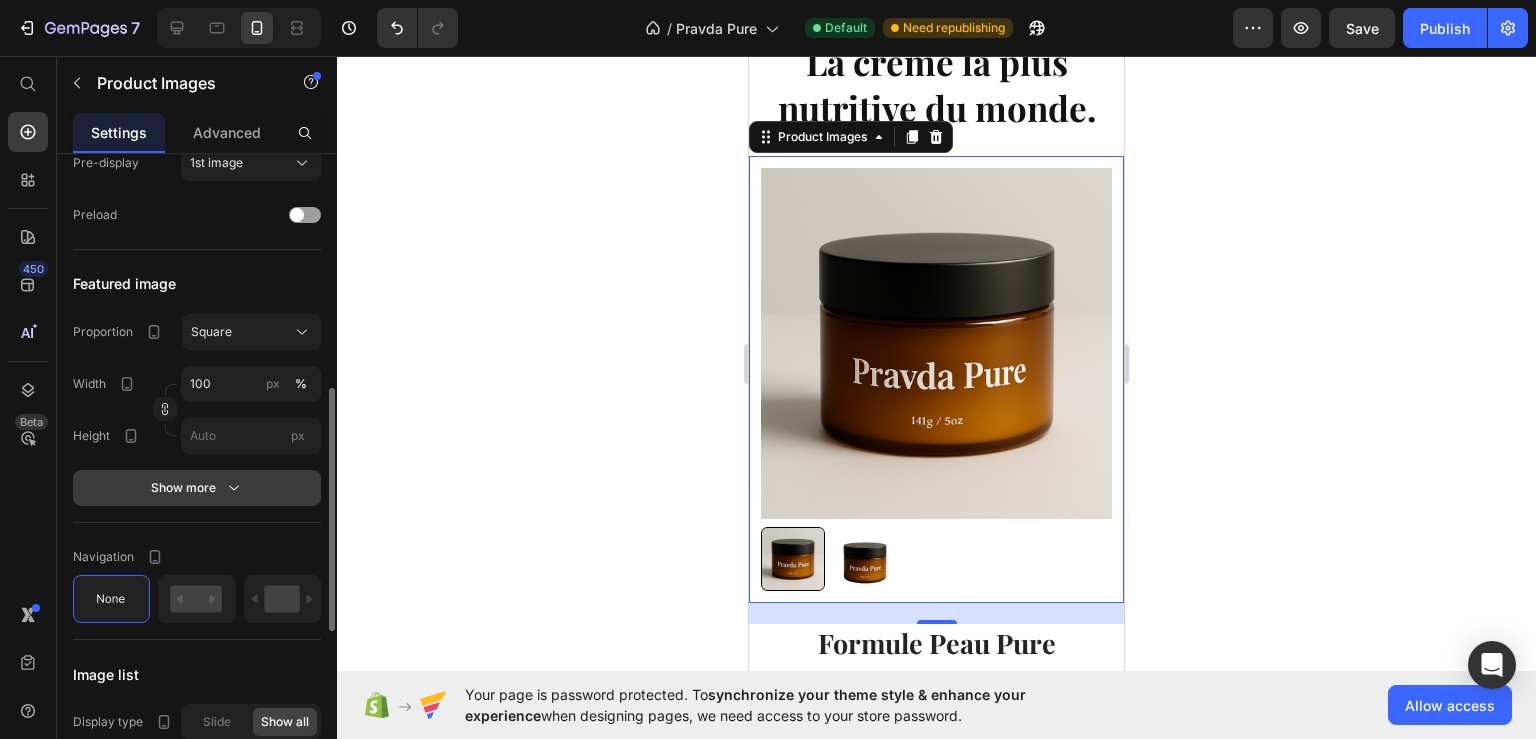 click on "Show more" at bounding box center [197, 488] 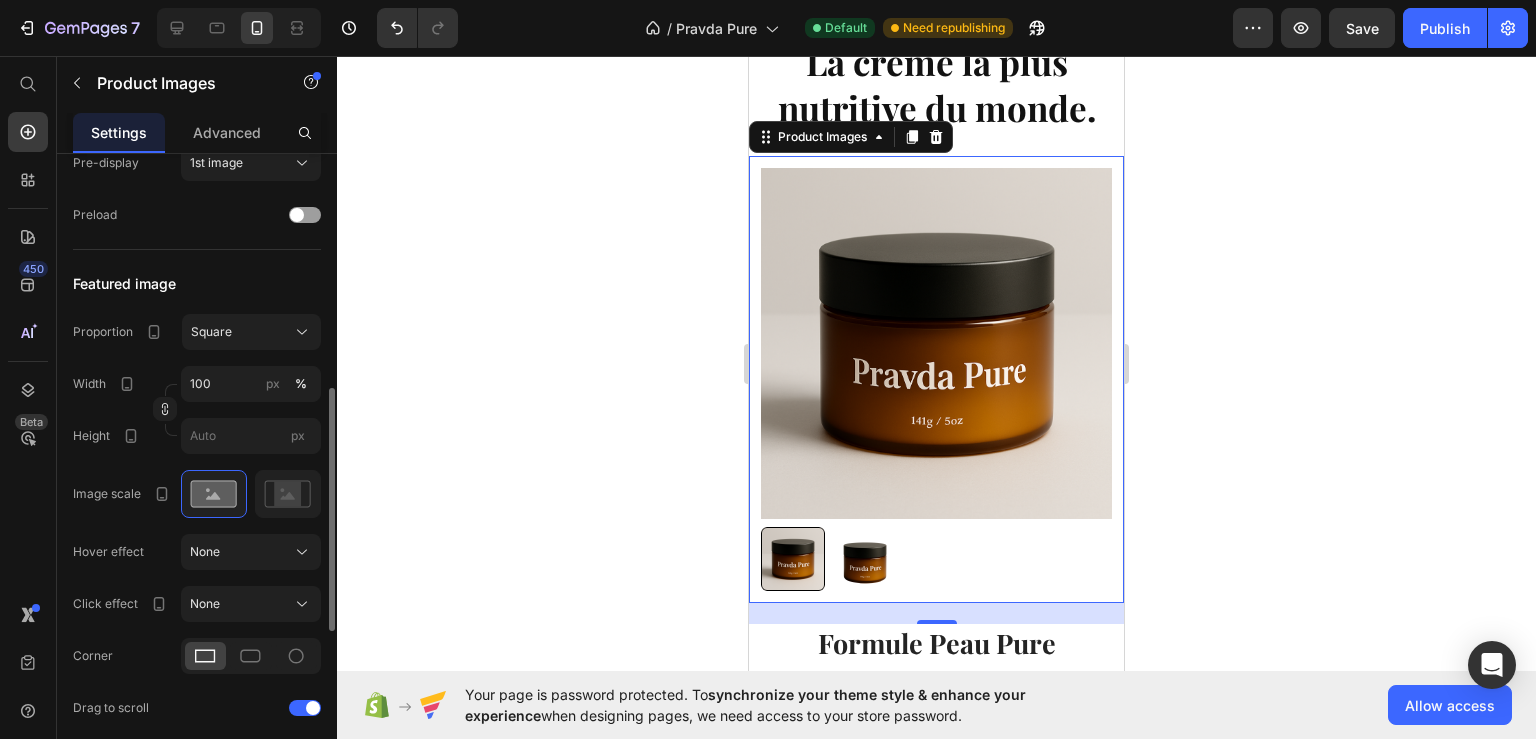 scroll, scrollTop: 723, scrollLeft: 0, axis: vertical 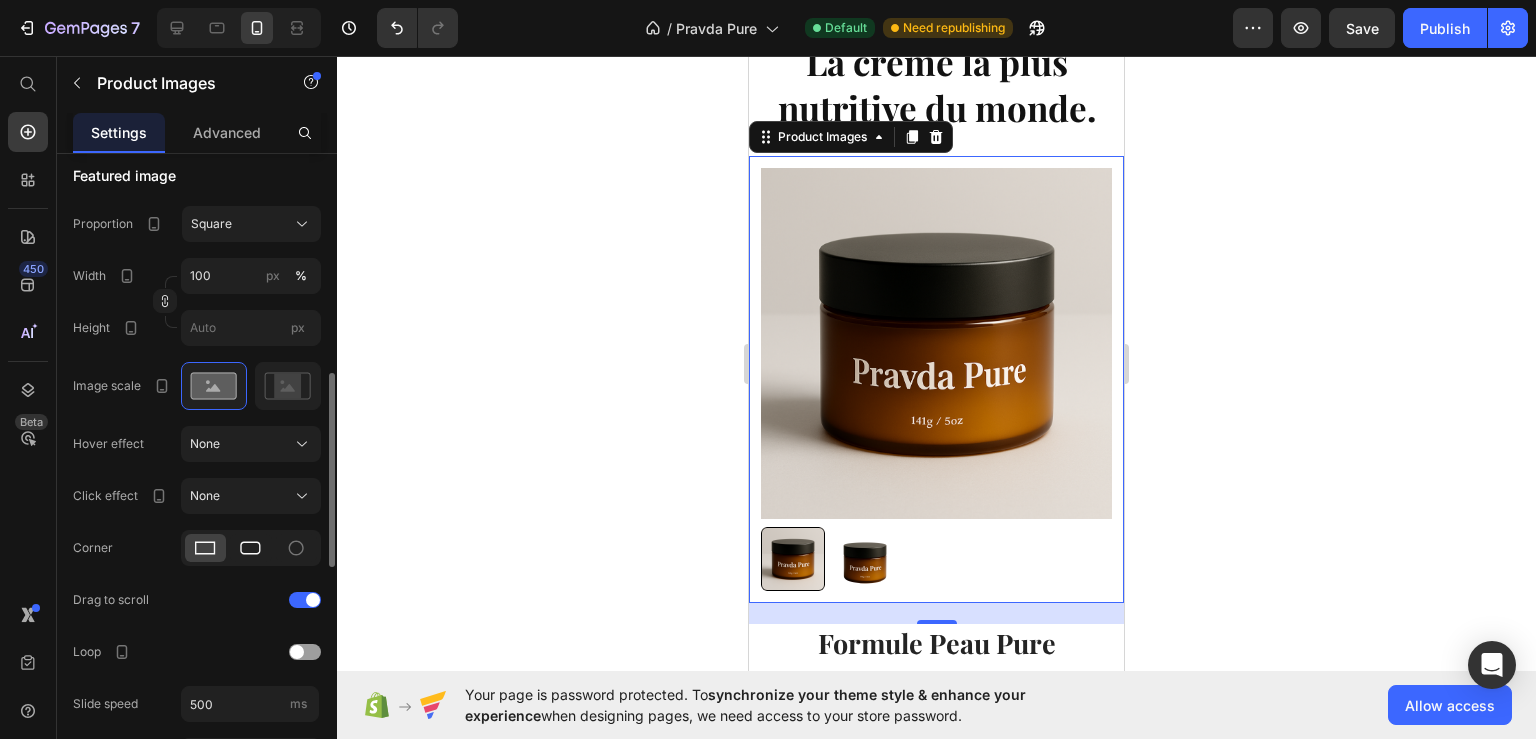 click 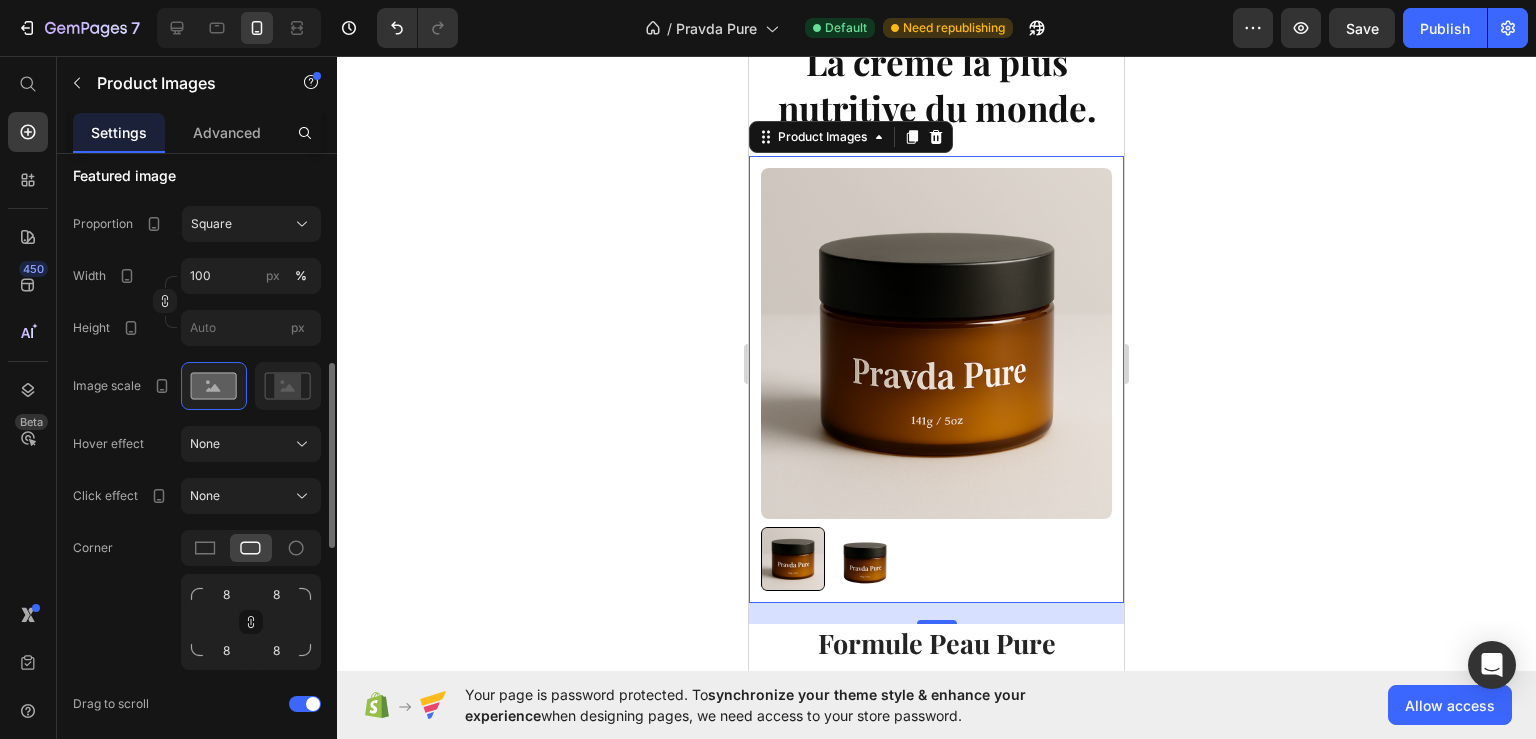 scroll, scrollTop: 831, scrollLeft: 0, axis: vertical 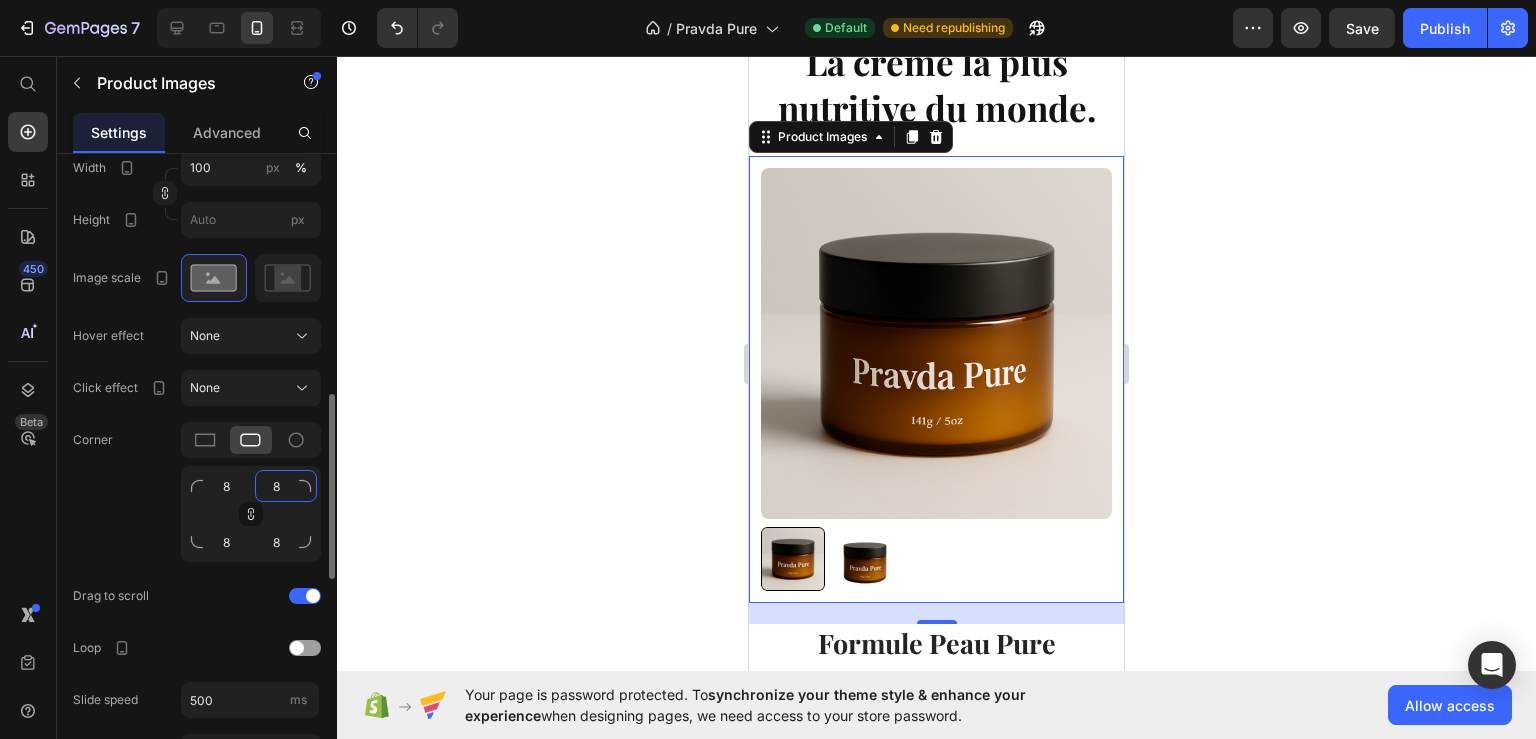 click on "8" 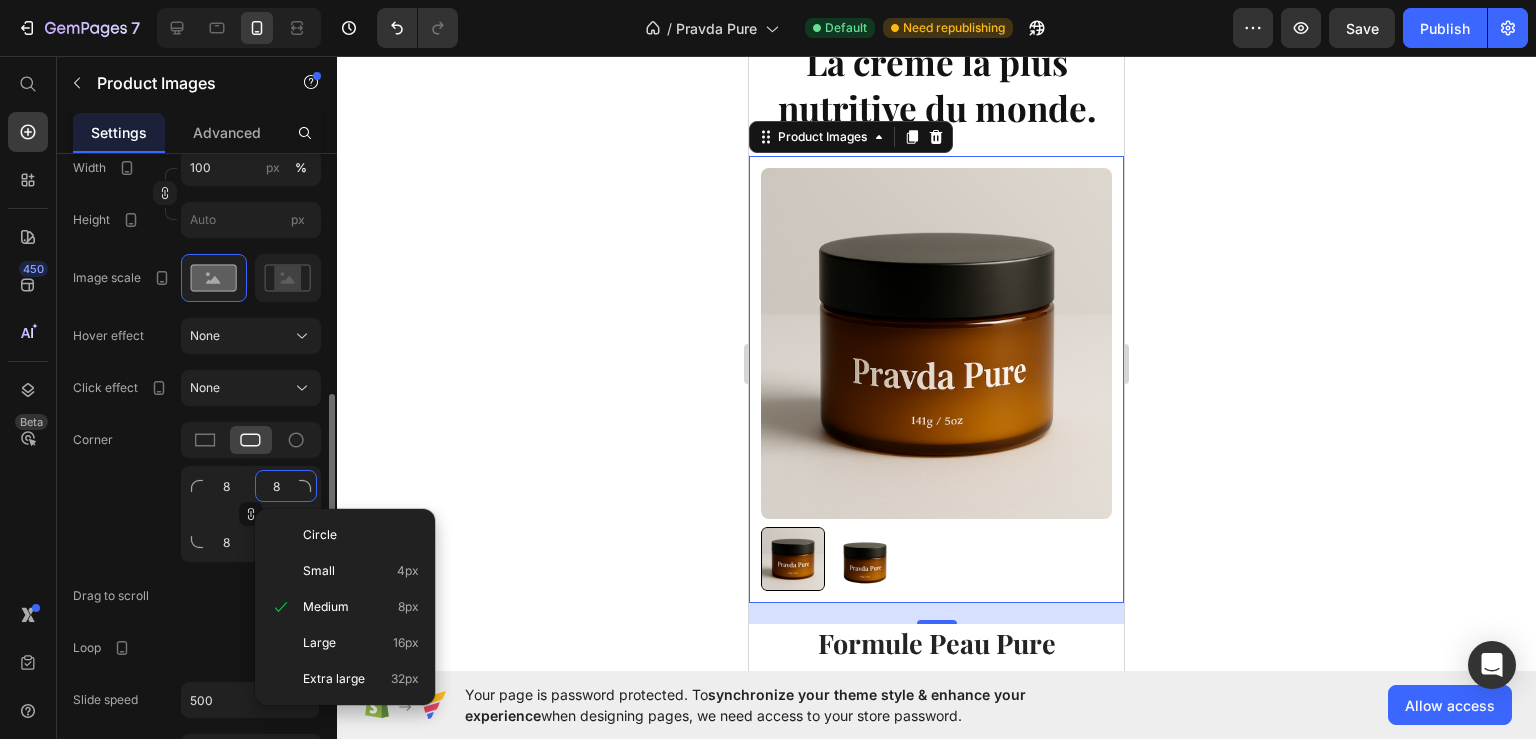 type on "1" 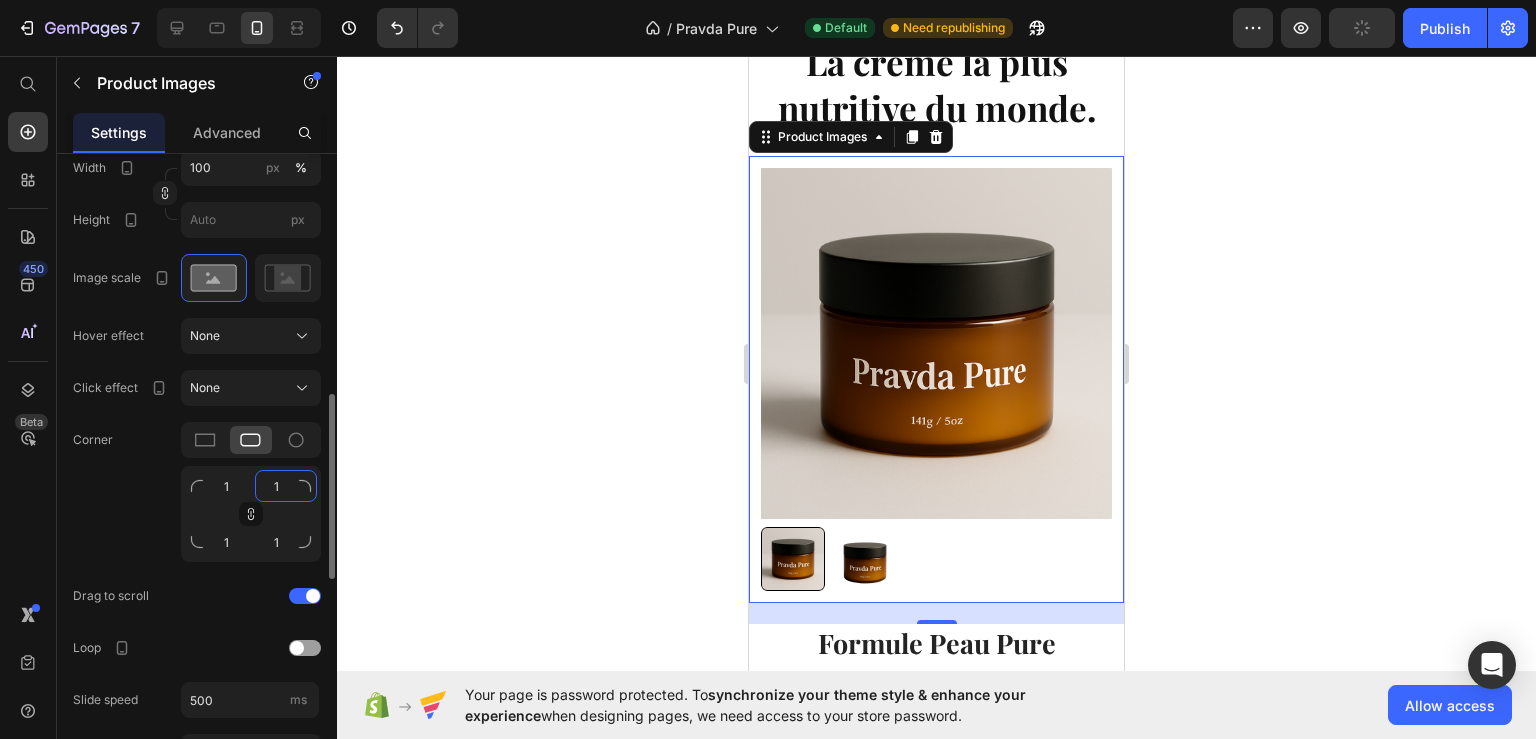 type on "16" 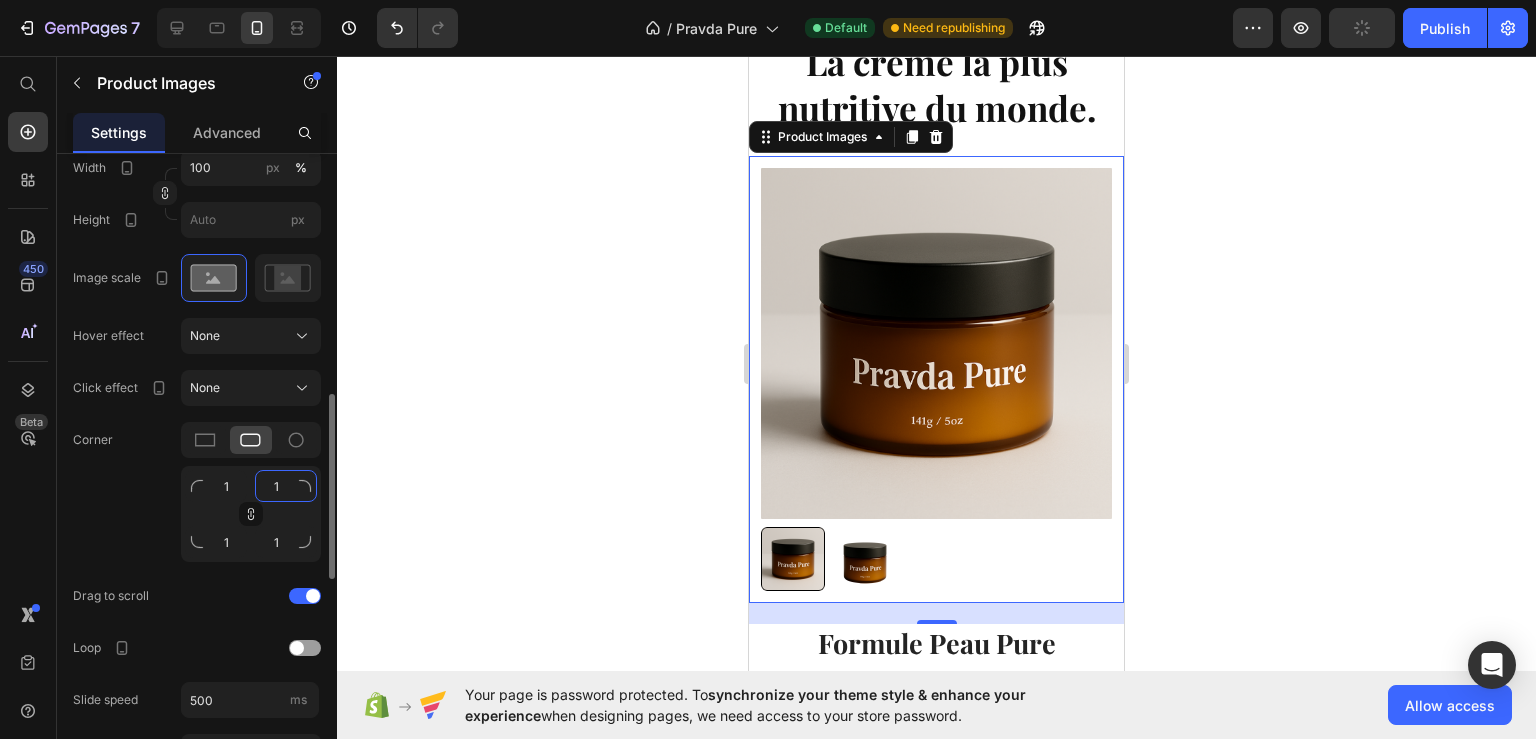 type on "16" 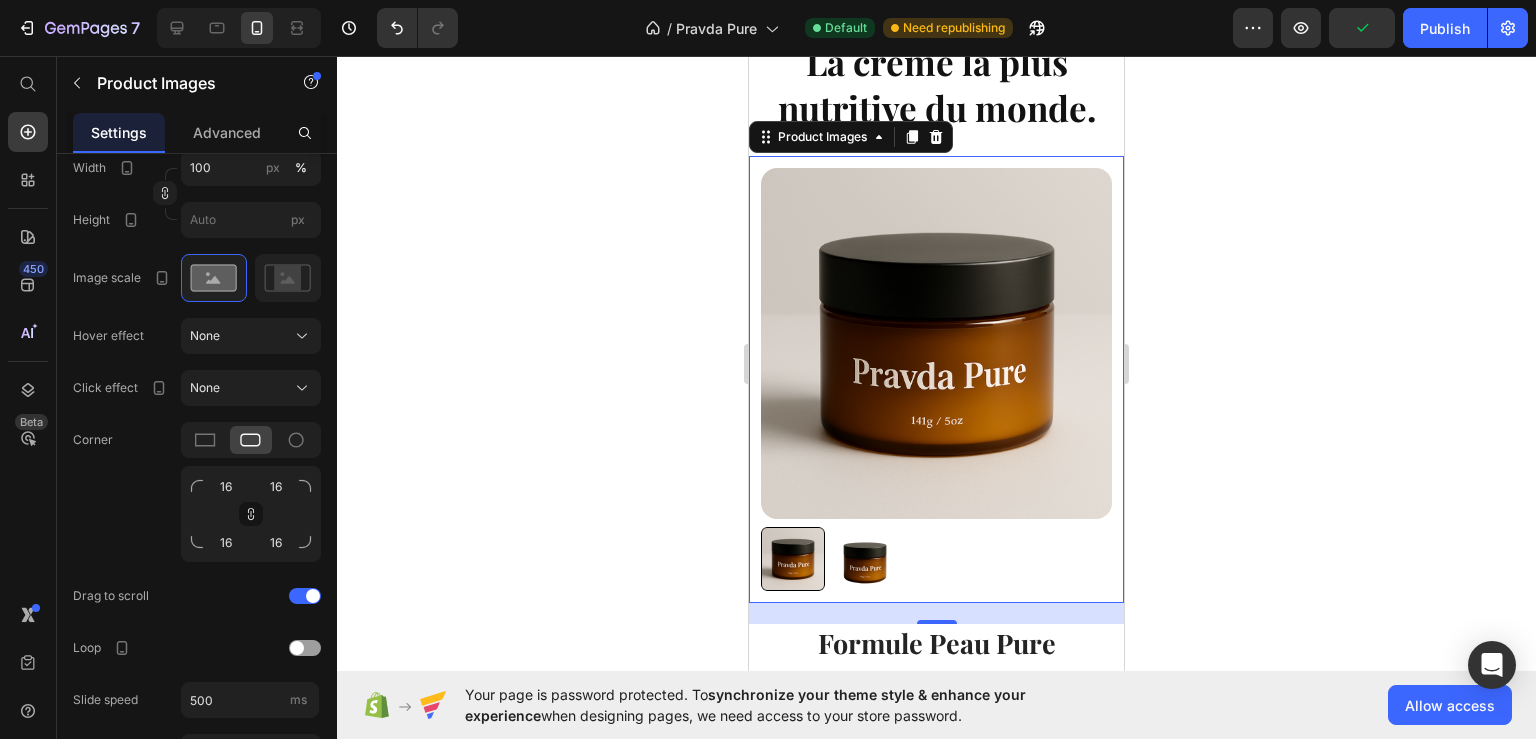 click 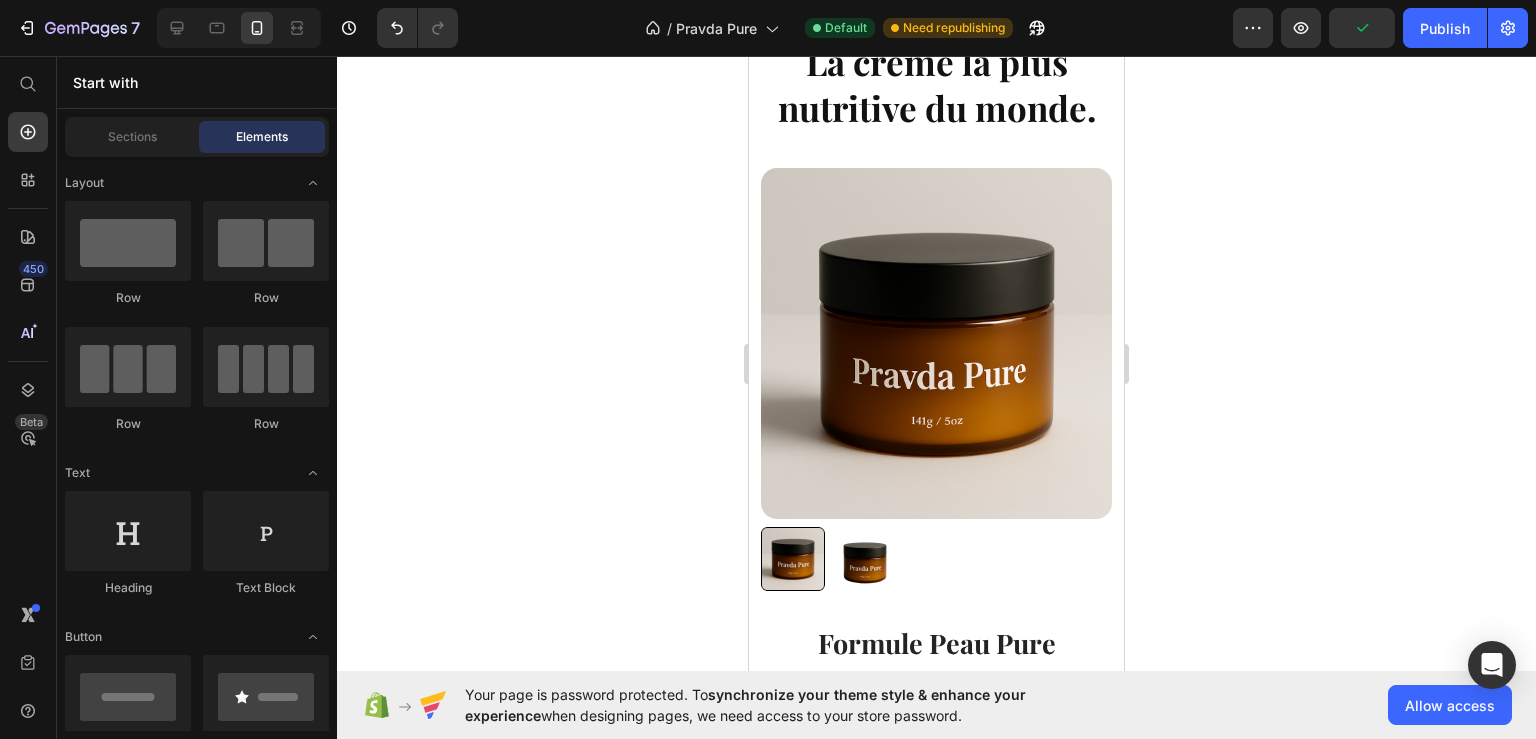 scroll, scrollTop: 0, scrollLeft: 0, axis: both 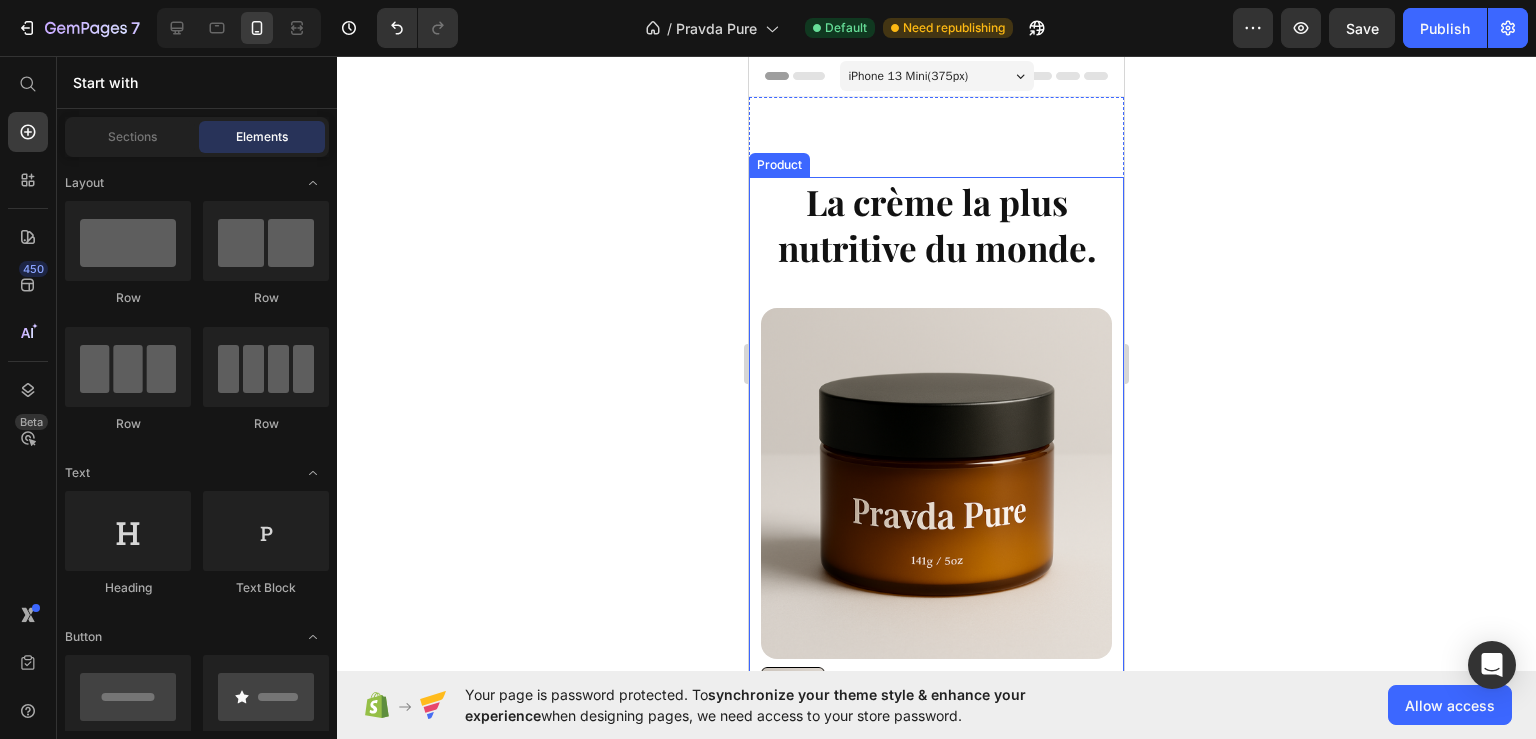 click on "La crème la plus nutritive du monde." at bounding box center (936, 224) 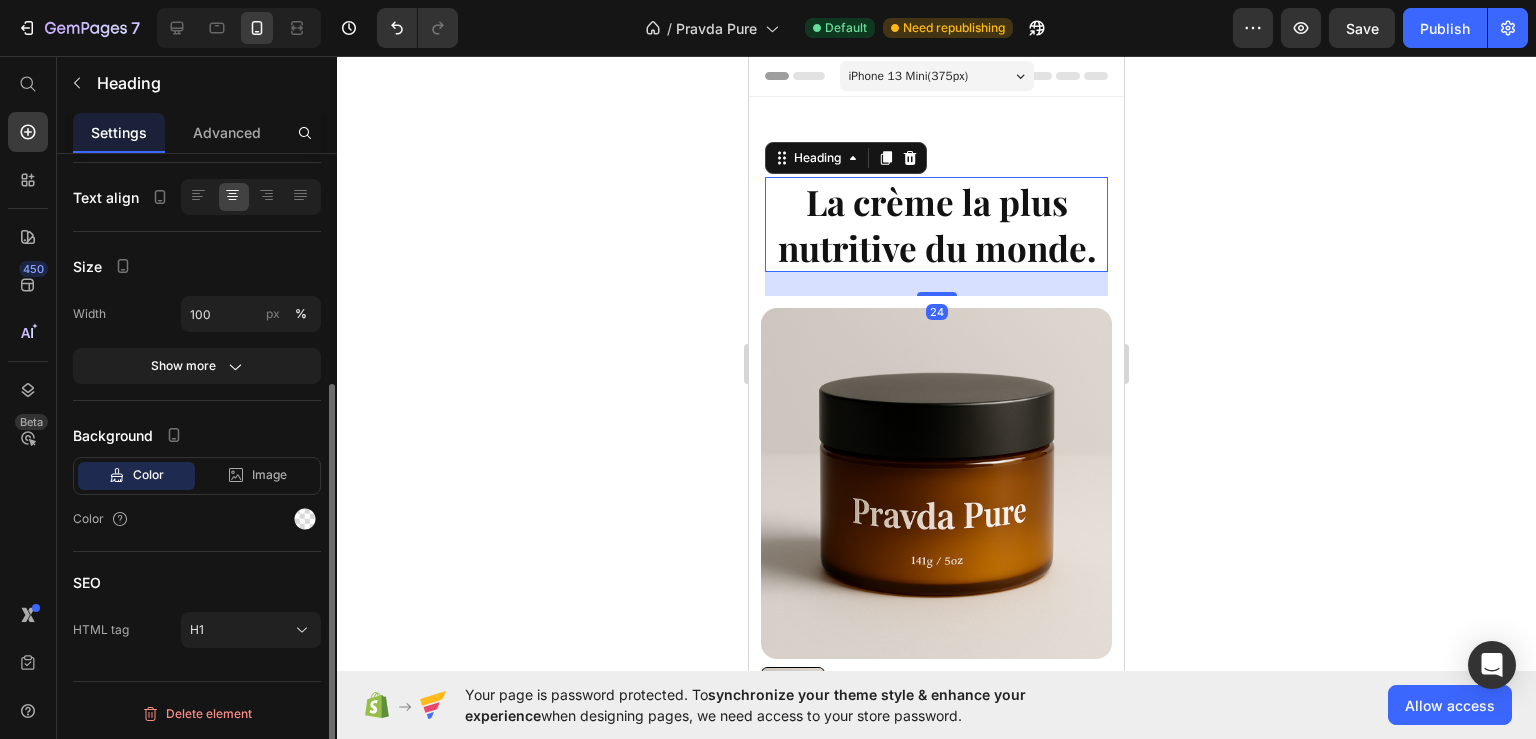 scroll, scrollTop: 0, scrollLeft: 0, axis: both 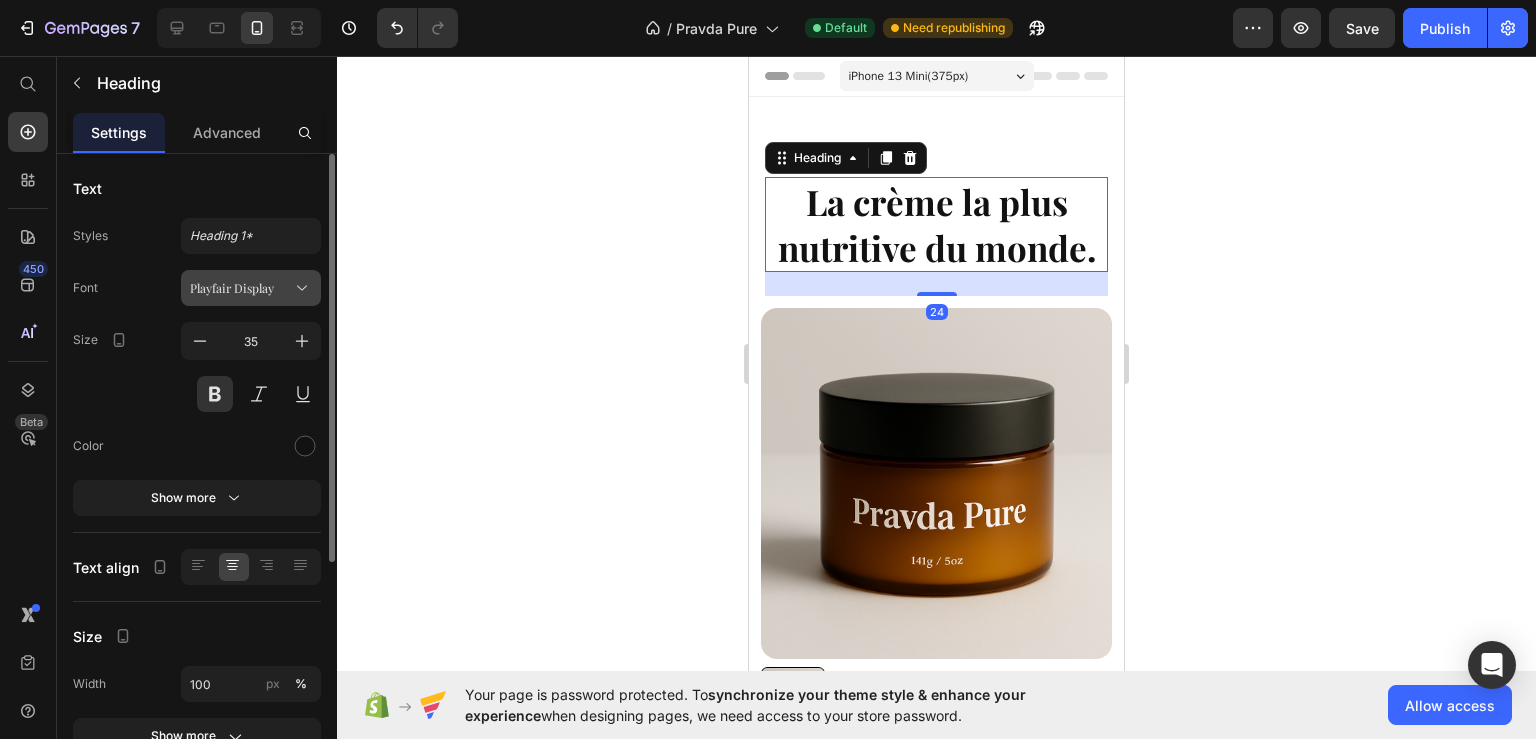 click on "Playfair Display" at bounding box center (241, 288) 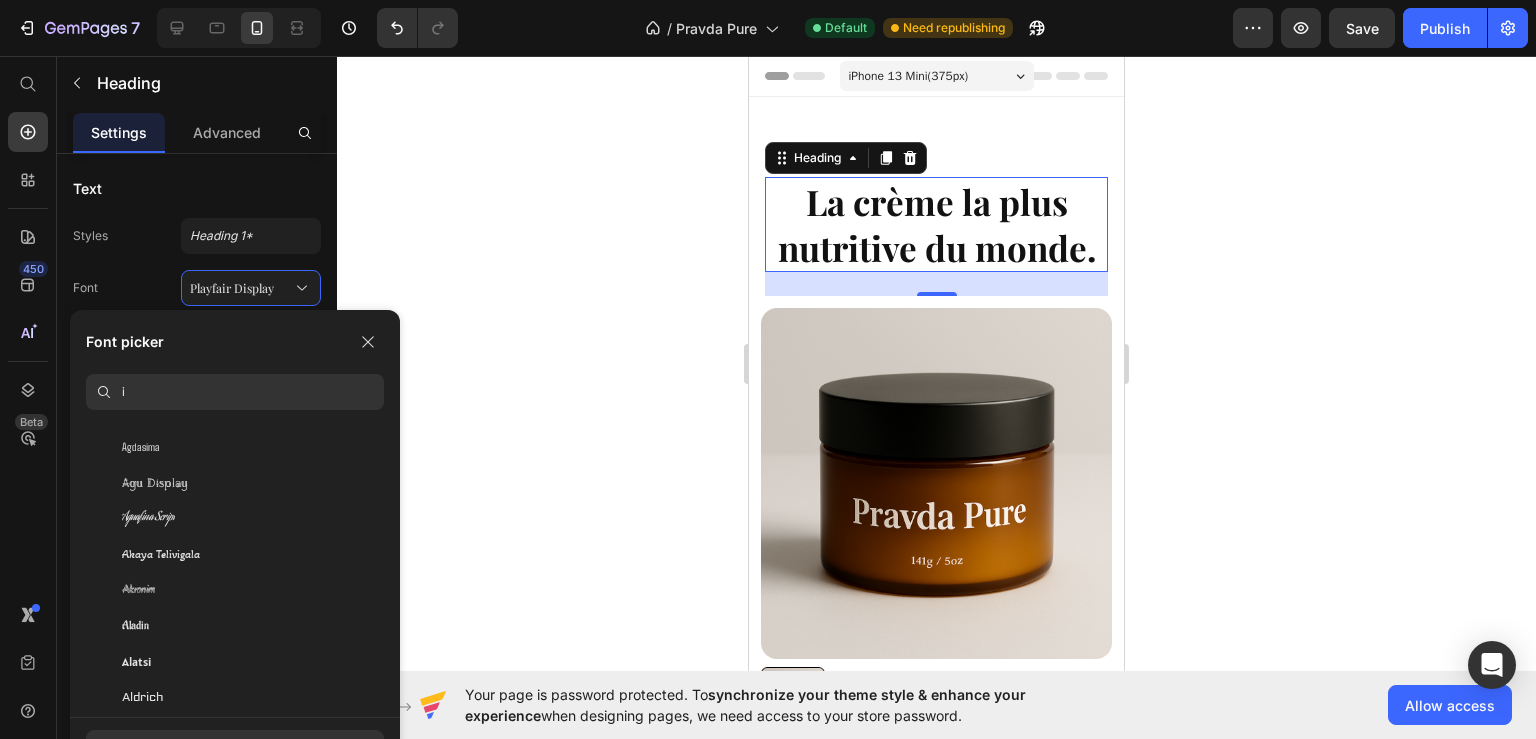 scroll, scrollTop: 0, scrollLeft: 0, axis: both 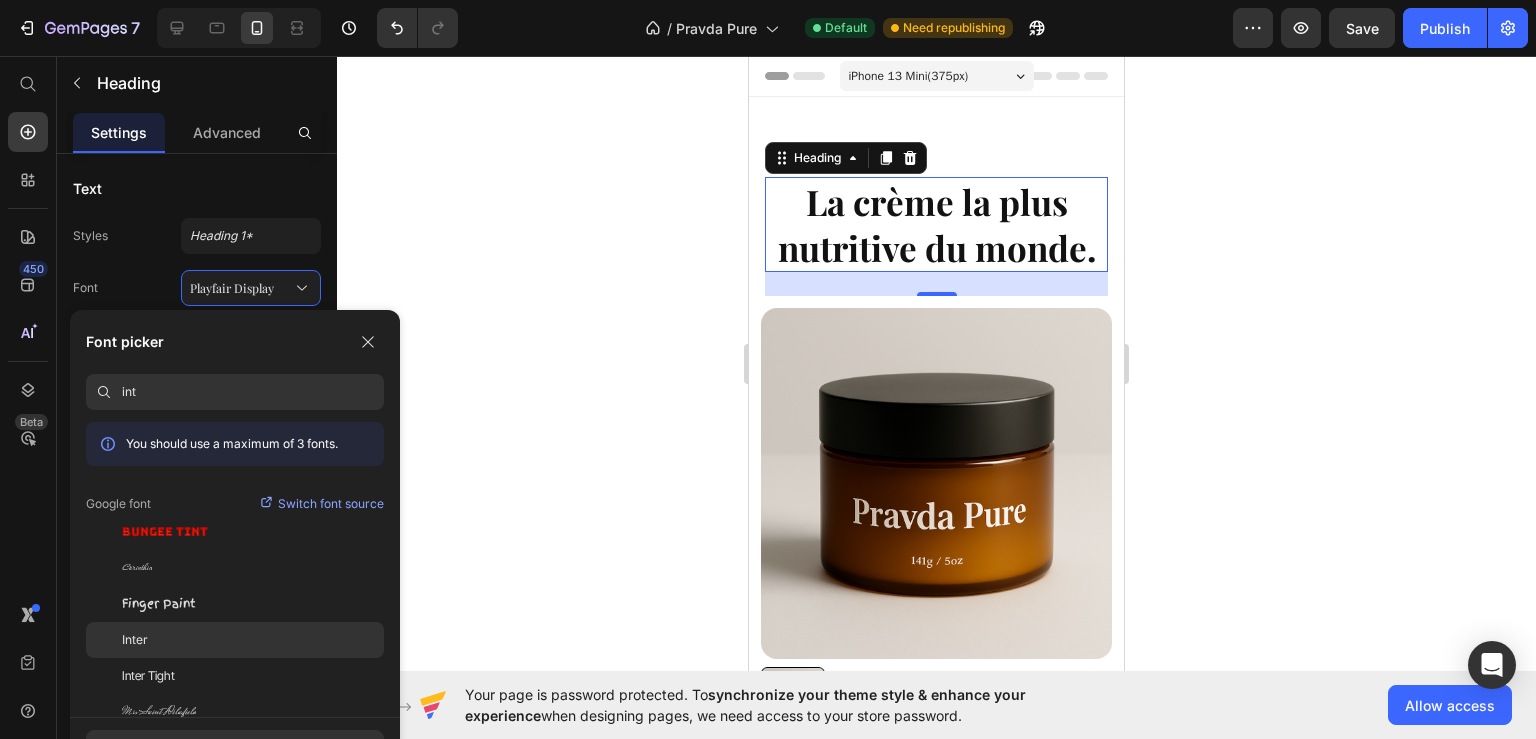 type on "int" 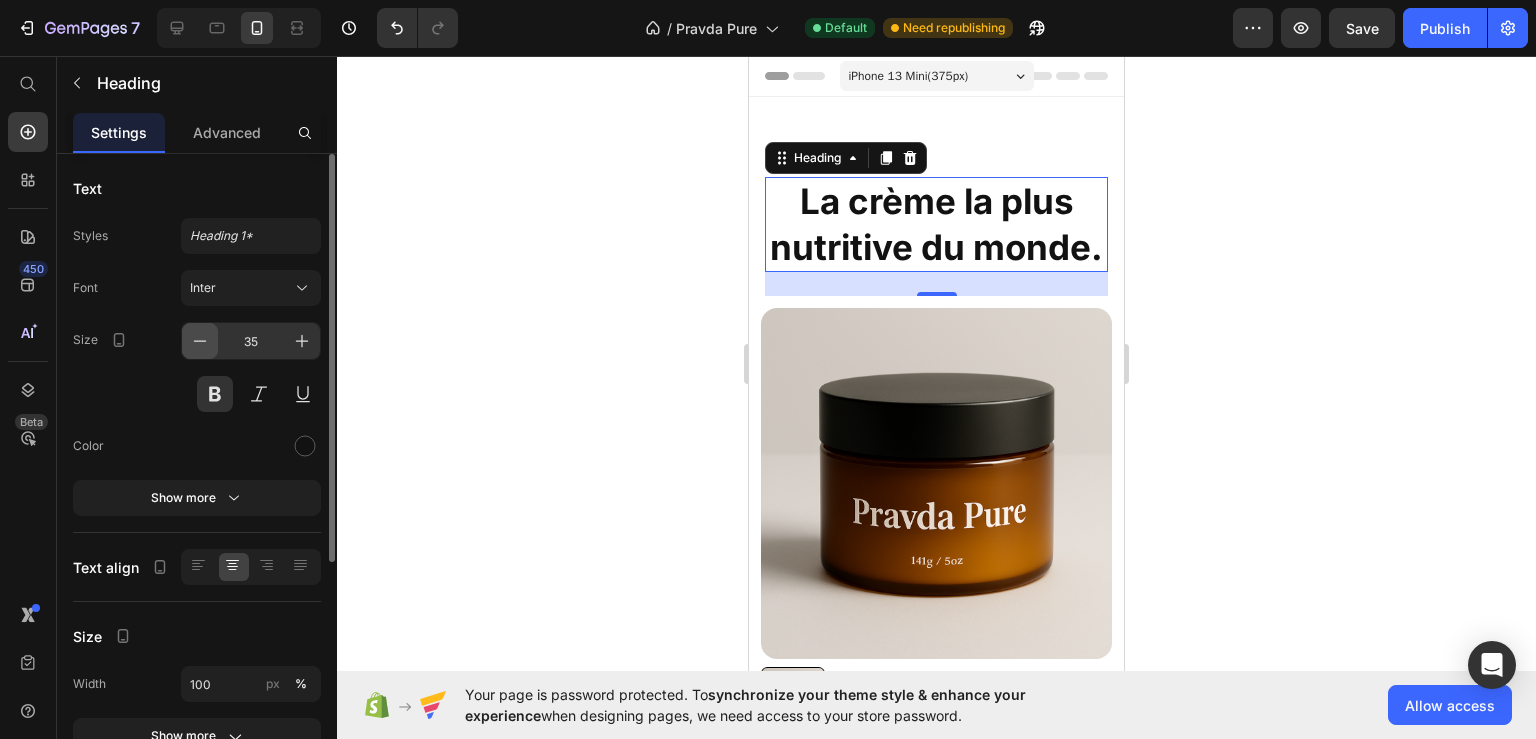 click 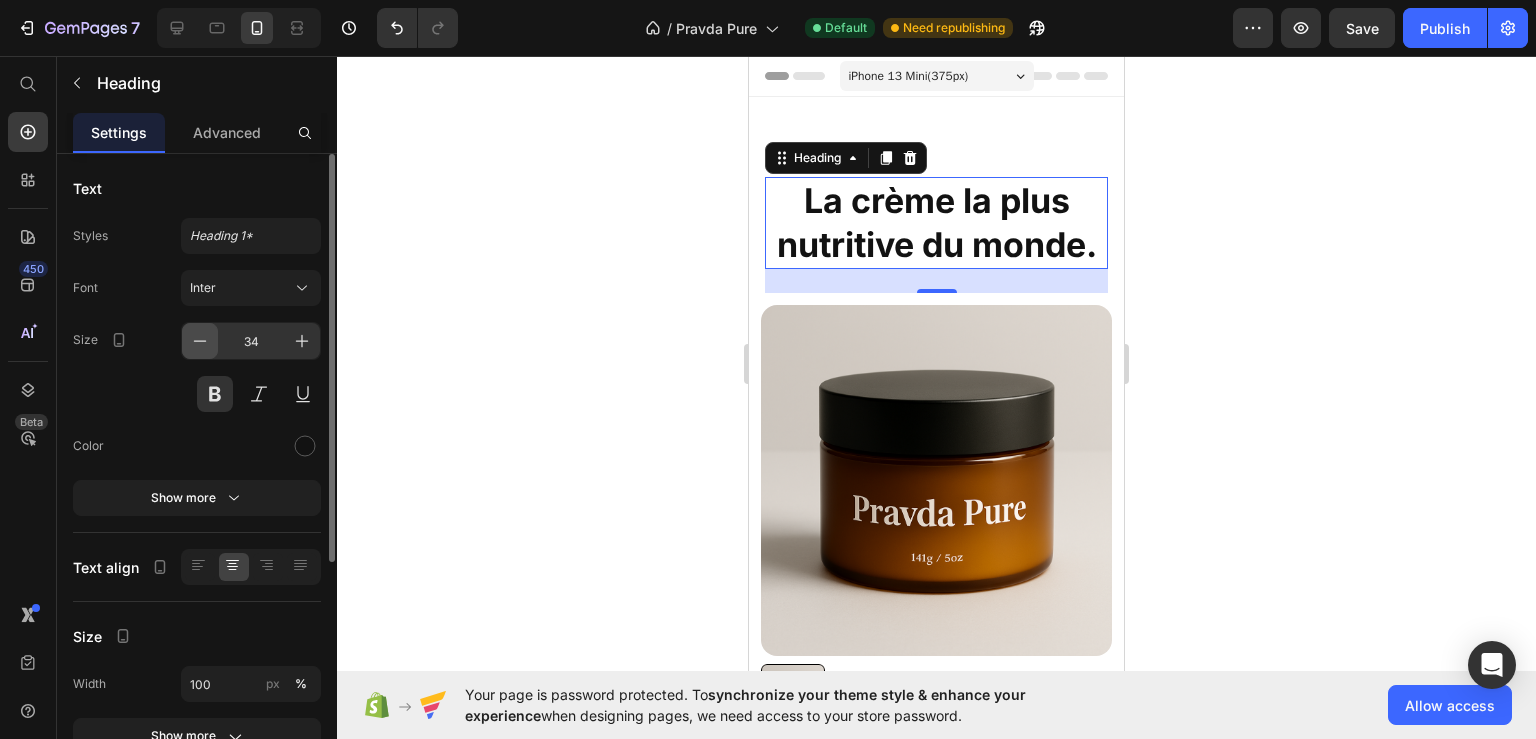 click 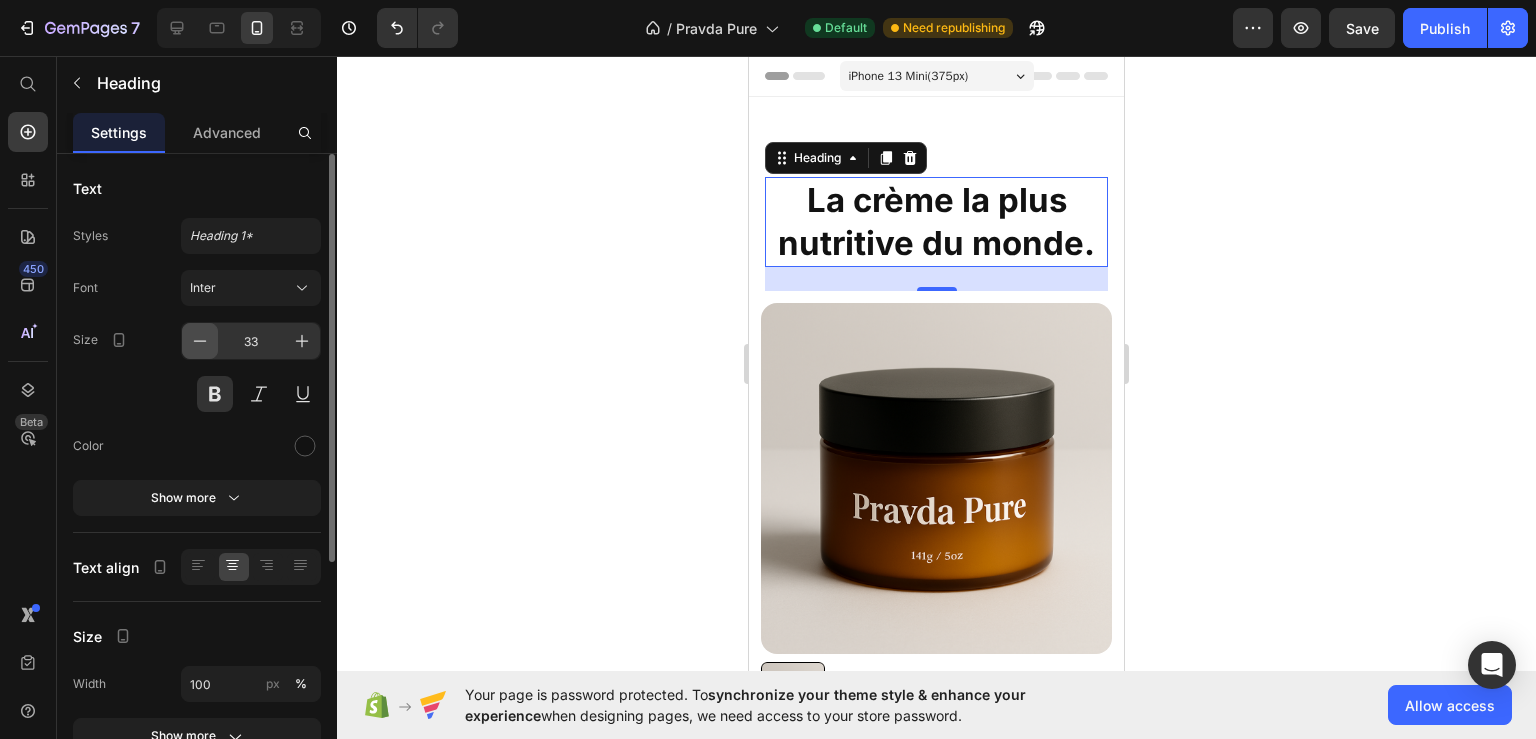 click 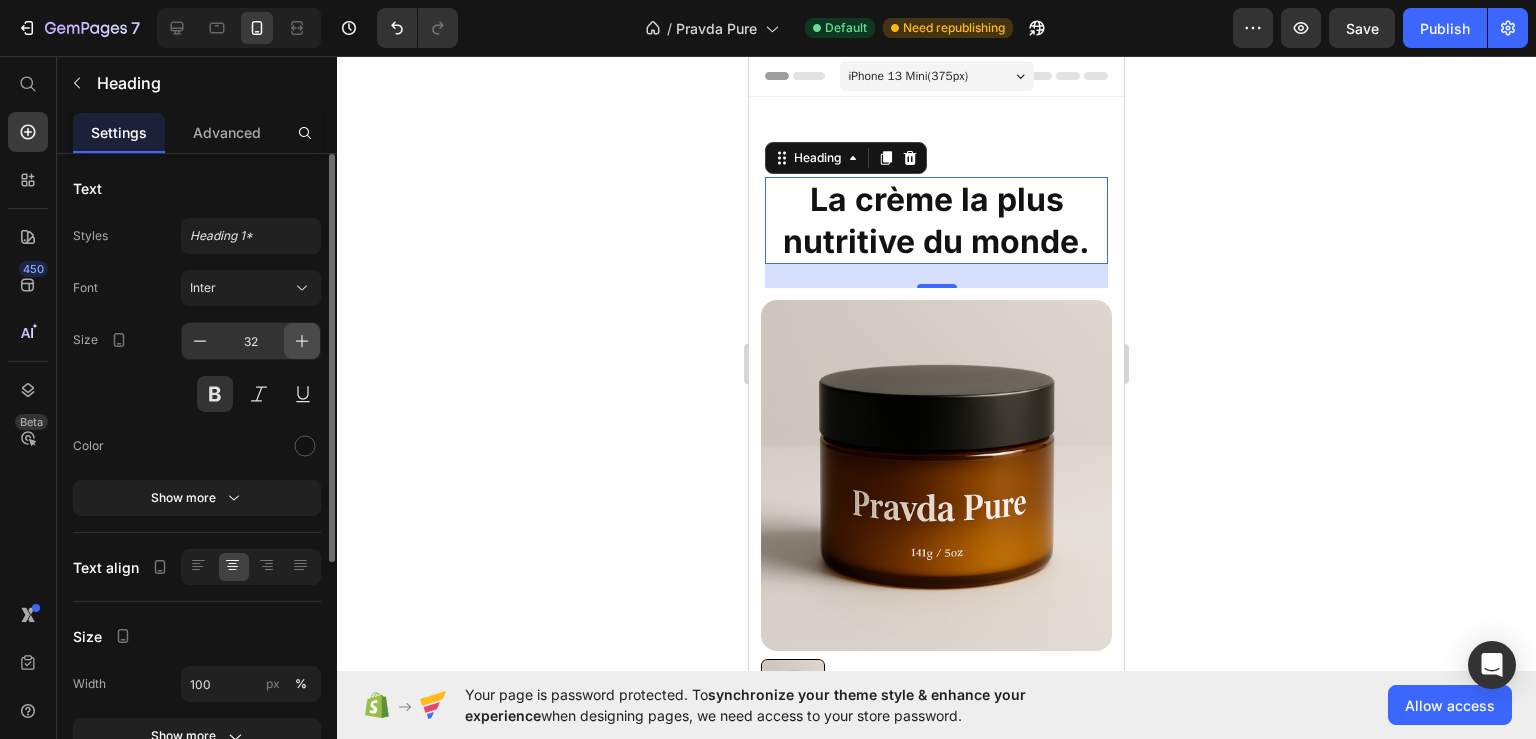 click 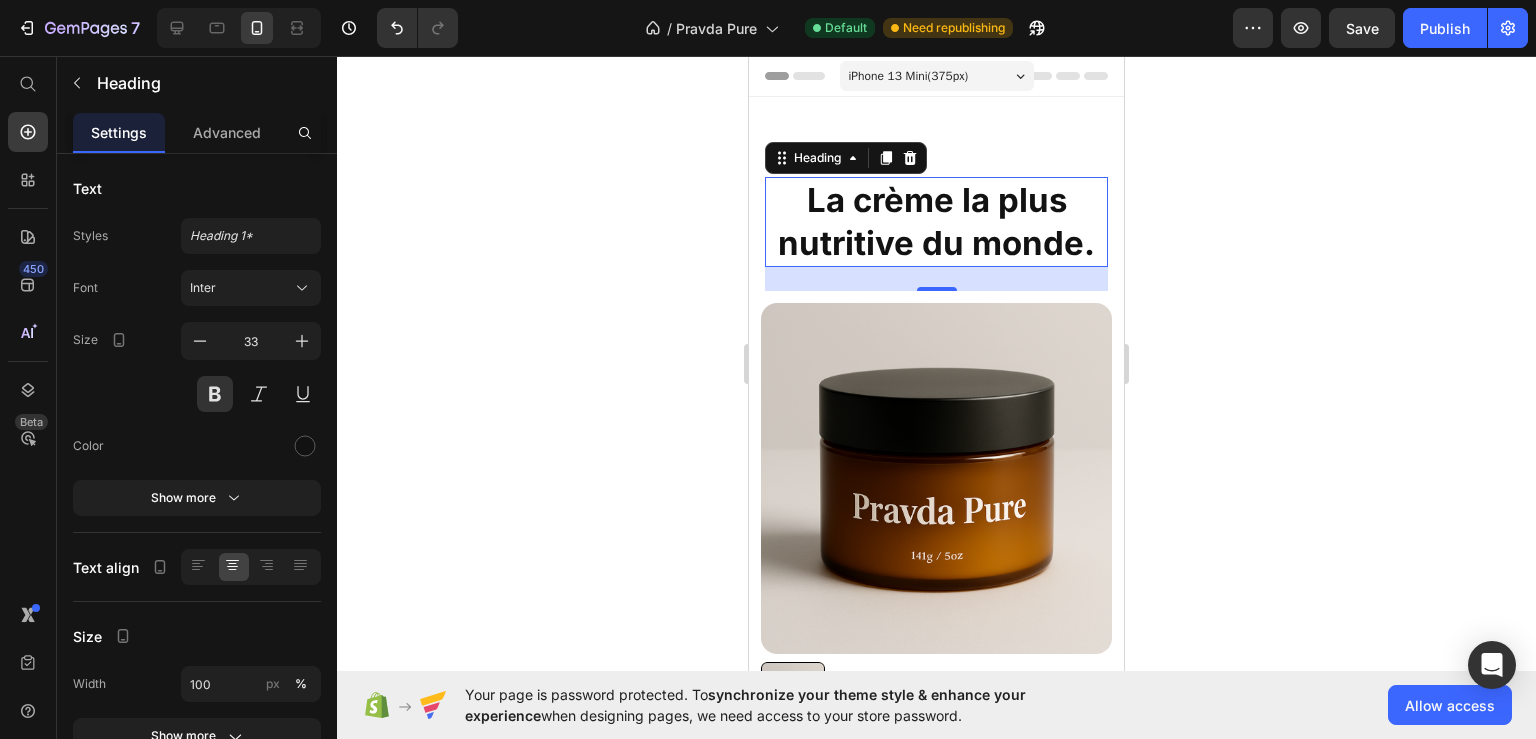 click 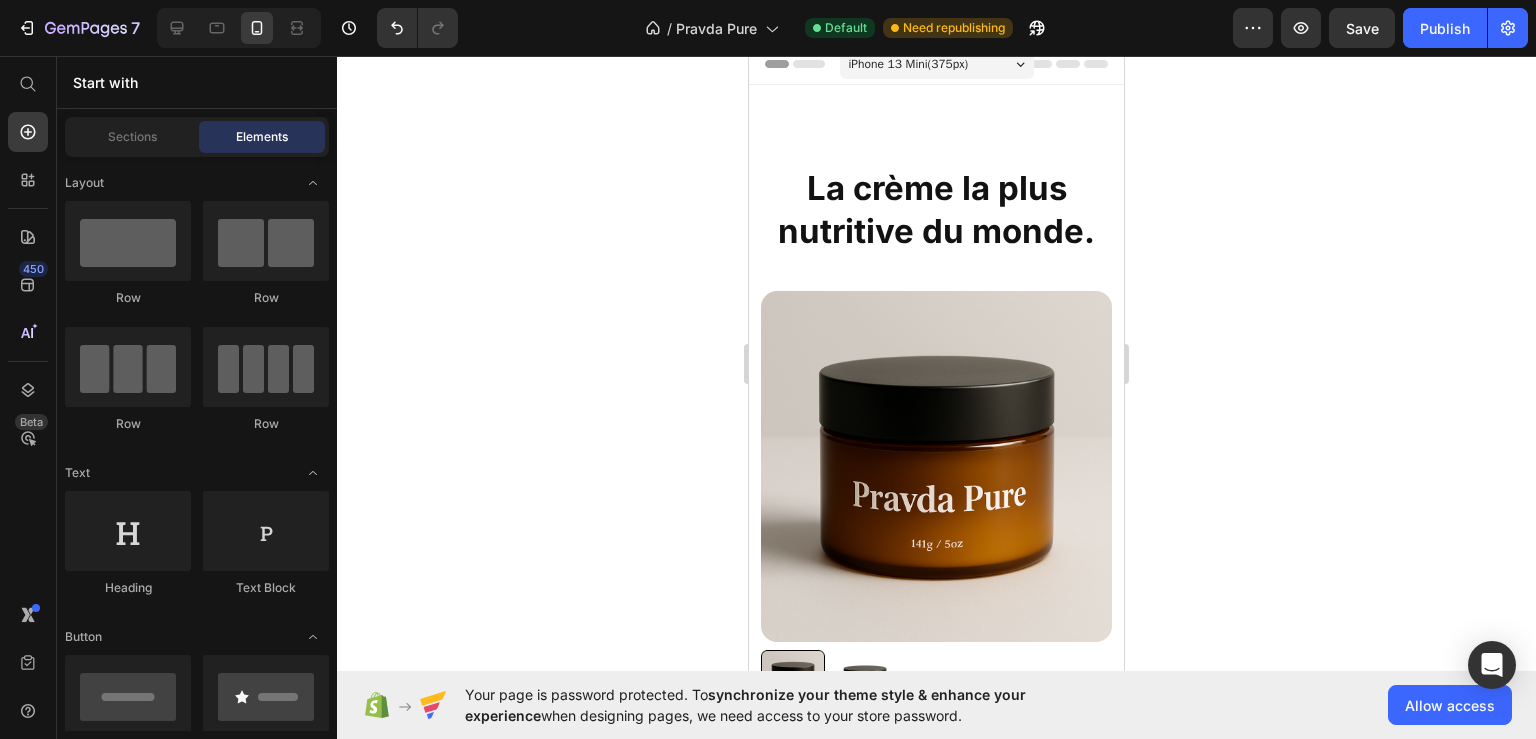 scroll, scrollTop: 0, scrollLeft: 0, axis: both 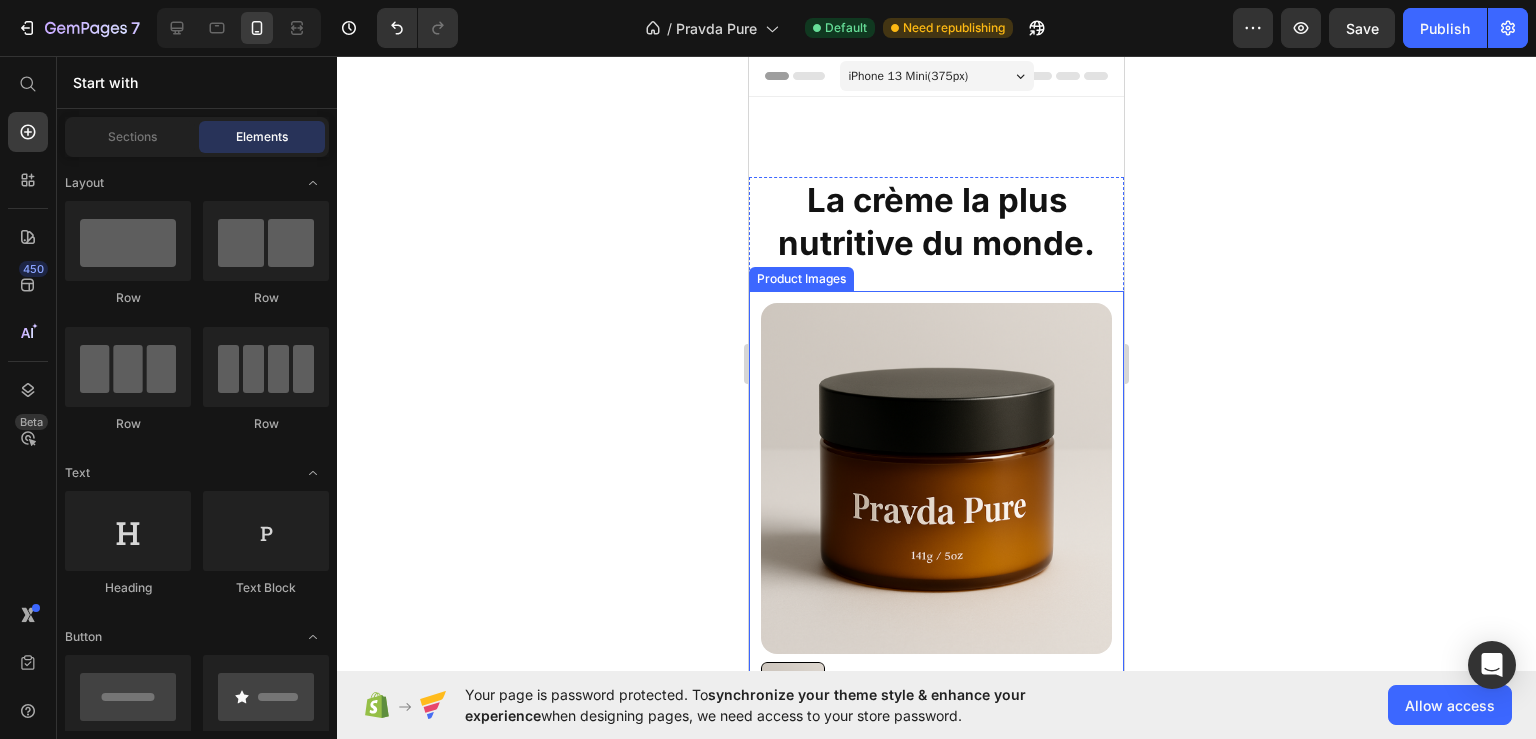 click at bounding box center [865, 694] 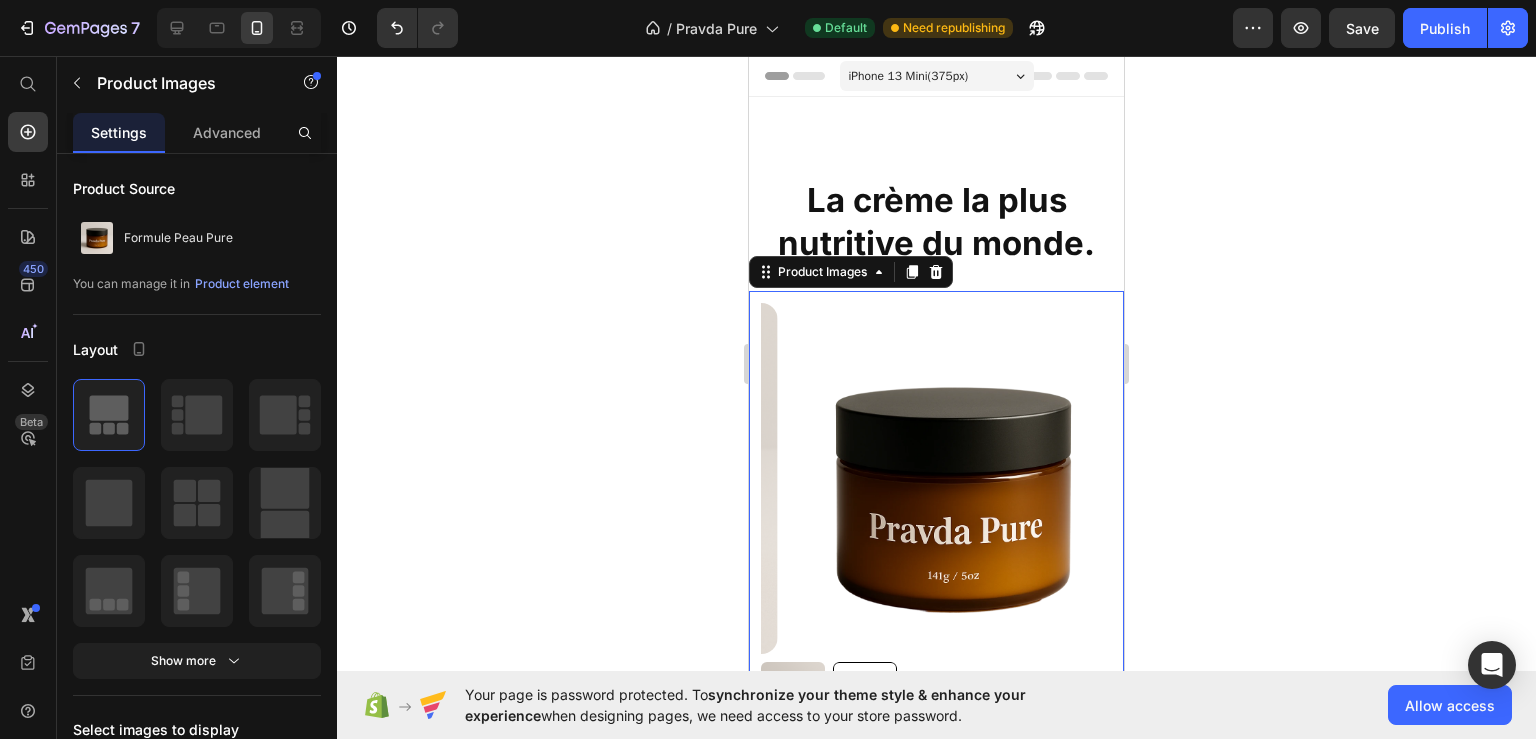 click at bounding box center [793, 694] 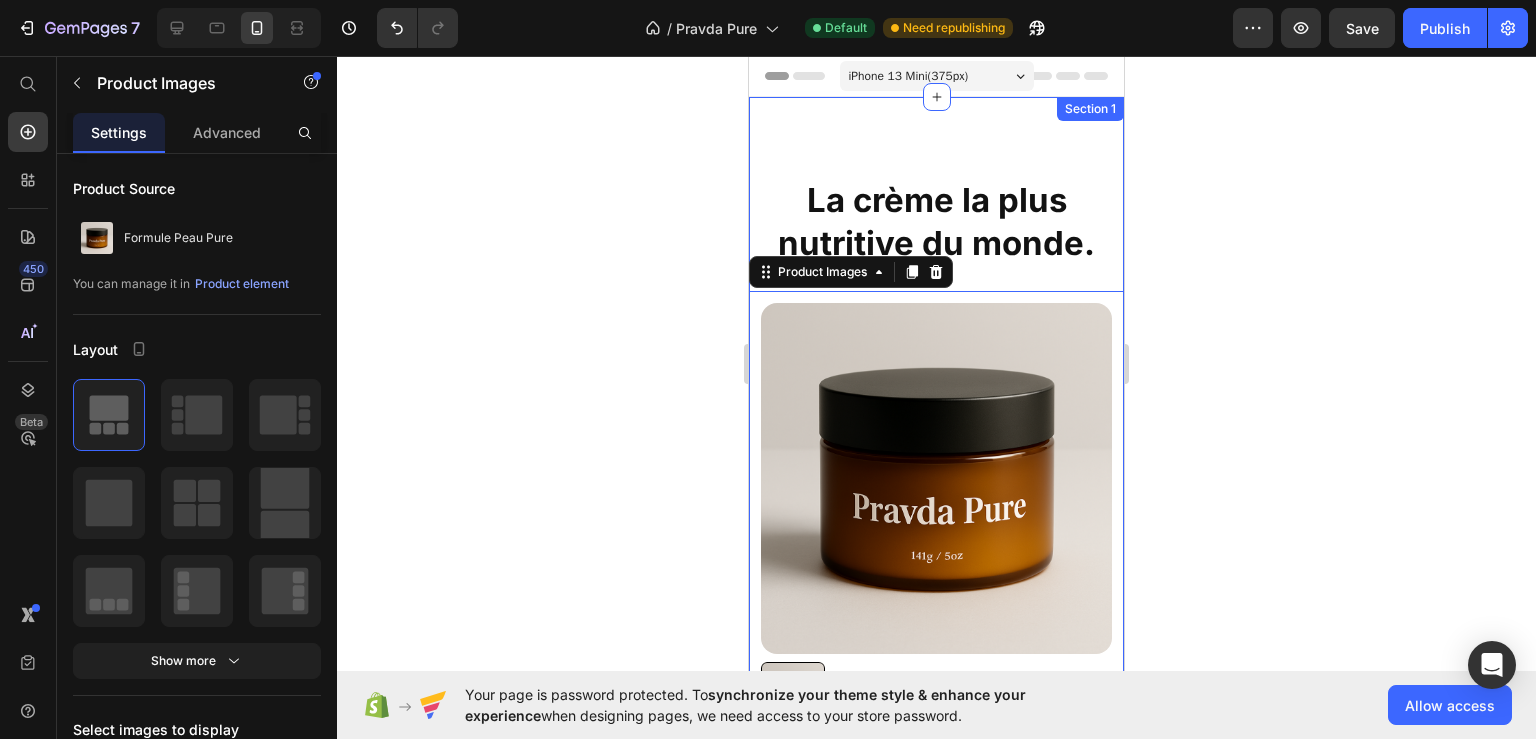 click on "La crème la plus nutritive du monde. Heading Product Images   21 Formule Peau Pure Product Title ⌛   Résultats en 24h Text Block 💚  Produit naturels Text Block 👌   97% de résultats Text Block Row Cette formule unique associe du  suif de bœuf  issu de pâturages (riche en nutriments), de  l’huile d’olive extra vierge  aux vertus antioxydantes, de la  cire d’abeille  protectrice, de  l’aloe vera  apaisant, du  miel de Manuka  antibactérien, du  collagène  revitalisant et de  l’huile de jojoba  équilibrante. Résultat : une peau nette, apaisée et lumineuse, libérée des imperfections. Text Block                Title Line 30€  offert + livraison offerte Text Block €59,99 Product Price €99,99 Product Price Row Out of stock Add to Cart Image Image Image Image Image Row Row                Title Line Product Section 1" at bounding box center [936, 716] 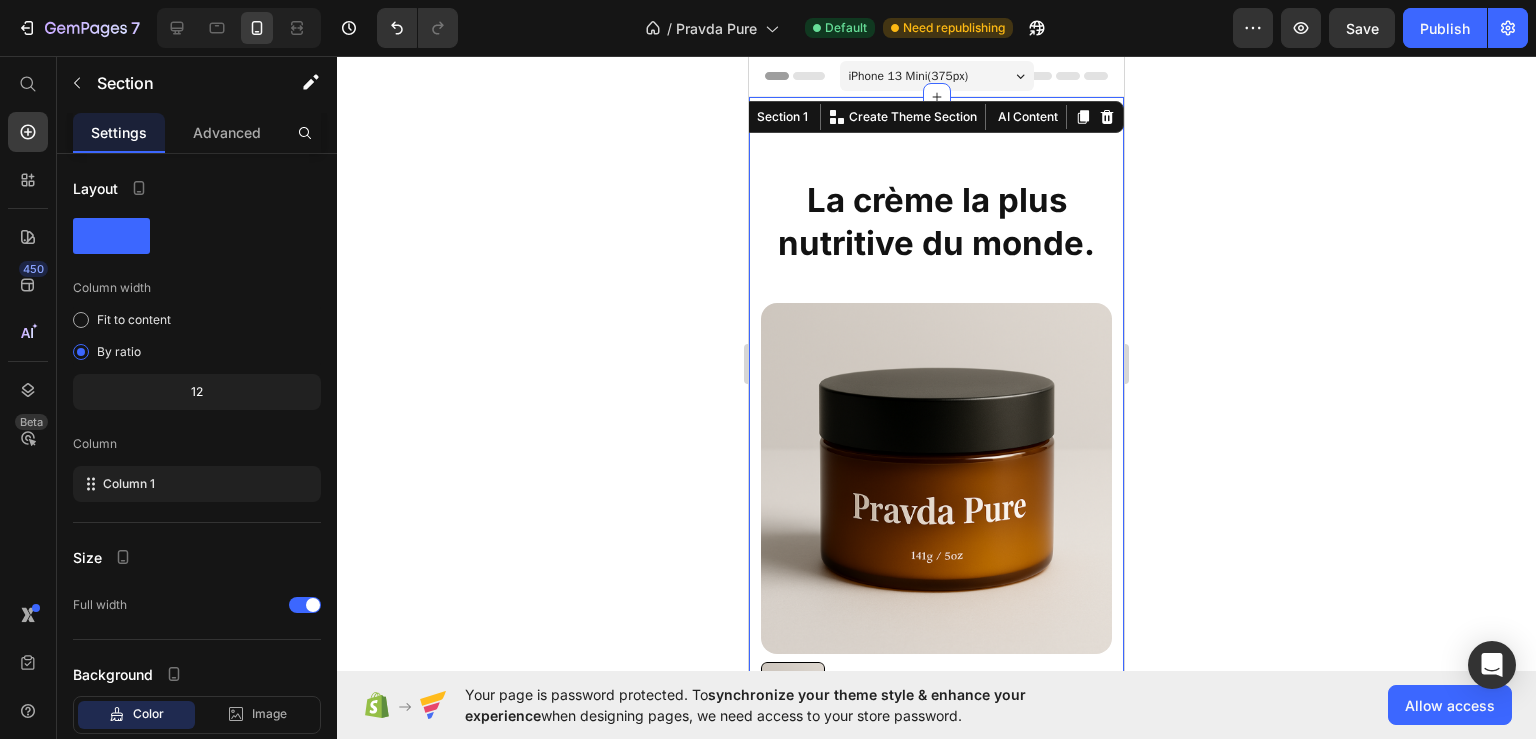 click 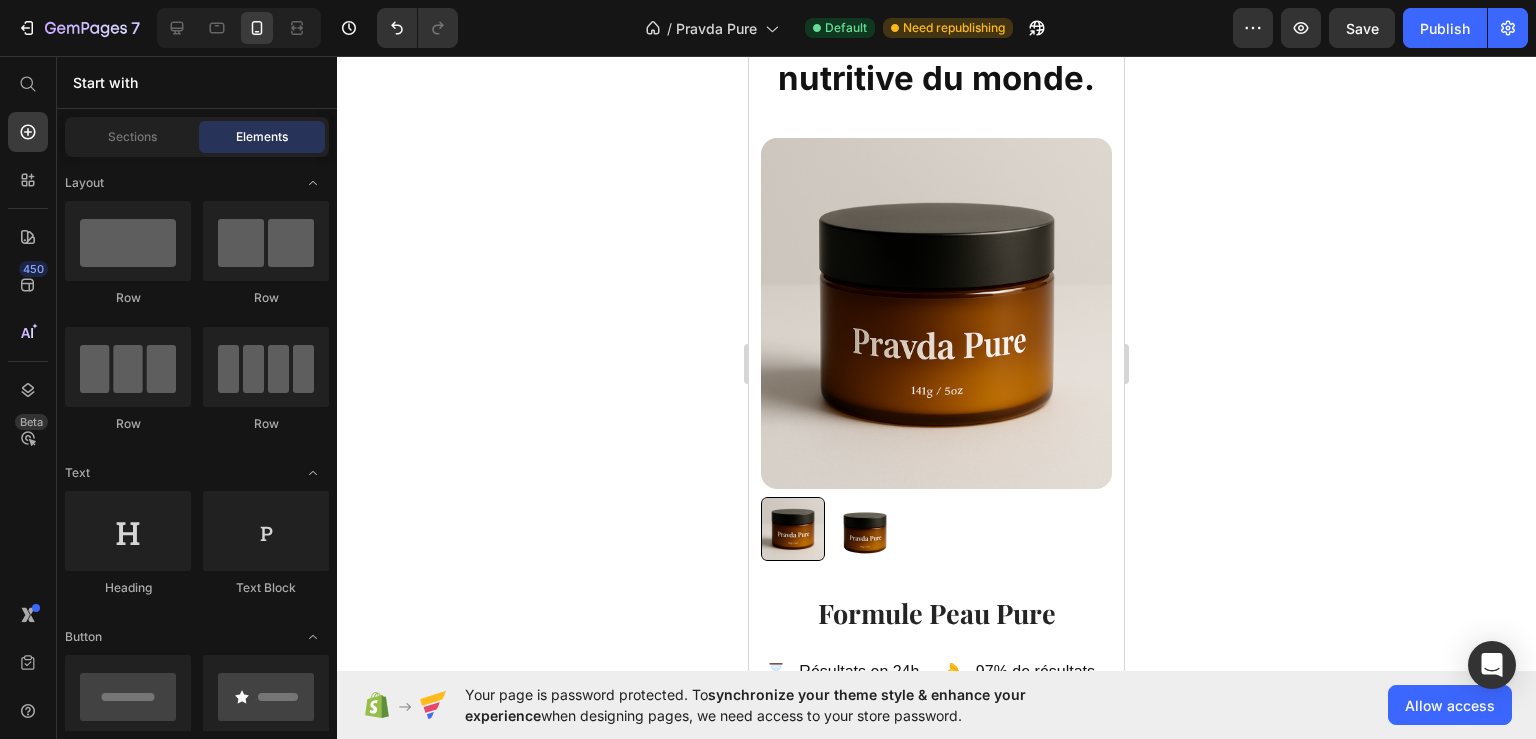 scroll, scrollTop: 0, scrollLeft: 0, axis: both 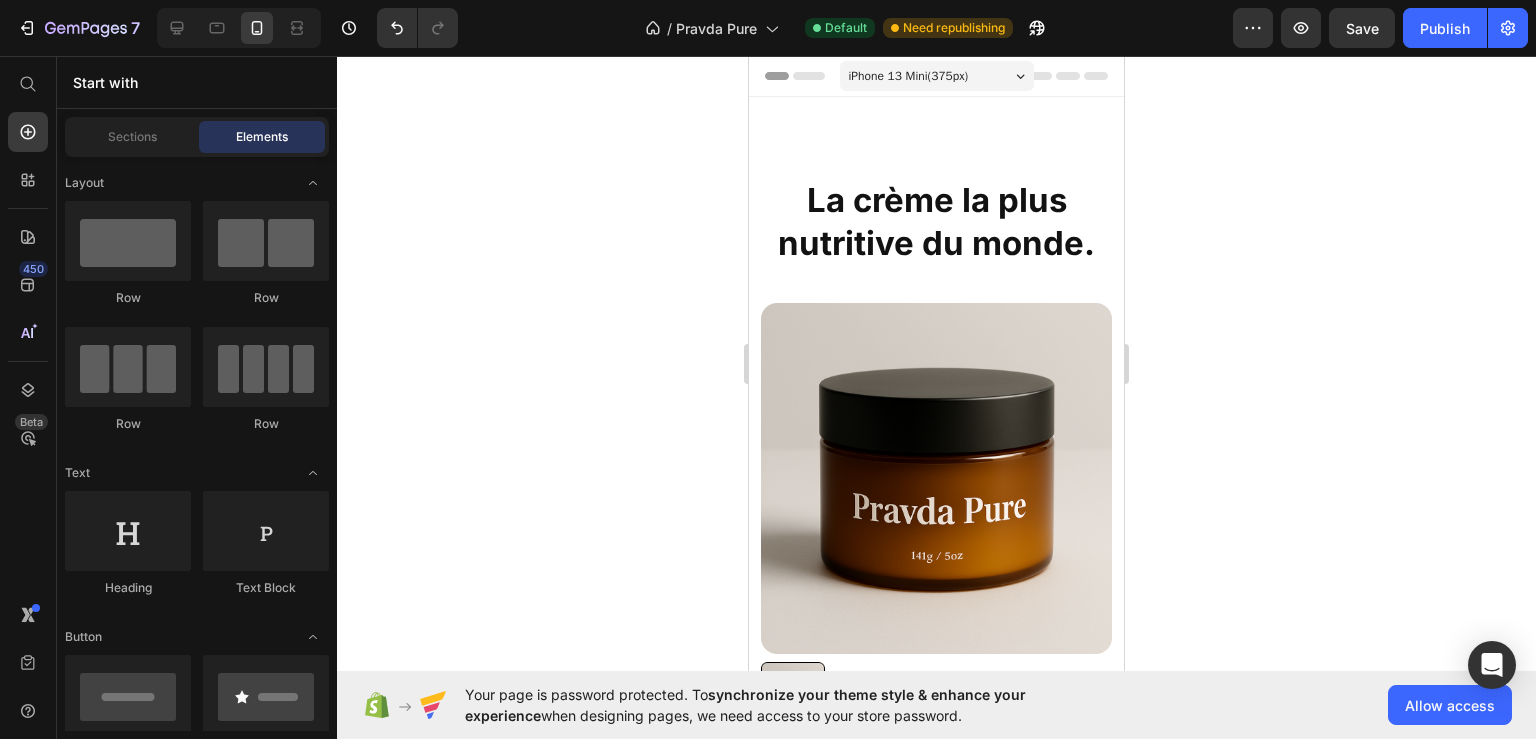 drag, startPoint x: 1114, startPoint y: 100, endPoint x: 1883, endPoint y: 129, distance: 769.54663 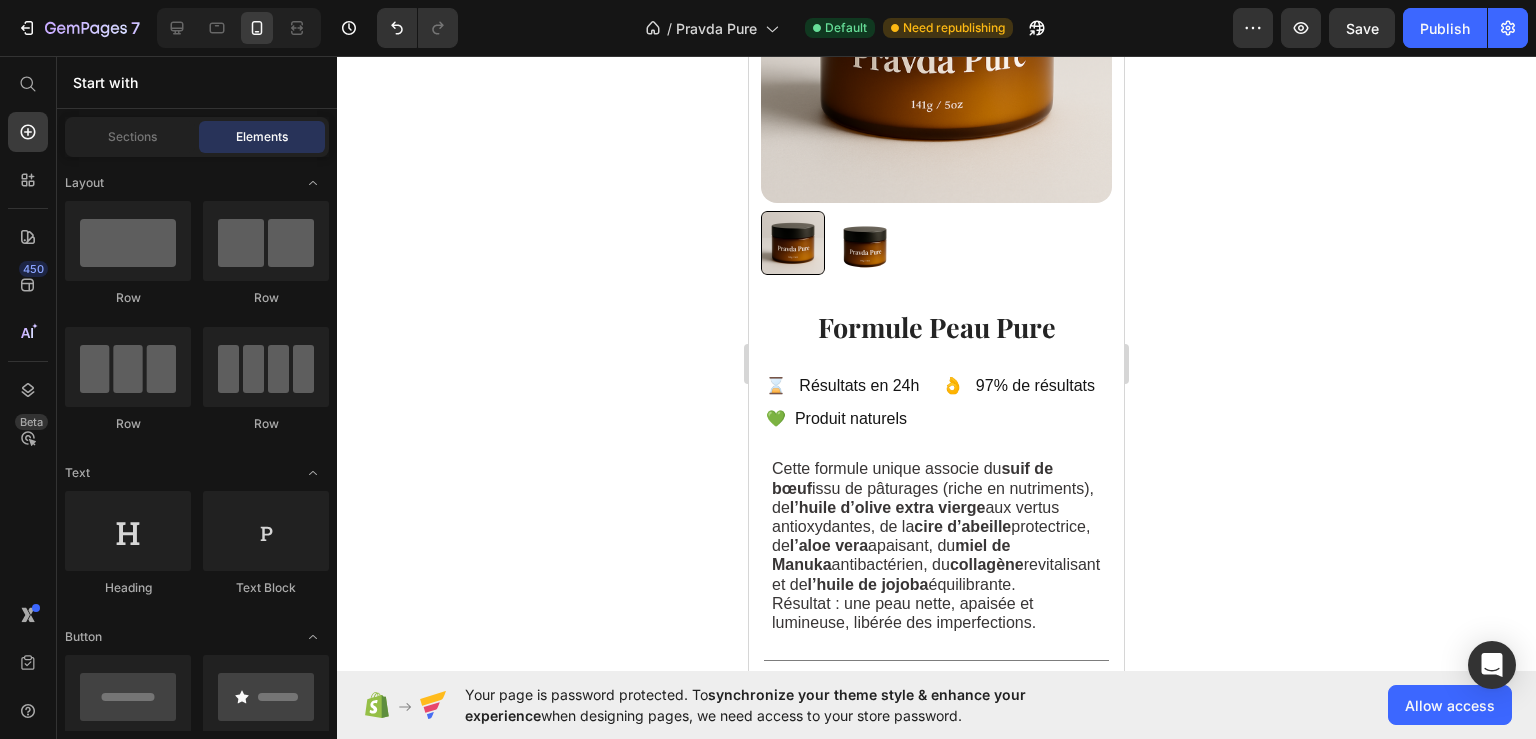 scroll, scrollTop: 0, scrollLeft: 0, axis: both 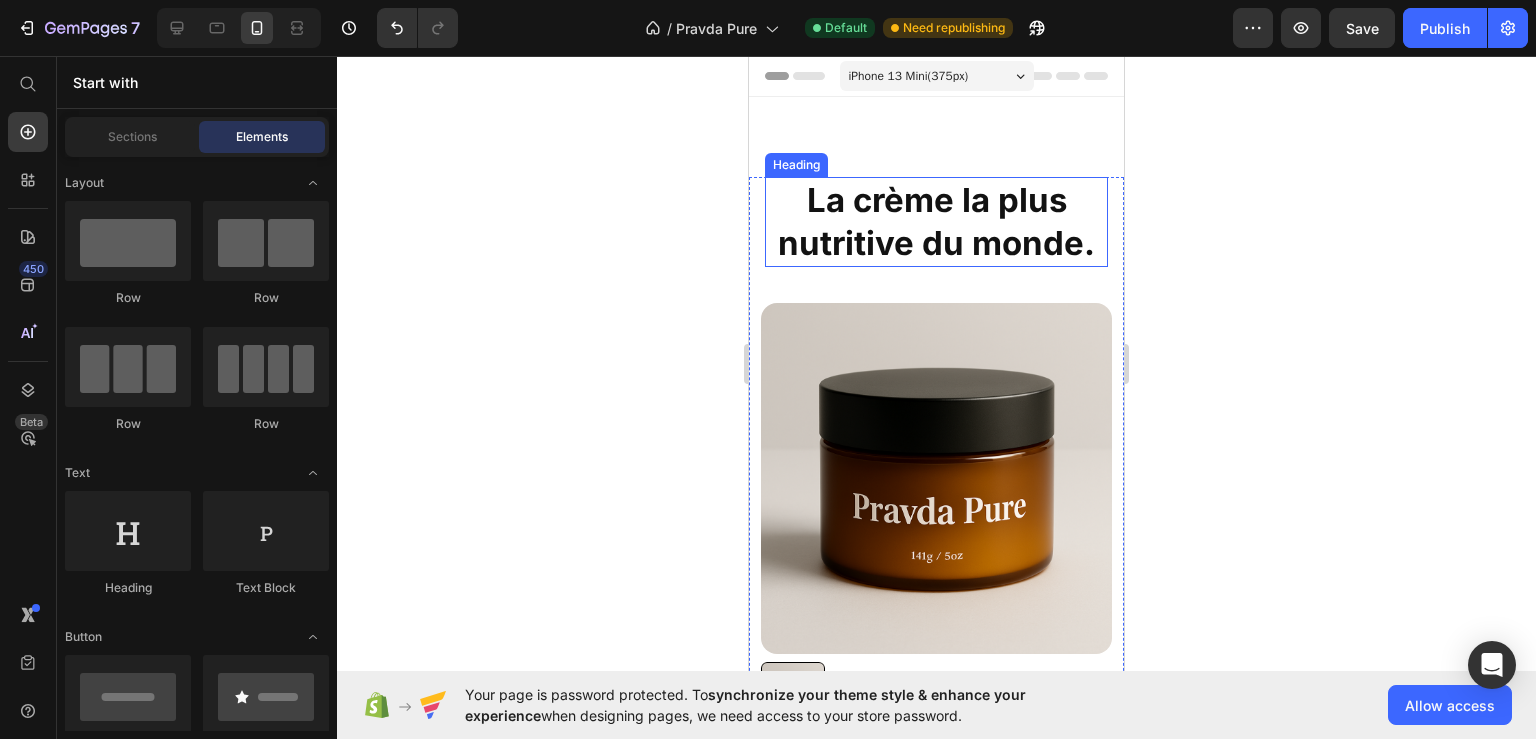 click on "La crème la plus nutritive du monde." at bounding box center (936, 222) 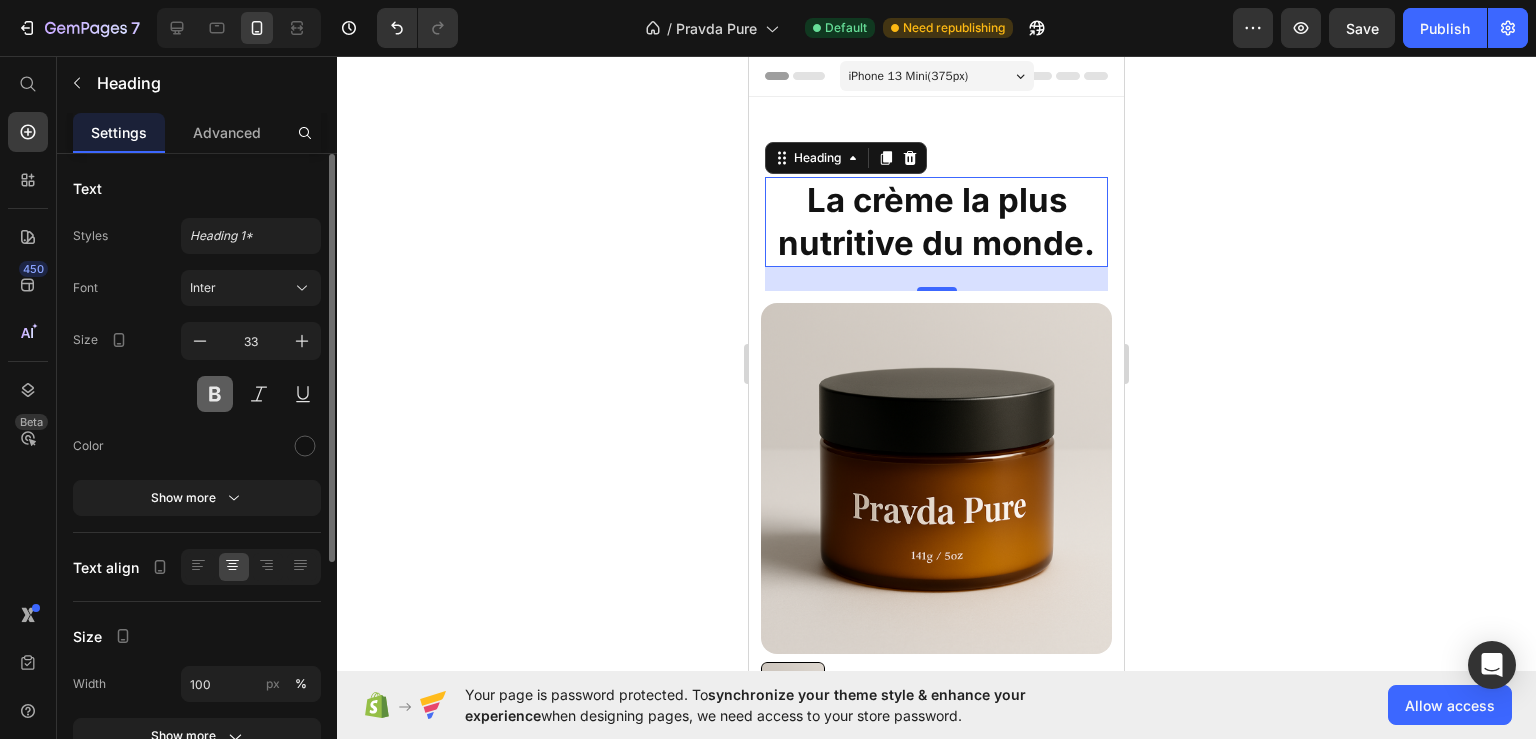 click at bounding box center [215, 394] 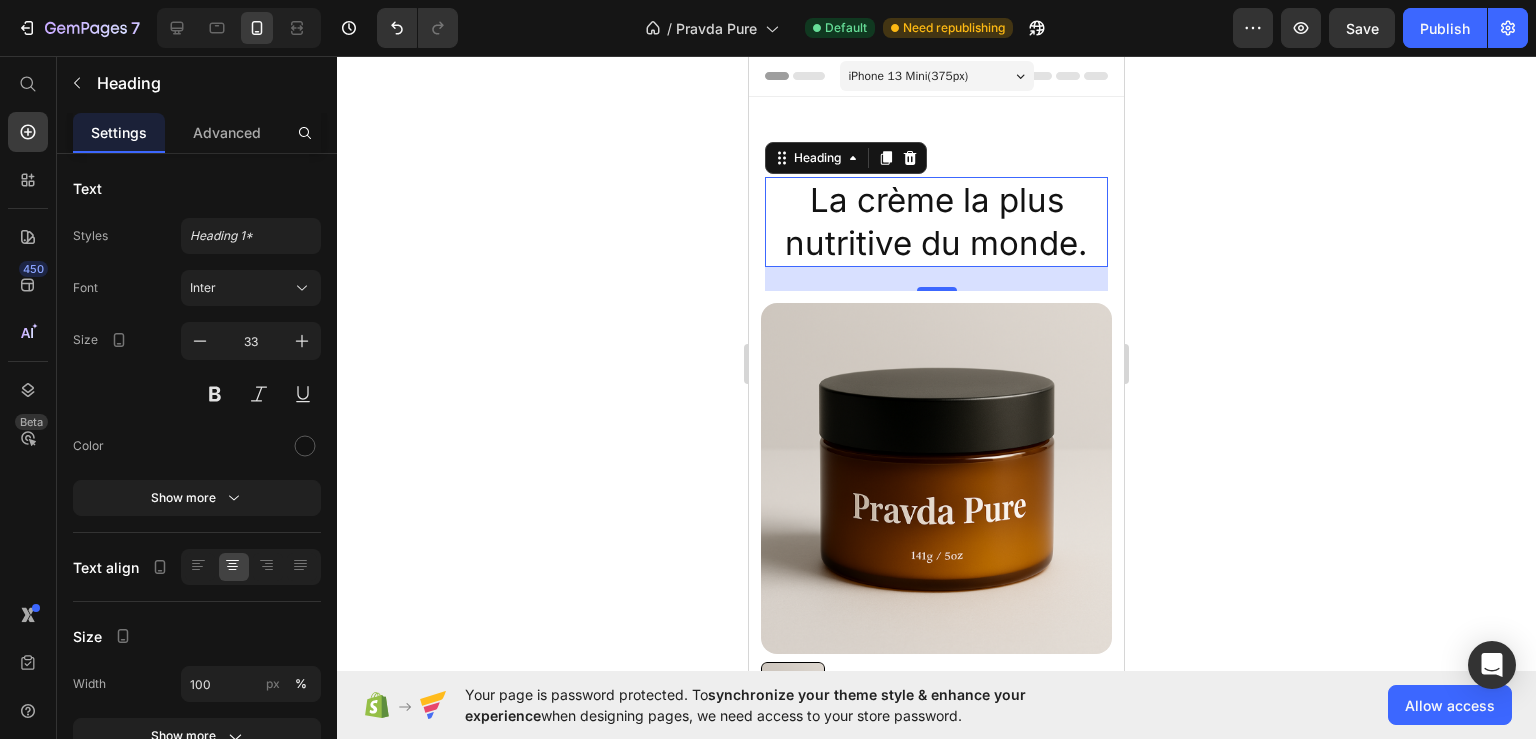 click 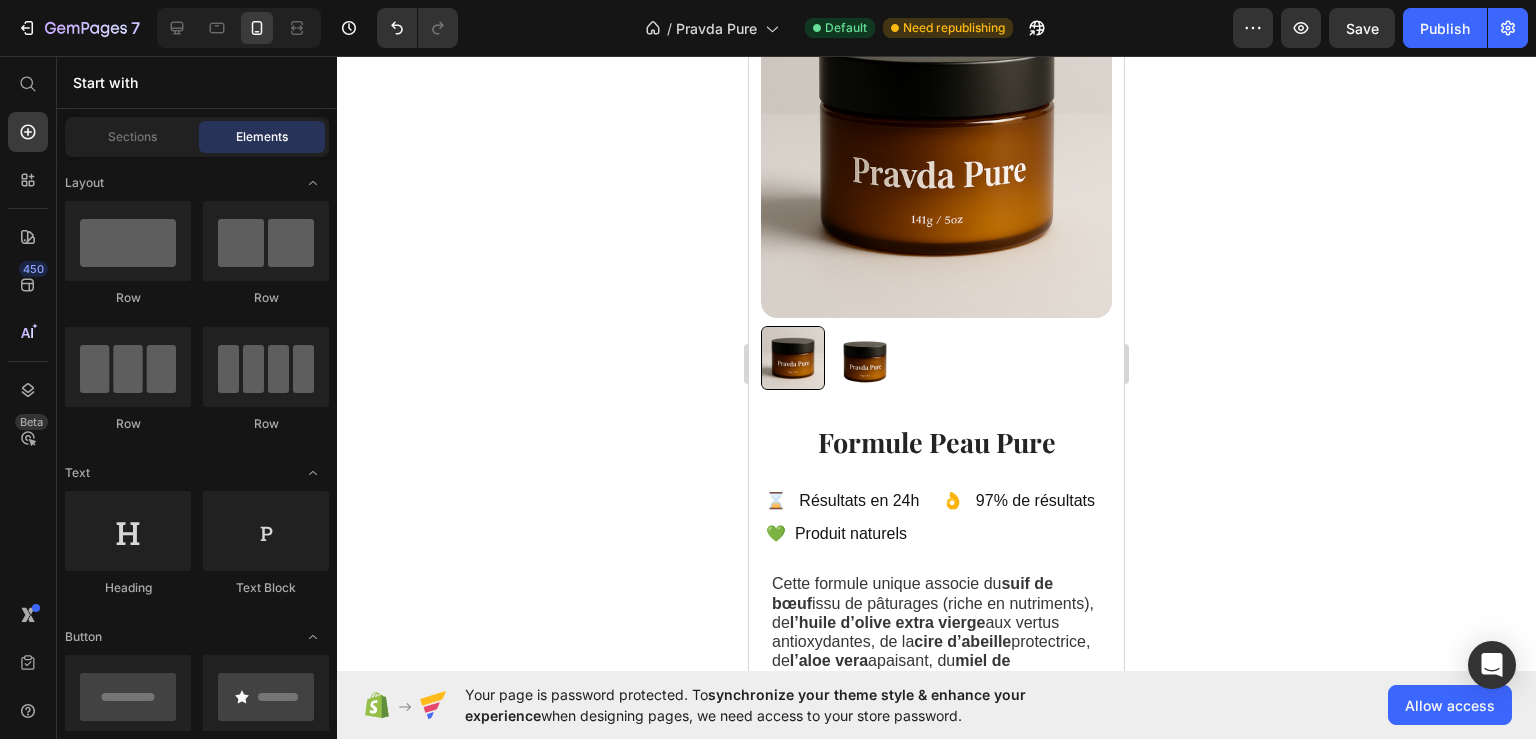 scroll, scrollTop: 528, scrollLeft: 0, axis: vertical 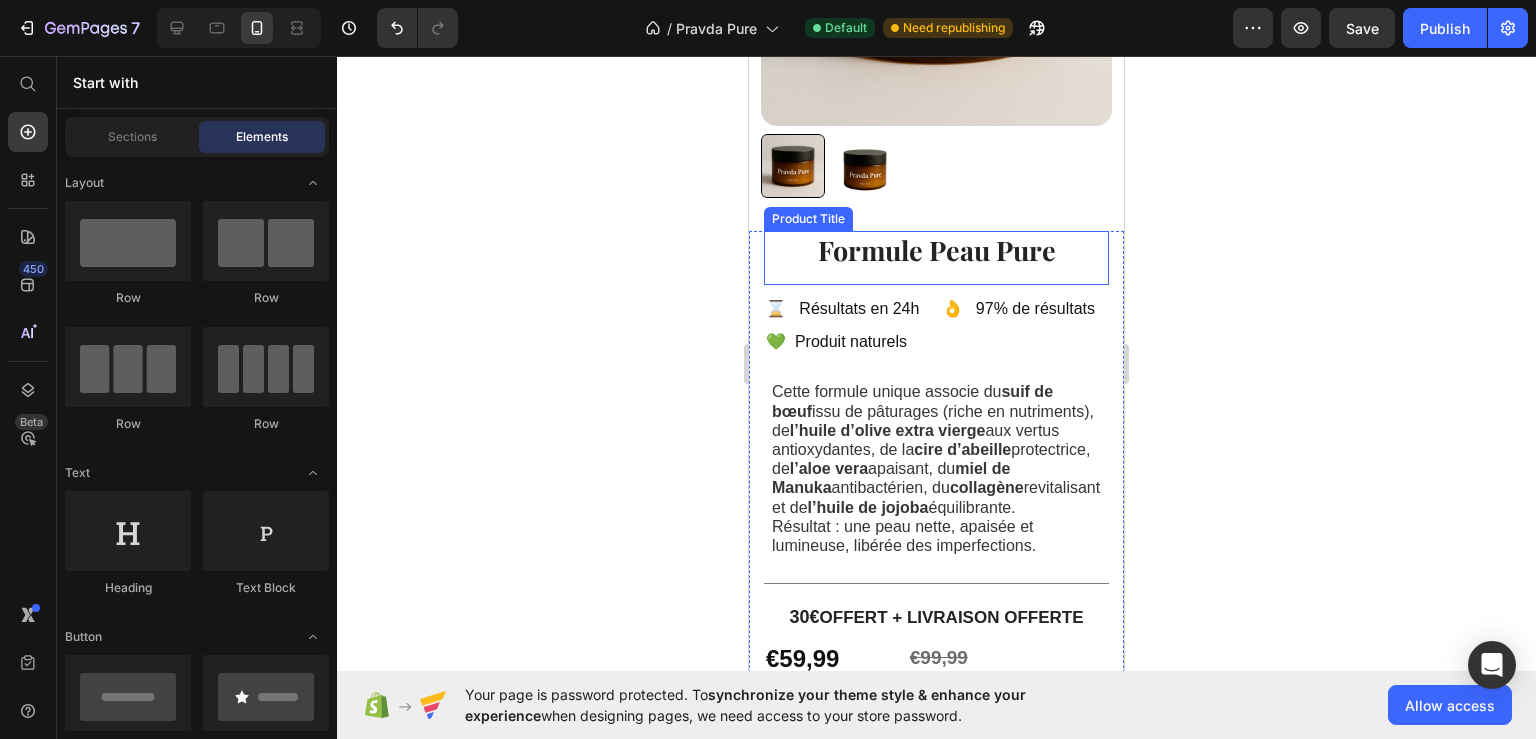 click on "Formule Peau Pure" at bounding box center (936, 250) 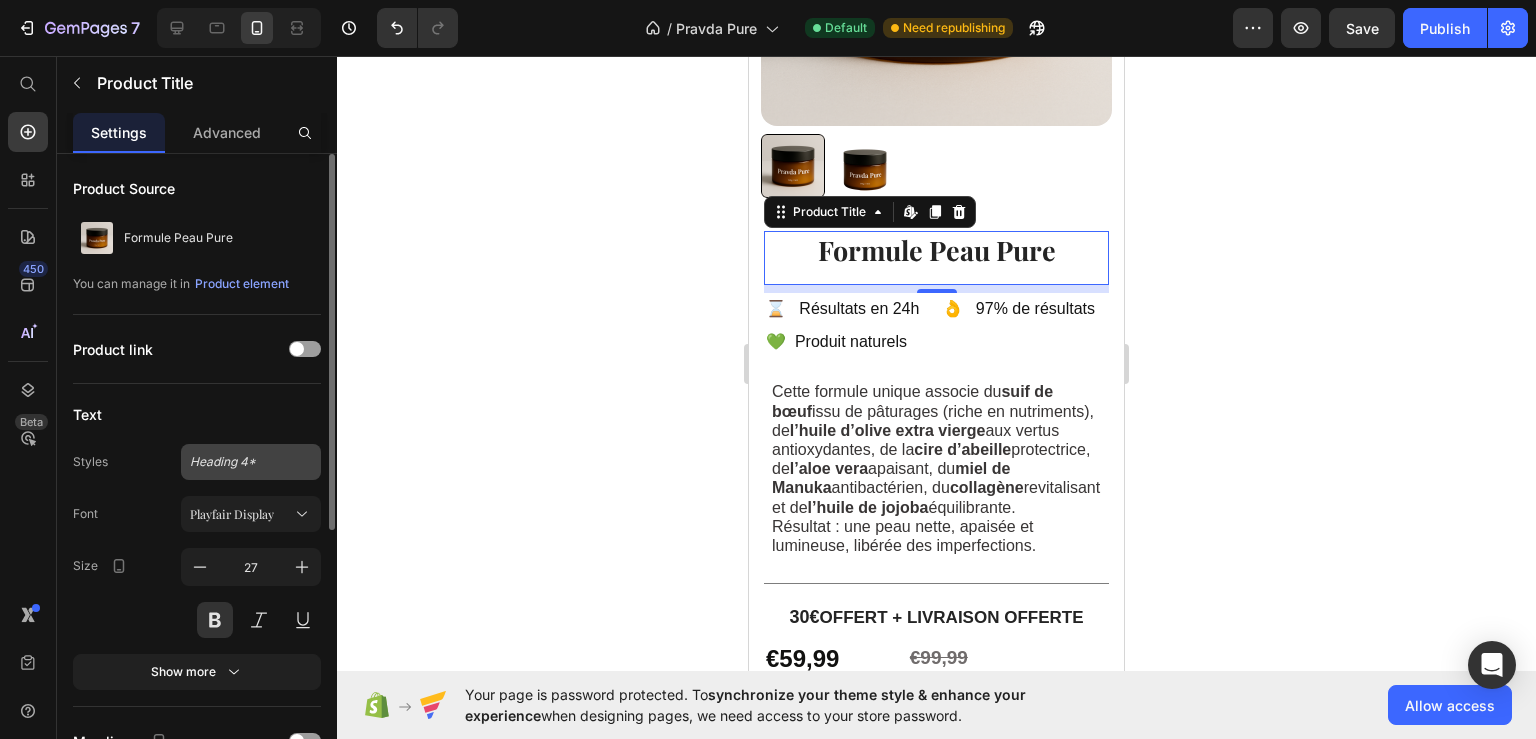 click on "Heading 4*" at bounding box center (239, 462) 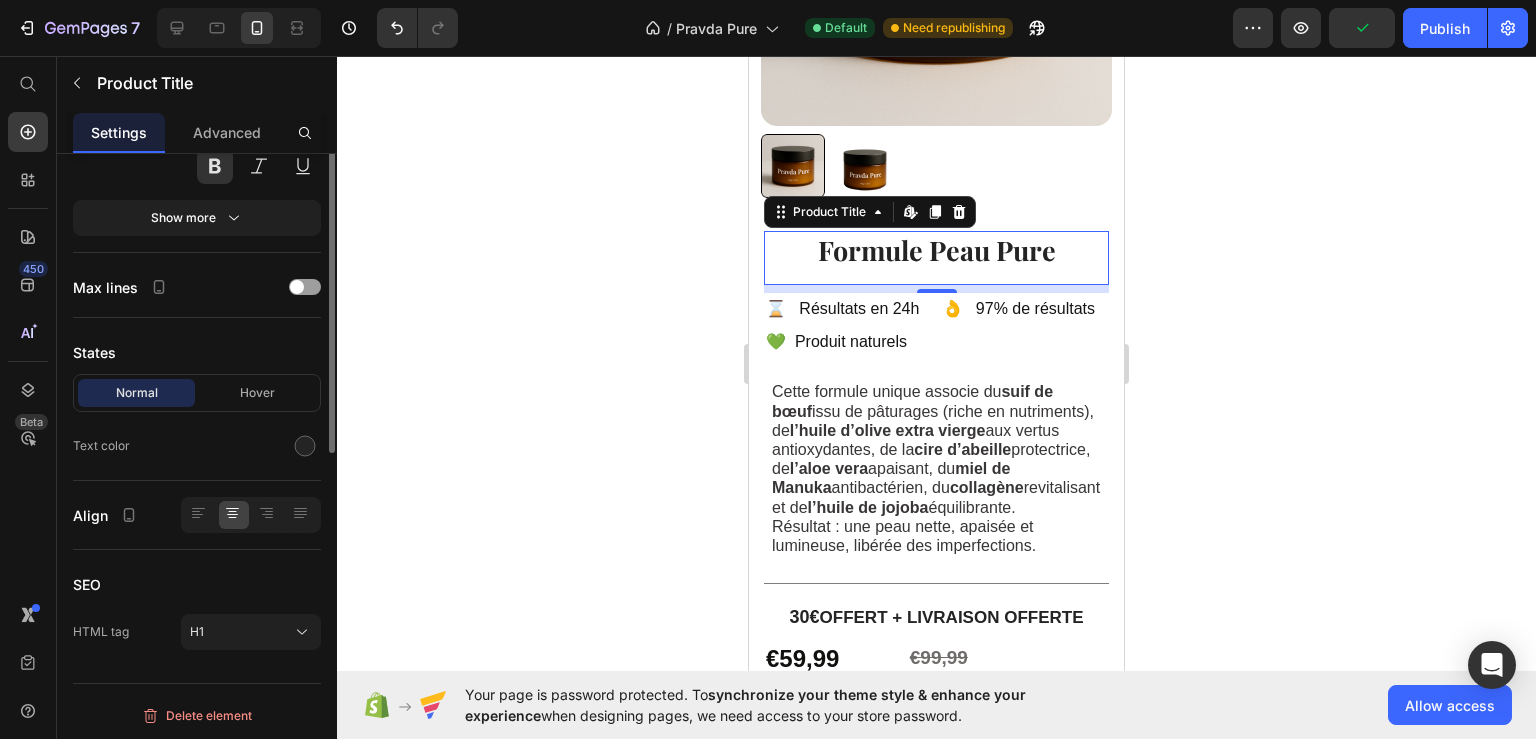 scroll, scrollTop: 0, scrollLeft: 0, axis: both 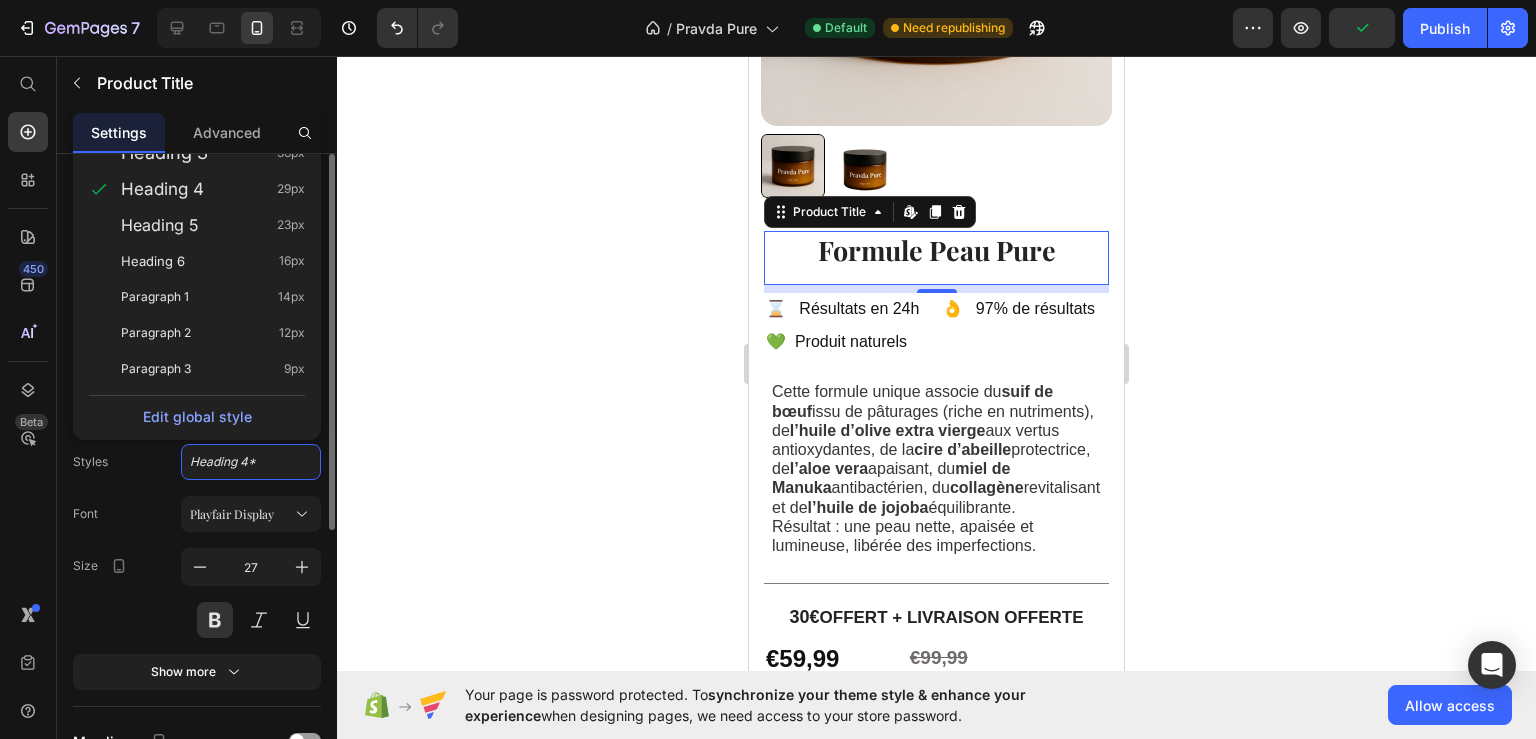 click on "Styles Heading 4* Heading 1 46px Heading 2 41px Heading 3 36px Heading 4 29px Heading 5 23px Heading 6 16px Paragraph 1 14px Paragraph 2 12px Paragraph 3 9px  Edit global style" at bounding box center (197, 462) 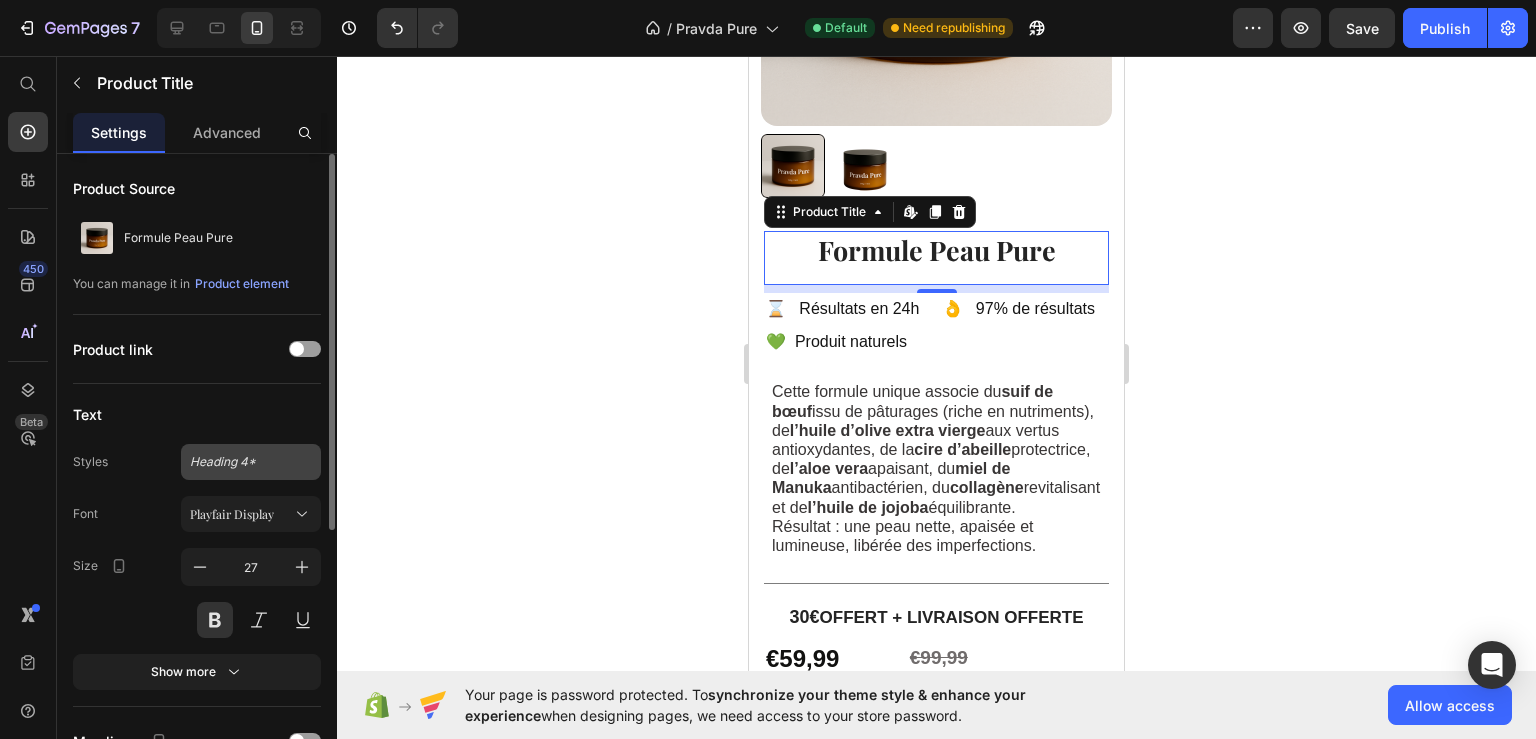 click on "Heading 4*" 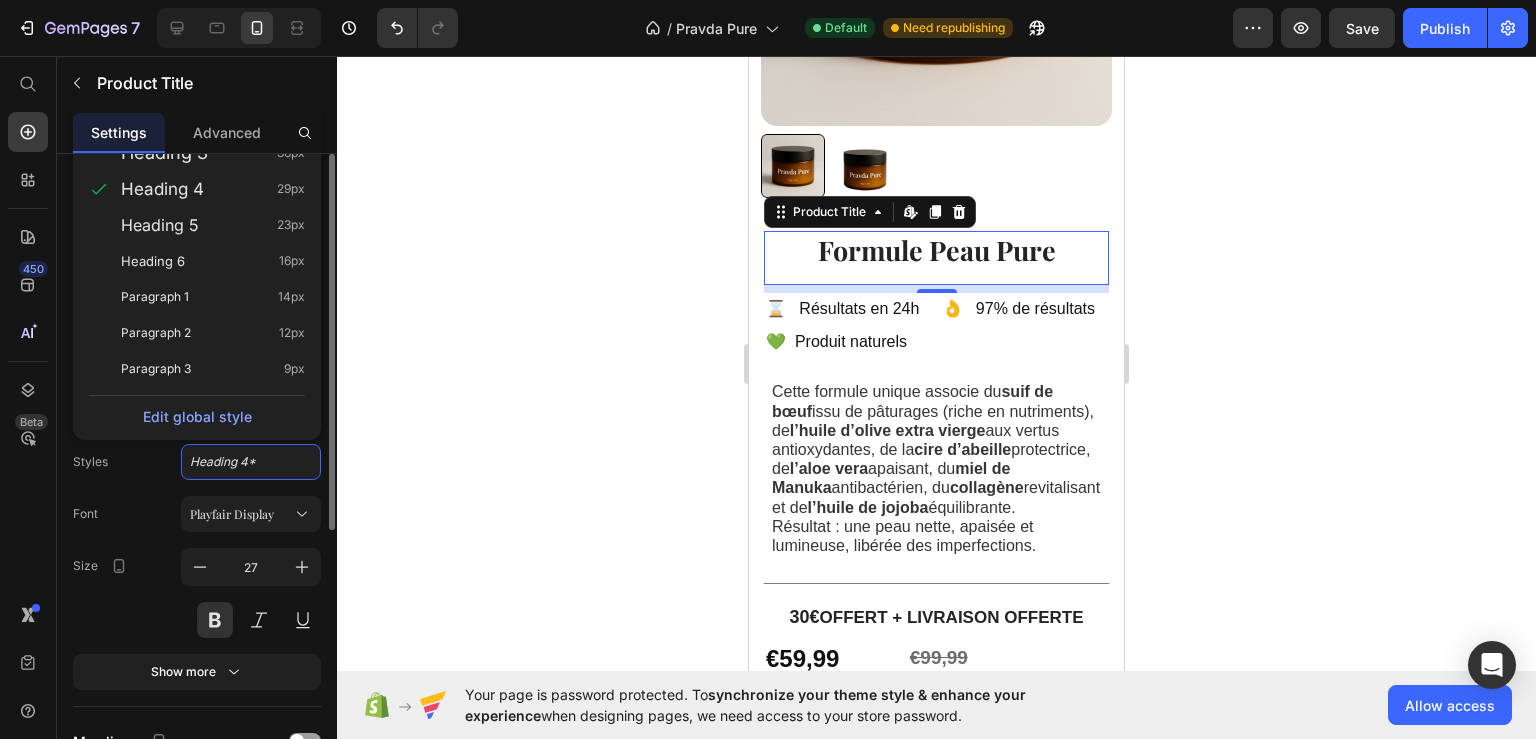 click on "Styles Heading 4* Heading 1 46px Heading 2 41px Heading 3 36px Heading 4 29px Heading 5 23px Heading 6 16px Paragraph 1 14px Paragraph 2 12px Paragraph 3 9px  Edit global style  Font Playfair Display Size 27 Show more" 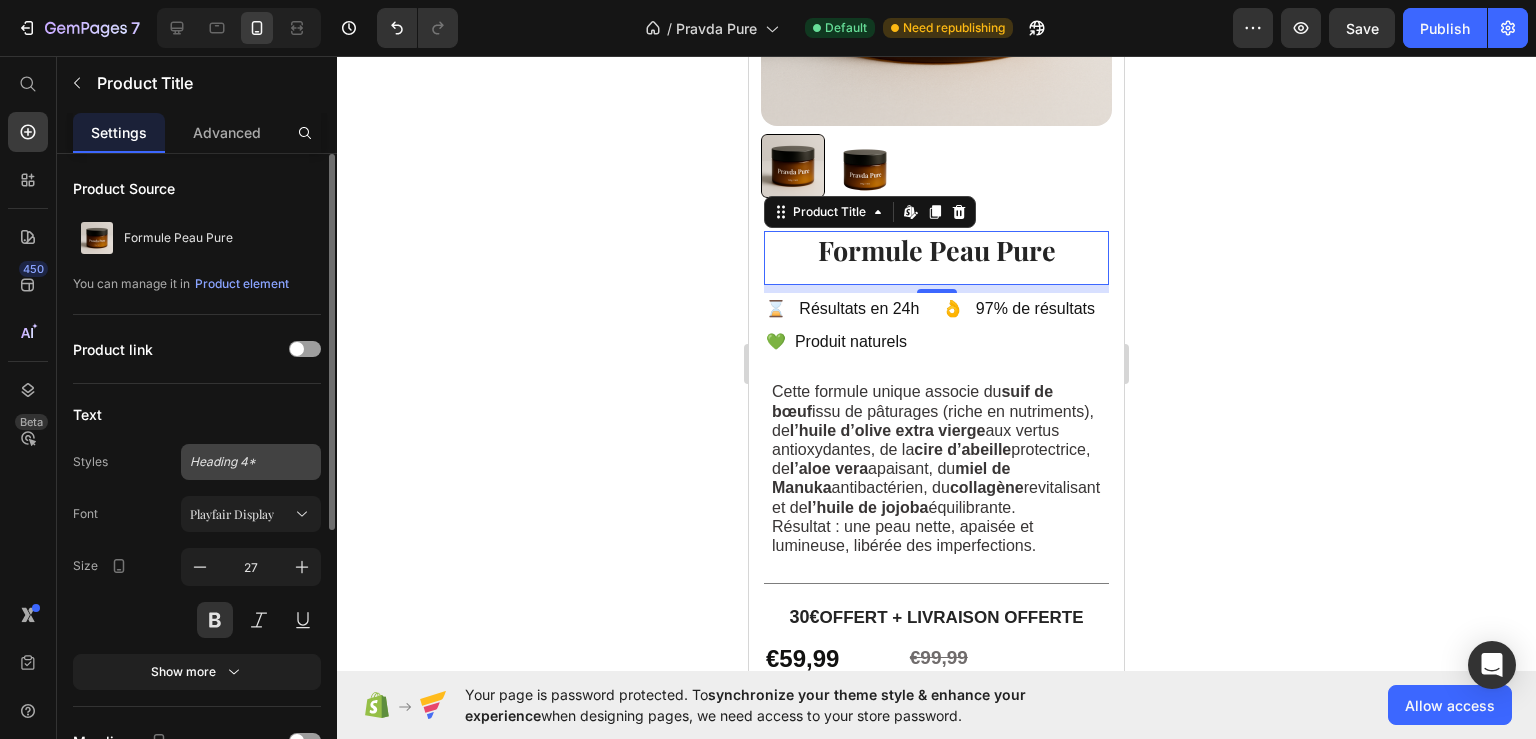 click on "Heading 4*" at bounding box center [239, 462] 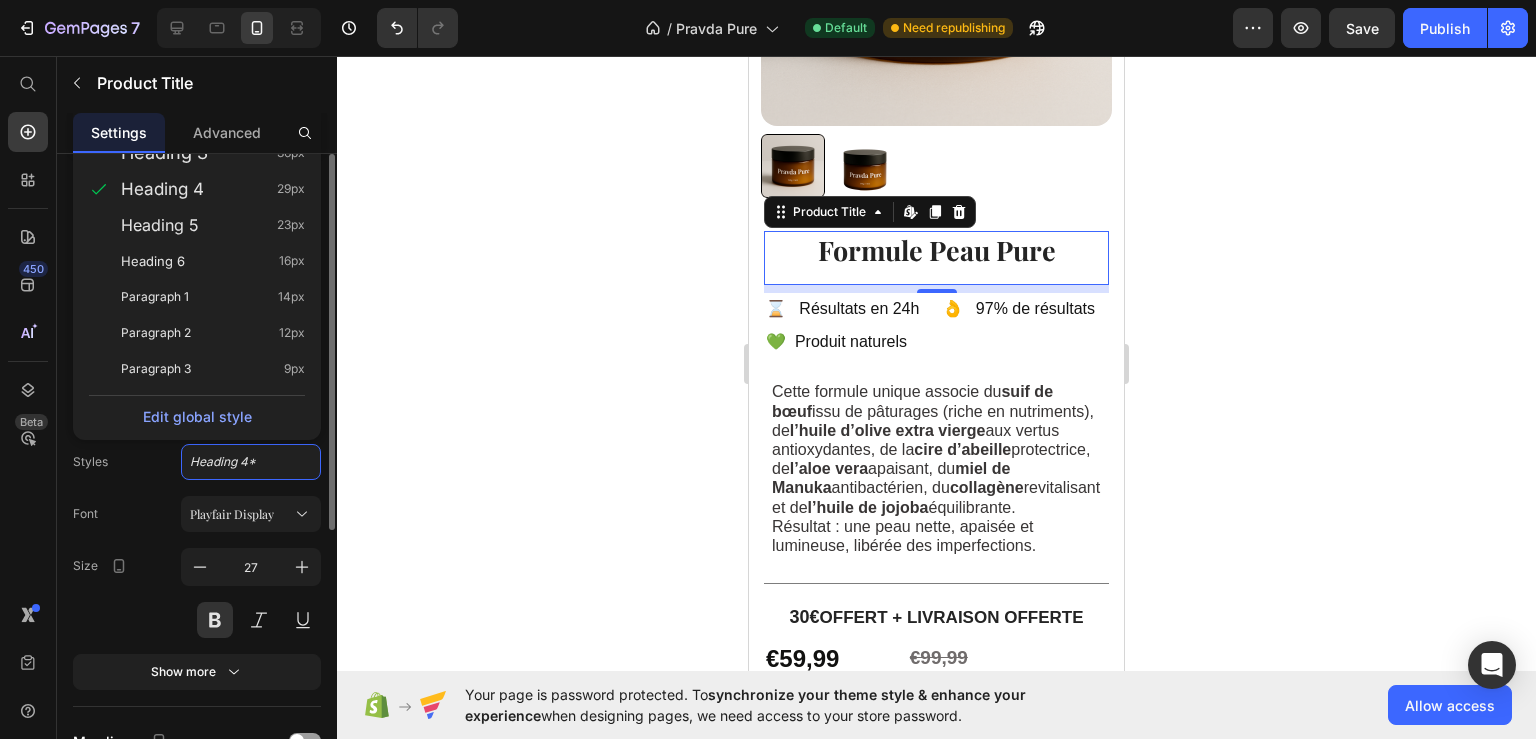 click on "Styles Heading 4* Heading 1 46px Heading 2 41px Heading 3 36px Heading 4 29px Heading 5 23px Heading 6 16px Paragraph 1 14px Paragraph 2 12px Paragraph 3 9px  Edit global style" at bounding box center [197, 462] 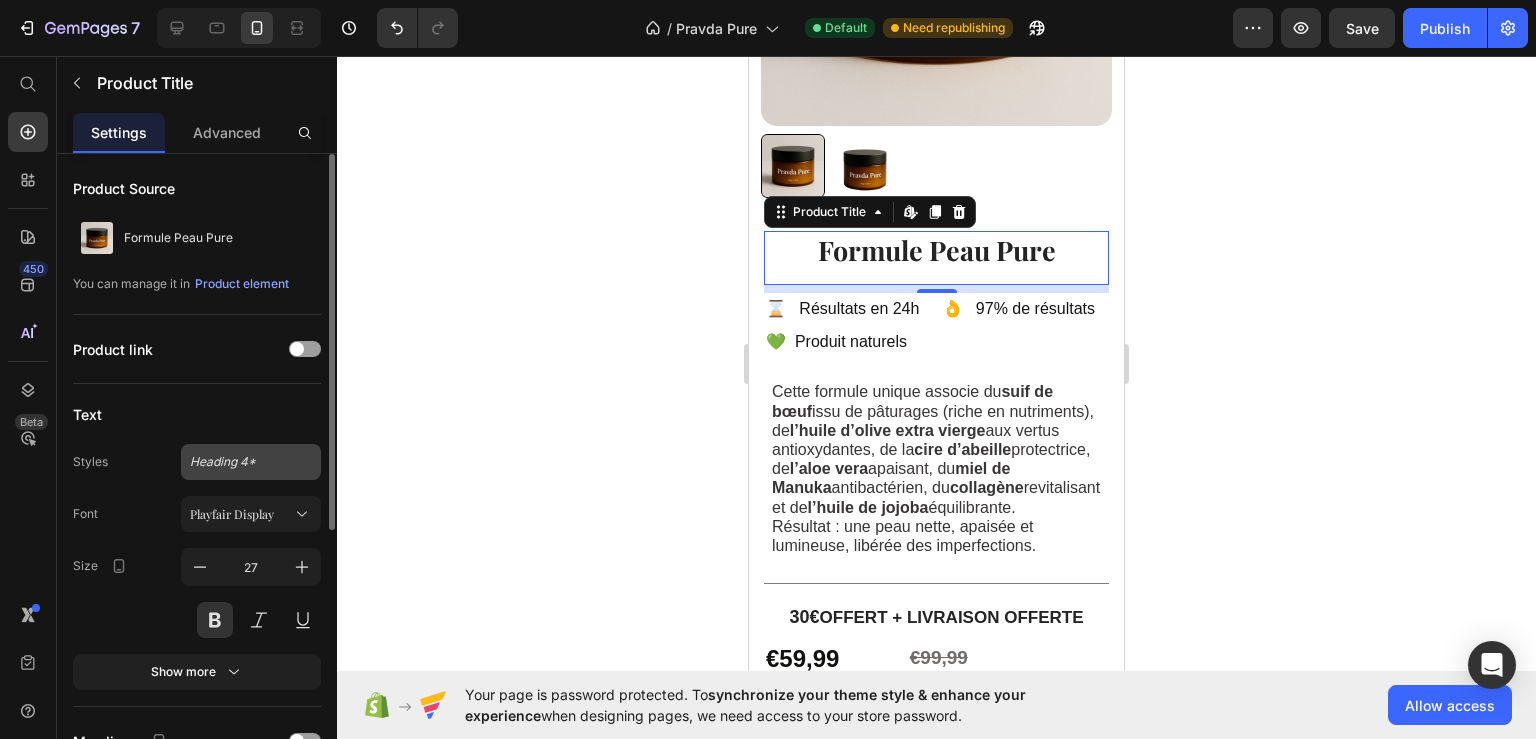 click on "Heading 4*" 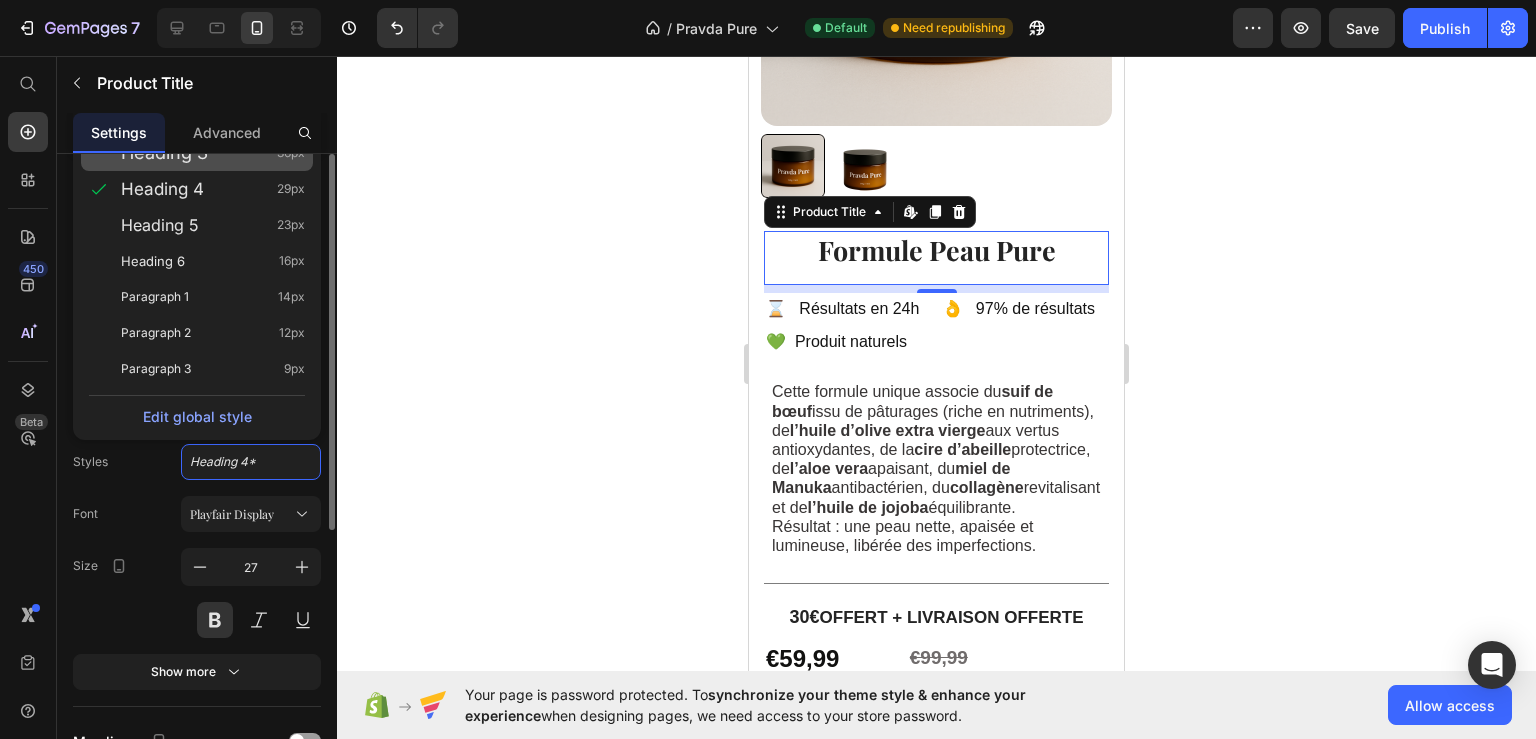 click on "Heading 3" at bounding box center (164, 153) 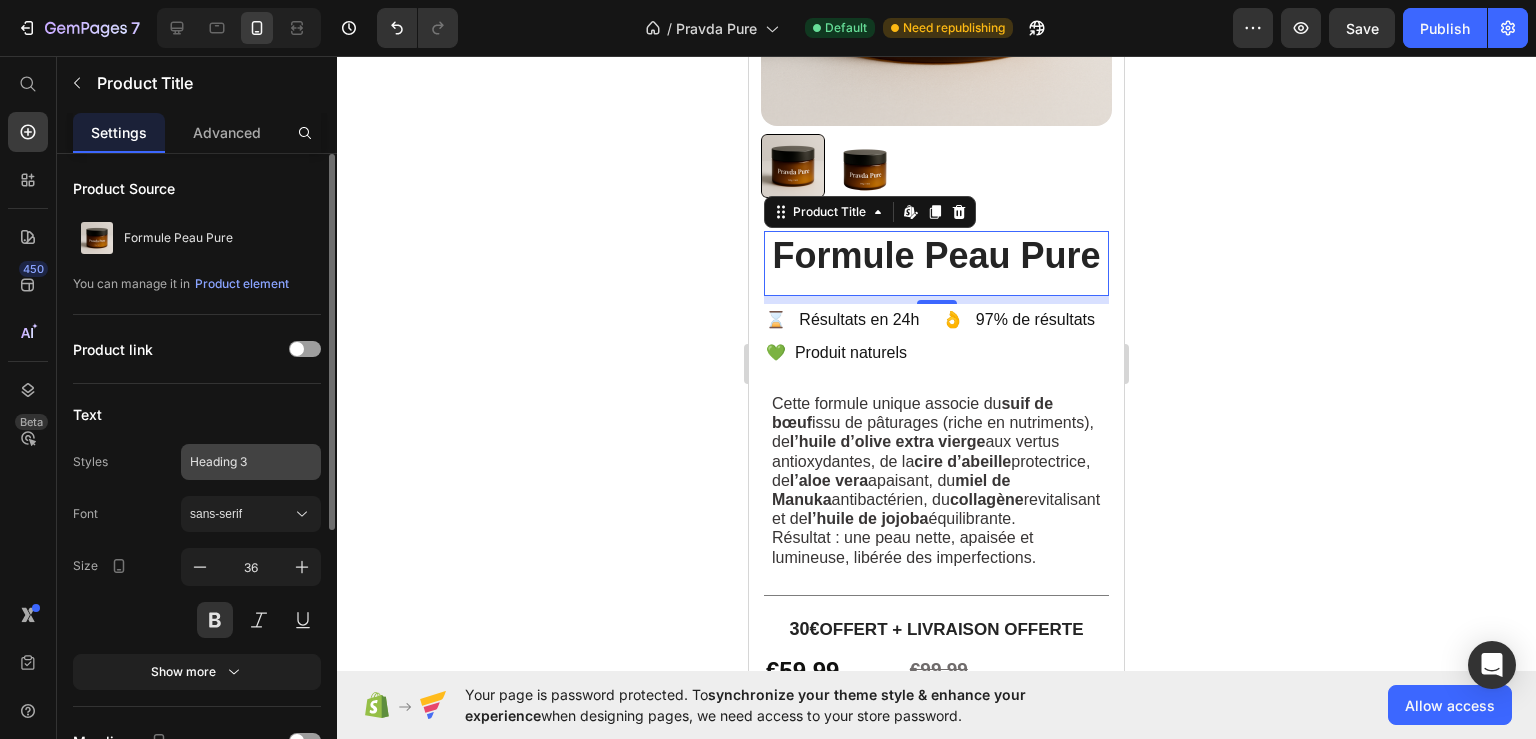 click on "Heading 3" at bounding box center (251, 462) 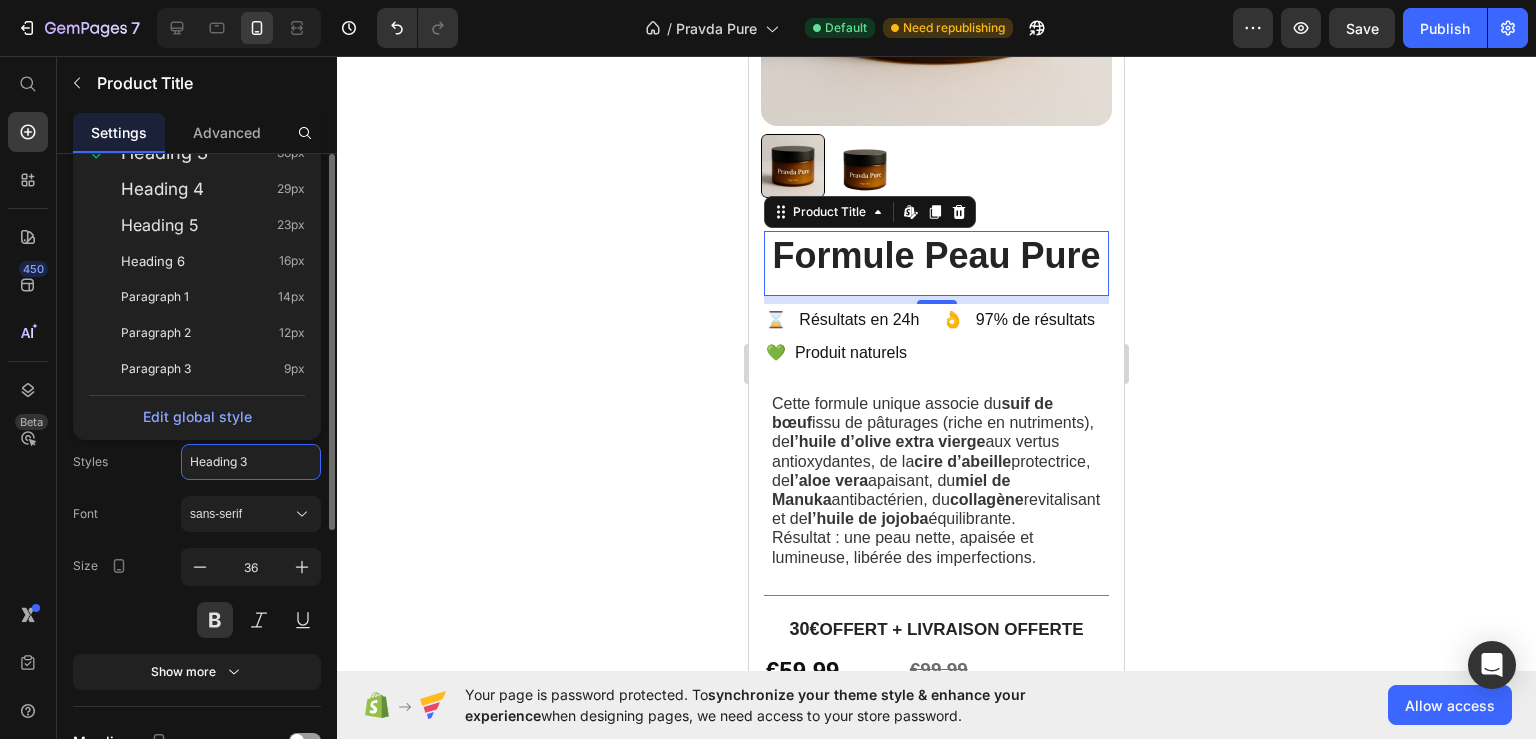 click on "Styles Heading 3 Heading 1 46px Heading 2 41px Heading 3 36px Heading 4 29px Heading 5 23px Heading 6 16px Paragraph 1 14px Paragraph 2 12px Paragraph 3 9px  Edit global style  Font sans-serif Size 36 Show more" 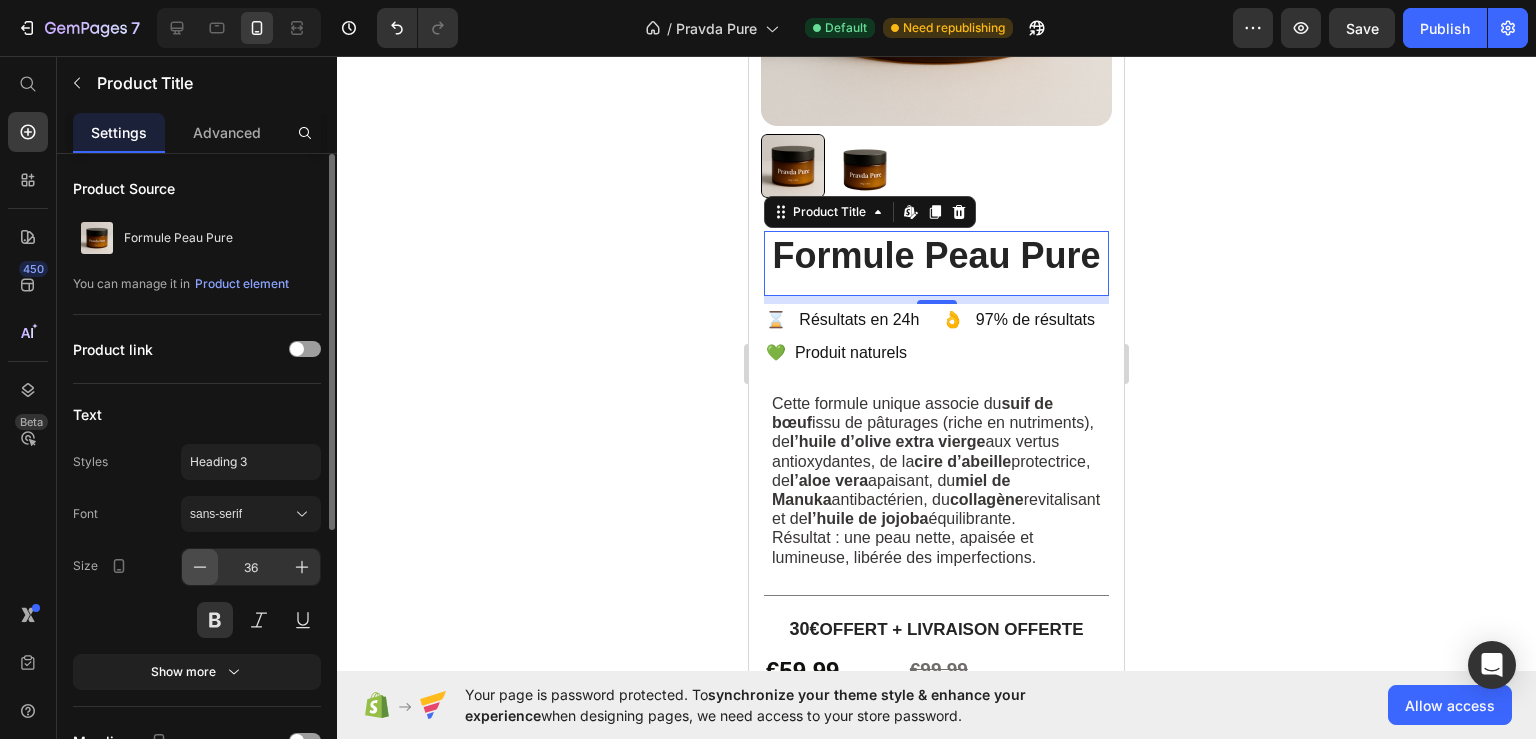 click 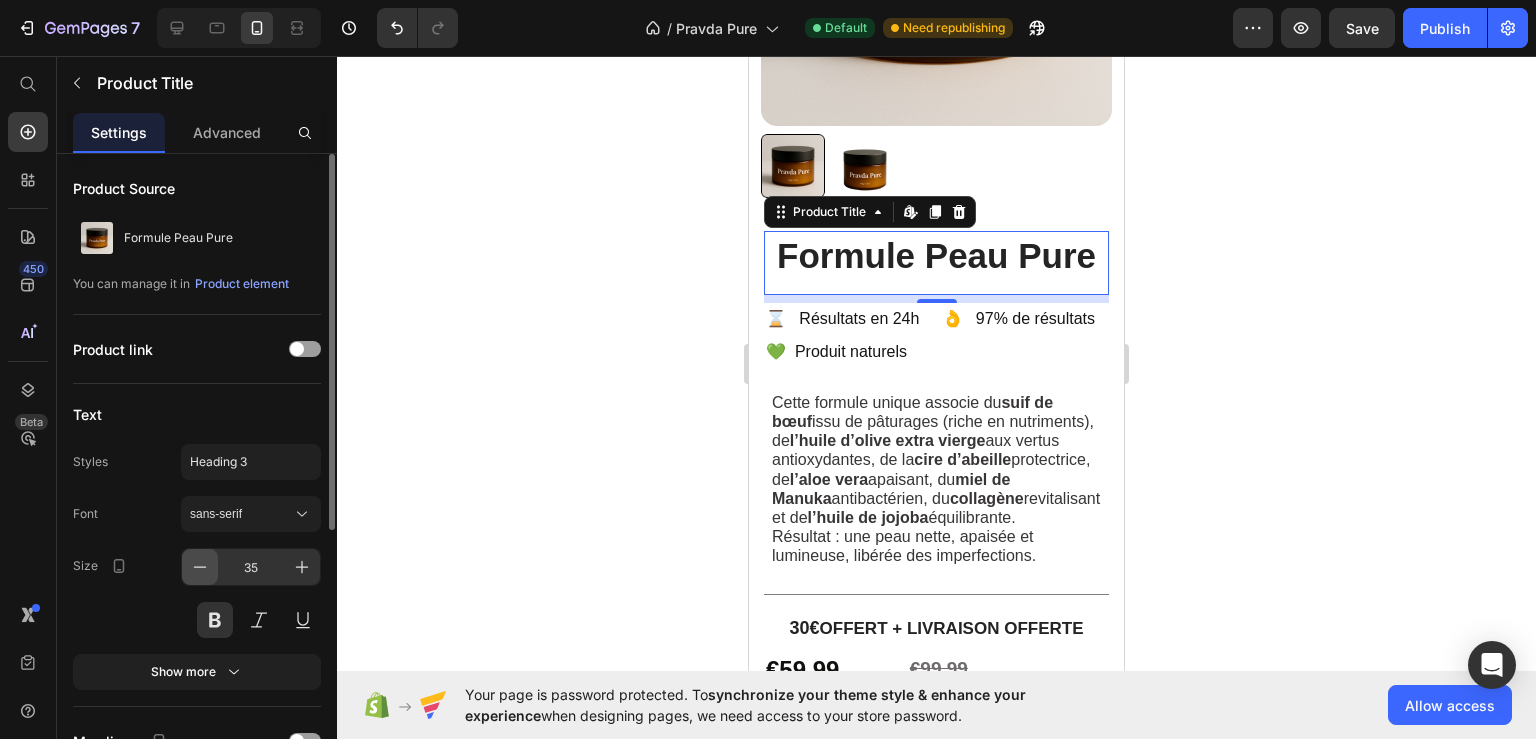 click 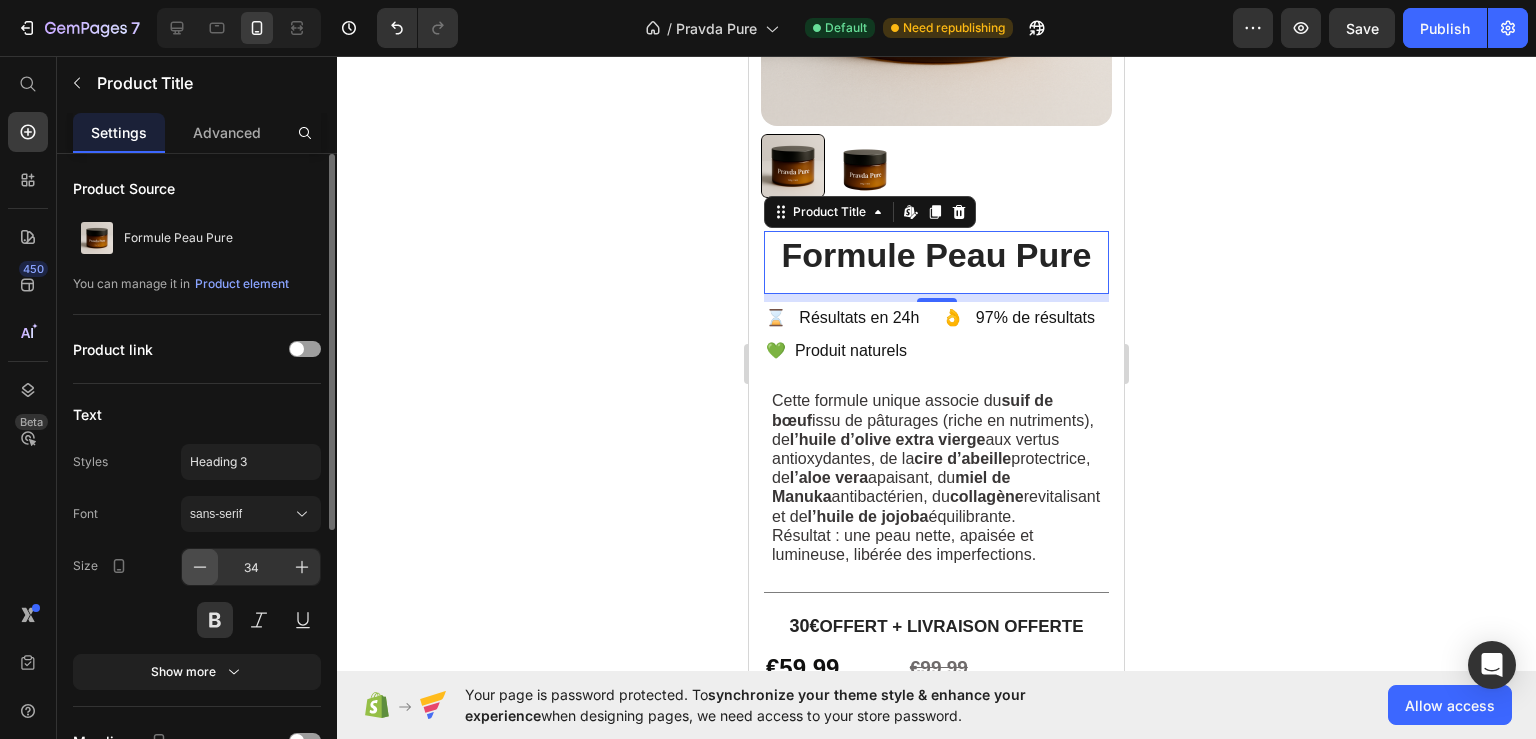 click 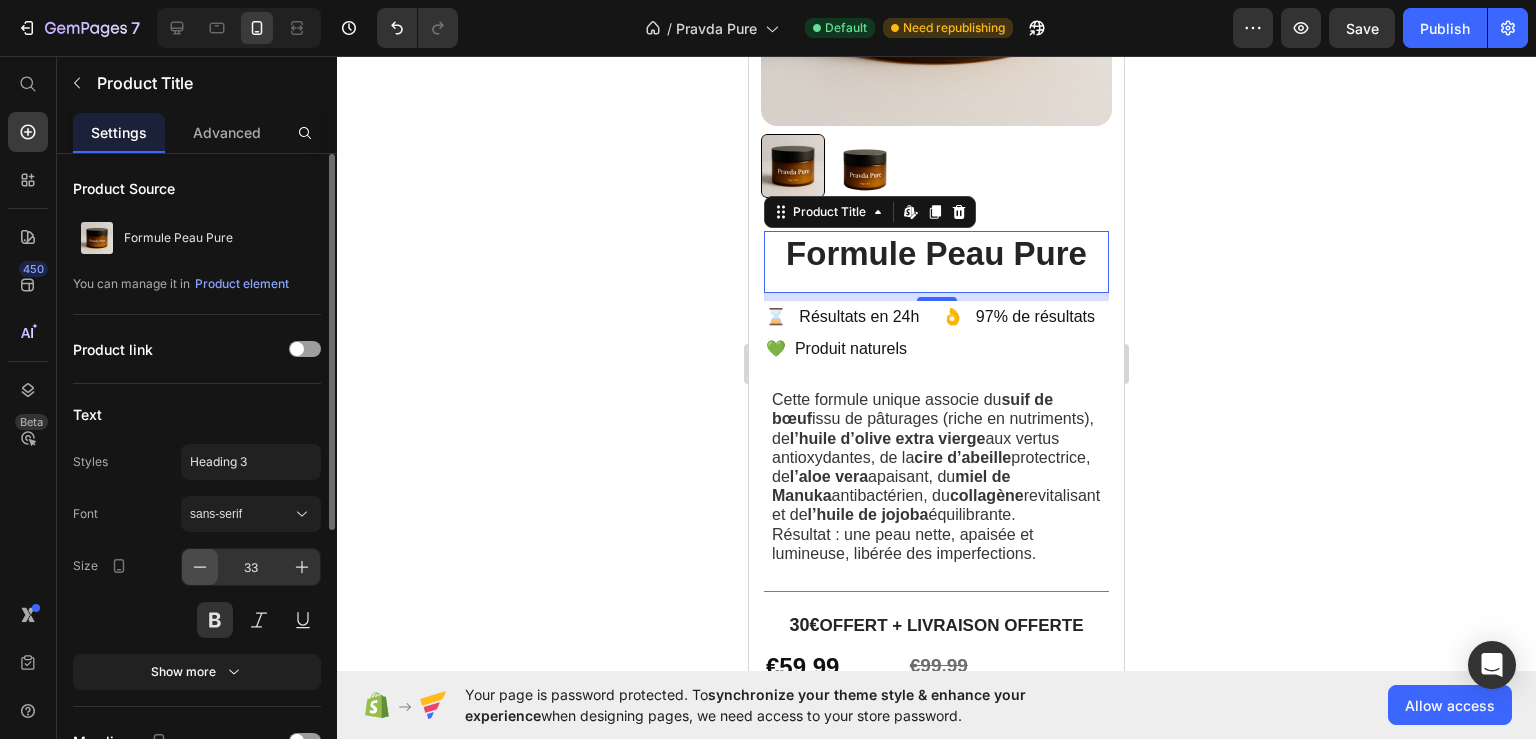 click 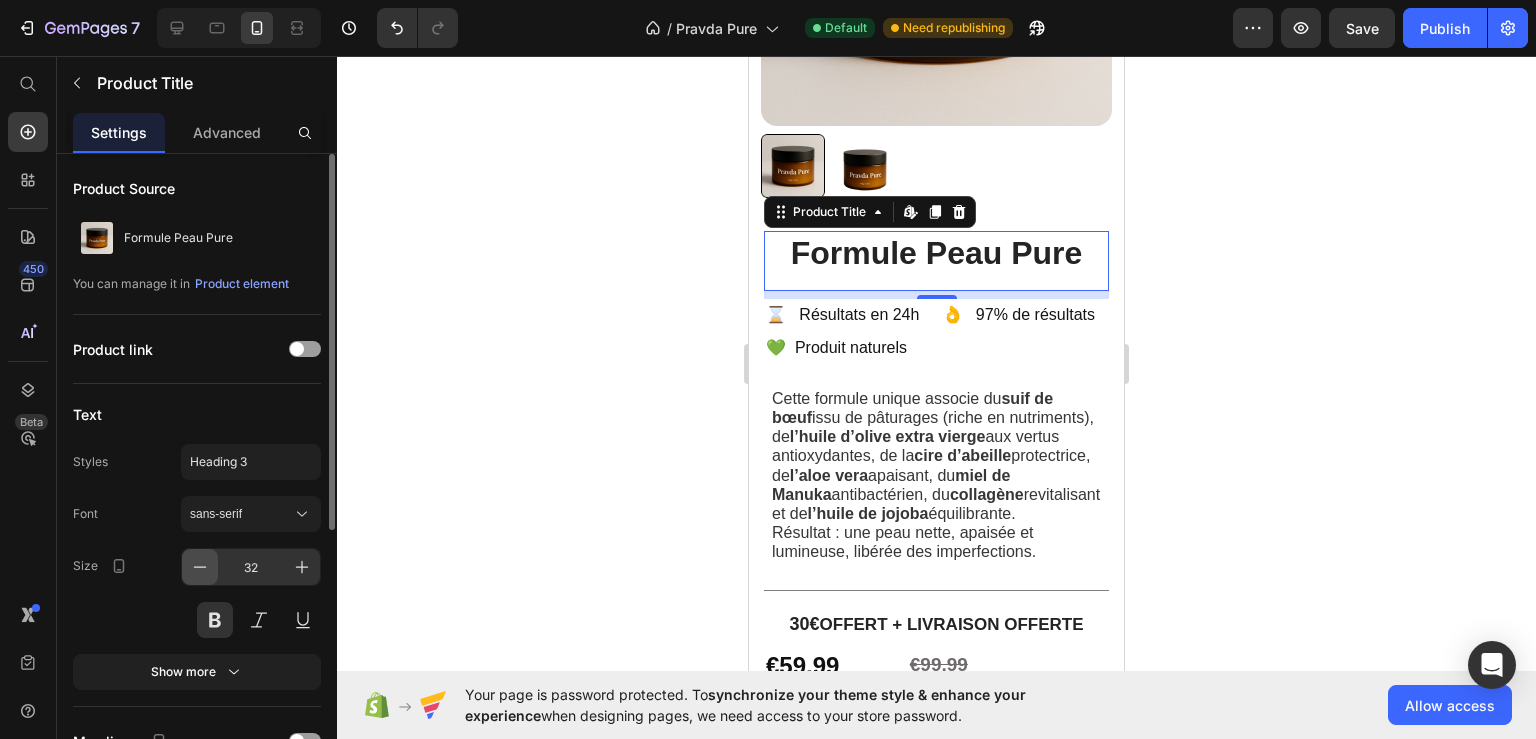 click 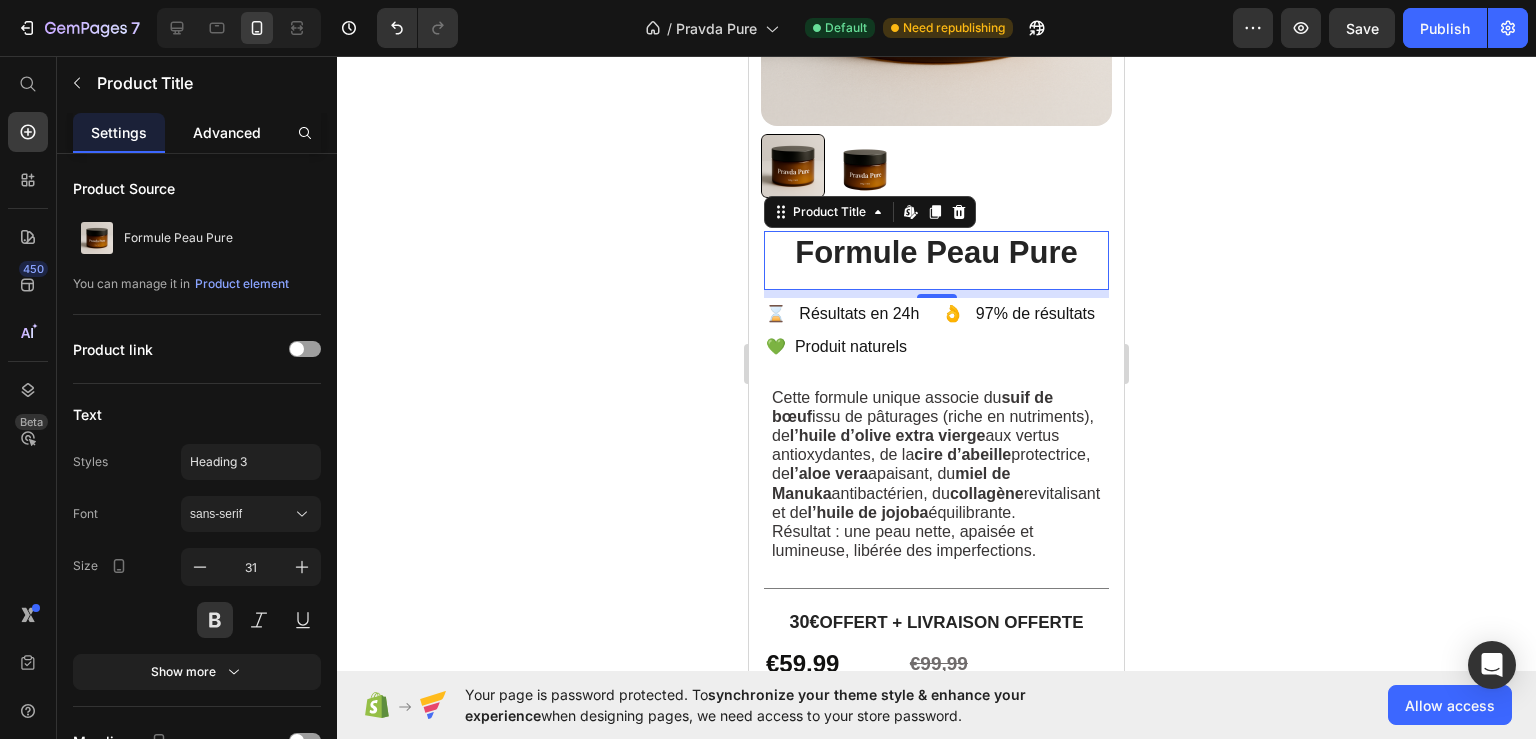 click on "Advanced" at bounding box center [227, 132] 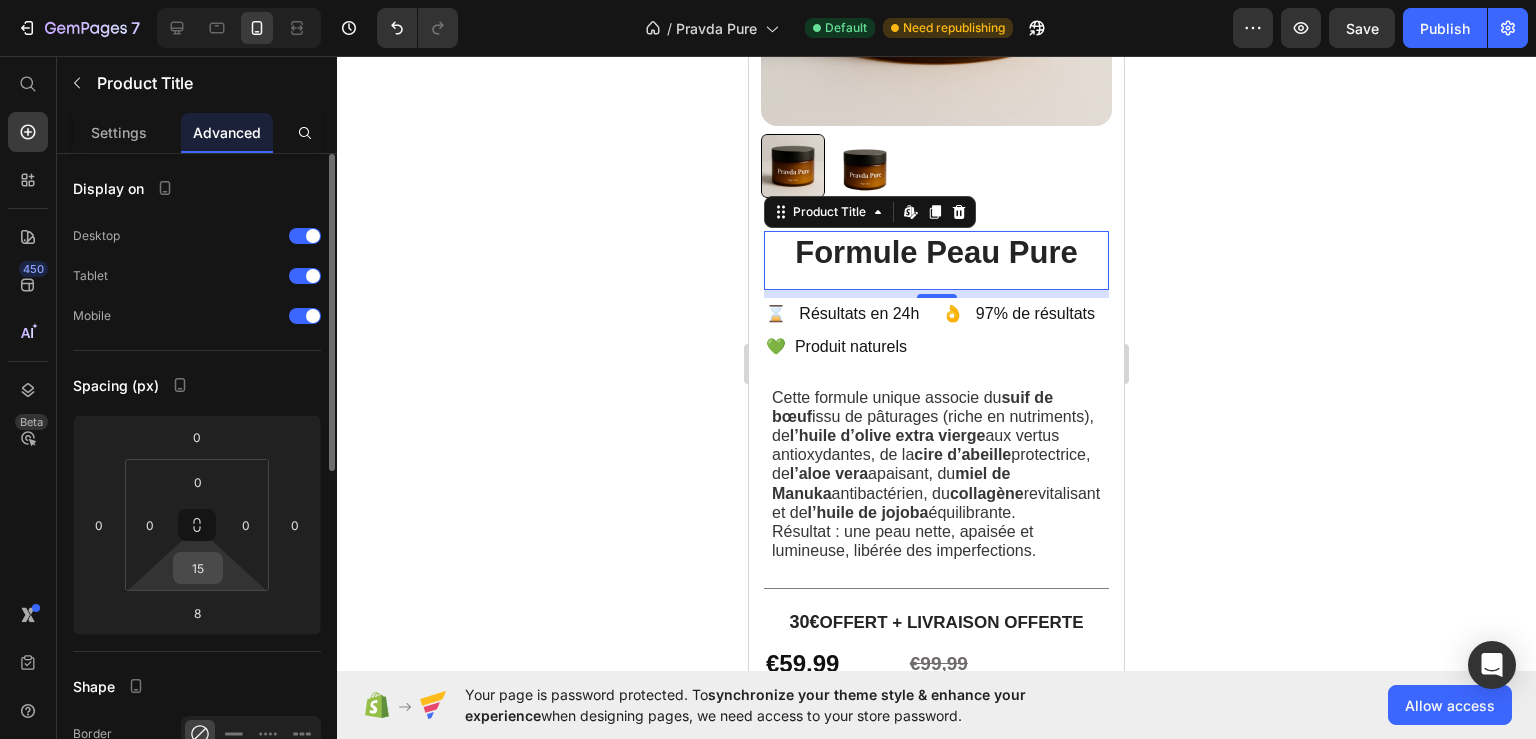 click on "15" at bounding box center (198, 568) 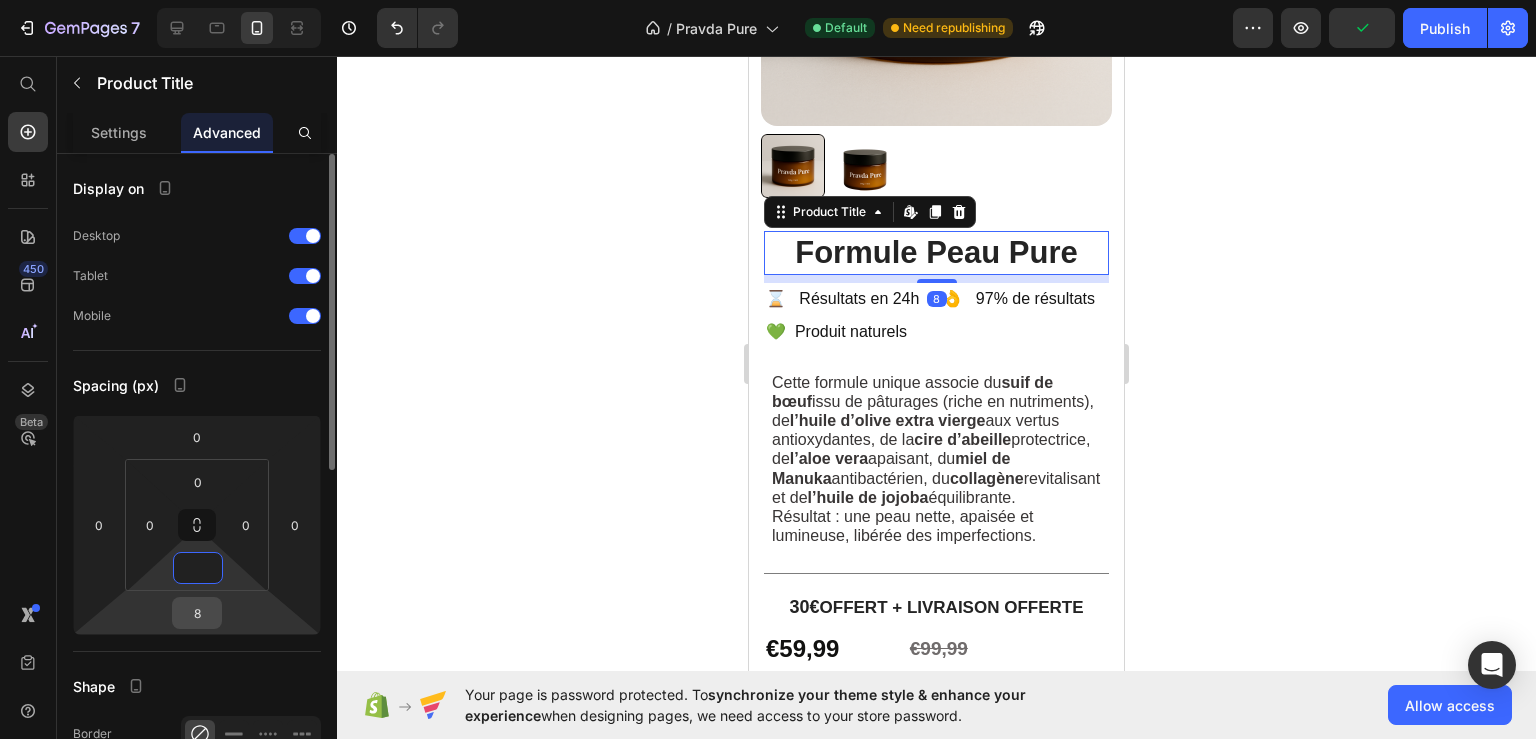 type on "0" 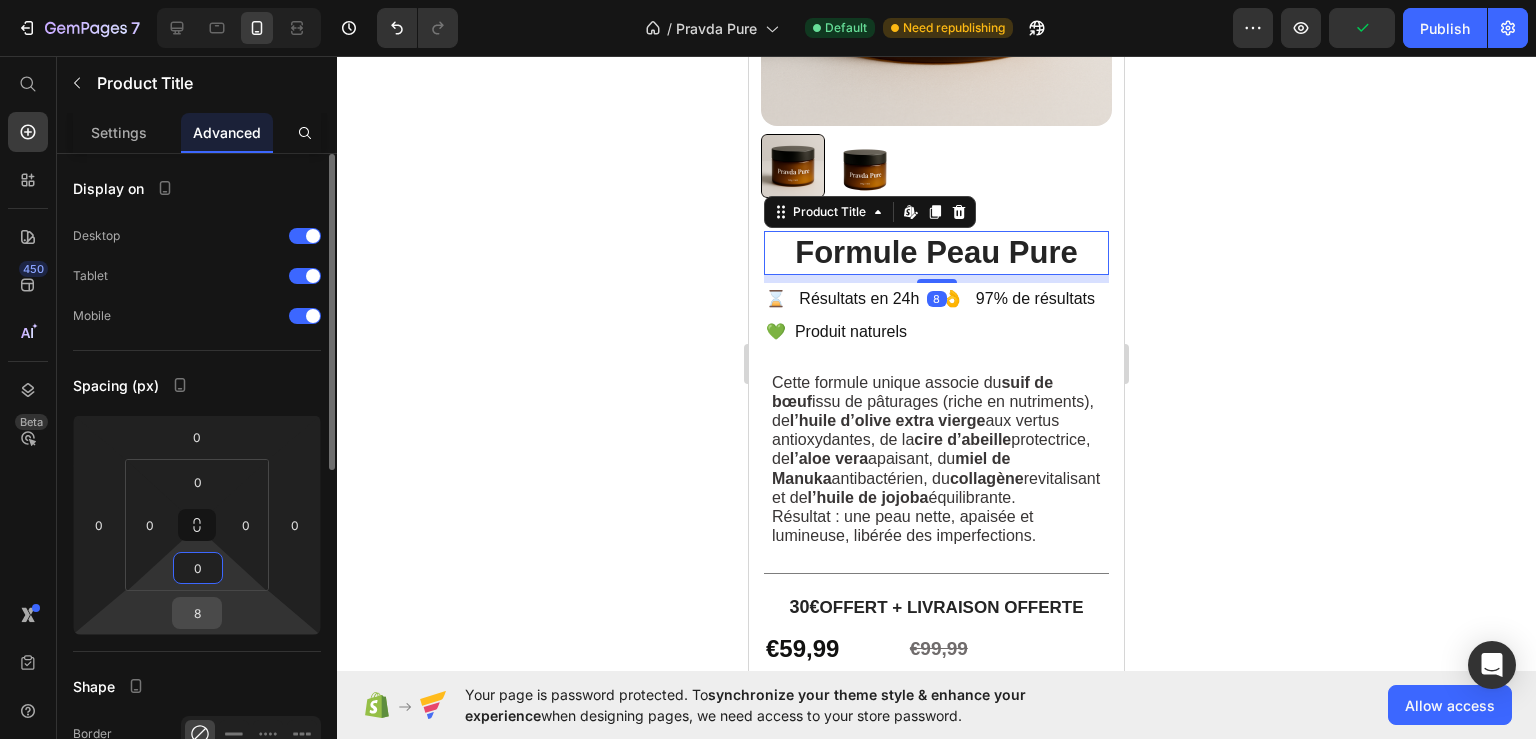 click on "8" at bounding box center (197, 613) 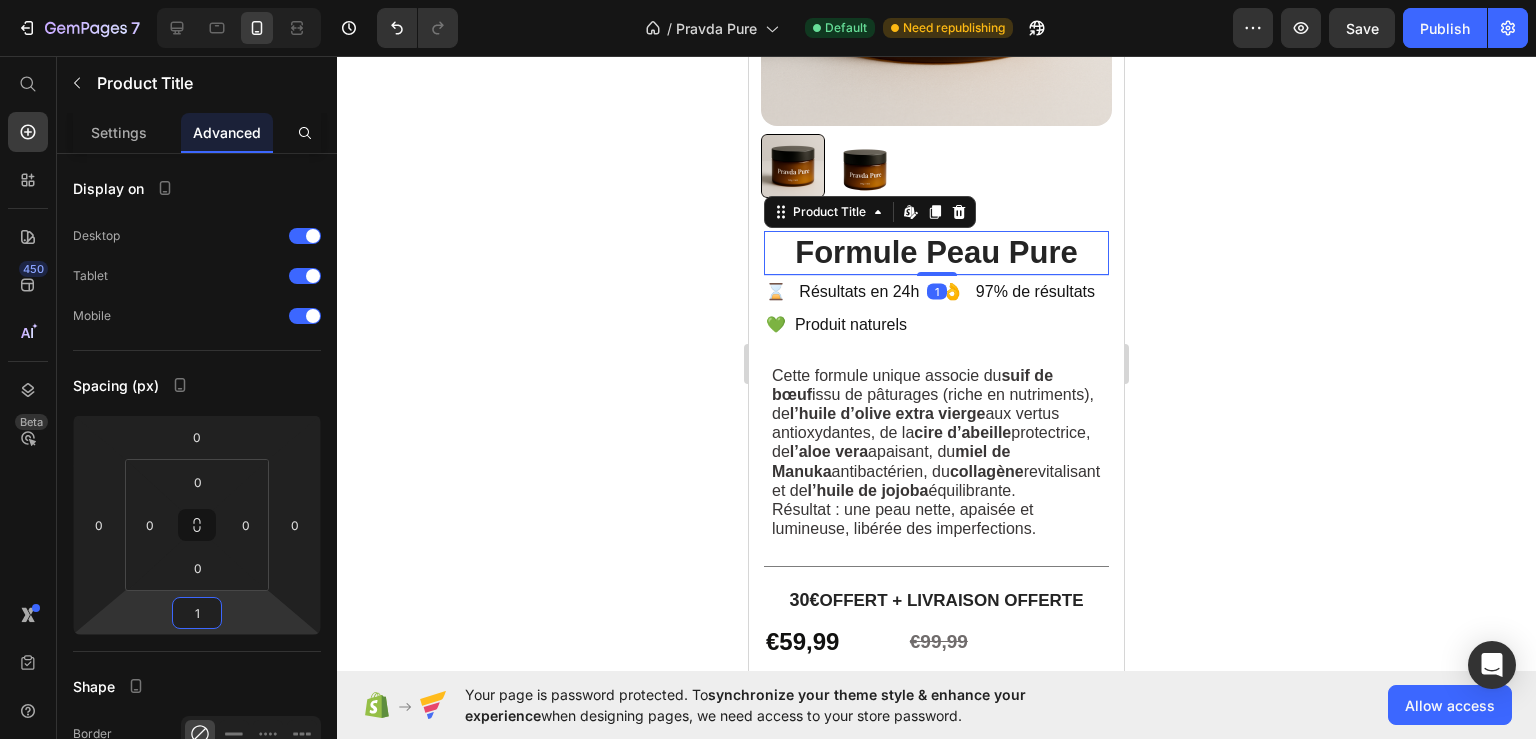 type on "16" 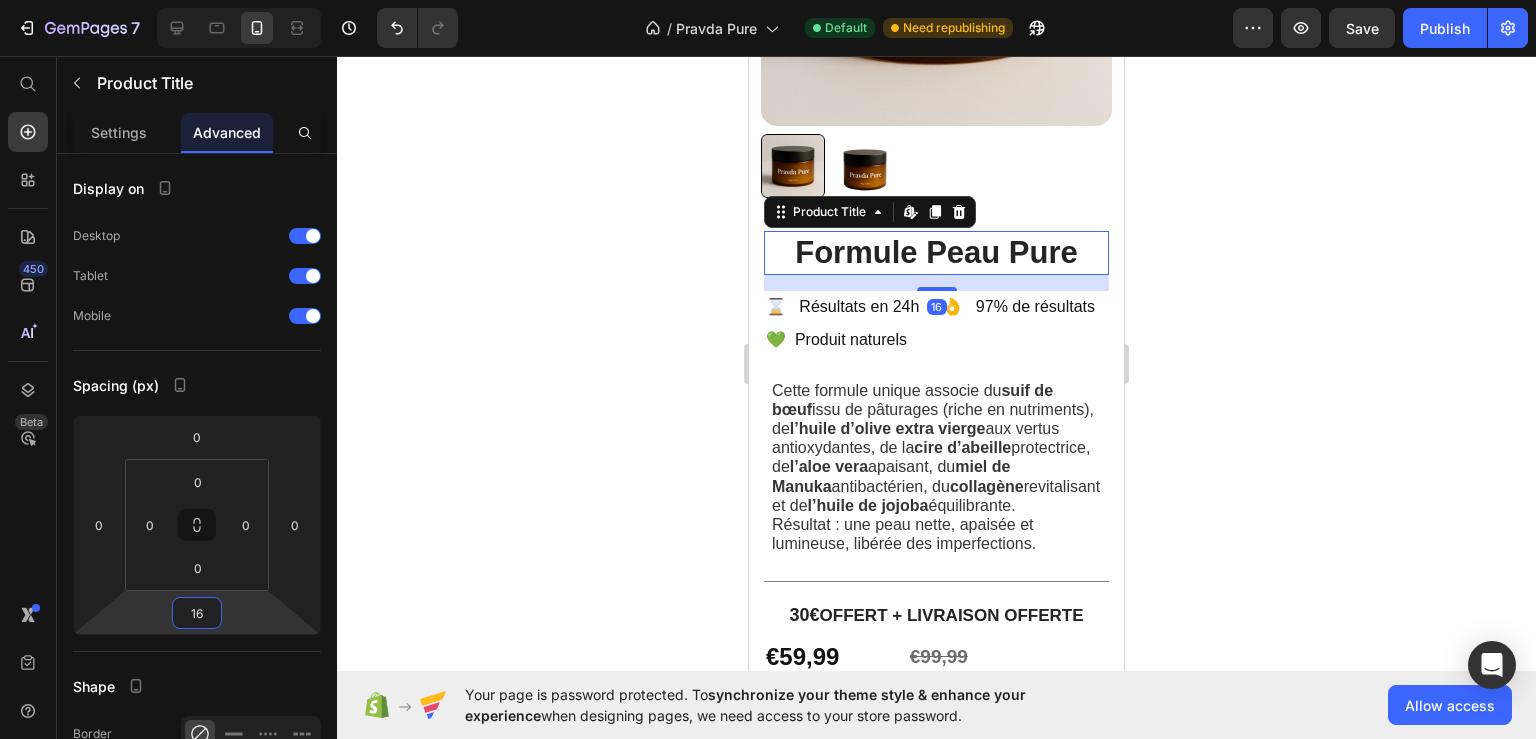 click 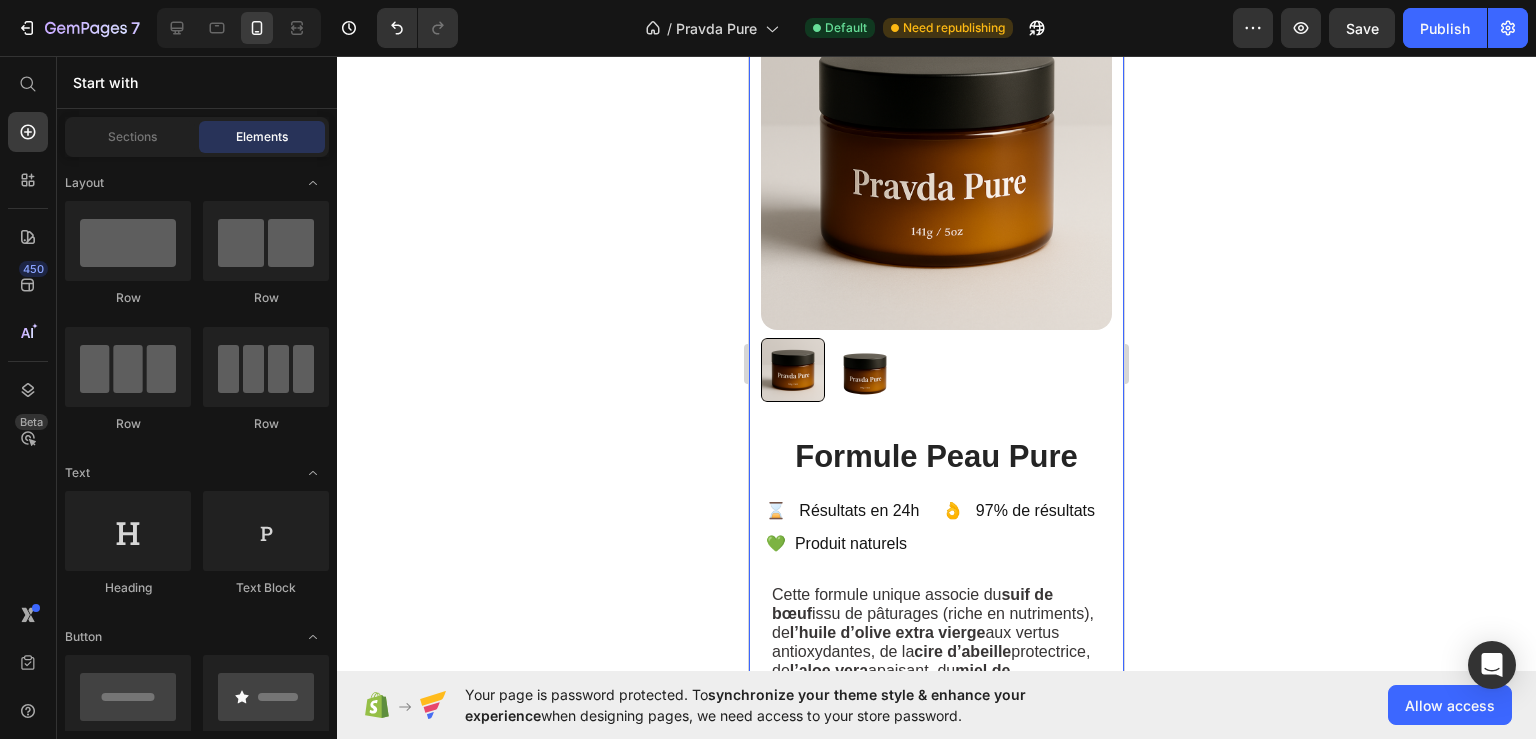 scroll, scrollTop: 362, scrollLeft: 0, axis: vertical 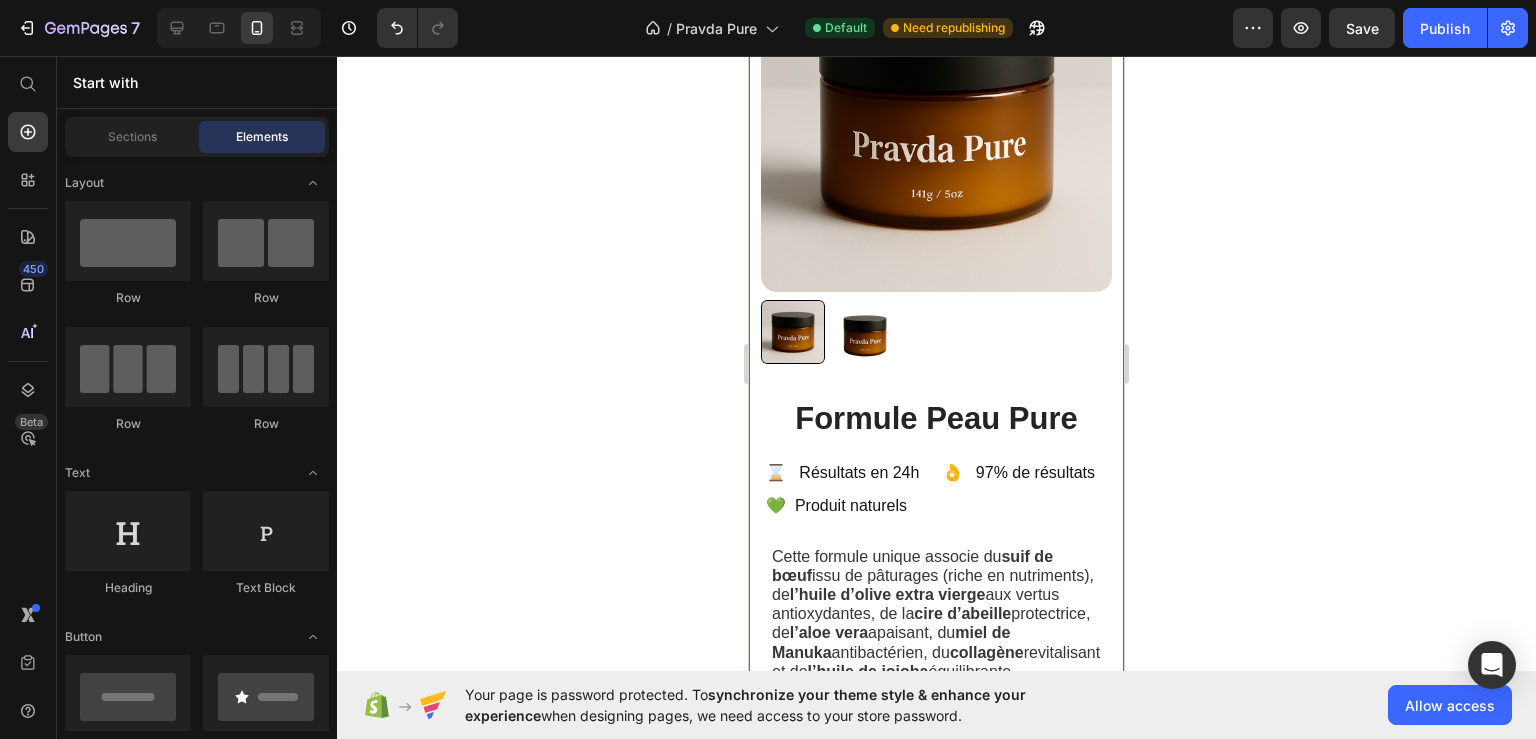 click on "Formule Peau Pure" at bounding box center [936, 419] 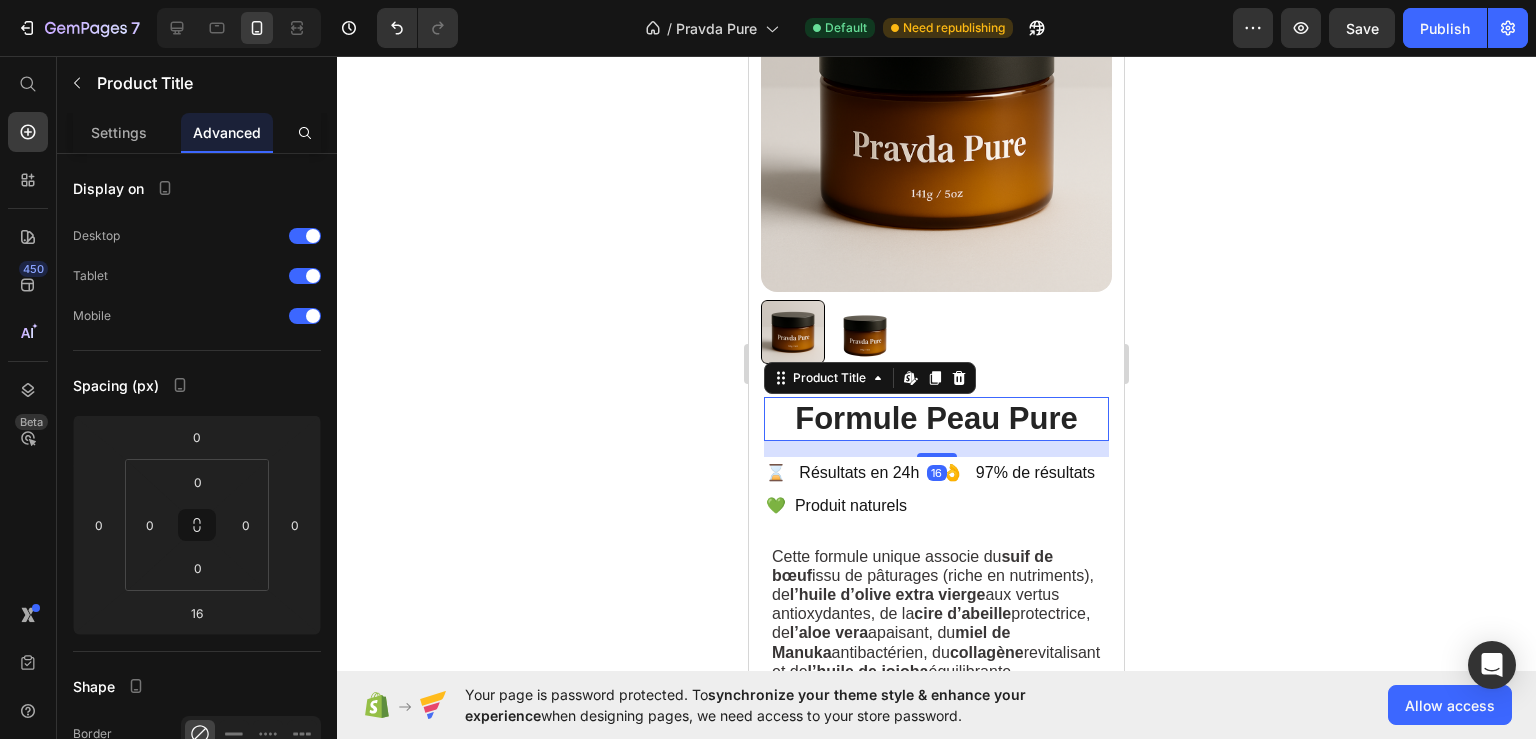 click on "Settings" at bounding box center [119, 132] 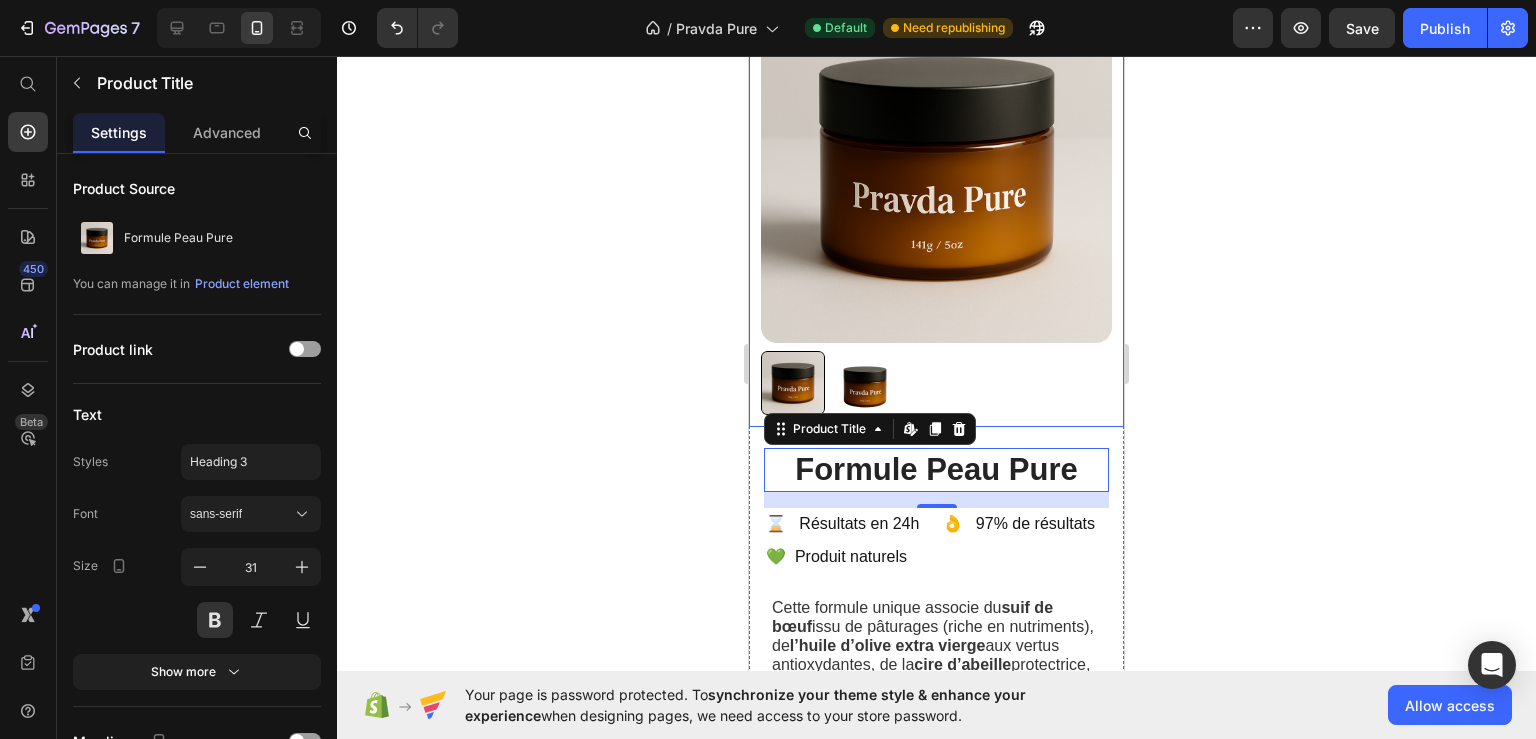 scroll, scrollTop: 316, scrollLeft: 0, axis: vertical 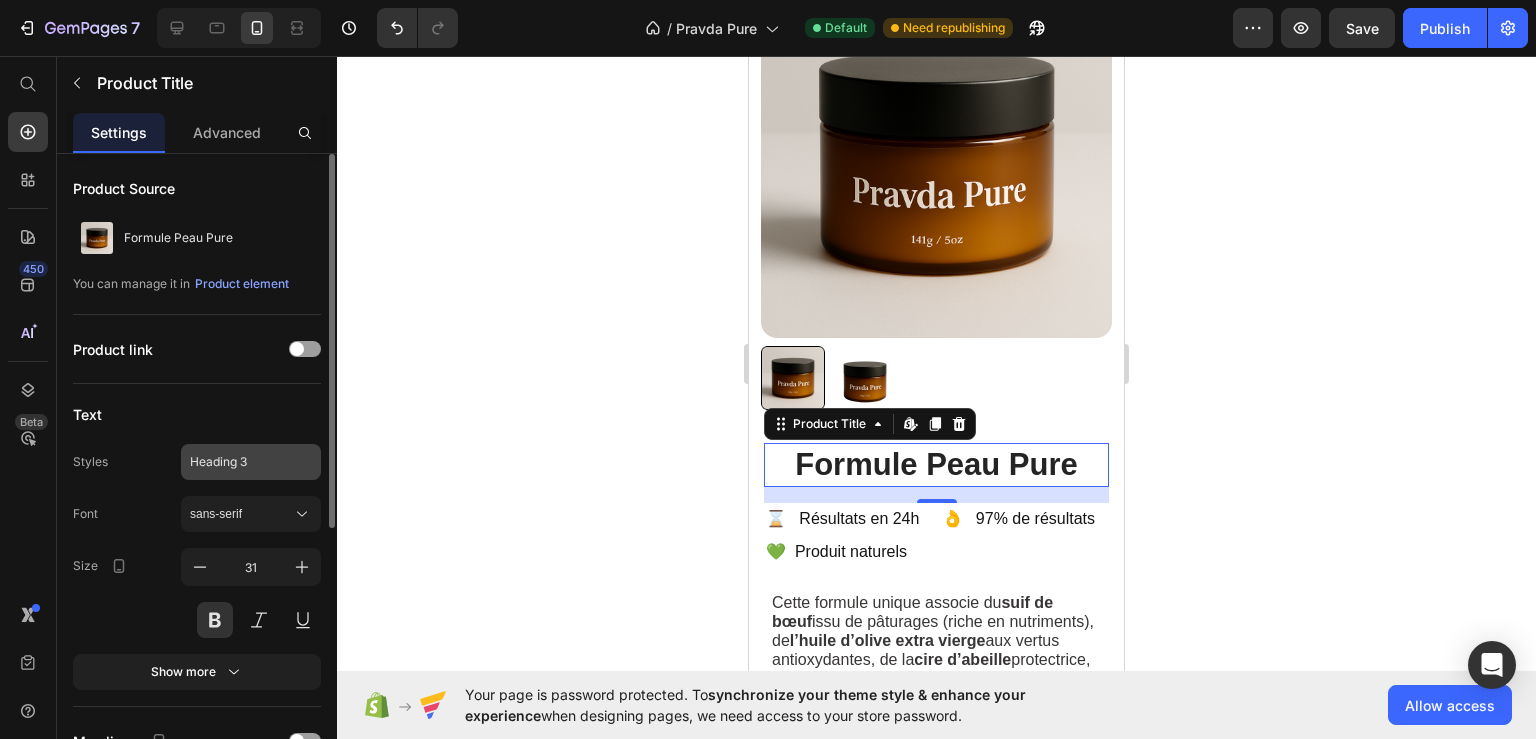 click on "Heading 3" 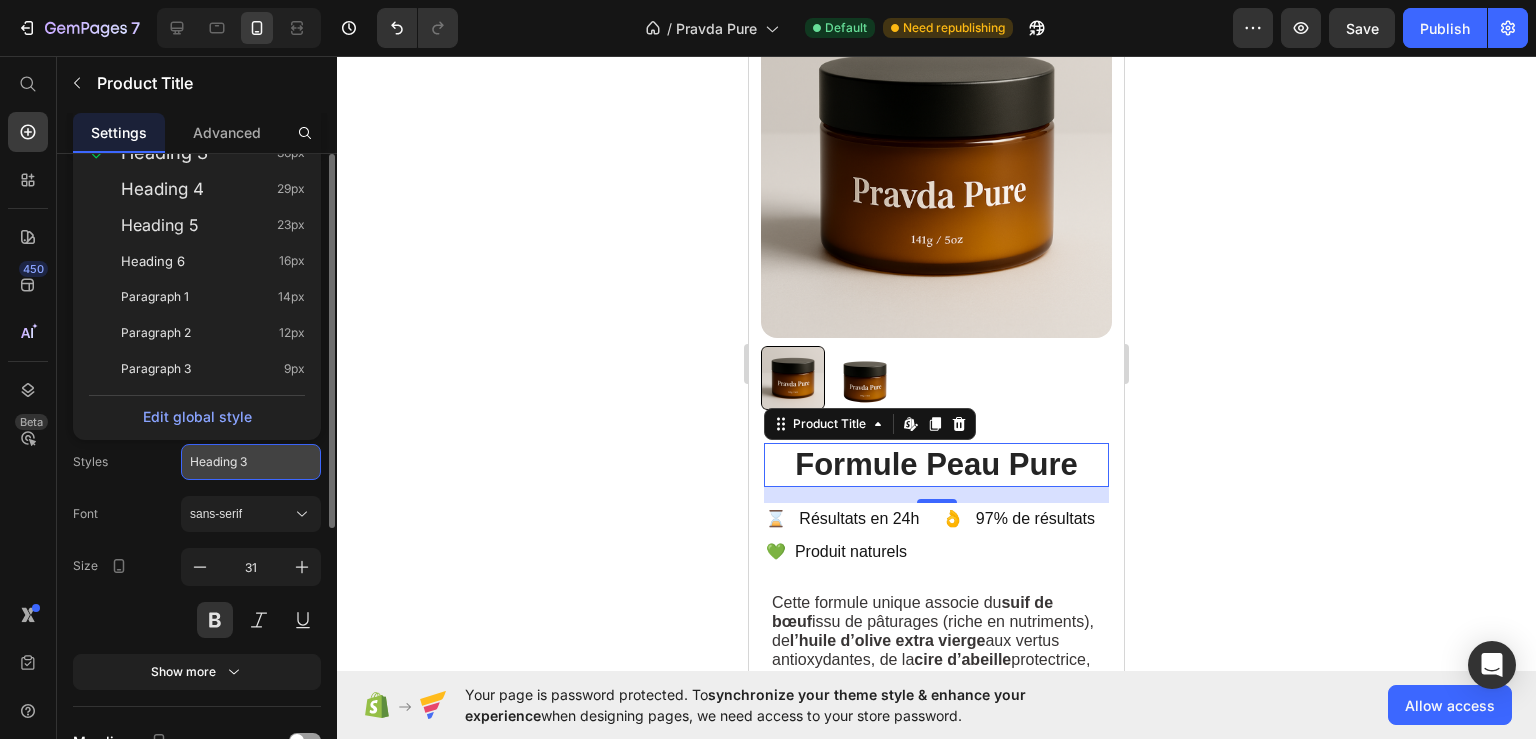 click on "Heading 3" 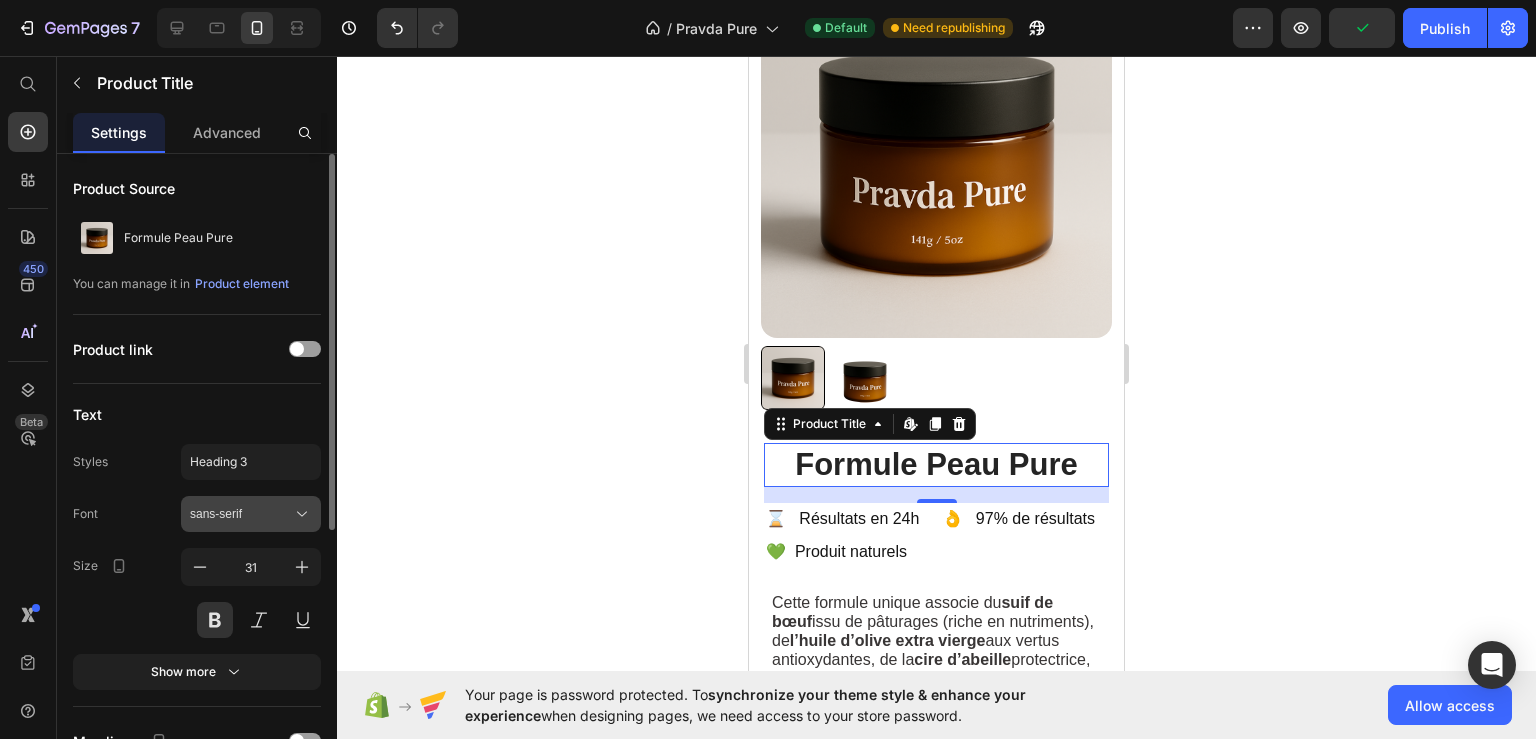 click on "sans-serif" at bounding box center [251, 514] 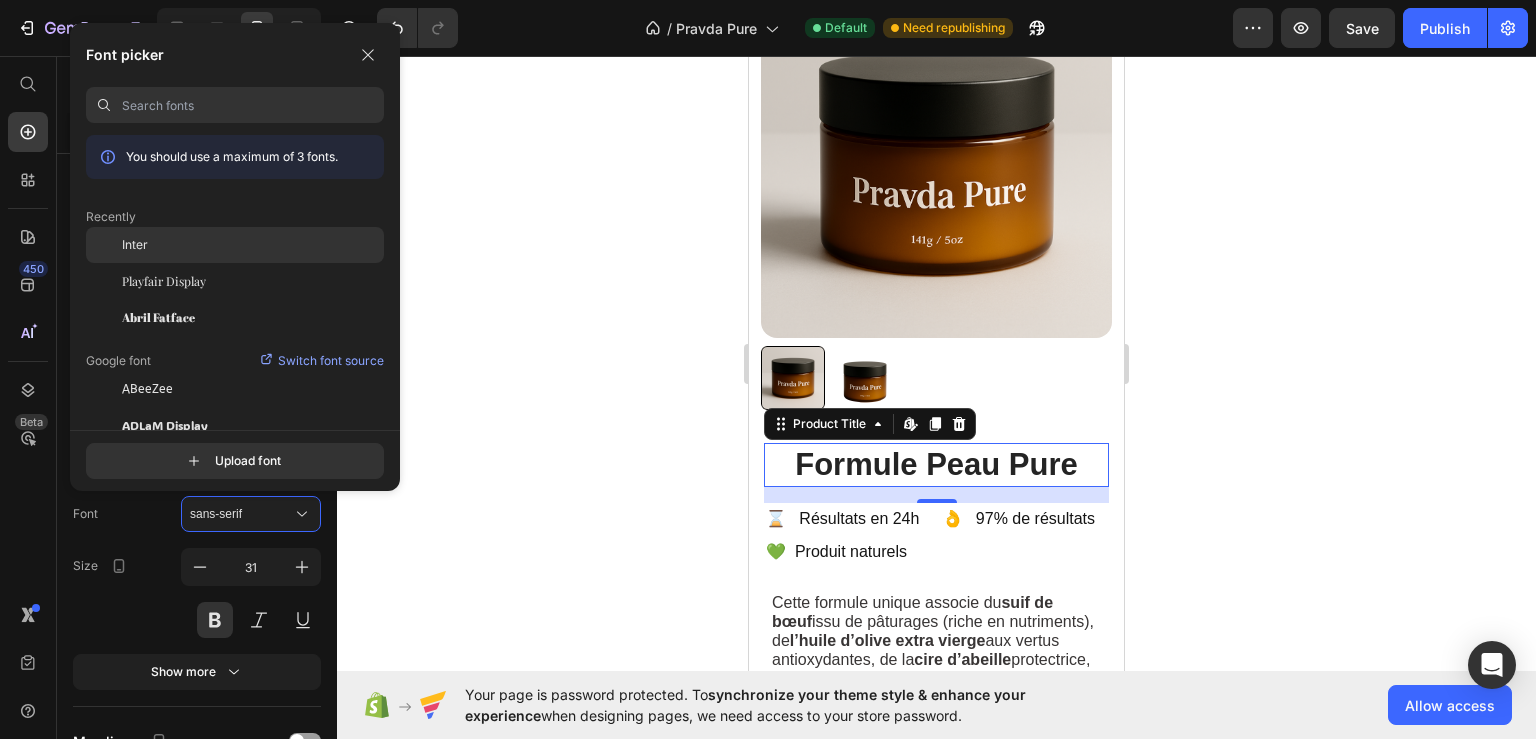 click on "Inter" 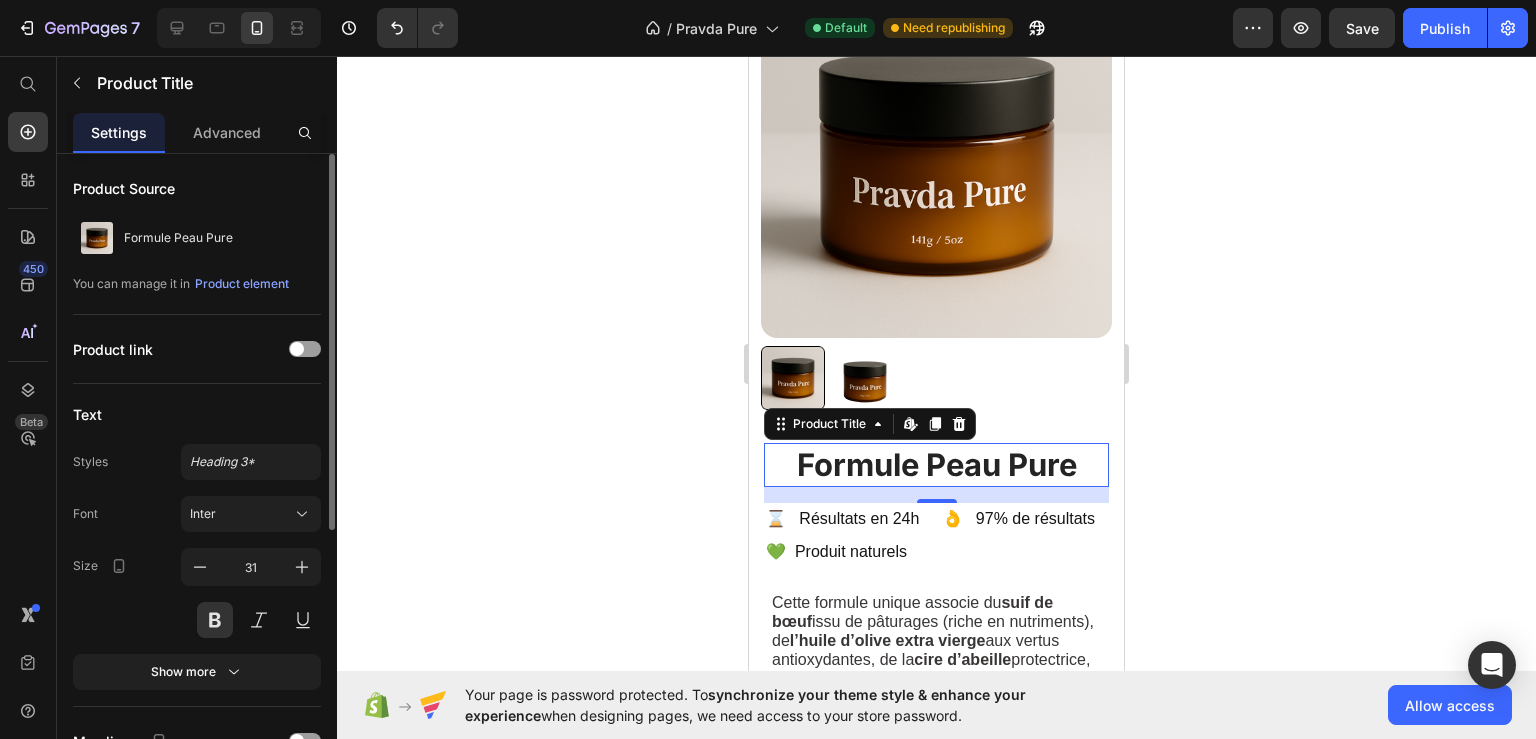 scroll, scrollTop: 108, scrollLeft: 0, axis: vertical 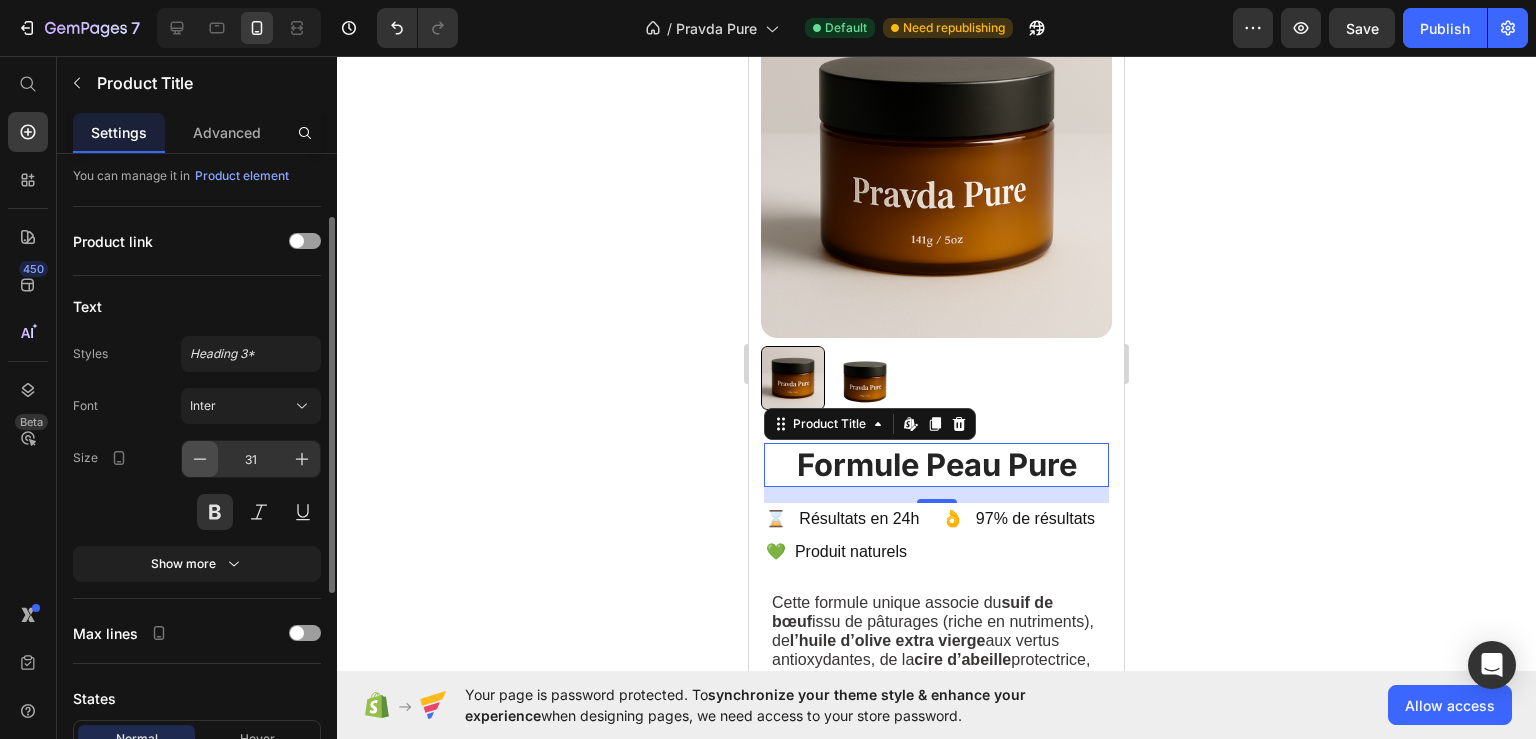 click 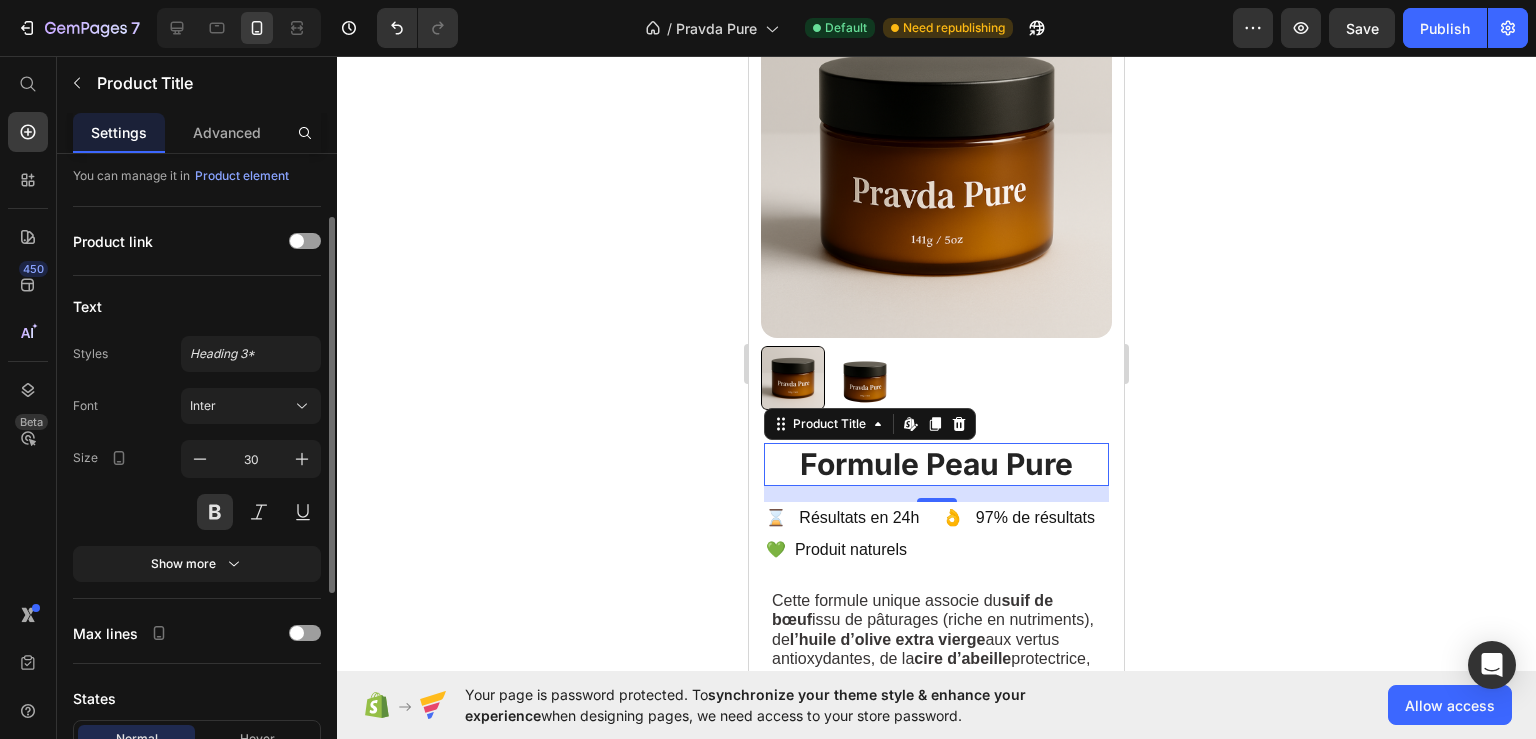 scroll, scrollTop: 216, scrollLeft: 0, axis: vertical 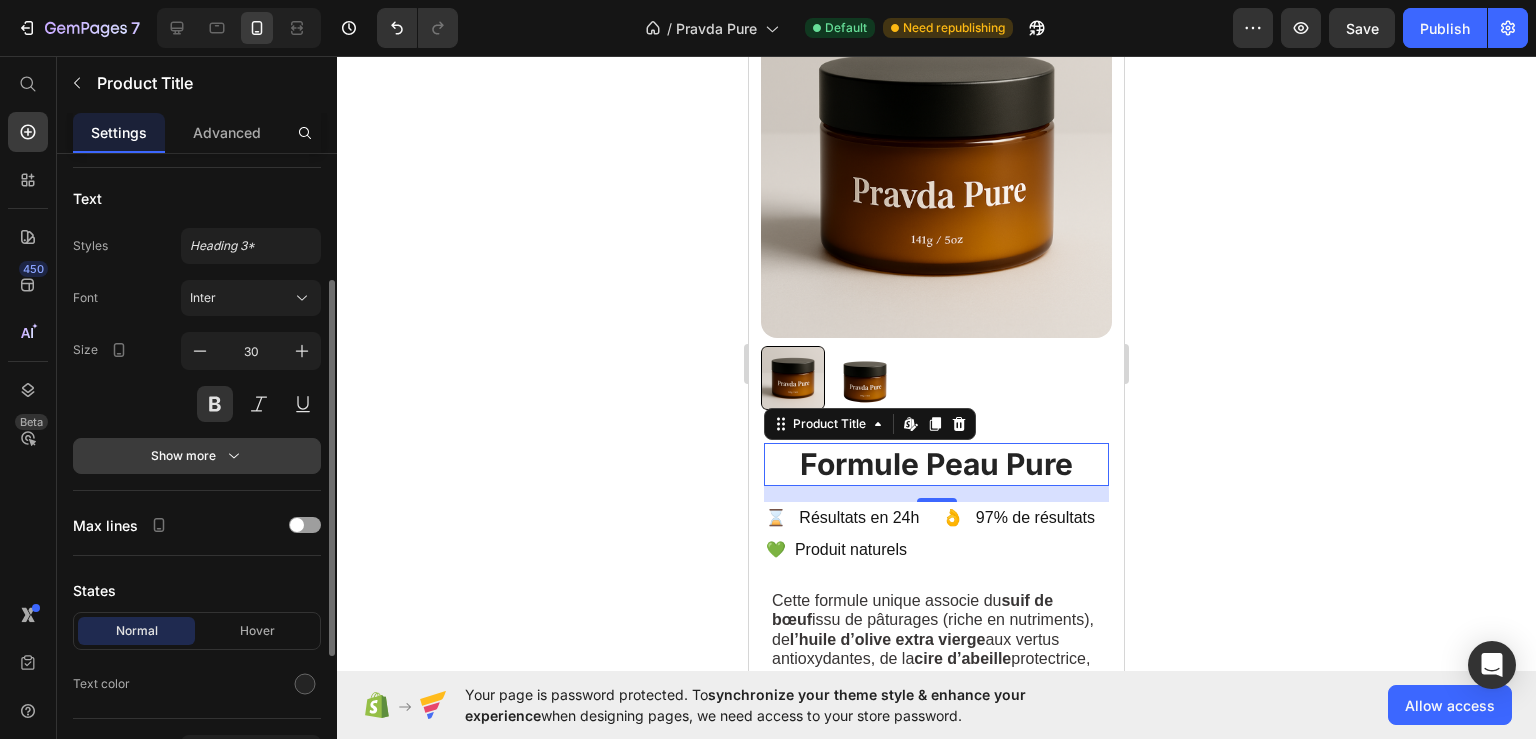 click on "Show more" at bounding box center [197, 456] 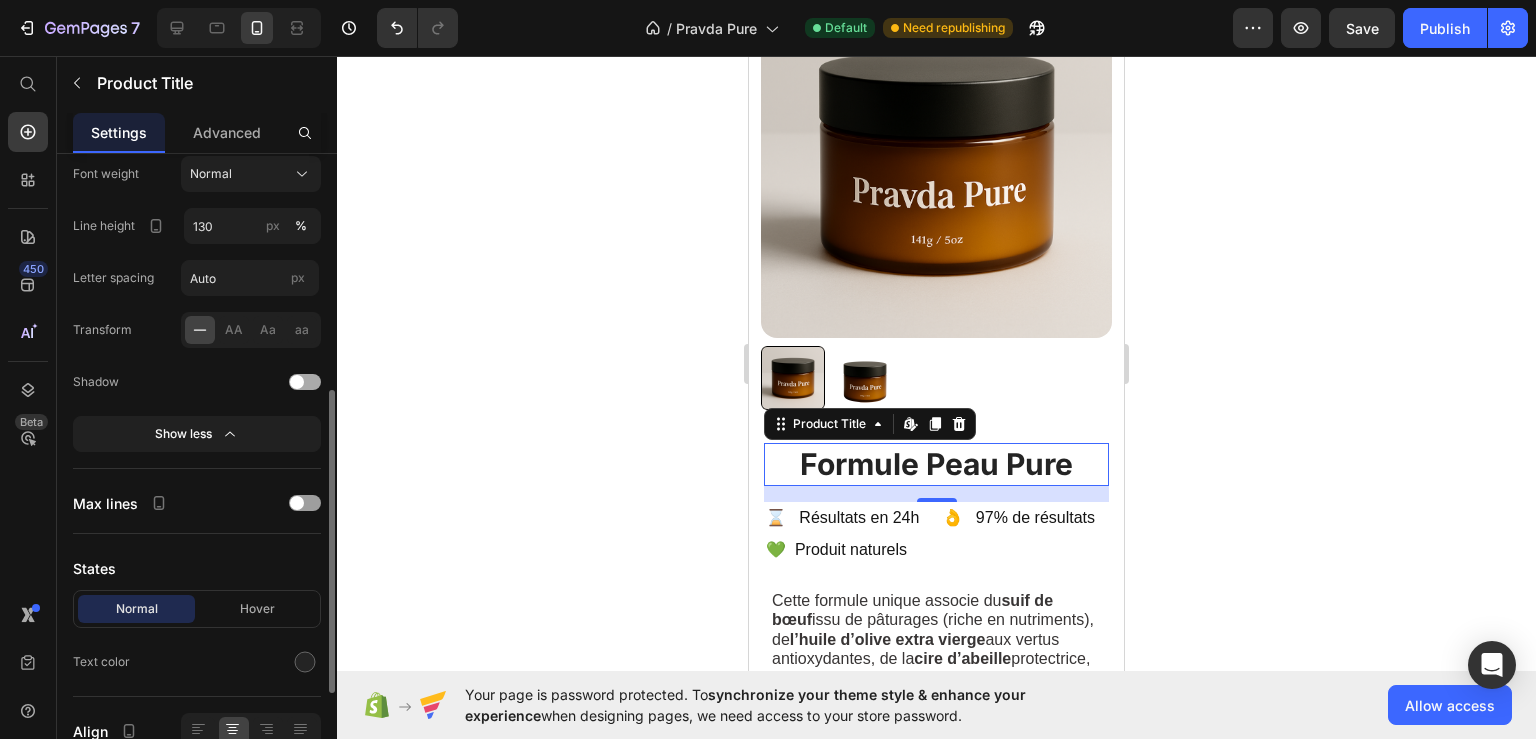 scroll, scrollTop: 174, scrollLeft: 0, axis: vertical 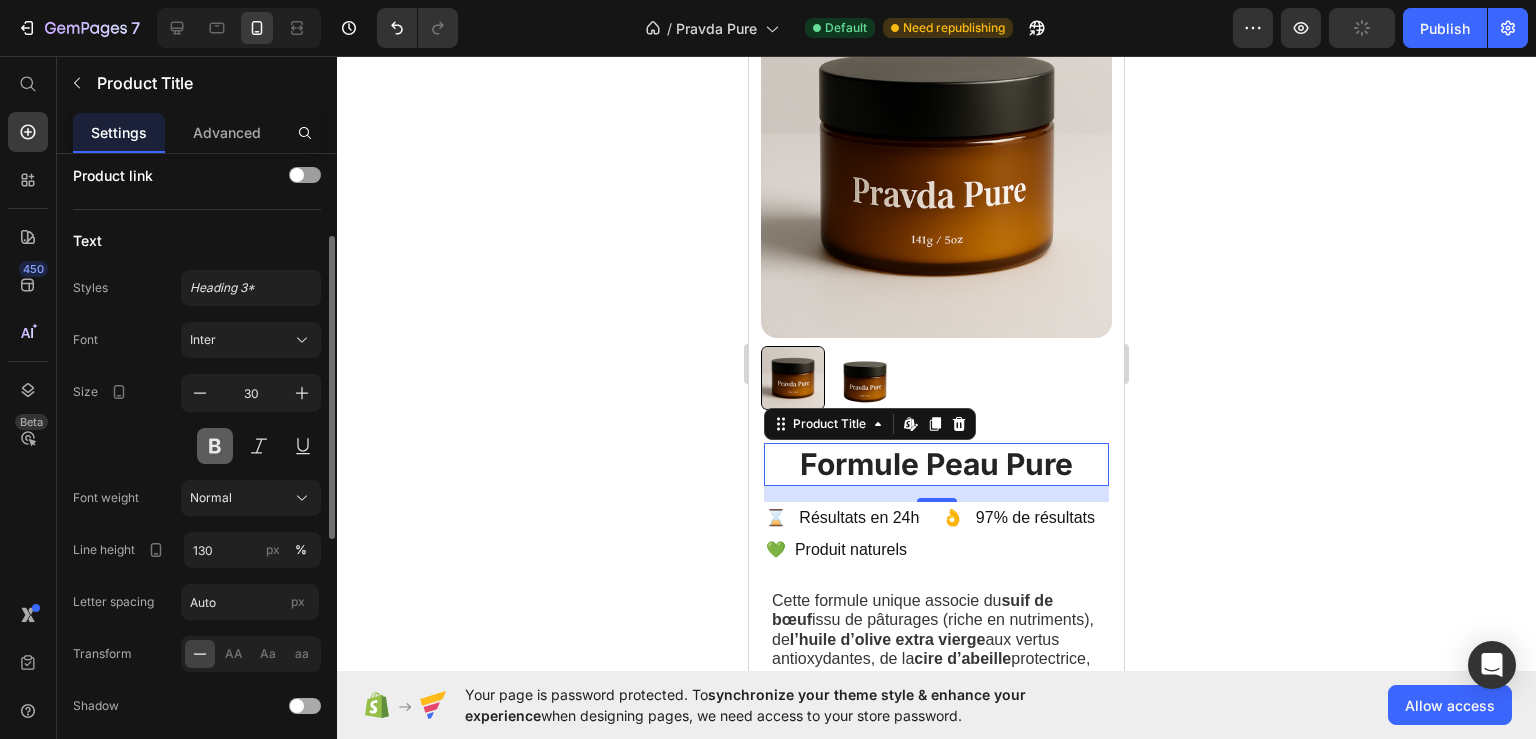 click at bounding box center [215, 446] 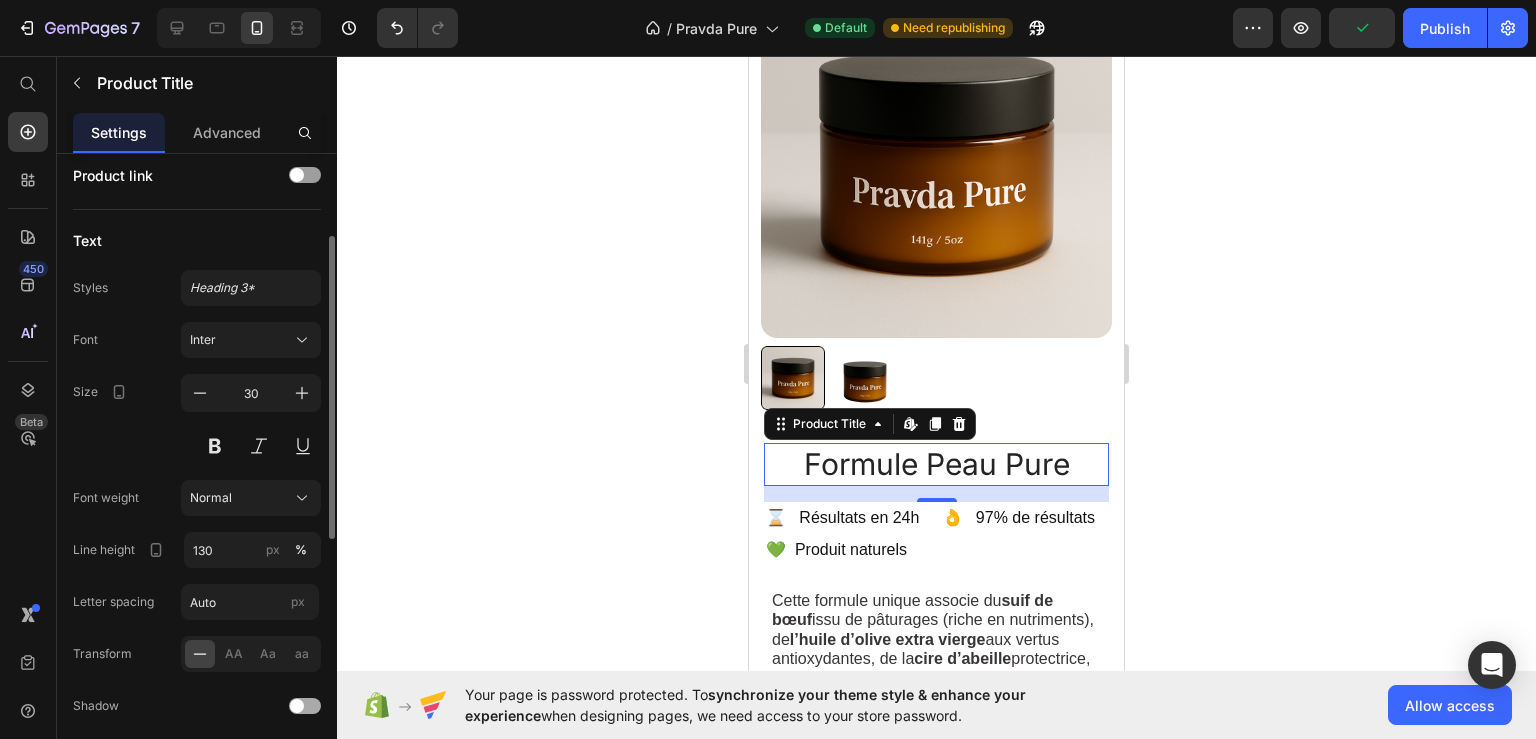 scroll, scrollTop: 282, scrollLeft: 0, axis: vertical 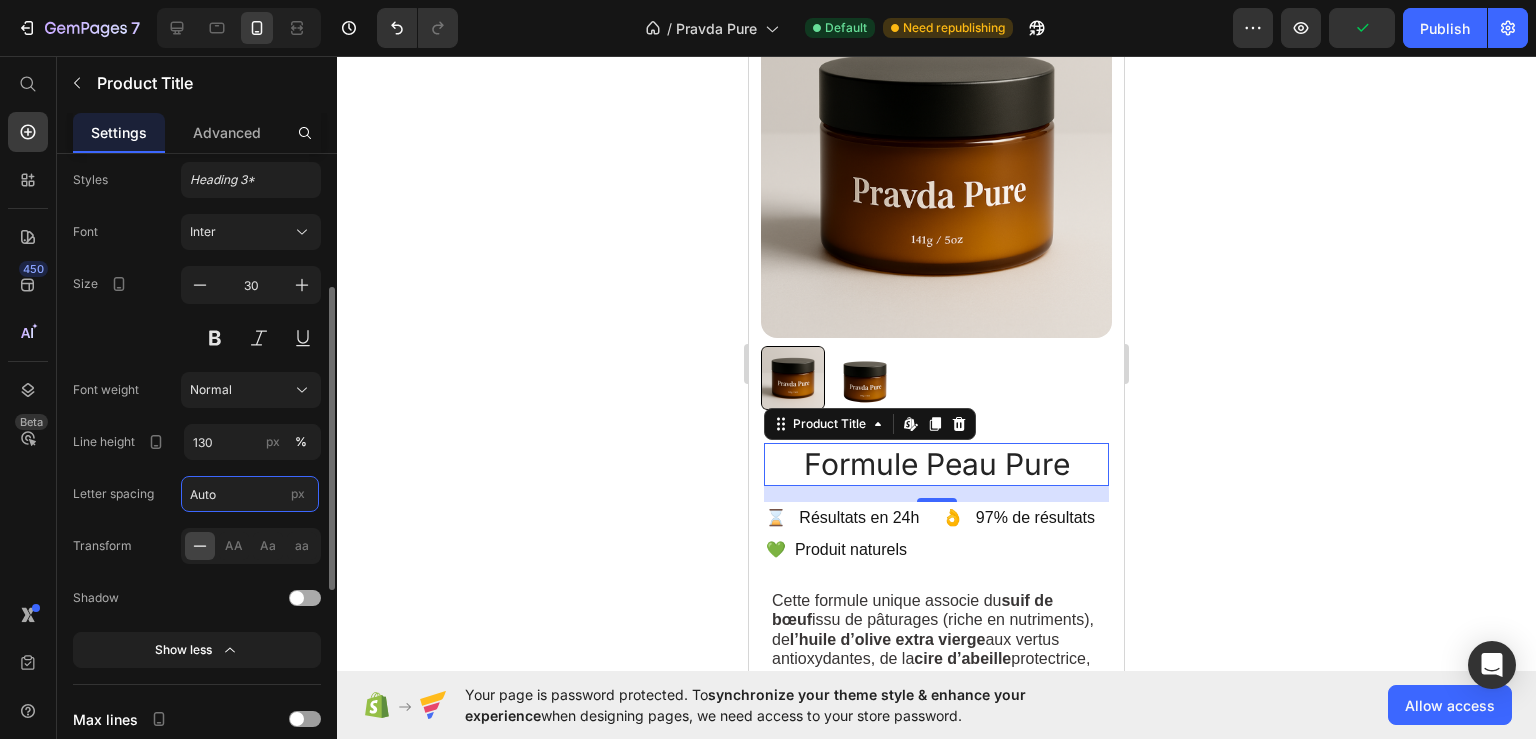 click on "Auto" at bounding box center [250, 494] 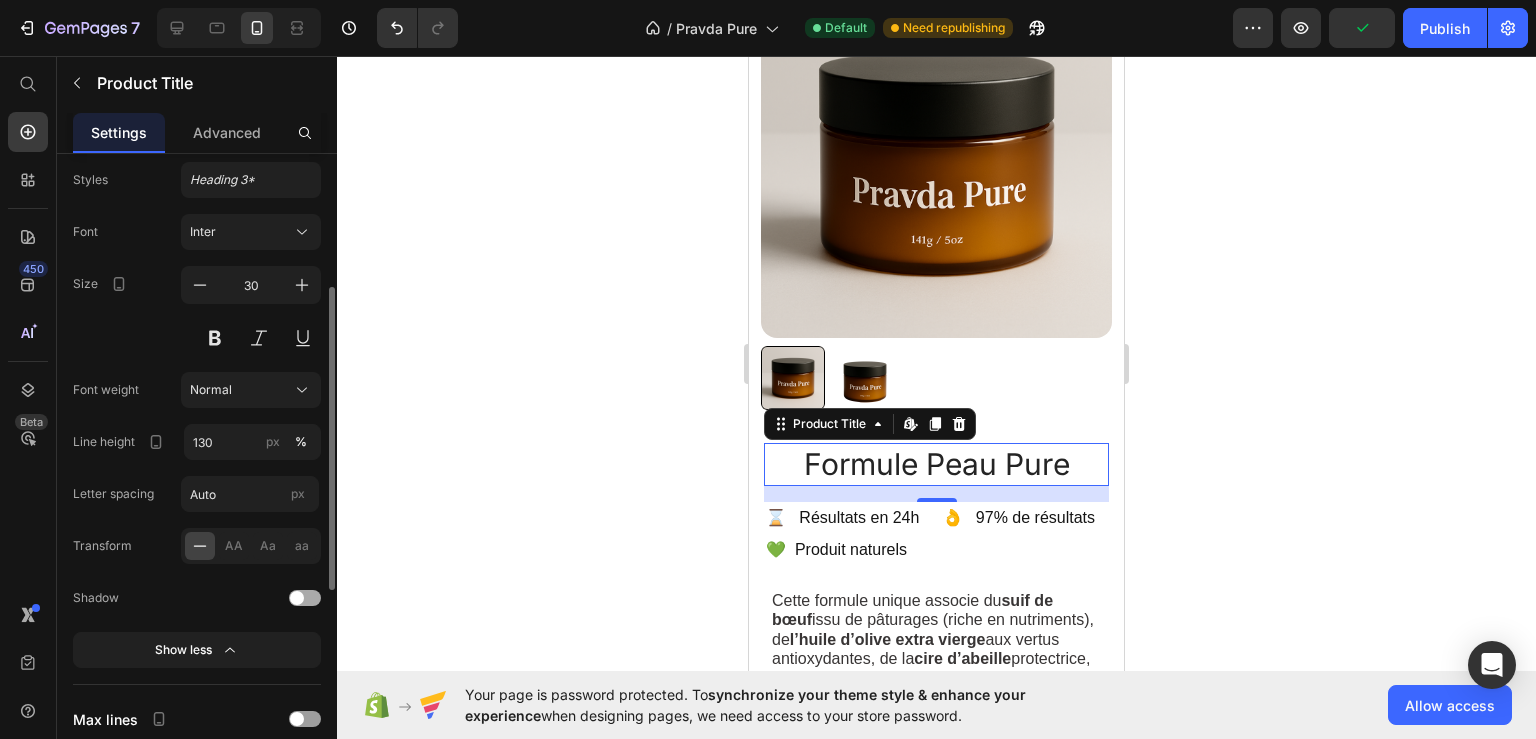 click on "Letter spacing" at bounding box center [113, 494] 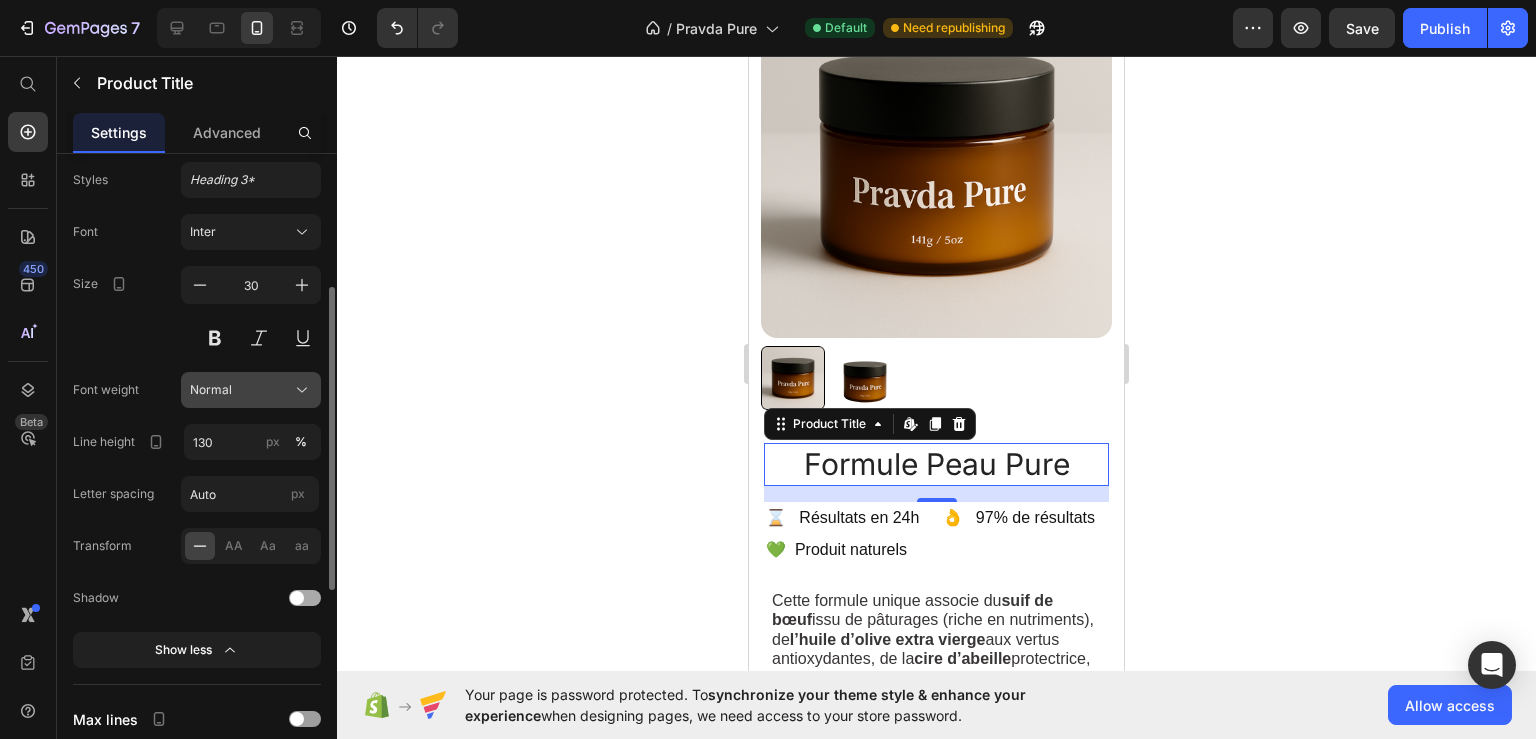 click on "Normal" 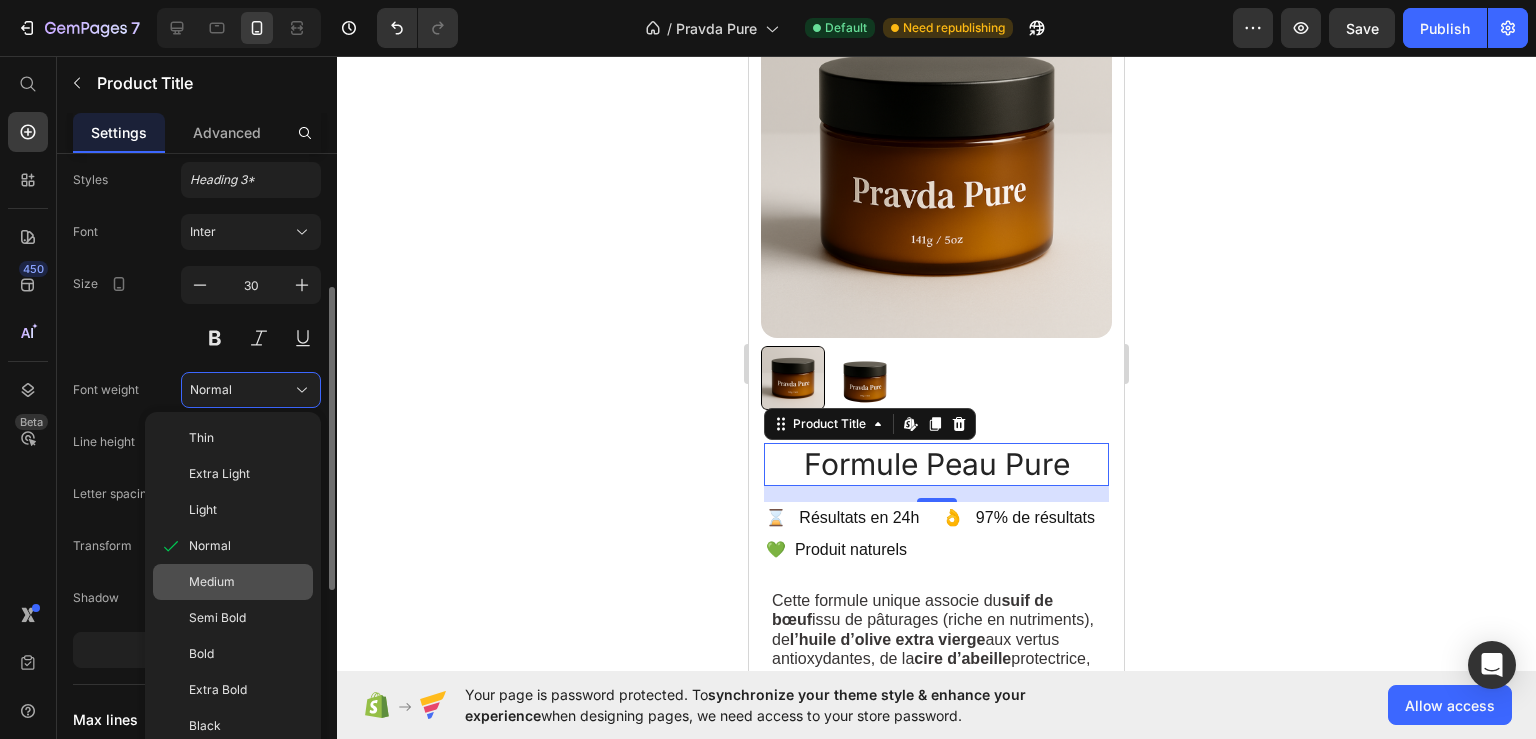 click on "Medium" at bounding box center [212, 582] 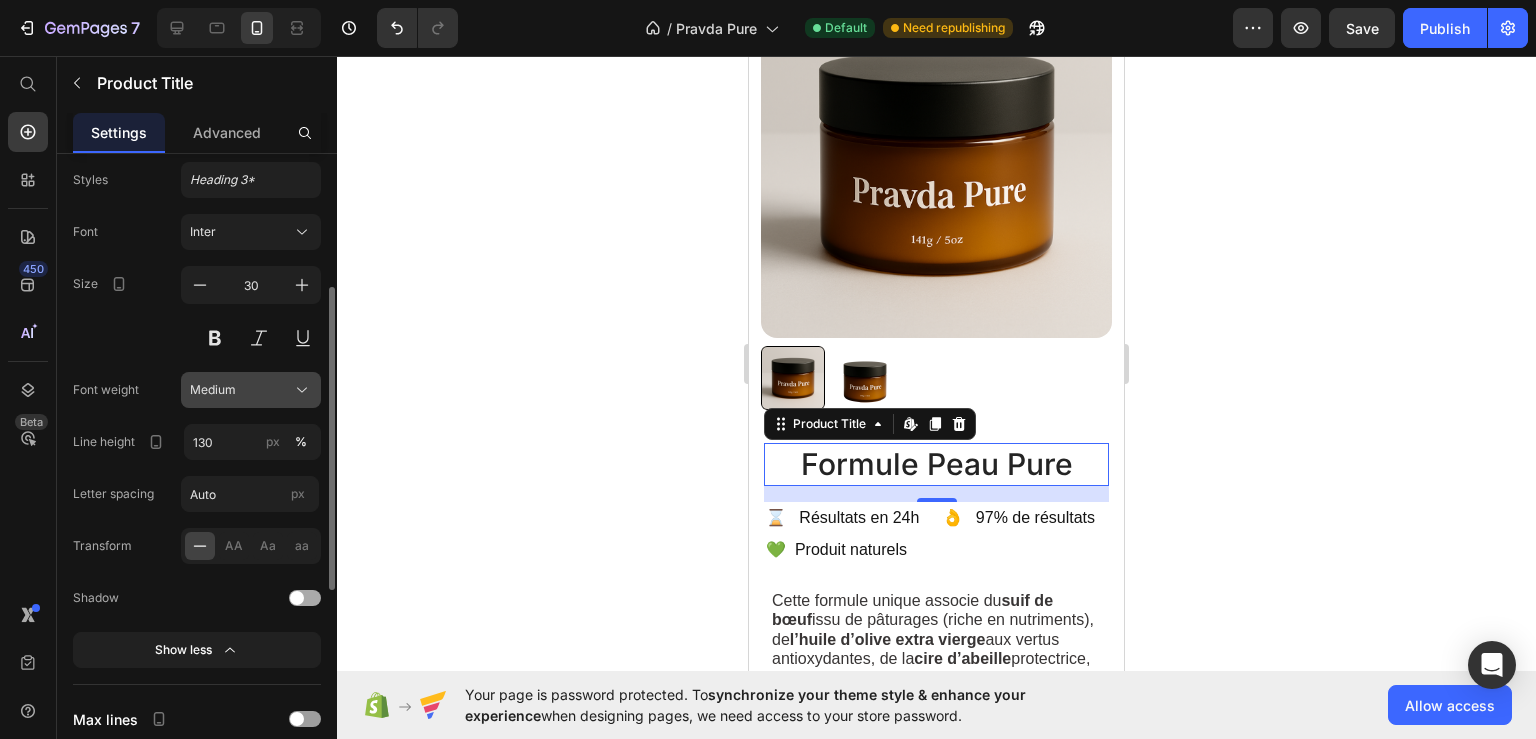 click on "Medium" 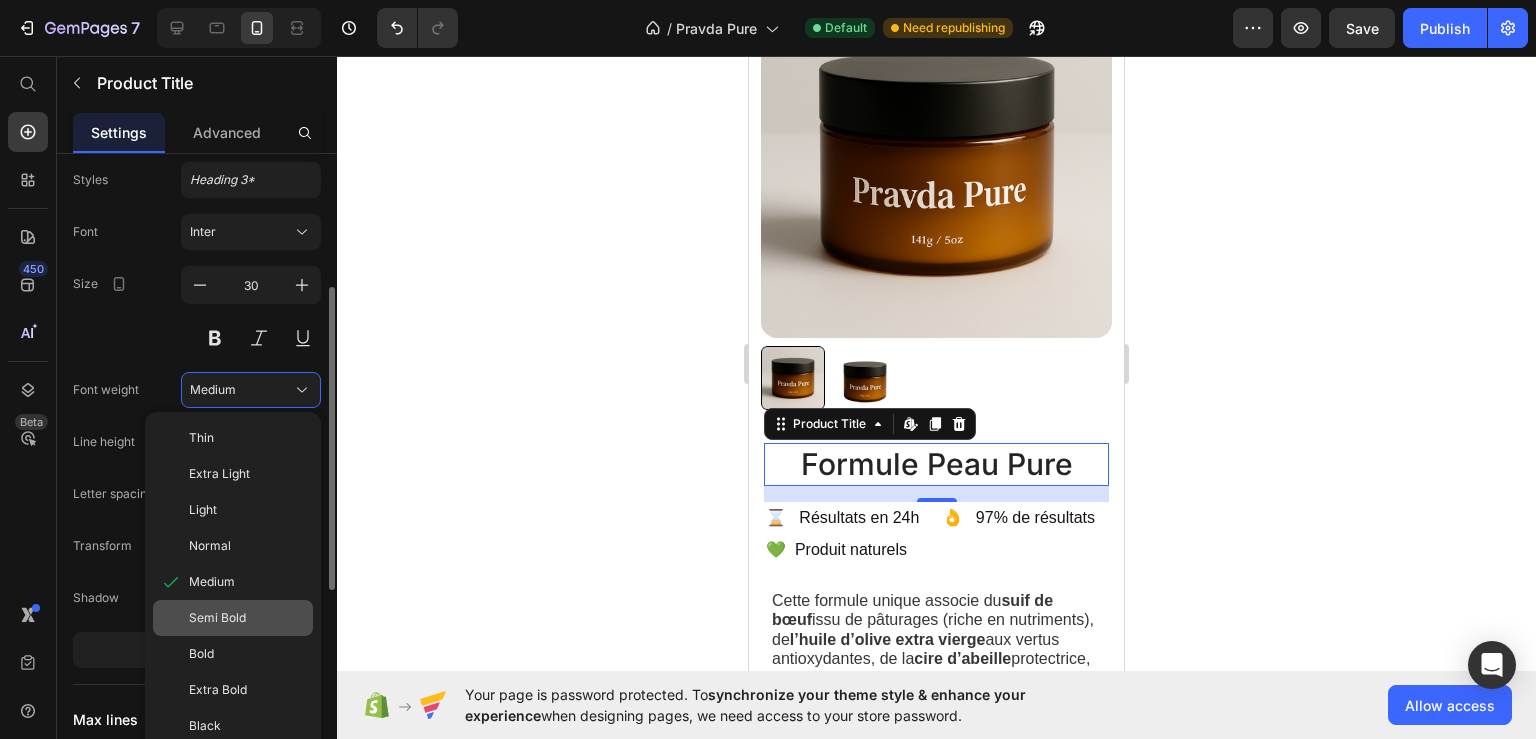 click on "Semi Bold" at bounding box center [217, 618] 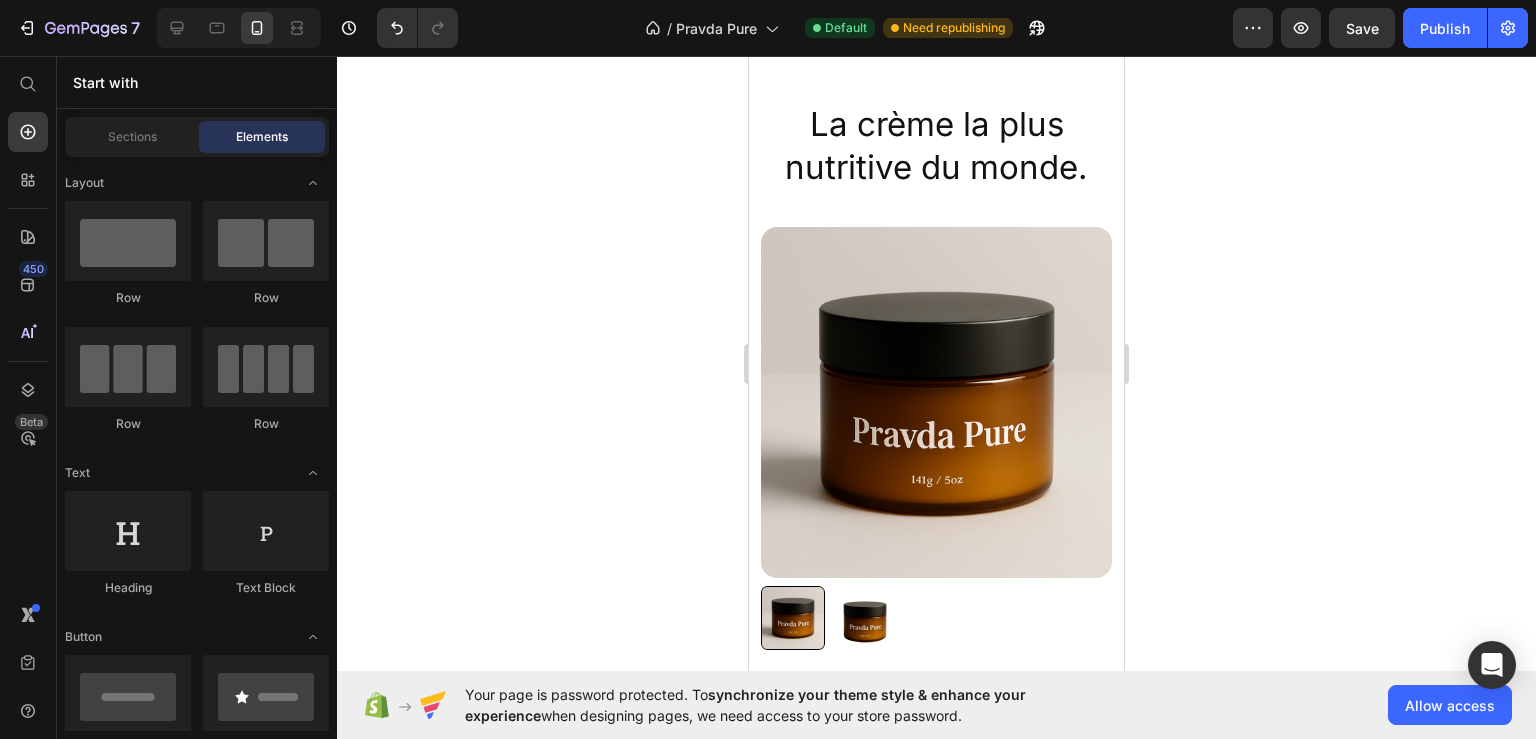 scroll, scrollTop: 19, scrollLeft: 0, axis: vertical 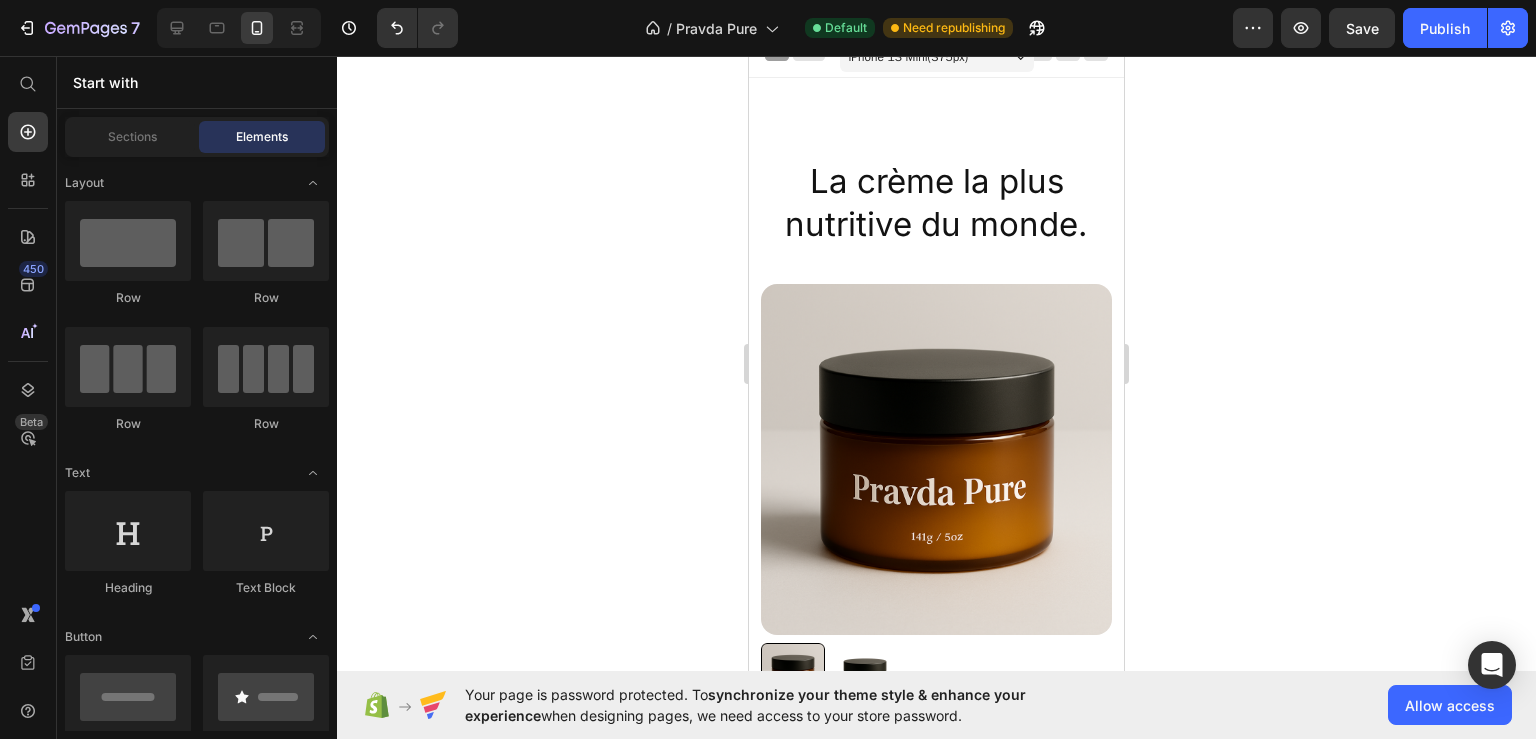 click on "La crème la plus nutritive du monde." at bounding box center [936, 203] 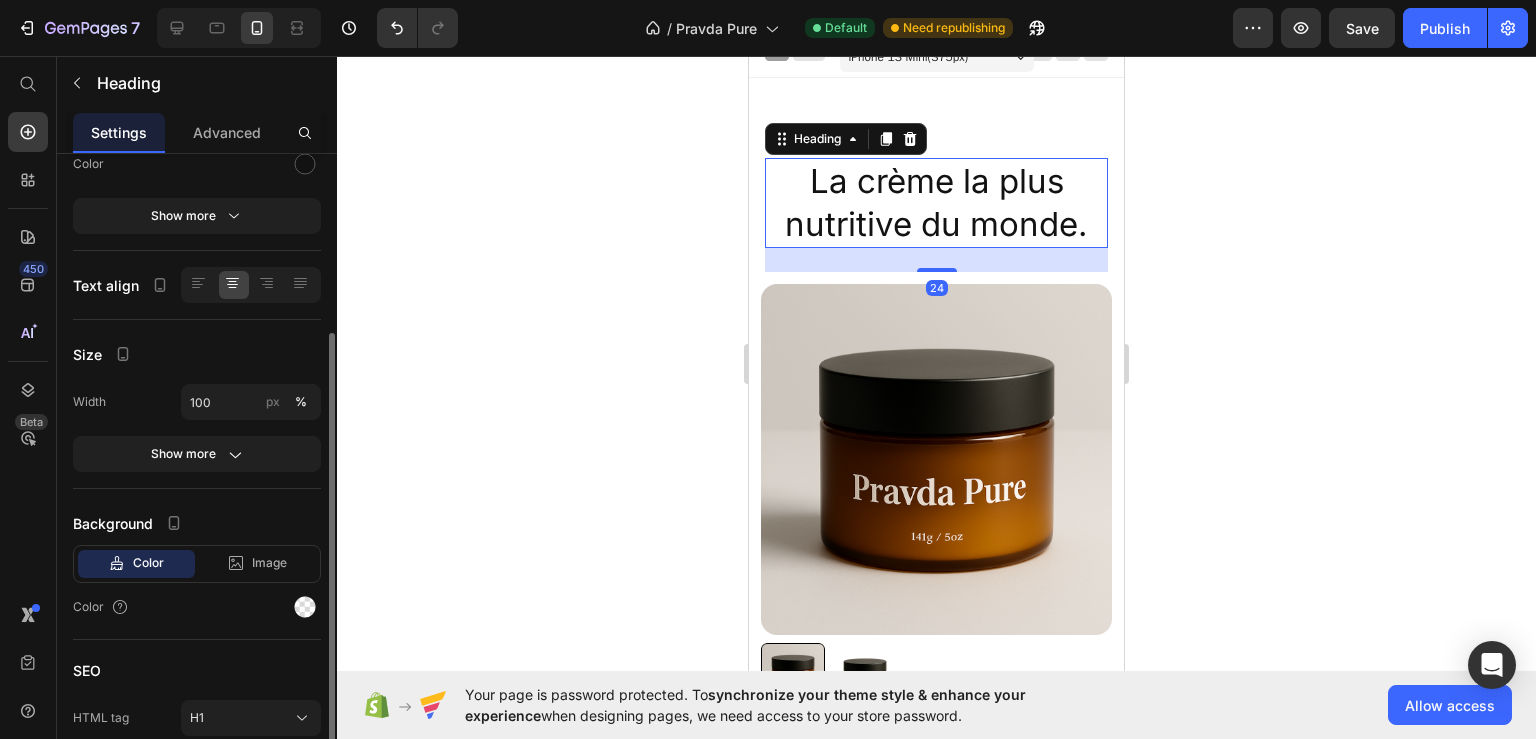 scroll, scrollTop: 0, scrollLeft: 0, axis: both 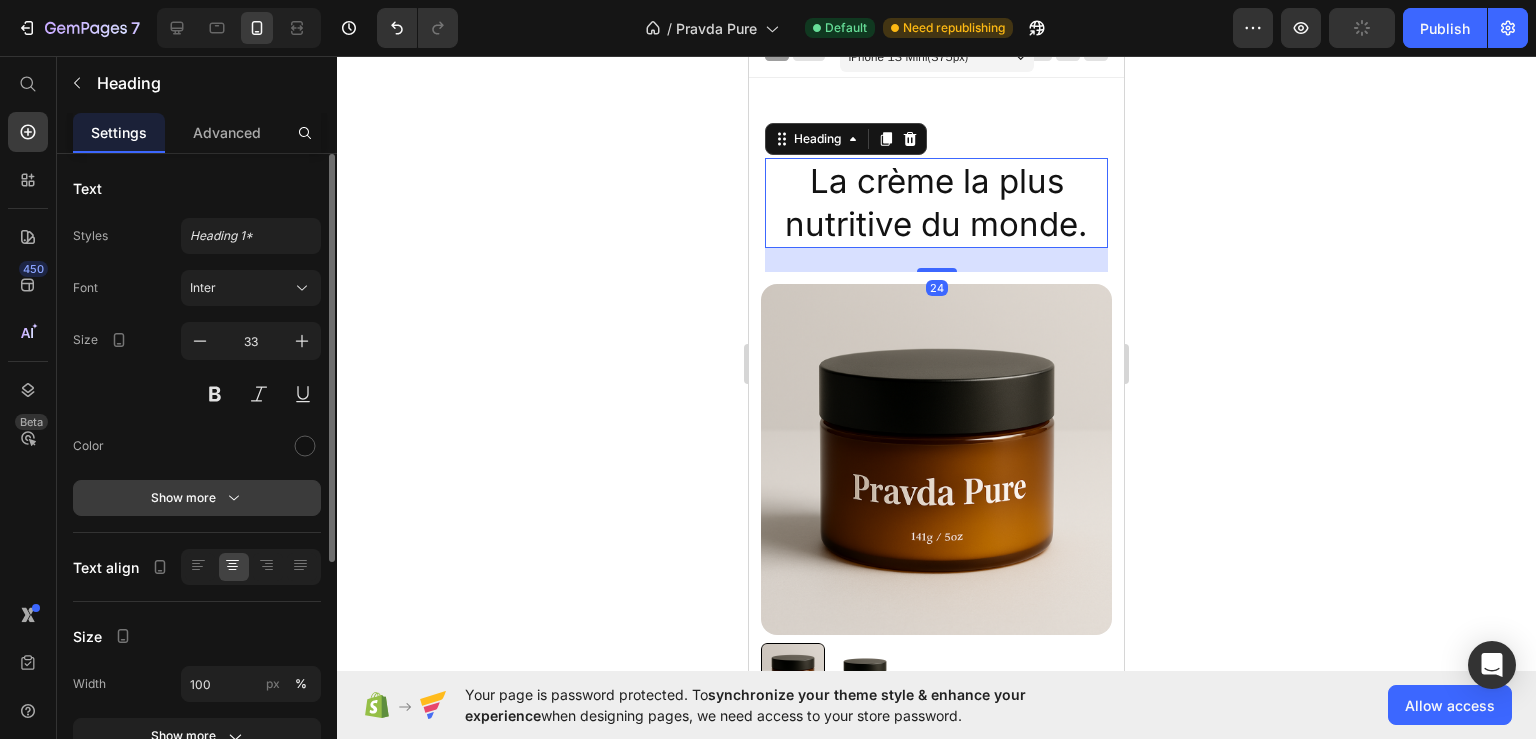 click on "Show more" at bounding box center [197, 498] 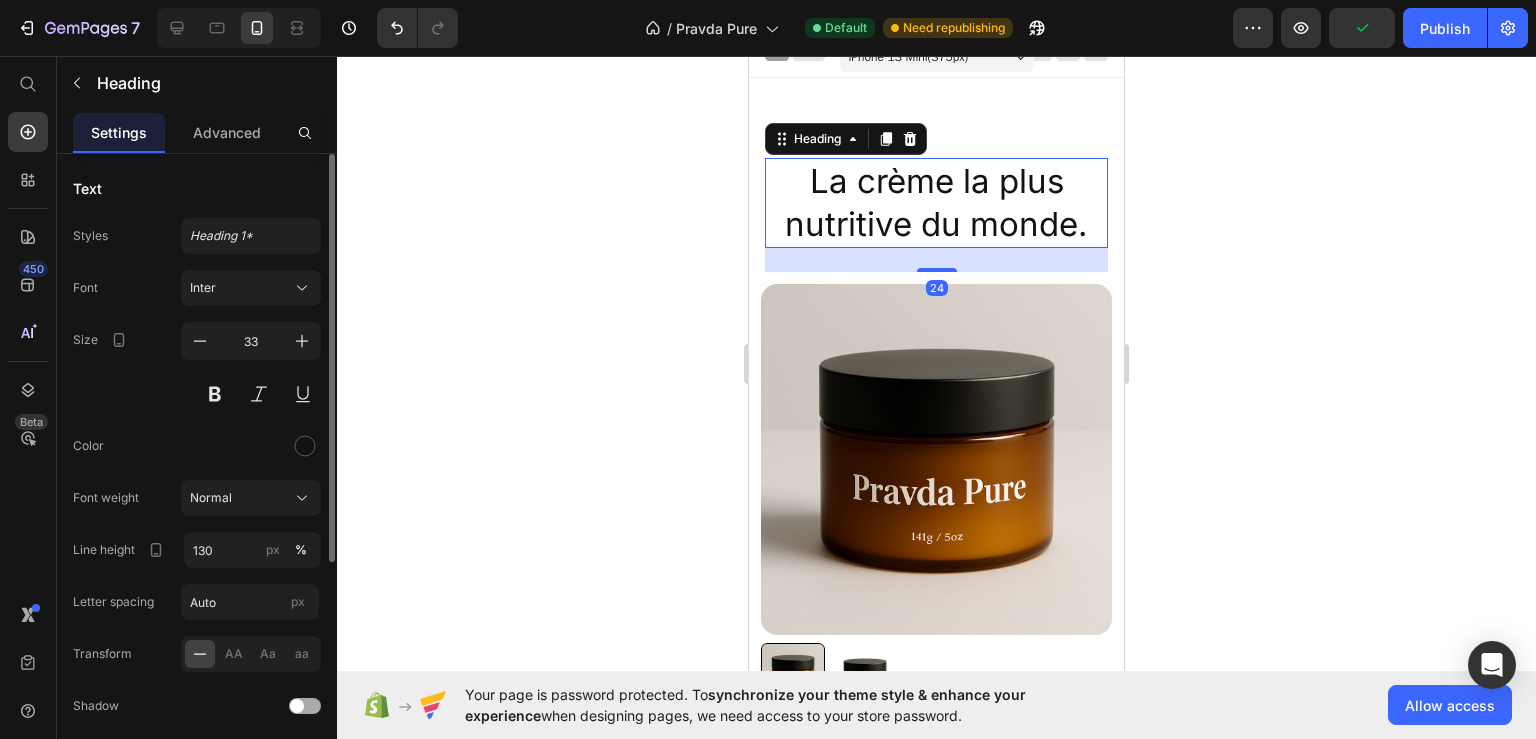 scroll, scrollTop: 108, scrollLeft: 0, axis: vertical 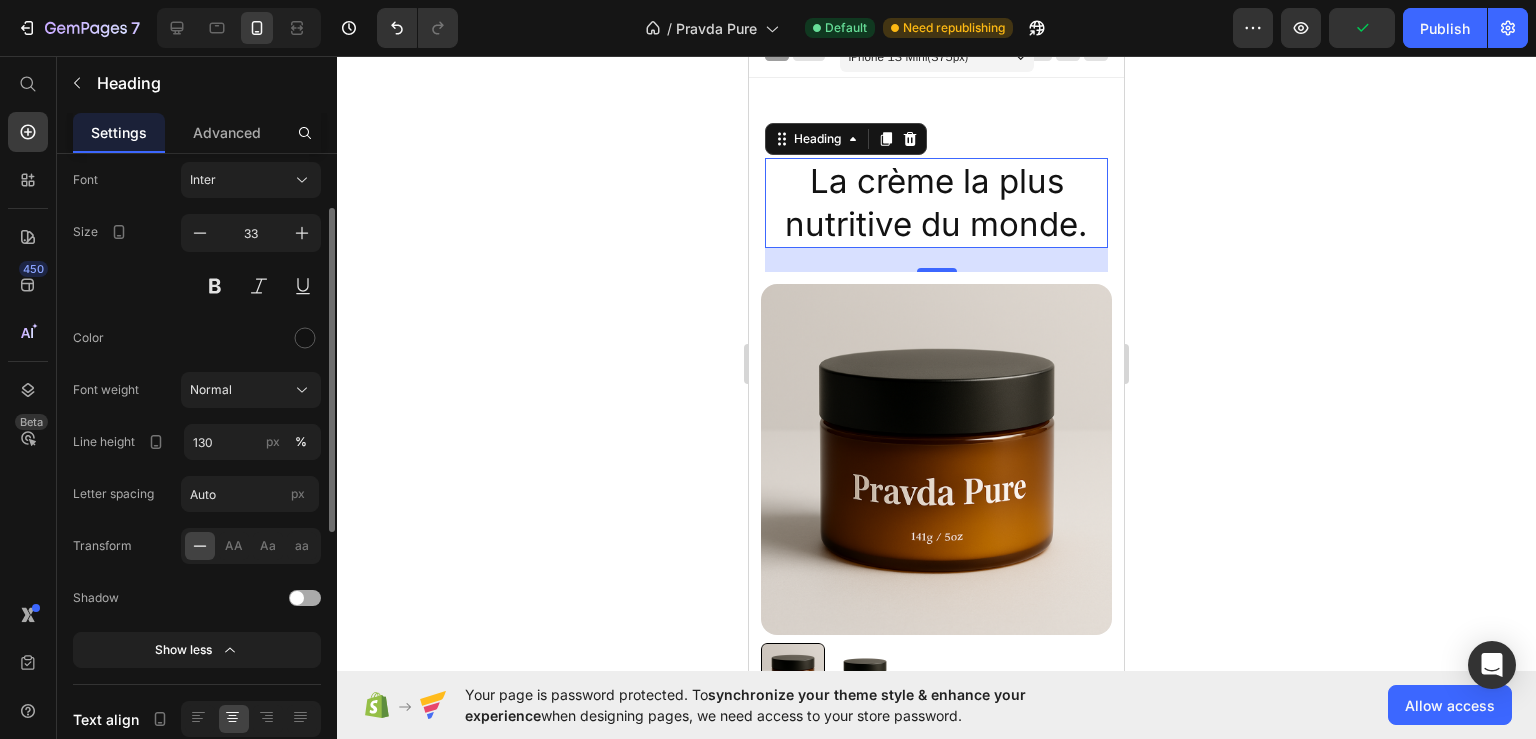 click on "Font Inter Size 33 Color Font weight Normal Line height 130 px % Letter spacing Auto px Transform
AA Aa aa Shadow Show less" at bounding box center [197, 415] 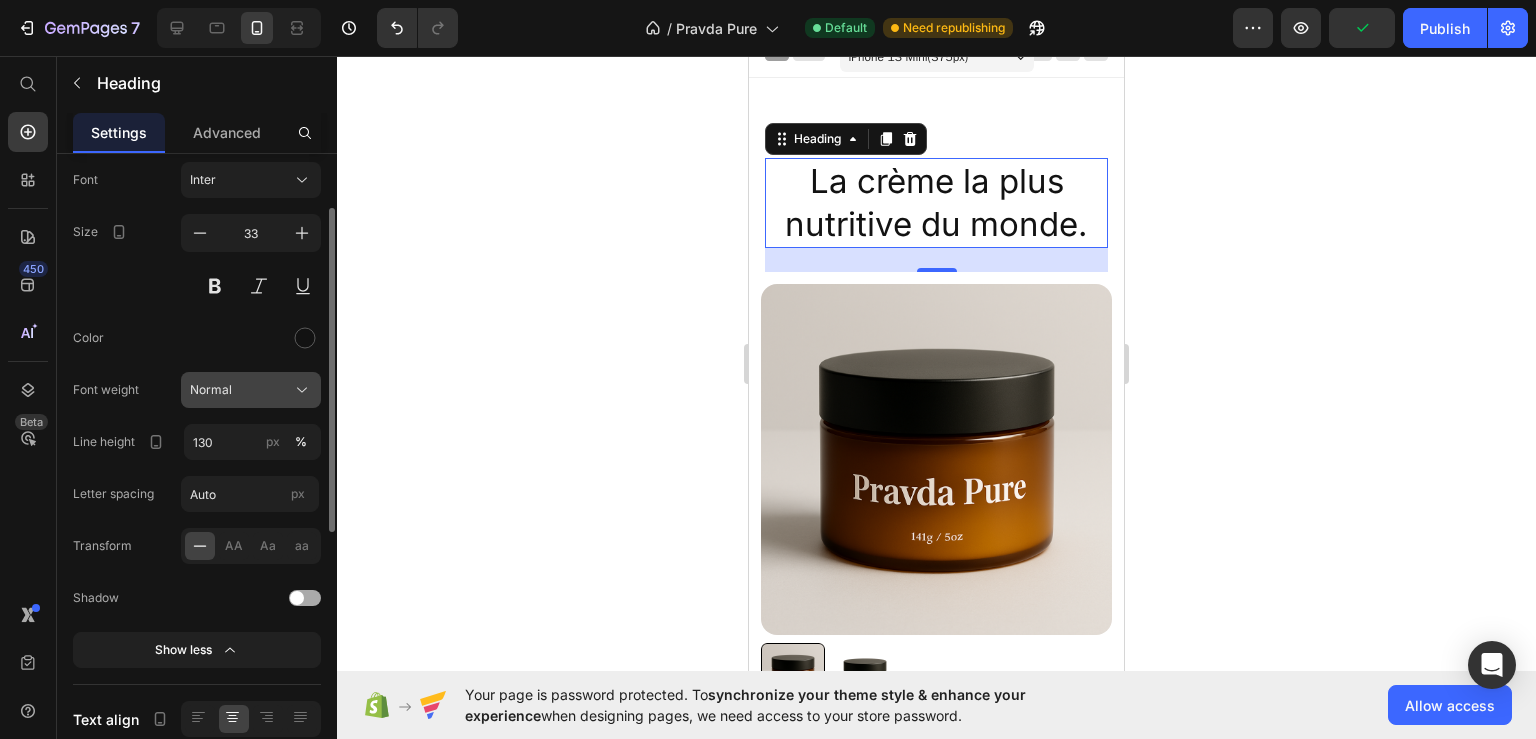 click on "Normal" 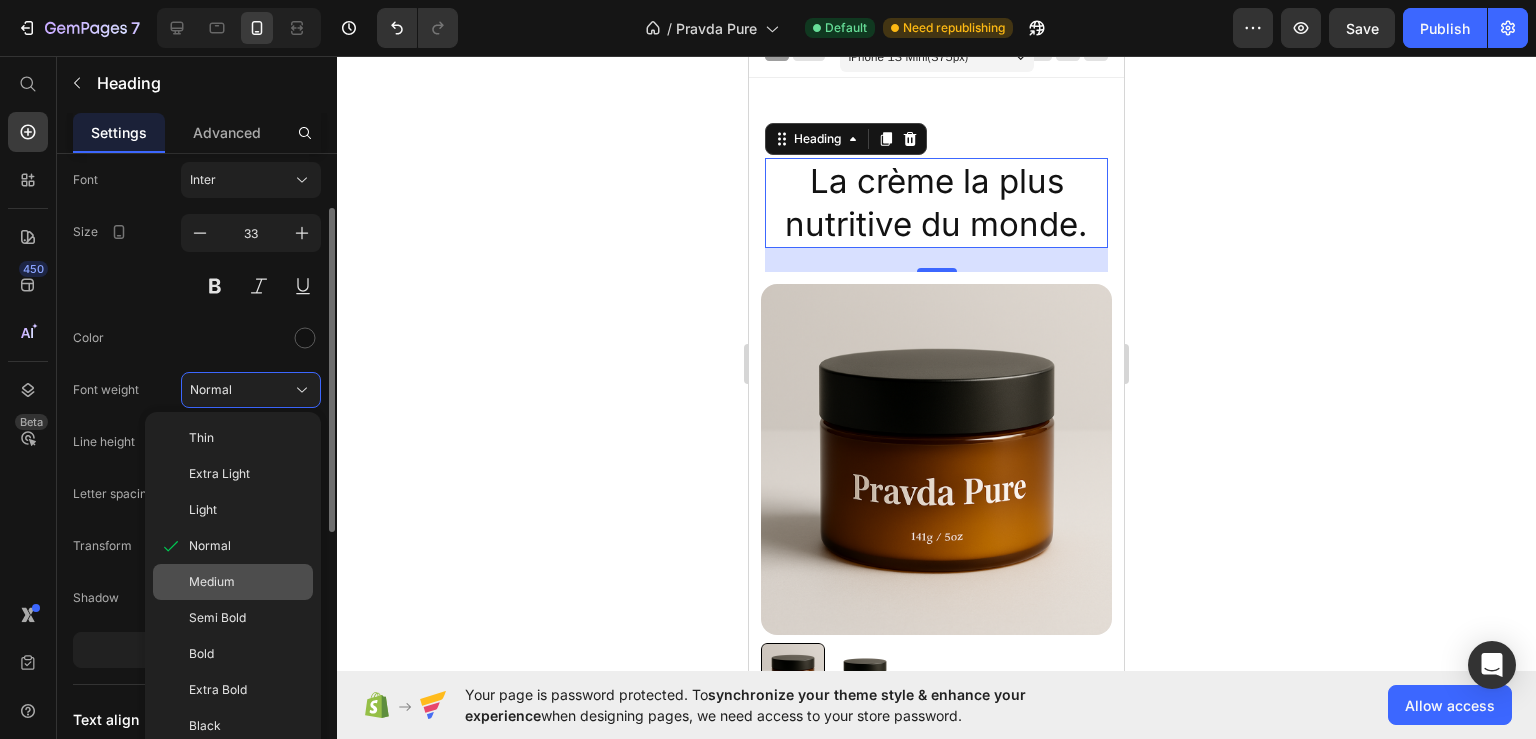 click on "Medium" at bounding box center (247, 582) 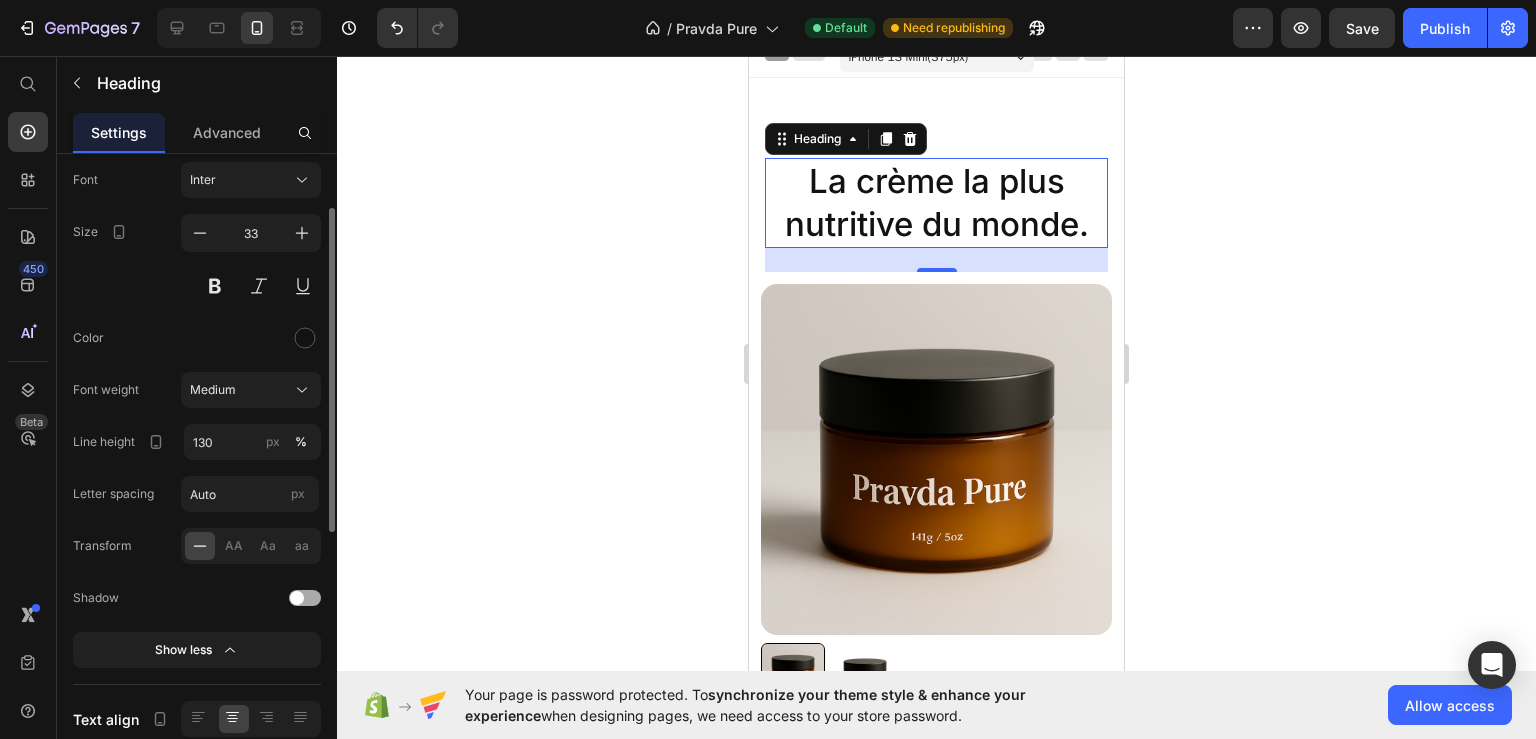 click 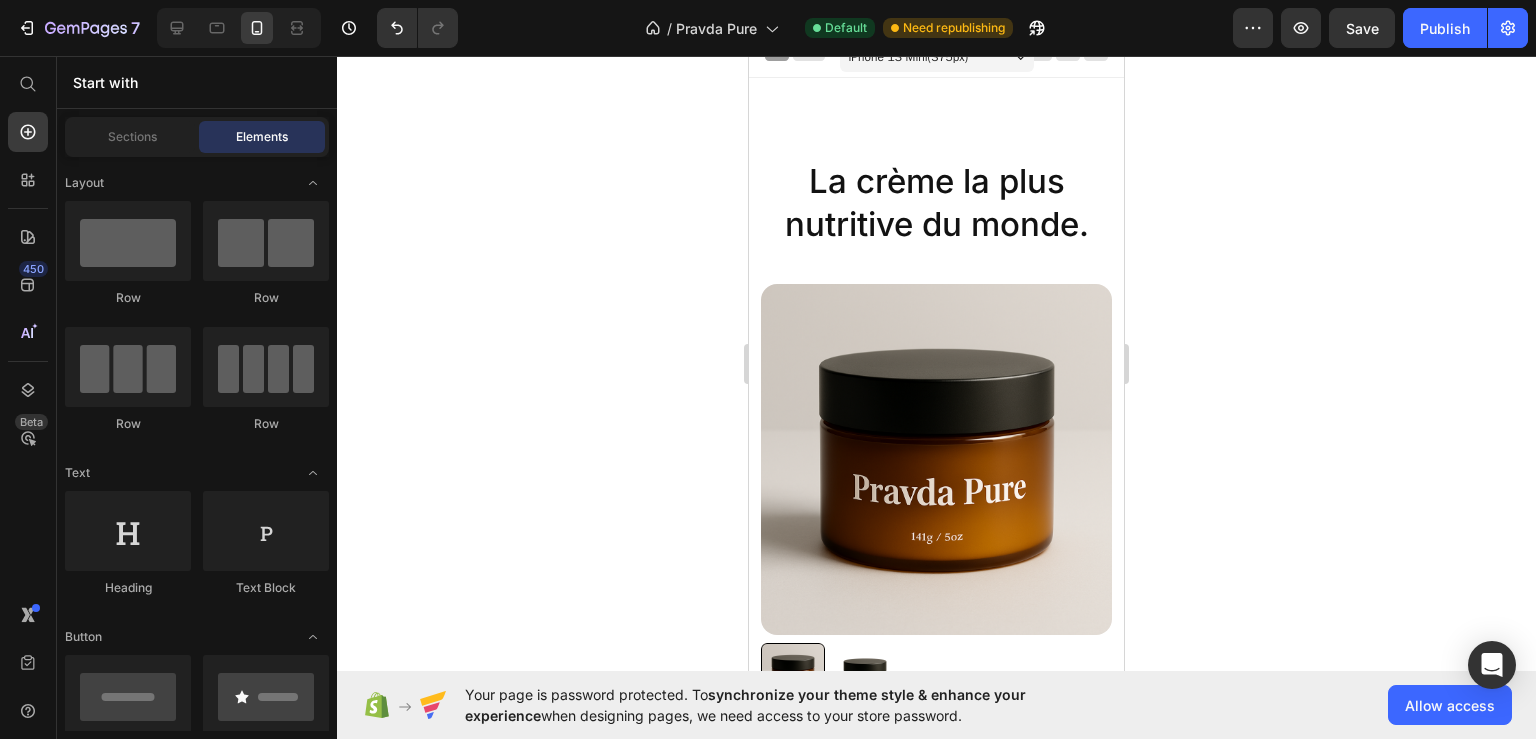 scroll, scrollTop: 0, scrollLeft: 0, axis: both 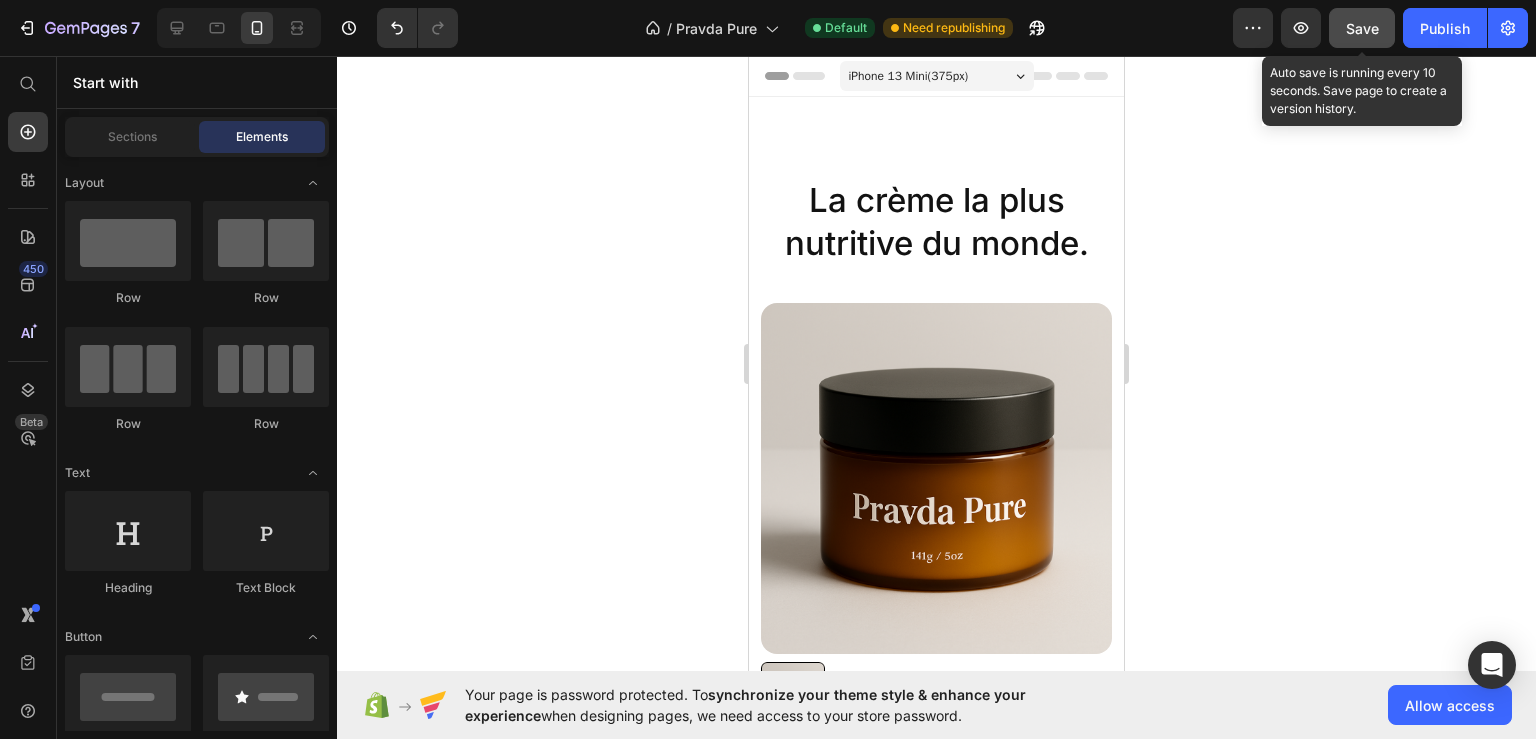 click on "Save" 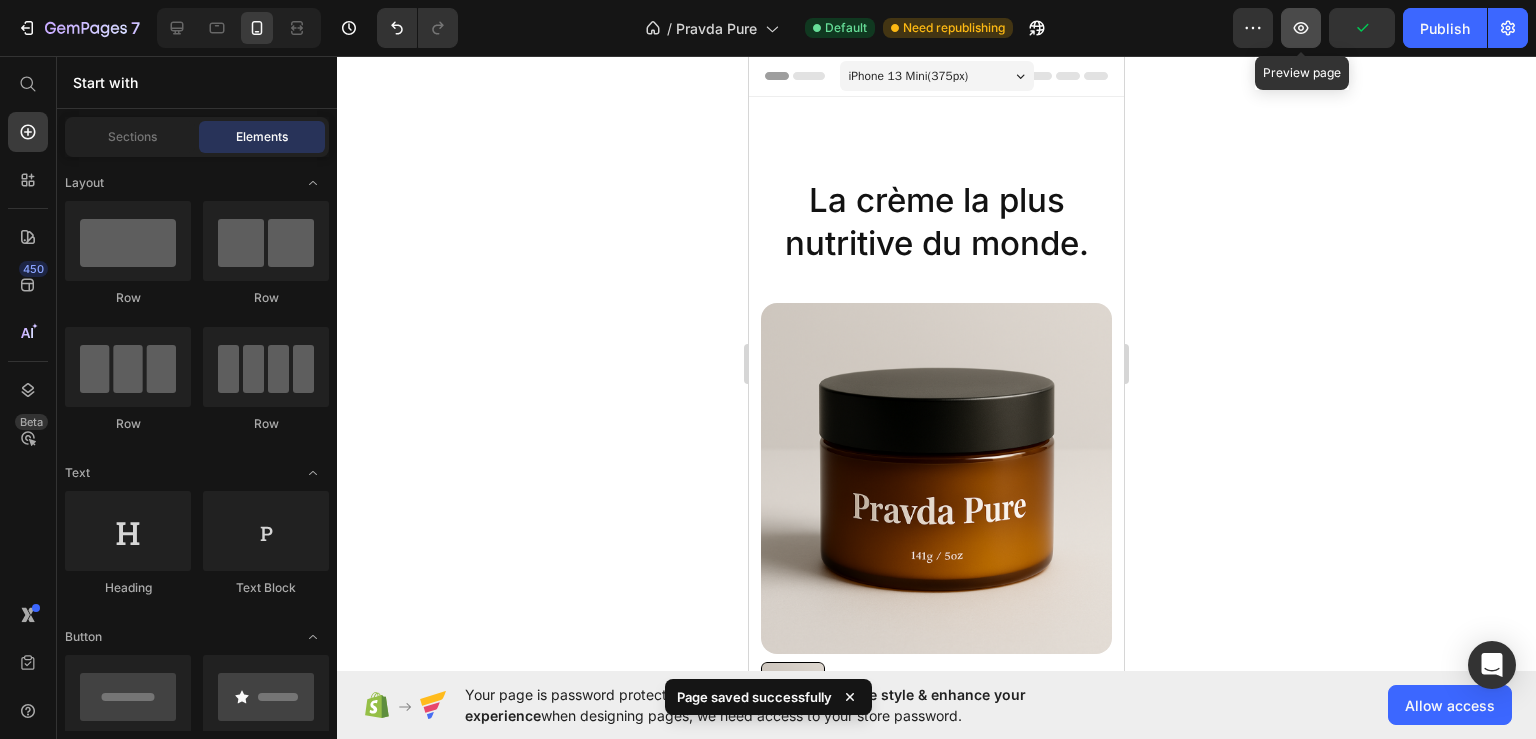 click 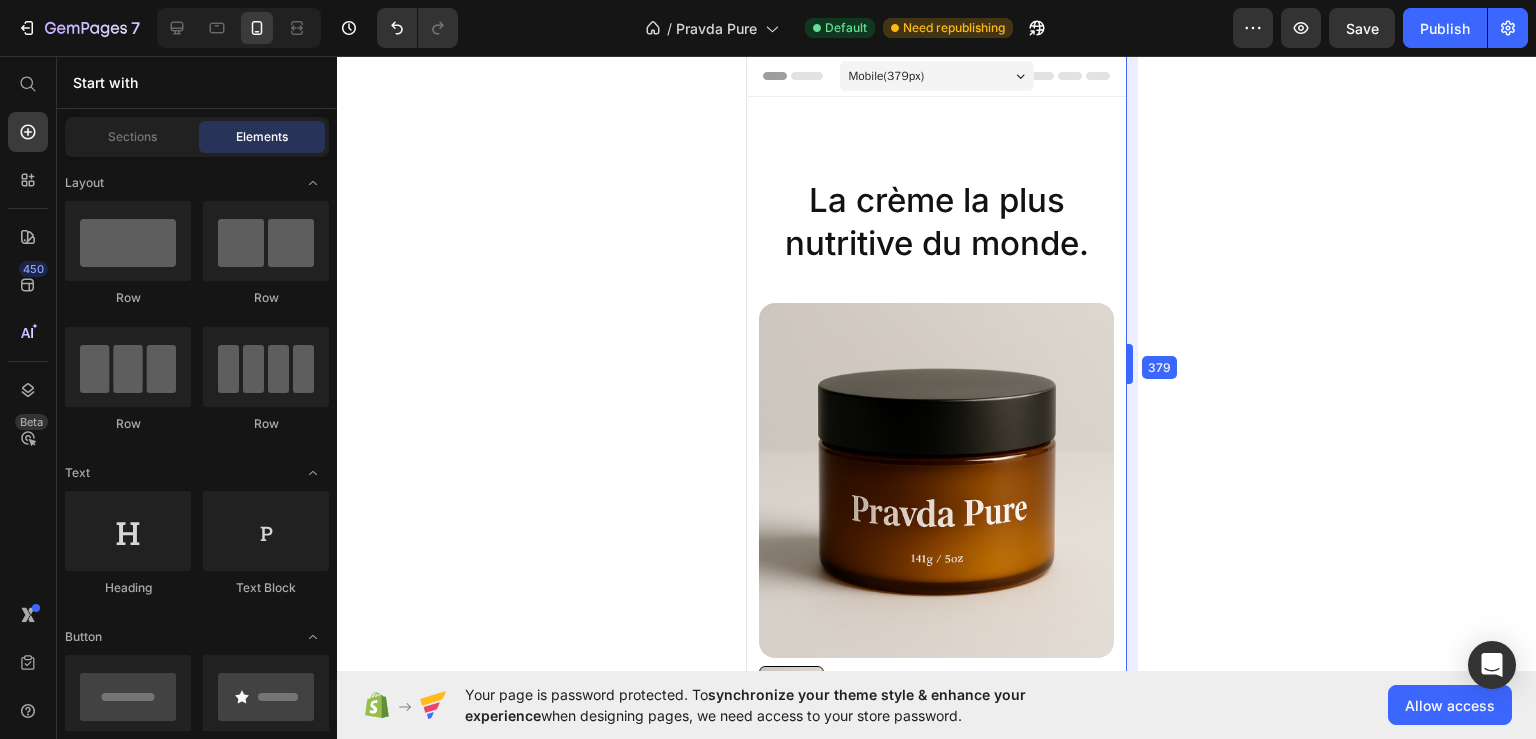 click on "7   /  Pravda Pure Default Need republishing Preview  Save   Publish  450 Beta Start with Sections Elements Hero Section Product Detail Brands Trusted Badges Guarantee Product Breakdown How to use Testimonials Compare Bundle FAQs Social Proof Brand Story Product List Collection Blog List Contact Sticky Add to Cart Custom Footer Browse Library 450 Layout
Row
Row
Row
Row Text
Heading
Text Block Button
Button
Button
Sticky Back to top Media
Image
Image" at bounding box center (768, 0) 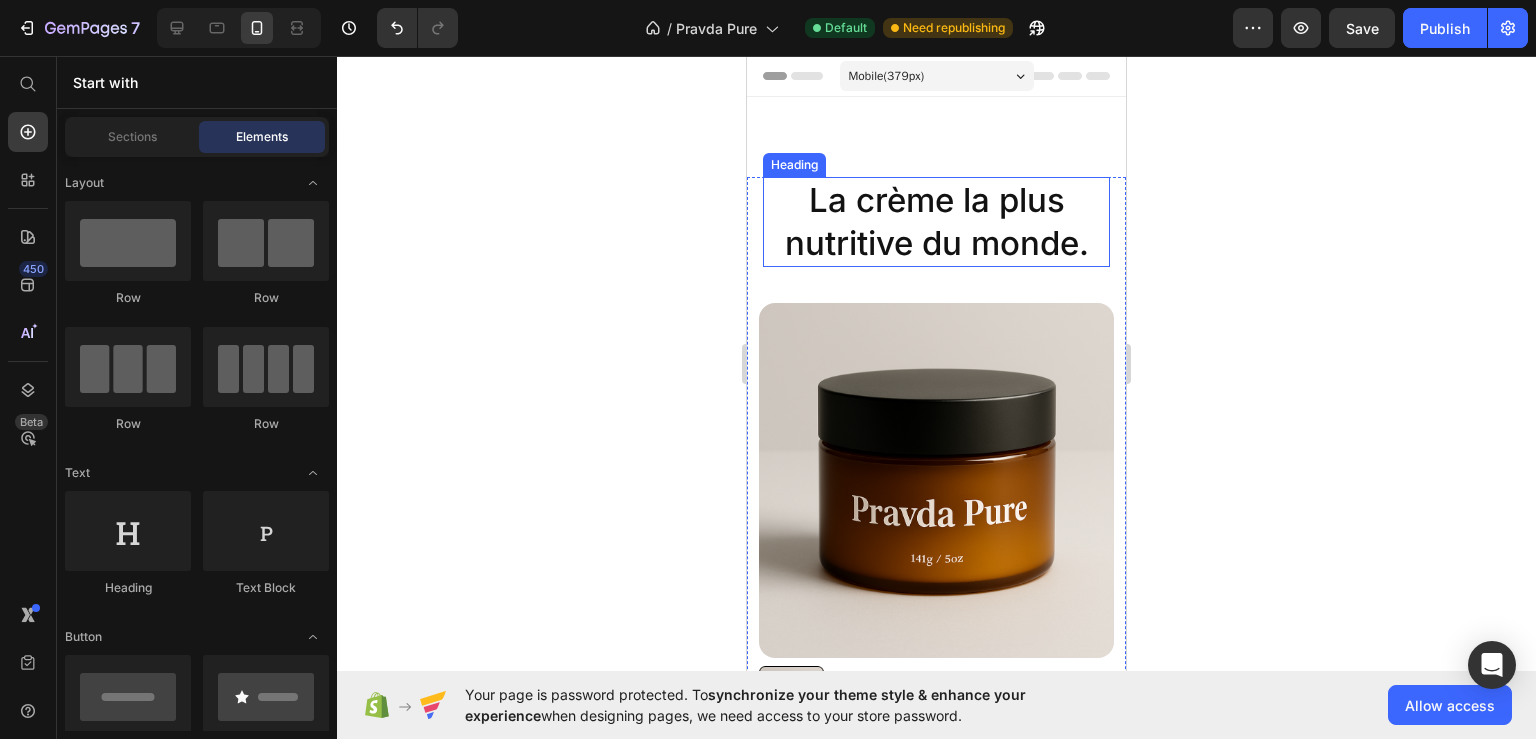 click on "La crème la plus nutritive du monde." at bounding box center (936, 222) 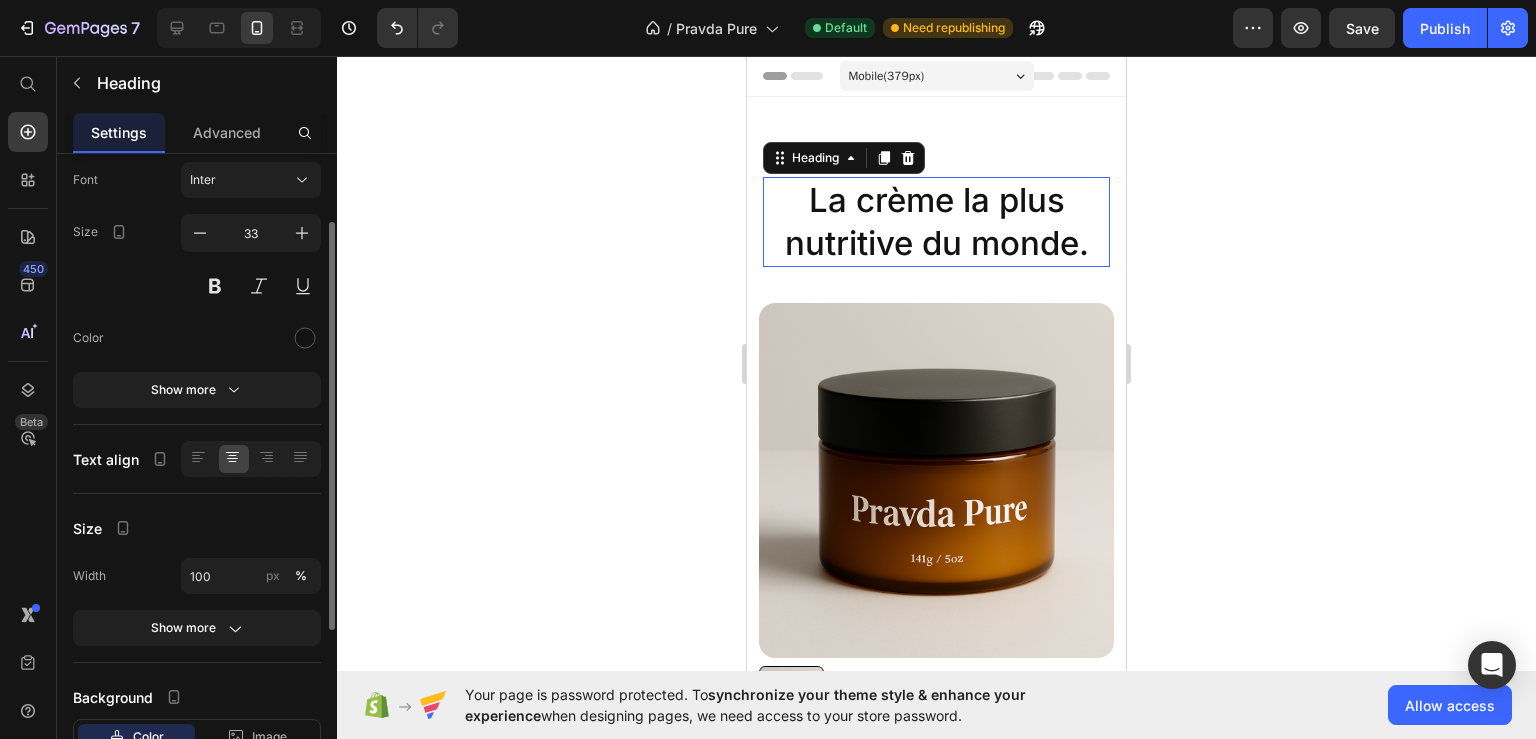 scroll, scrollTop: 108, scrollLeft: 0, axis: vertical 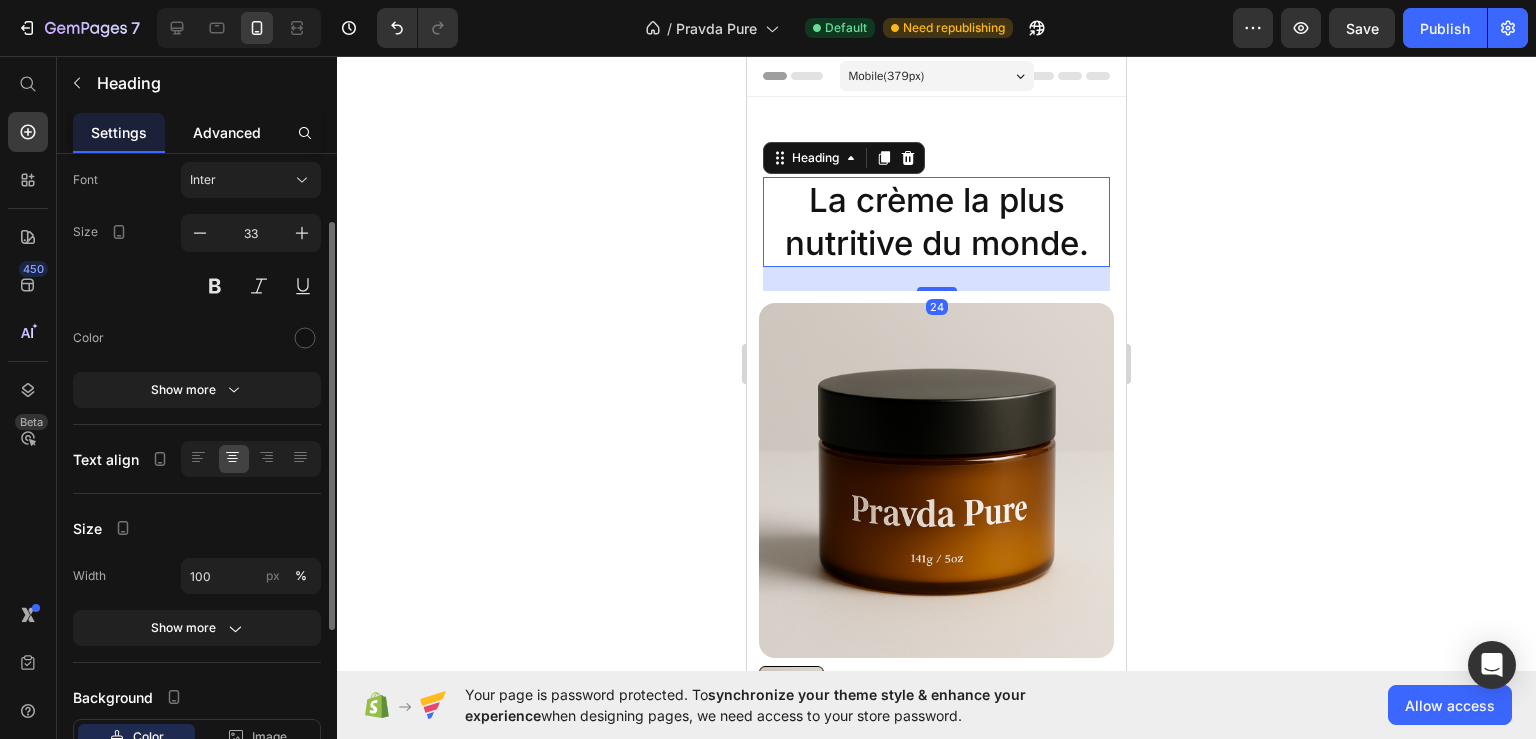 click on "Advanced" at bounding box center (227, 132) 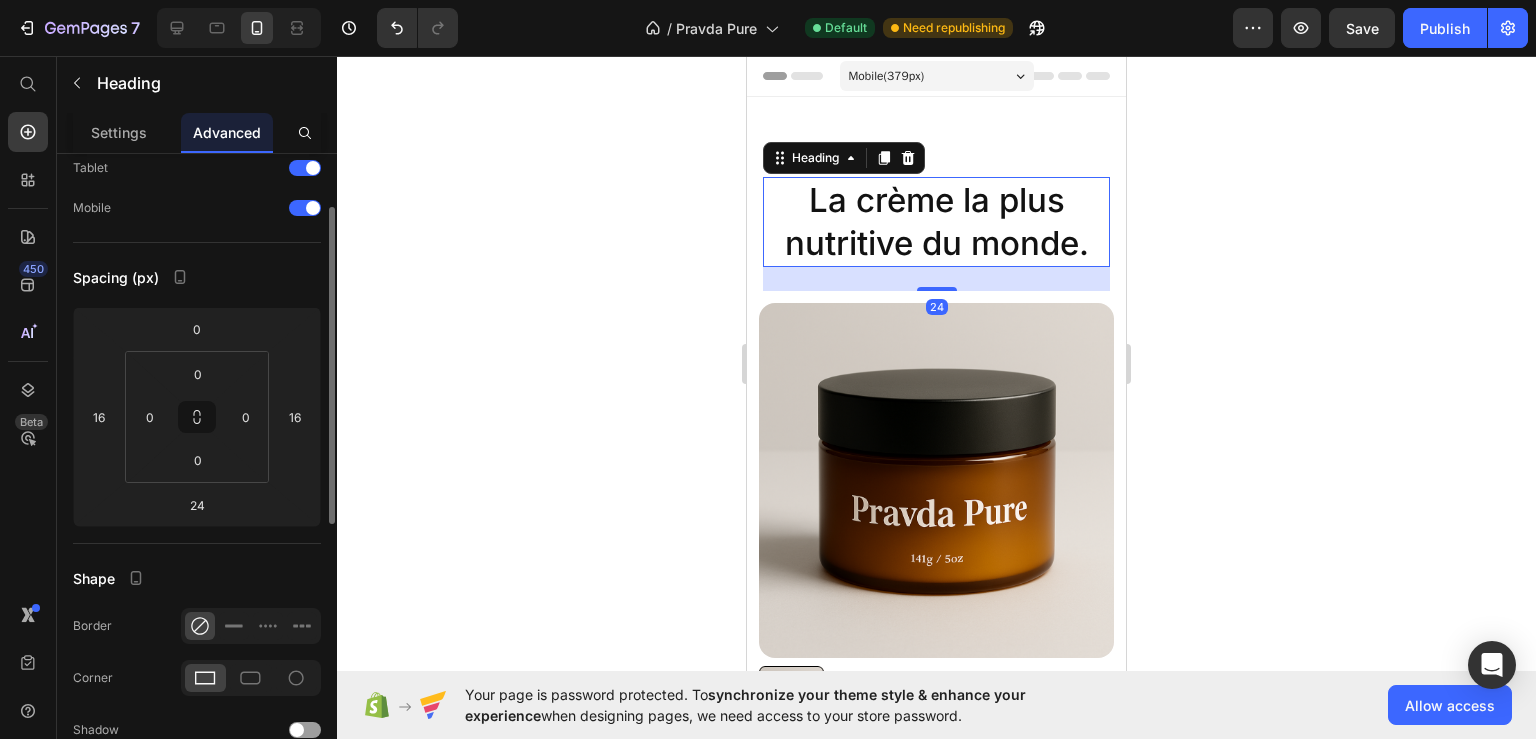 scroll, scrollTop: 0, scrollLeft: 0, axis: both 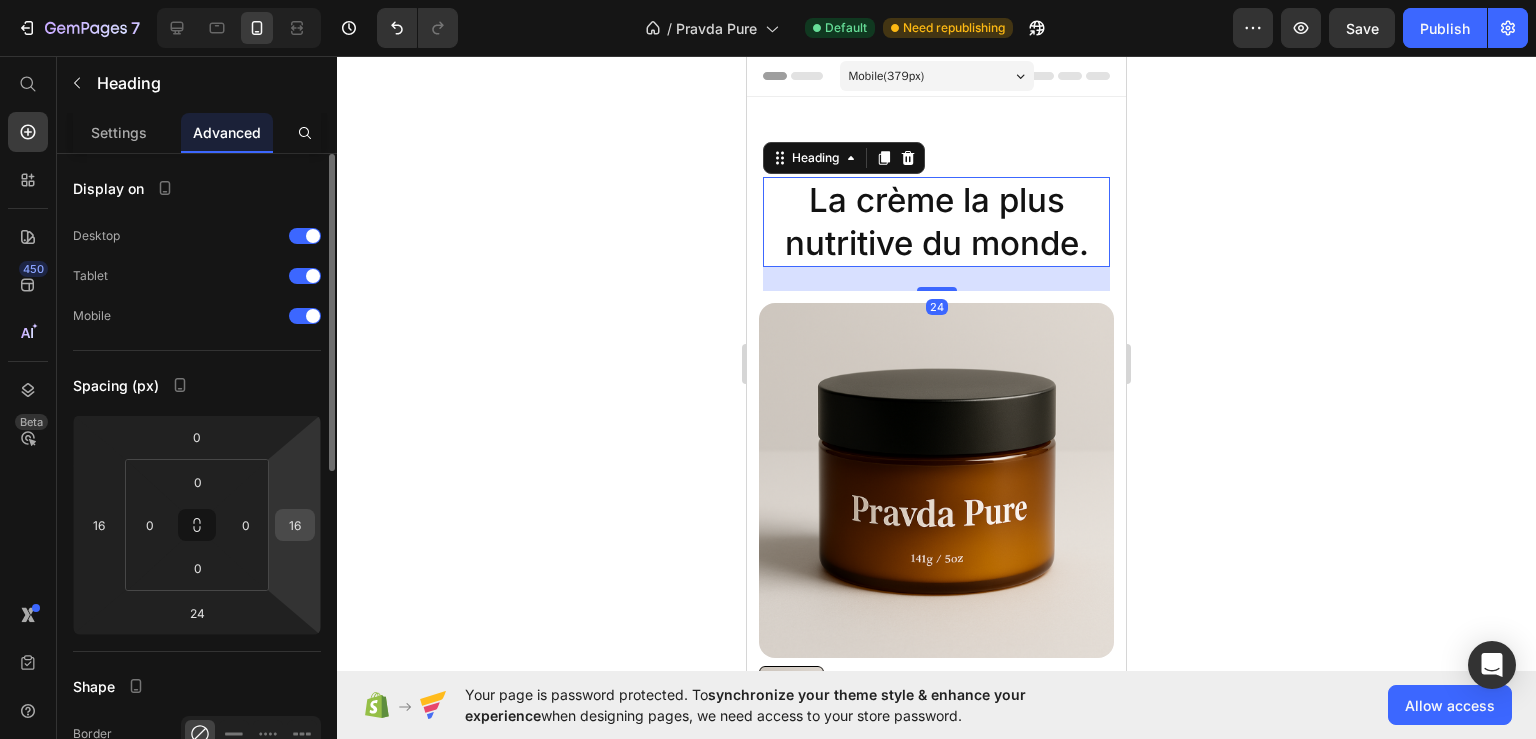 click on "16" at bounding box center [295, 525] 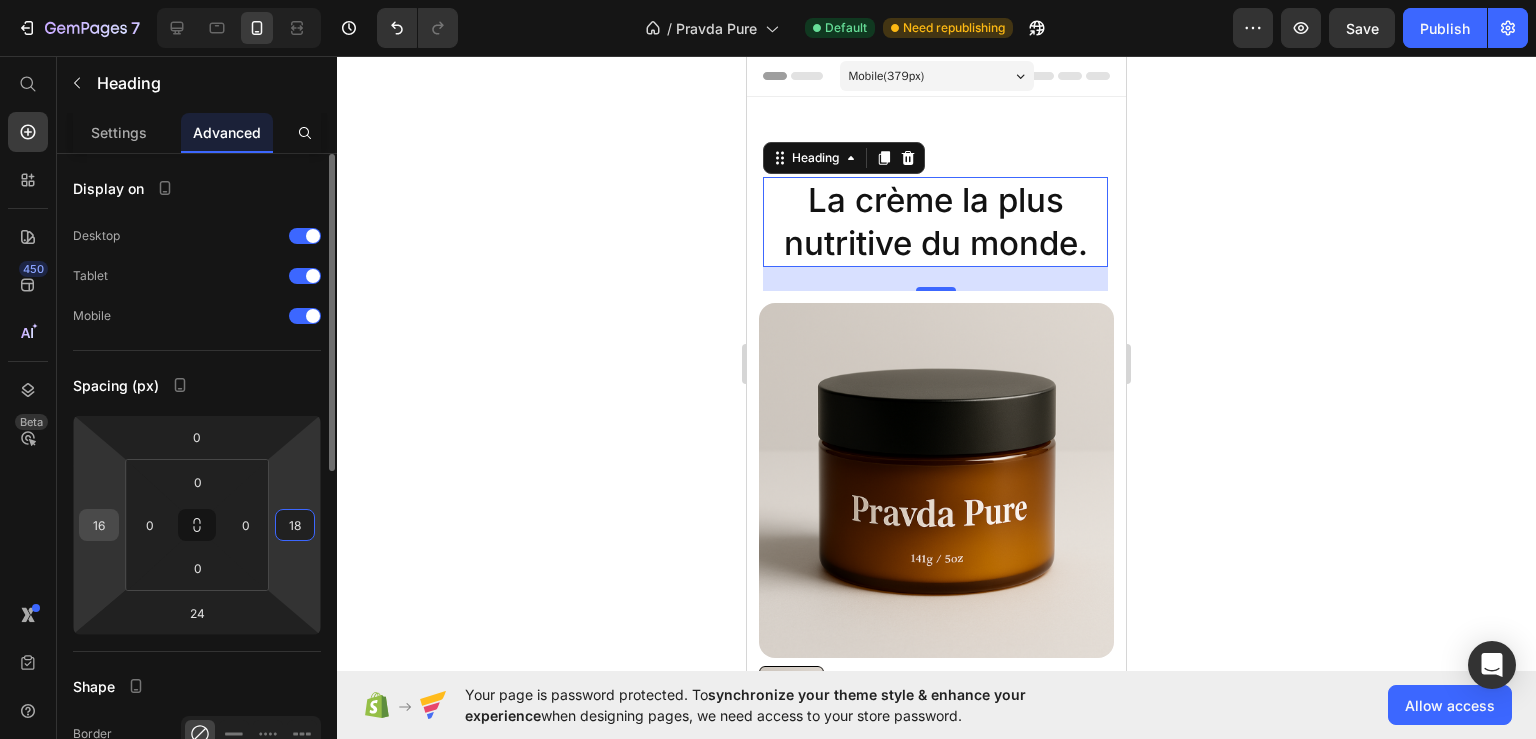 type on "18" 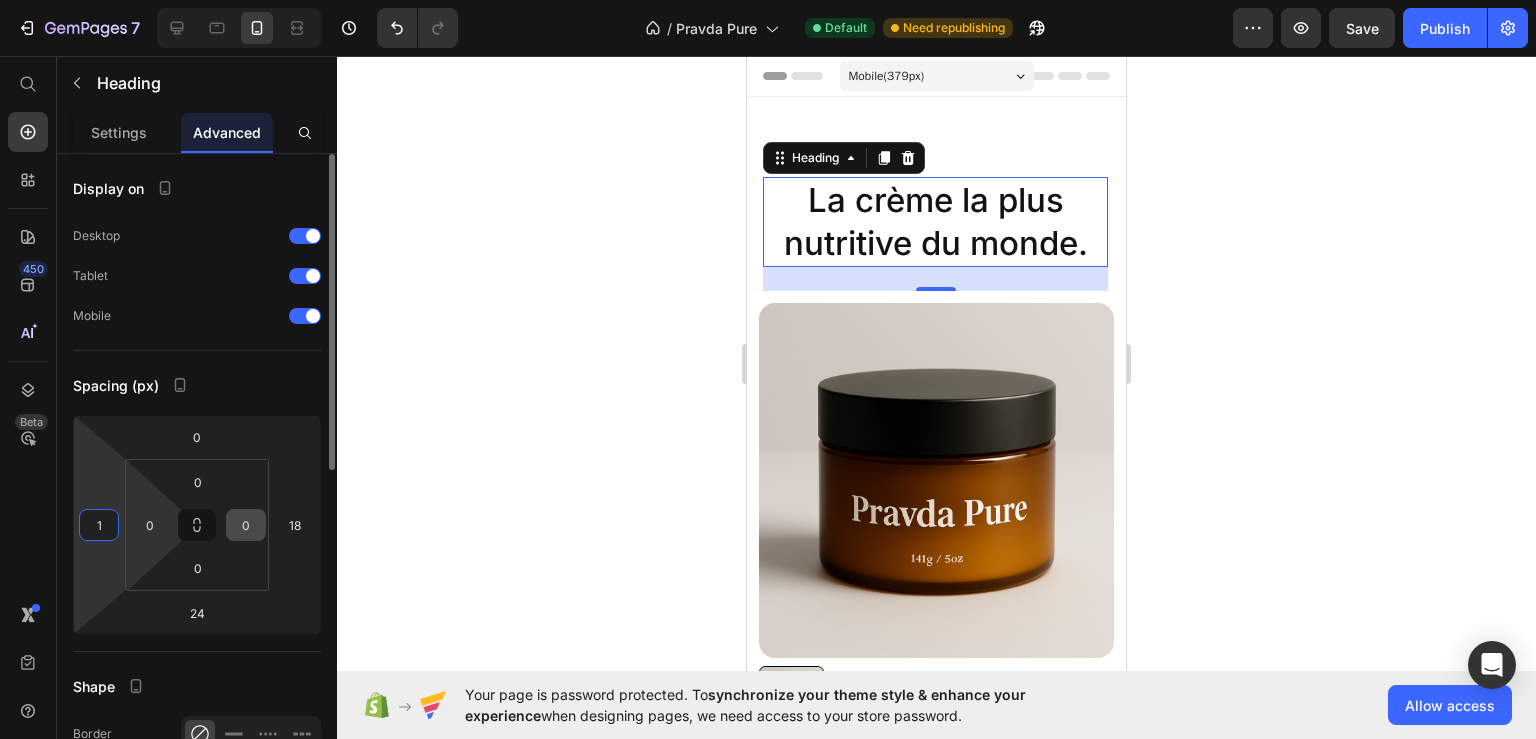 type on "18" 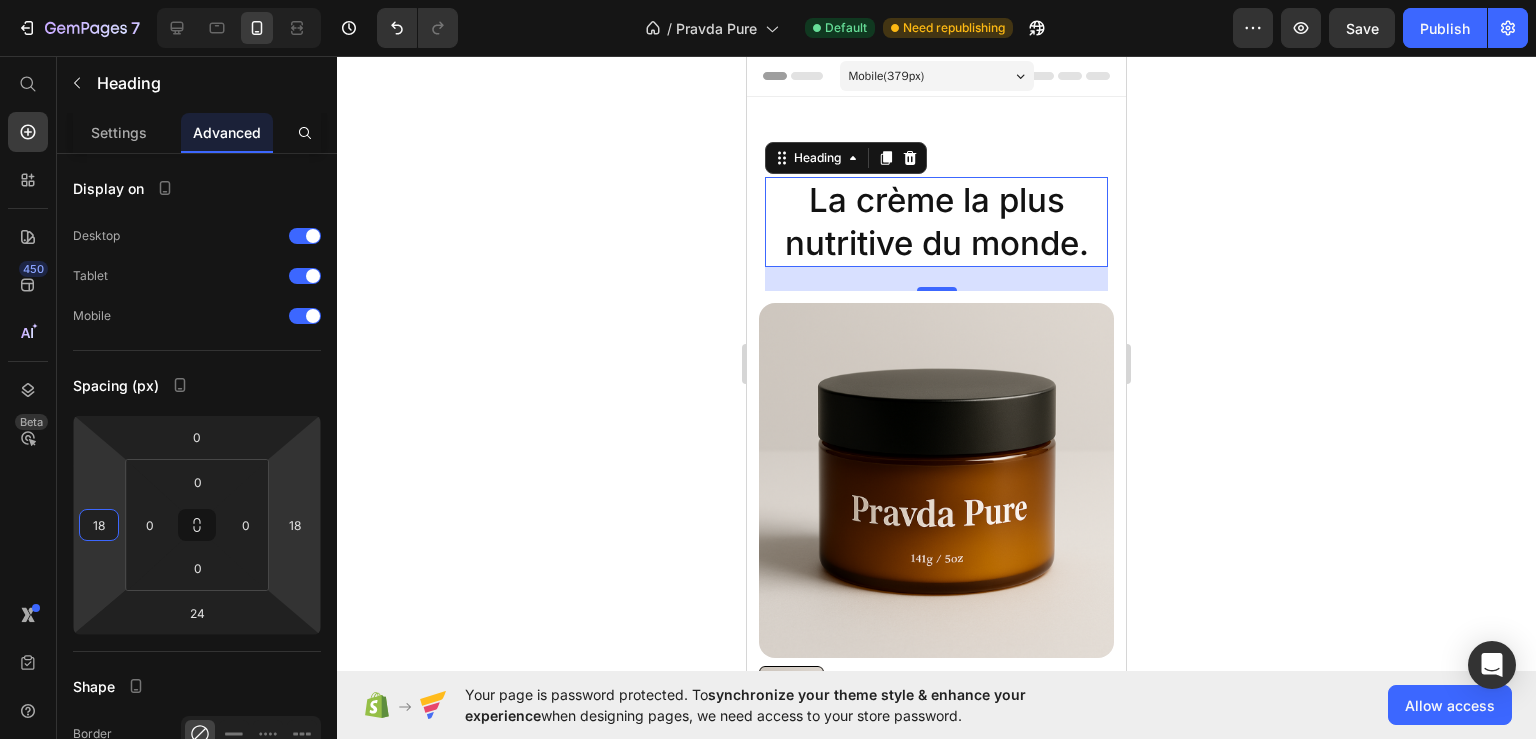 click 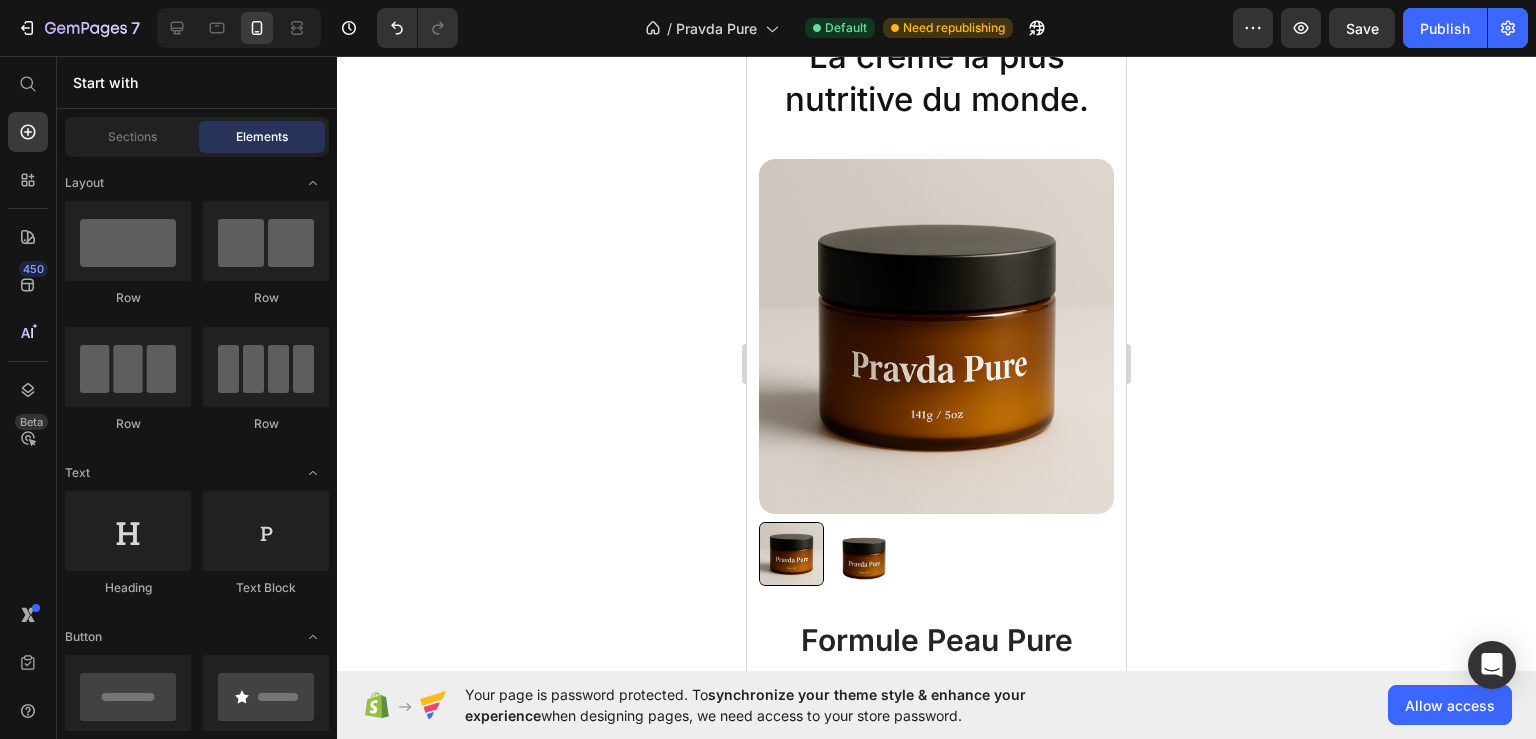 scroll, scrollTop: 189, scrollLeft: 0, axis: vertical 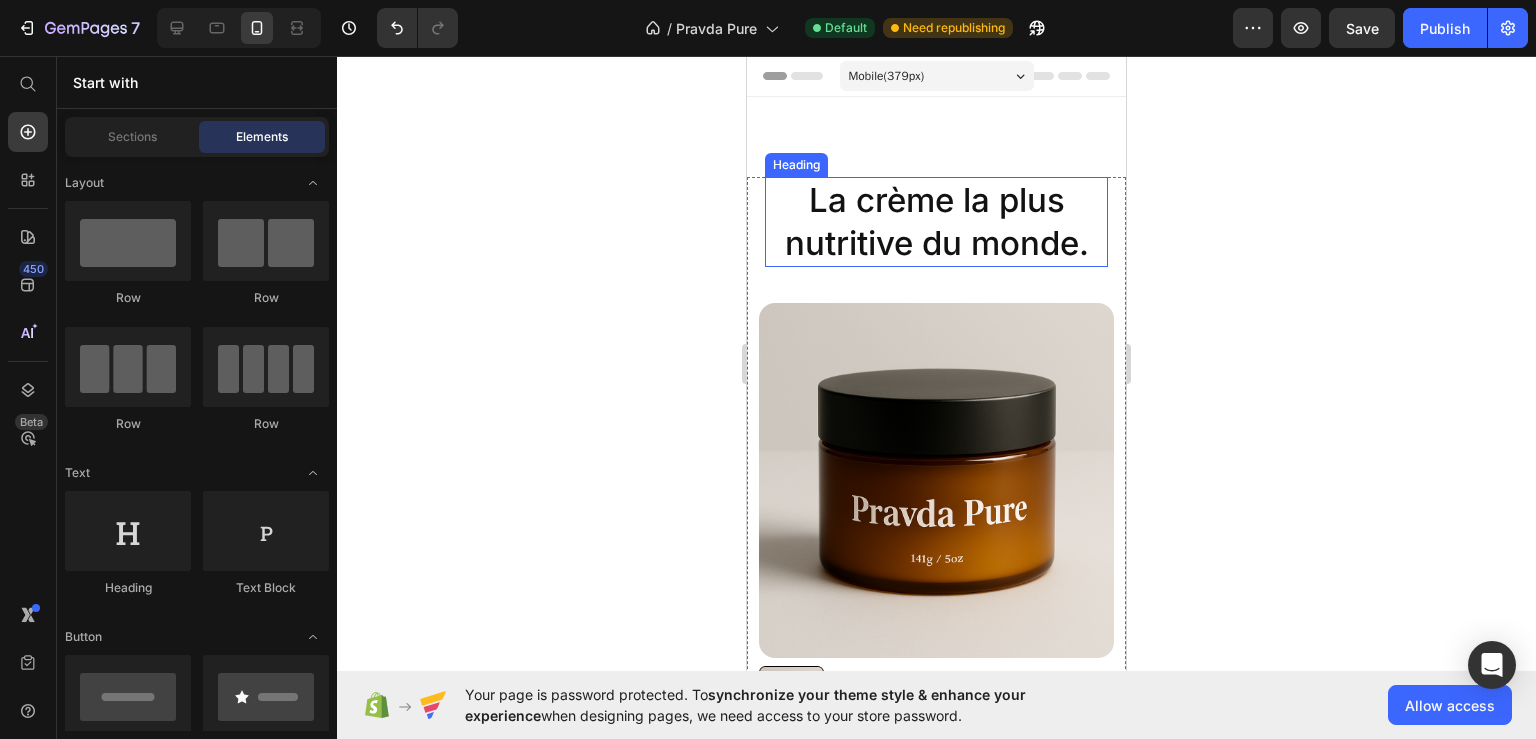 click on "La crème la plus nutritive du monde." at bounding box center (936, 222) 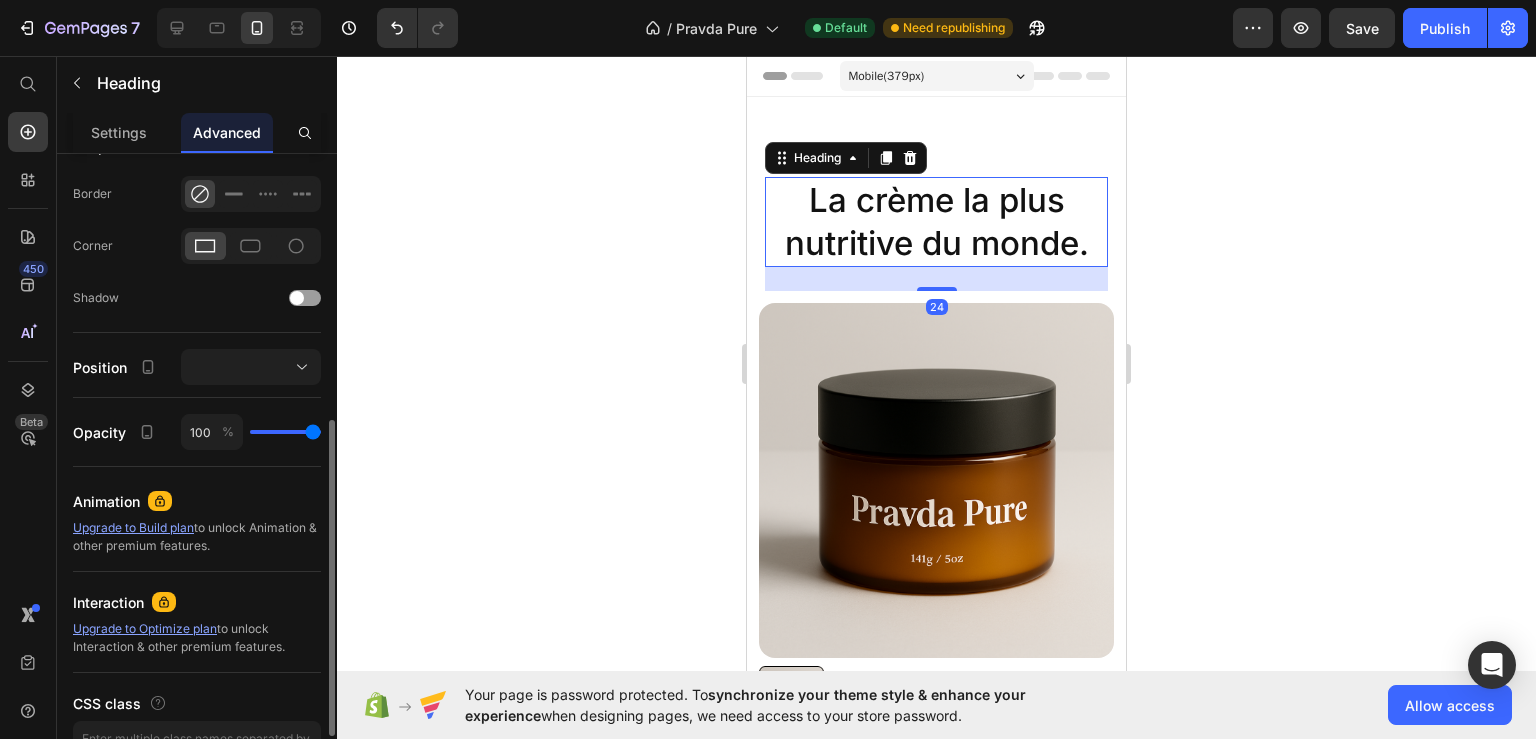 scroll, scrollTop: 0, scrollLeft: 0, axis: both 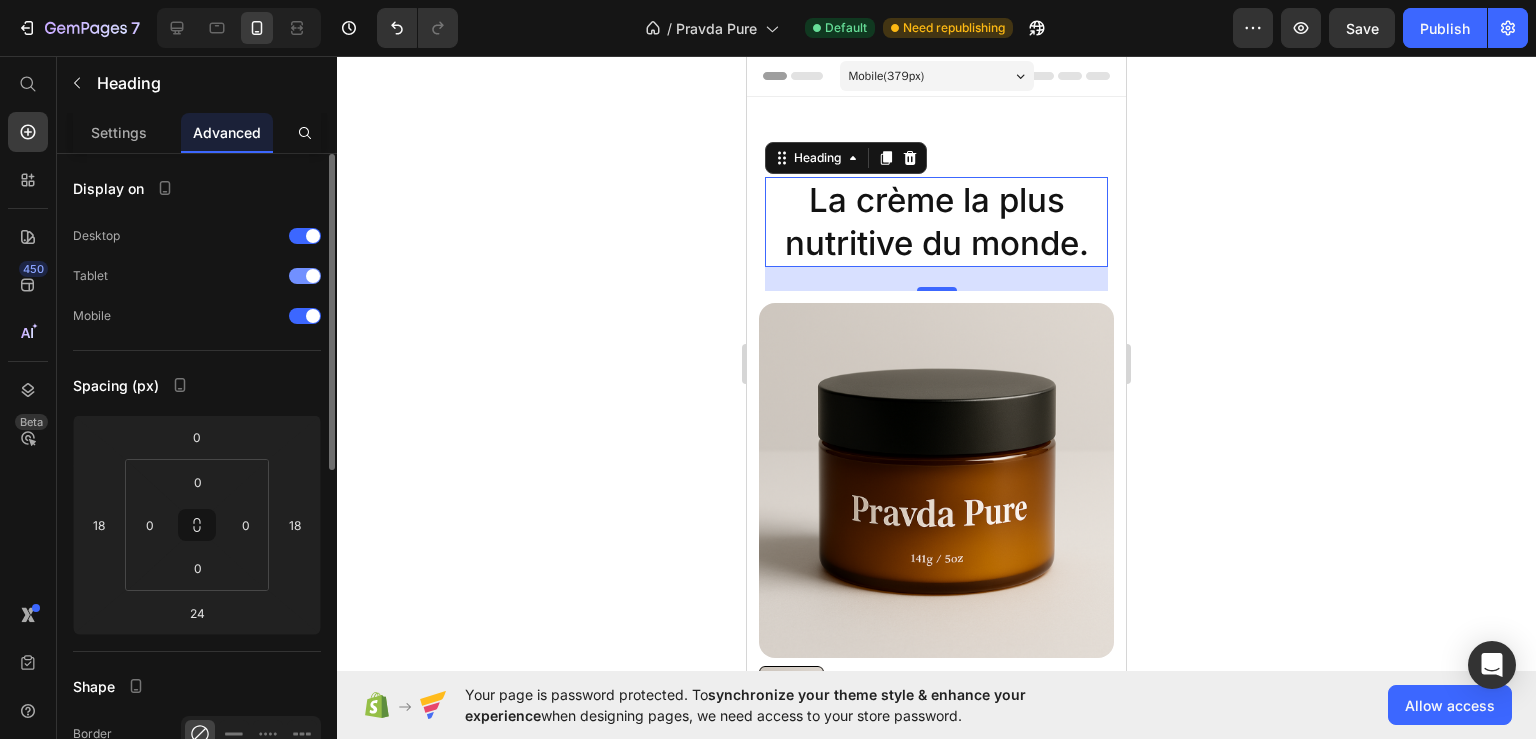 click at bounding box center [313, 276] 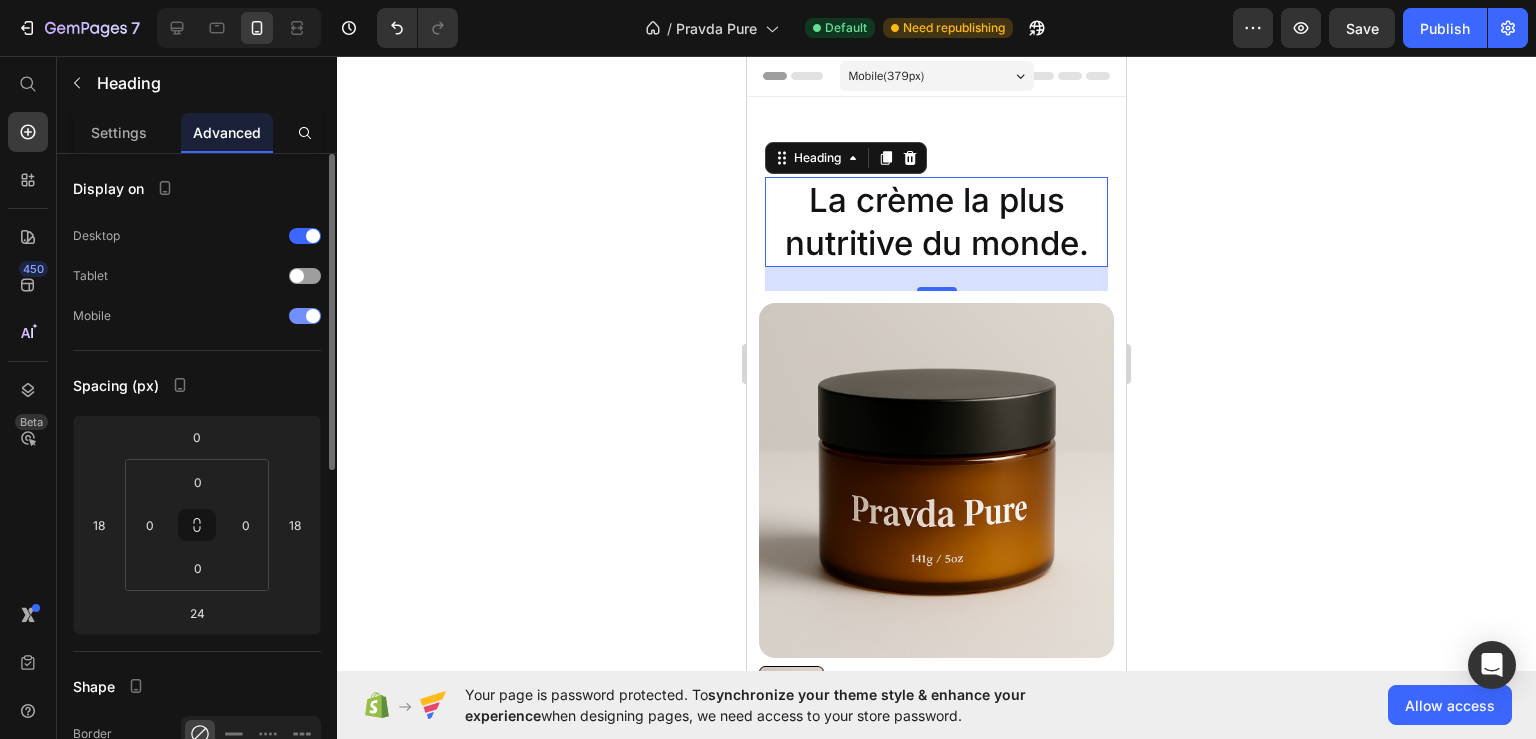 click at bounding box center (305, 316) 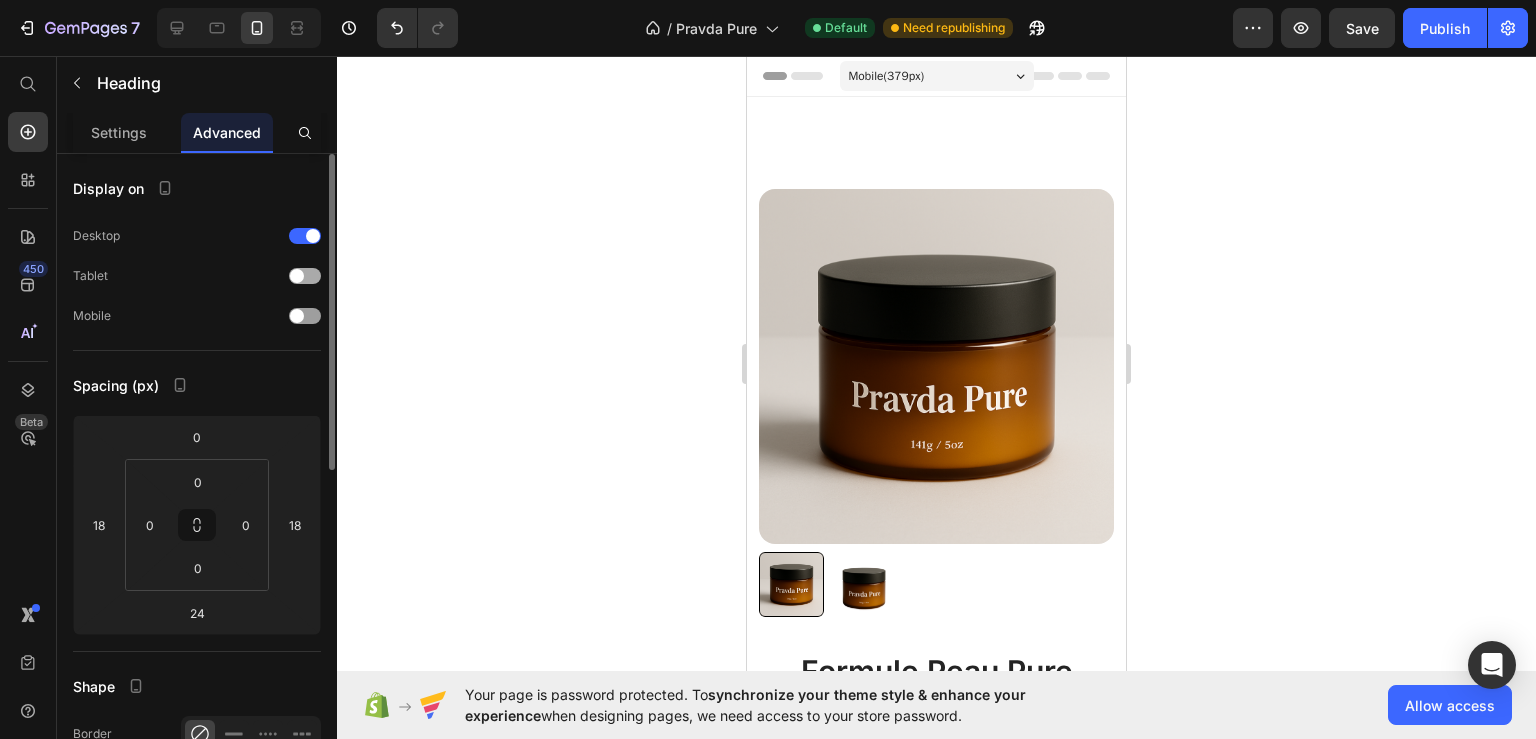 click at bounding box center [297, 276] 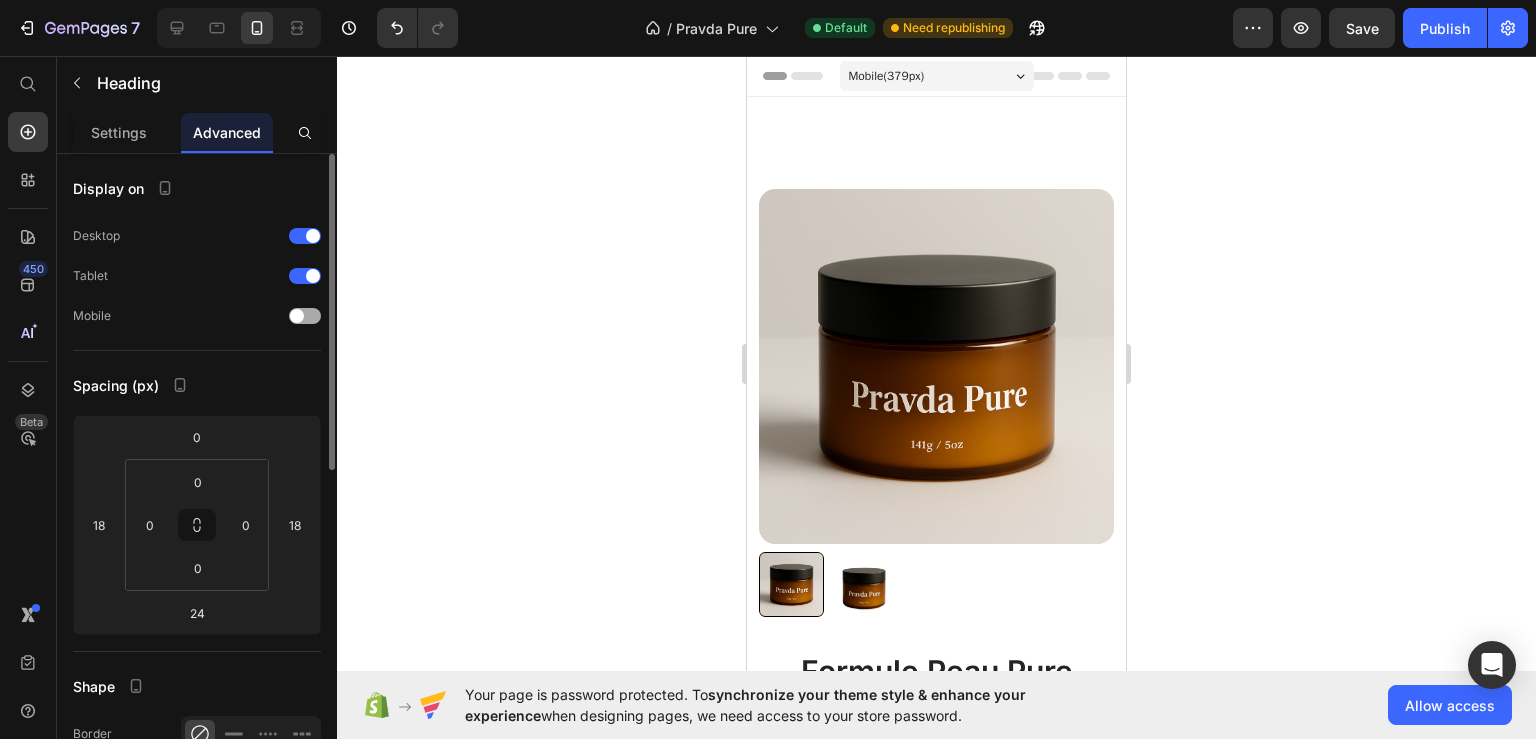 click at bounding box center [305, 316] 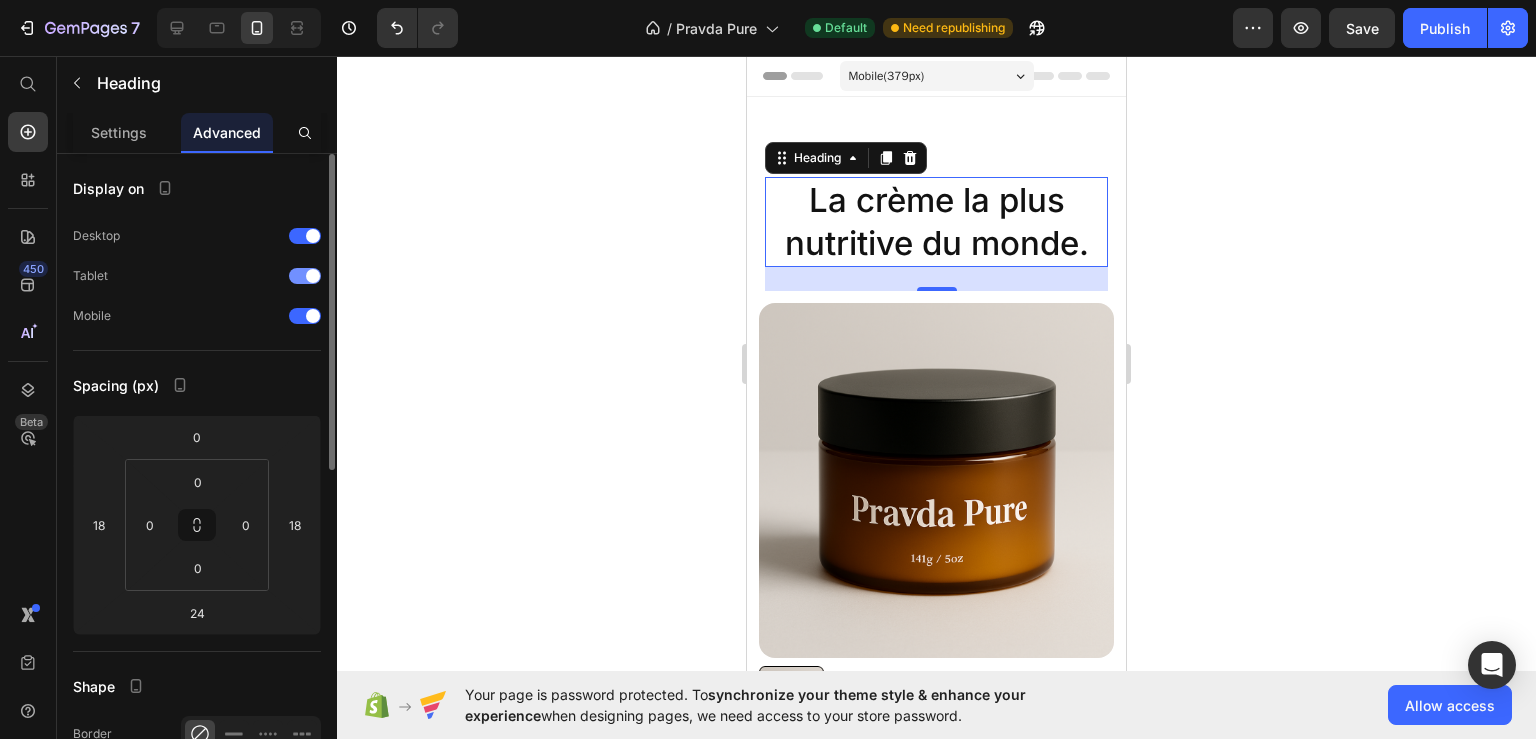 click at bounding box center [305, 276] 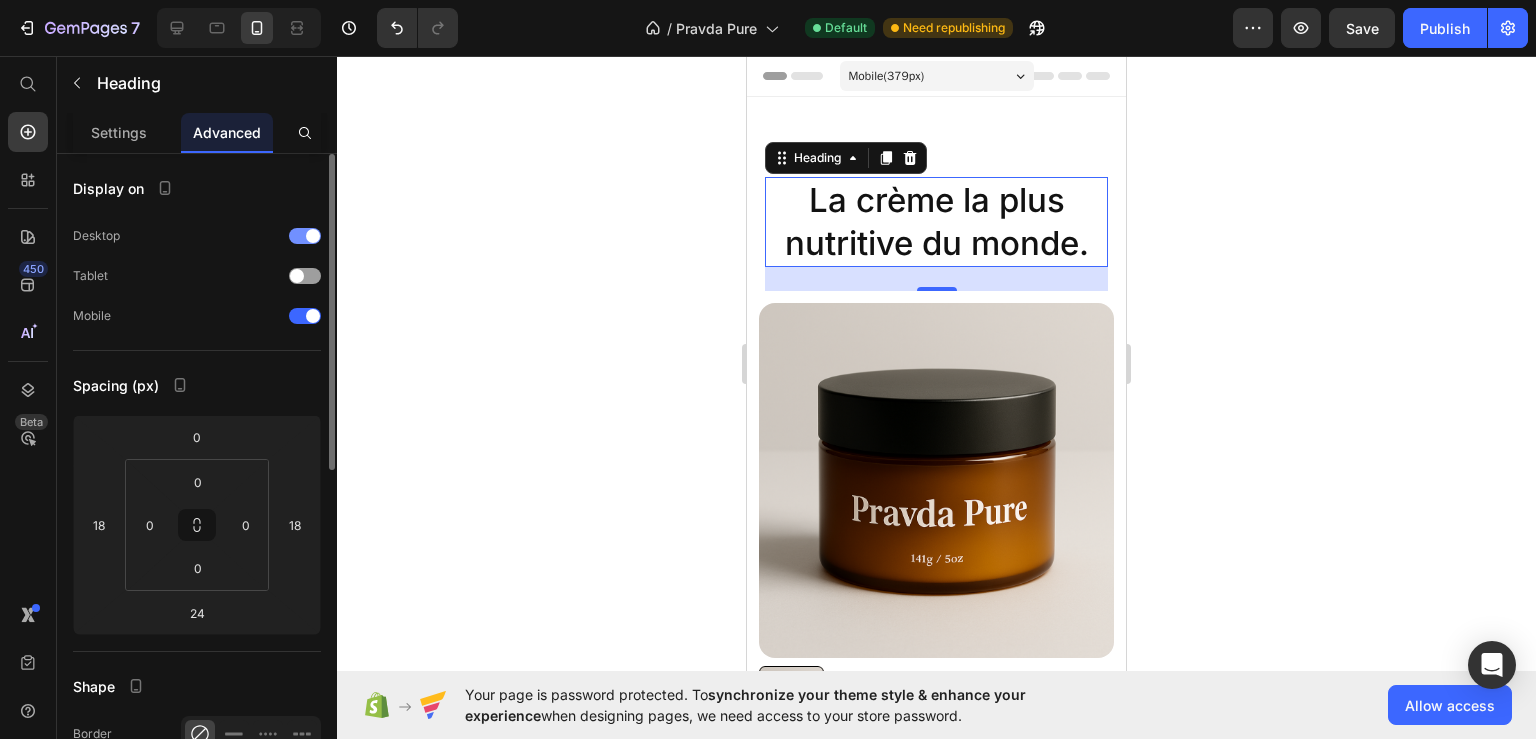 click at bounding box center (305, 236) 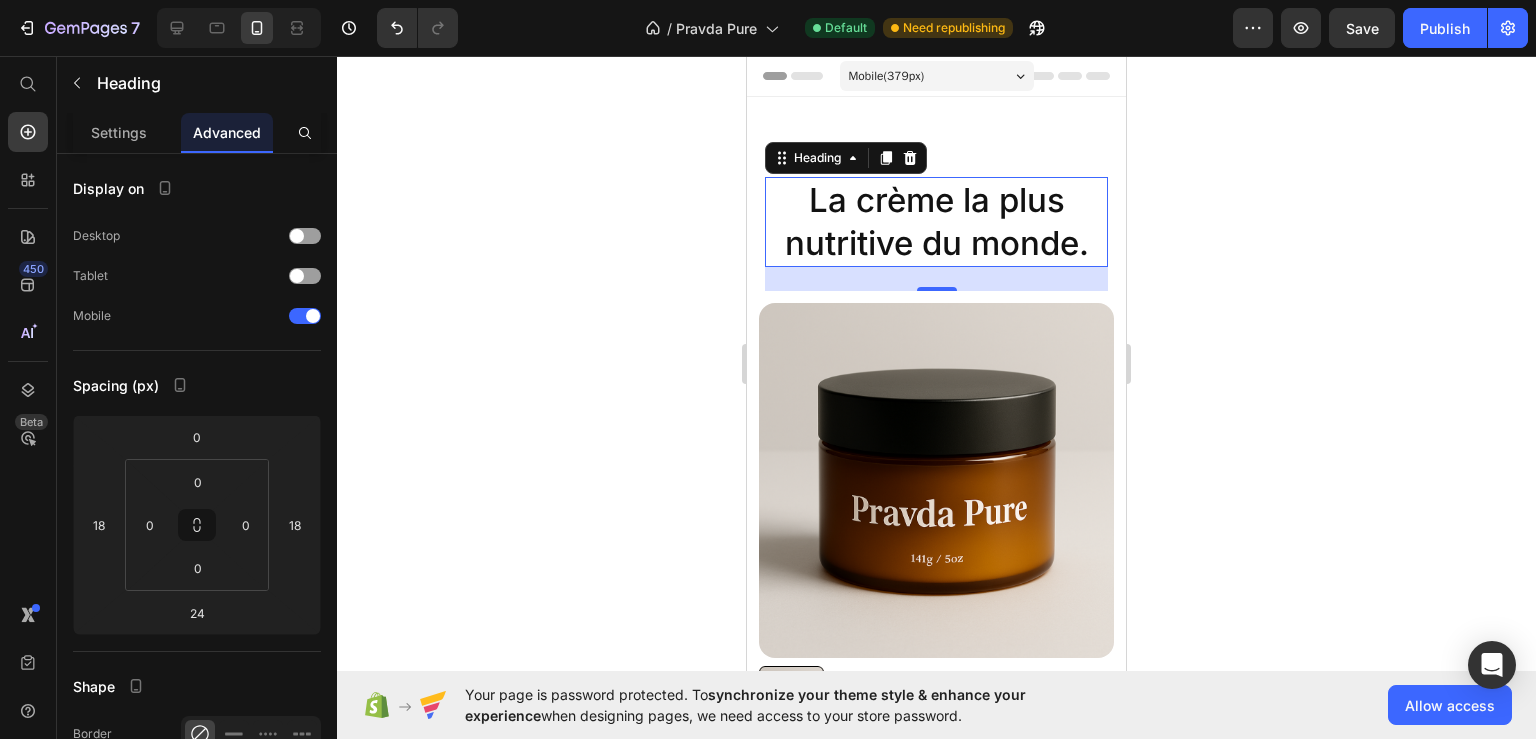 click 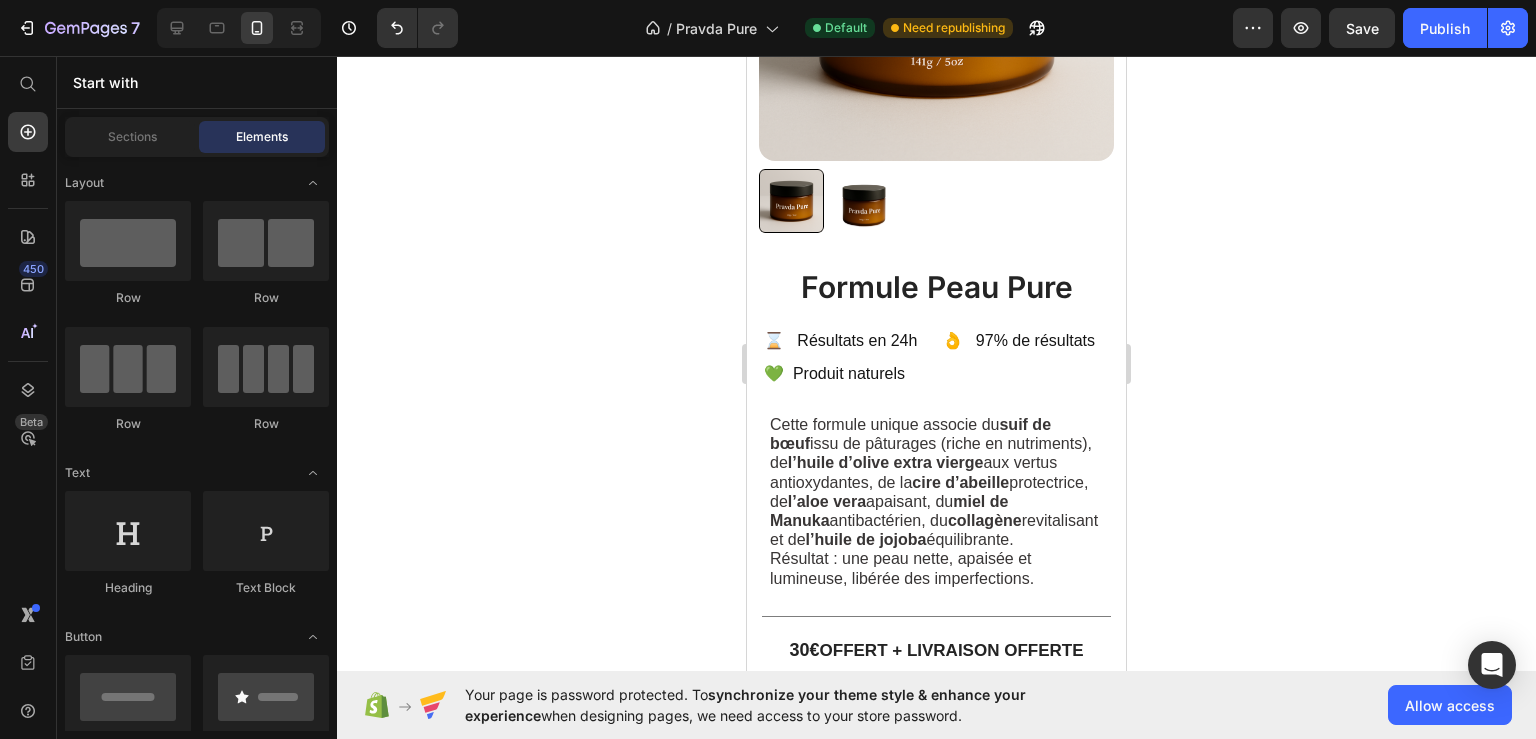 scroll, scrollTop: 517, scrollLeft: 0, axis: vertical 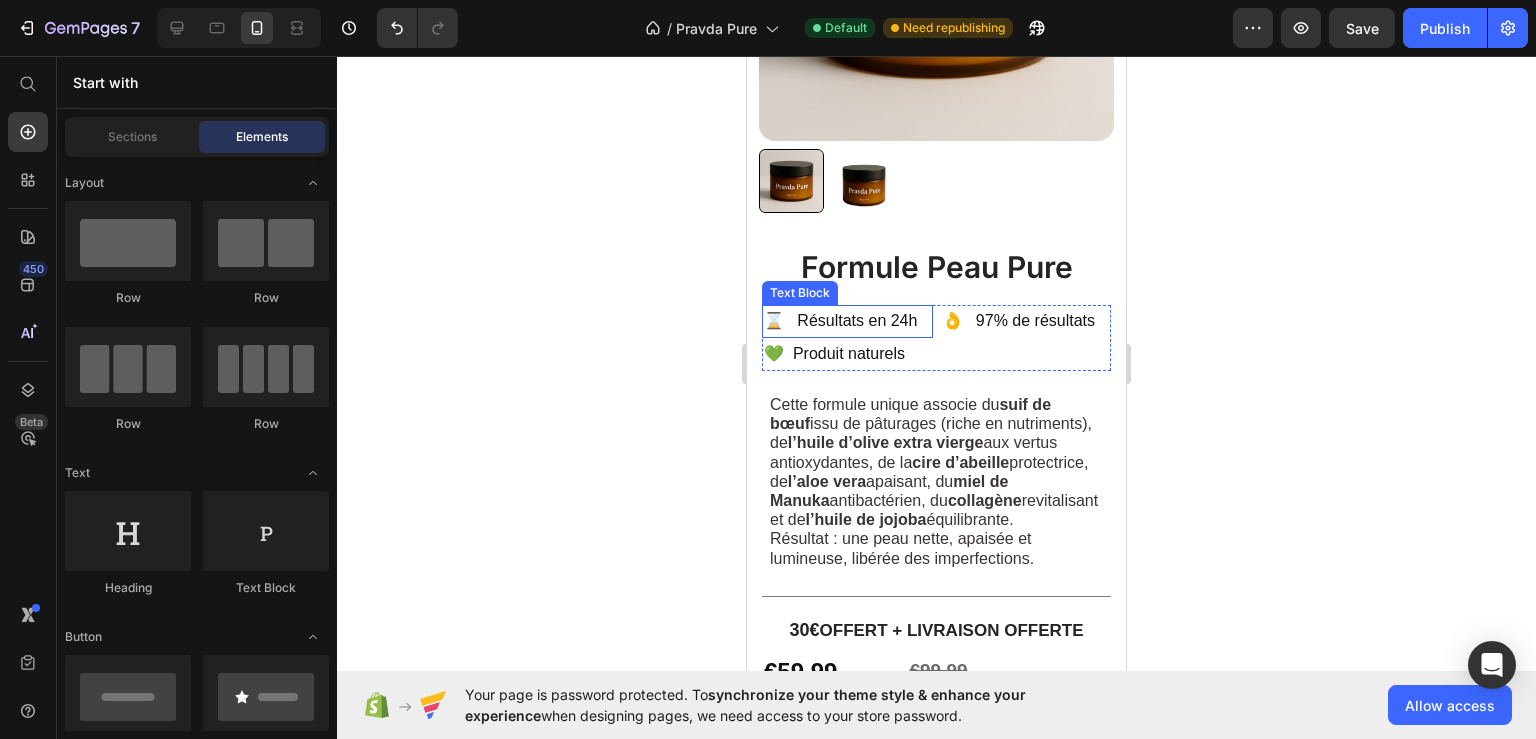 click on "⌛   Résultats en 24h" at bounding box center [847, 321] 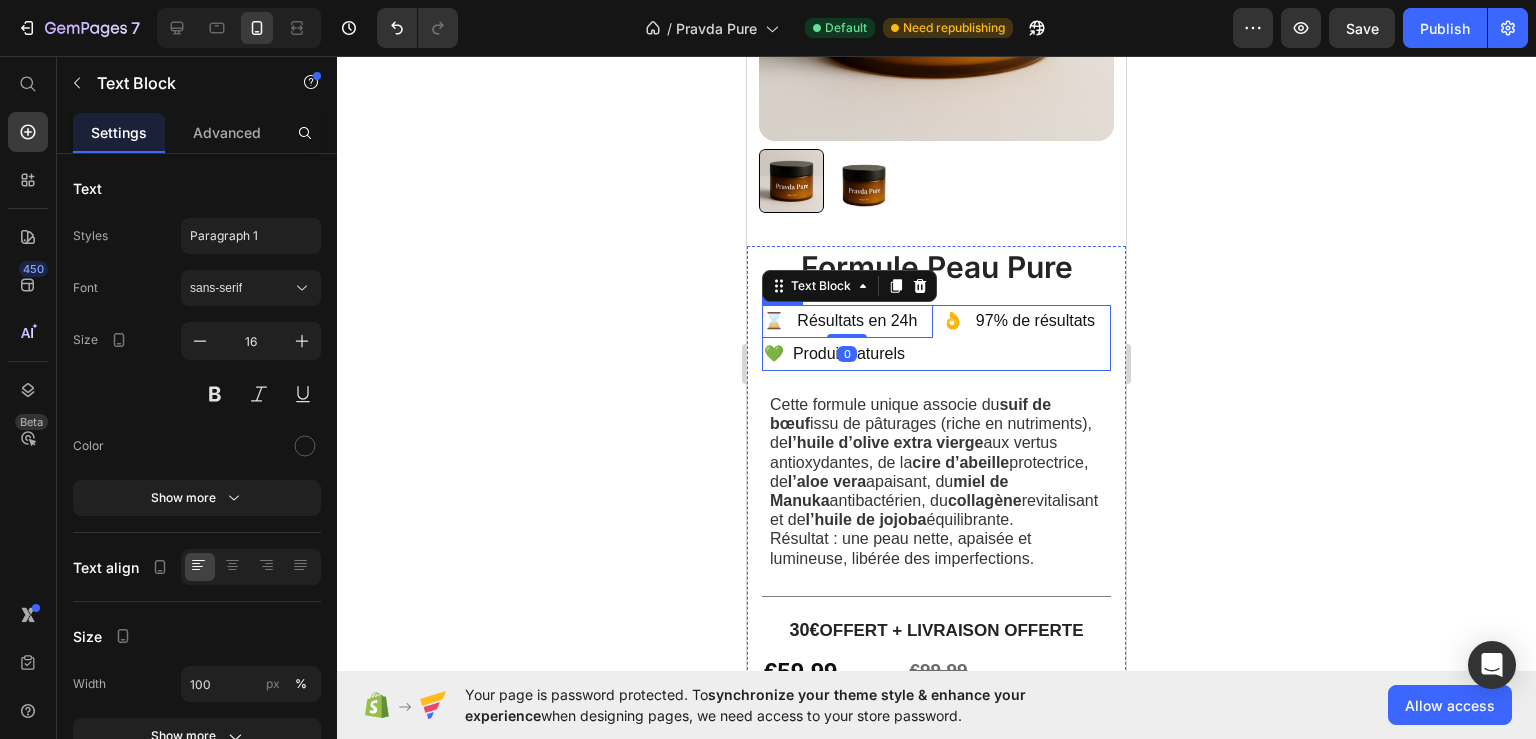 click on "⌛   Résultats en 24h Text Block   0 💚  Produit naturels Text Block 👌   97% de résultats Text Block Row" at bounding box center (936, 338) 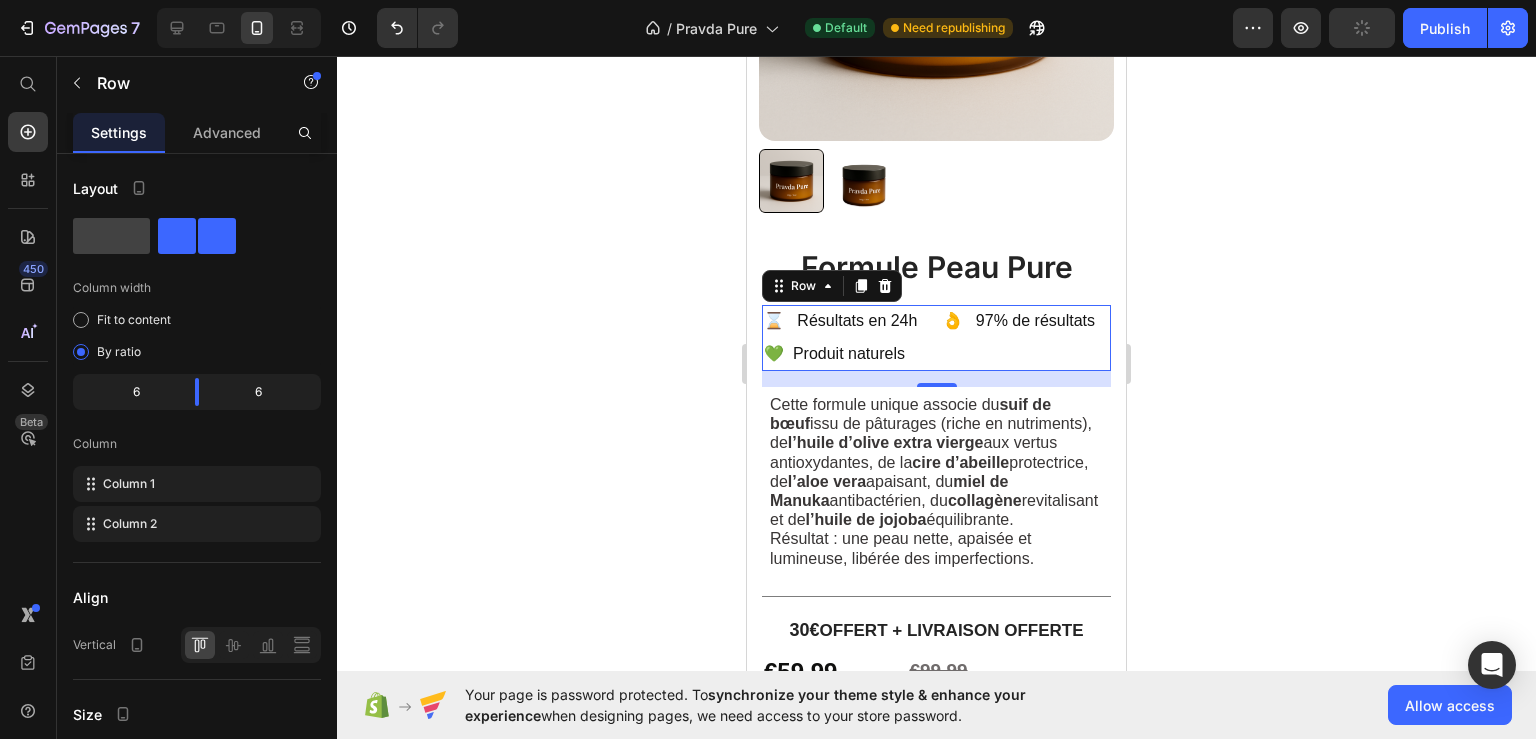 click 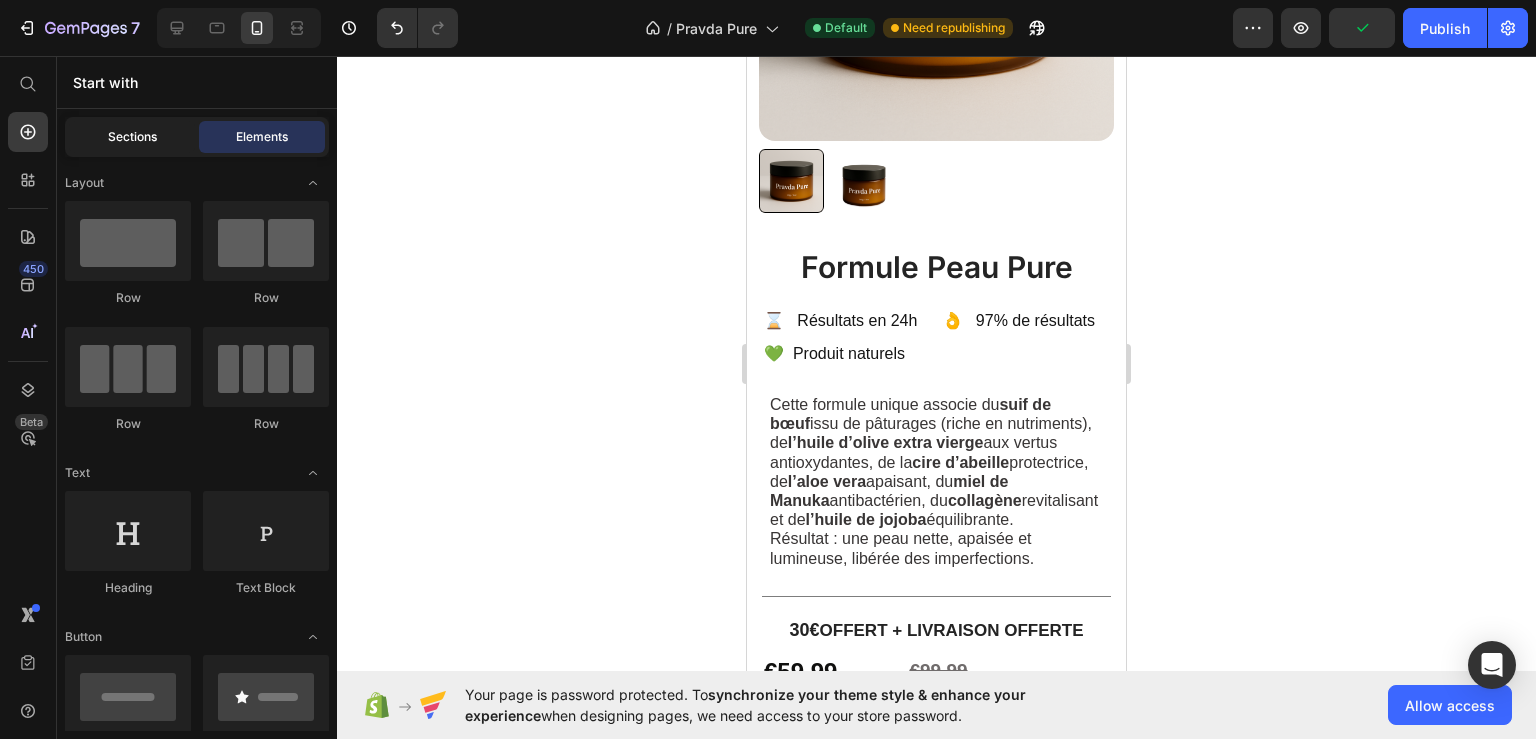 click on "Sections" 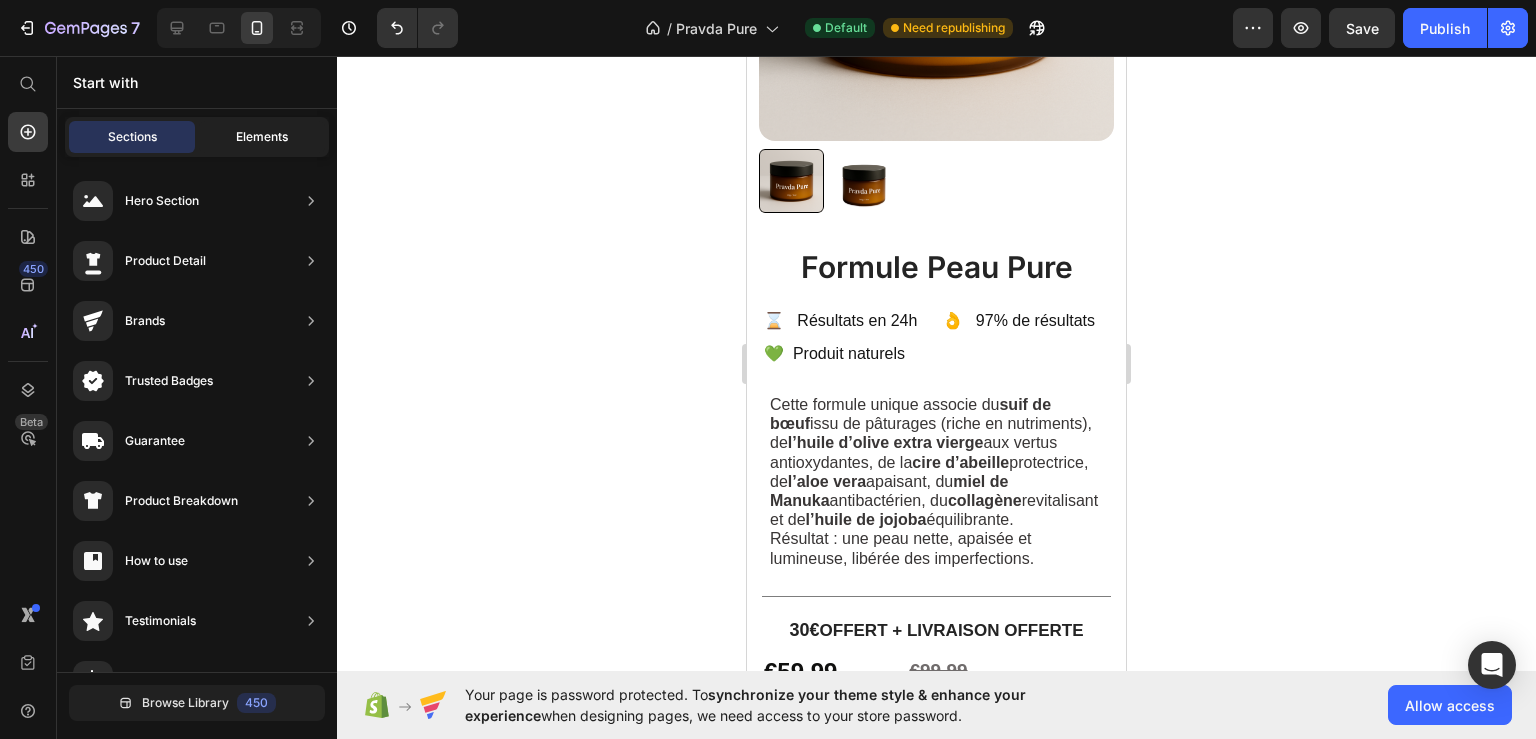 click on "Elements" 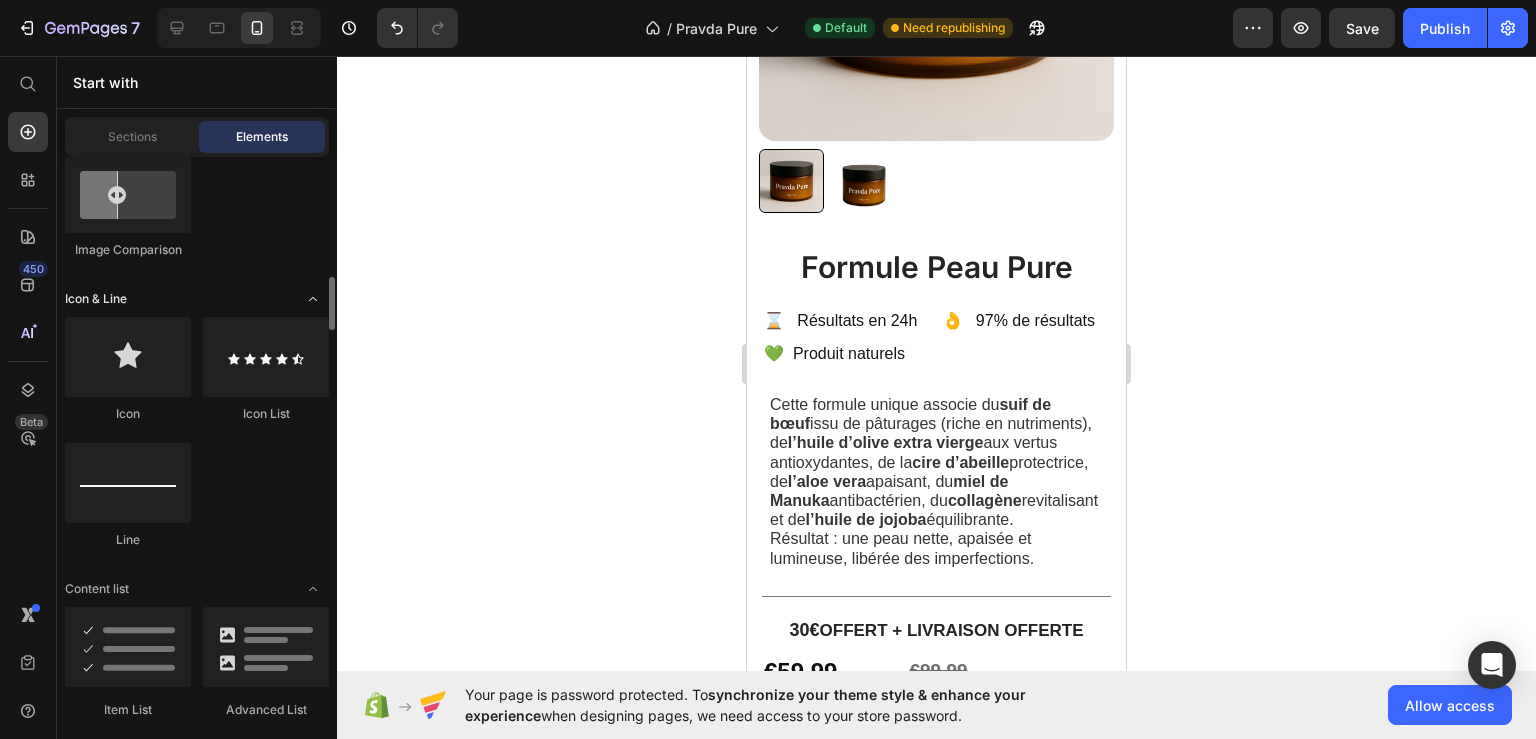 scroll, scrollTop: 1620, scrollLeft: 0, axis: vertical 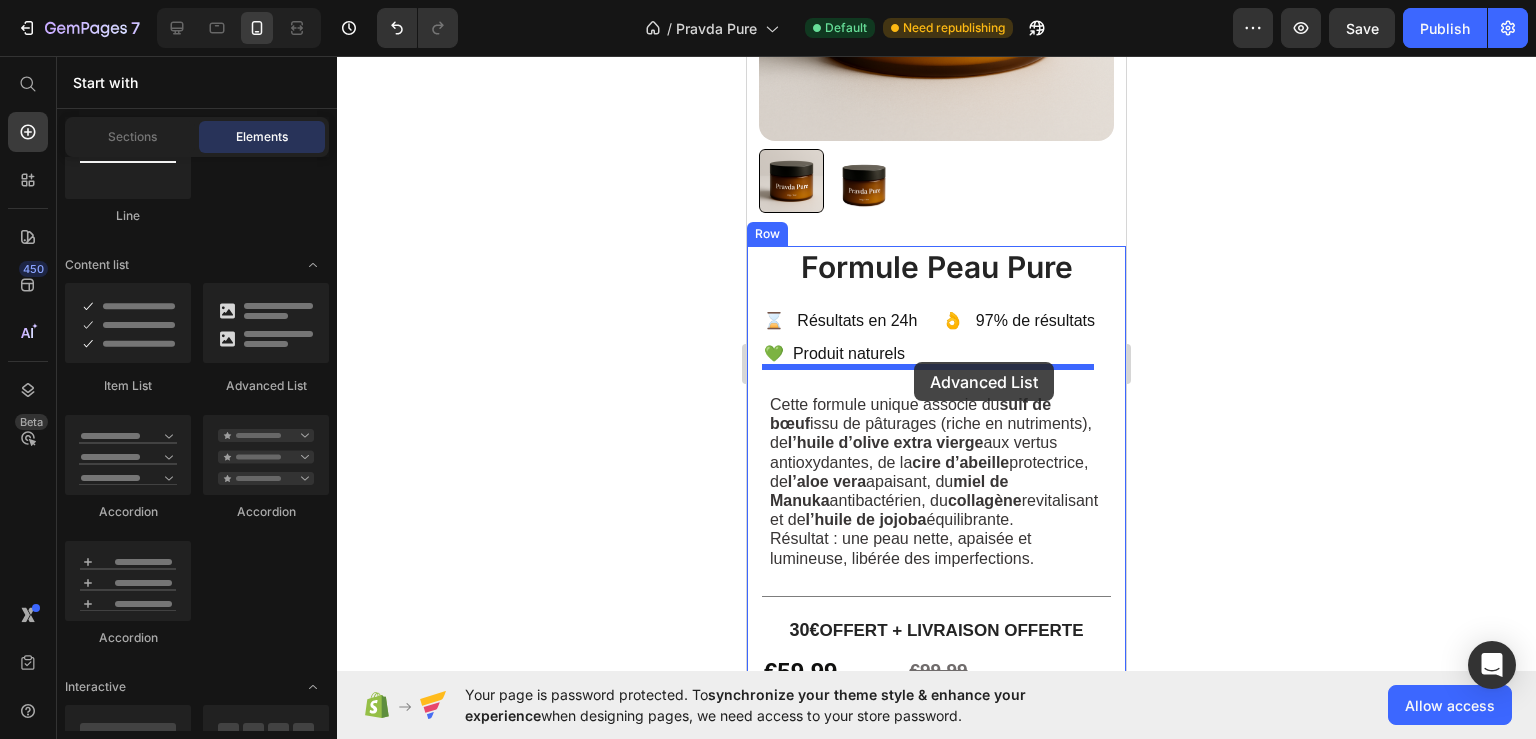drag, startPoint x: 1116, startPoint y: 397, endPoint x: 914, endPoint y: 362, distance: 205.00975 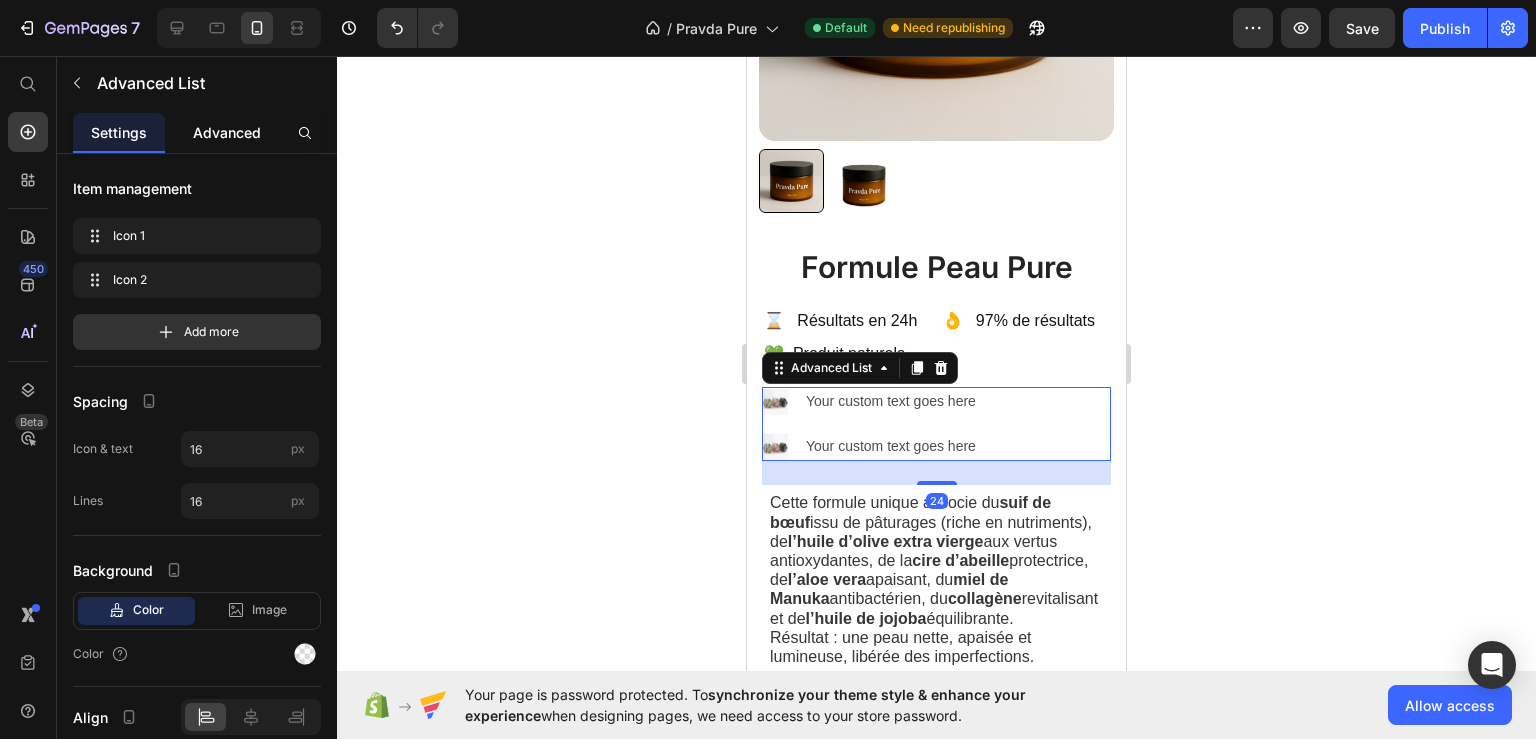 click on "Advanced" at bounding box center [227, 132] 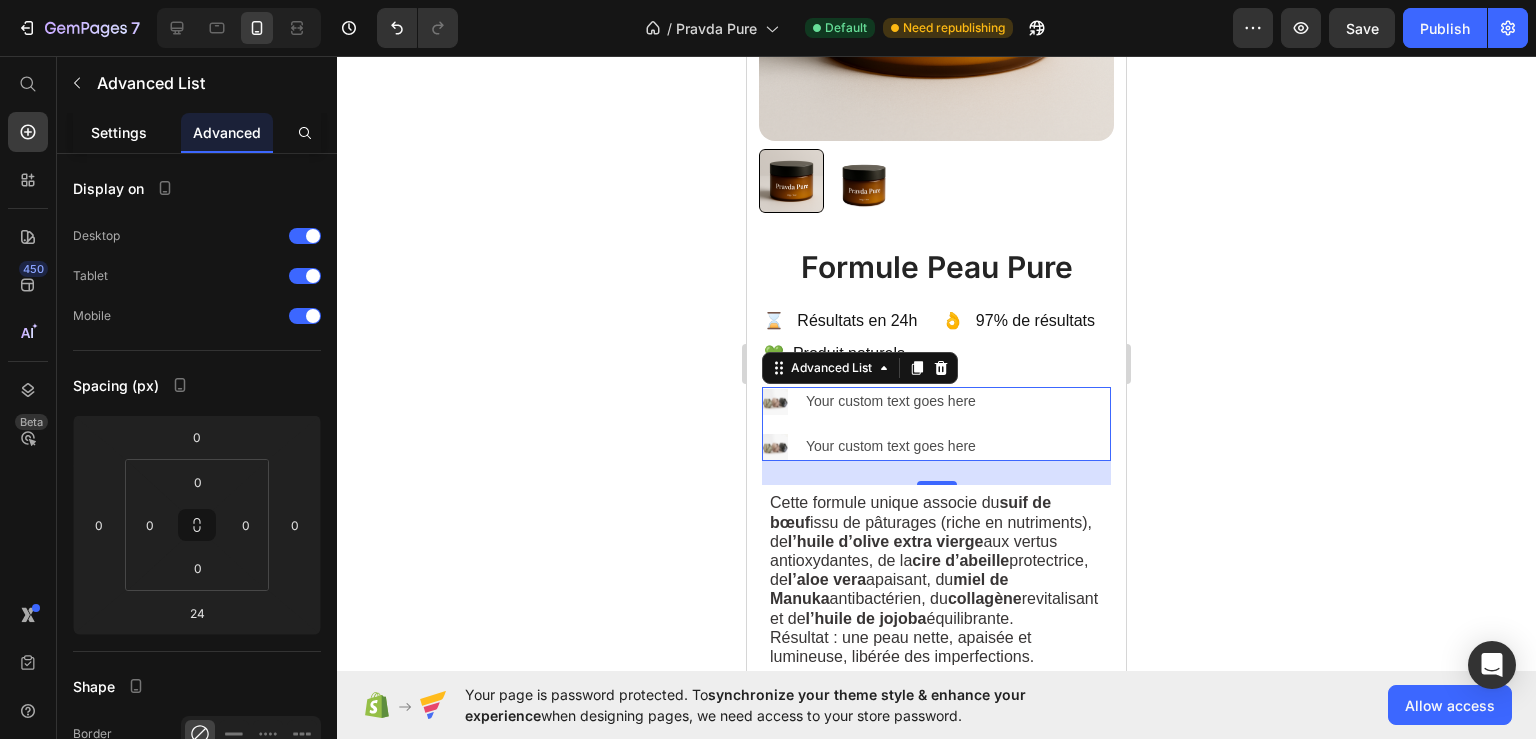 click on "Settings" at bounding box center [119, 132] 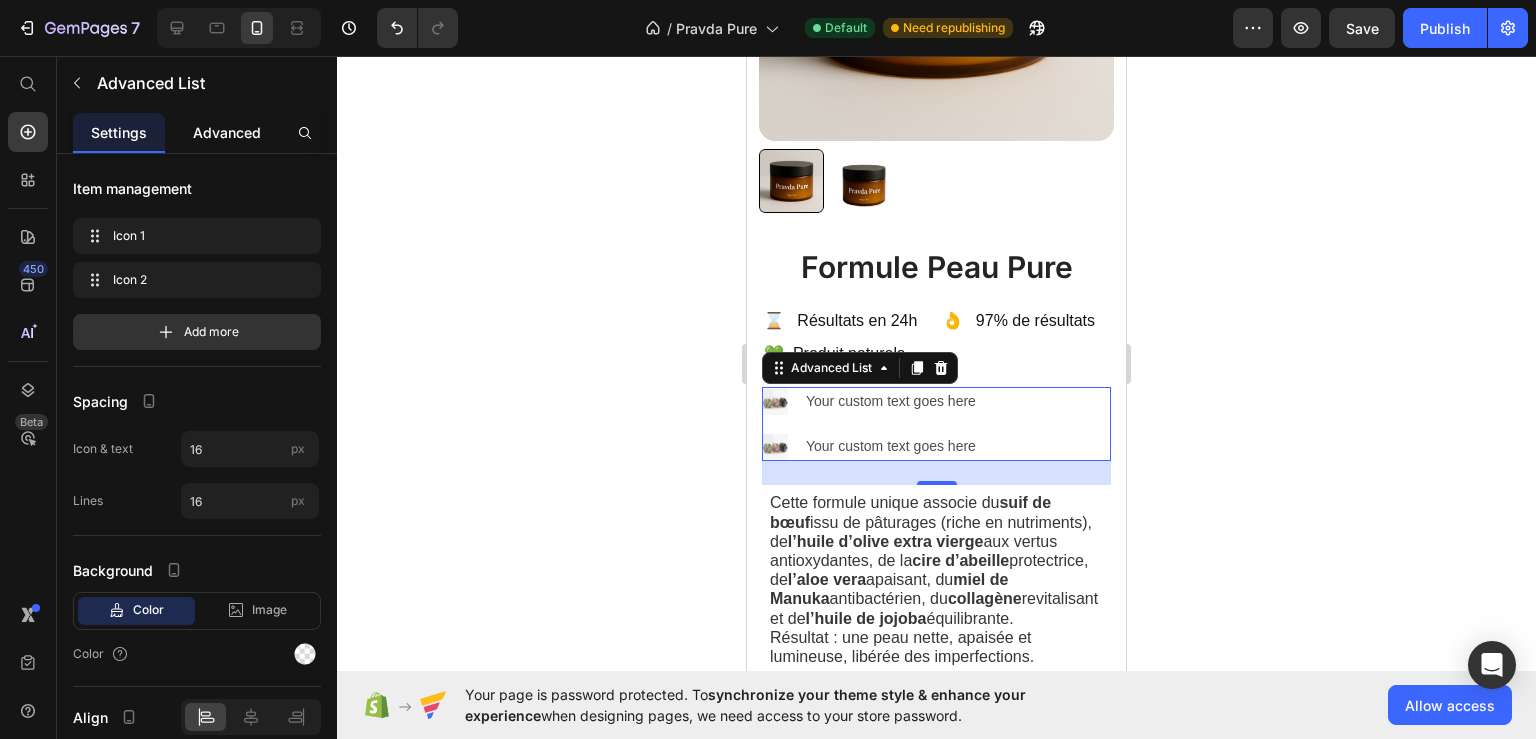 click on "Advanced" at bounding box center [227, 132] 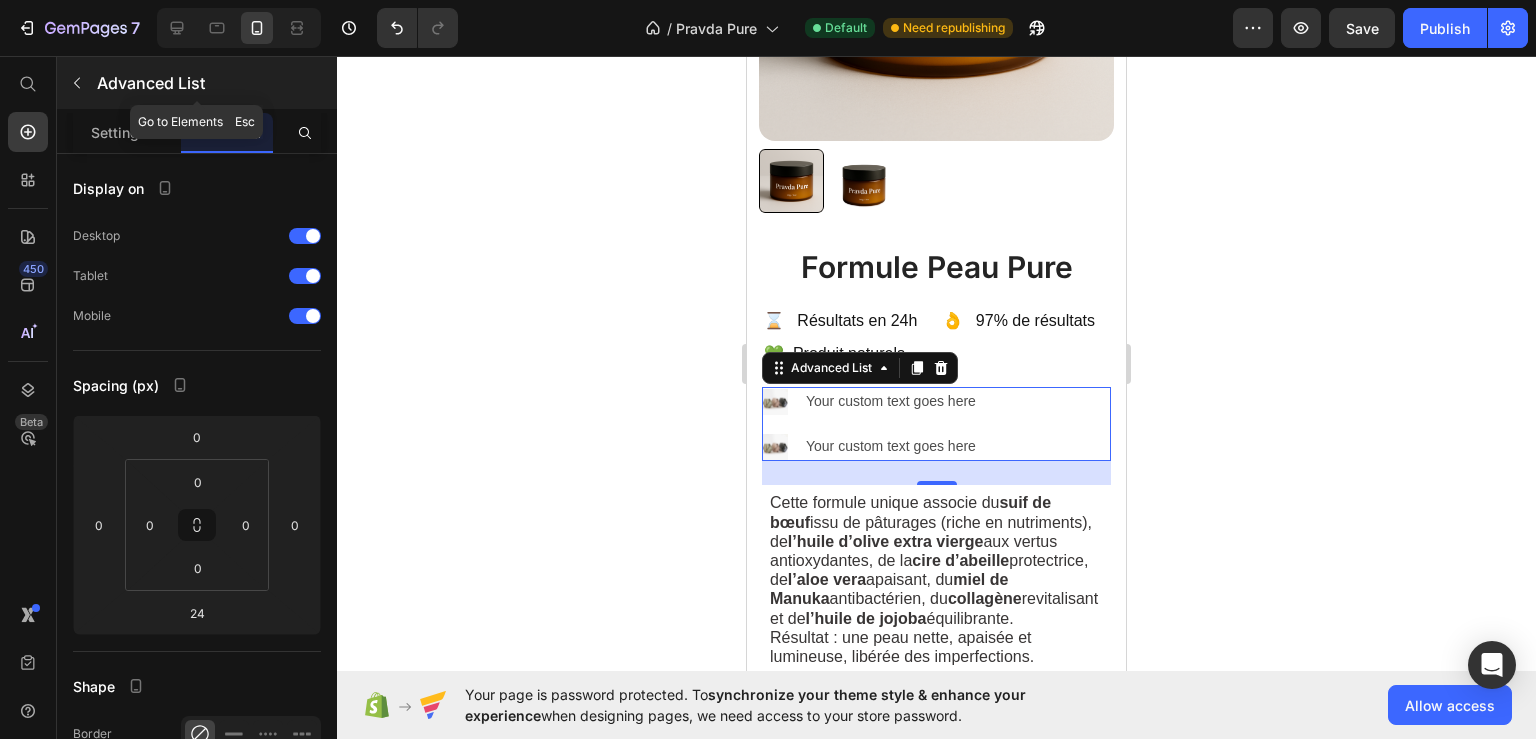 click 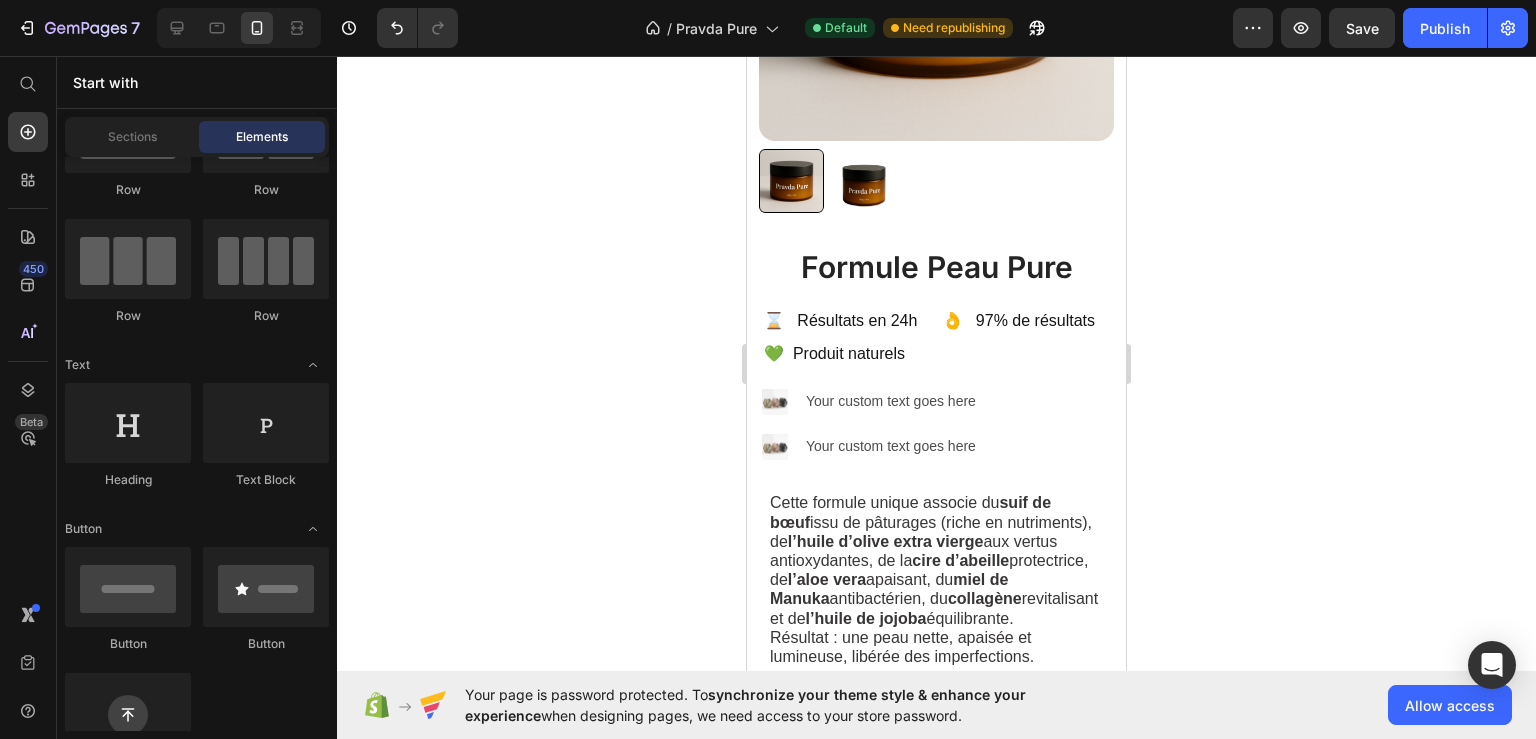 scroll, scrollTop: 0, scrollLeft: 0, axis: both 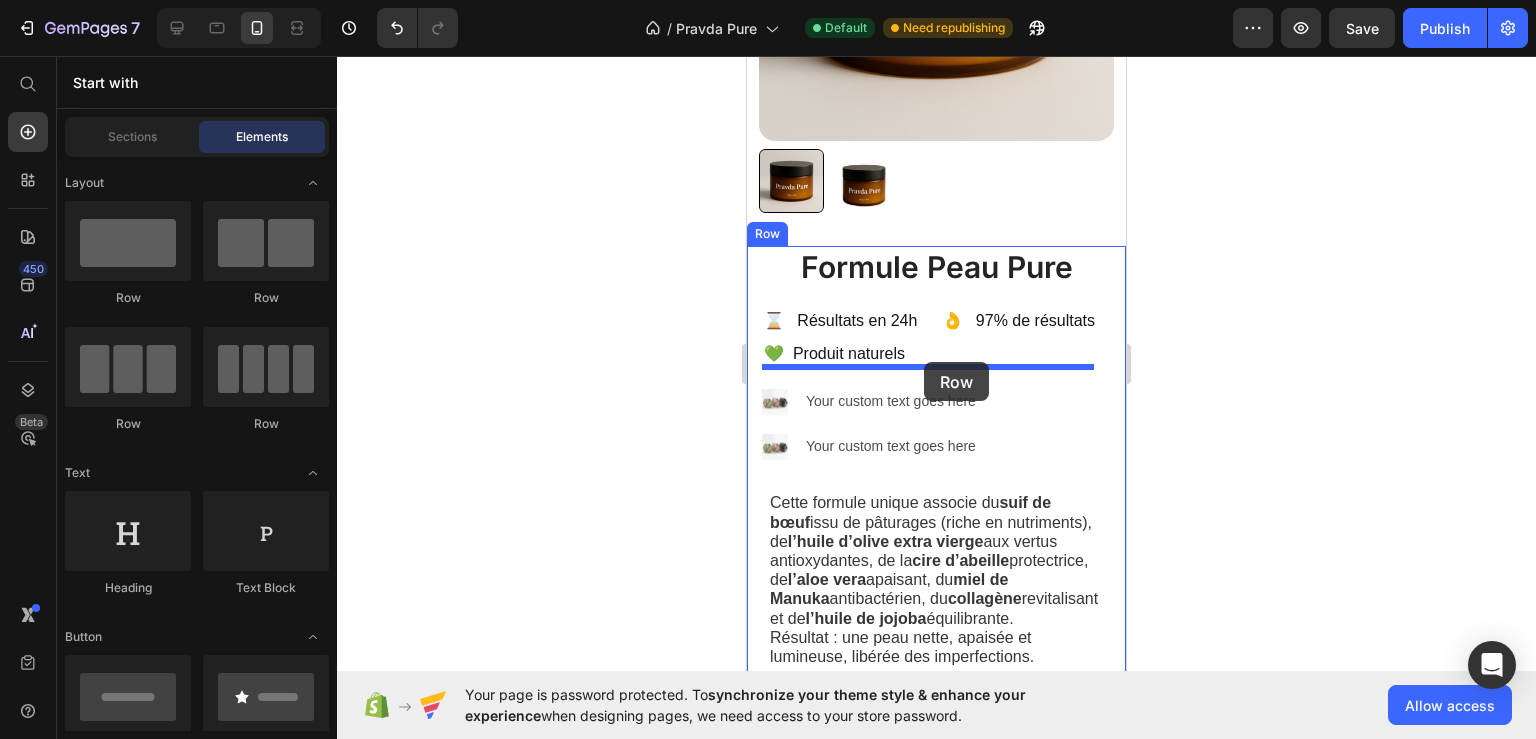 drag, startPoint x: 995, startPoint y: 302, endPoint x: 924, endPoint y: 362, distance: 92.95698 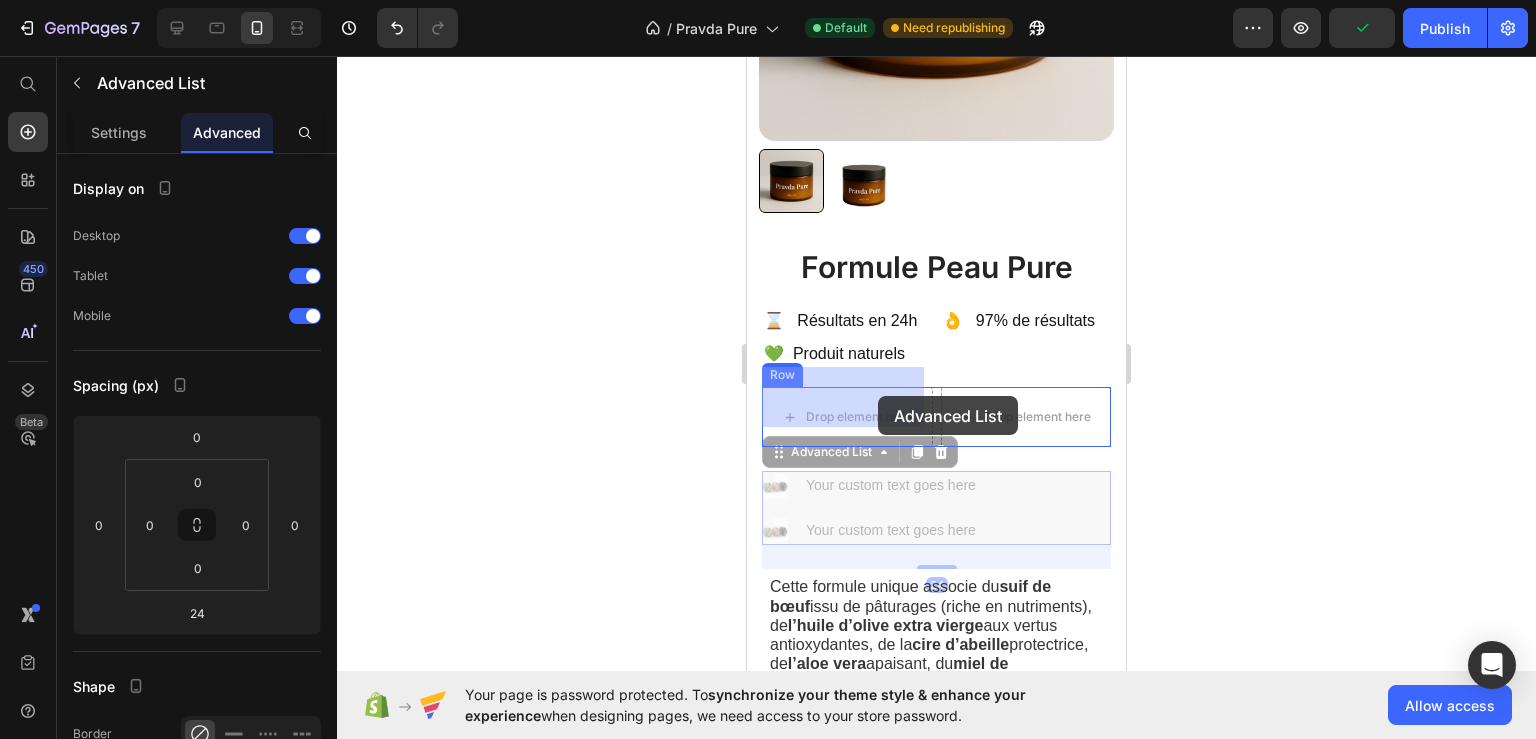 drag, startPoint x: 990, startPoint y: 498, endPoint x: 878, endPoint y: 396, distance: 151.48598 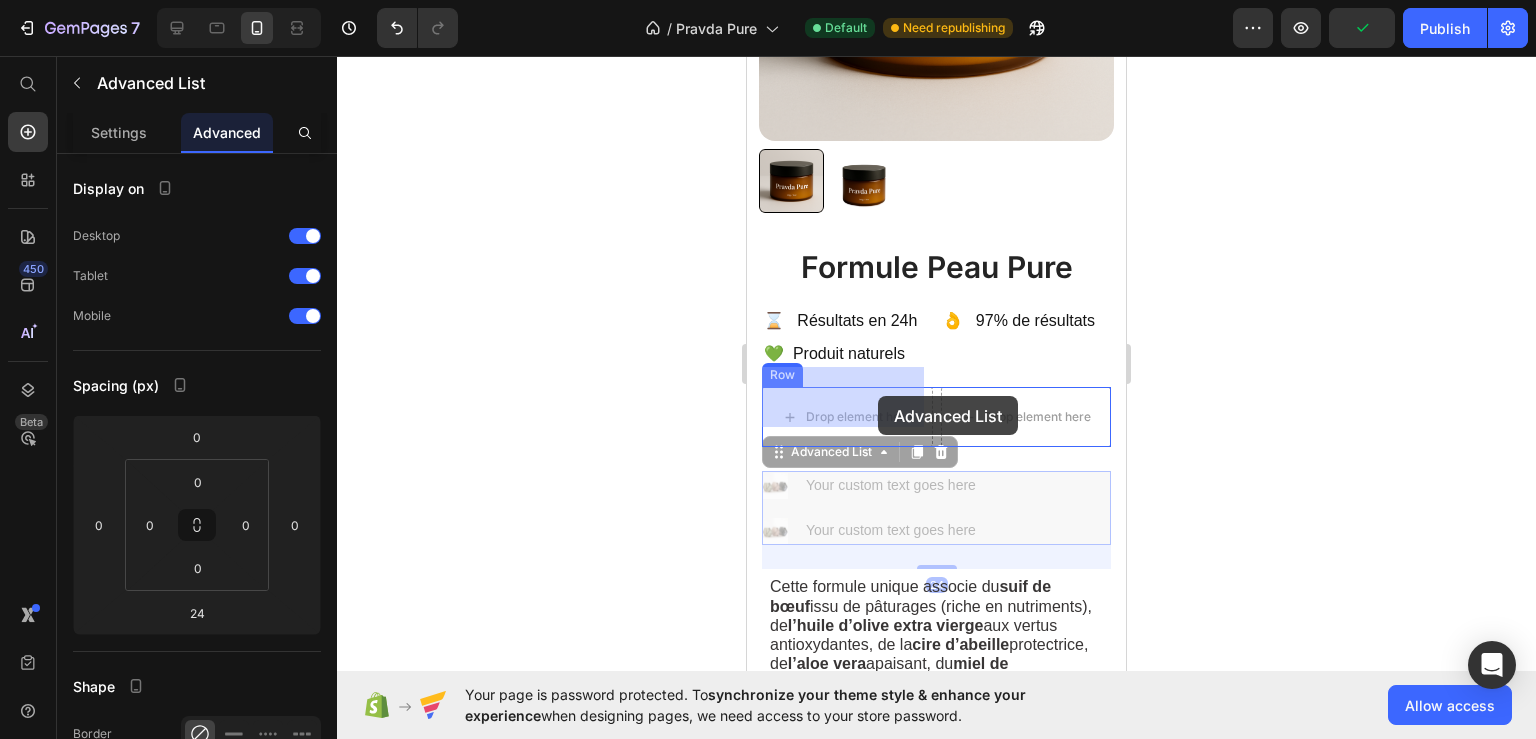 click on "Mobile  ( 379 px) iPhone 13 Mini iPhone 13 Pro iPhone 11 Pro Max iPhone 15 Pro Max Pixel 7 Galaxy S8+ Galaxy S20 Ultra iPad Mini iPad Air iPad Pro Header La crème la plus nutritive du monde. Heading Product Images Formule Peau Pure Product Title ⌛   Résultats en 24h Text Block 💚  Produit naturels Text Block 👌   97% de résultats Text Block Row
Drop element here
Drop element here Row Image Your custom text goes here Text Block Image Your custom text goes here Text Block Advanced List   24 Image Your custom text goes here Text Block Image Your custom text goes here Text Block Advanced List   24 Cette formule unique associe du  suif de bœuf  issu de pâturages (riche en nutriments), de  l’huile d’olive extra vierge  aux vertus antioxydantes, de la  cire d’abeille  protectrice, de  l’aloe vera  apaisant, du  miel de Manuka  antibactérien, du  collagène  revitalisant et de  l’huile de jojoba  équilibrante. Text Block                Title Line 30€ Row" at bounding box center (936, 2027) 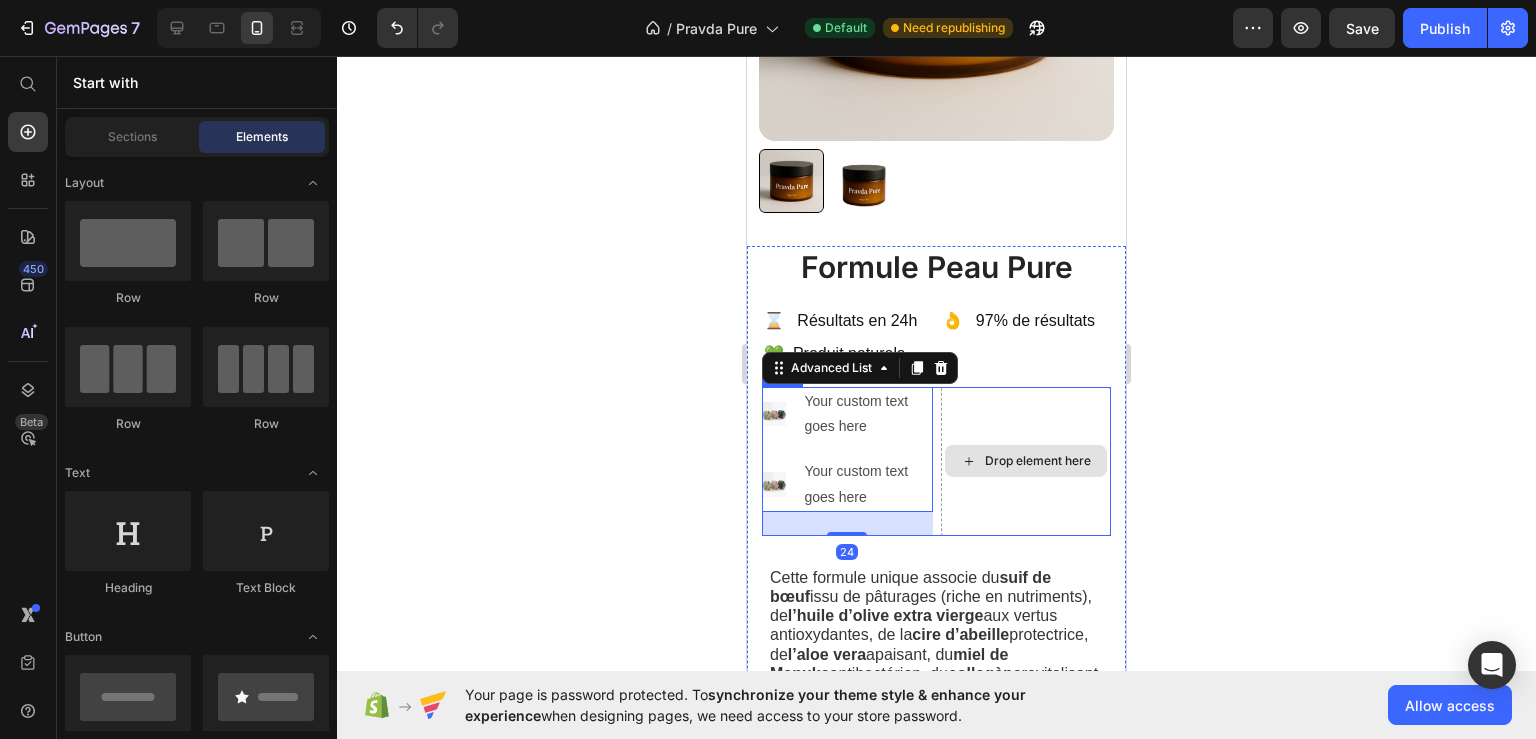 click on "Drop element here" at bounding box center [1038, 461] 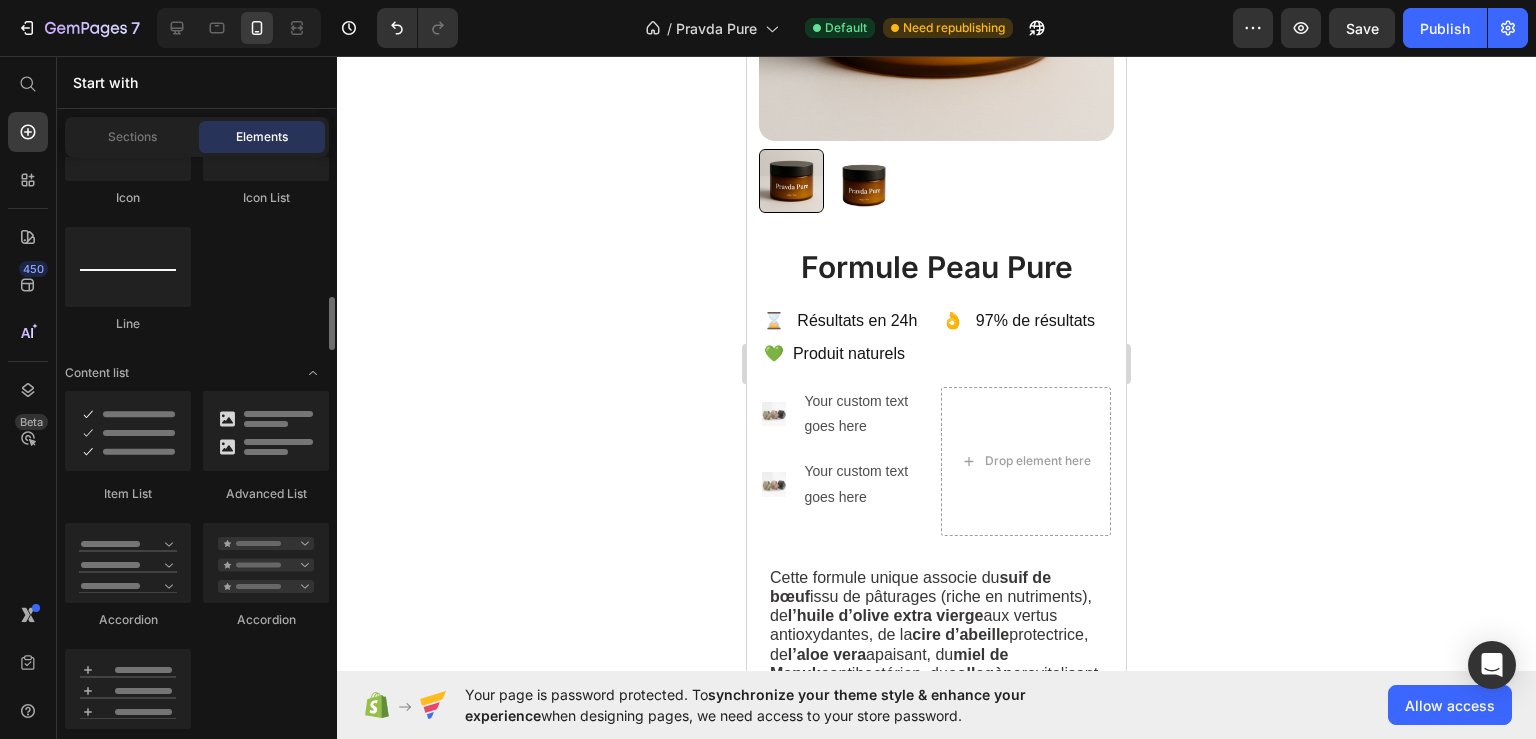 scroll, scrollTop: 1728, scrollLeft: 0, axis: vertical 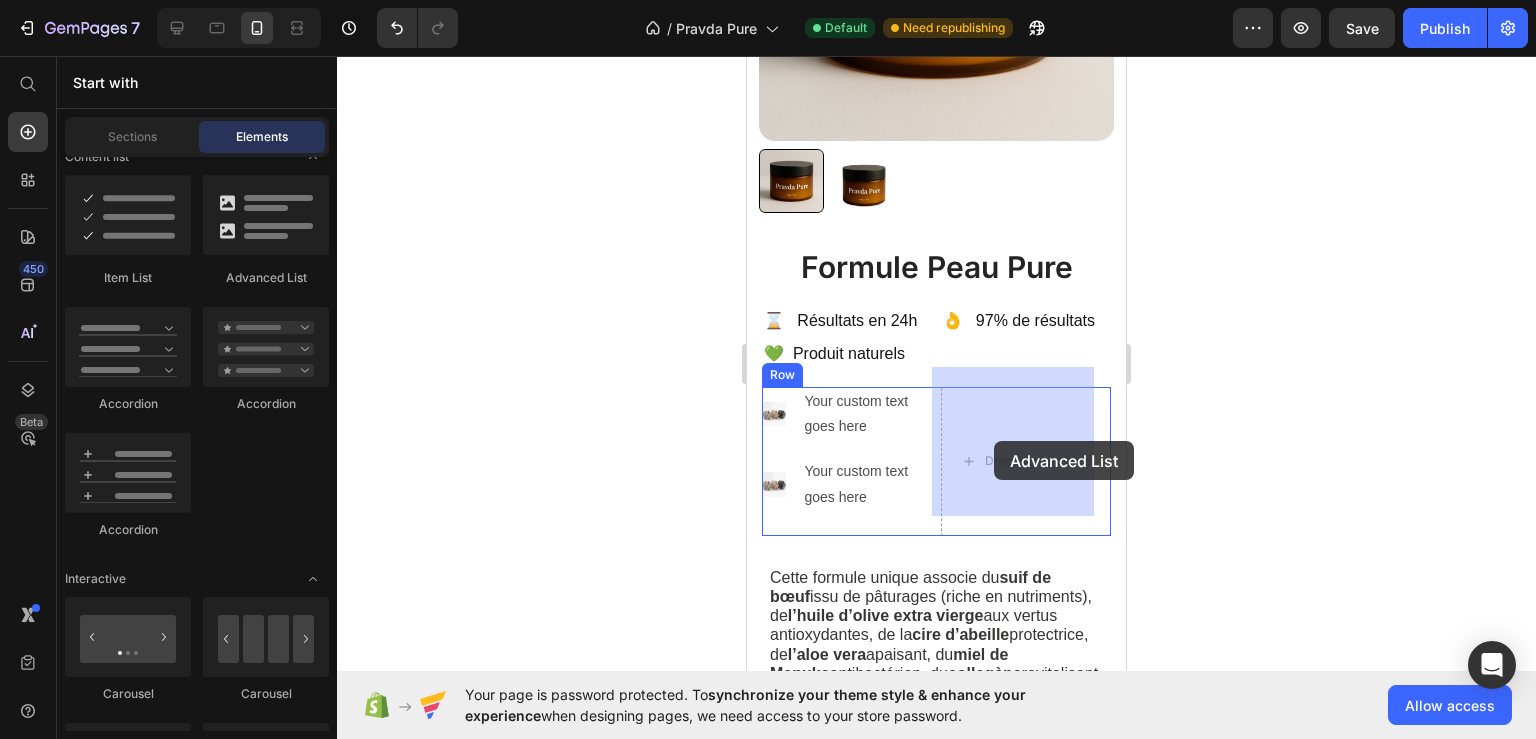 drag, startPoint x: 1004, startPoint y: 291, endPoint x: 994, endPoint y: 441, distance: 150.33296 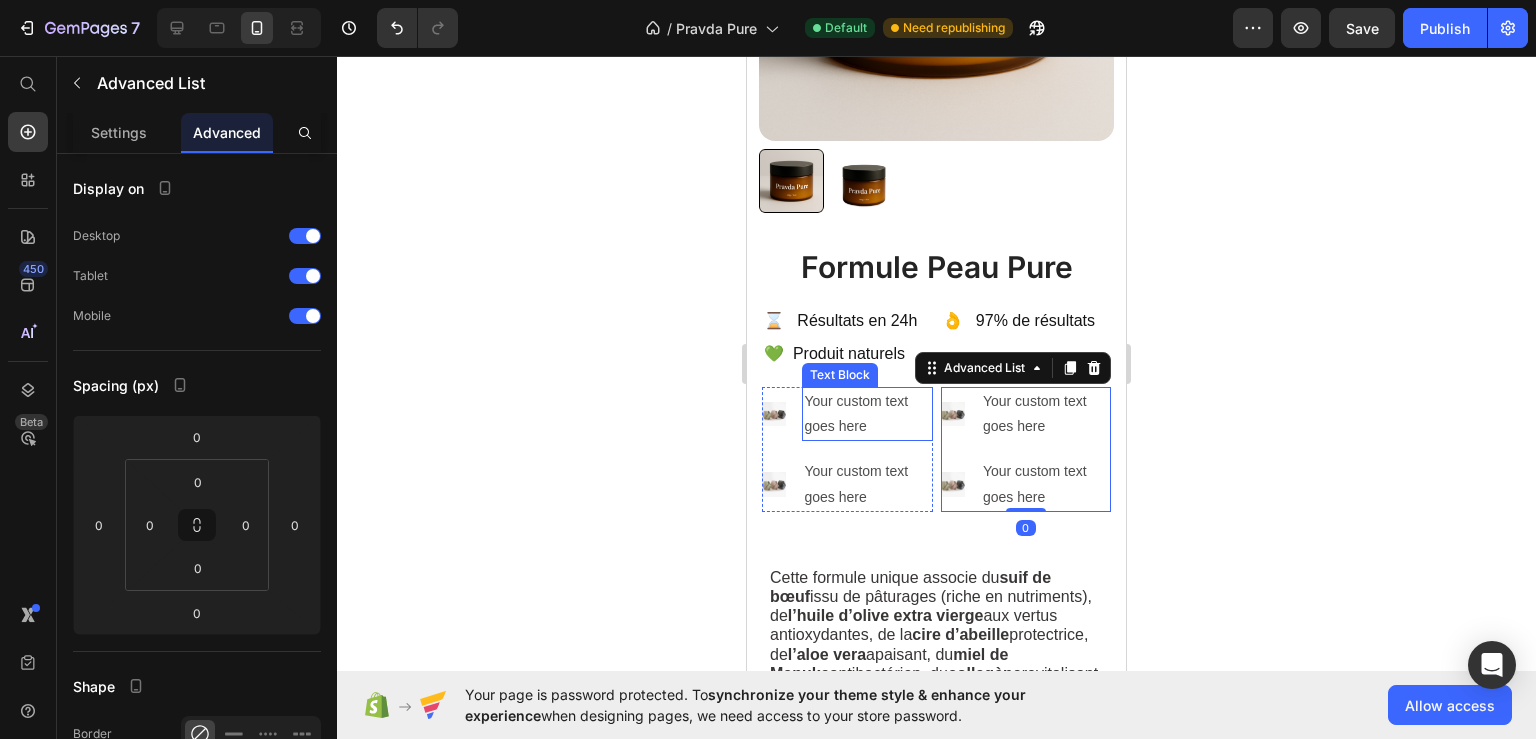 click on "Your custom text goes here" at bounding box center (867, 414) 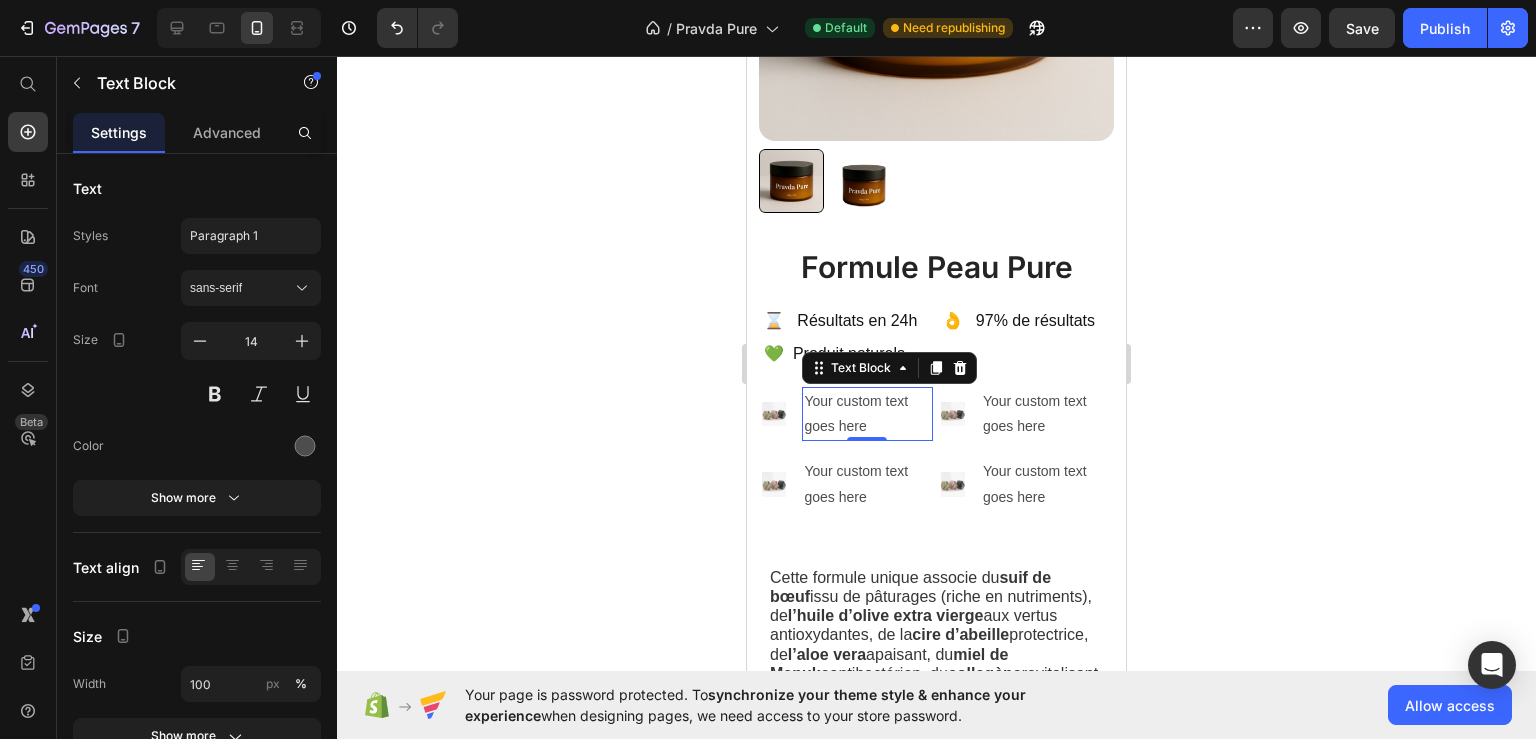 click on "Your custom text goes here" at bounding box center [867, 414] 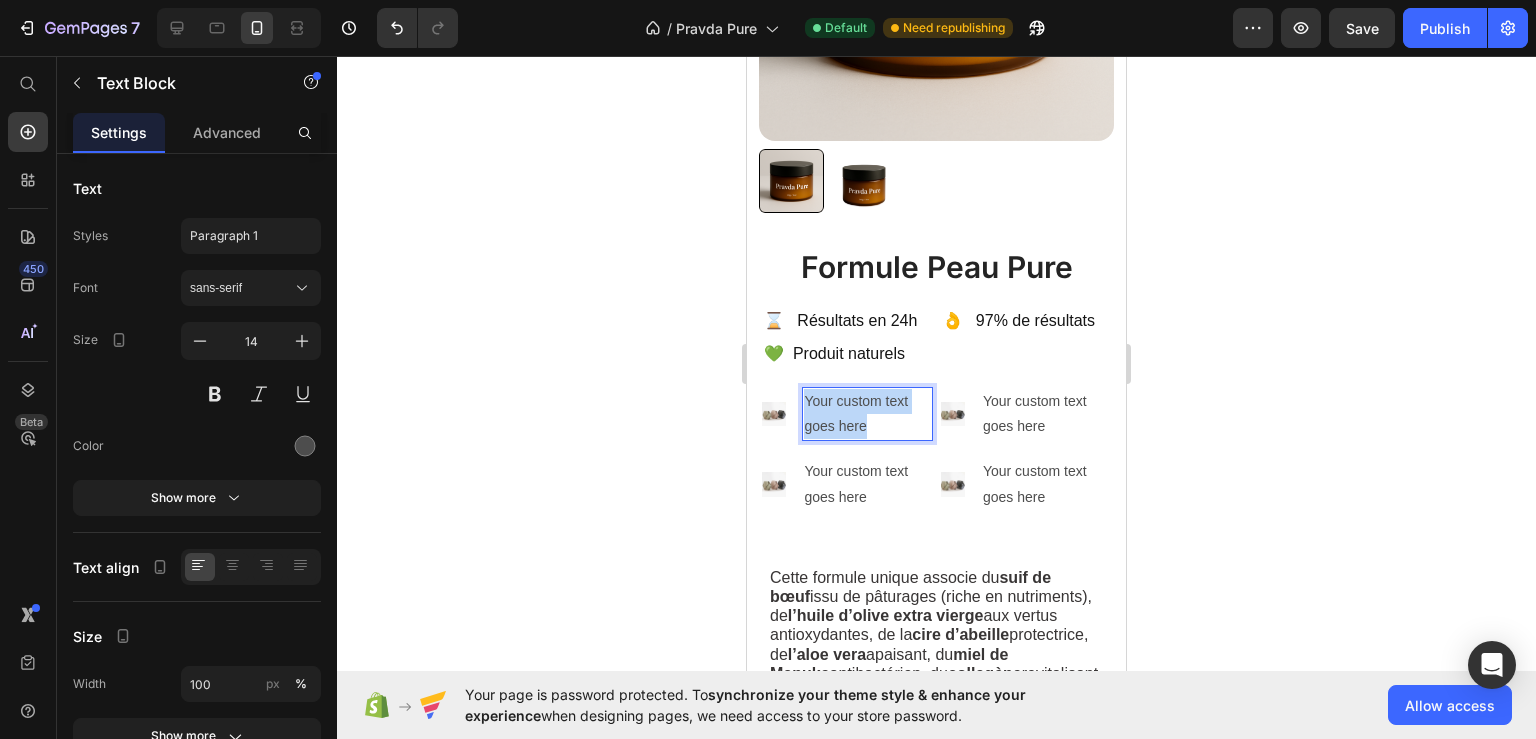 drag, startPoint x: 871, startPoint y: 406, endPoint x: 804, endPoint y: 378, distance: 72.615425 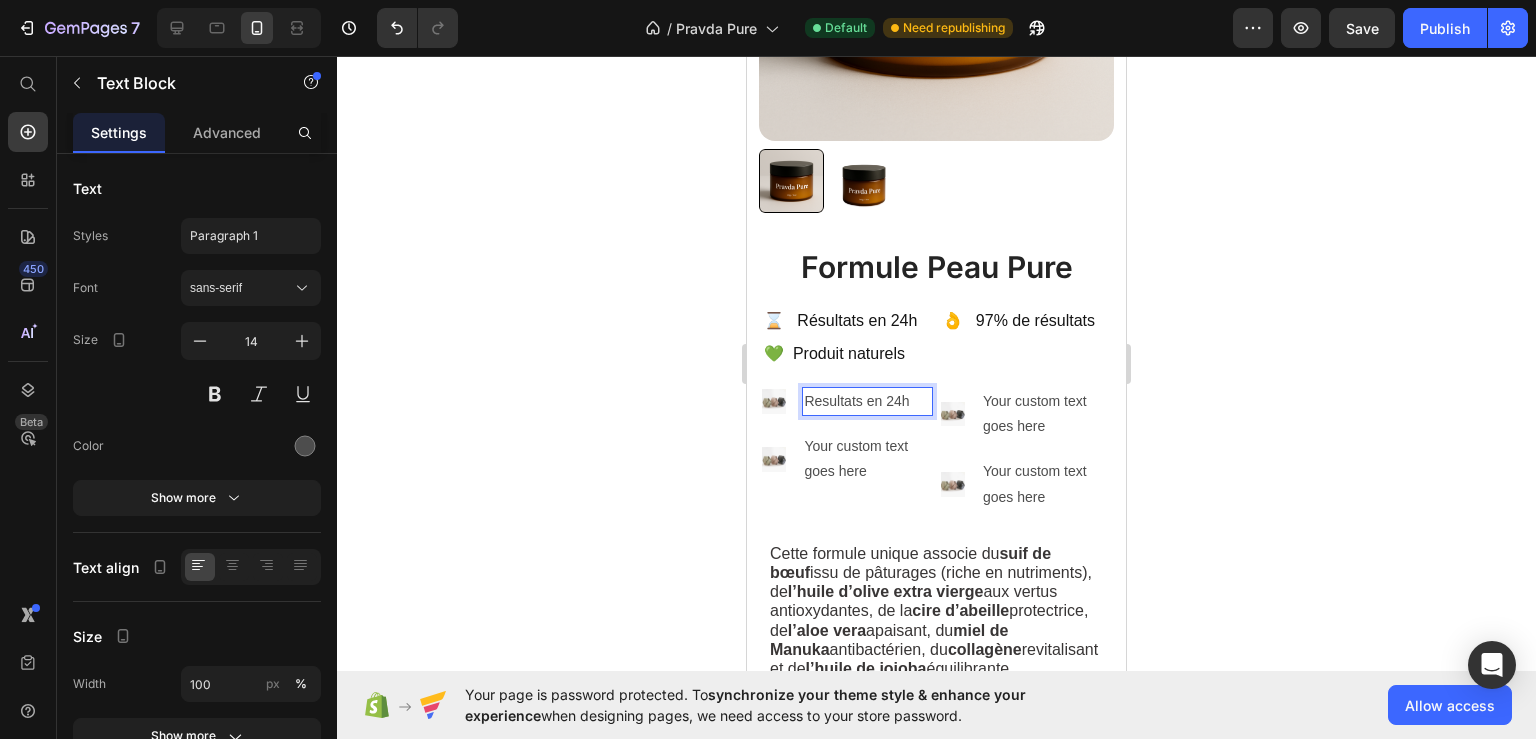 click on "Resultats en 24h" at bounding box center (867, 401) 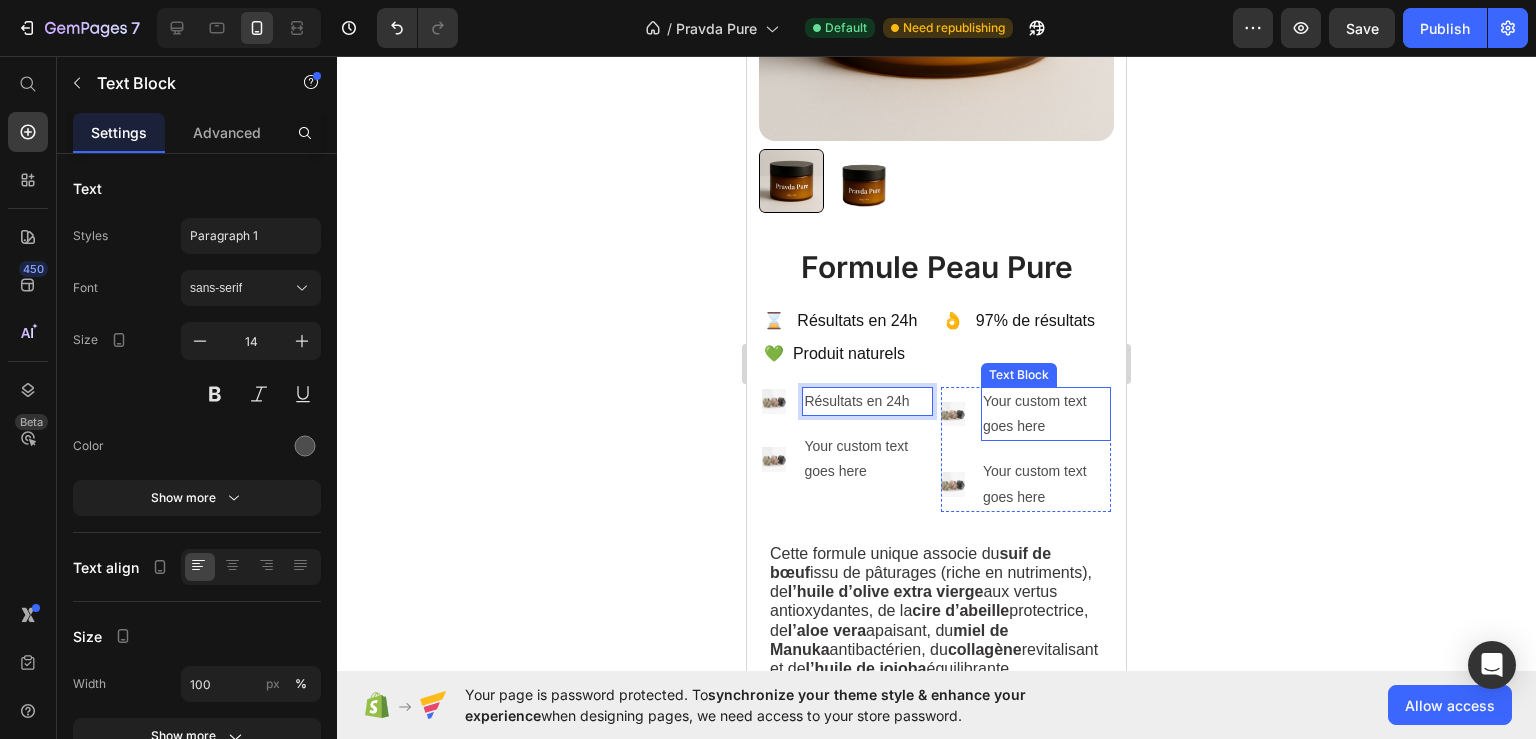 click on "Your custom text goes here" at bounding box center (1046, 414) 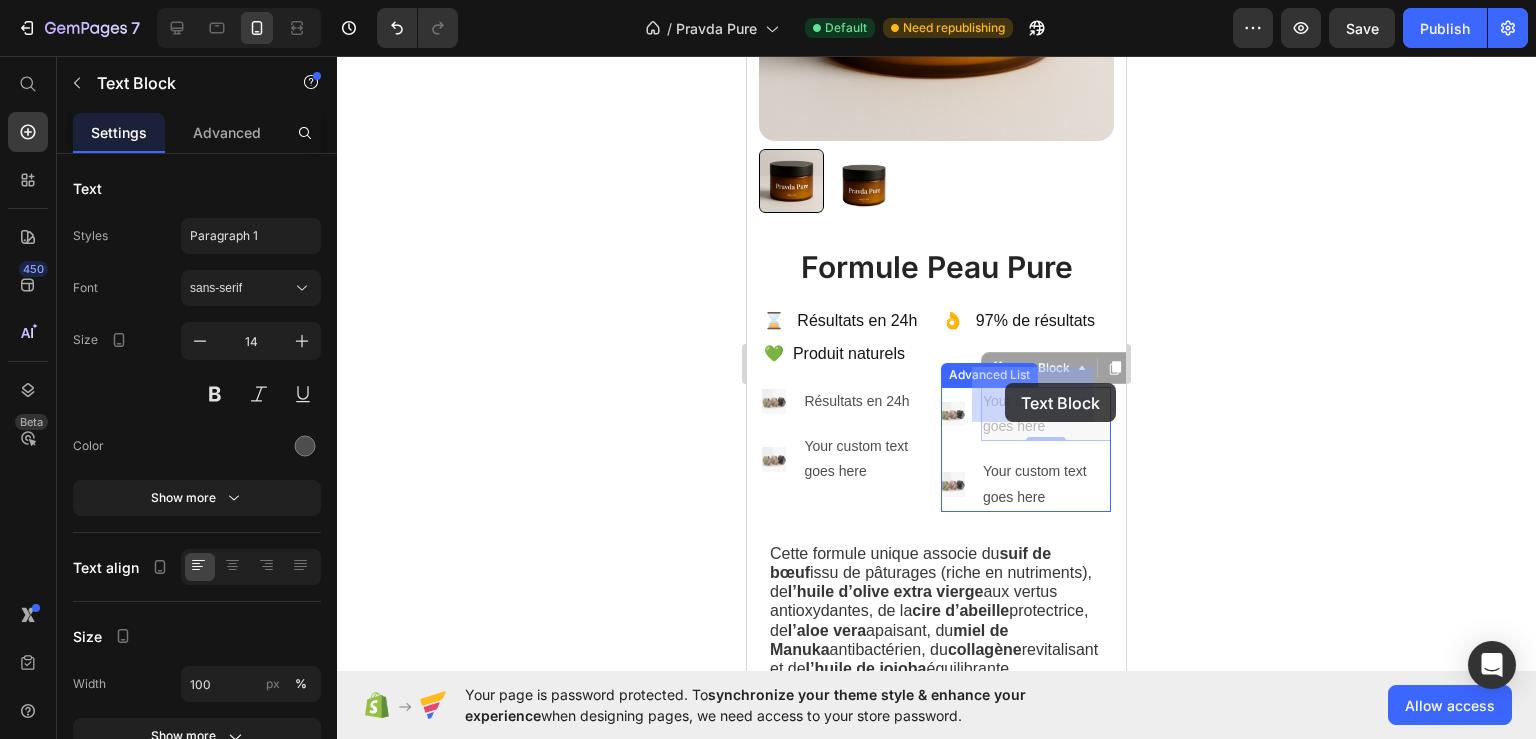 drag, startPoint x: 1050, startPoint y: 408, endPoint x: 1015, endPoint y: 384, distance: 42.43819 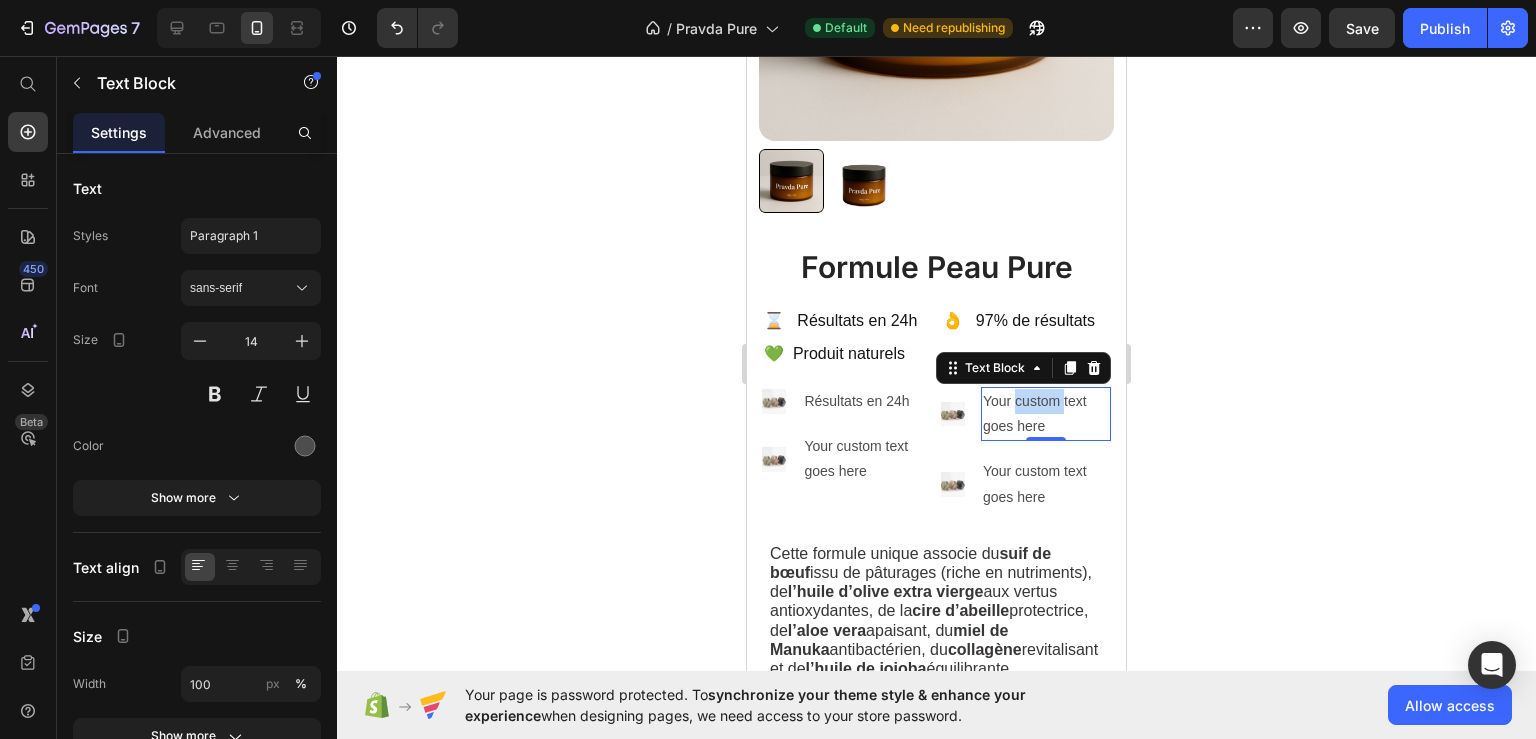 click on "Your custom text goes here" at bounding box center (1046, 414) 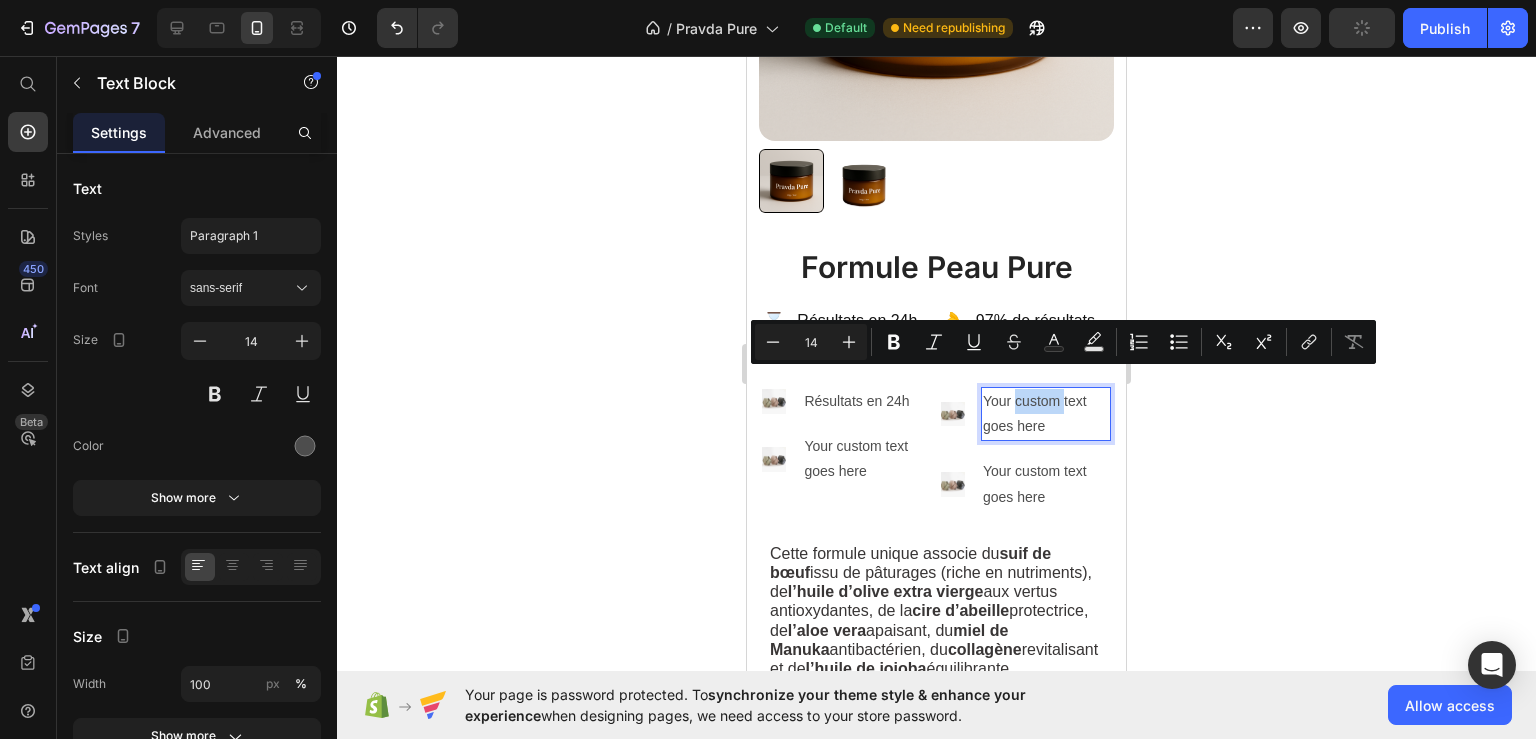 click on "Your custom text goes here" at bounding box center [1046, 414] 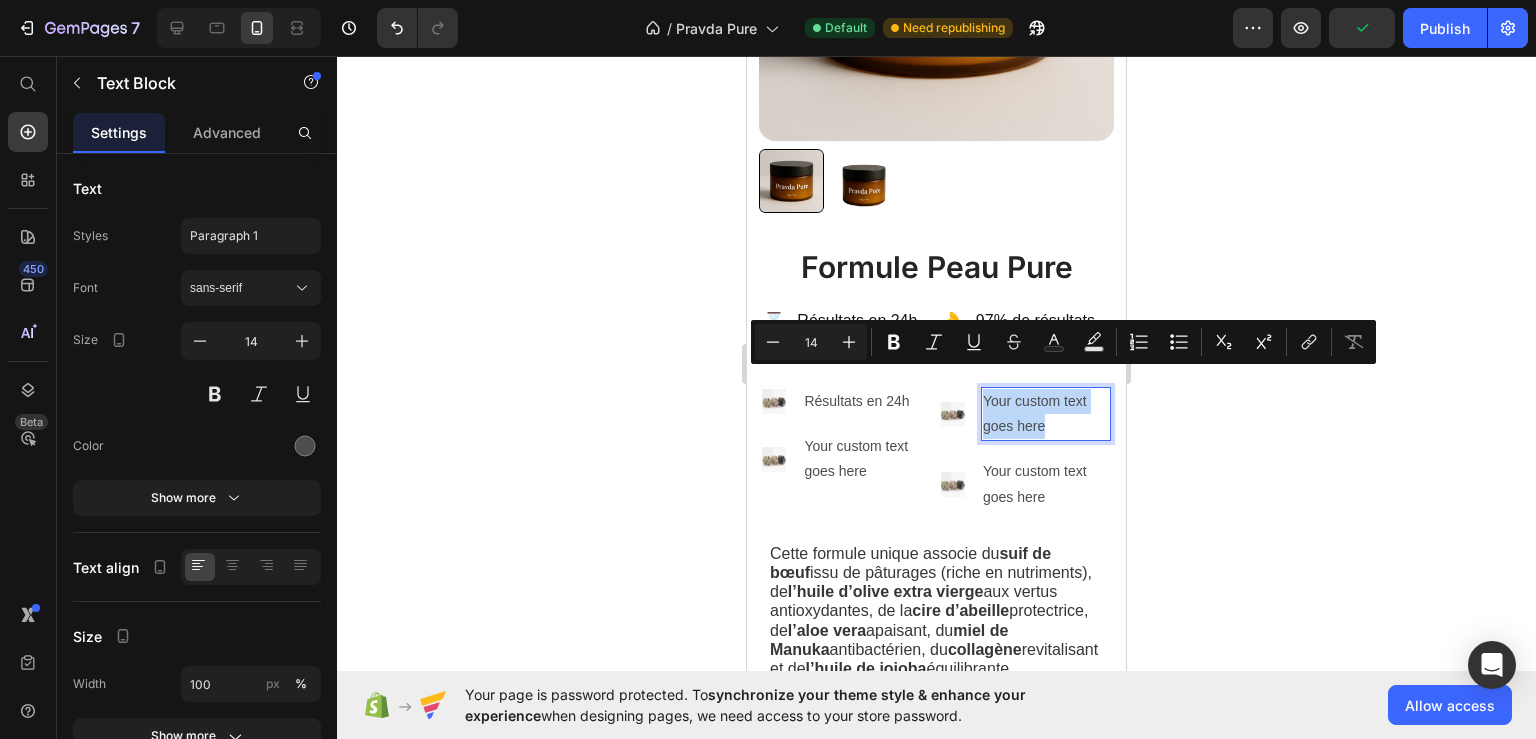 drag, startPoint x: 1040, startPoint y: 406, endPoint x: 963, endPoint y: 374, distance: 83.38465 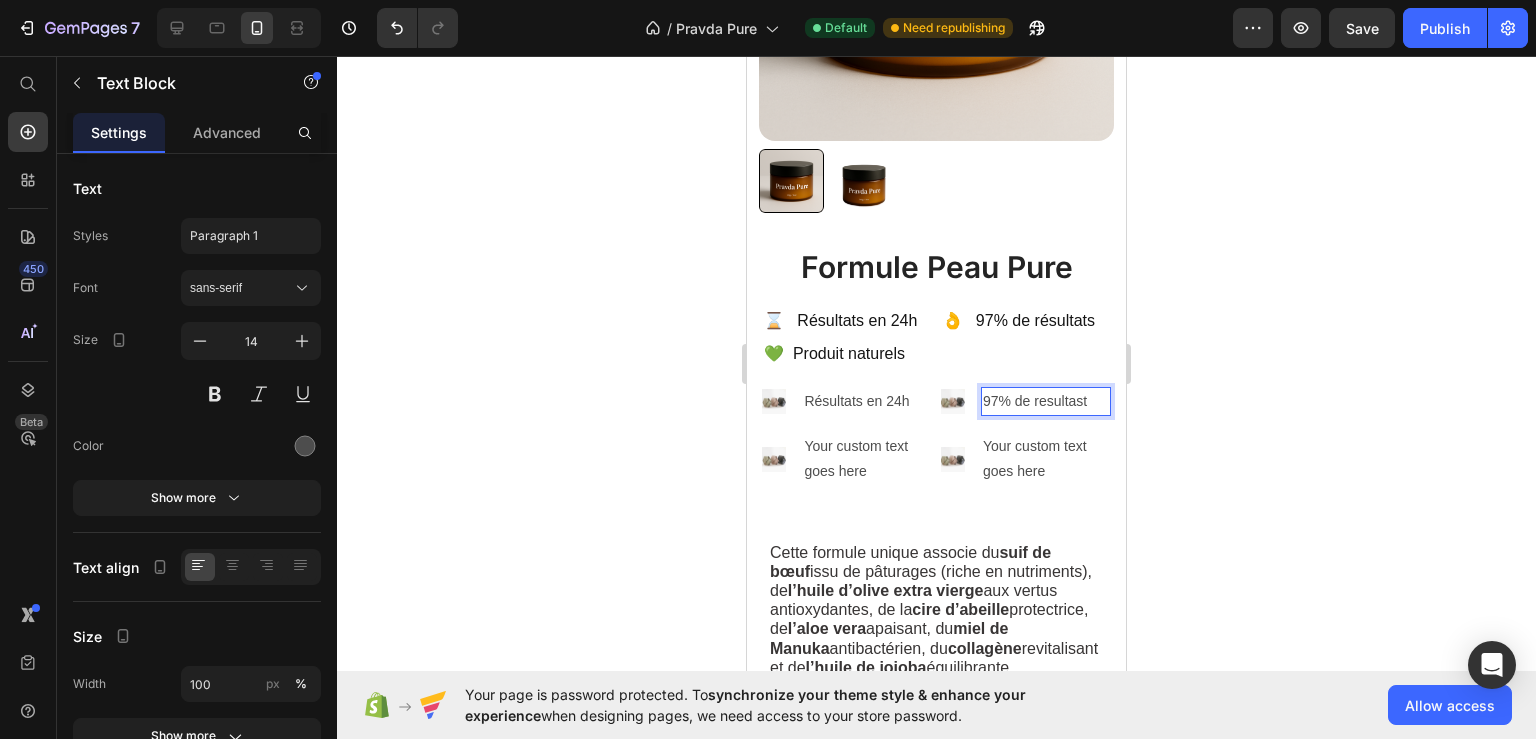 click on "97% de resultast" at bounding box center (1046, 401) 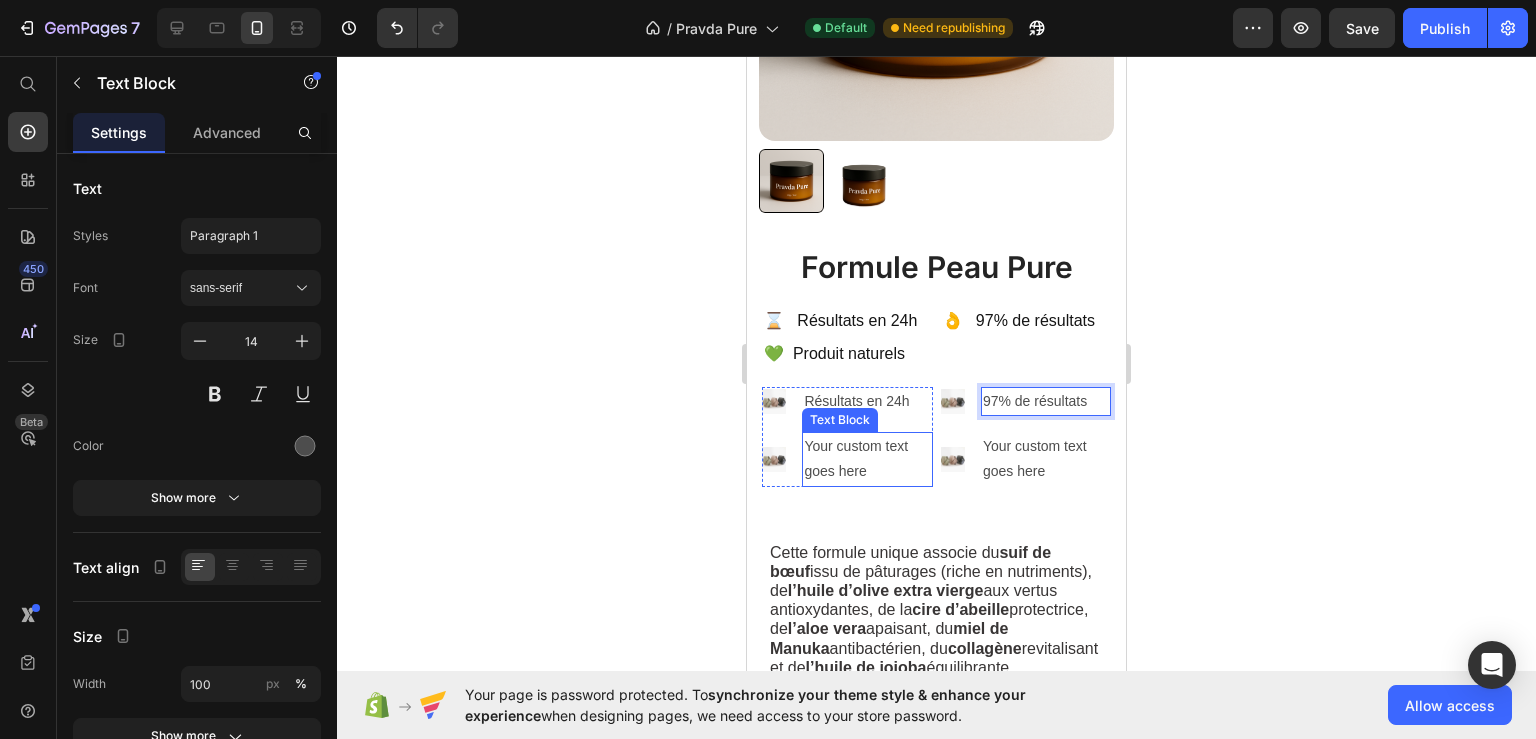 click on "Your custom text goes here" at bounding box center [867, 459] 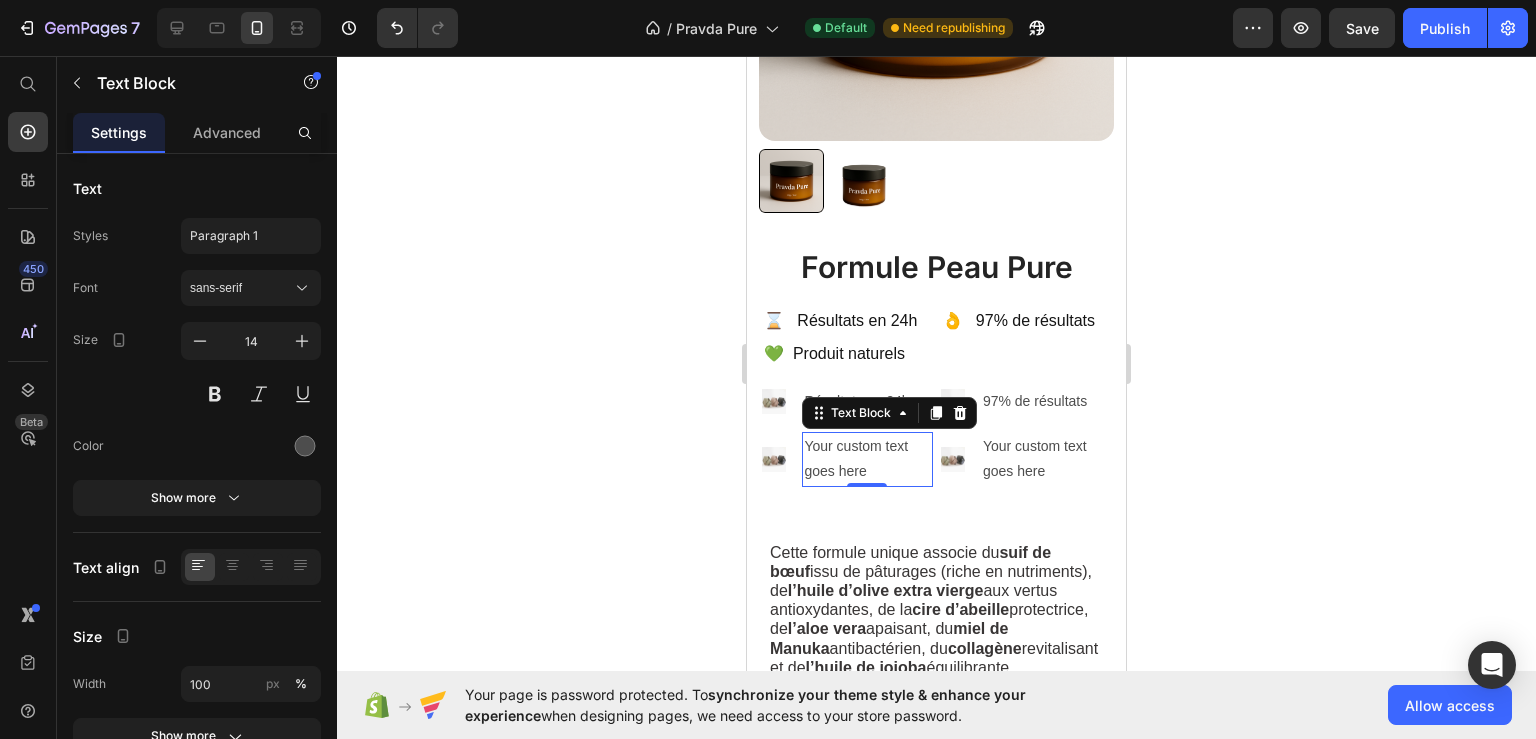 click on "Your custom text goes here" at bounding box center (867, 459) 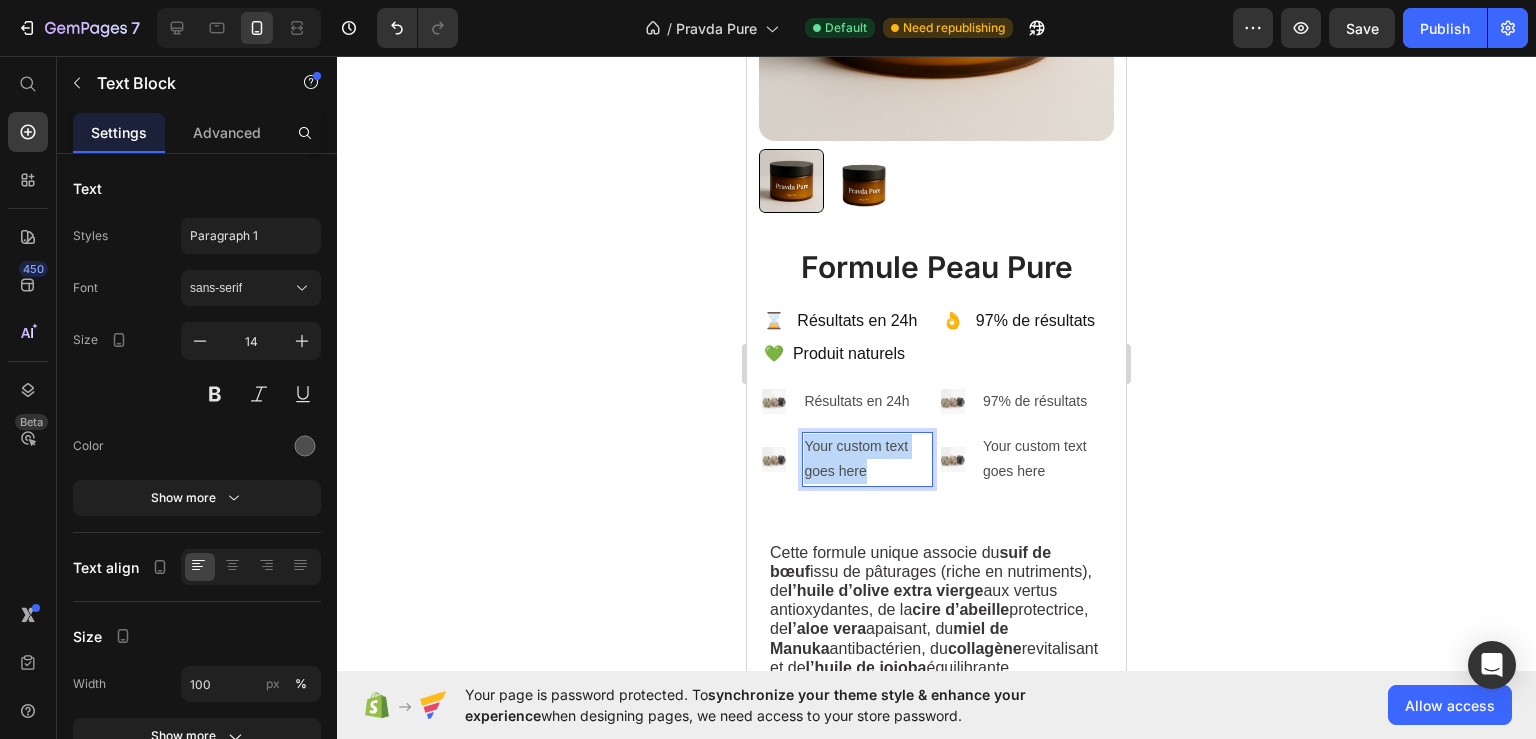 drag, startPoint x: 878, startPoint y: 454, endPoint x: 808, endPoint y: 427, distance: 75.026665 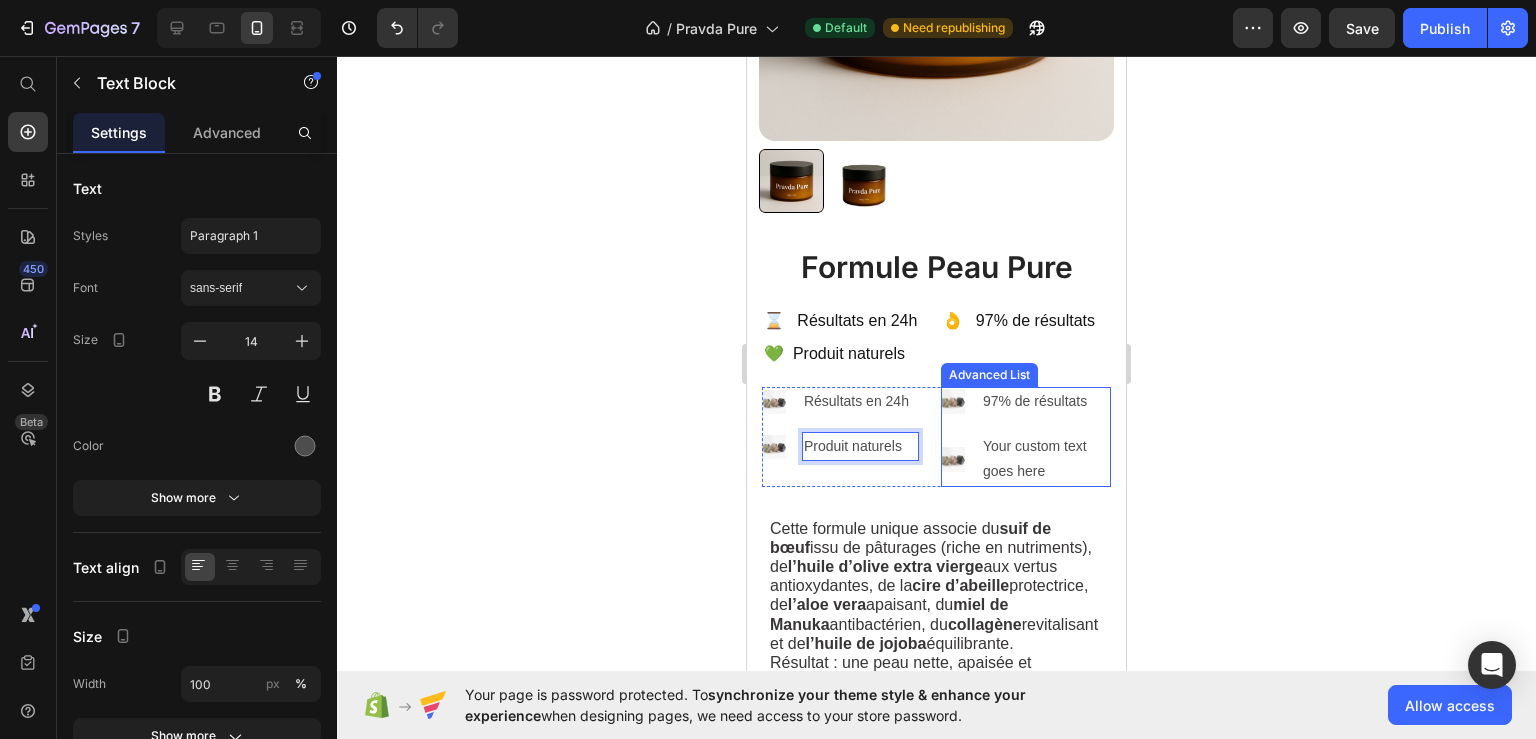click on "Your custom text goes here" at bounding box center (1046, 459) 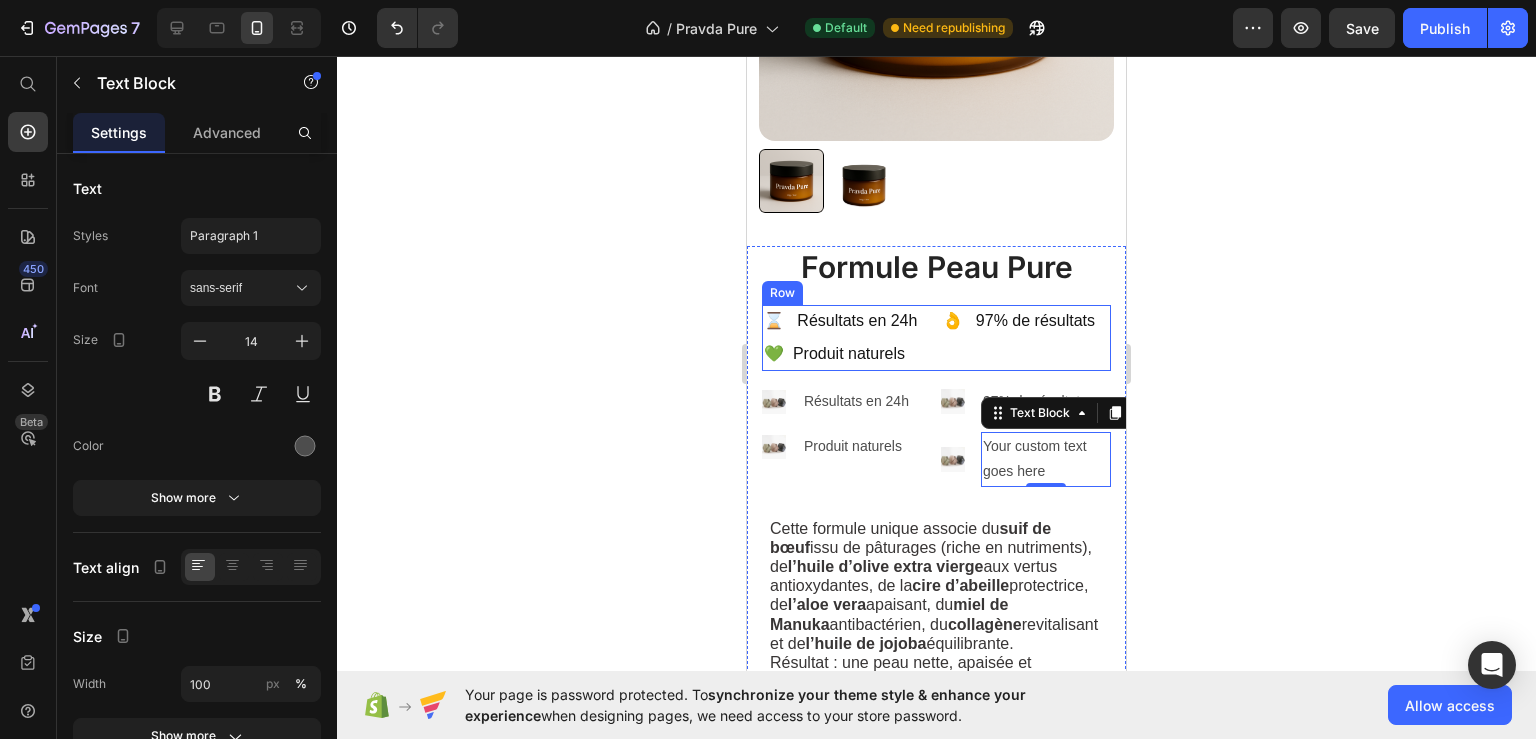 scroll, scrollTop: 306, scrollLeft: 0, axis: vertical 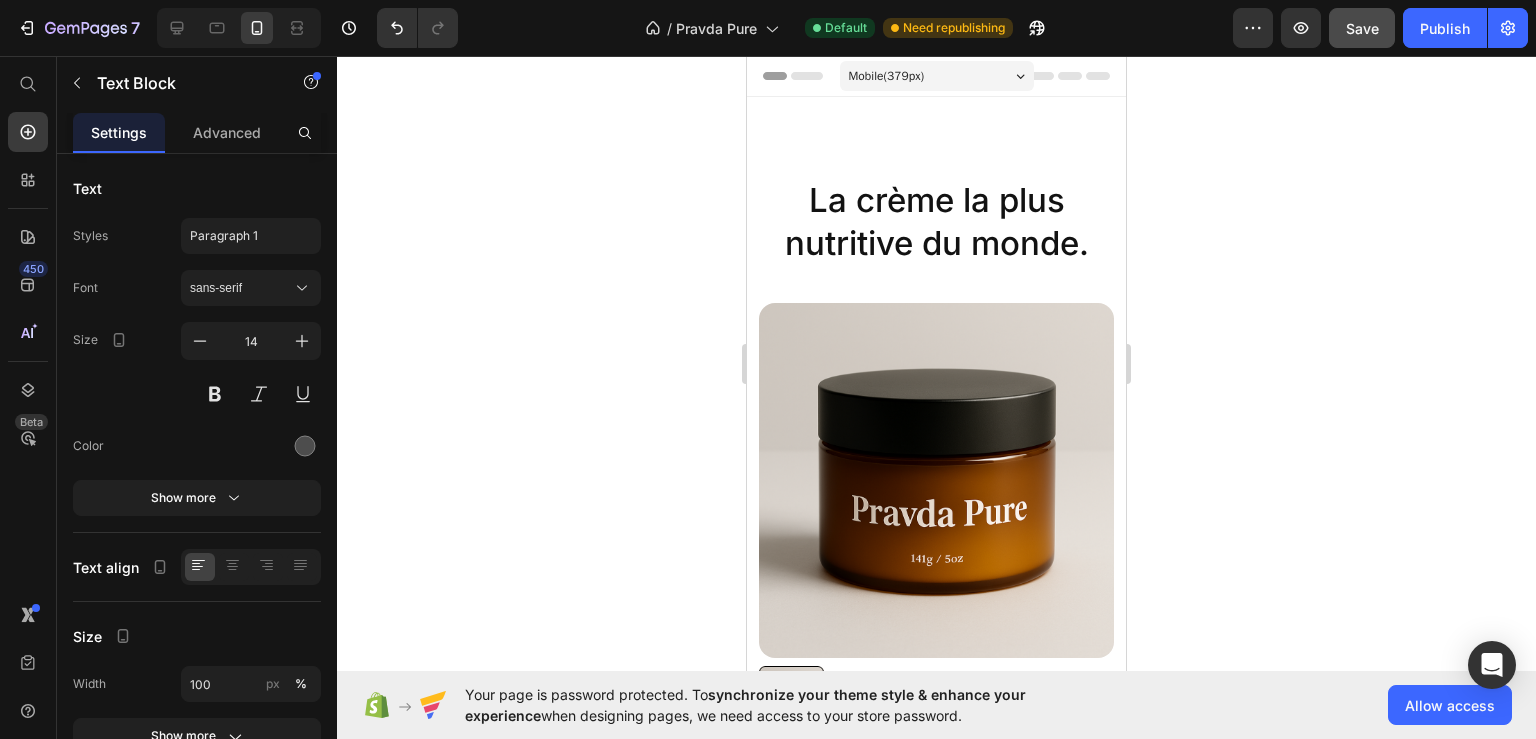 click on "Save" at bounding box center (1362, 28) 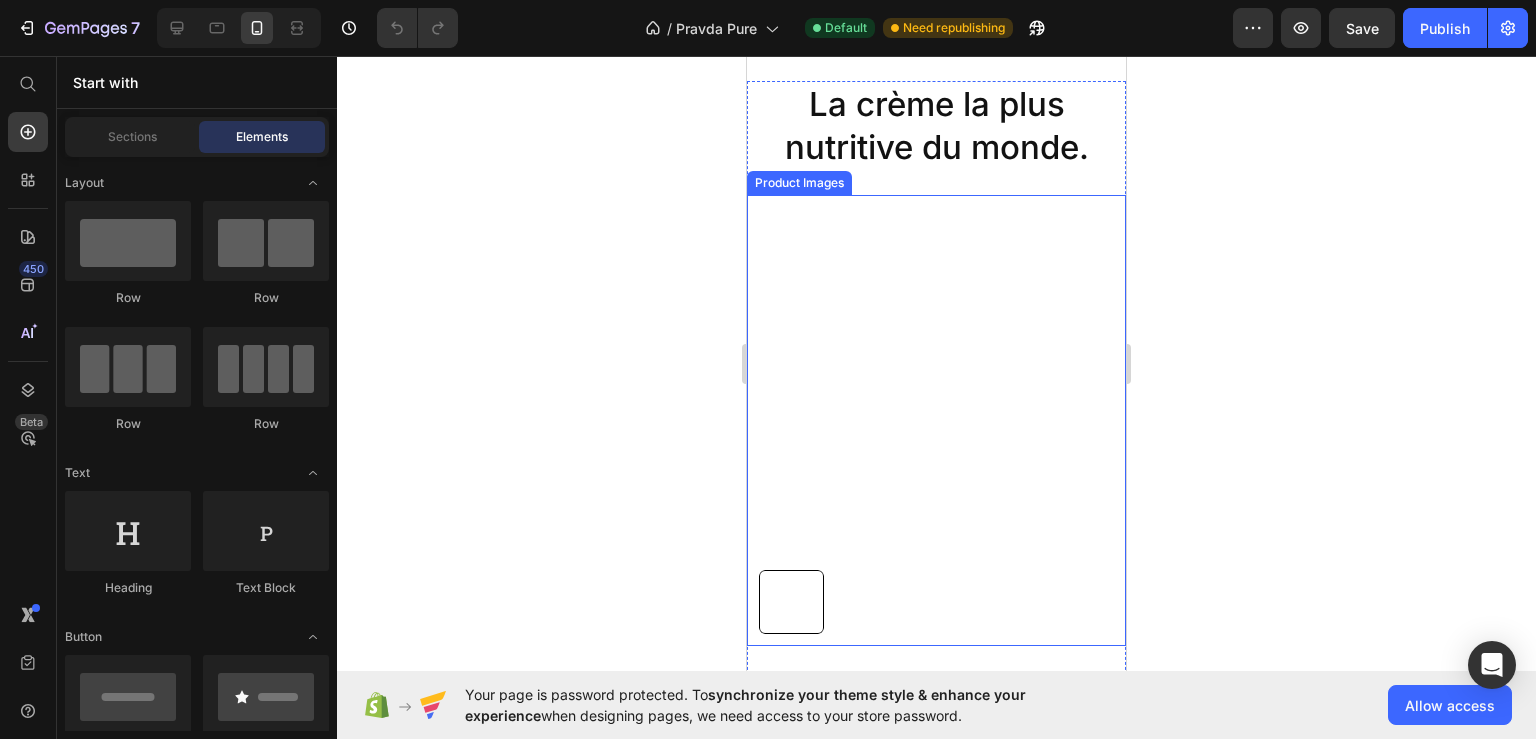 scroll, scrollTop: 105, scrollLeft: 0, axis: vertical 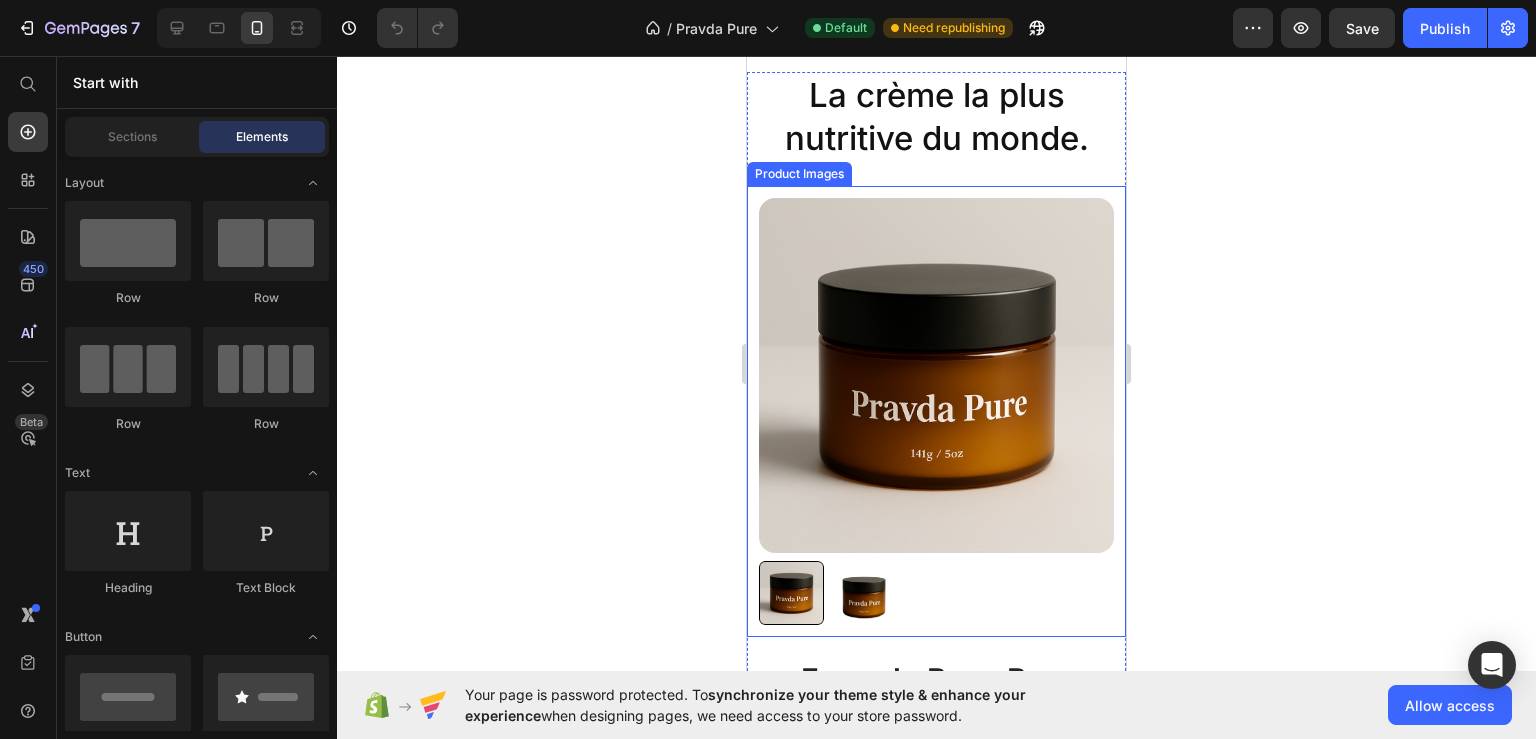 click at bounding box center (936, 375) 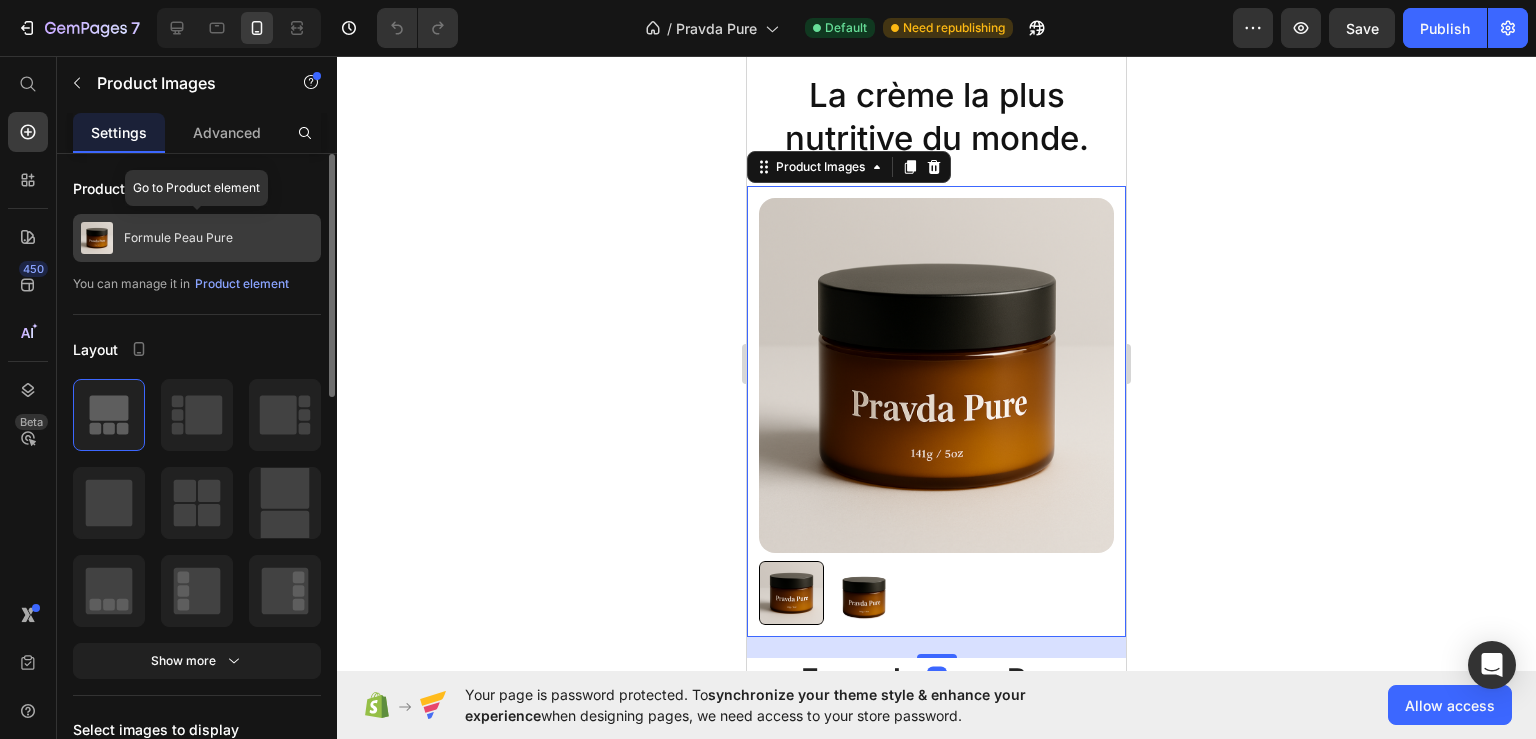 click on "Formule Peau Pure" at bounding box center (178, 238) 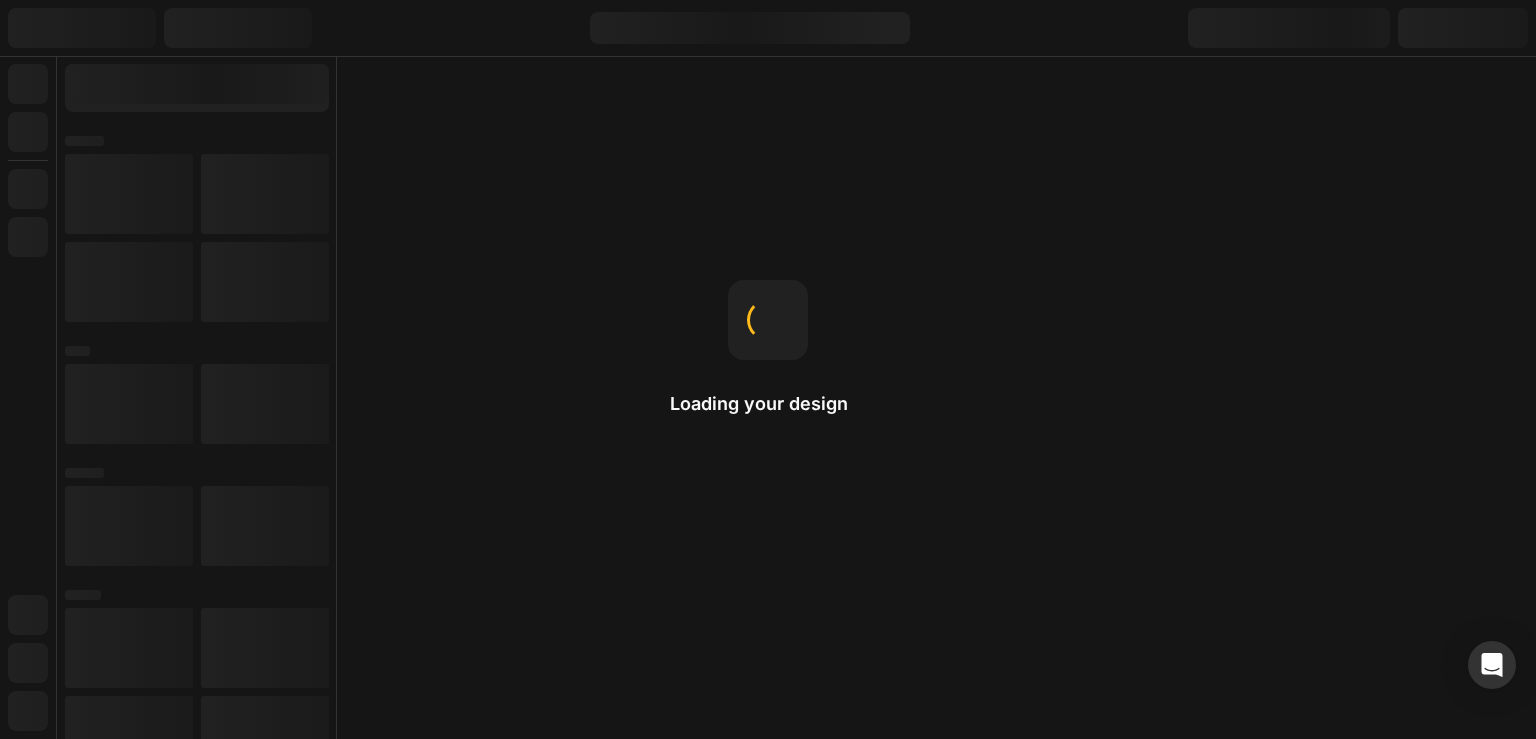 scroll, scrollTop: 0, scrollLeft: 0, axis: both 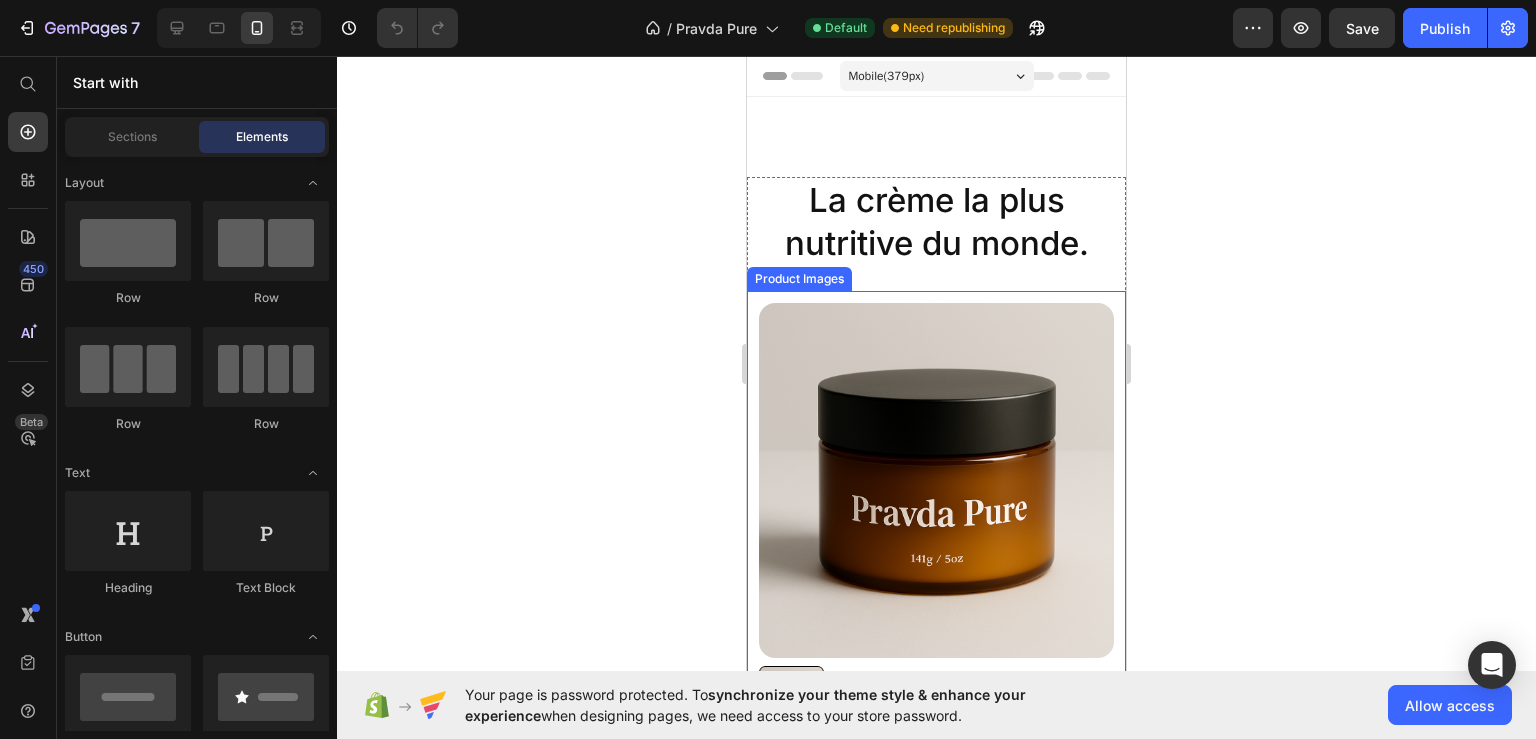 click at bounding box center [936, 480] 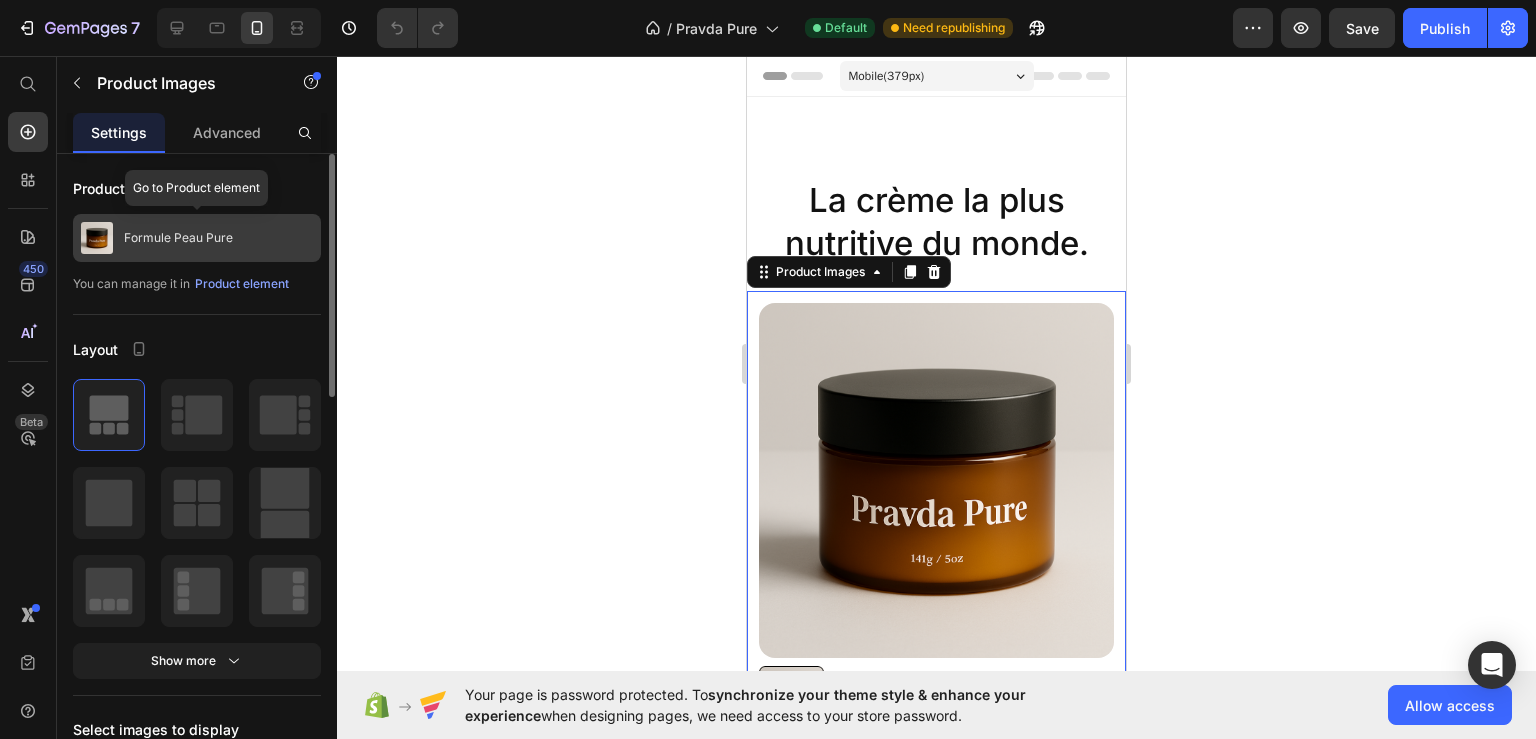 click on "Formule Peau Pure" at bounding box center [178, 238] 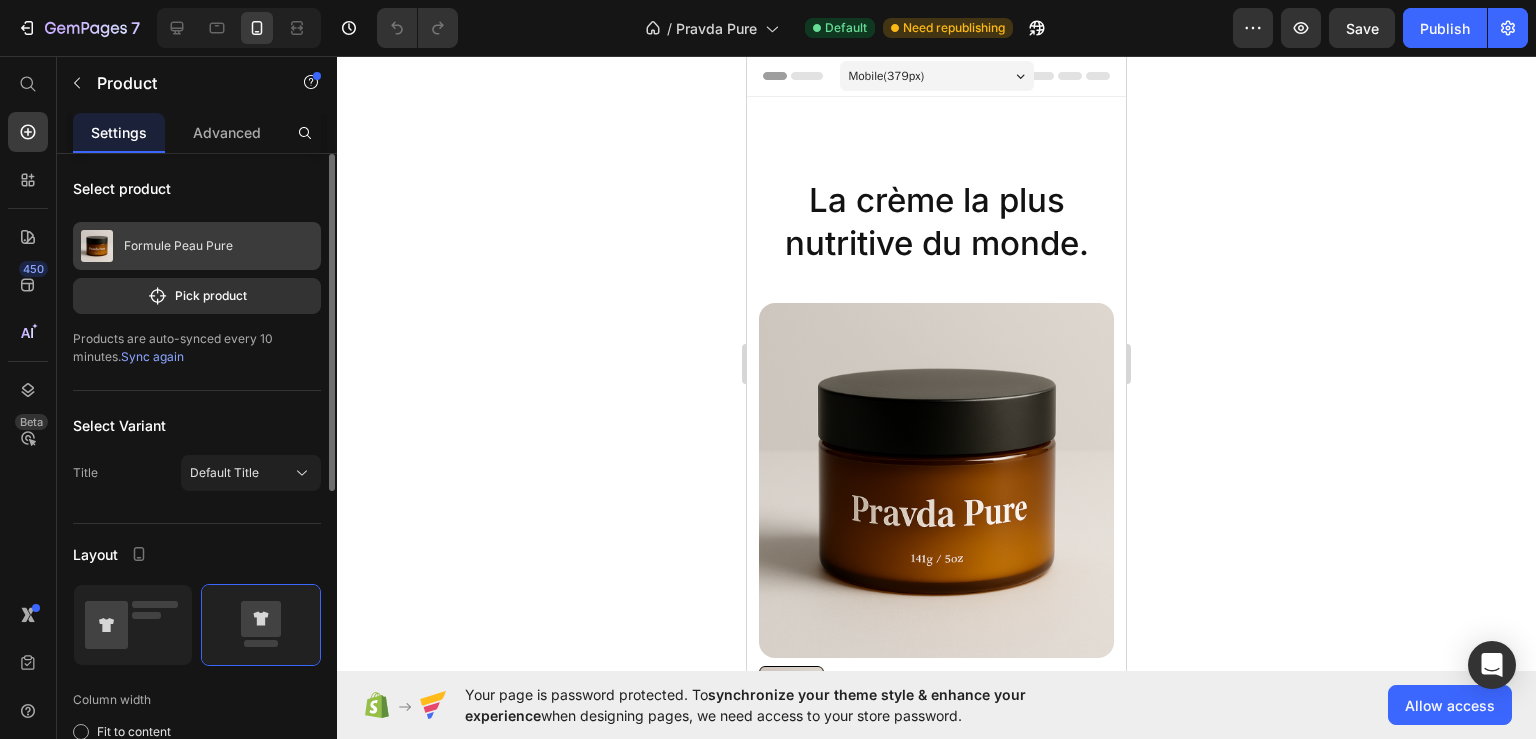 click on "Formule Peau Pure" at bounding box center (178, 246) 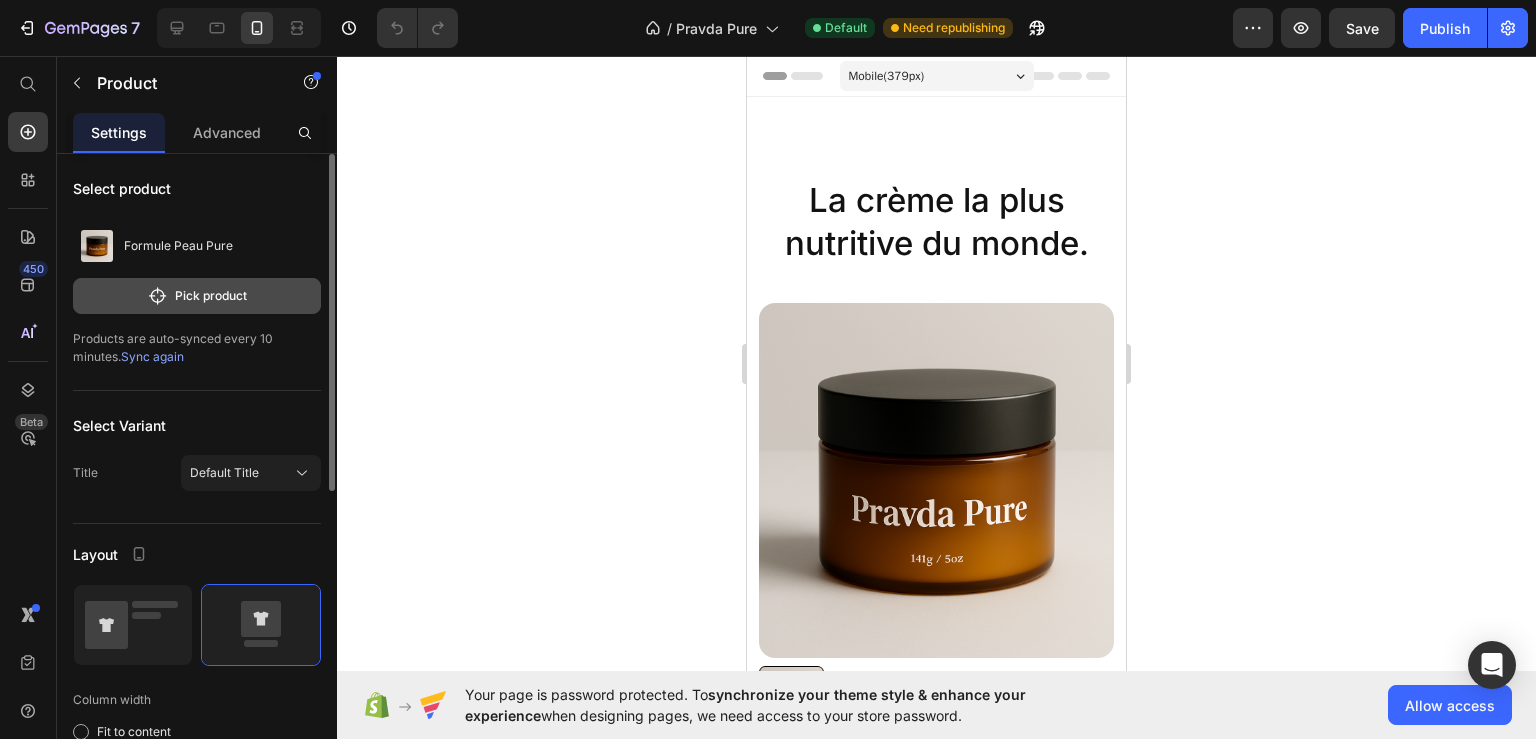 click on "Pick product" 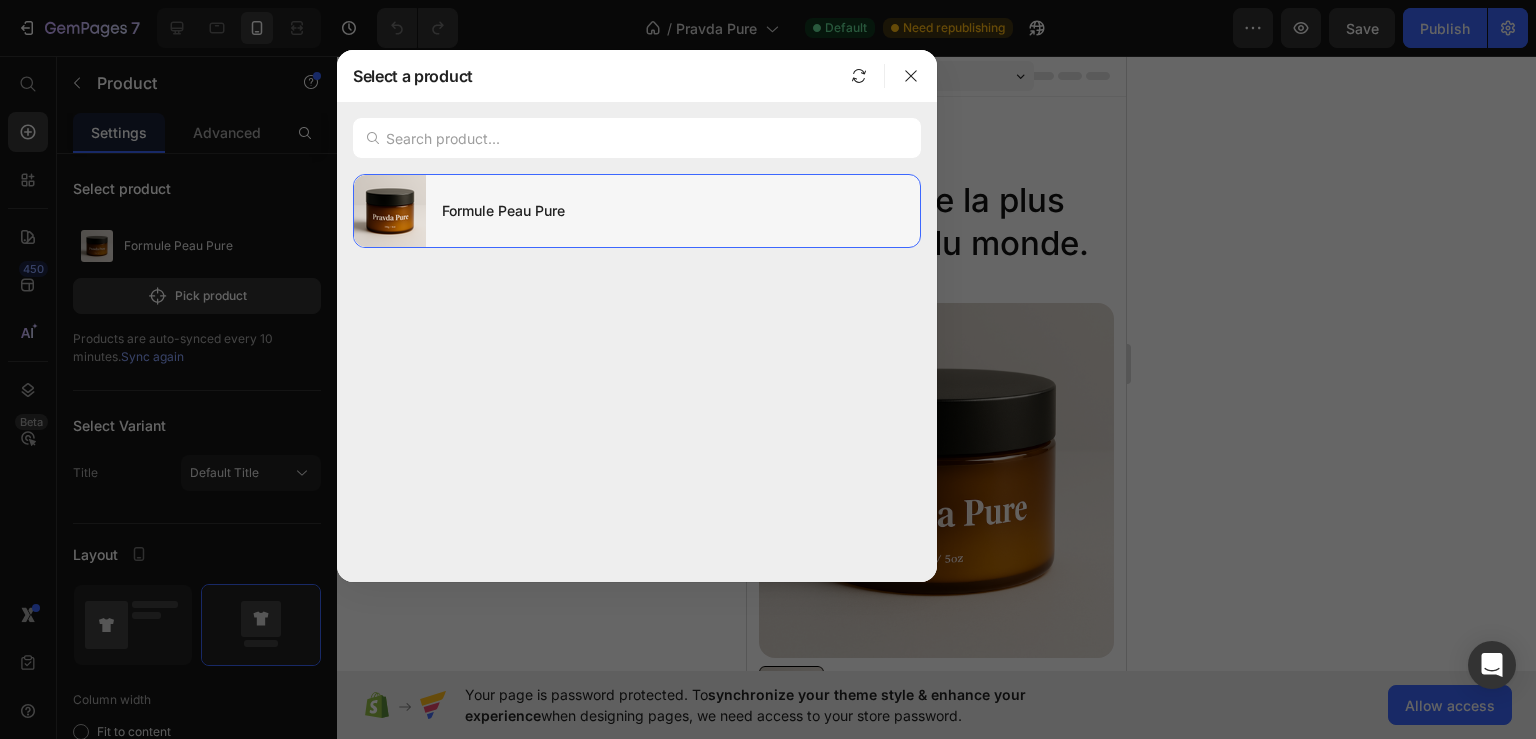 click at bounding box center (390, 211) 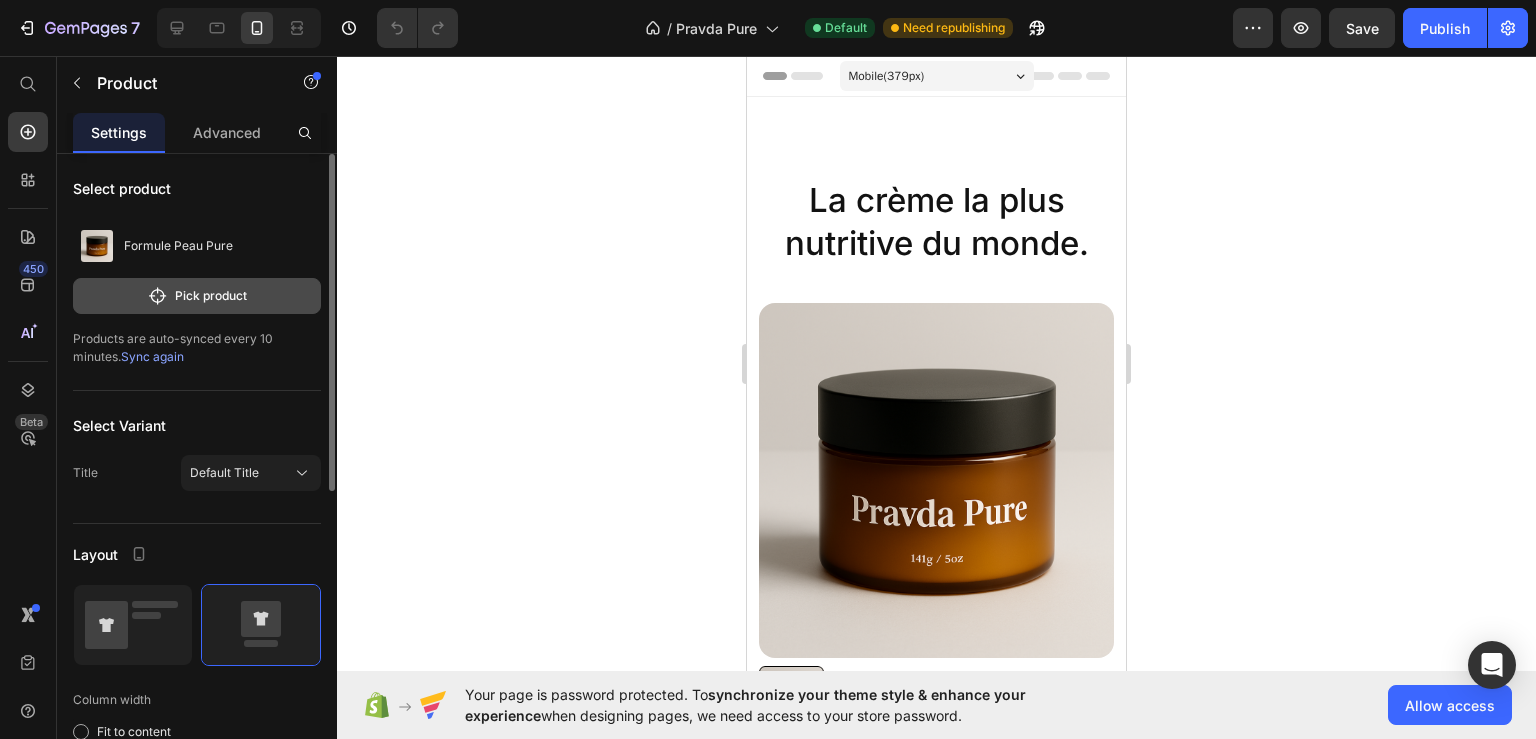 click on "Pick product" at bounding box center [197, 296] 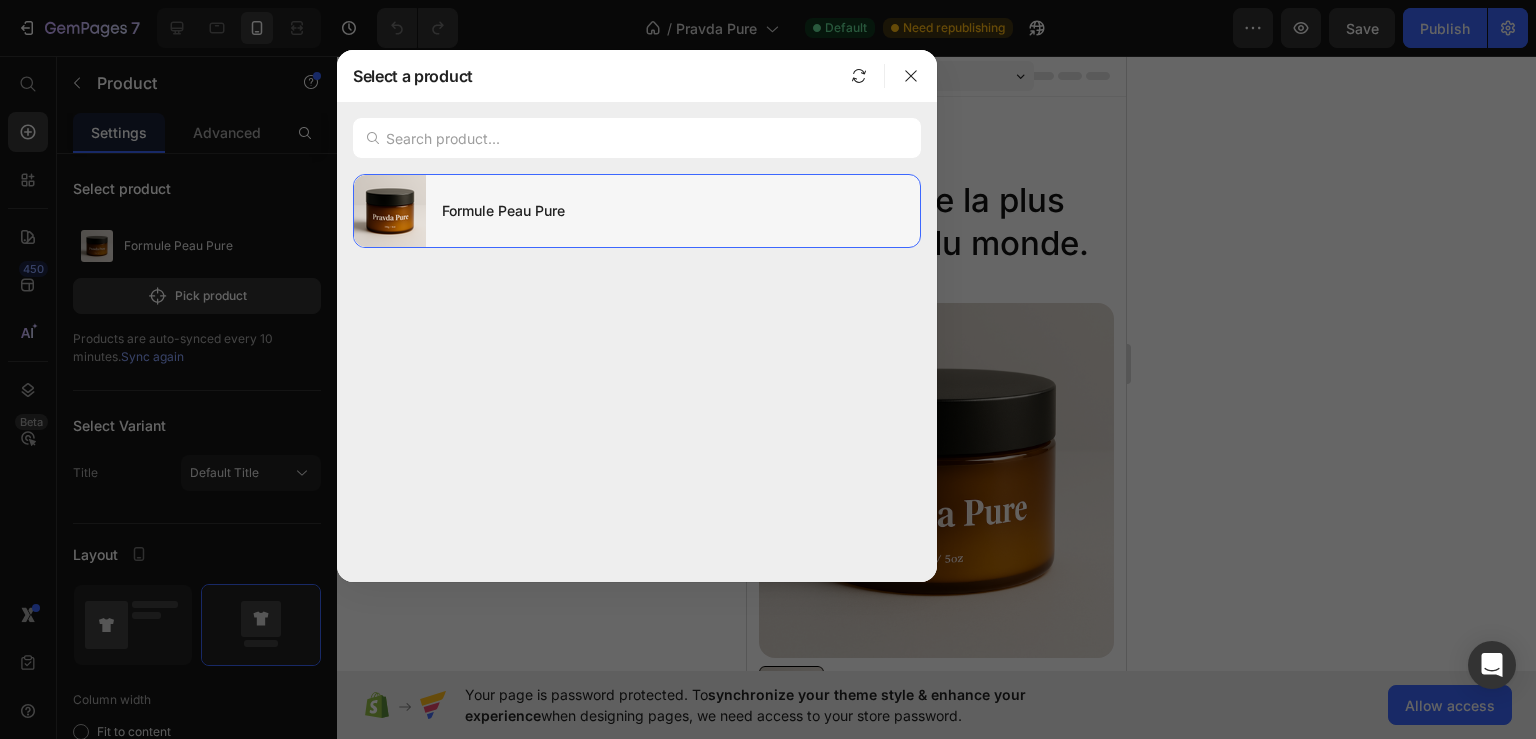 click at bounding box center (390, 211) 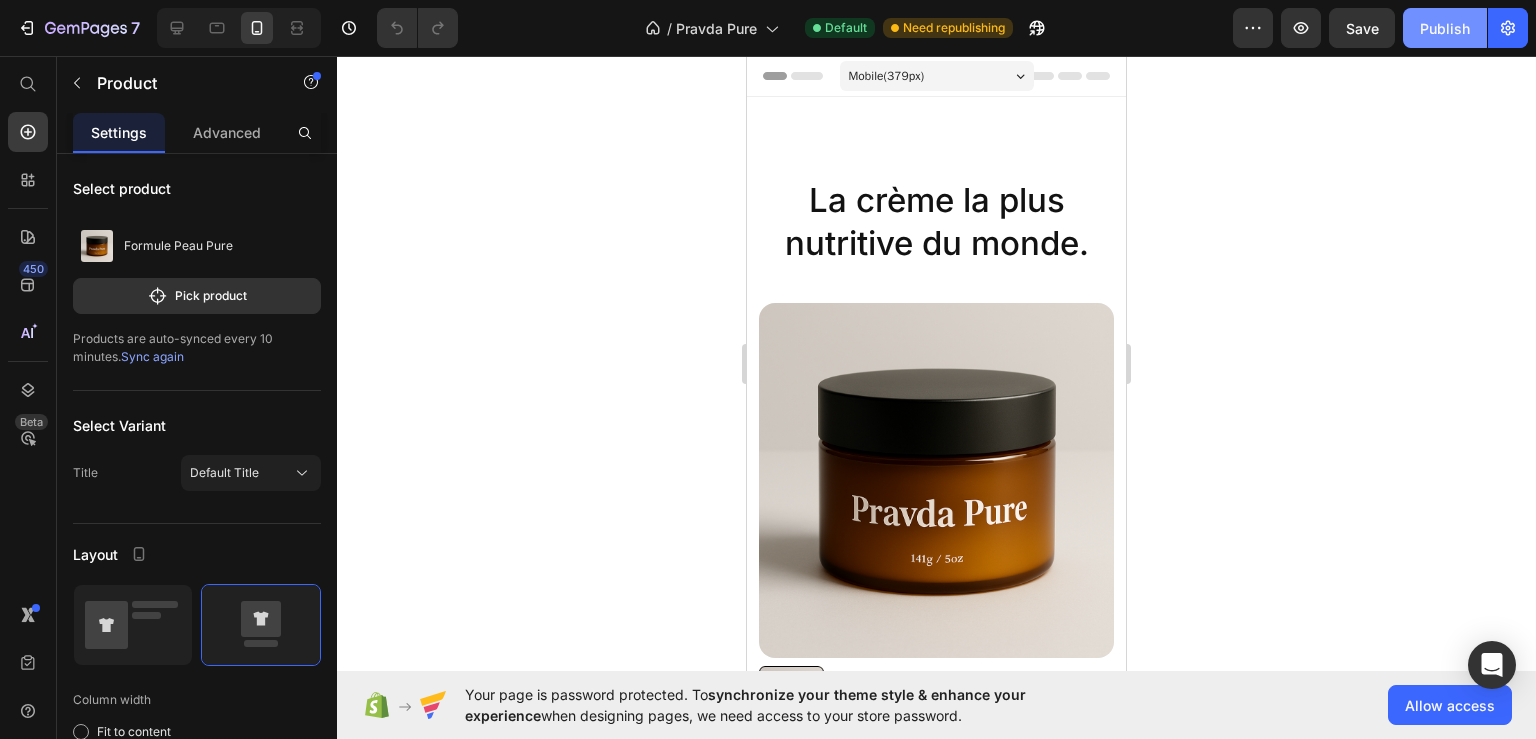 click on "Publish" at bounding box center (1445, 28) 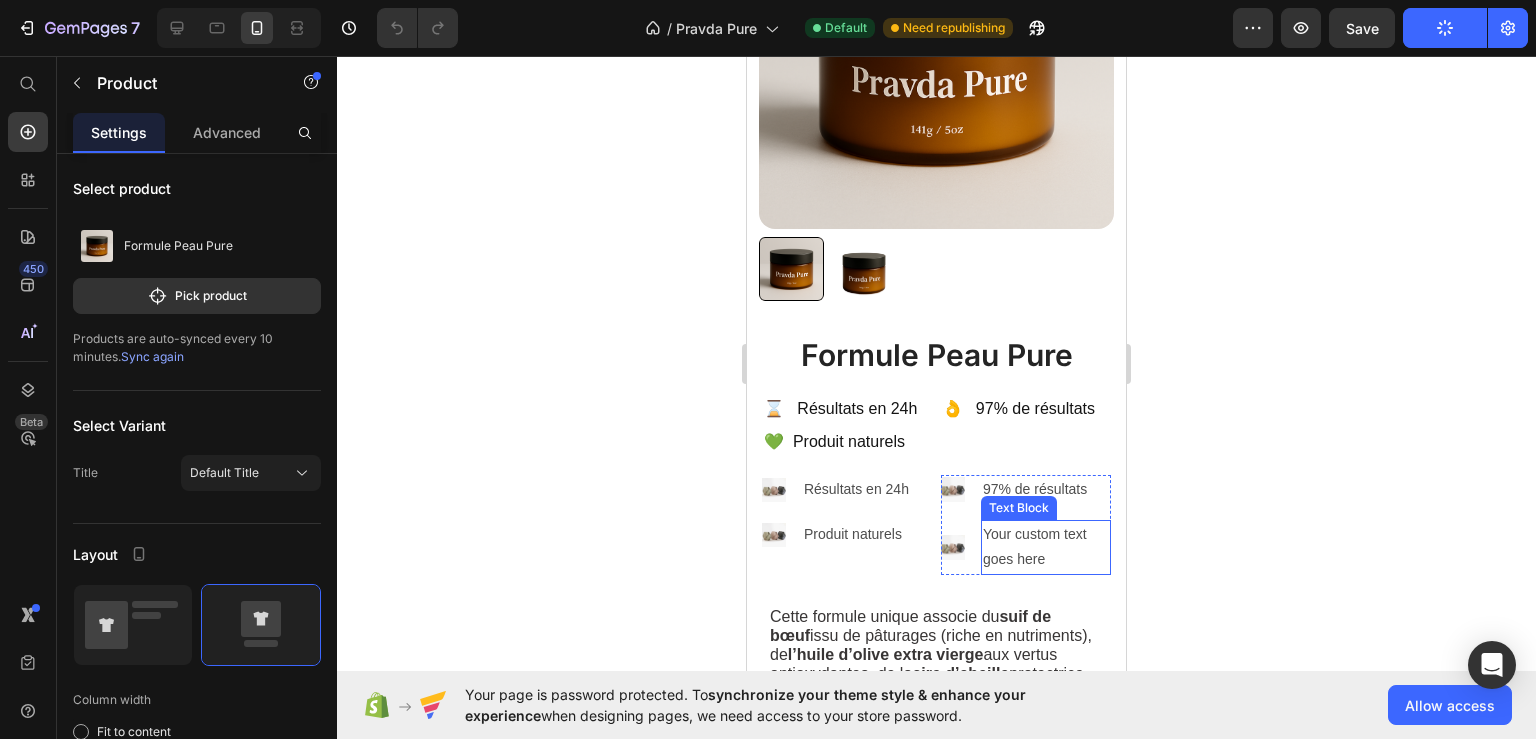 scroll, scrollTop: 528, scrollLeft: 0, axis: vertical 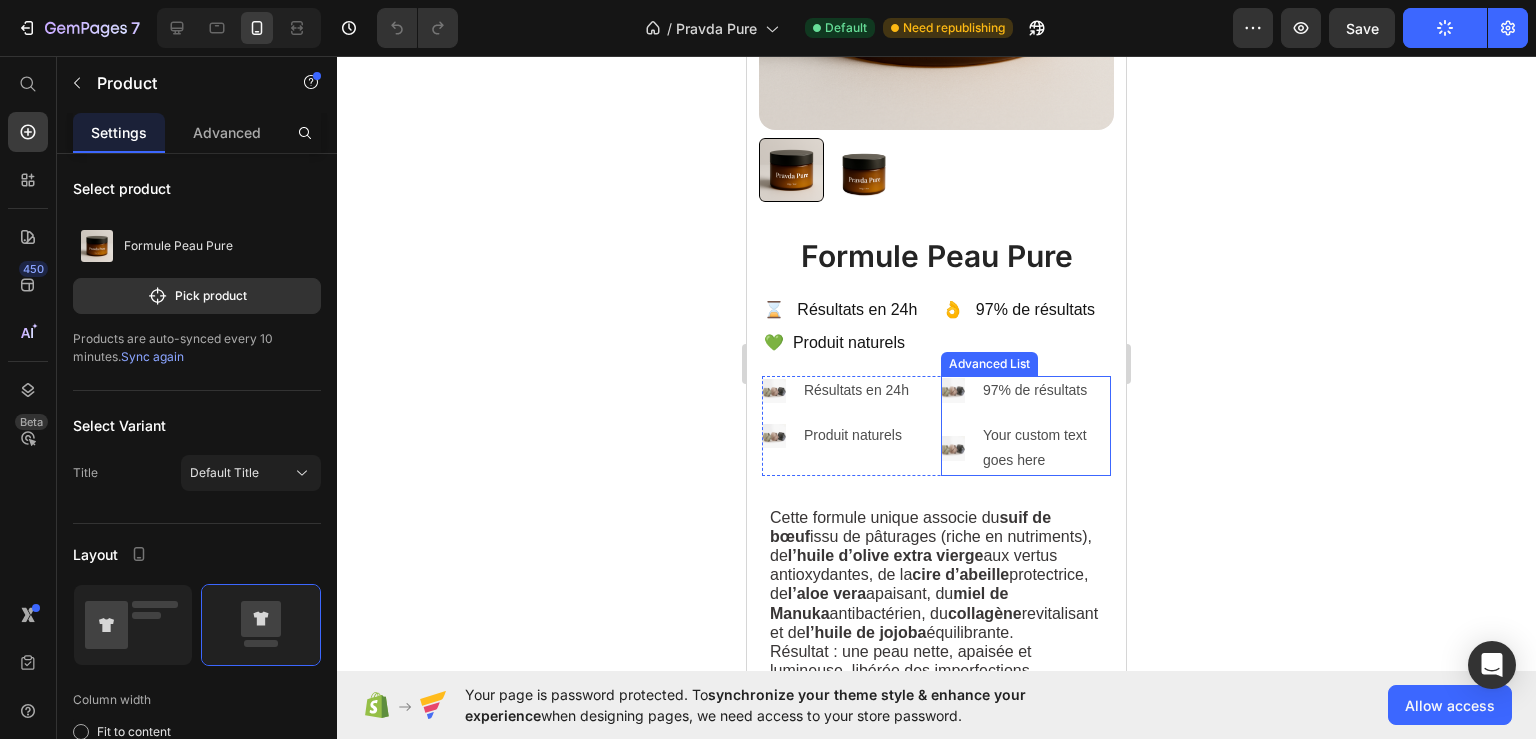 click on "Image Your custom text goes here Text Block" at bounding box center (1026, 448) 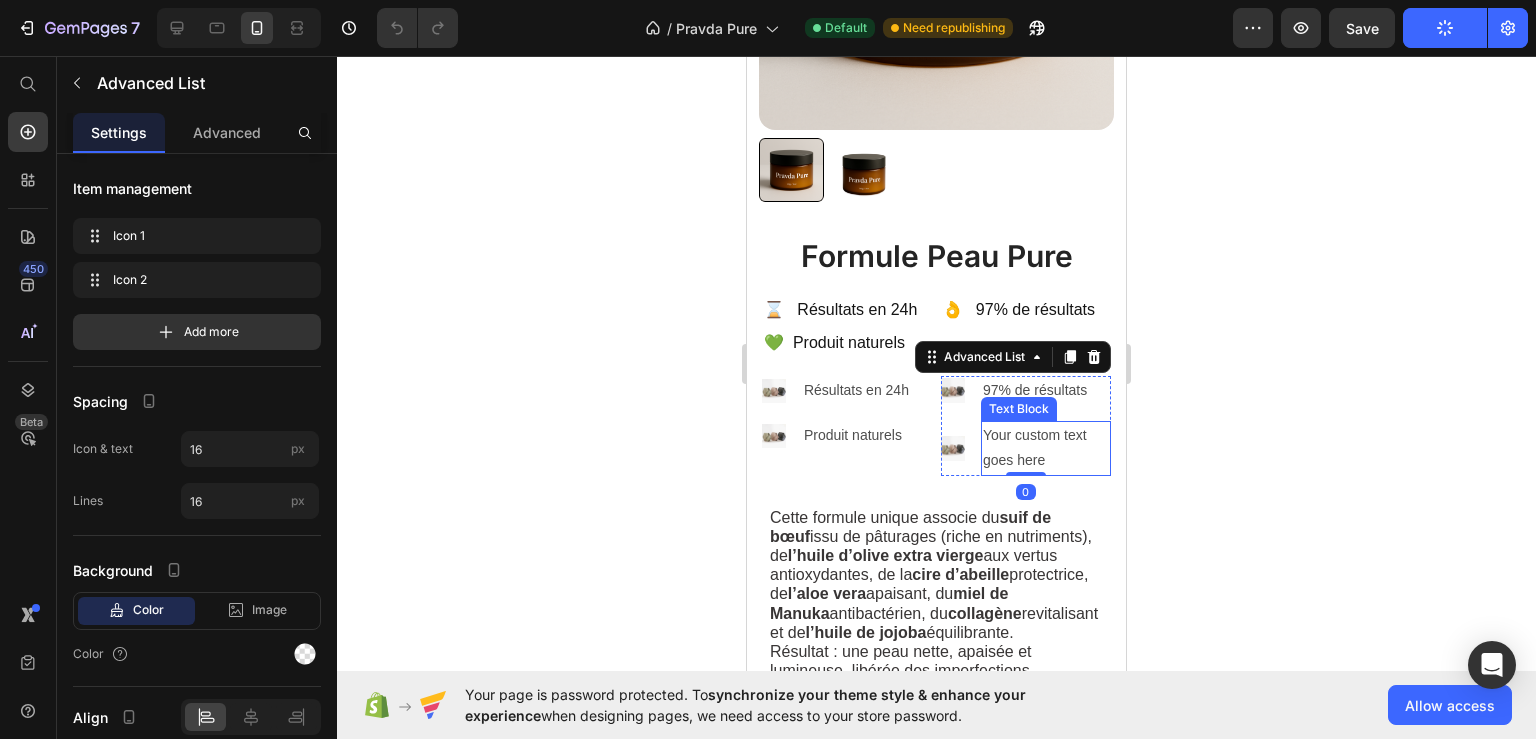 click on "Your custom text goes here" at bounding box center [1046, 448] 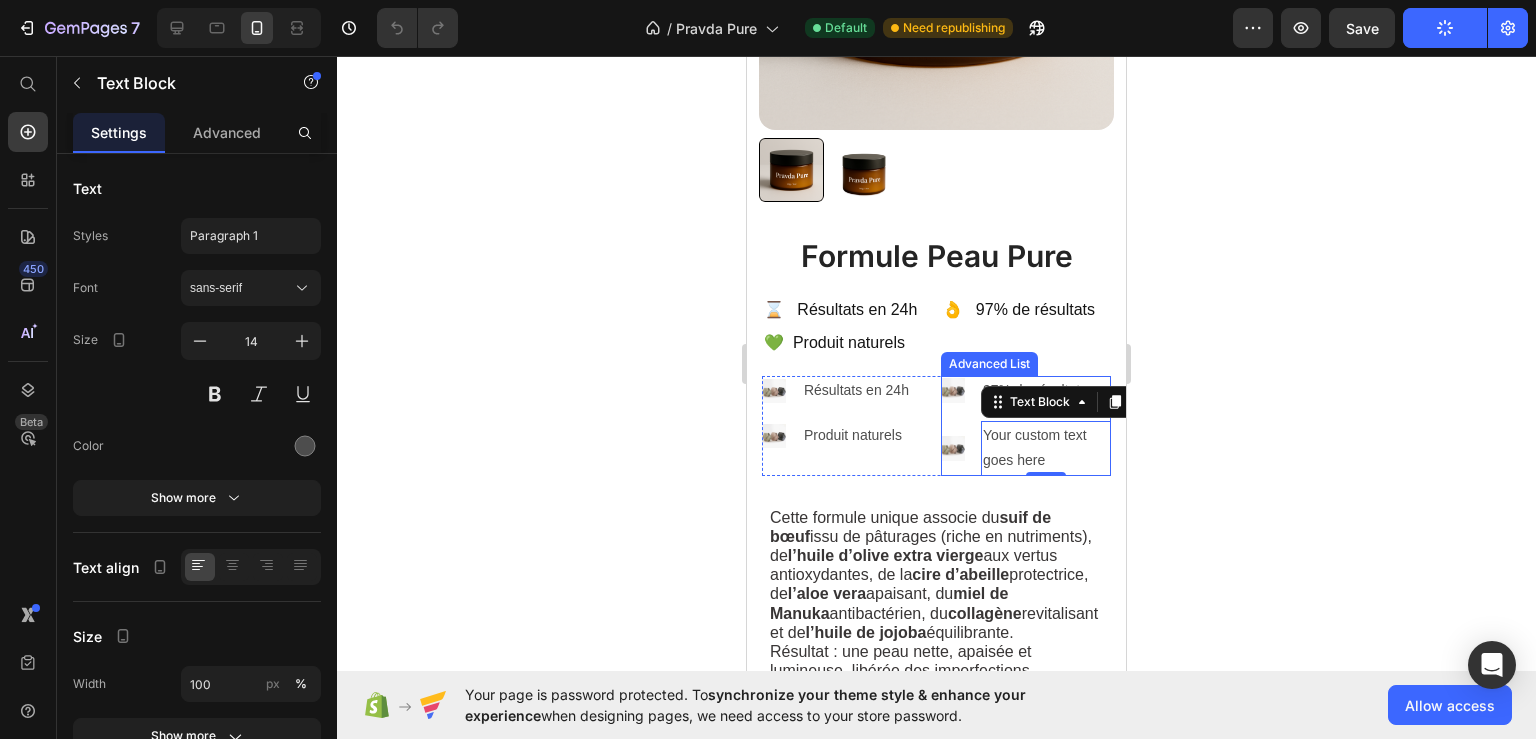 click on "Image 97% de résultats Text Block" at bounding box center (1026, 390) 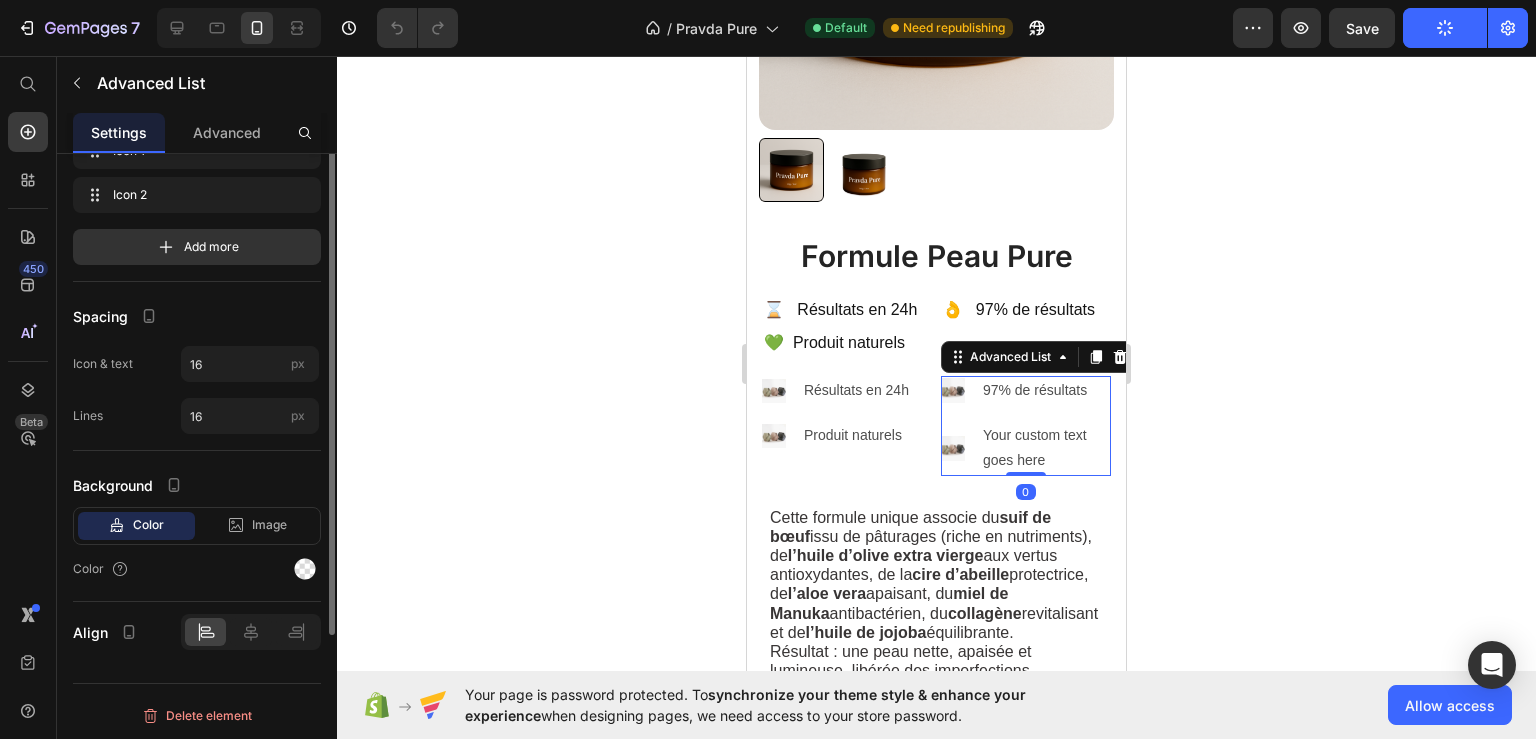 scroll, scrollTop: 0, scrollLeft: 0, axis: both 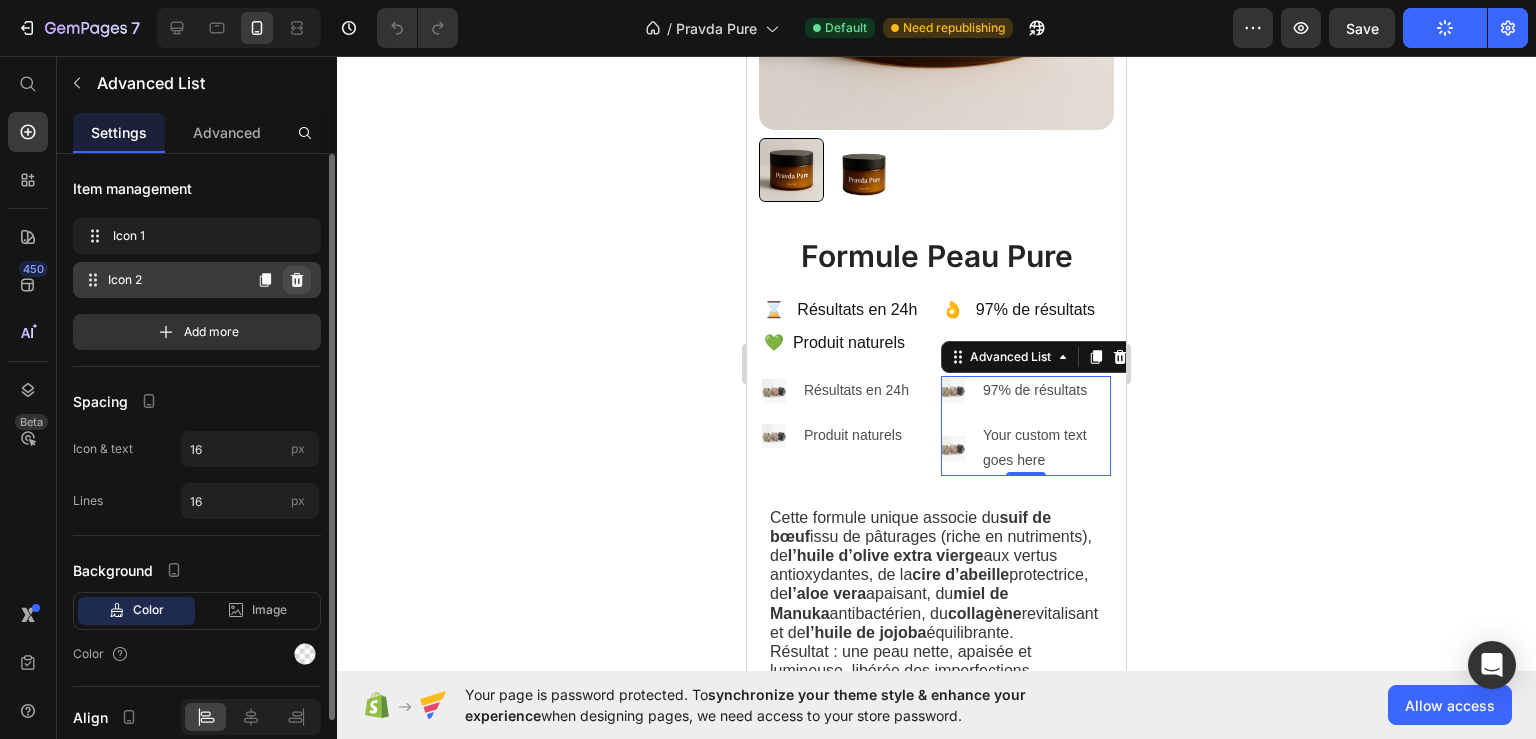 click 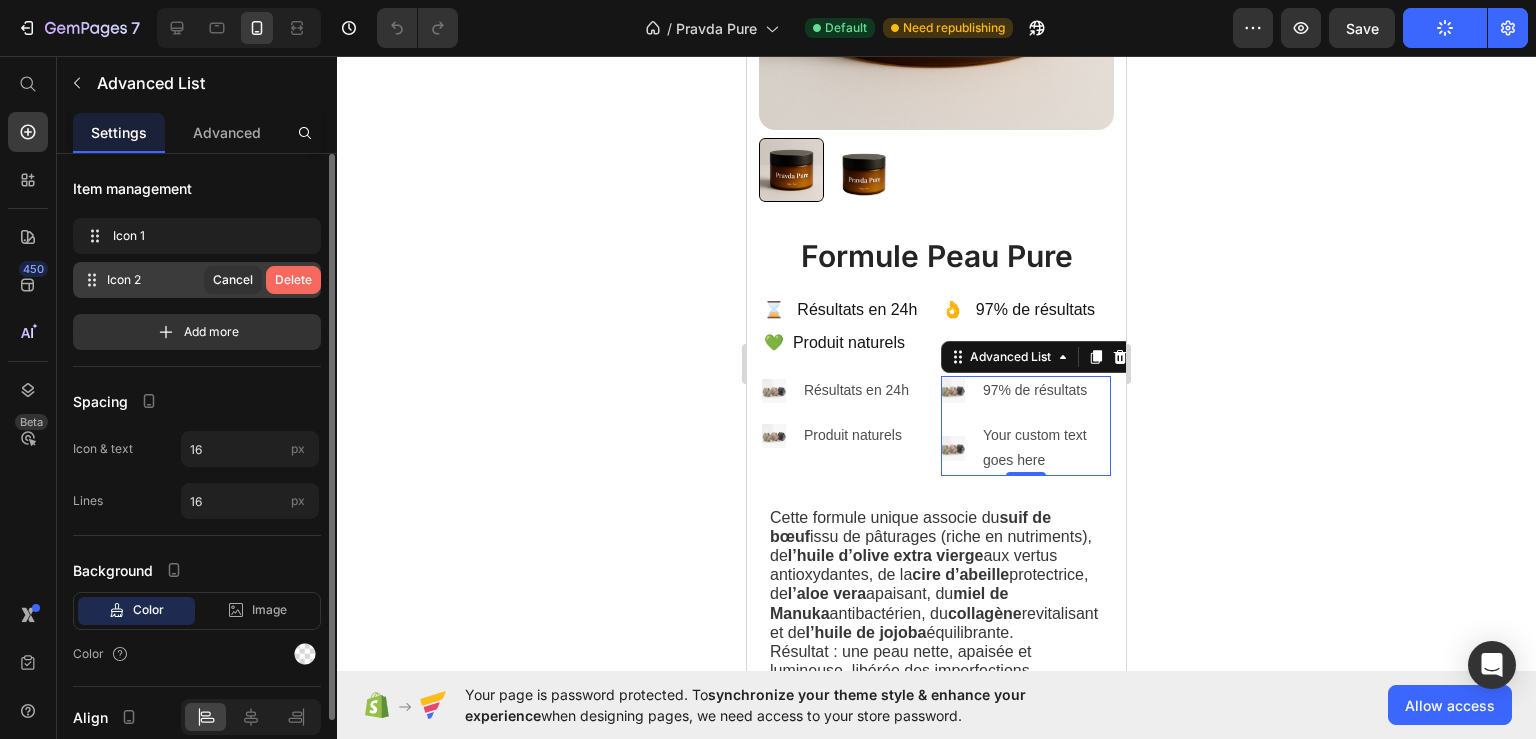 click on "Delete" at bounding box center [293, 280] 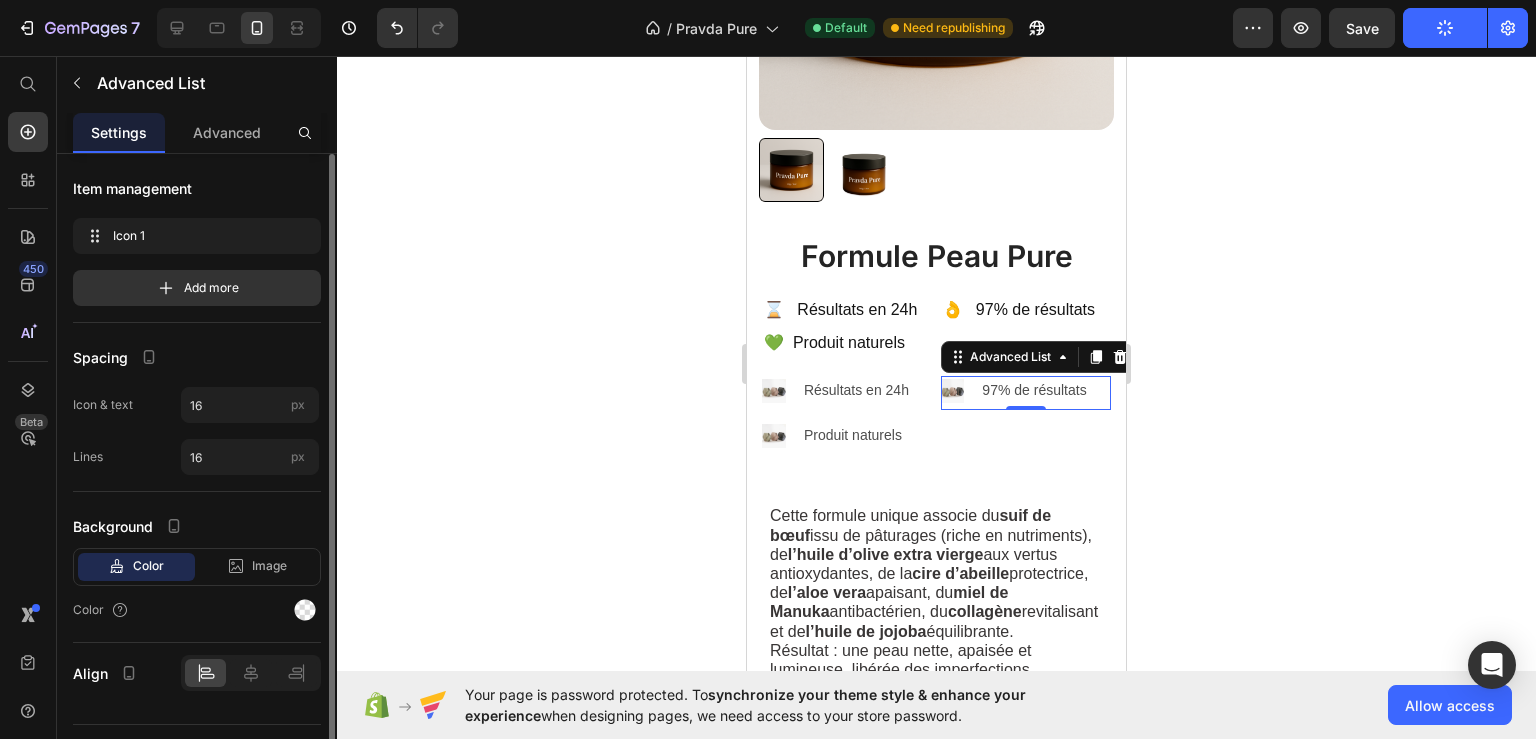 click 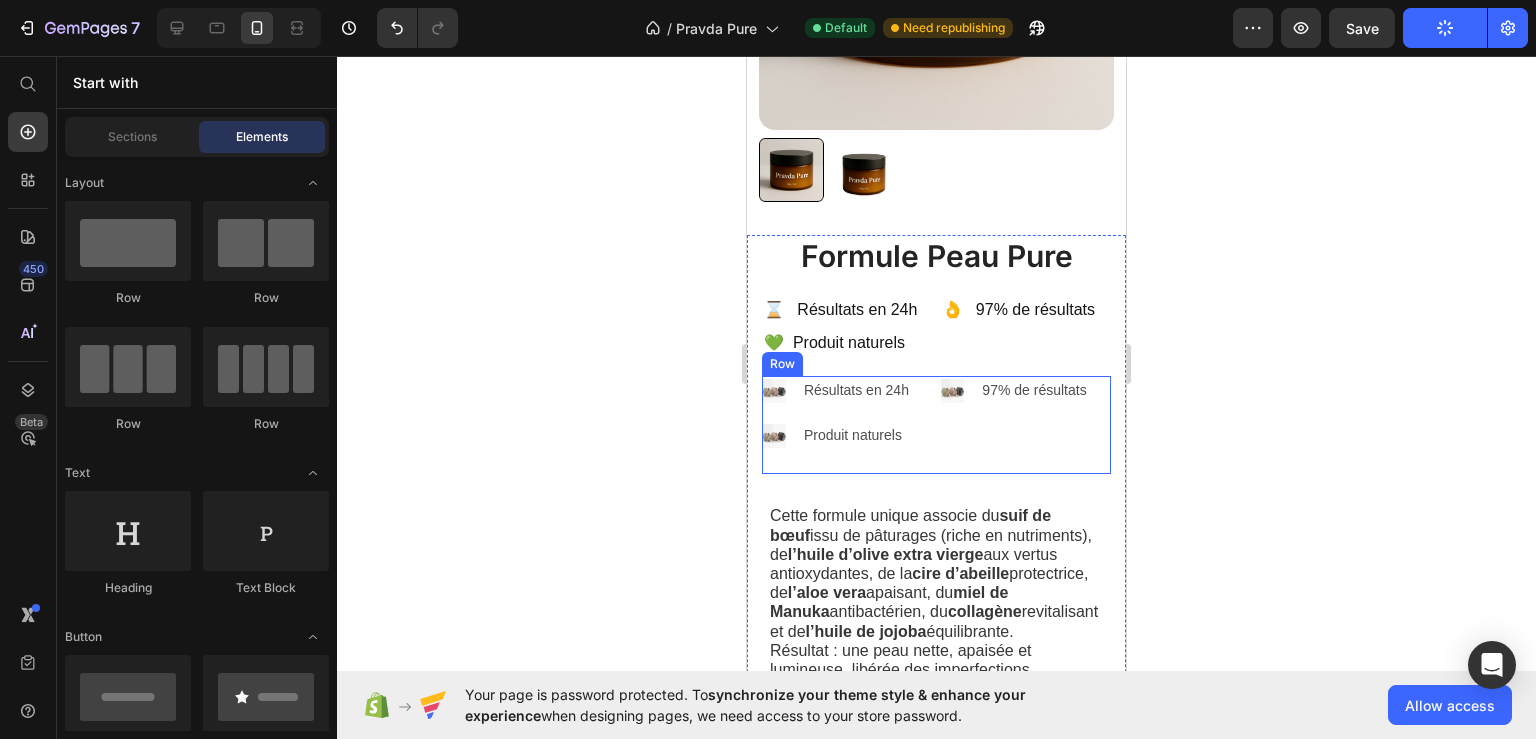 click on "Formule Peau Pure Product Title ⌛   Résultats en 24h Text Block 💚  Produit naturels Text Block 👌   97% de résultats Text Block Row Image Résultats en 24h Text Block Image Produit naturels Text Block Advanced List Image 97% de résultats Text Block Advanced List Row Cette formule unique associe du  suif de bœuf  issu de pâturages (riche en nutriments), de  l’huile d’olive extra vierge  aux vertus antioxydantes, de la  cire d’abeille  protectrice, de  l’aloe vera  apaisant, du  miel de Manuka  antibactérien, du  collagène  revitalisant et de  l’huile de jojoba  équilibrante. Résultat : une peau nette, apaisée et lumineuse, libérée des imperfections. Text Block                Title Line 30€  offert + livraison offerte Text Block €59,99 Product Price €99,99 Product Price Row Out of stock Add to Cart Image Image Image Image Image Row" at bounding box center [936, 555] 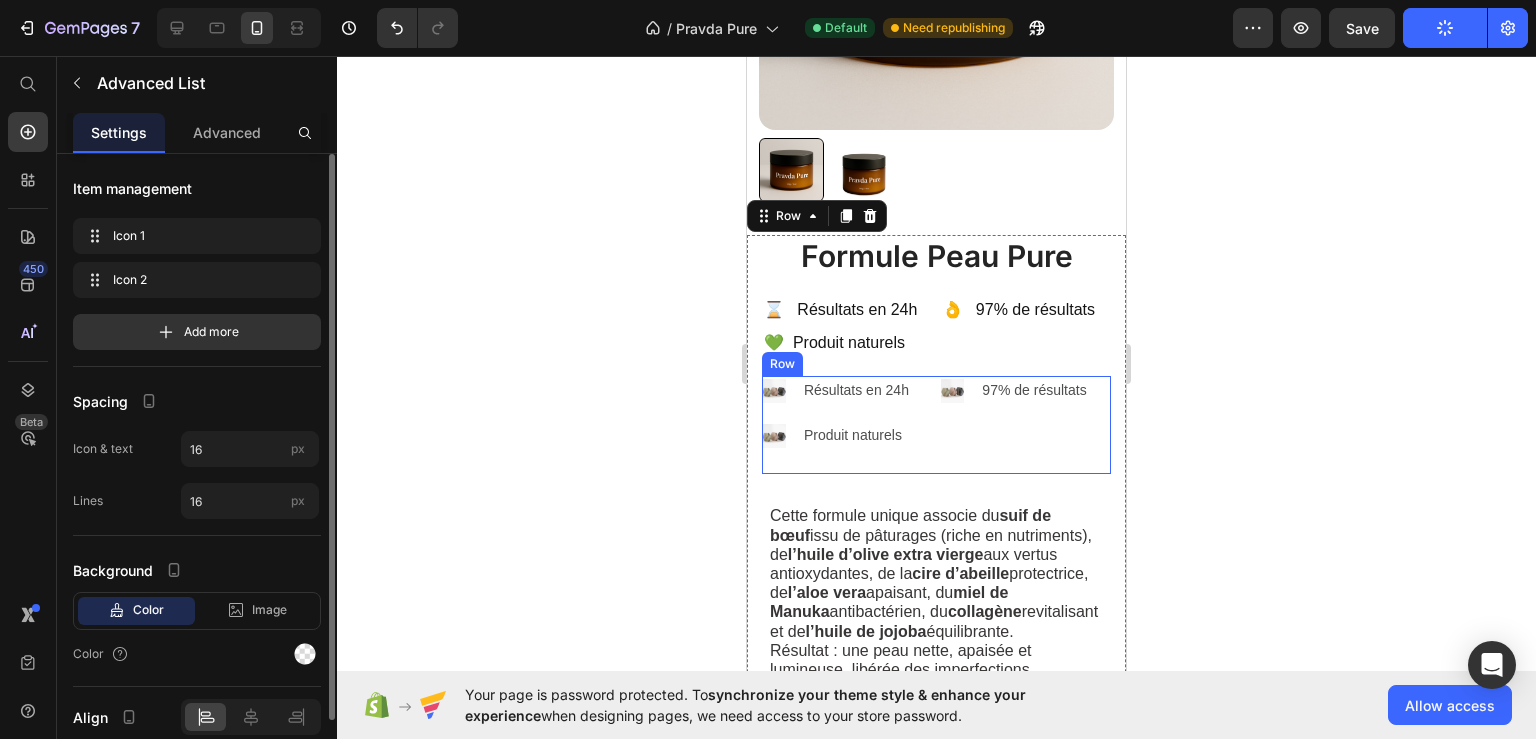 click on "Image Résultats en 24h Text Block Image Produit naturels Text Block" at bounding box center (847, 413) 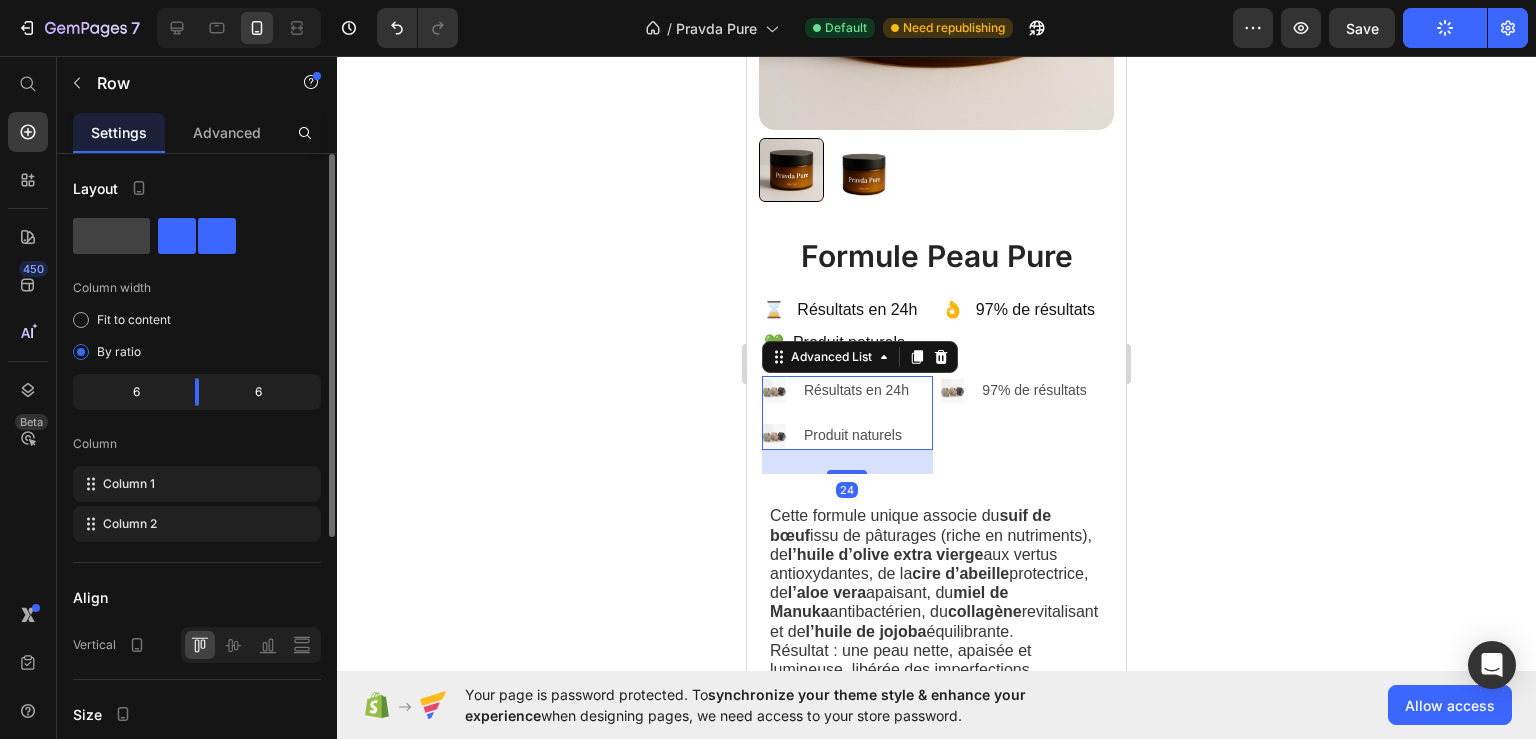 click on "Image Résultats en 24h Text Block Image Produit naturels Text Block Advanced List   24 Image 97% de résultats Text Block Advanced List Row" at bounding box center [936, 425] 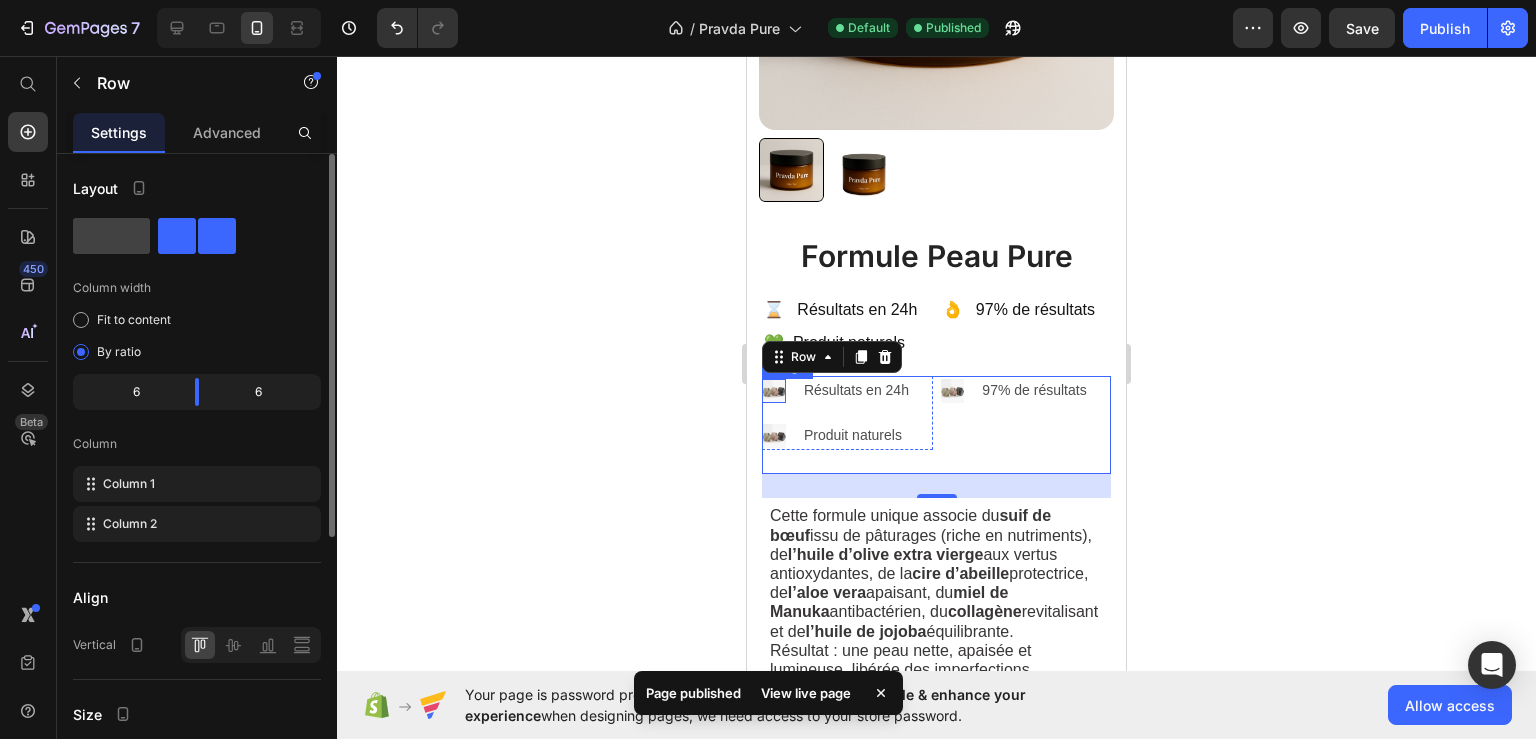 click at bounding box center [774, 391] 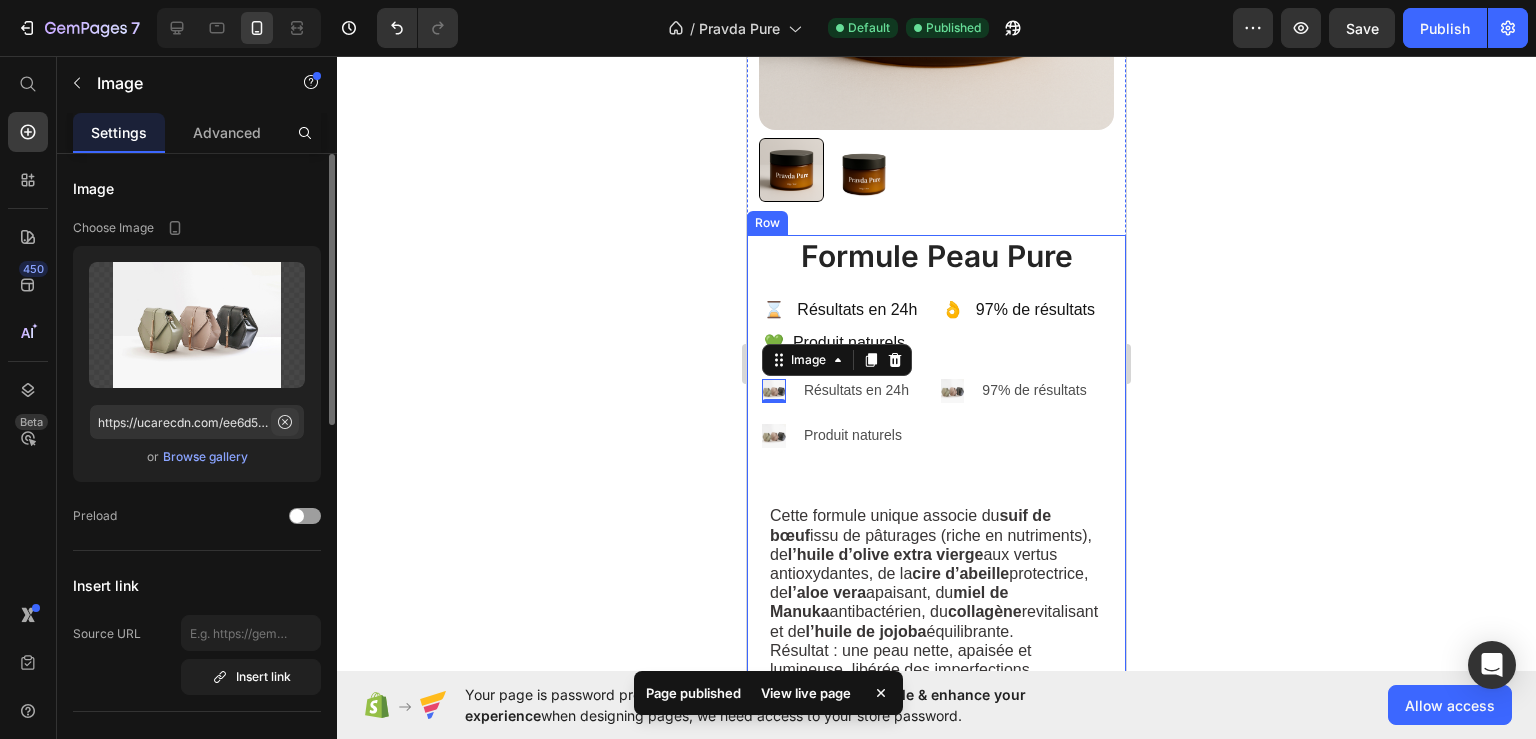 click 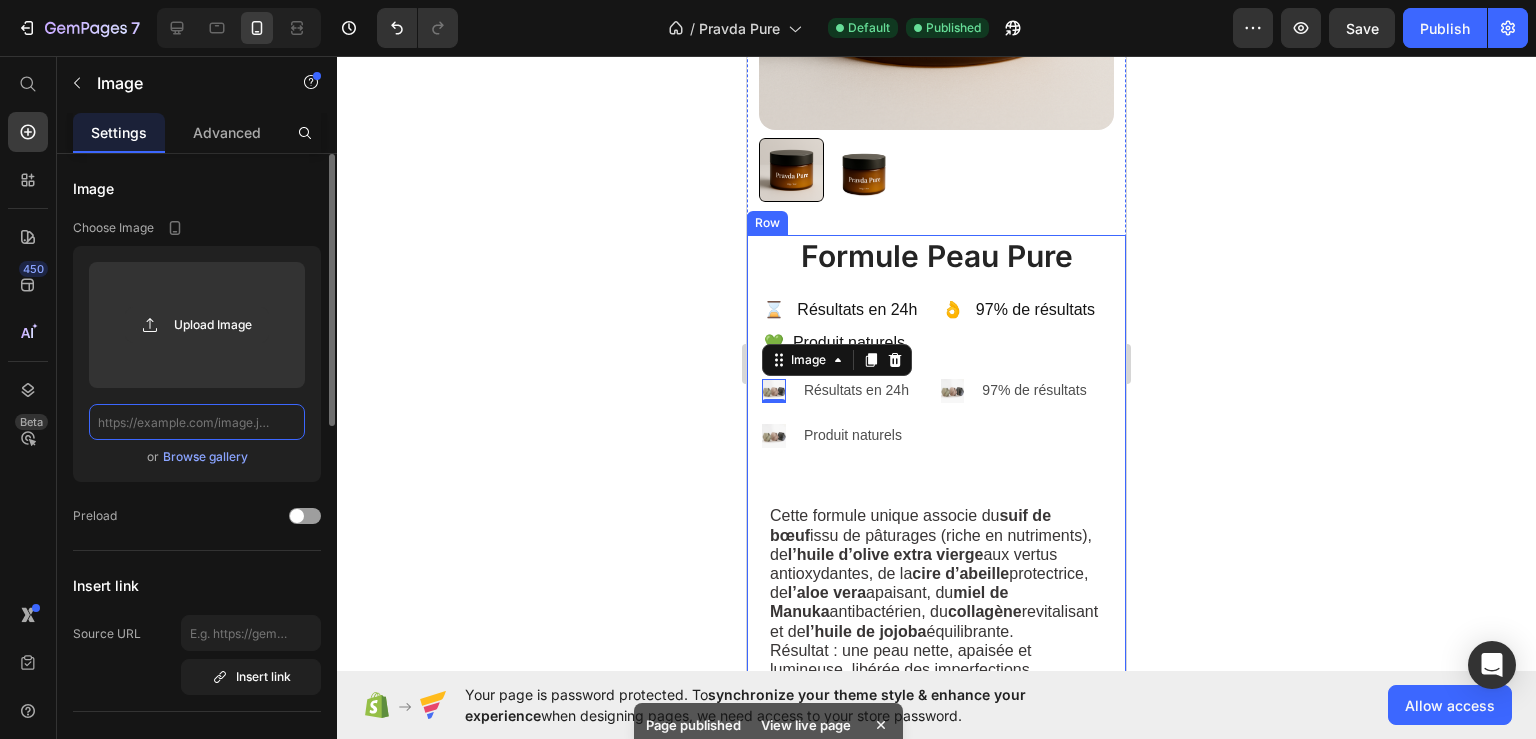 click 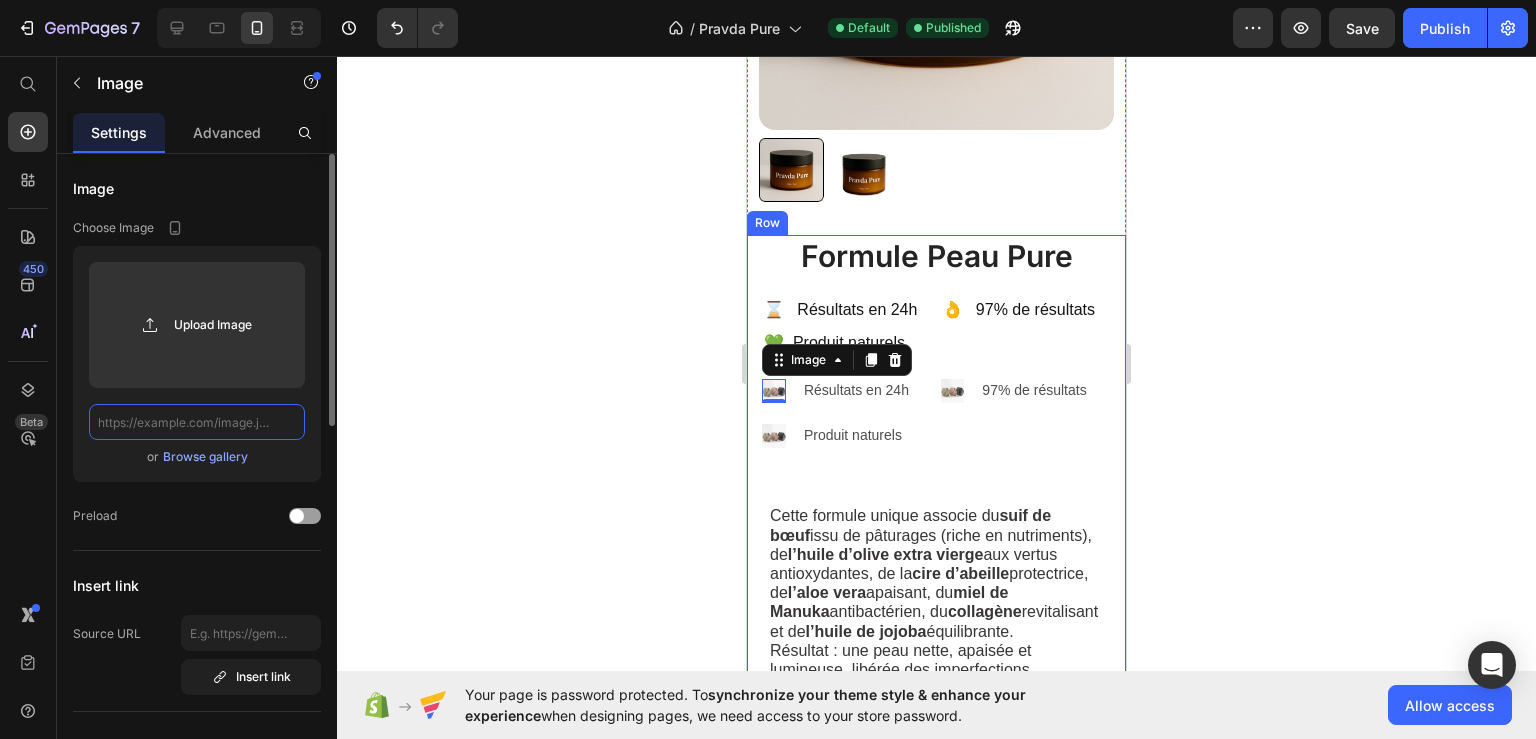 click 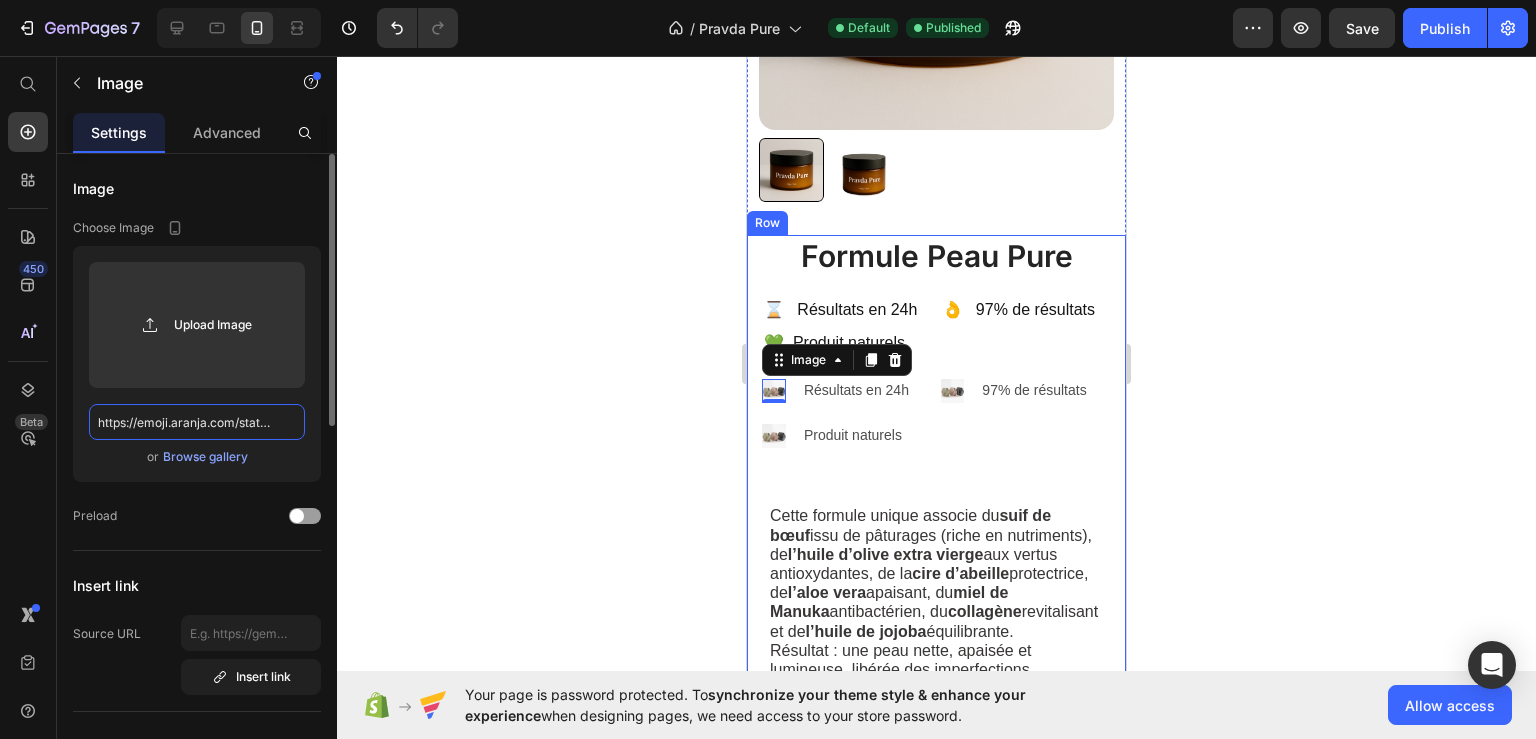 scroll, scrollTop: 0, scrollLeft: 207, axis: horizontal 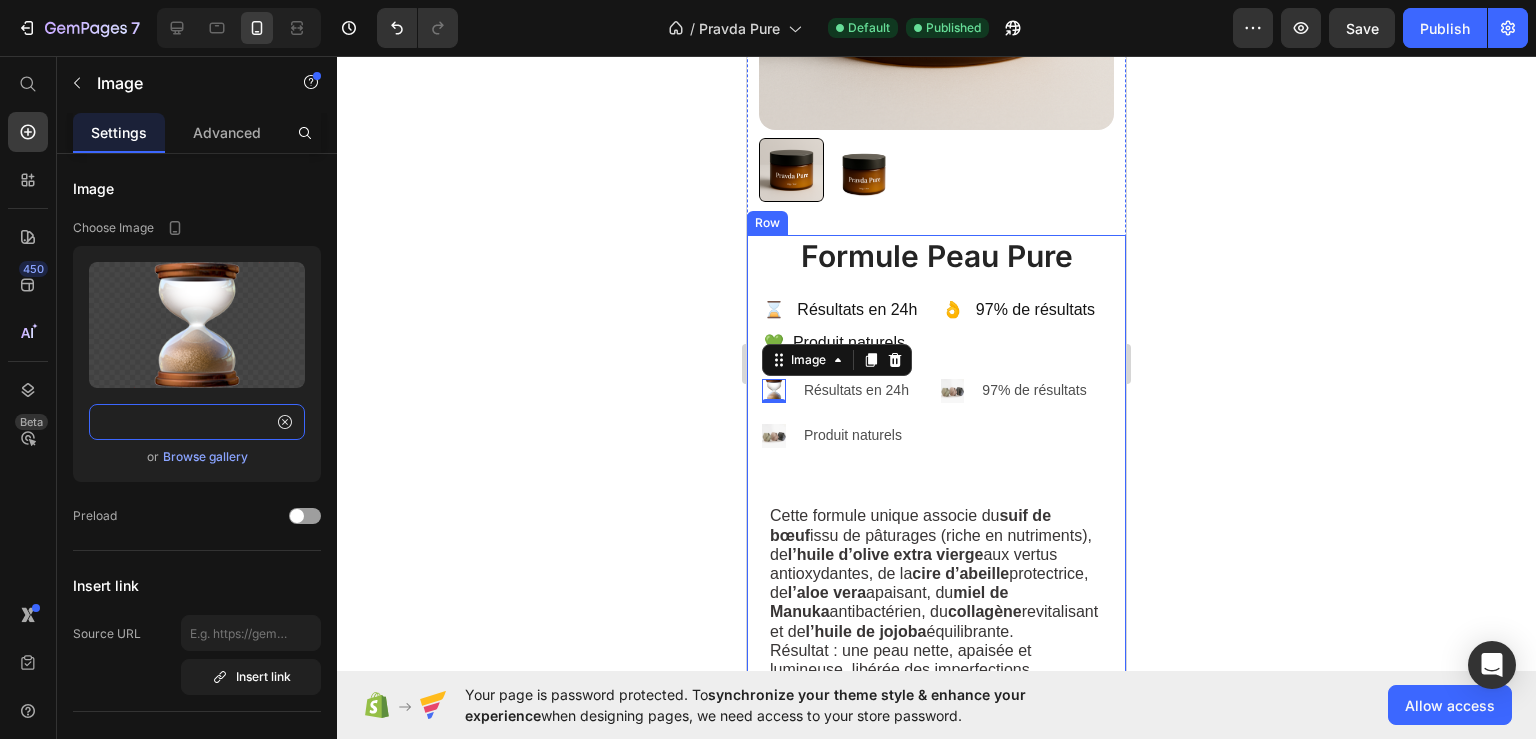type on "https://emoji.aranja.com/static/emoji-data/img-apple-160/231b.png" 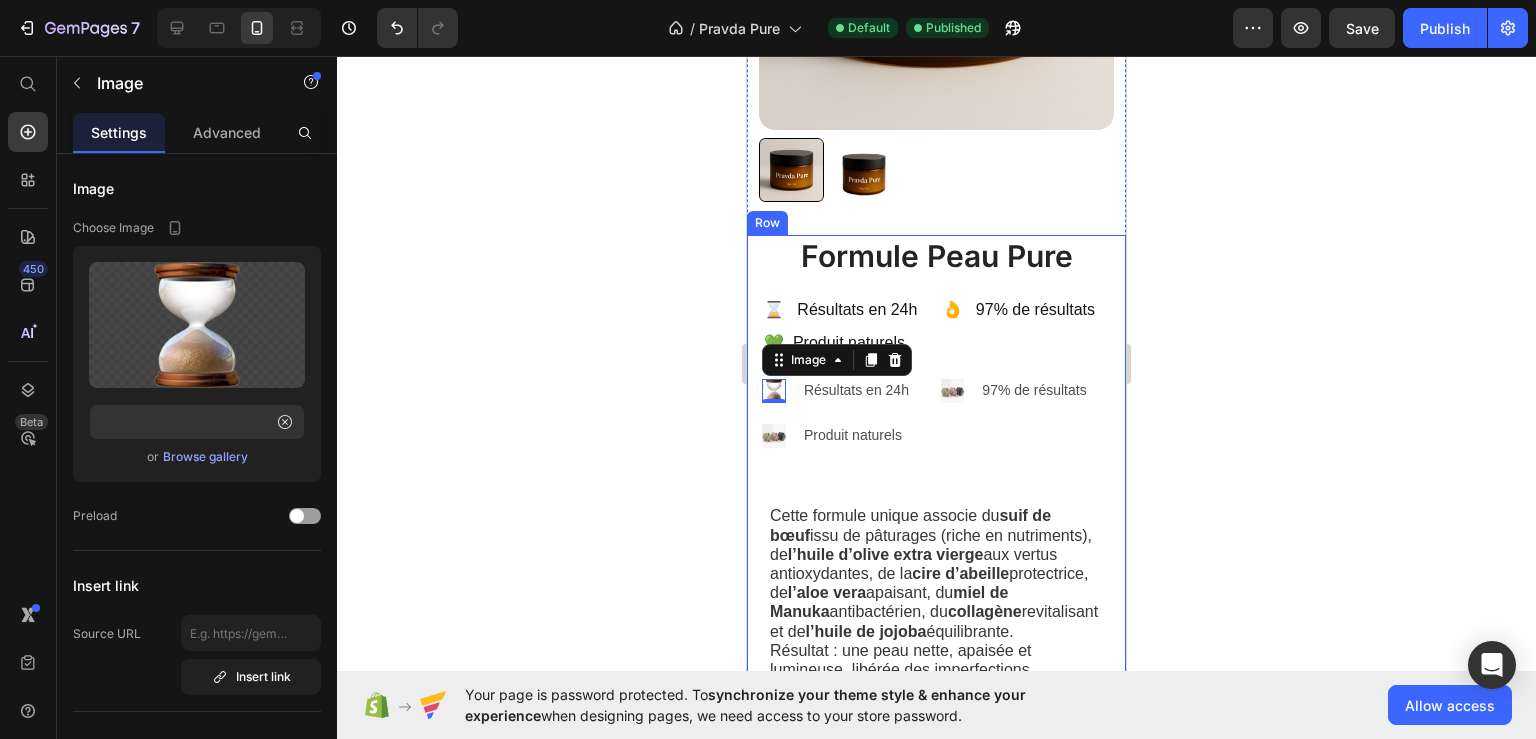 click 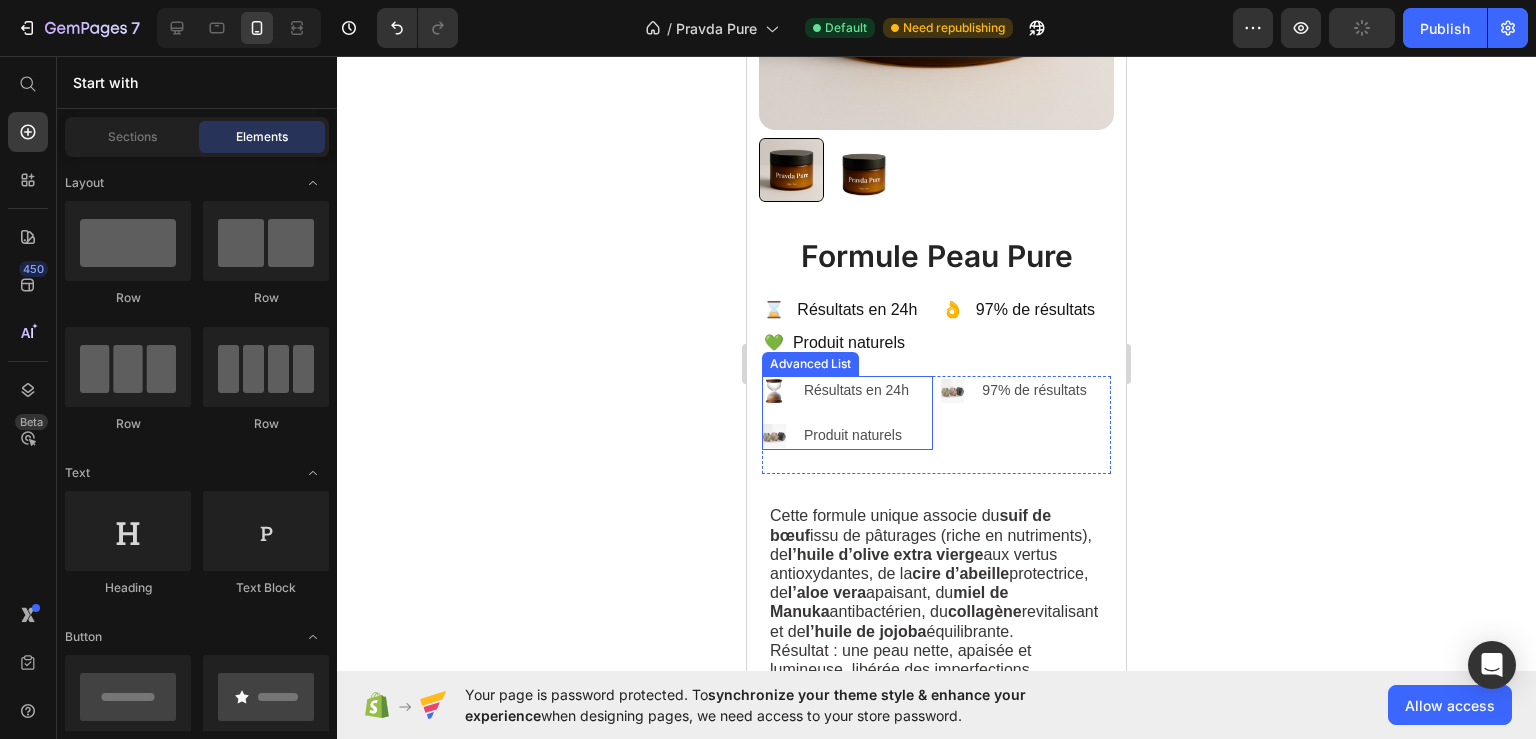click at bounding box center [774, 391] 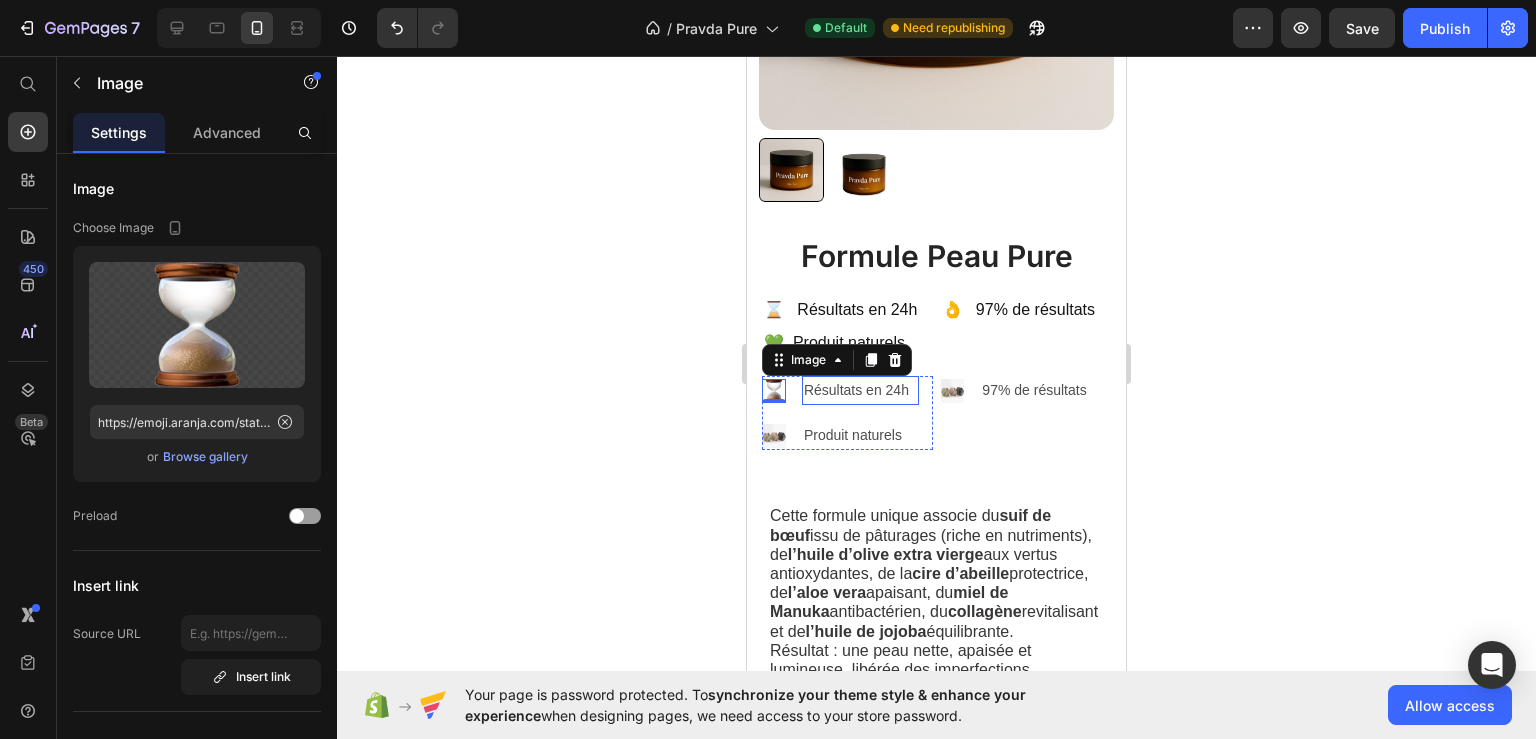 click on "Résultats en 24h" at bounding box center [860, 390] 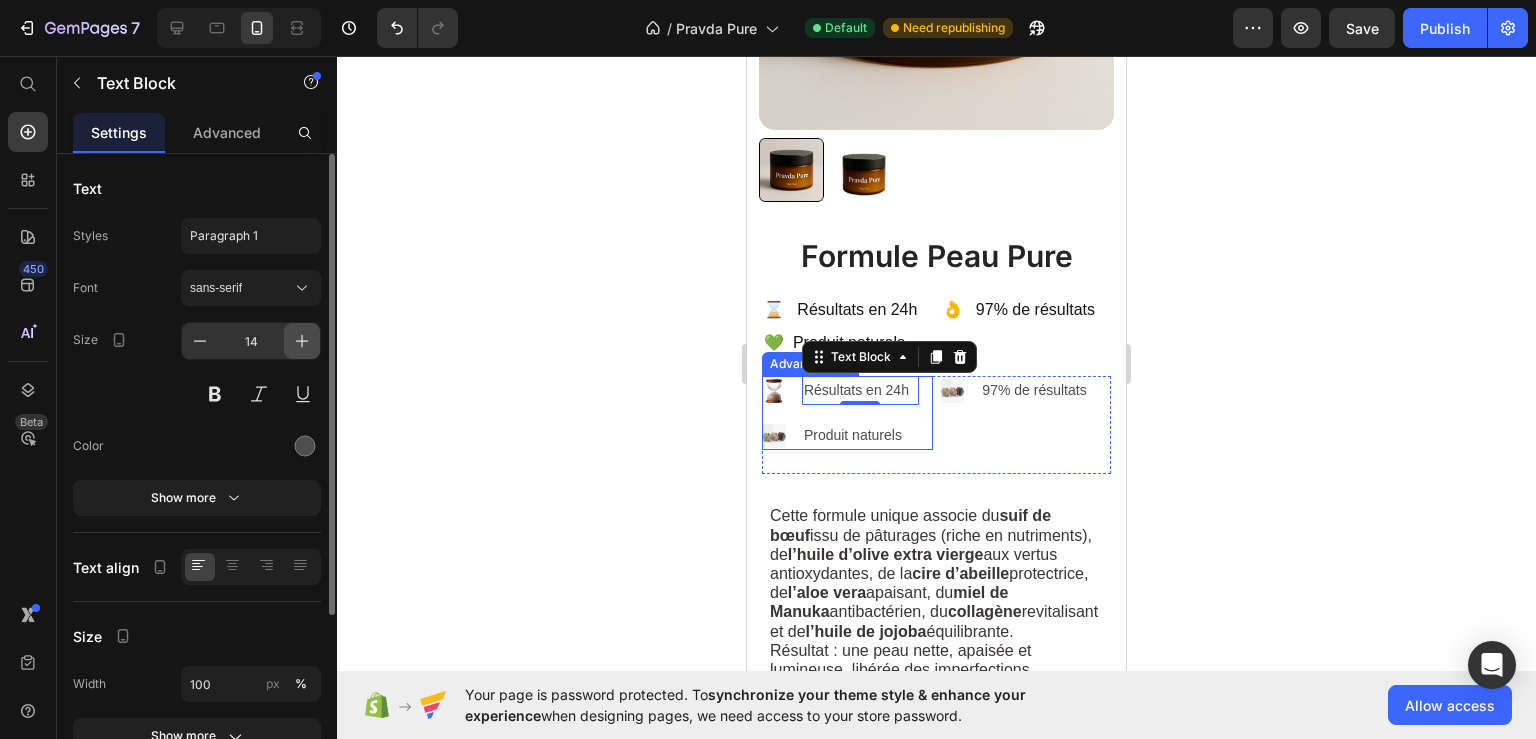 click 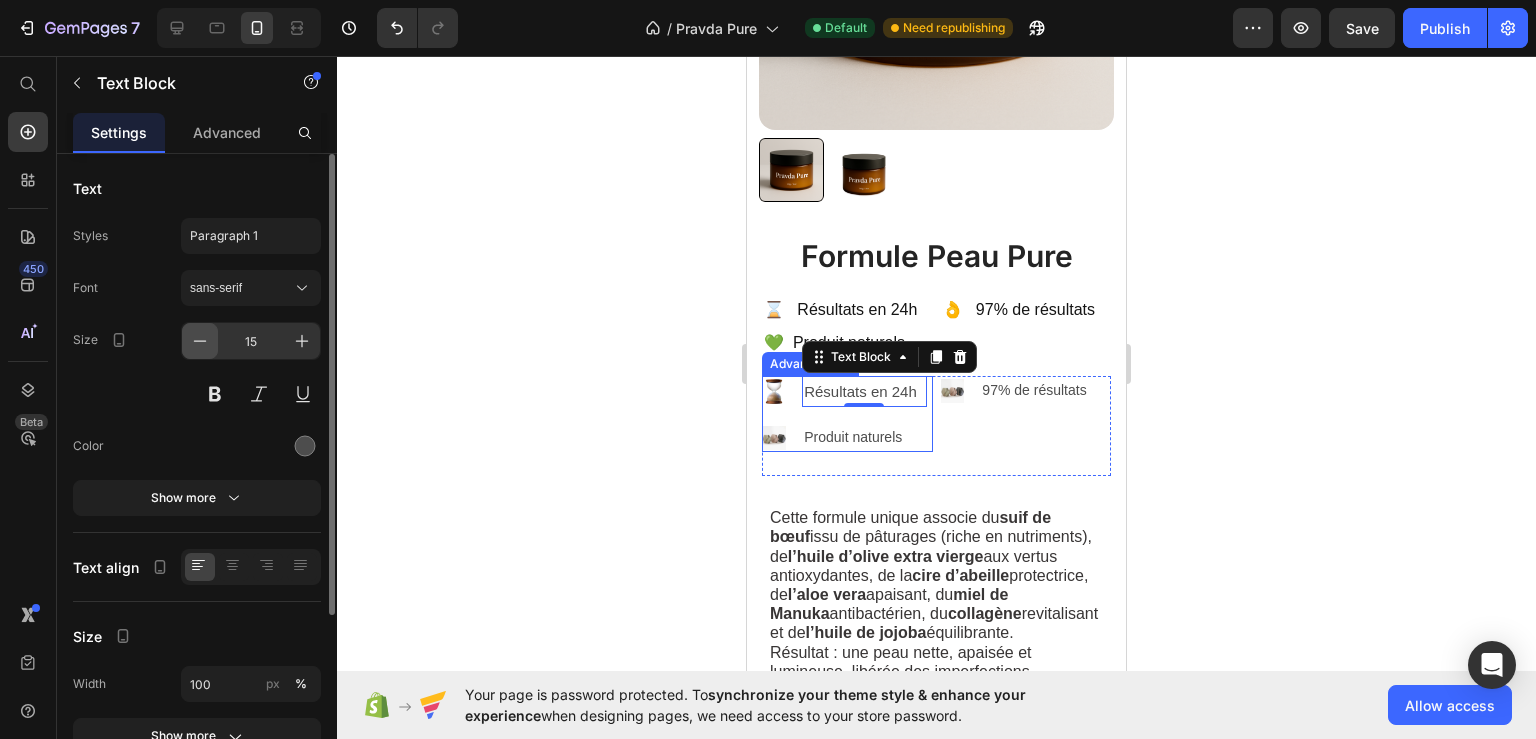 click 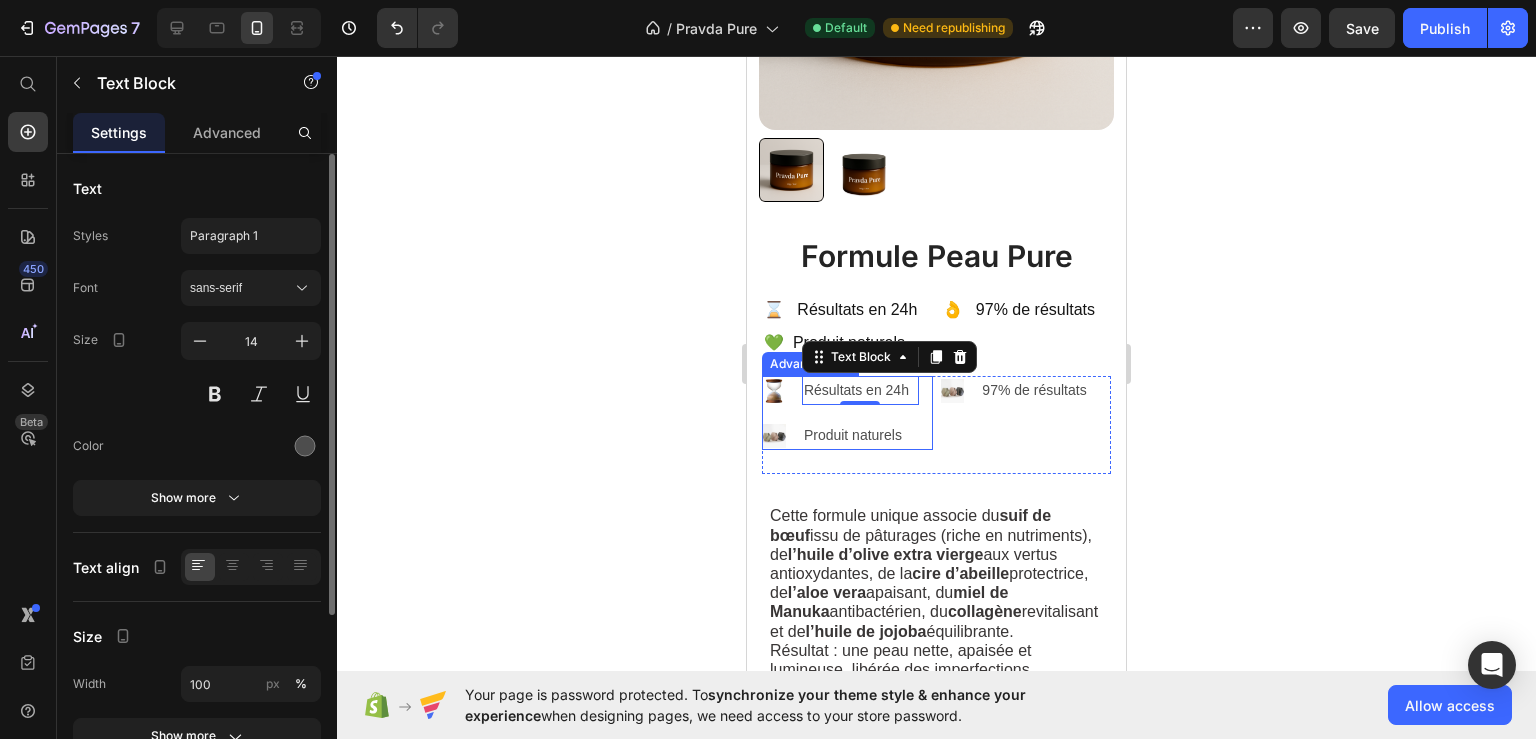 scroll, scrollTop: 250, scrollLeft: 0, axis: vertical 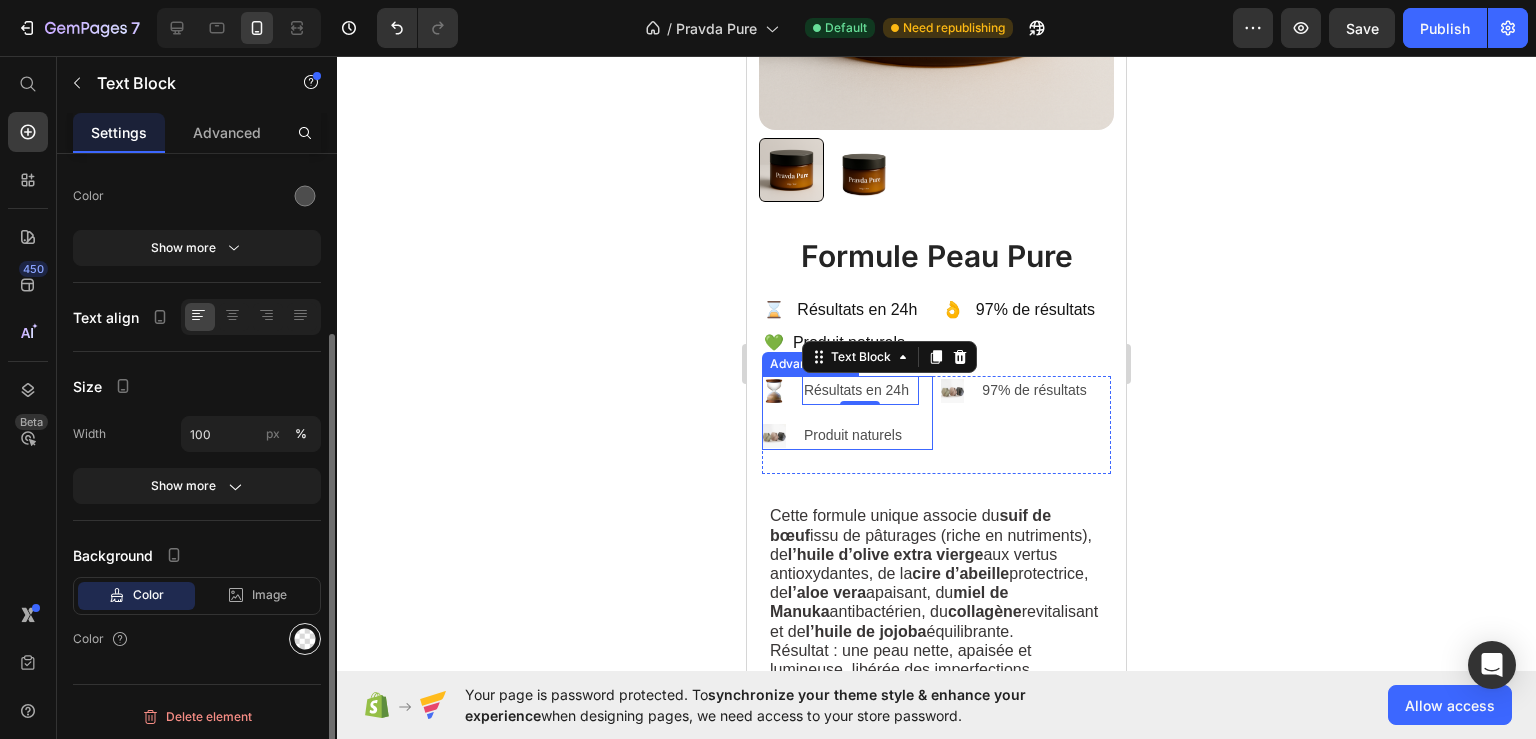 click at bounding box center (305, 639) 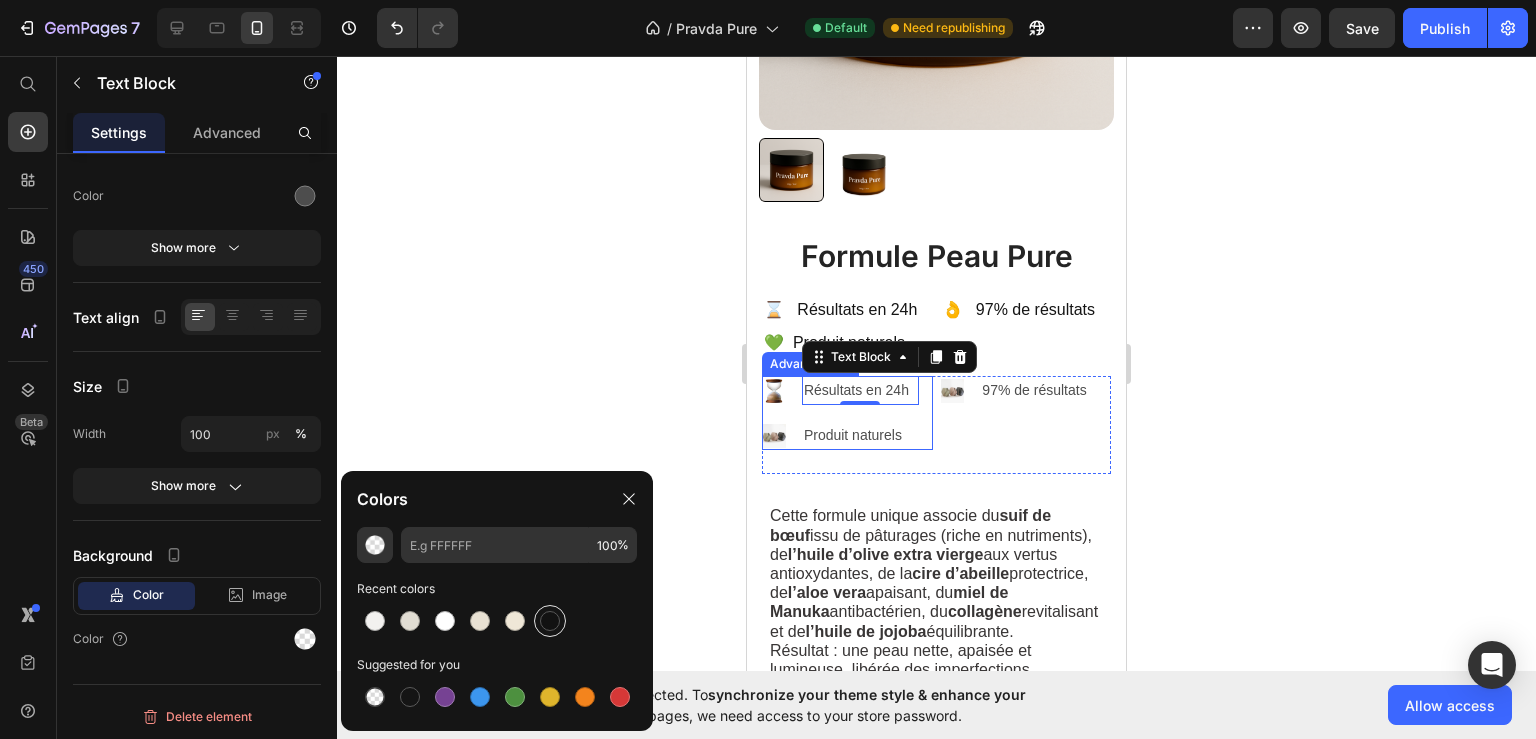click at bounding box center (550, 621) 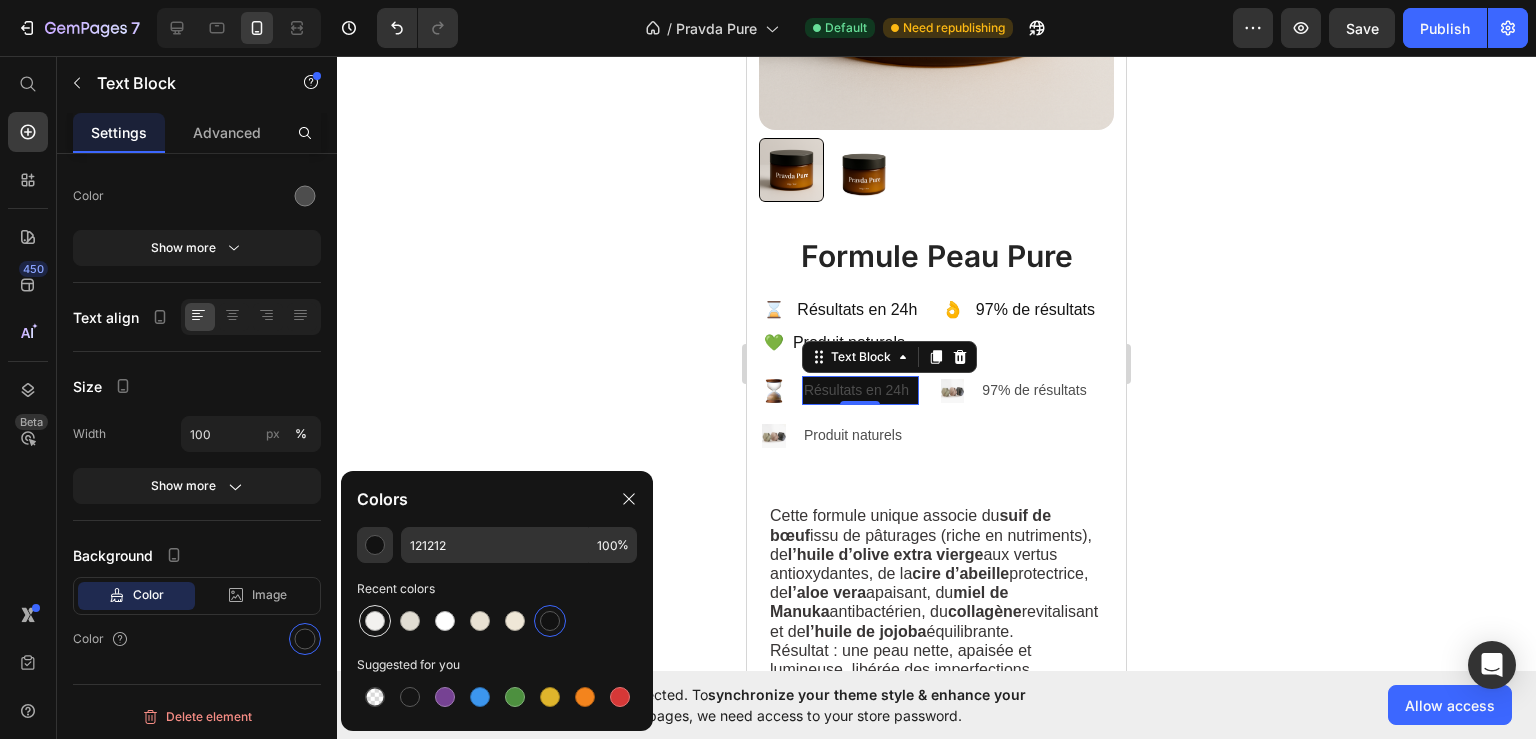 click at bounding box center [375, 621] 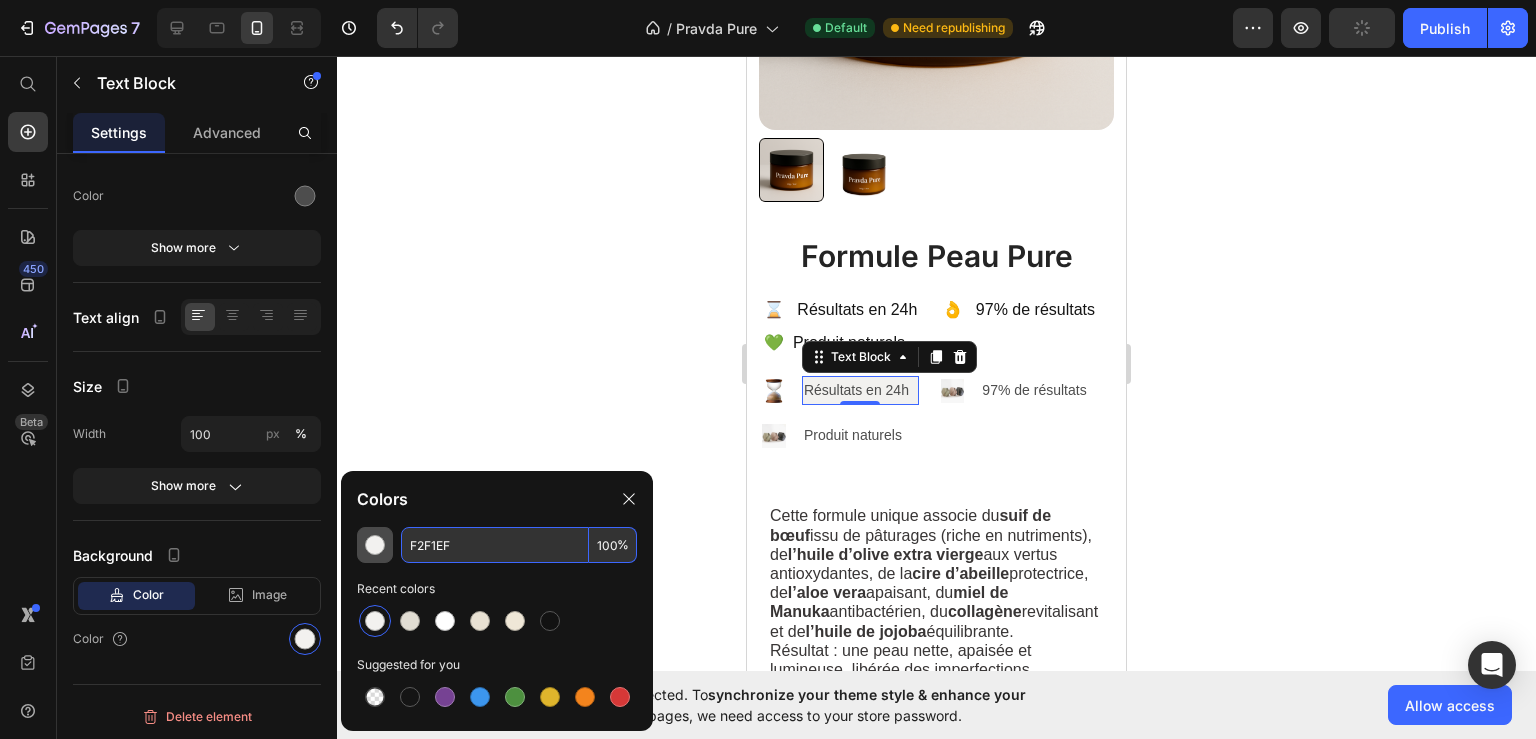 click at bounding box center [375, 545] 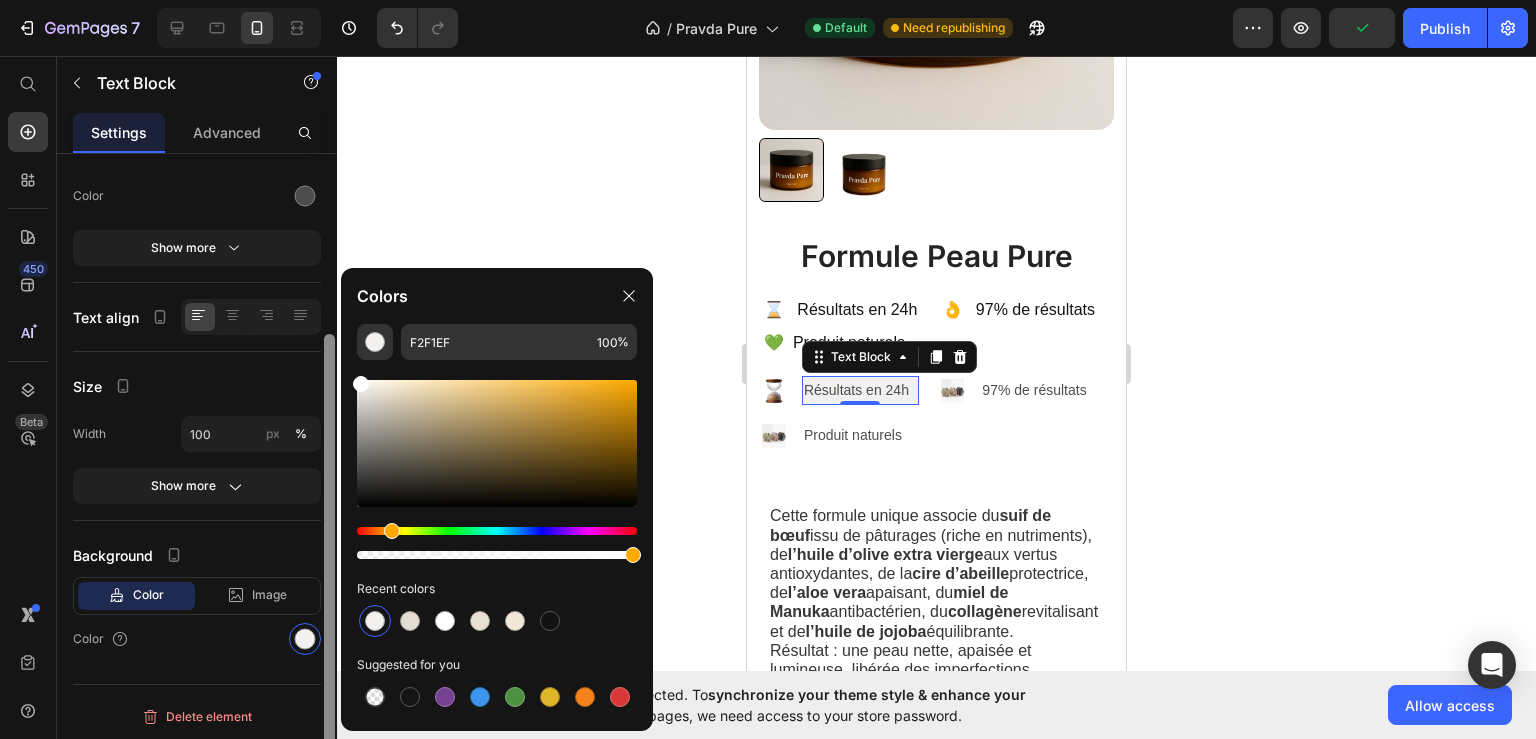 drag, startPoint x: 368, startPoint y: 409, endPoint x: 329, endPoint y: 346, distance: 74.094536 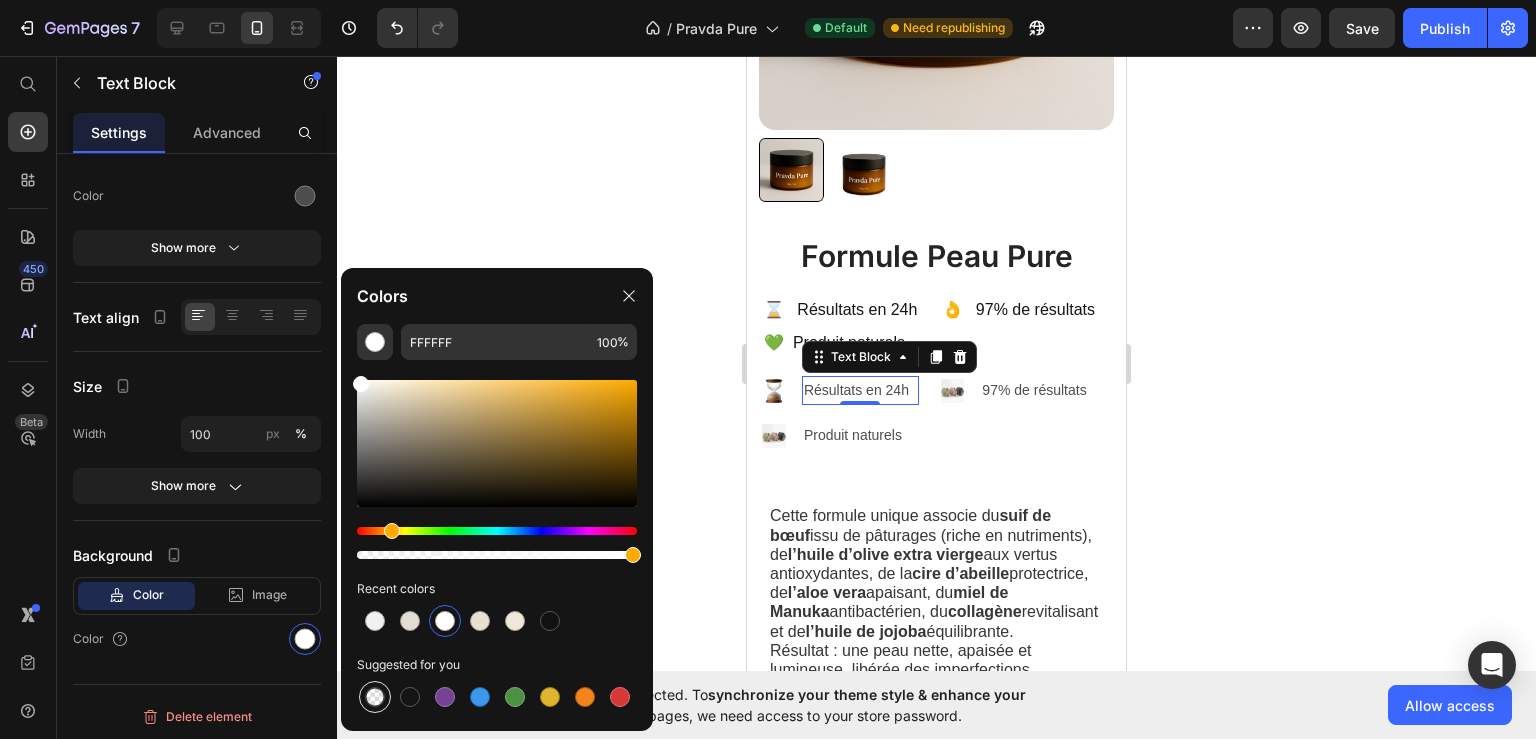 click at bounding box center (375, 697) 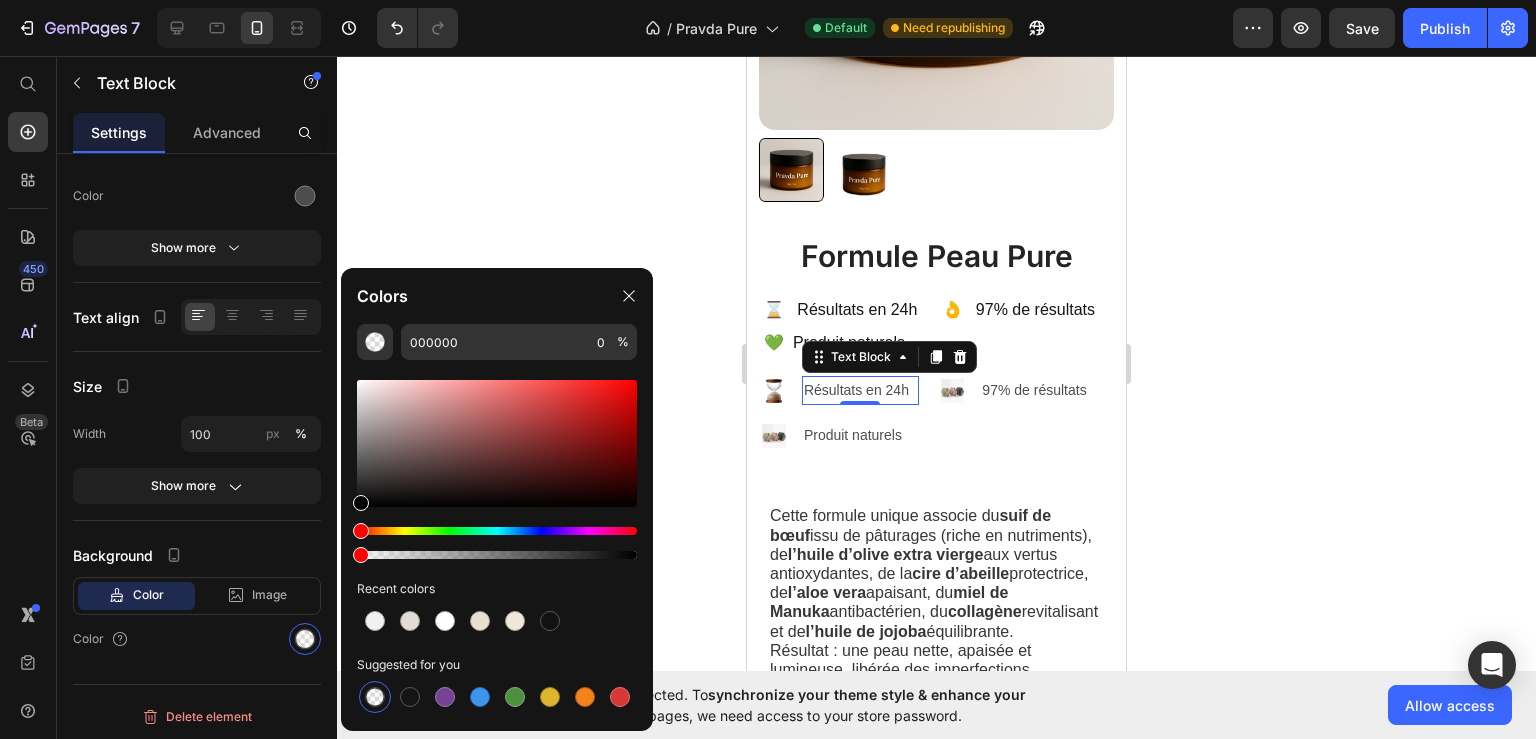 click 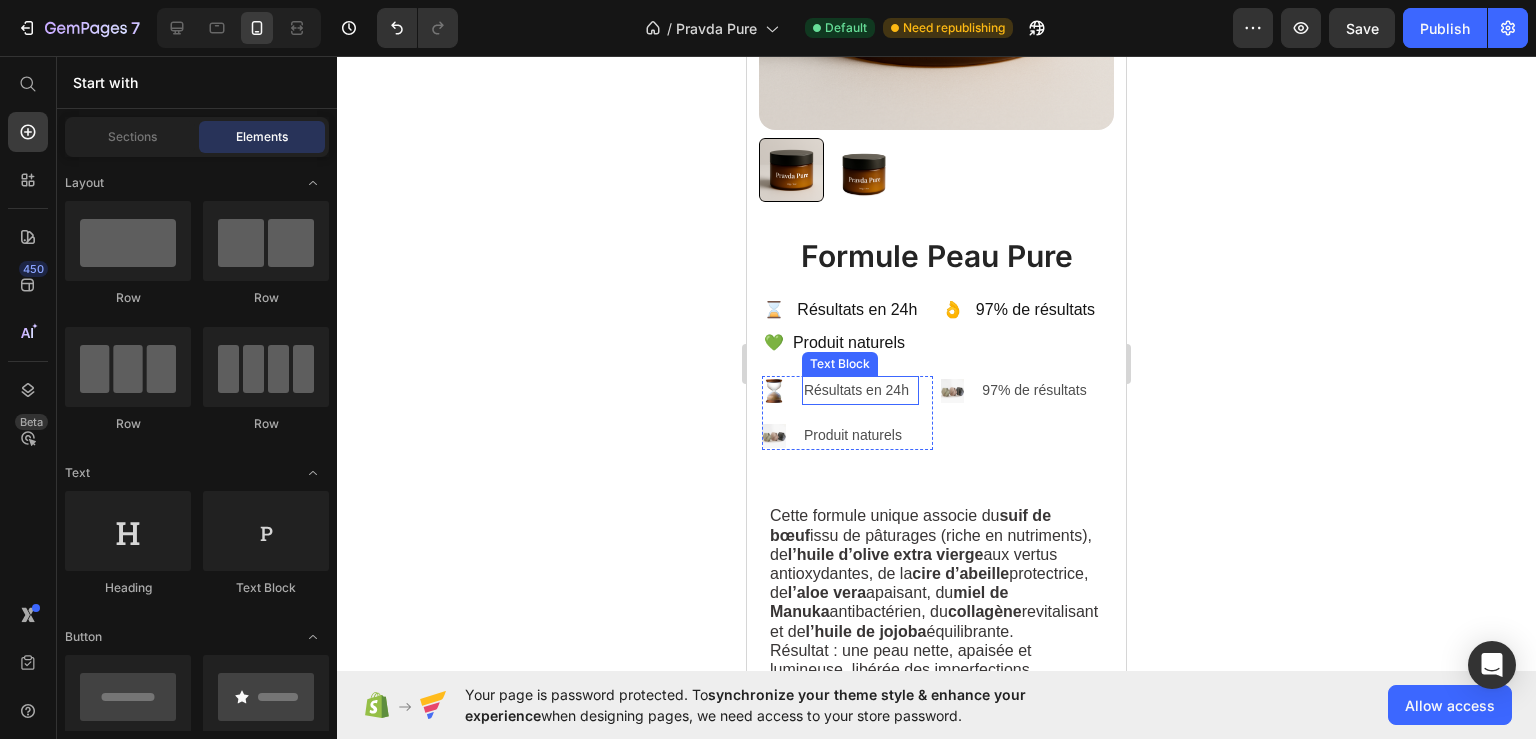 click on "Résultats en 24h" at bounding box center (860, 390) 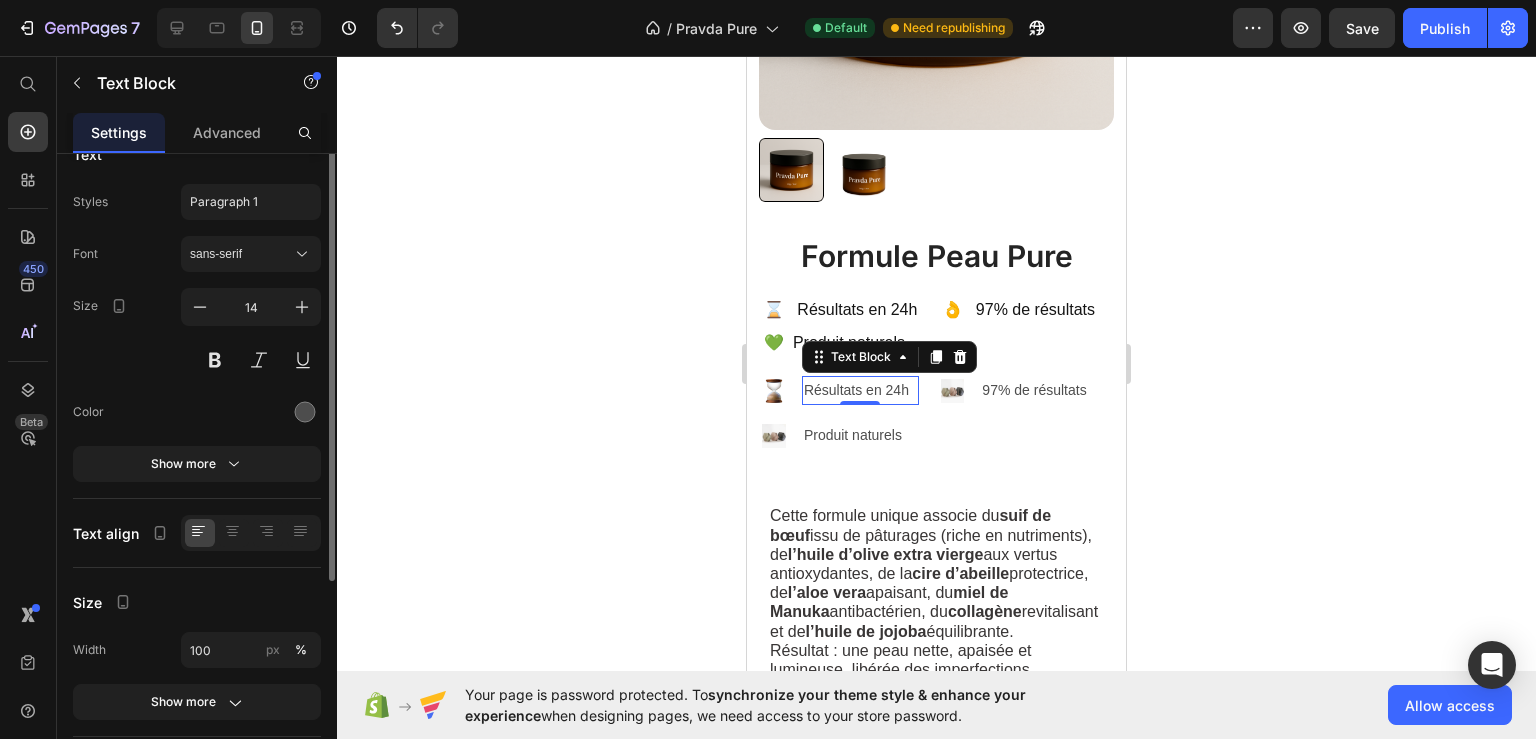 scroll, scrollTop: 0, scrollLeft: 0, axis: both 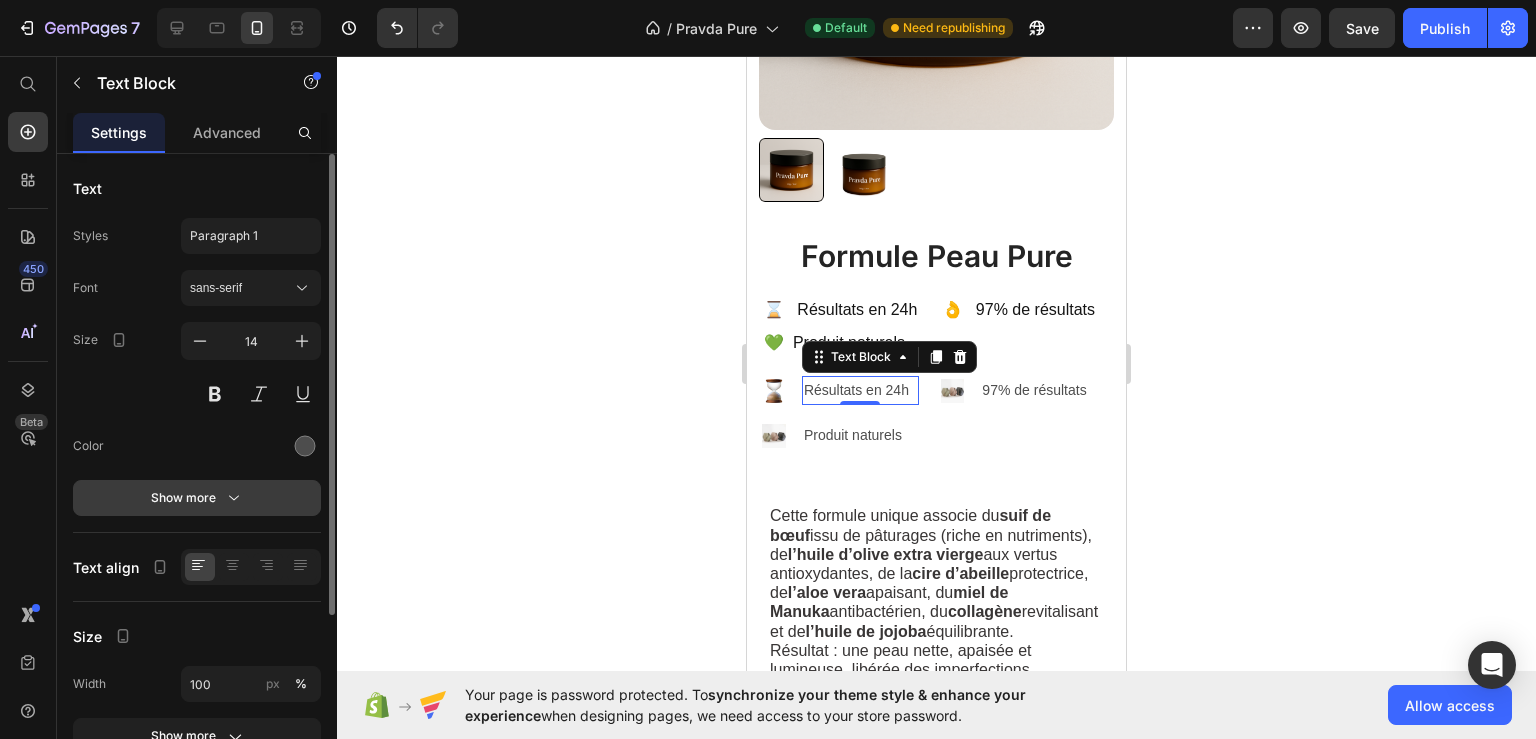click on "Show more" at bounding box center [197, 498] 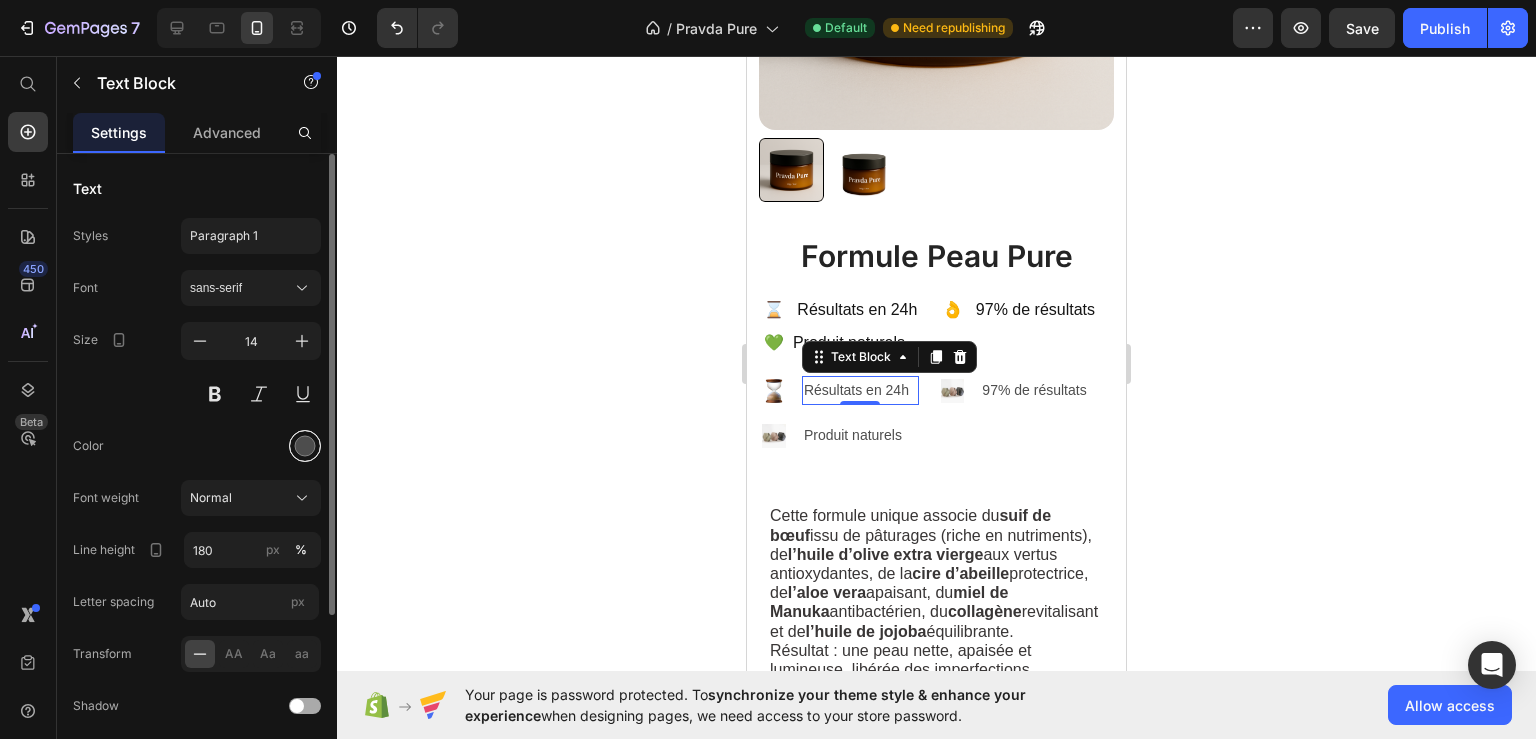 click at bounding box center (305, 446) 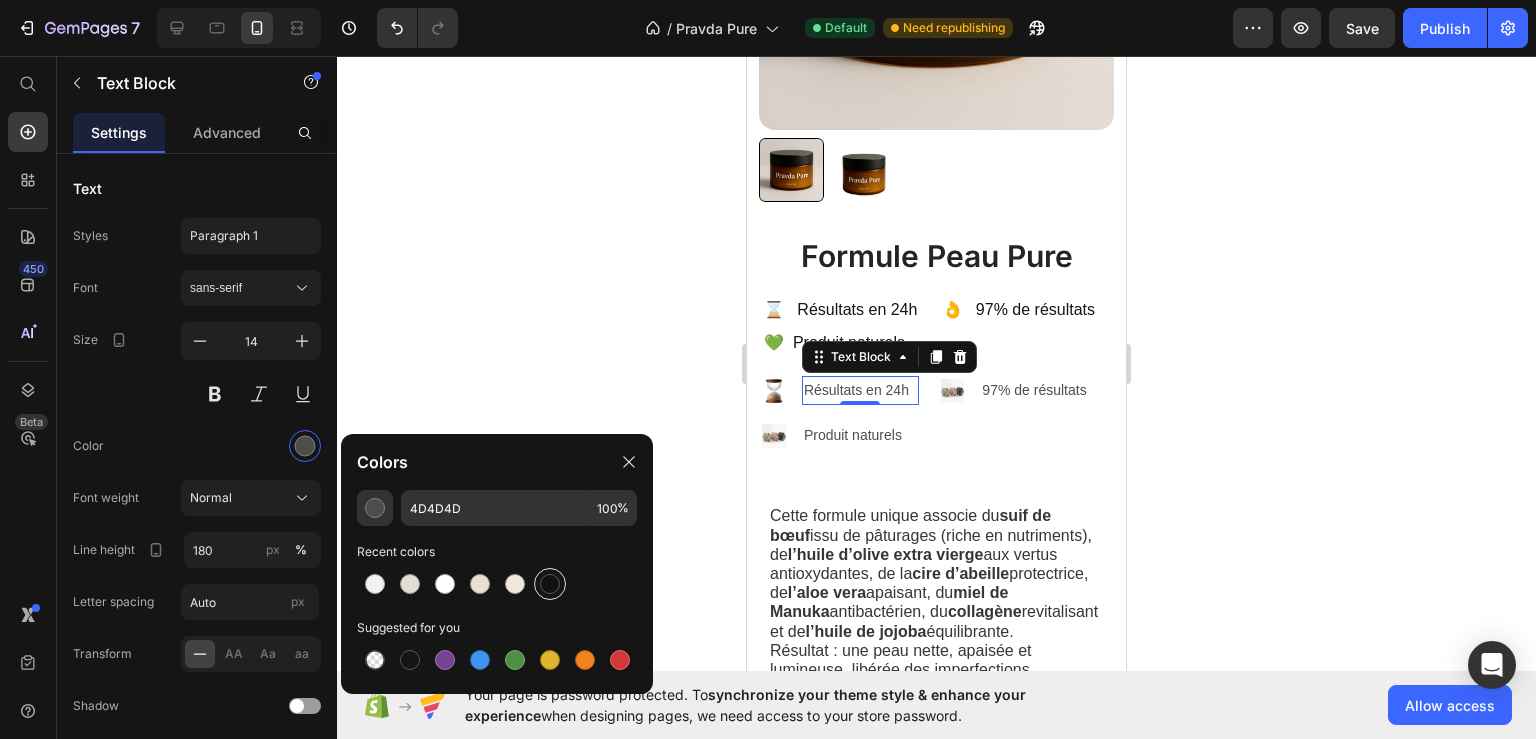 click at bounding box center (550, 584) 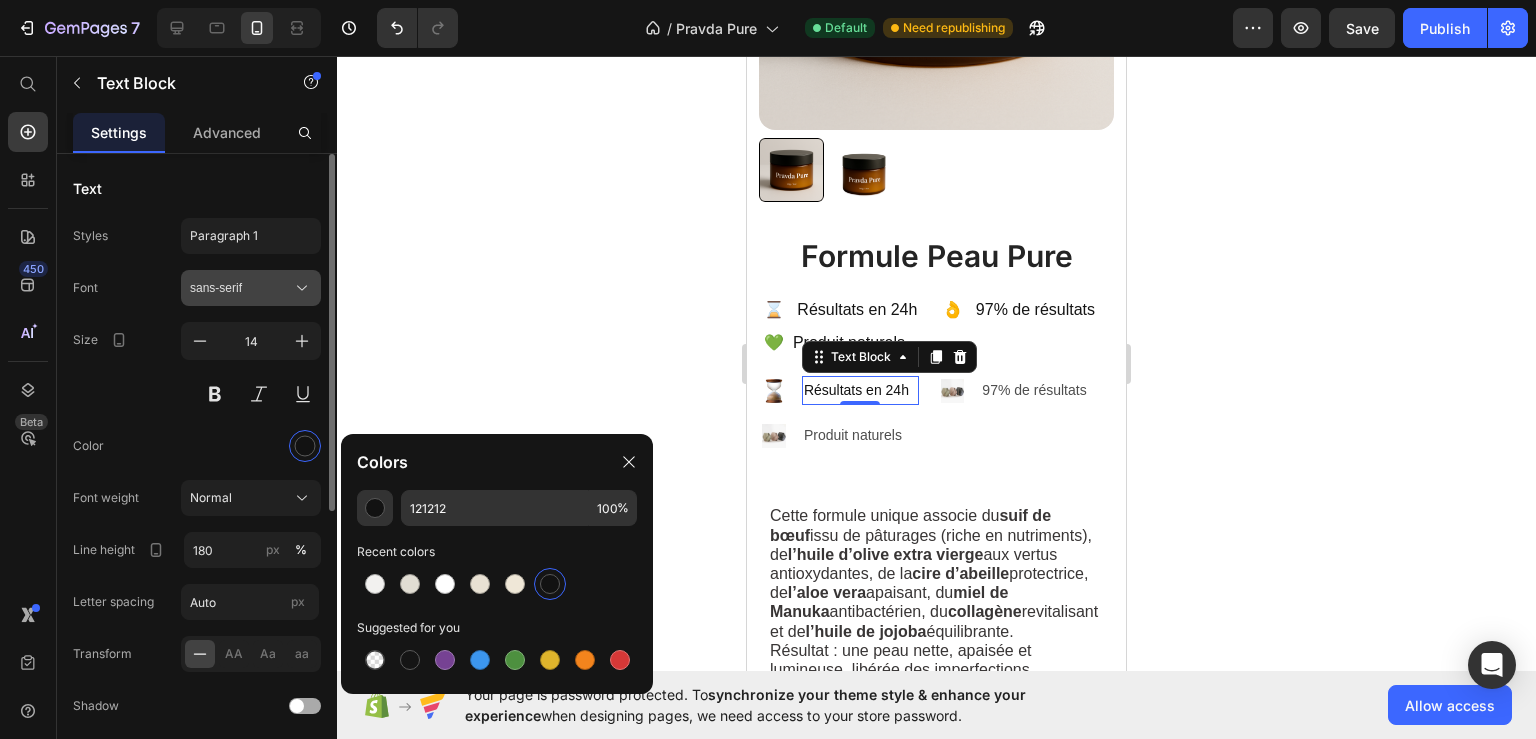 click on "sans-serif" at bounding box center (241, 288) 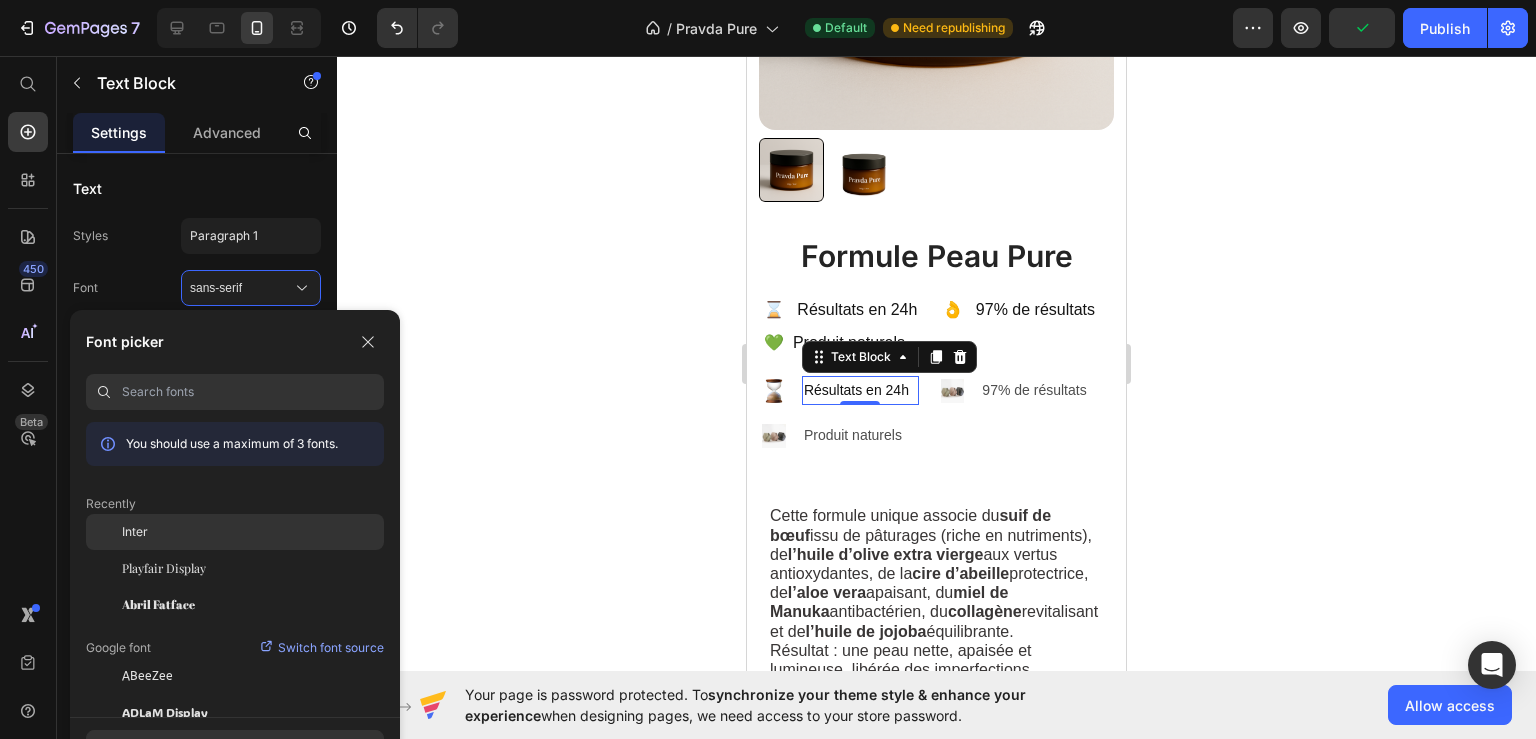 click on "Inter" 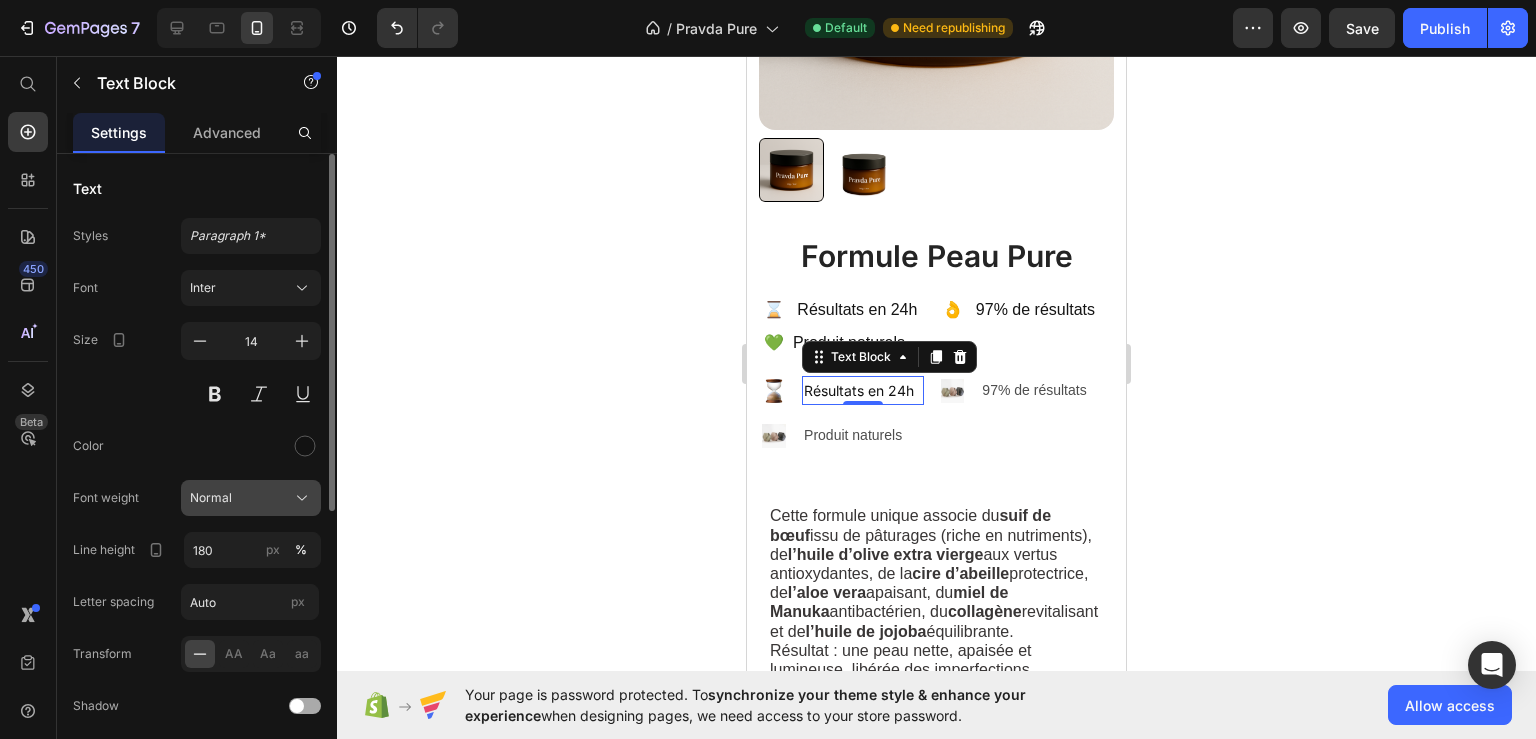click on "Normal" at bounding box center [251, 498] 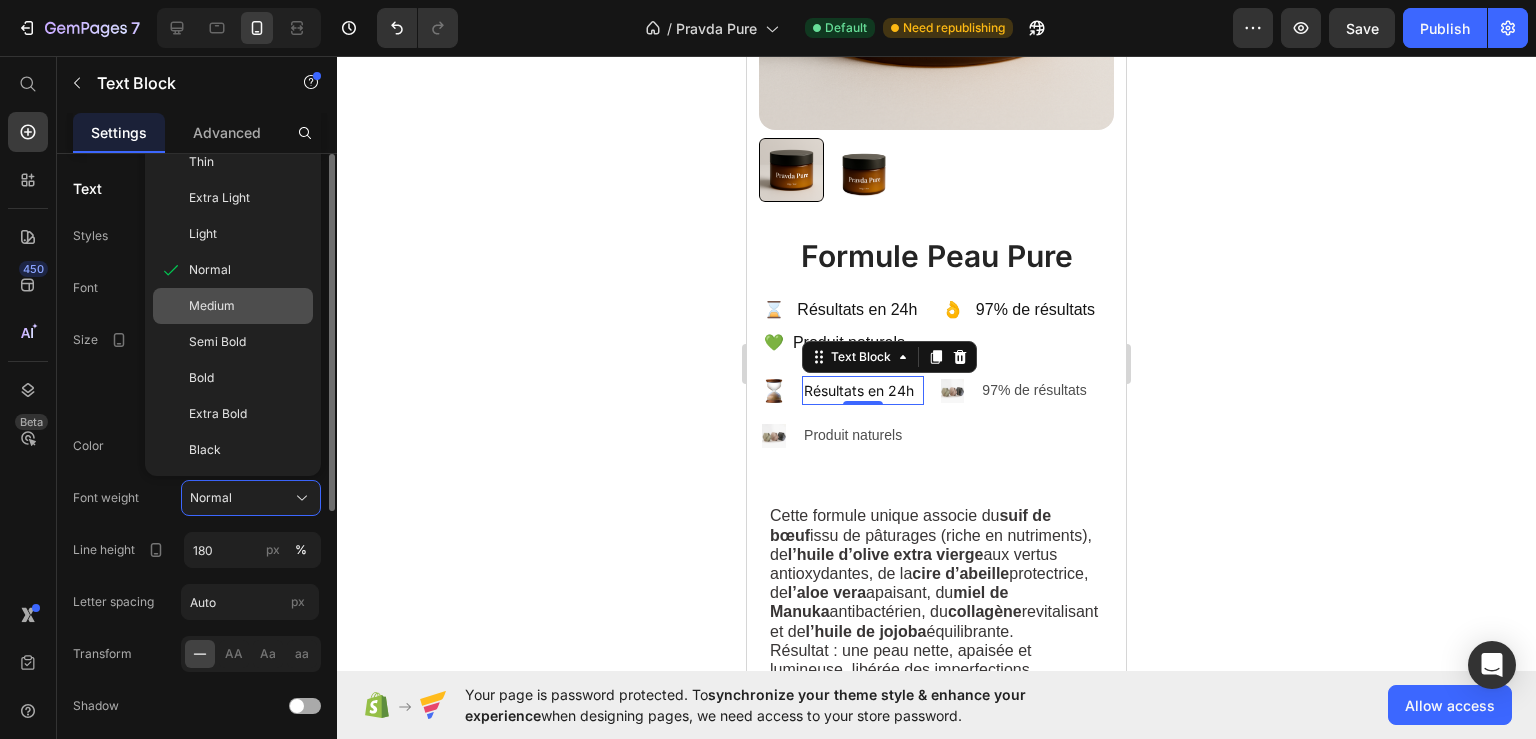 click on "Medium" at bounding box center [212, 306] 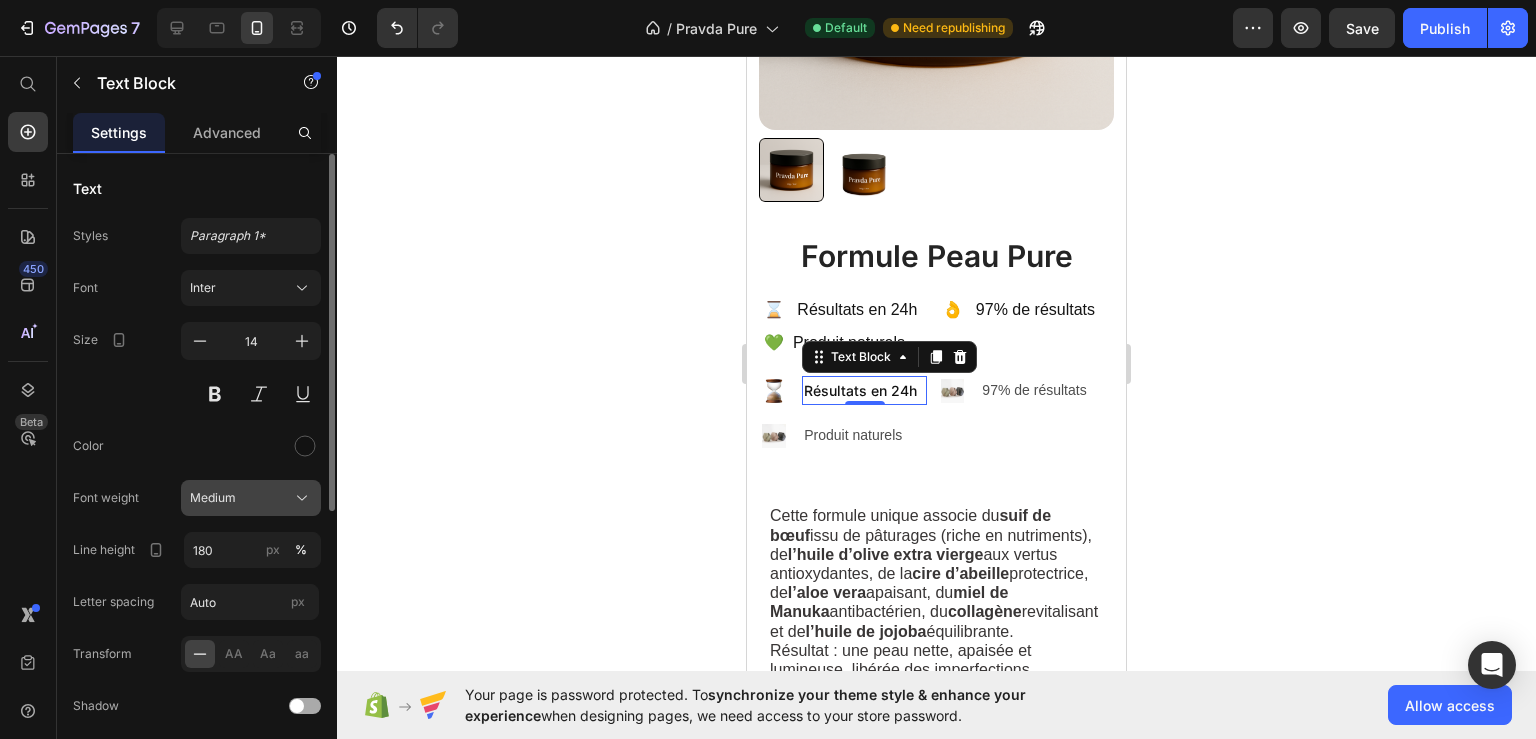 click on "Medium" at bounding box center [251, 498] 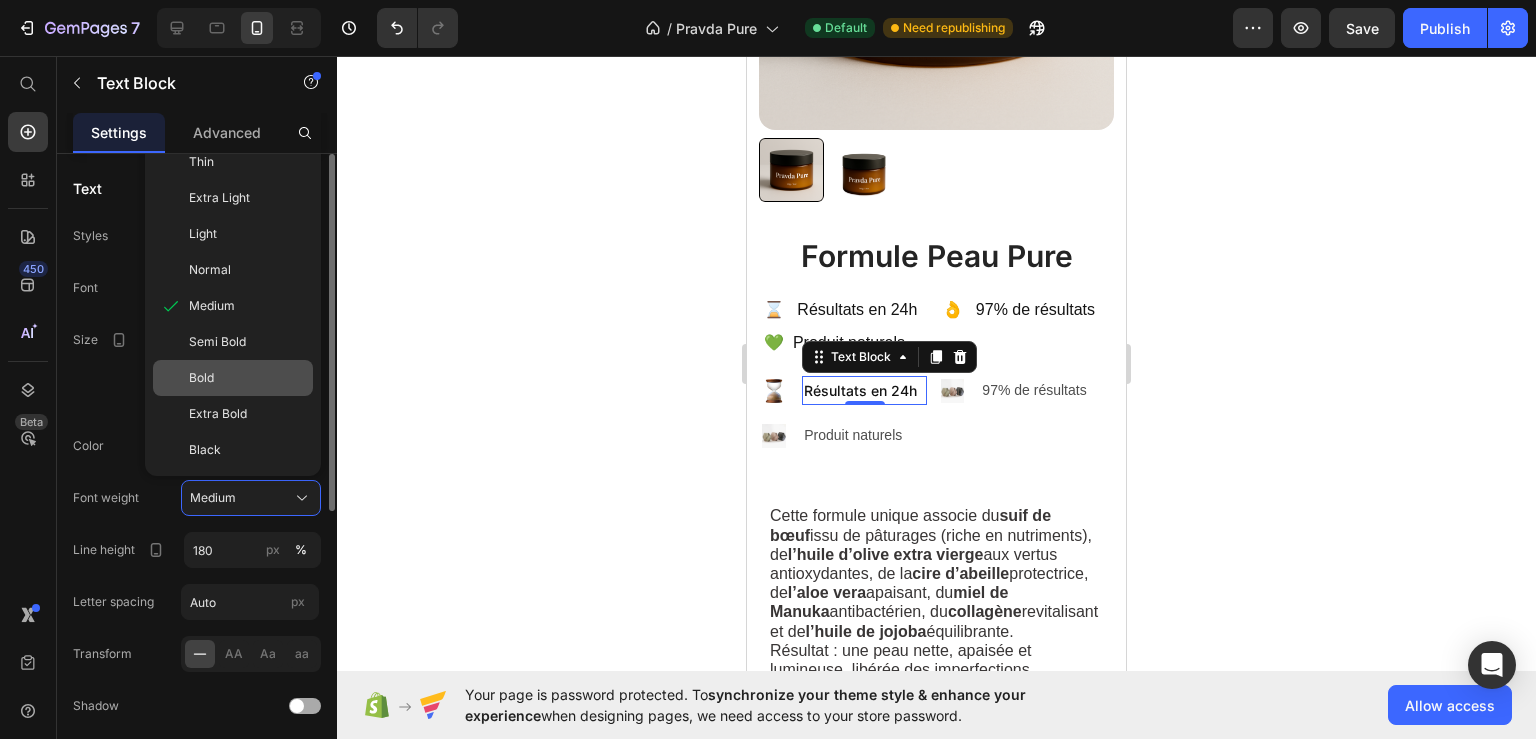 click on "Bold" at bounding box center (247, 378) 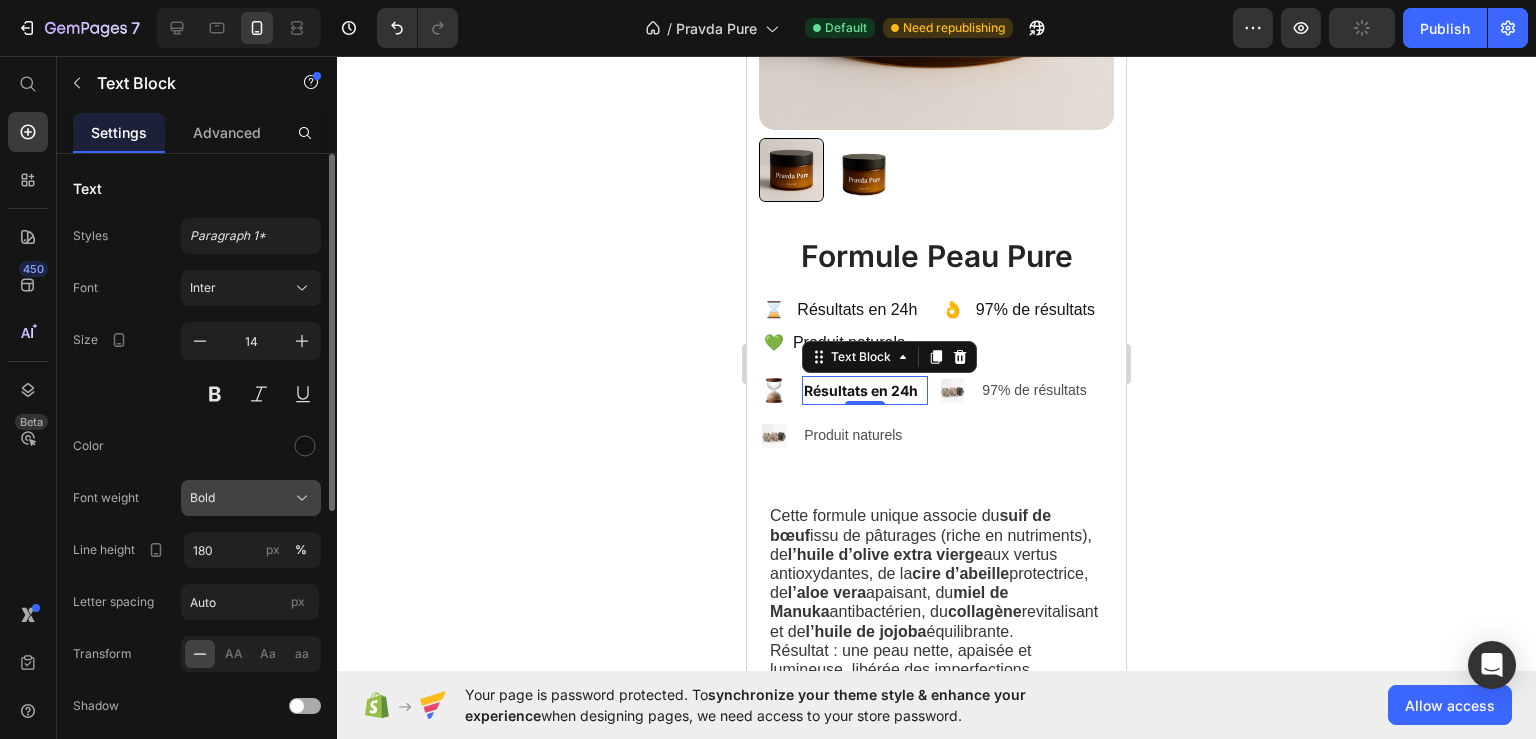 click on "Bold" 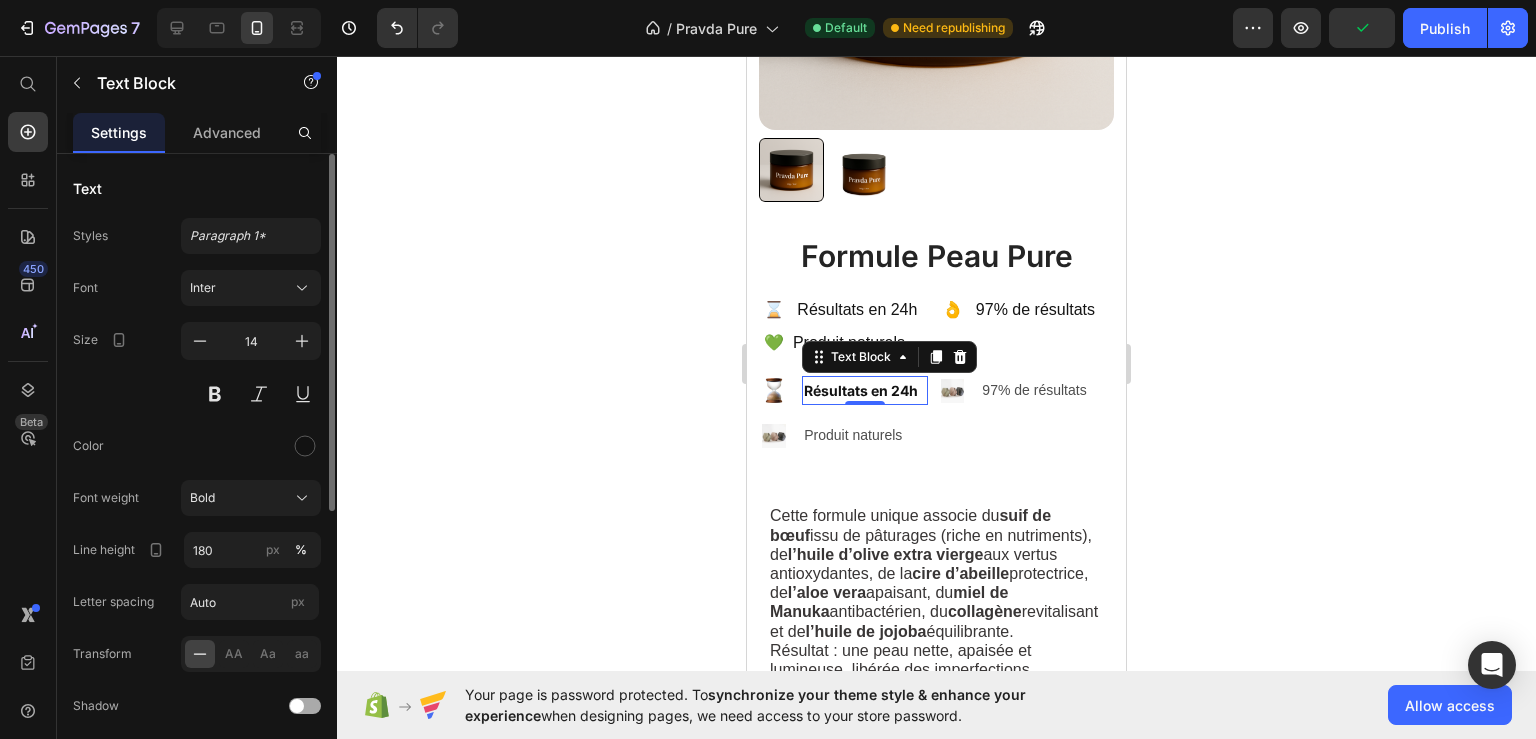 click on "Font weight Bold" 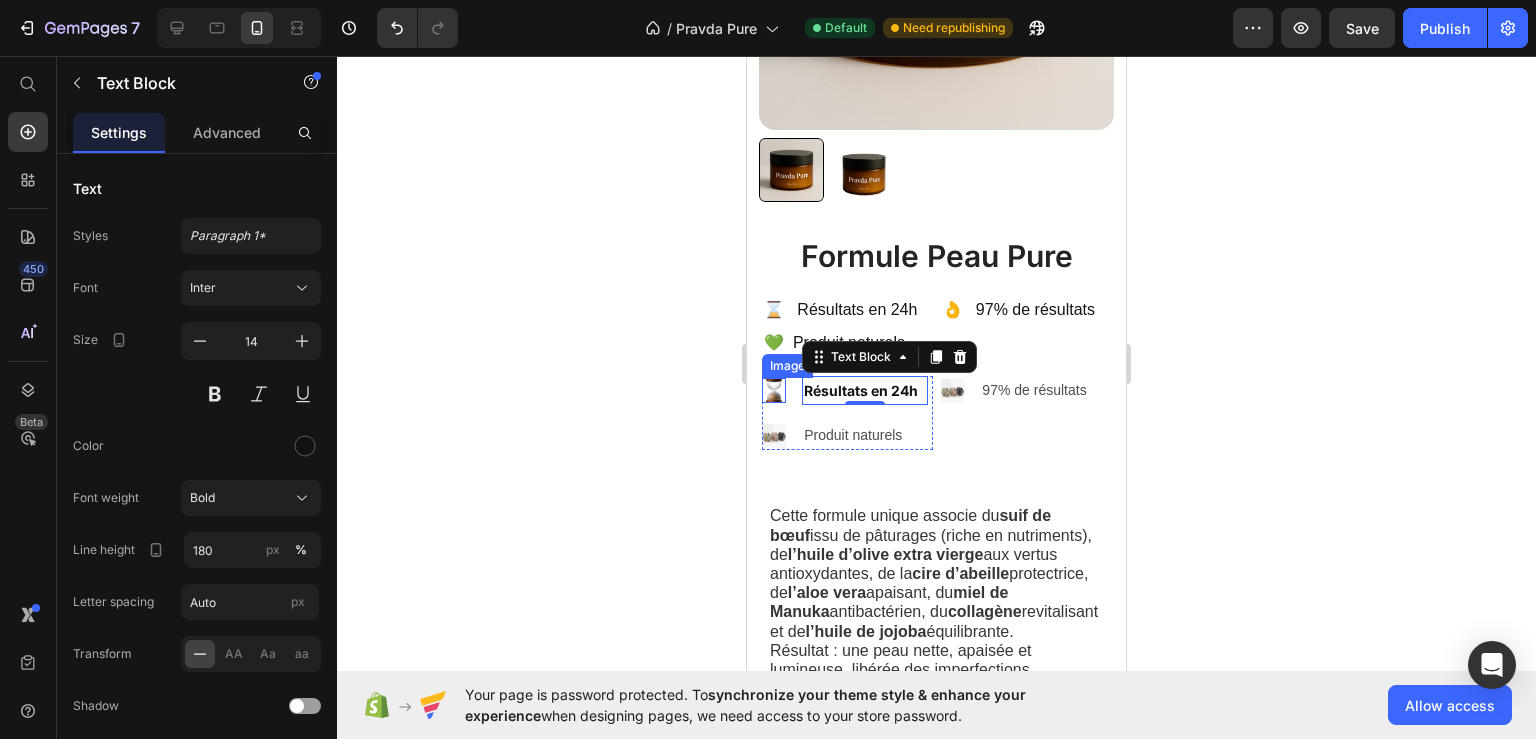 click at bounding box center [774, 390] 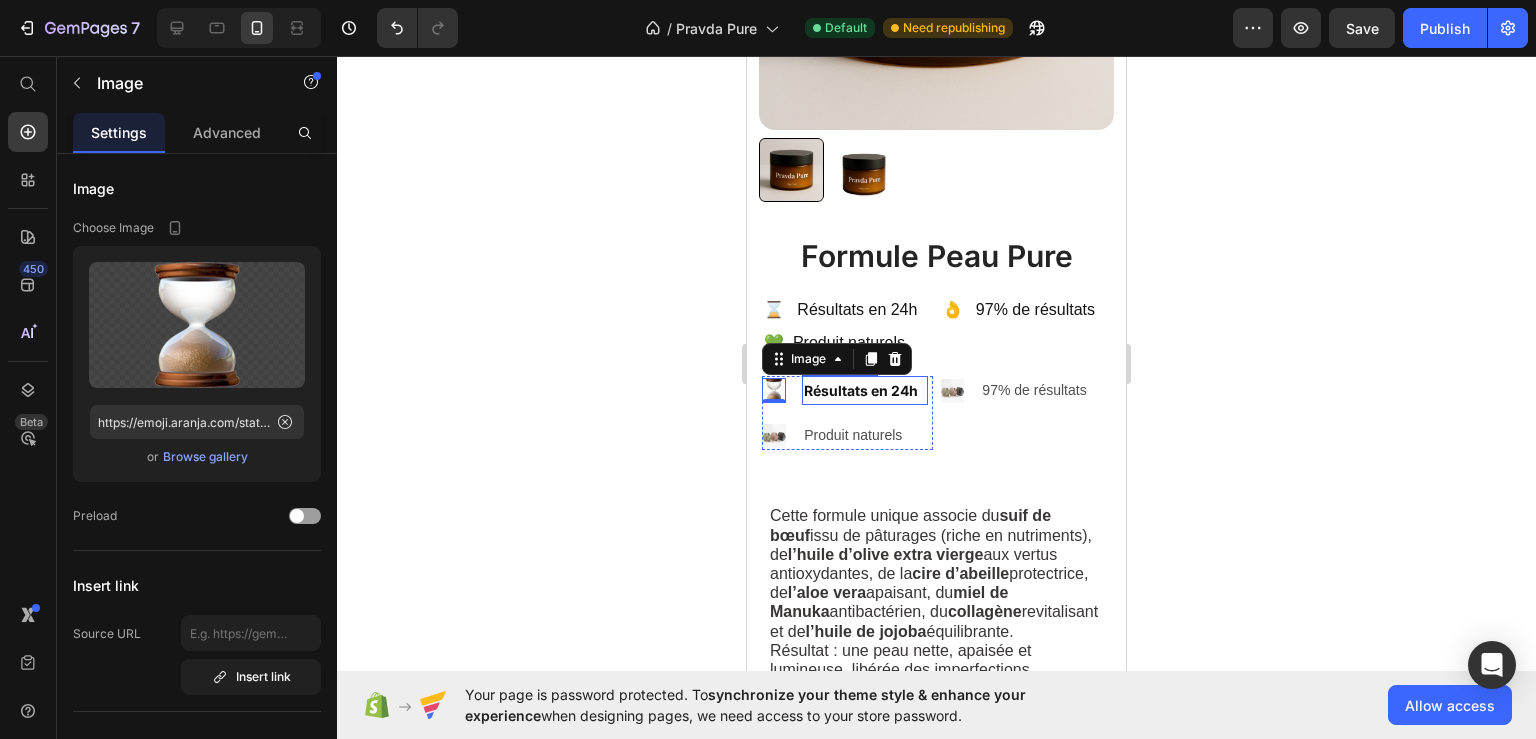 click on "Résultats en 24h" at bounding box center [865, 390] 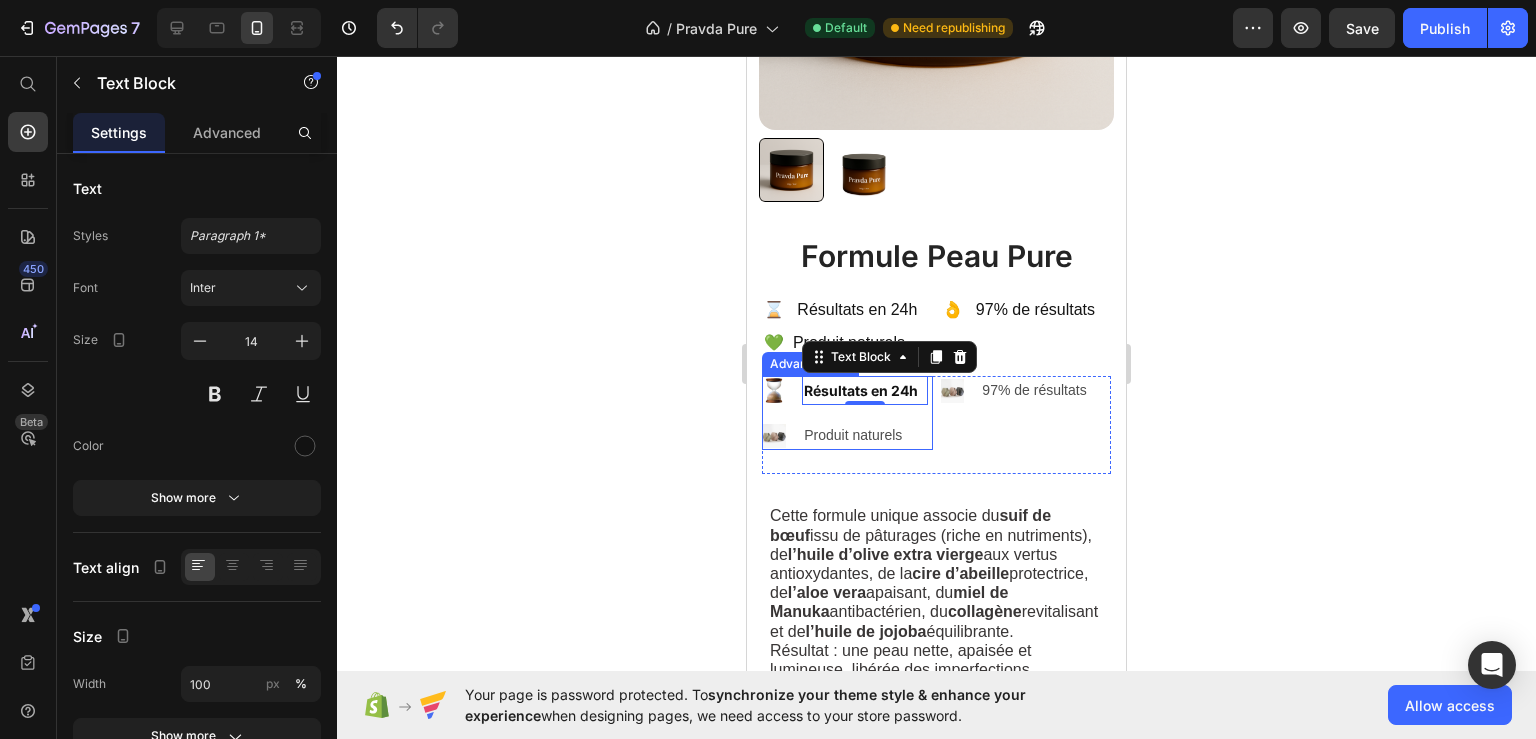 click on "Image Résultats en 24h Text Block   0" at bounding box center [845, 390] 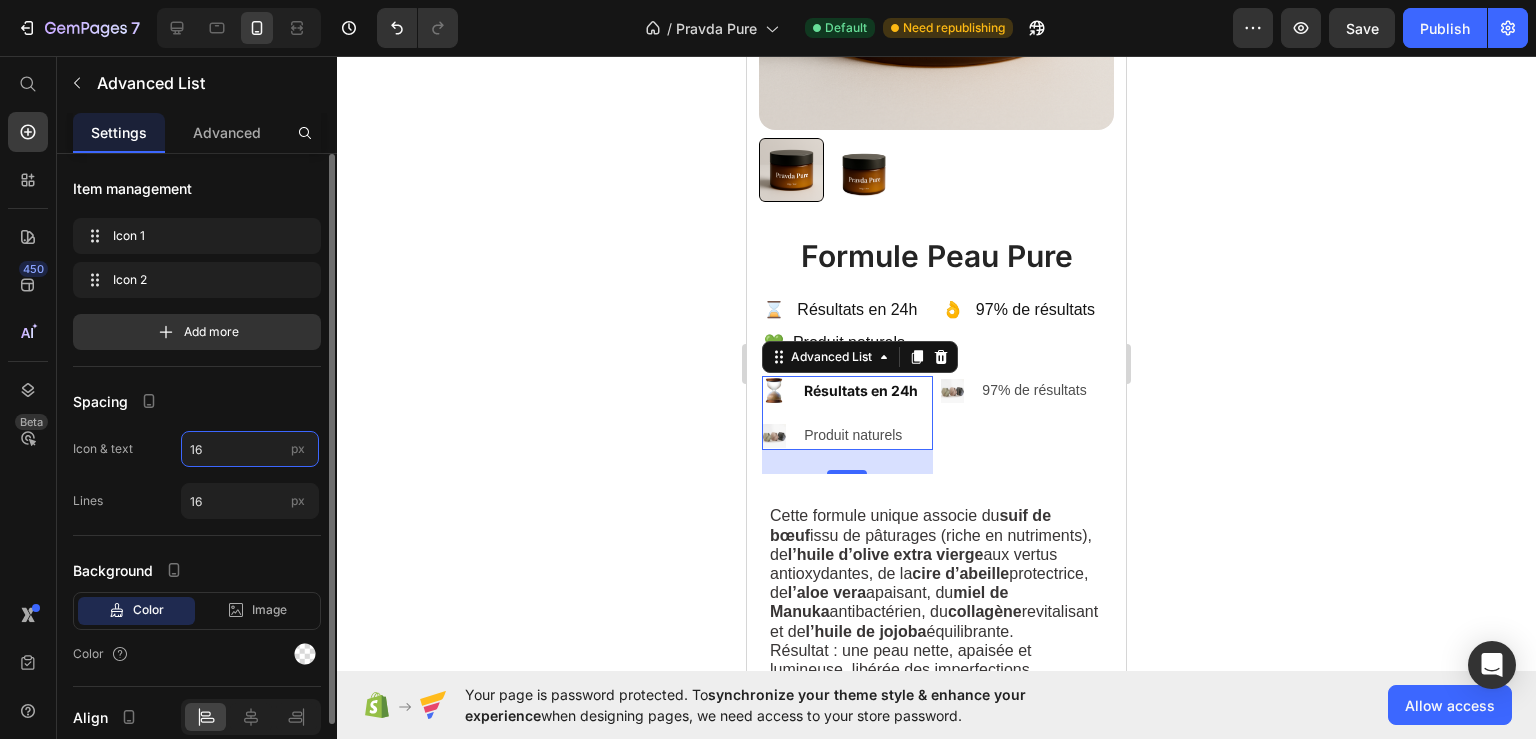 click on "16" at bounding box center (250, 449) 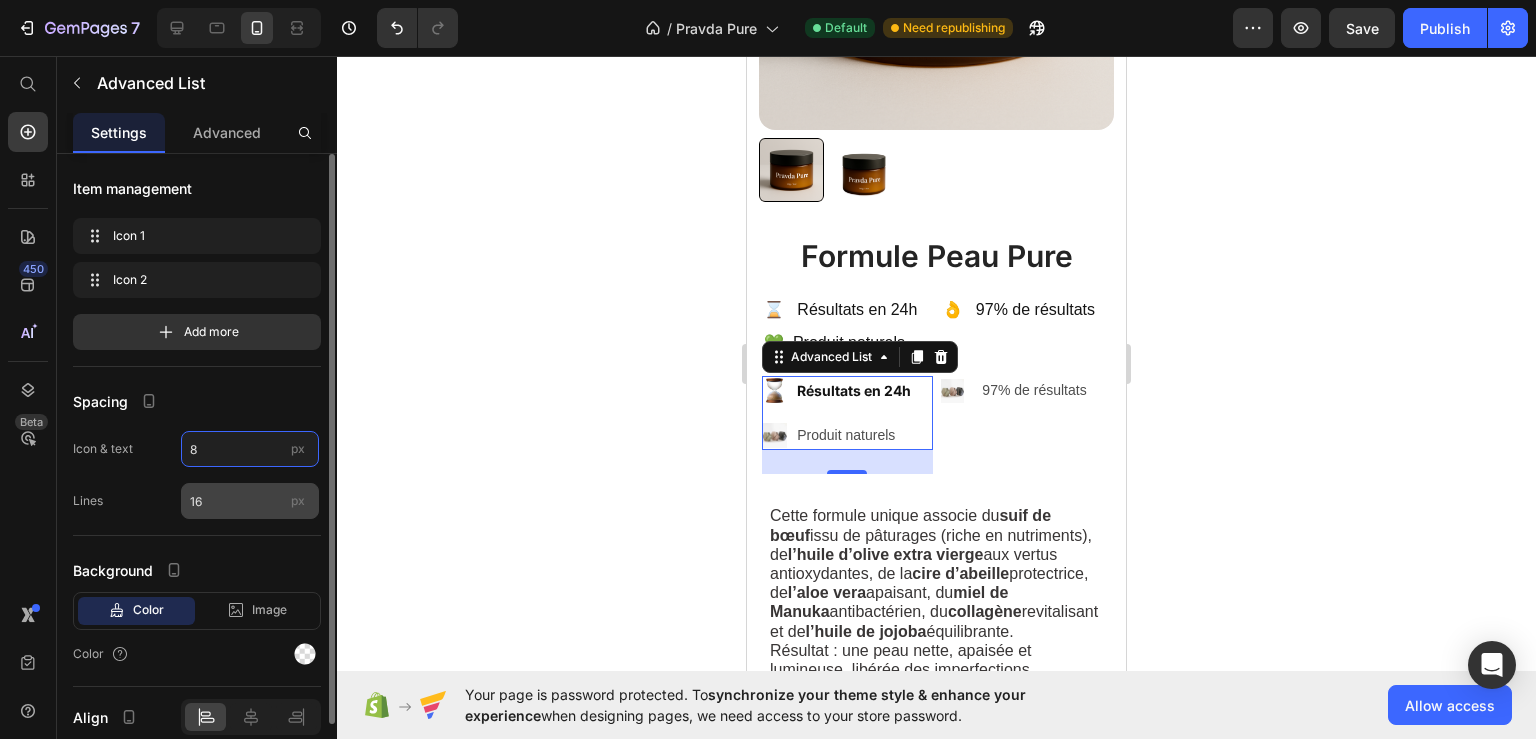 type on "8" 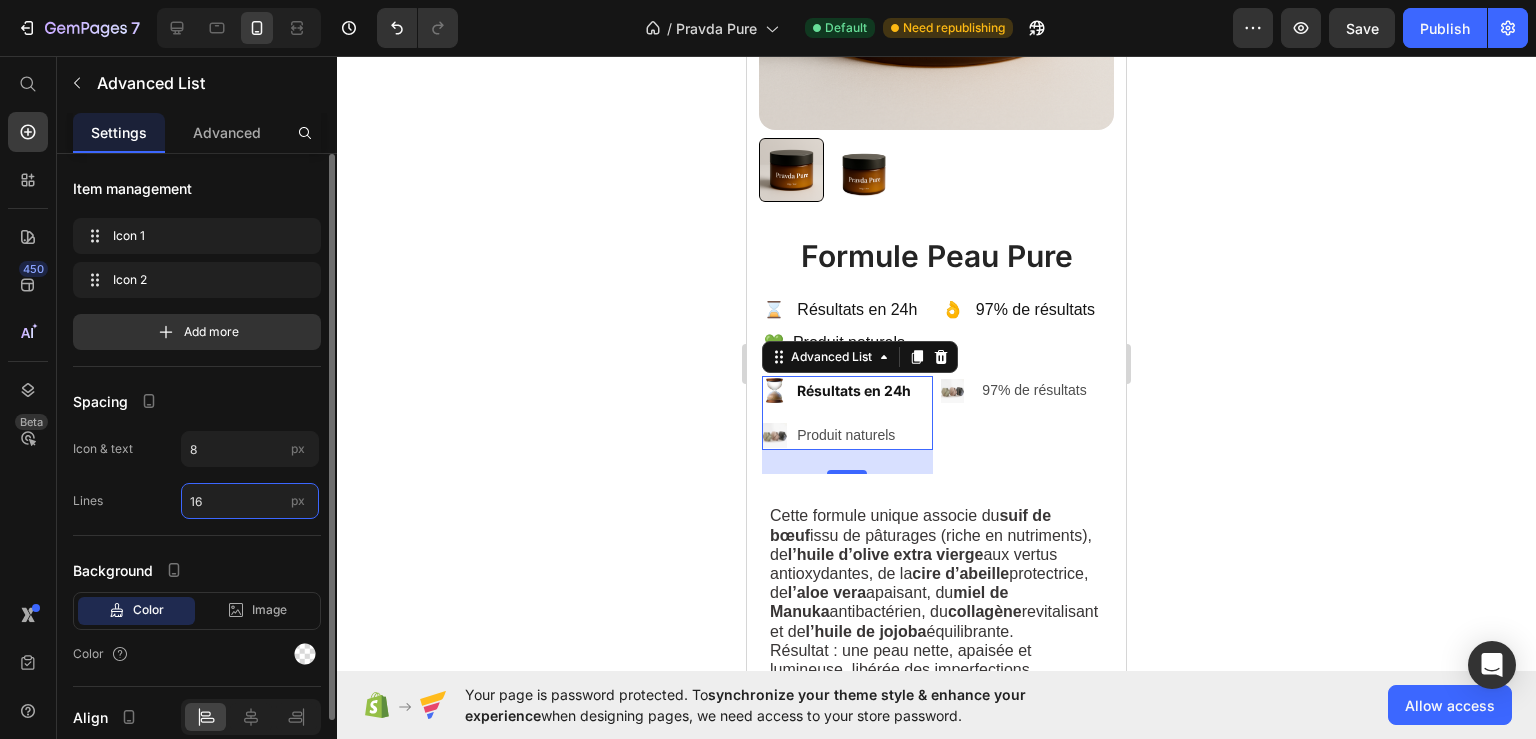click on "16" at bounding box center [250, 501] 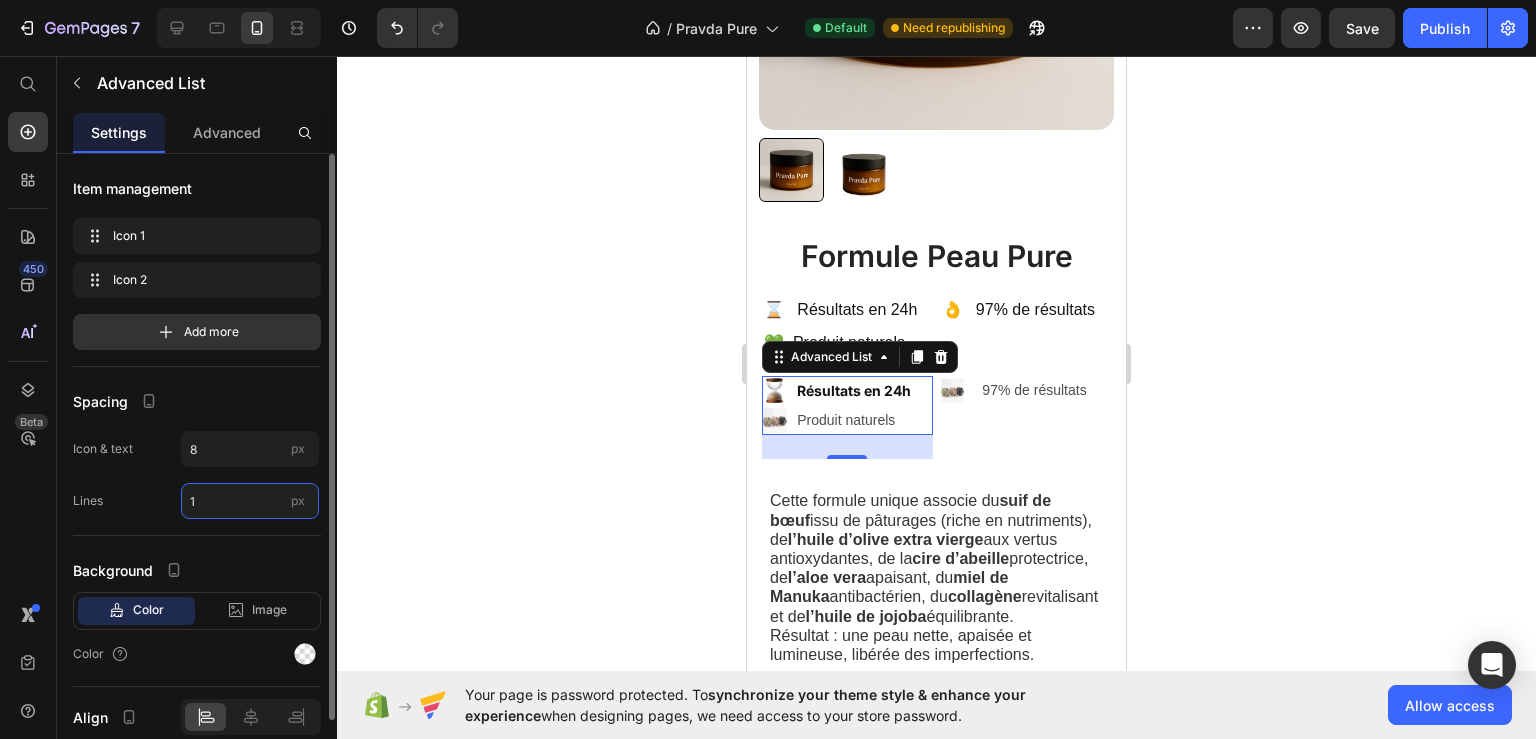 type on "16" 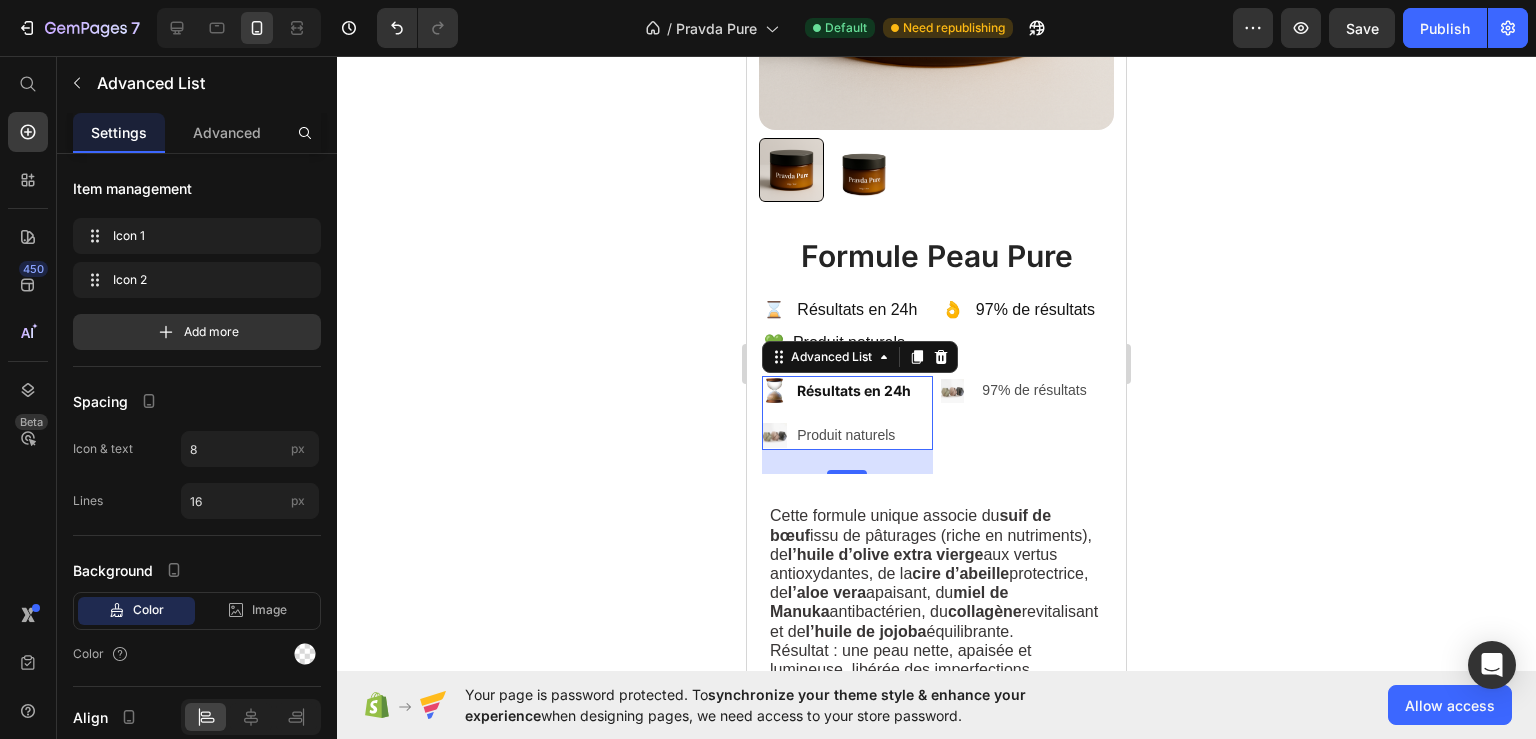 click 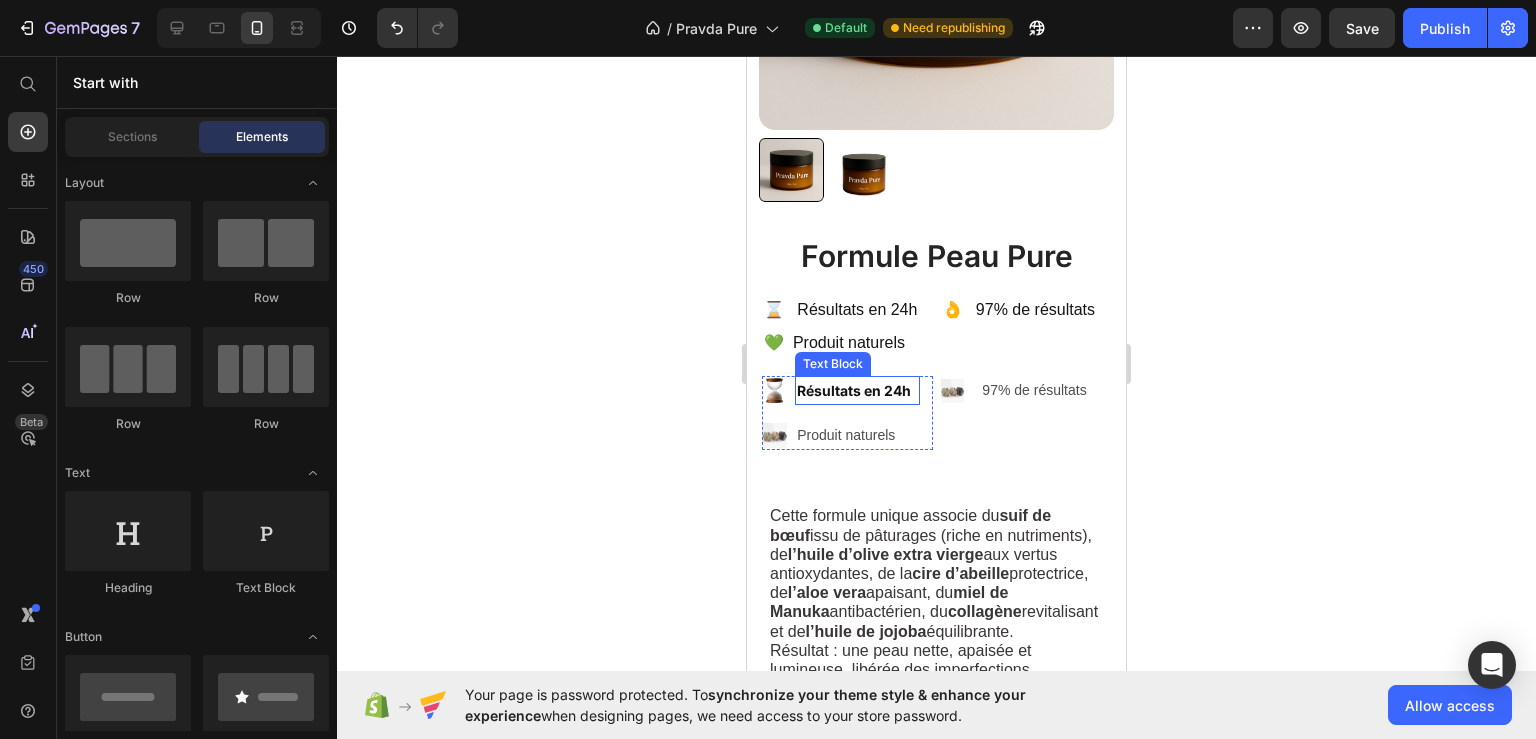 click on "Résultats en 24h" at bounding box center [857, 390] 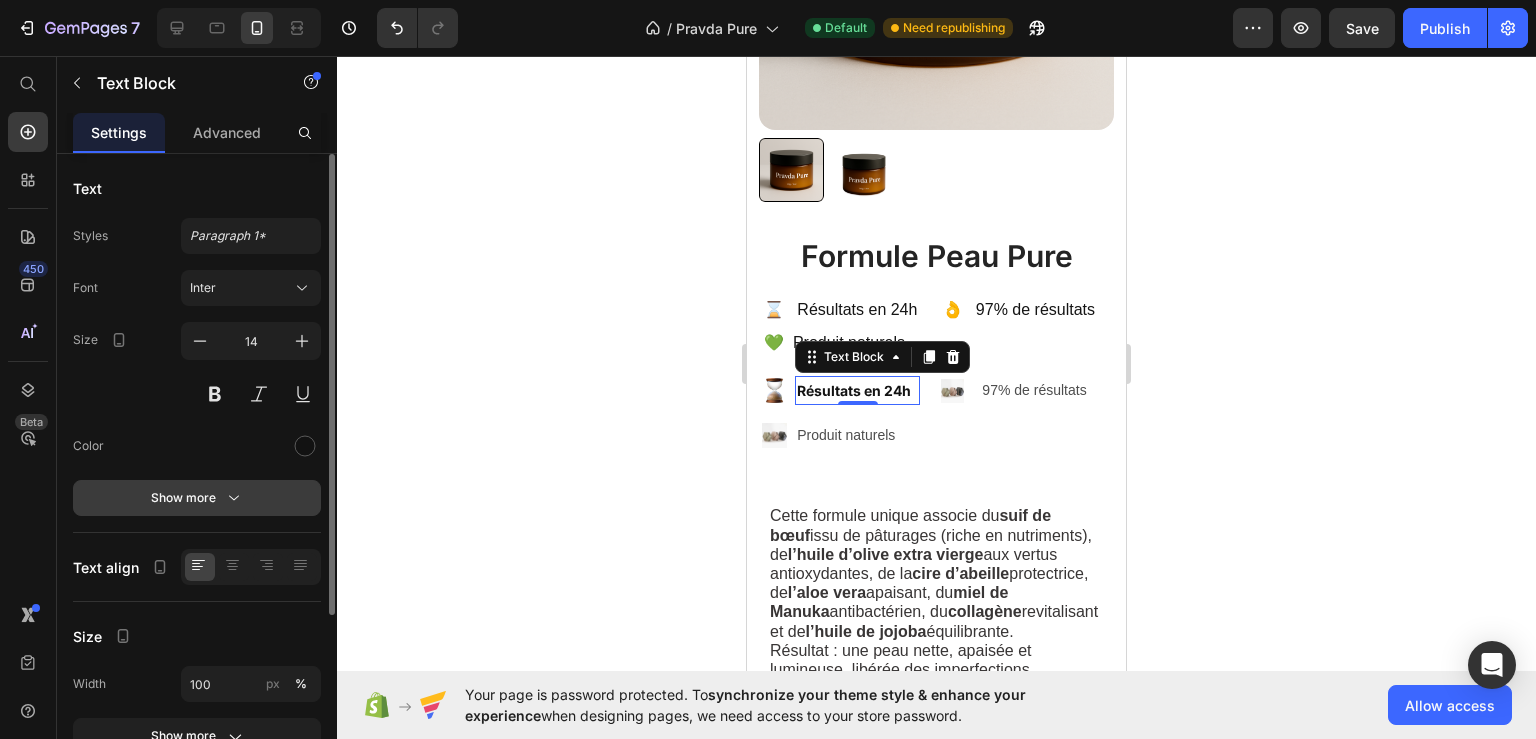 click on "Show more" at bounding box center [197, 498] 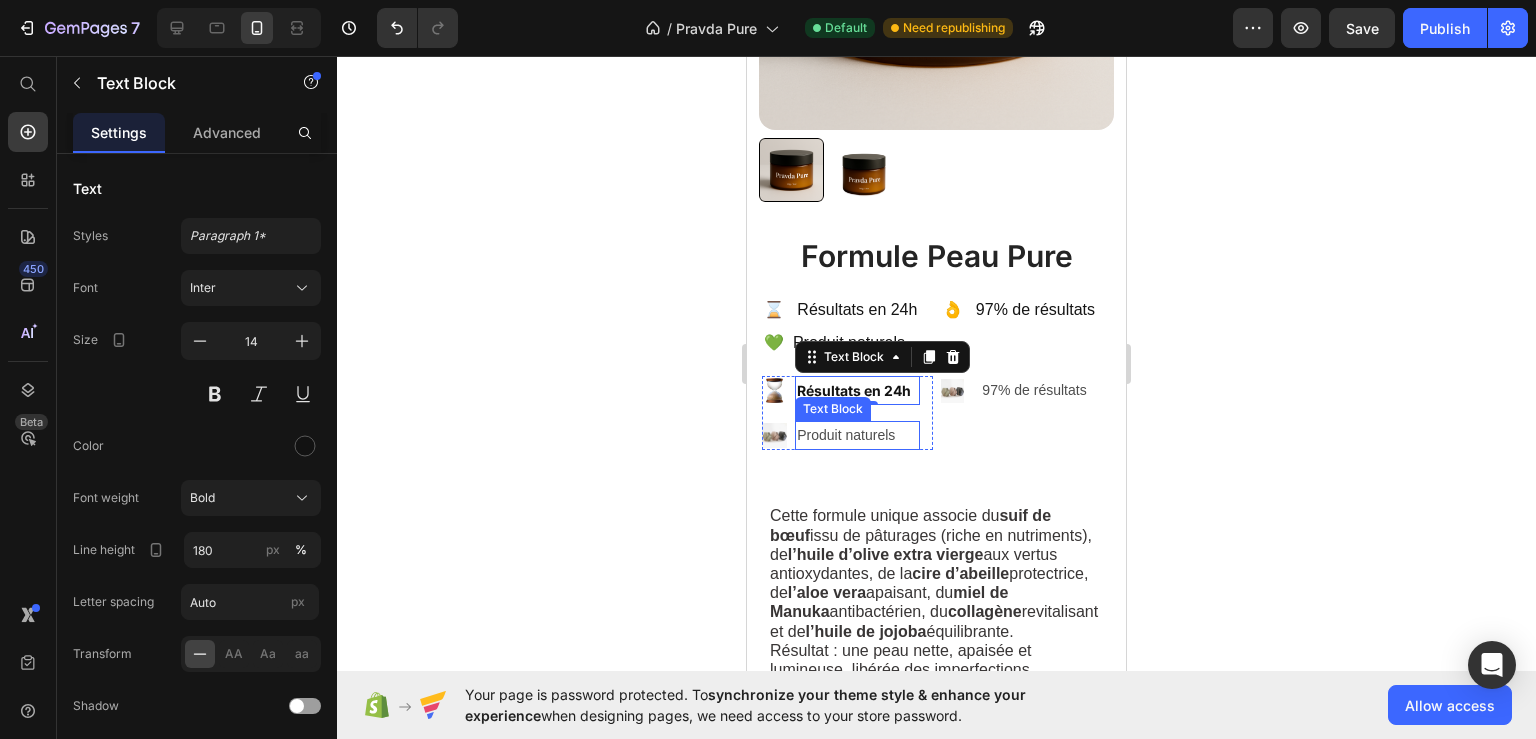 click on "Produit naturels" at bounding box center (857, 435) 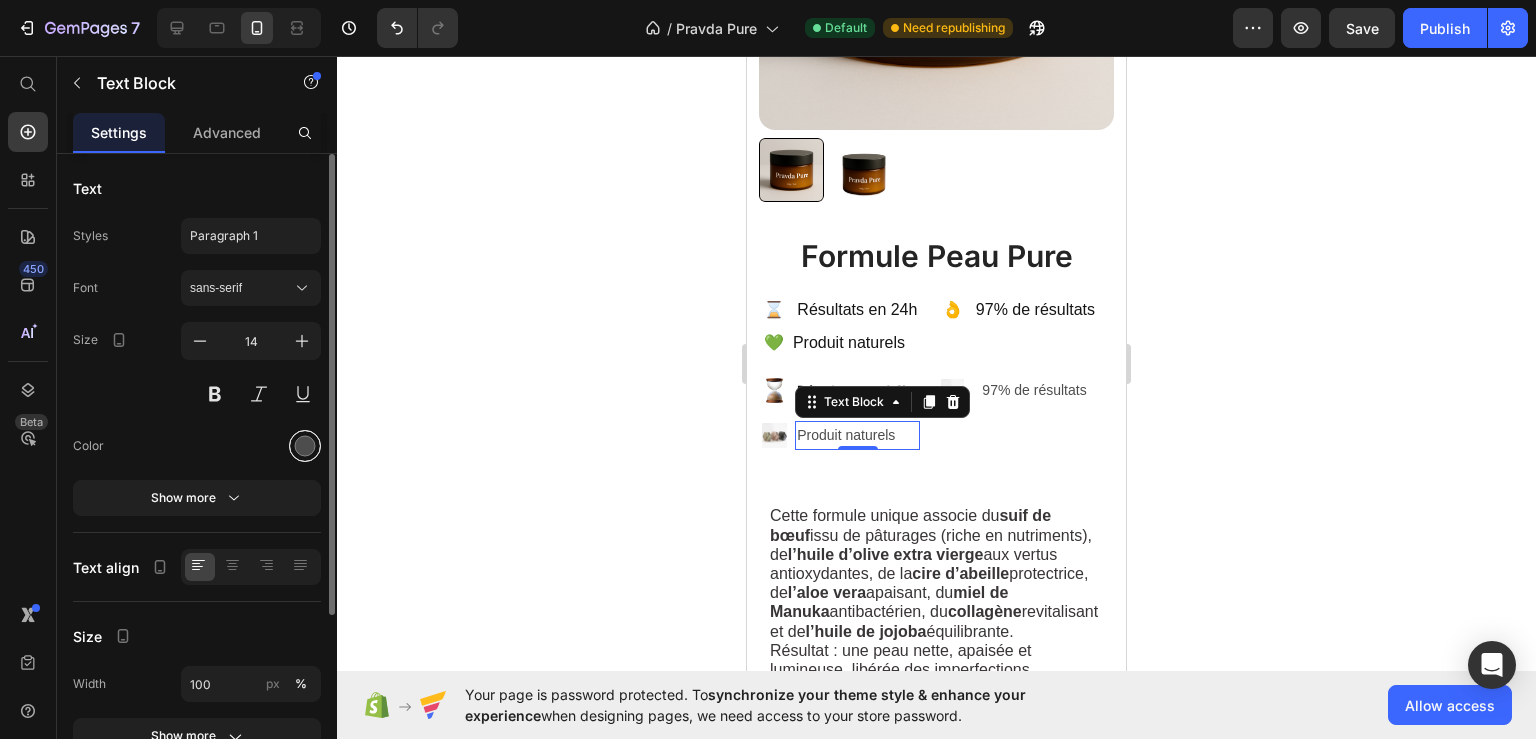 click at bounding box center (305, 446) 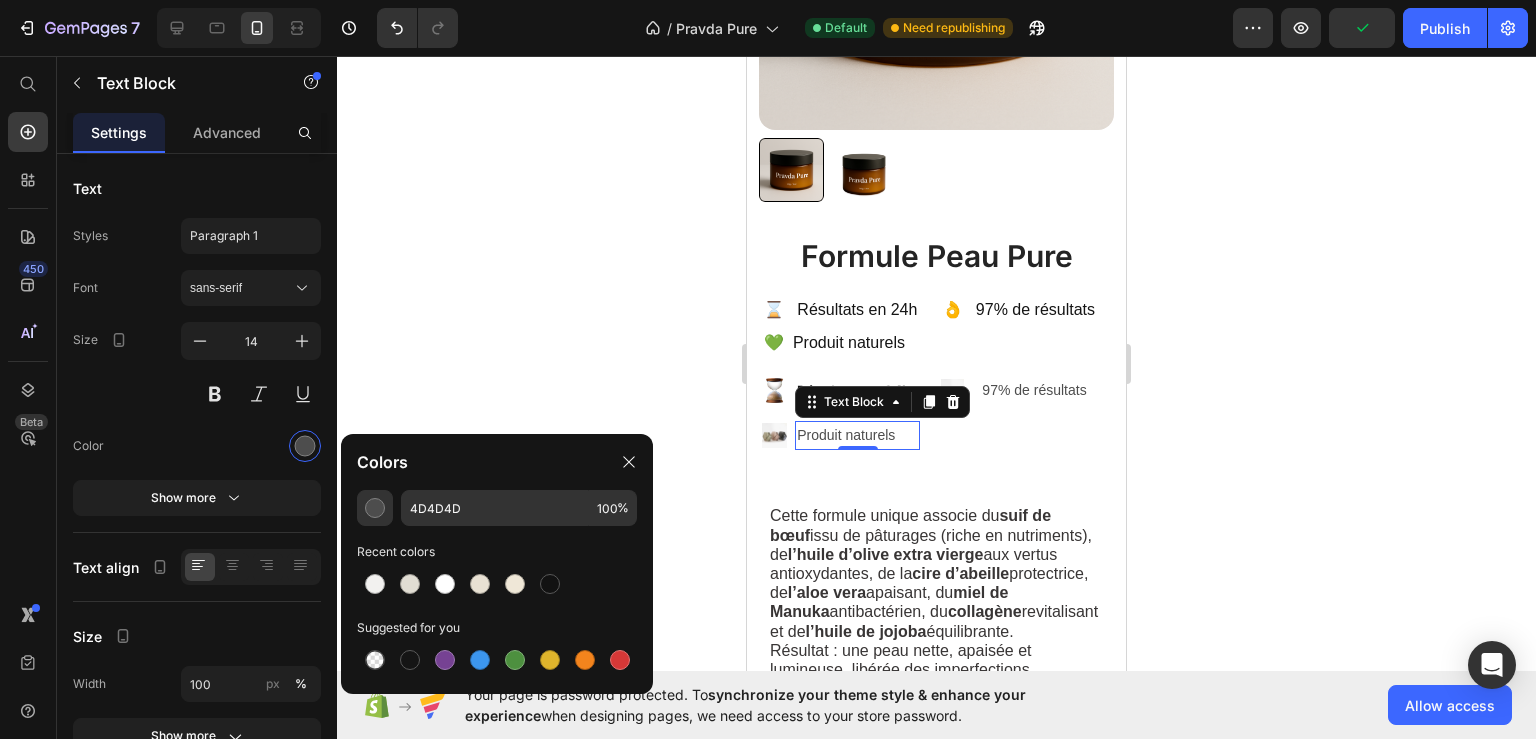 click at bounding box center (550, 584) 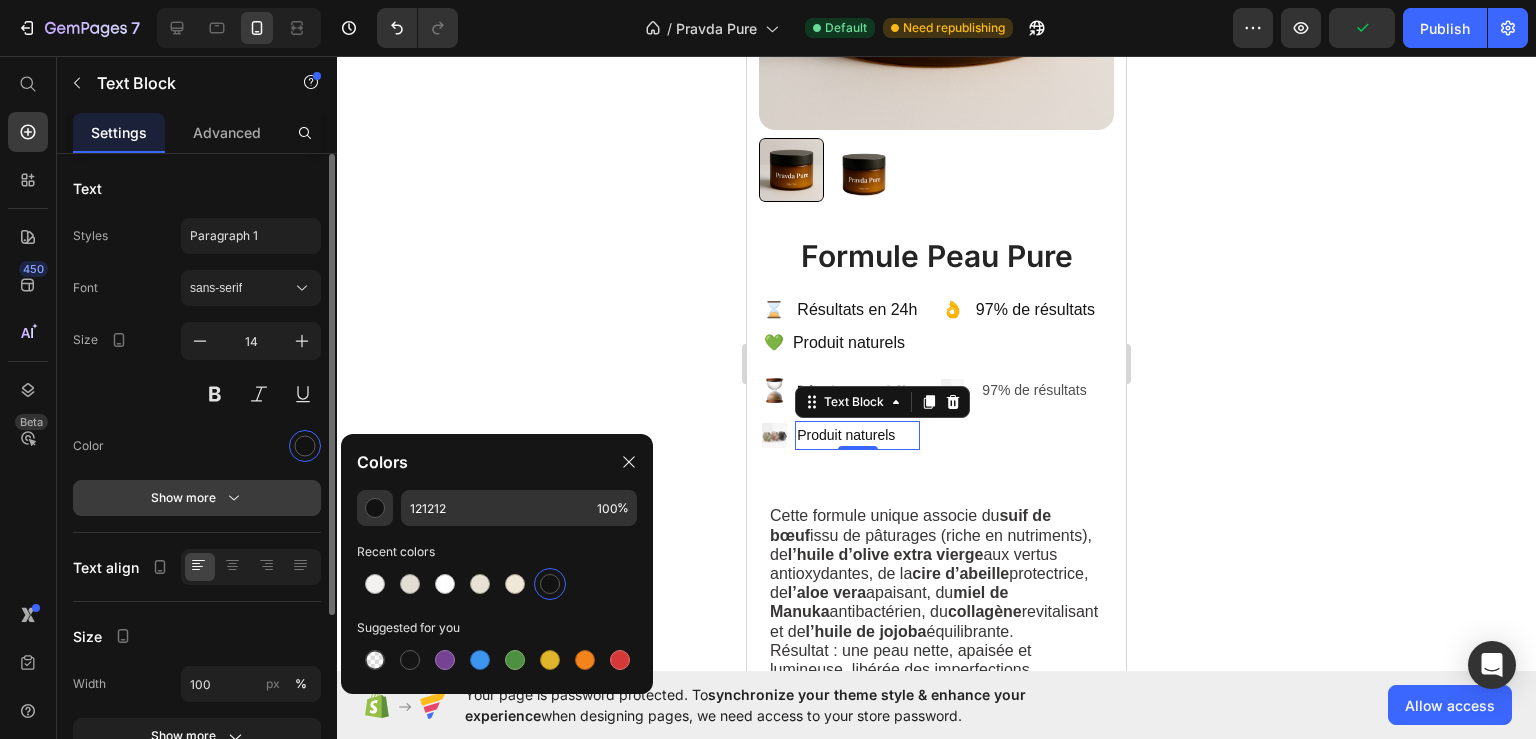 click on "Show more" at bounding box center [197, 498] 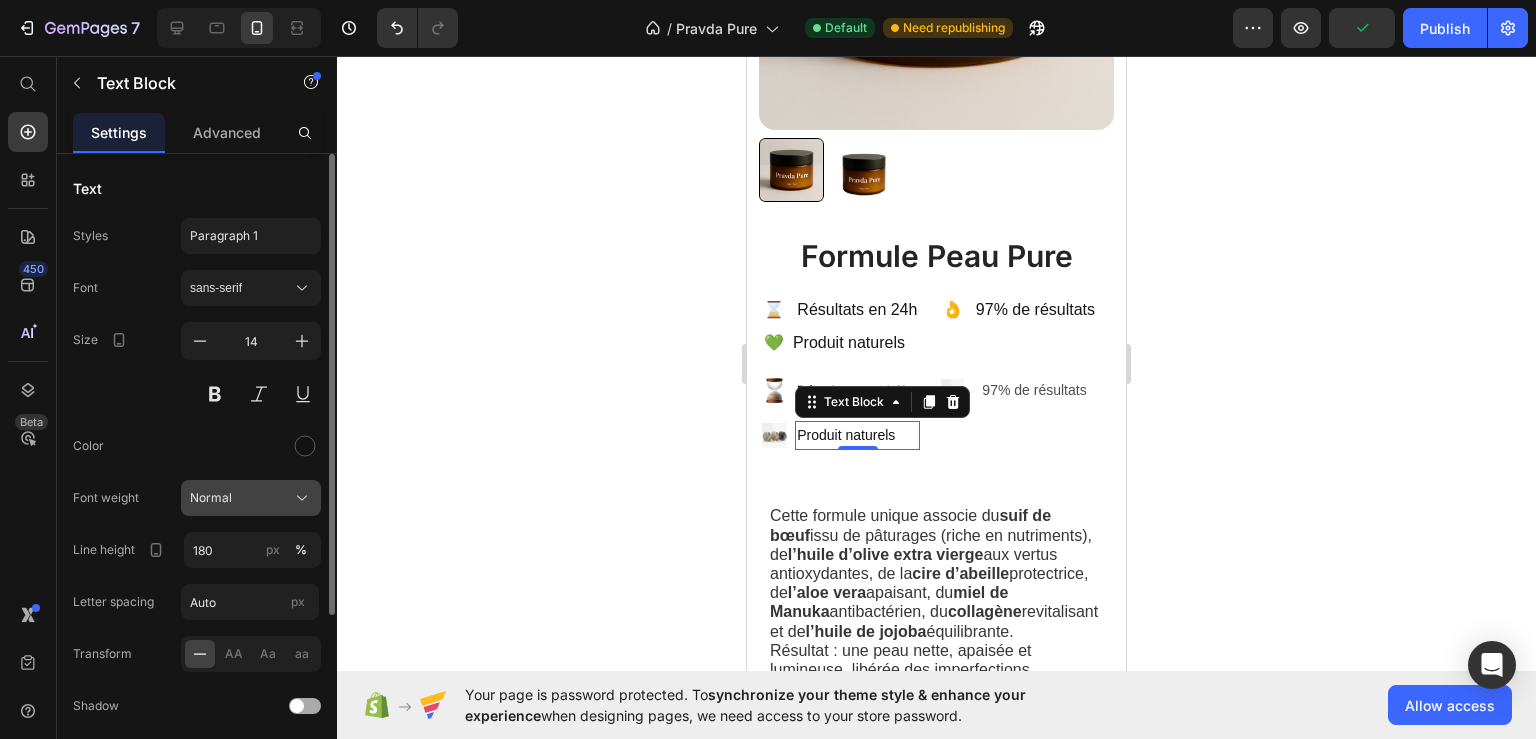 click on "Normal" at bounding box center (251, 498) 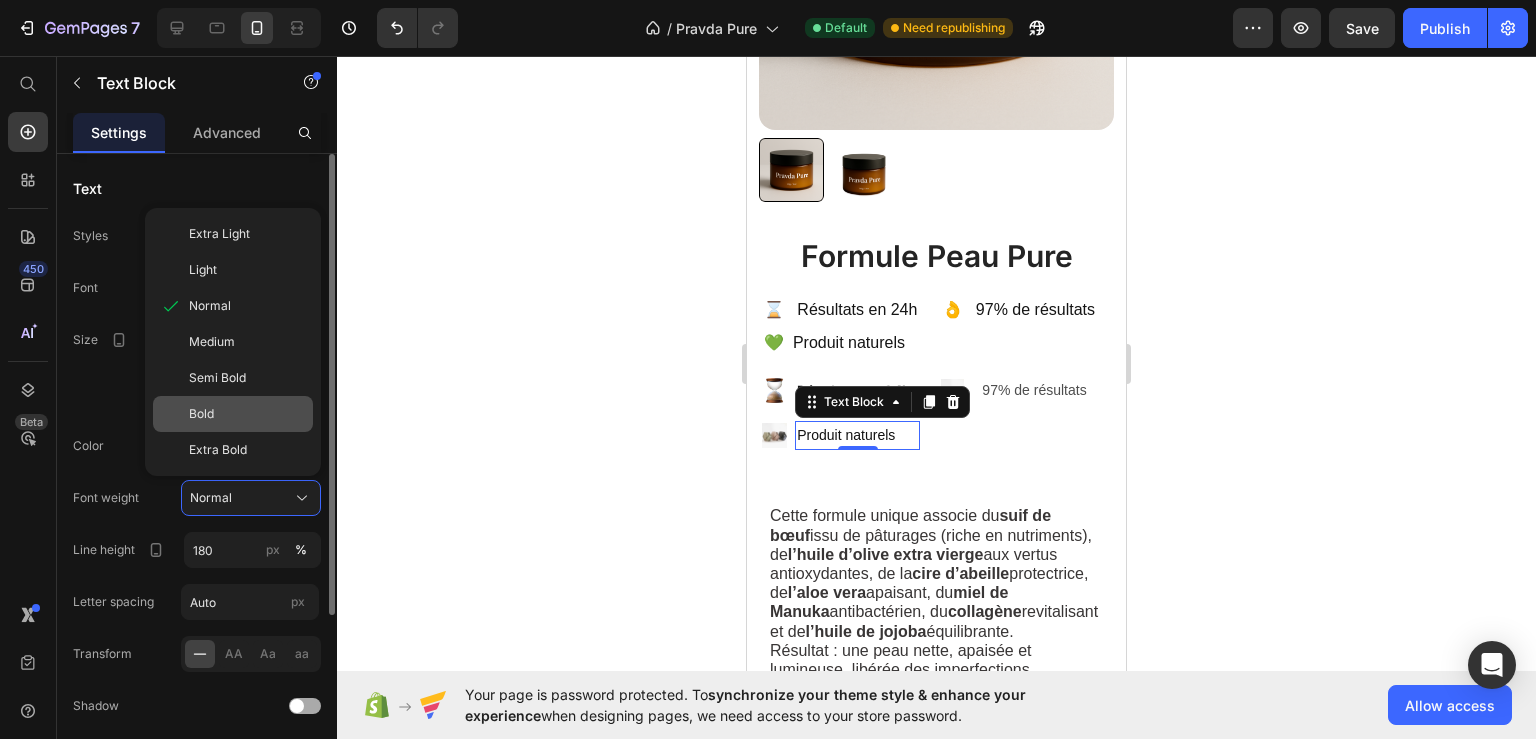 click on "Bold" 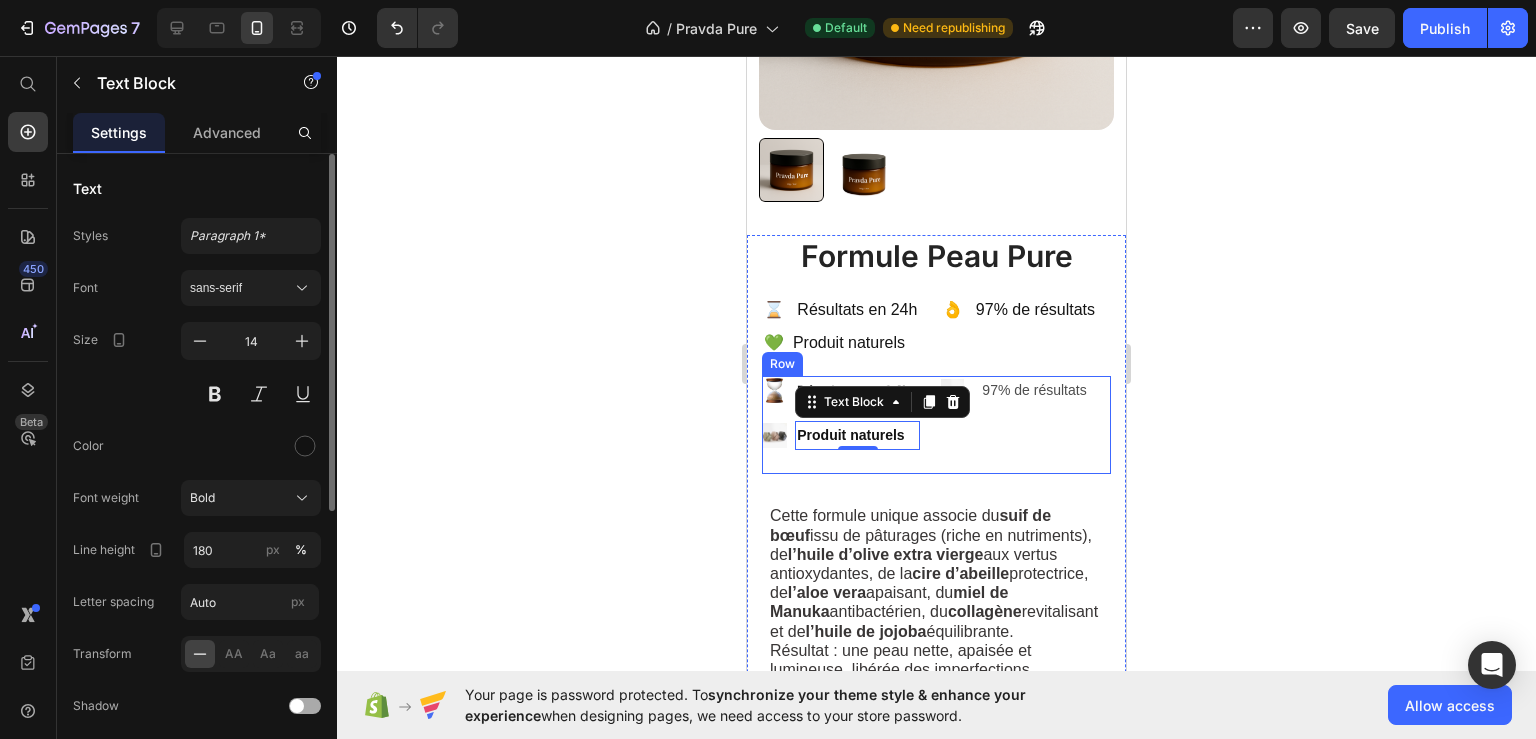 click on "97% de résultats" at bounding box center (1038, 390) 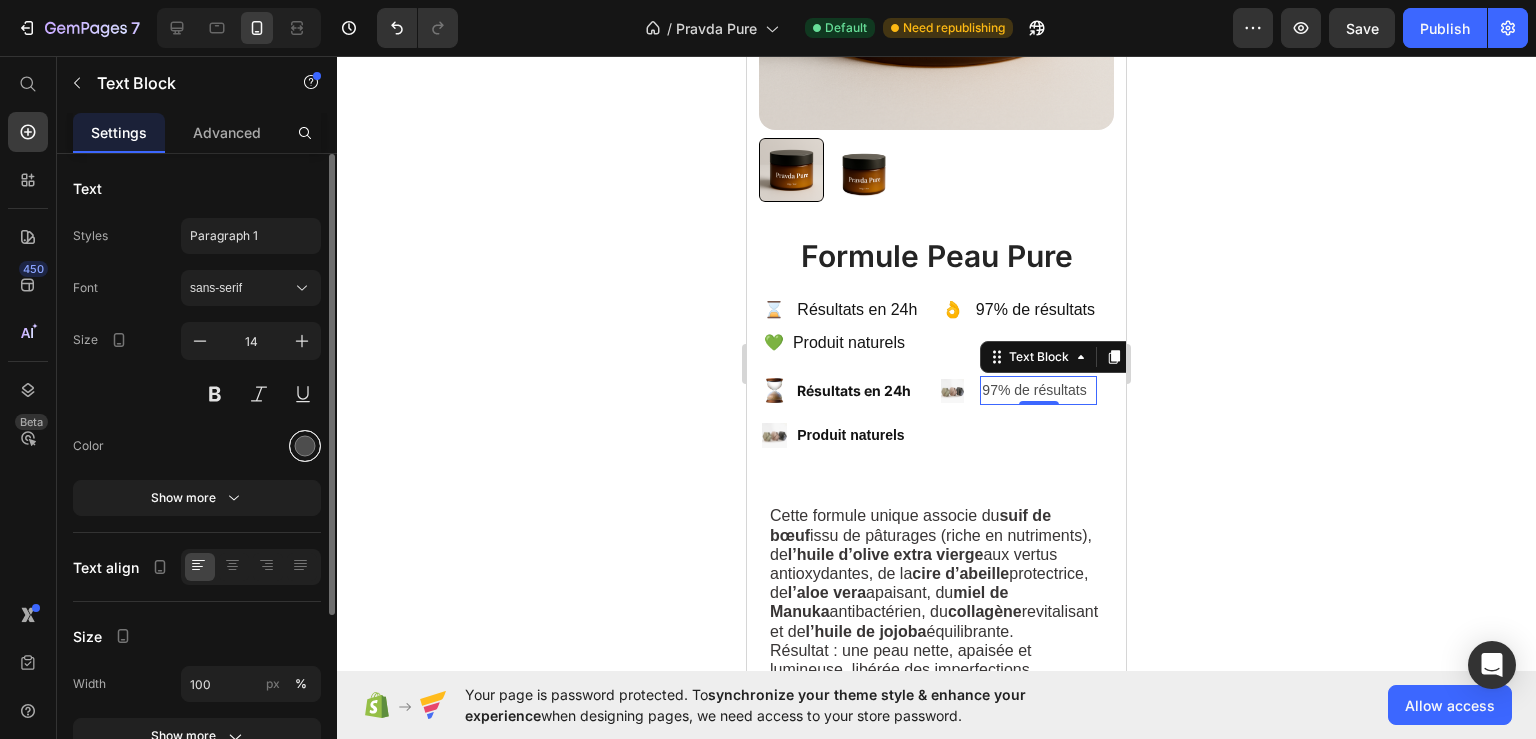 click at bounding box center (305, 446) 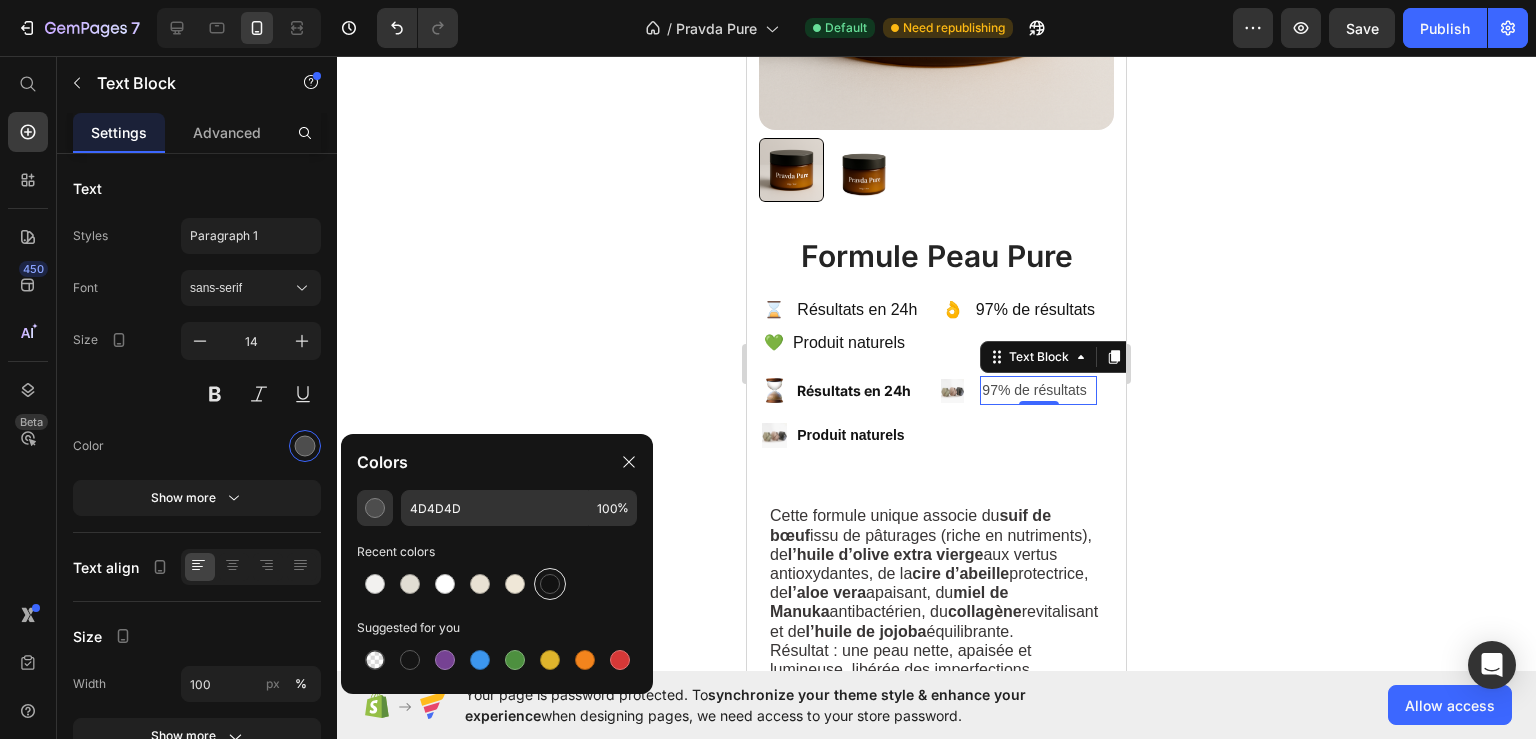 click at bounding box center [550, 584] 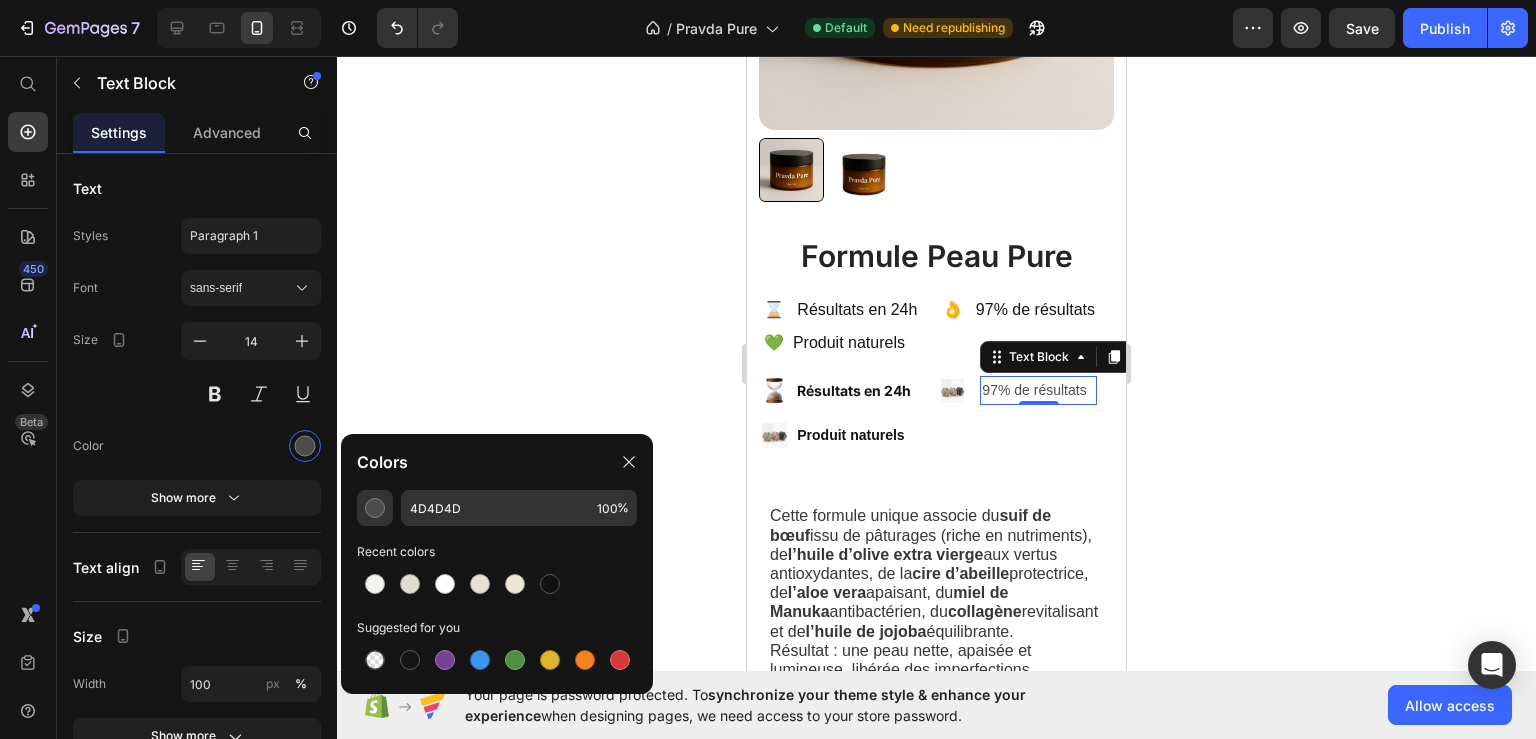 type on "121212" 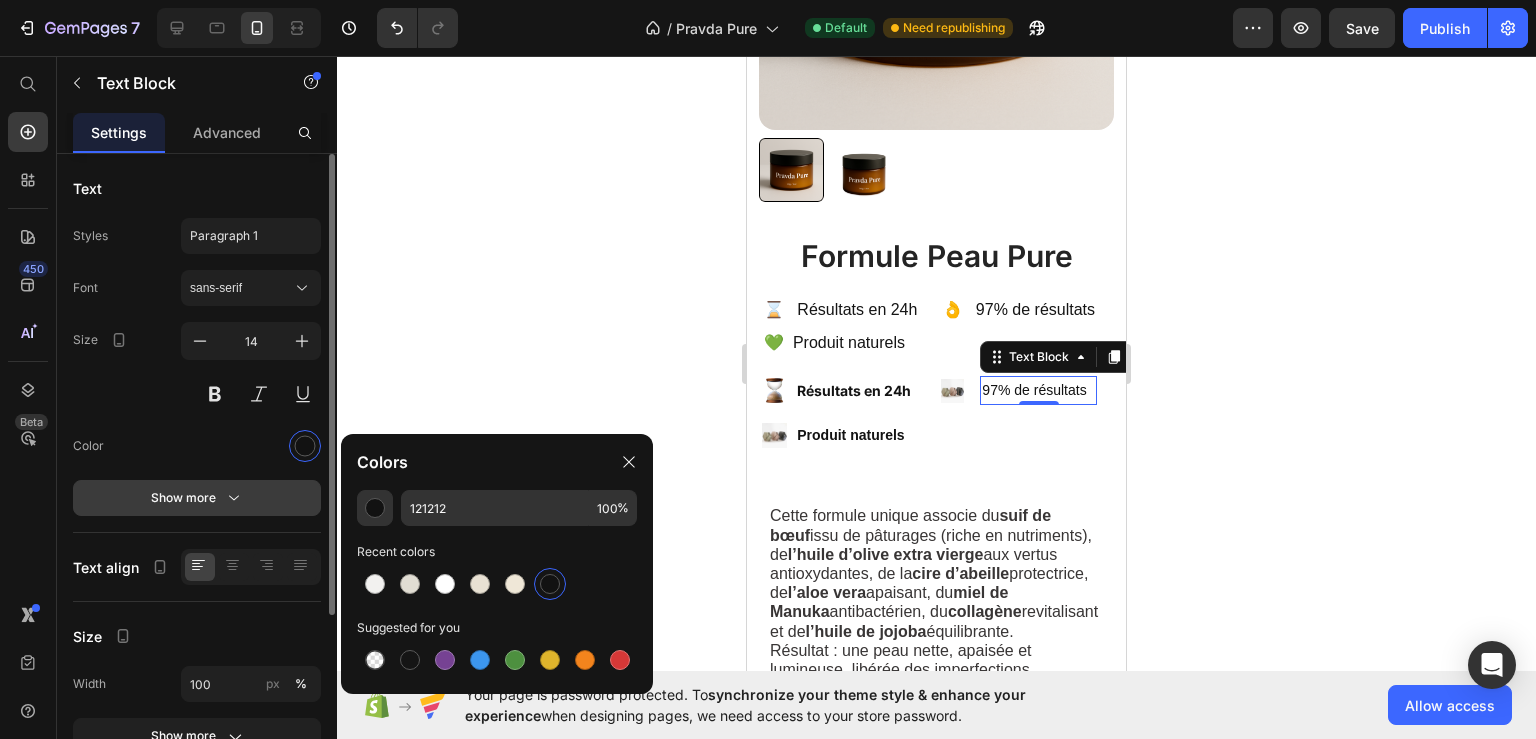 click on "Show more" at bounding box center [197, 498] 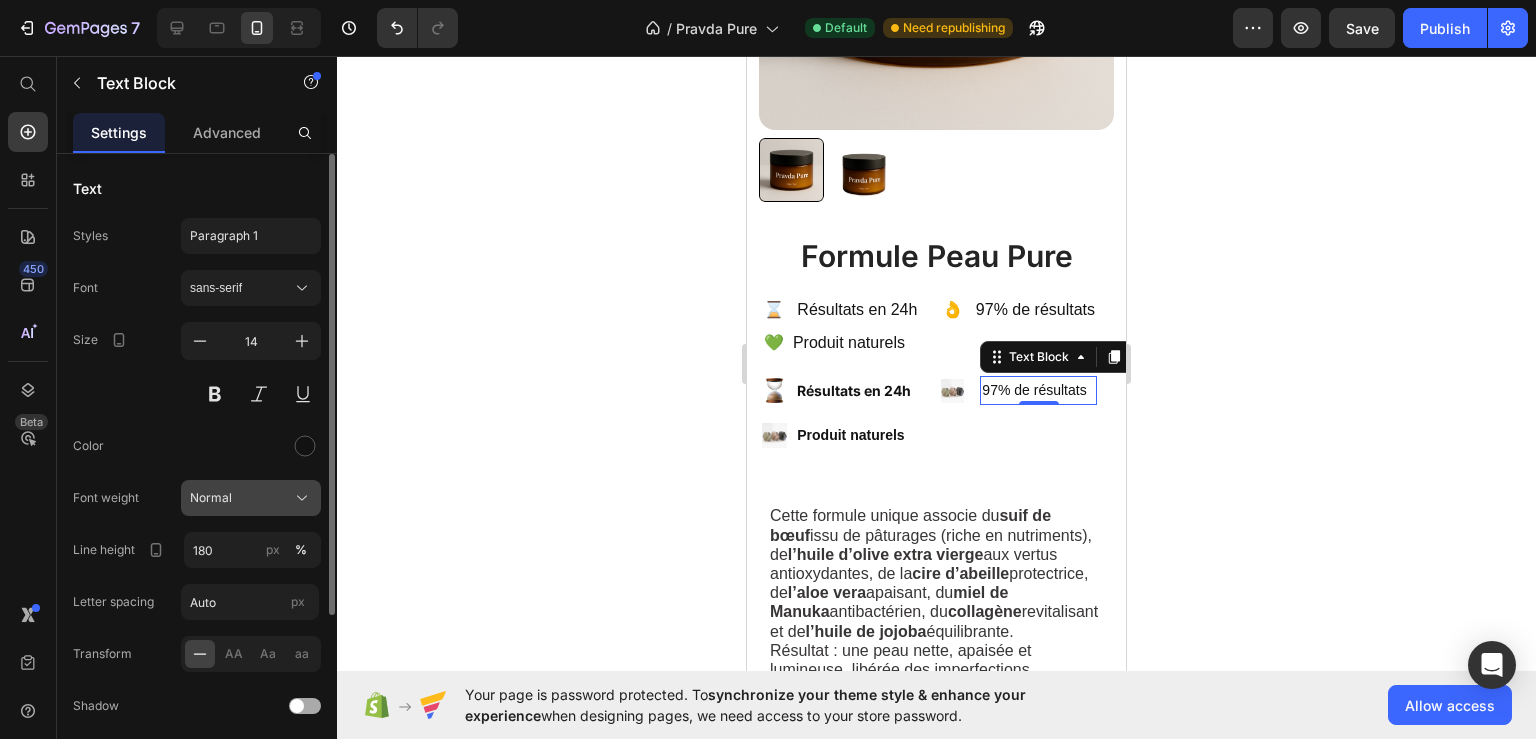 click on "Normal" at bounding box center (251, 498) 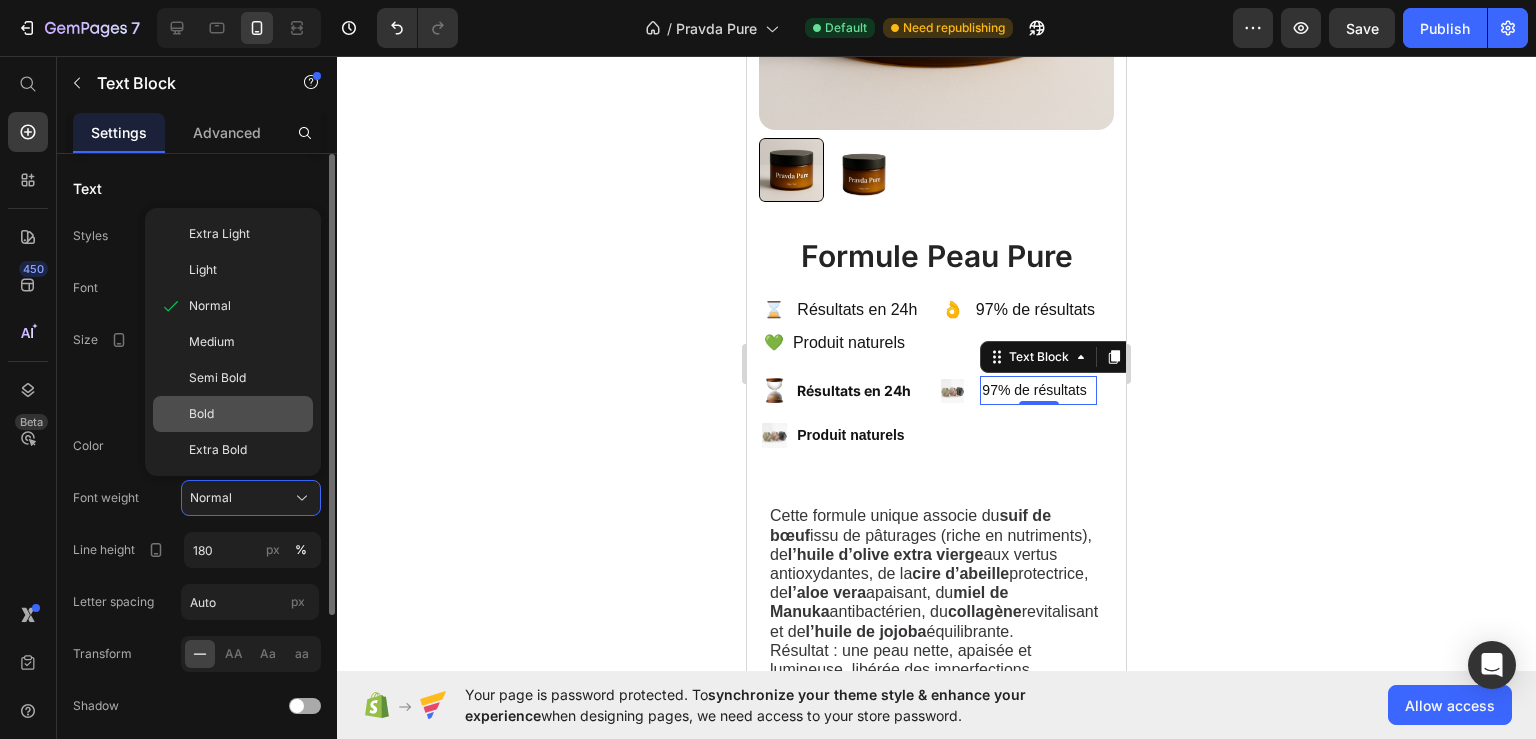 click on "Bold" at bounding box center [247, 414] 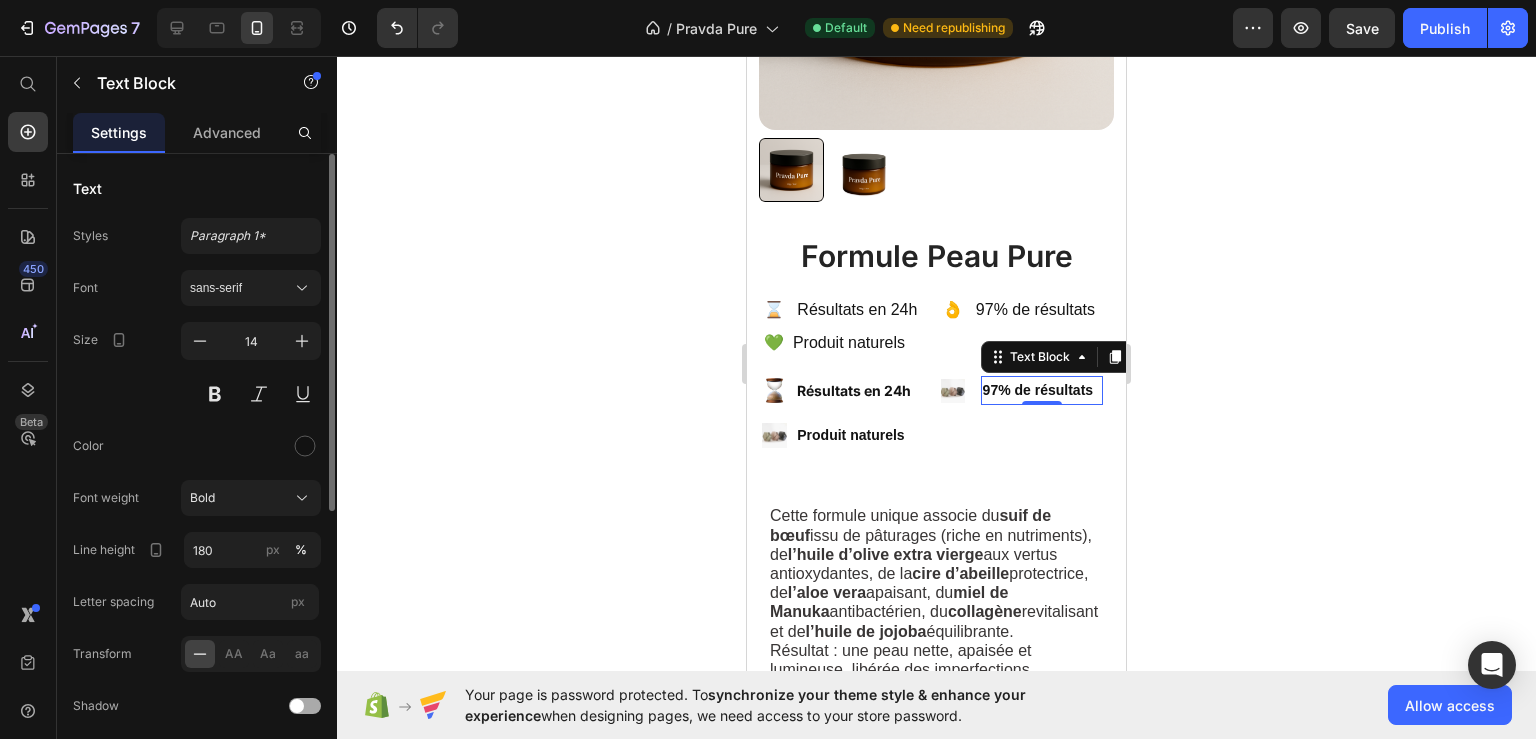 click 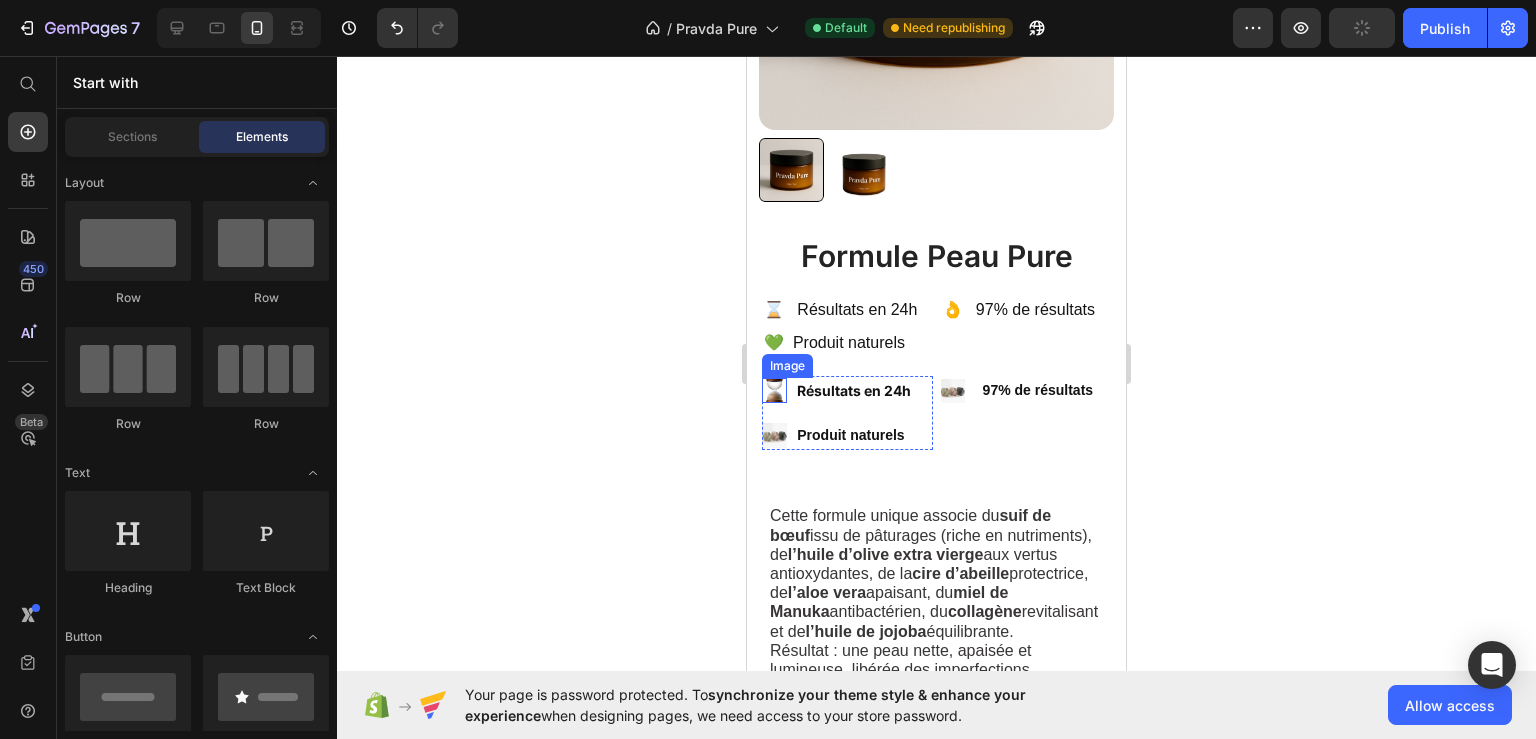 click at bounding box center (774, 390) 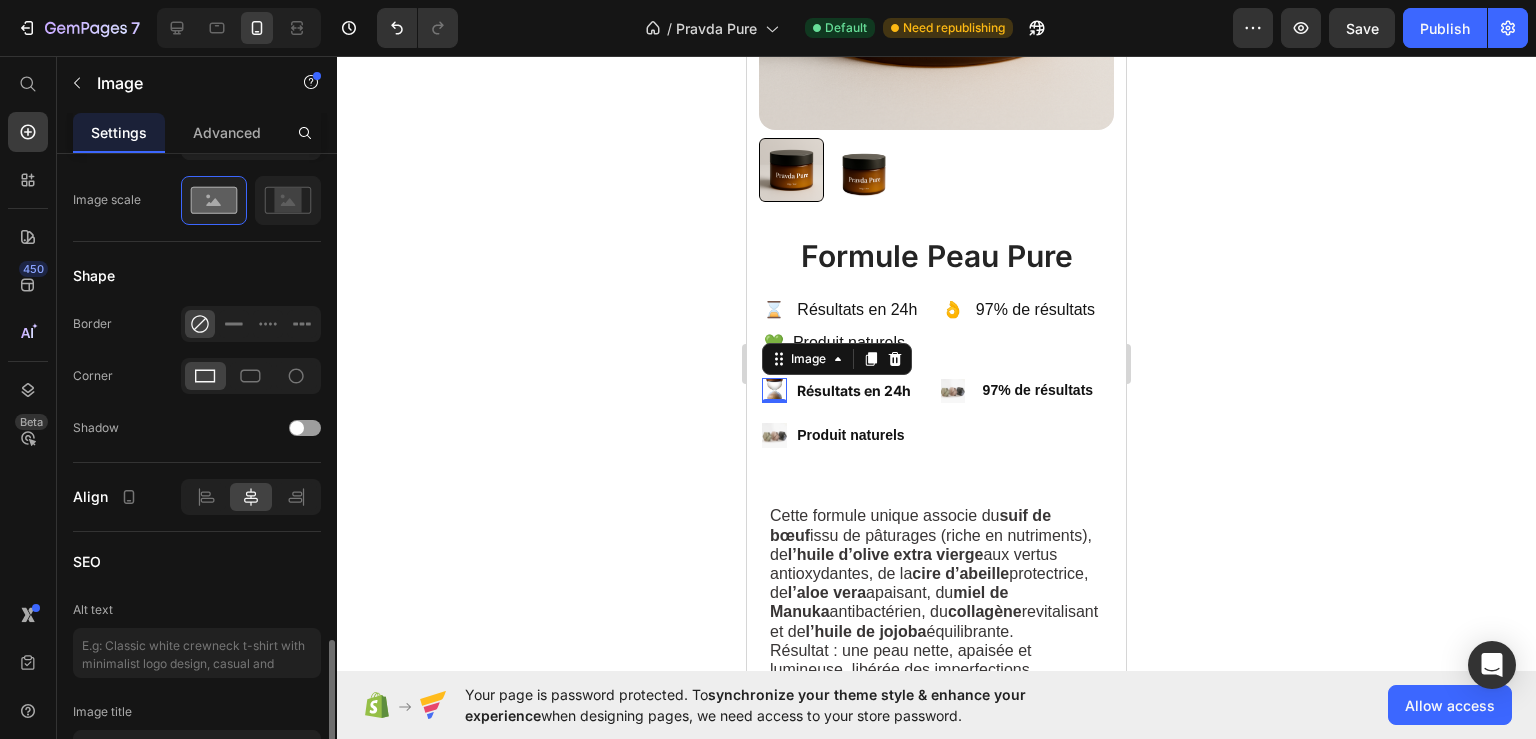 scroll, scrollTop: 872, scrollLeft: 0, axis: vertical 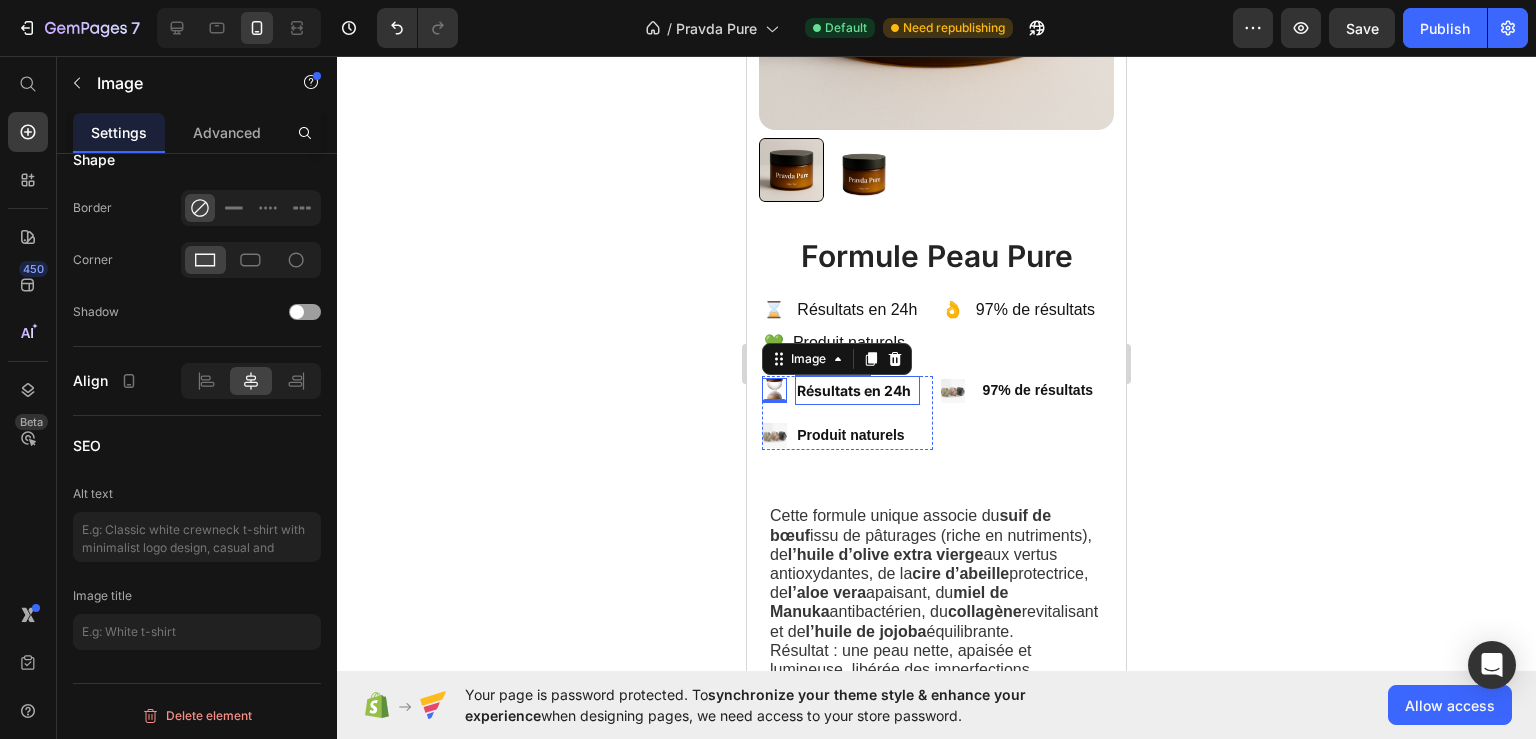 click on "Résultats en 24h" at bounding box center (857, 390) 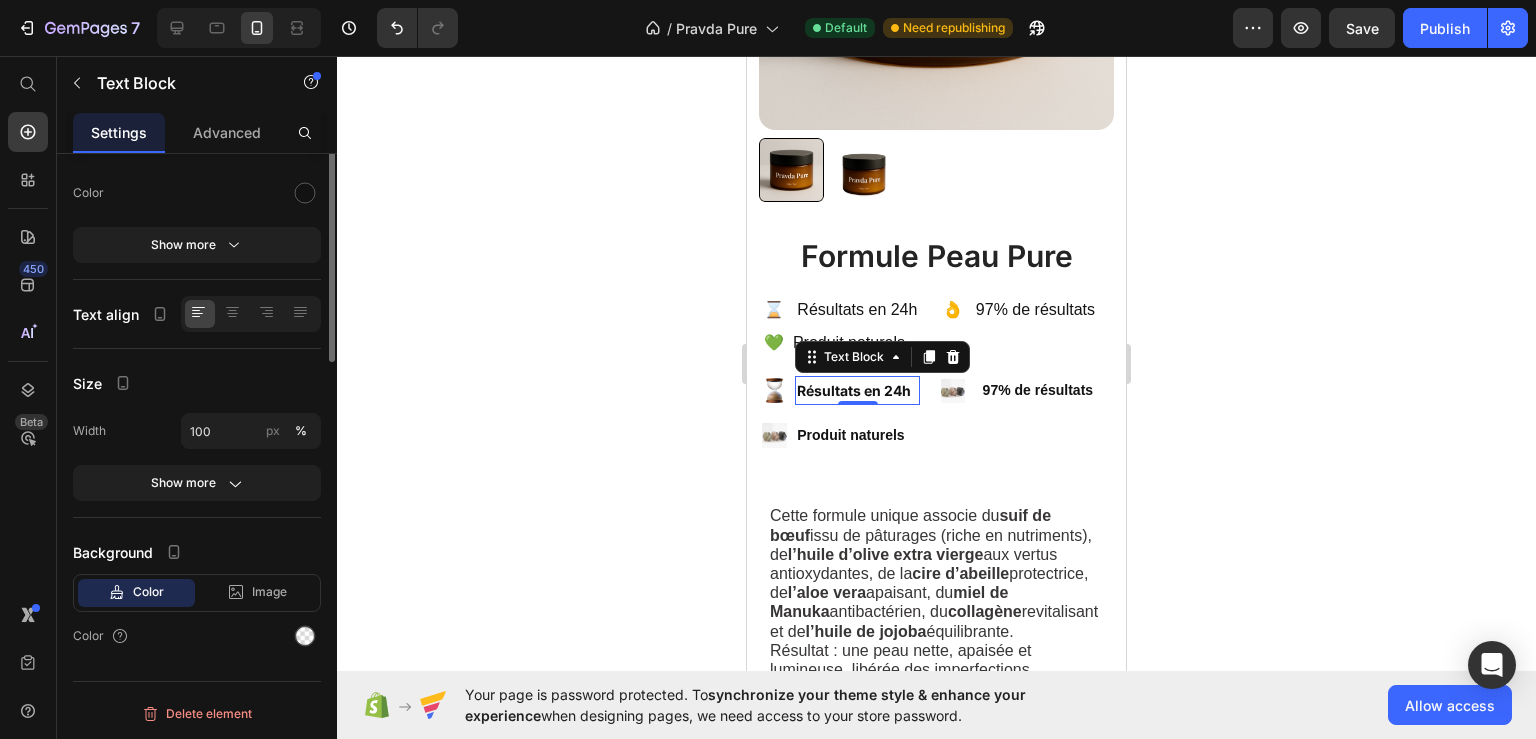 scroll, scrollTop: 0, scrollLeft: 0, axis: both 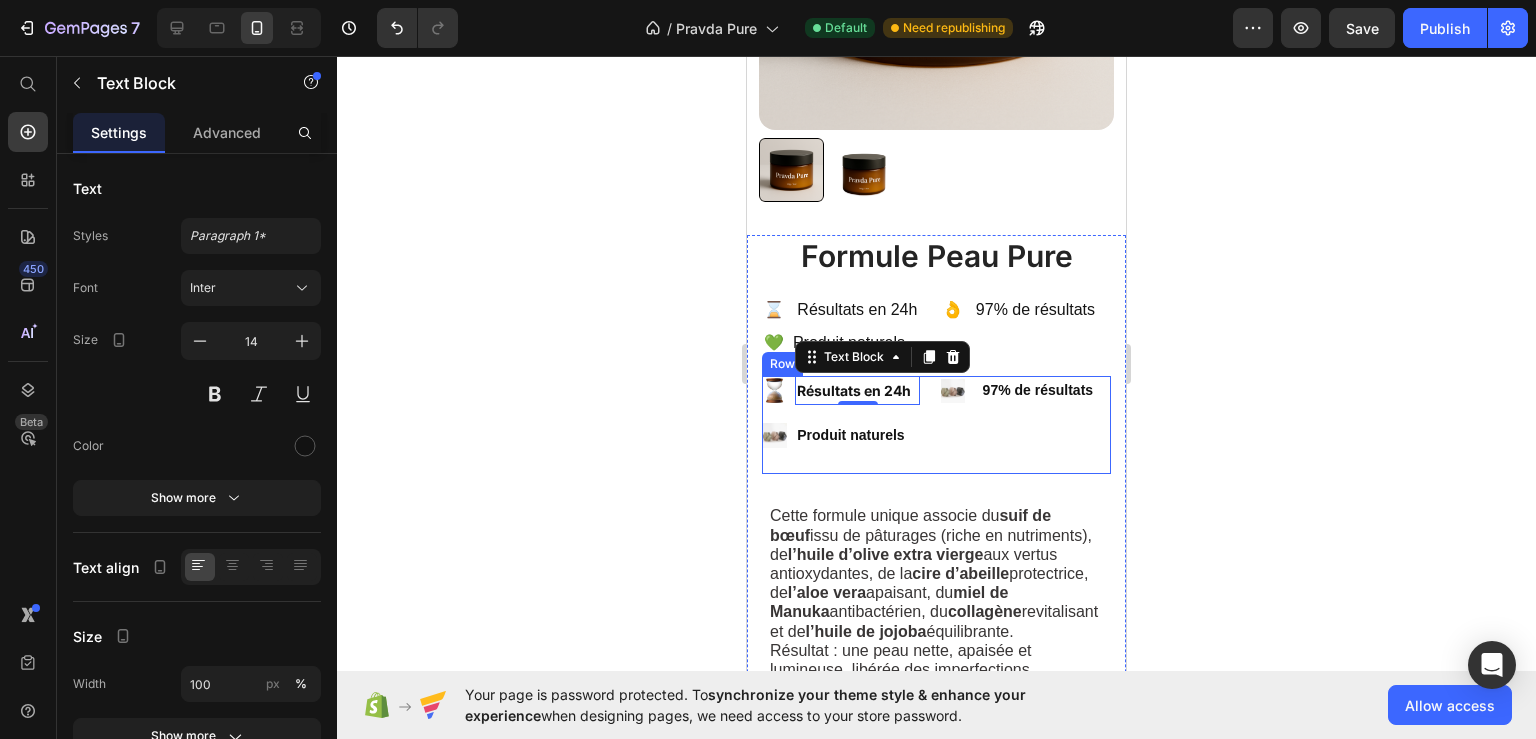 click on "Image 97% de résultats Text Block Advanced List" at bounding box center [1026, 425] 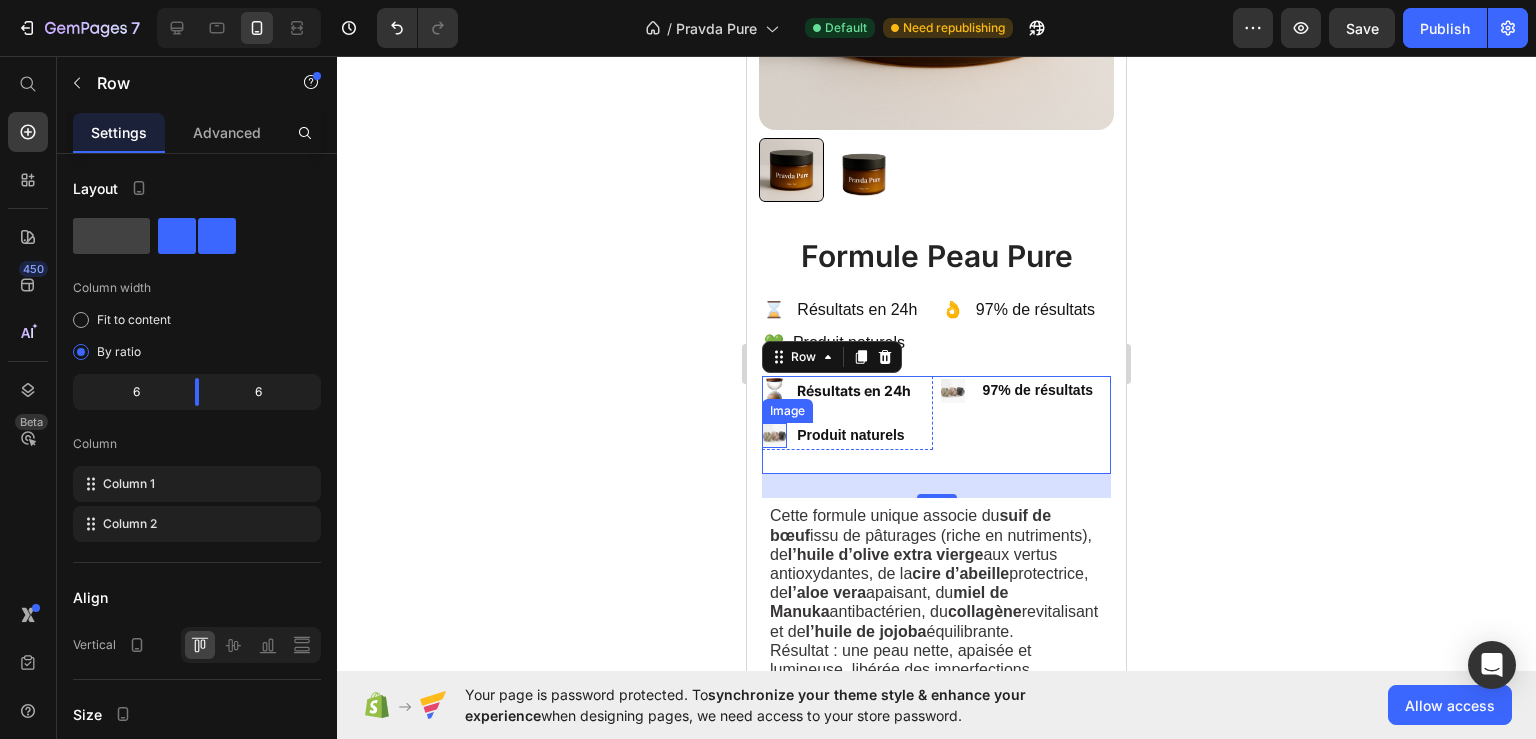 click at bounding box center (774, 435) 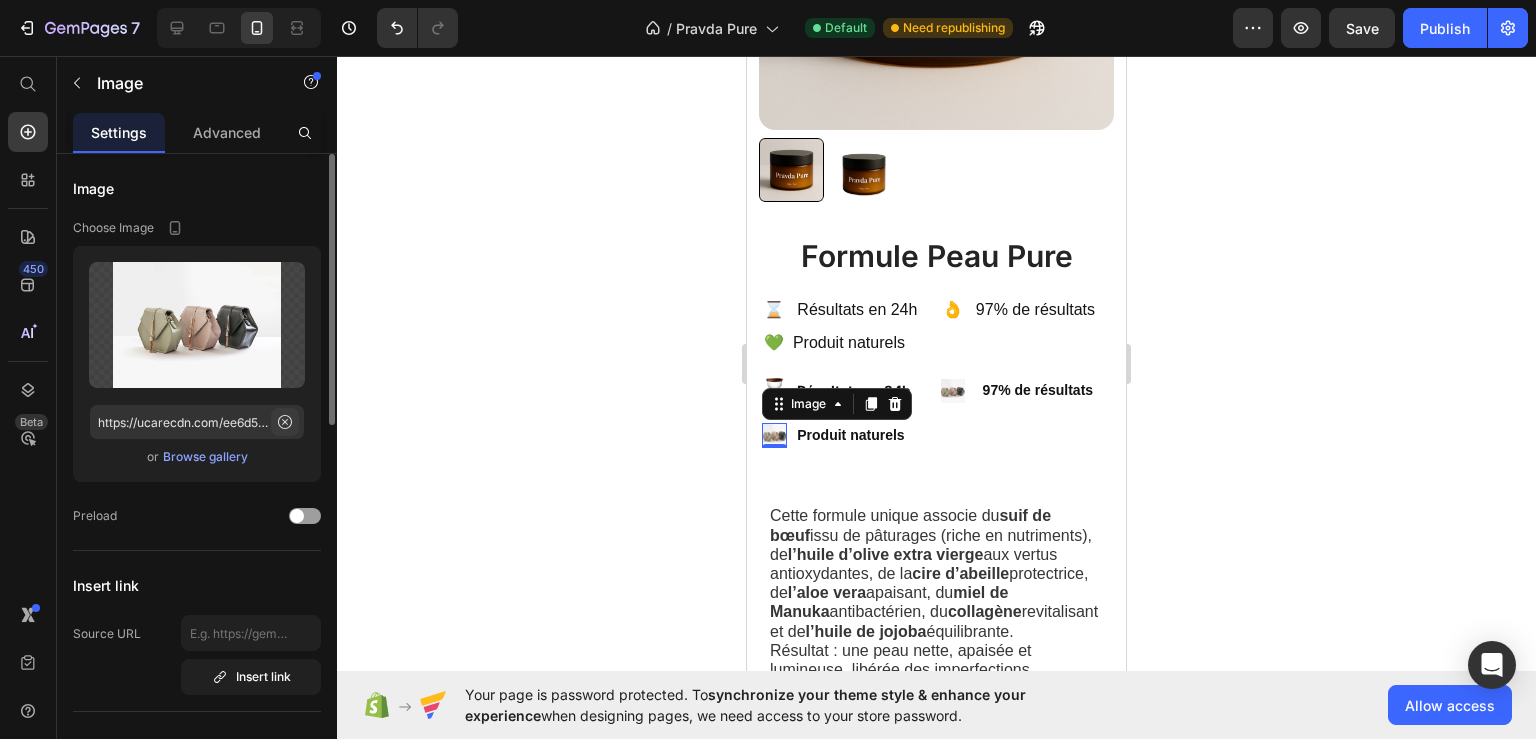 click 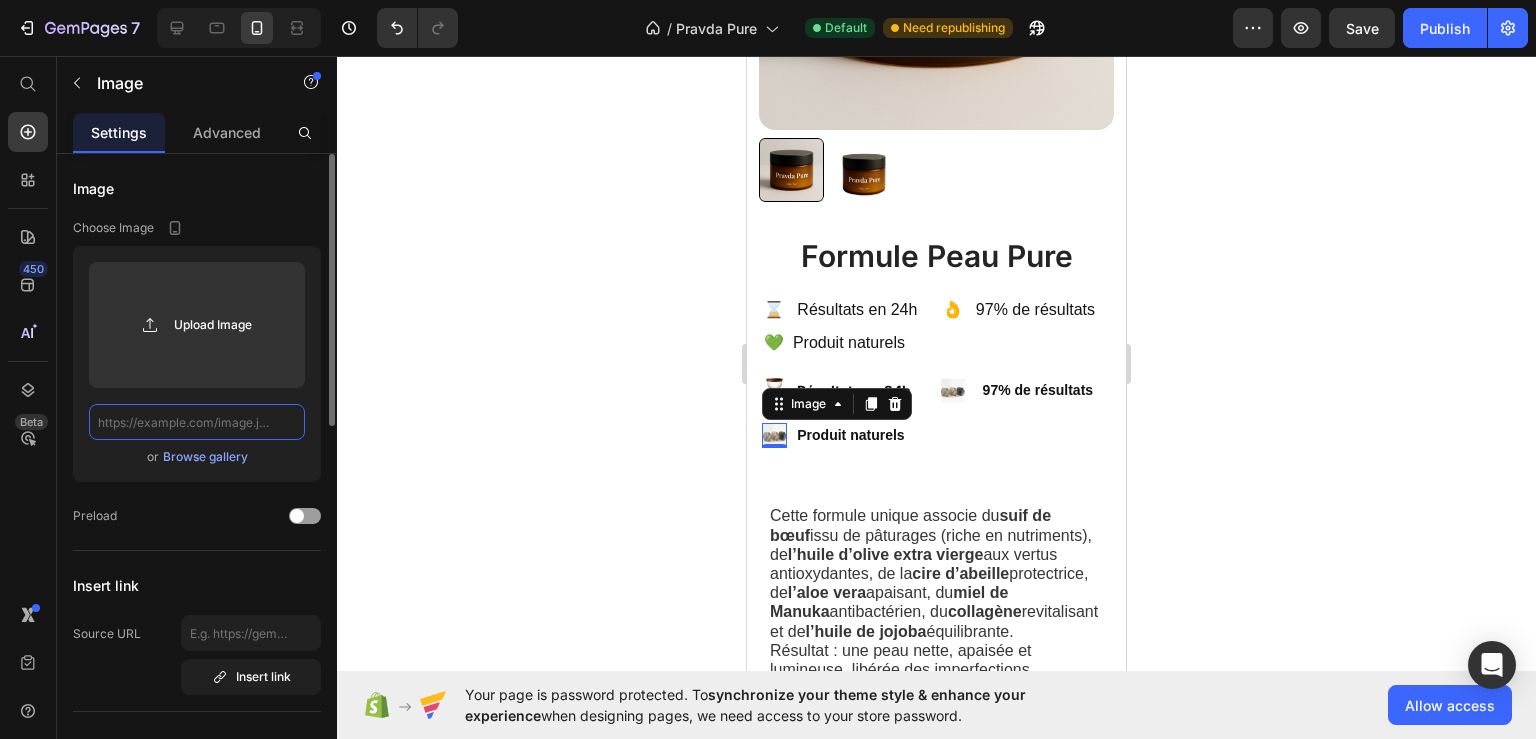click 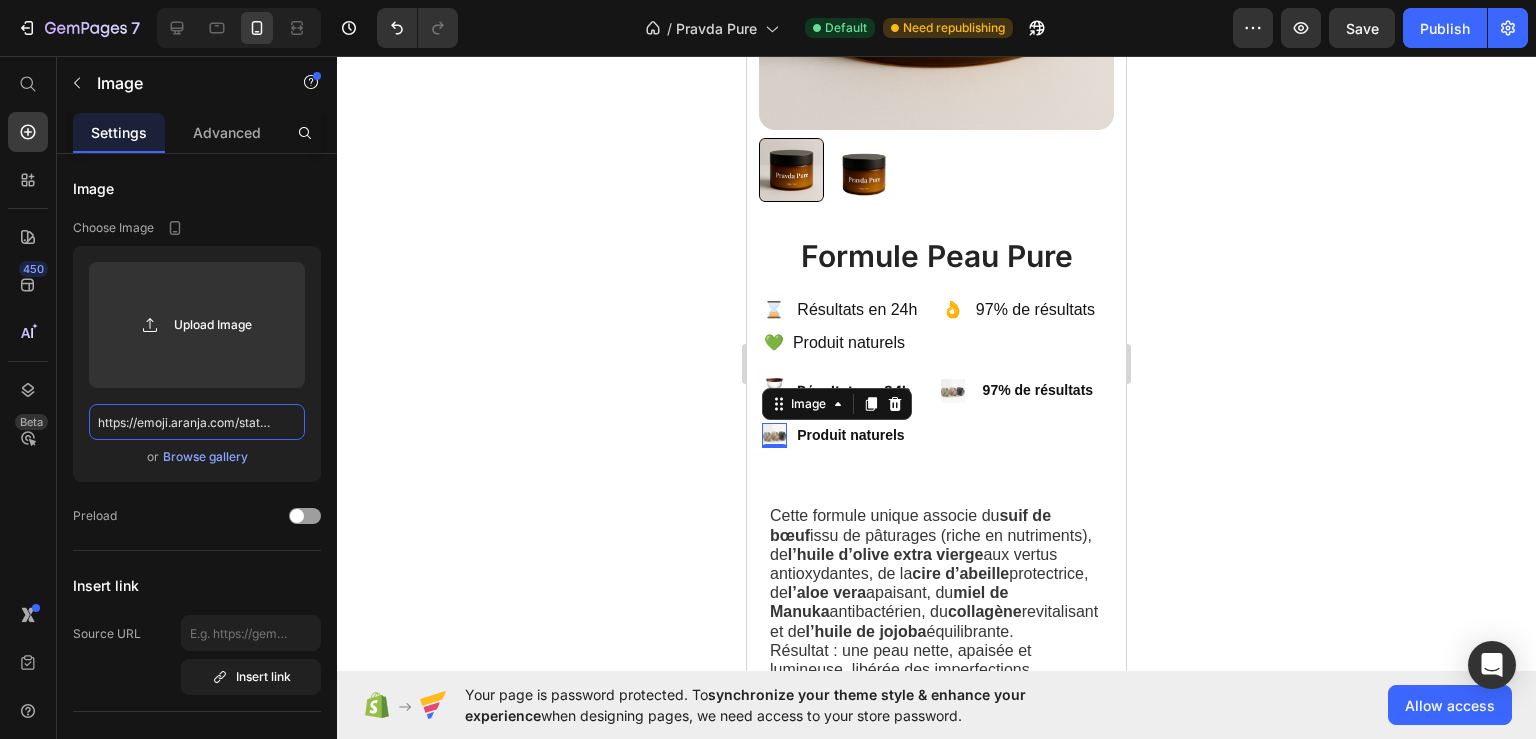 scroll, scrollTop: 0, scrollLeft: 210, axis: horizontal 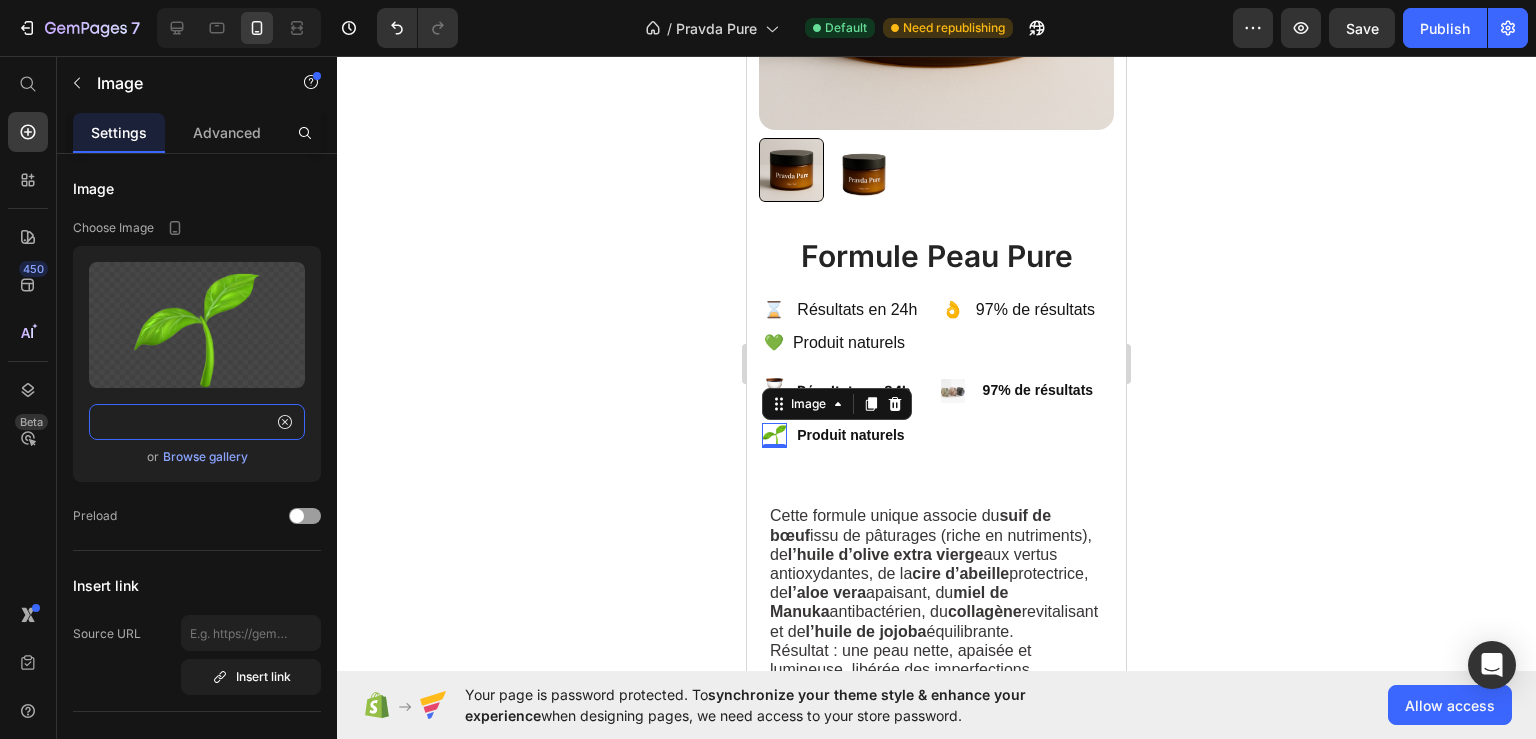 type on "https://emoji.aranja.com/static/emoji-data/img-apple-160/1f331.png" 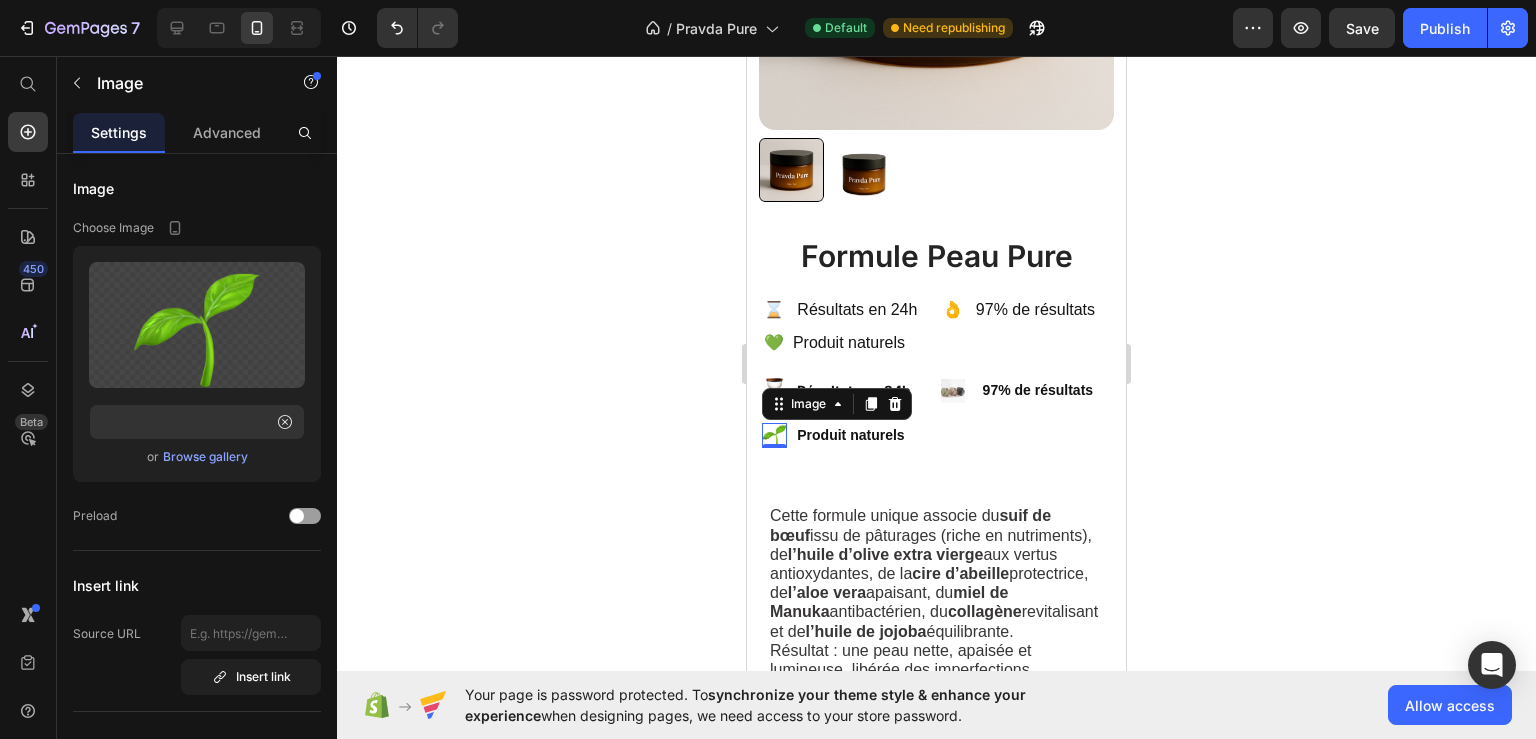 click 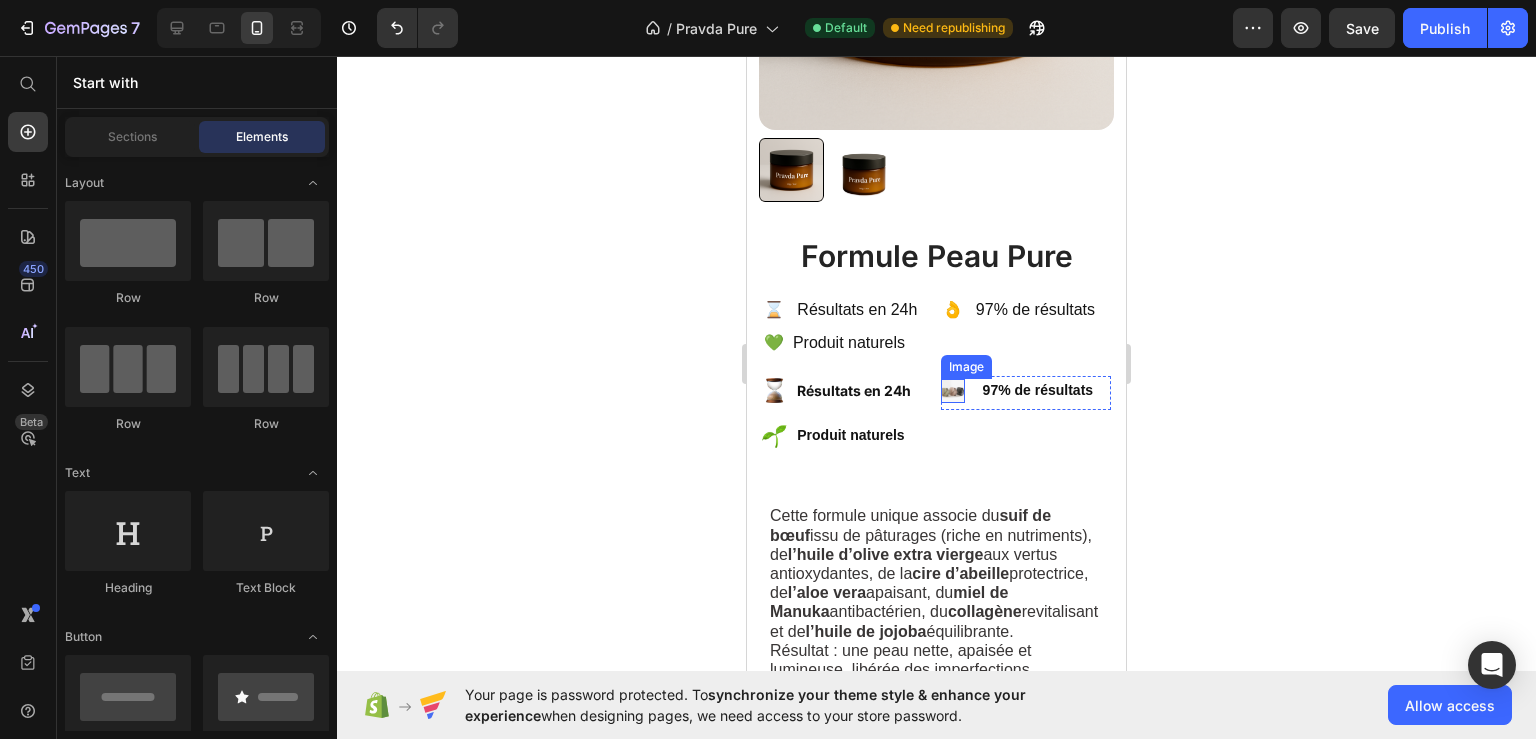 click at bounding box center (953, 391) 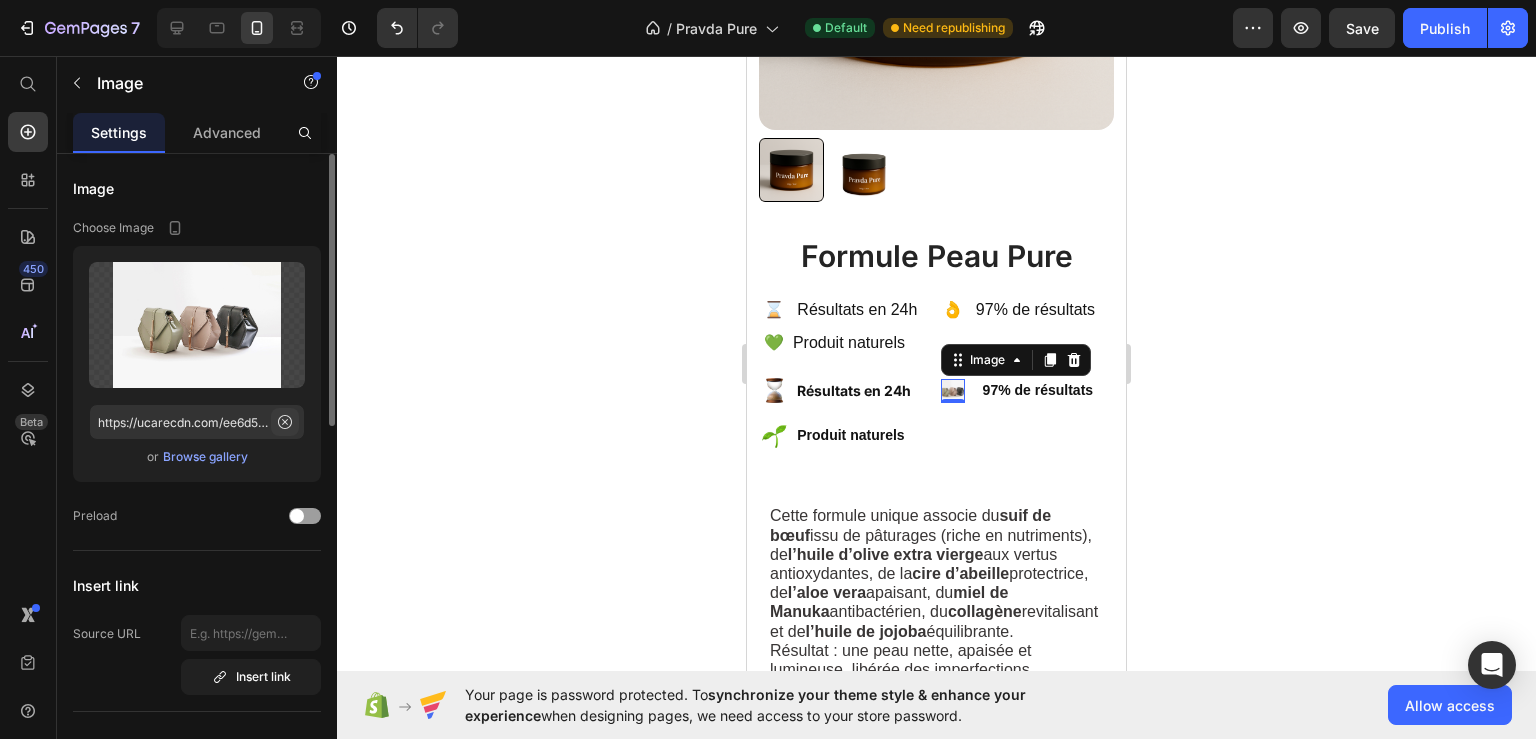click 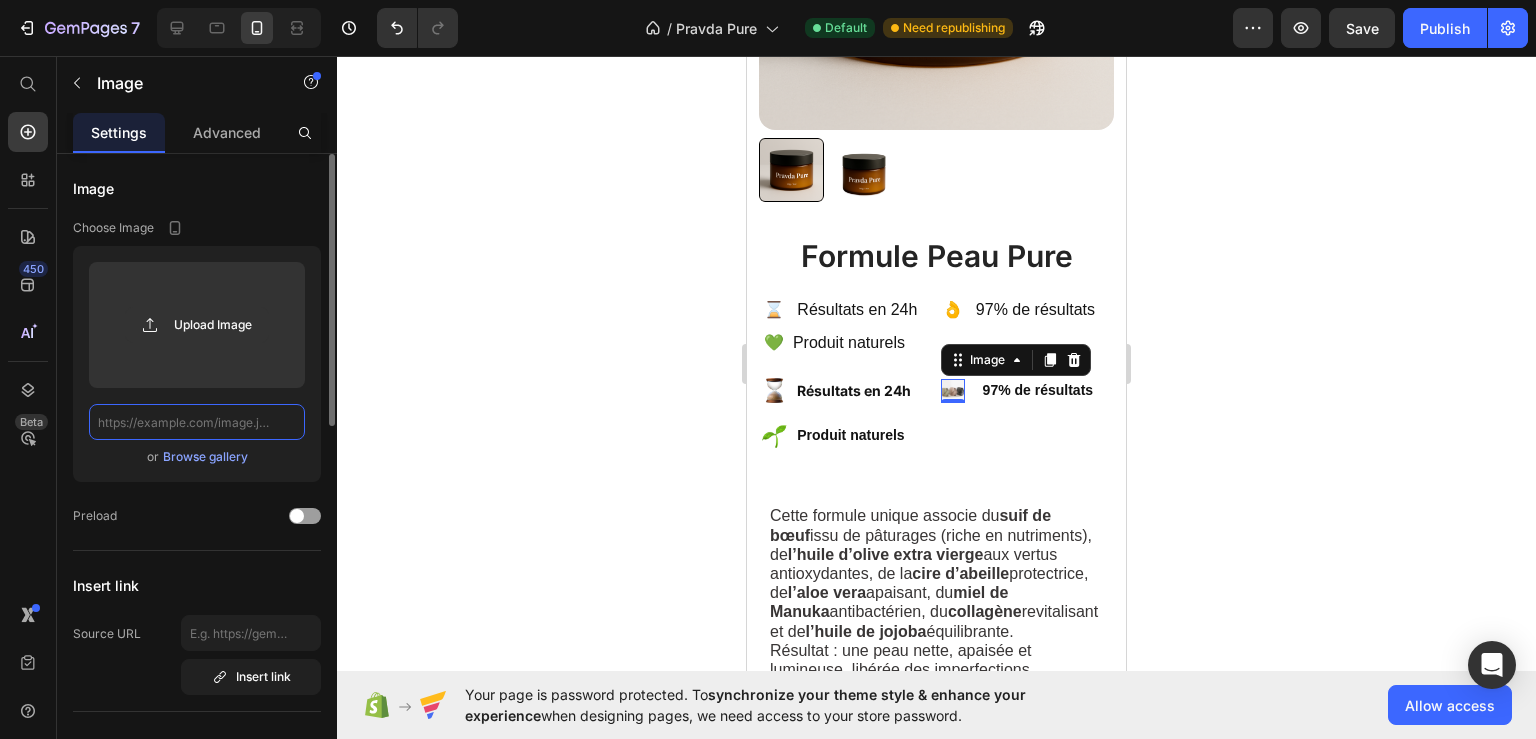 click 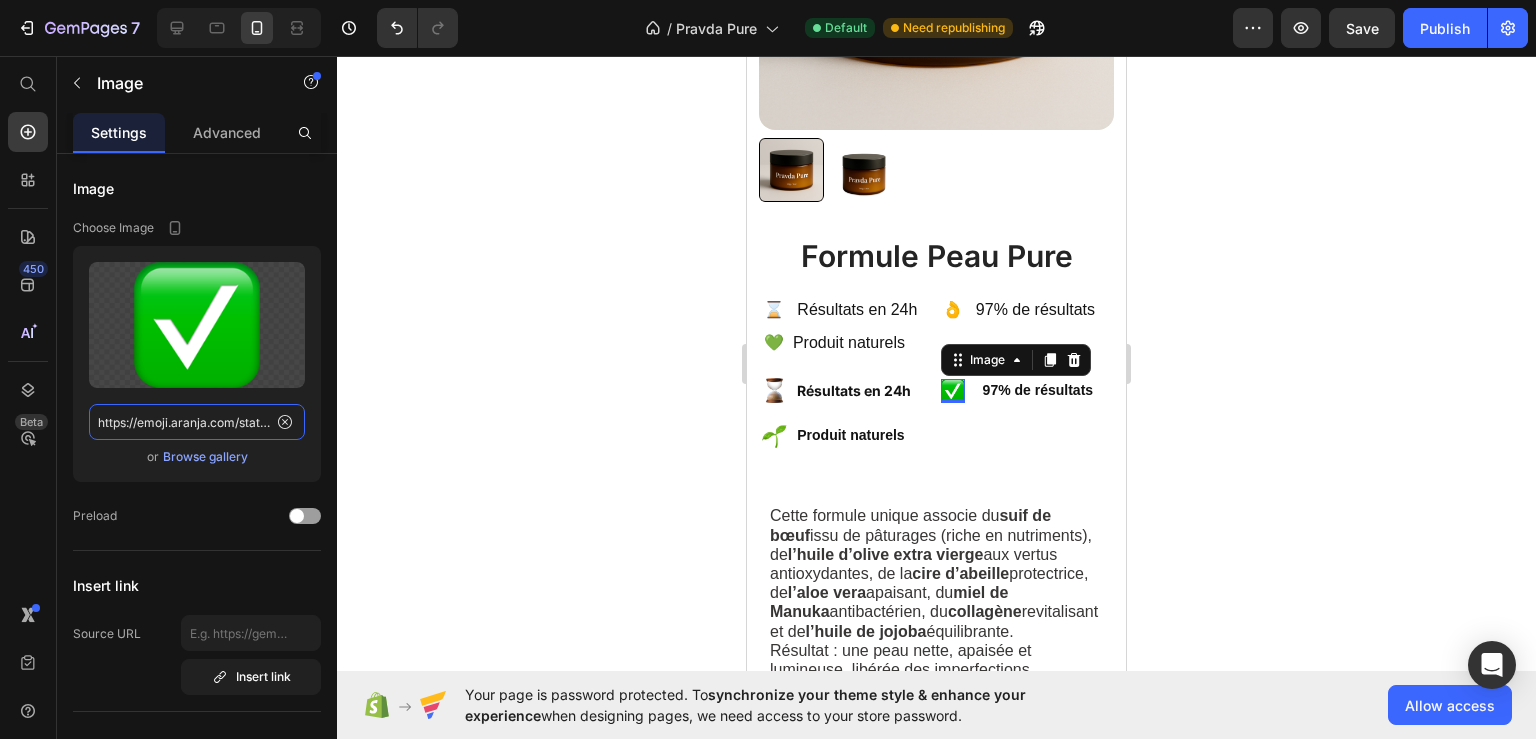 scroll, scrollTop: 0, scrollLeft: 209, axis: horizontal 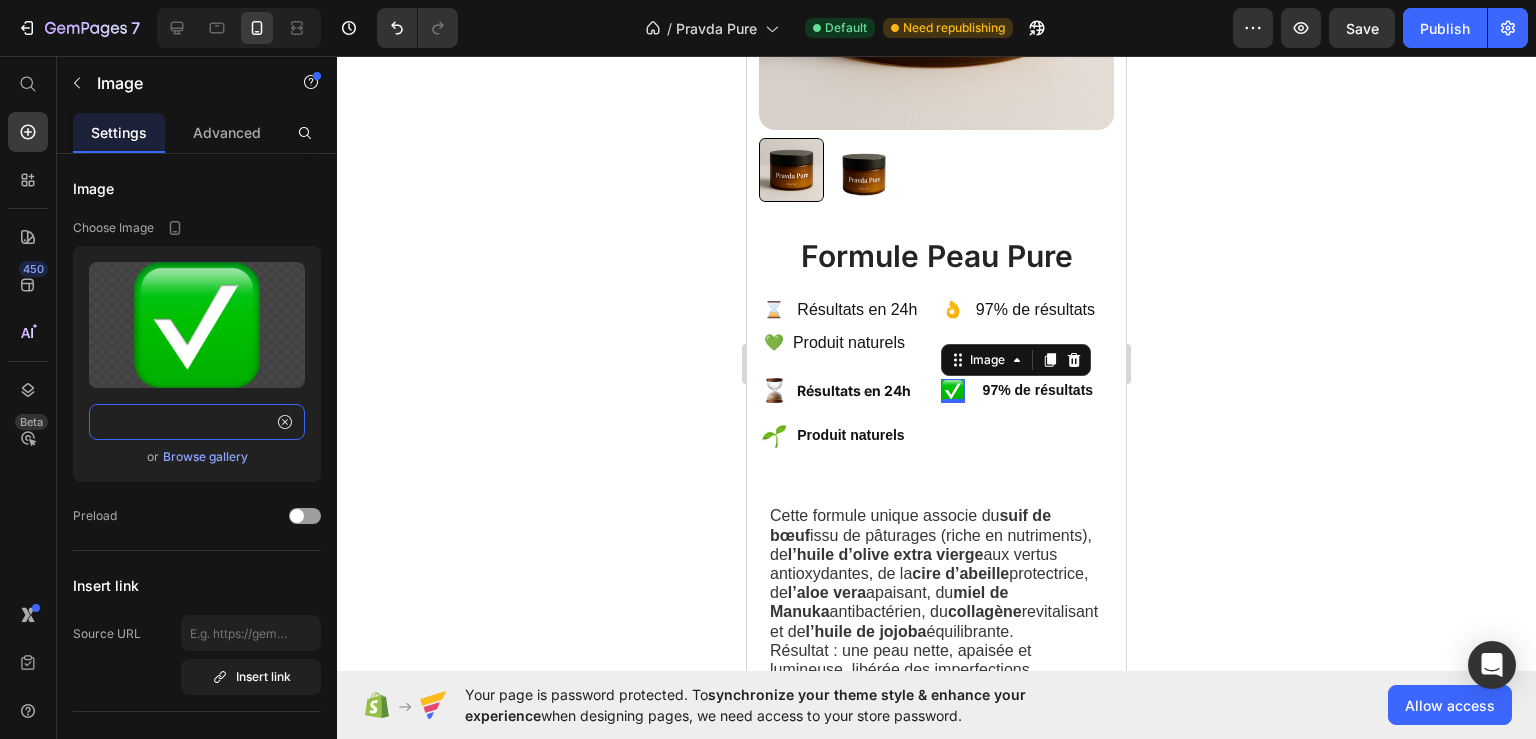 type on "https://emoji.aranja.com/static/emoji-data/img-apple-160/2705.png" 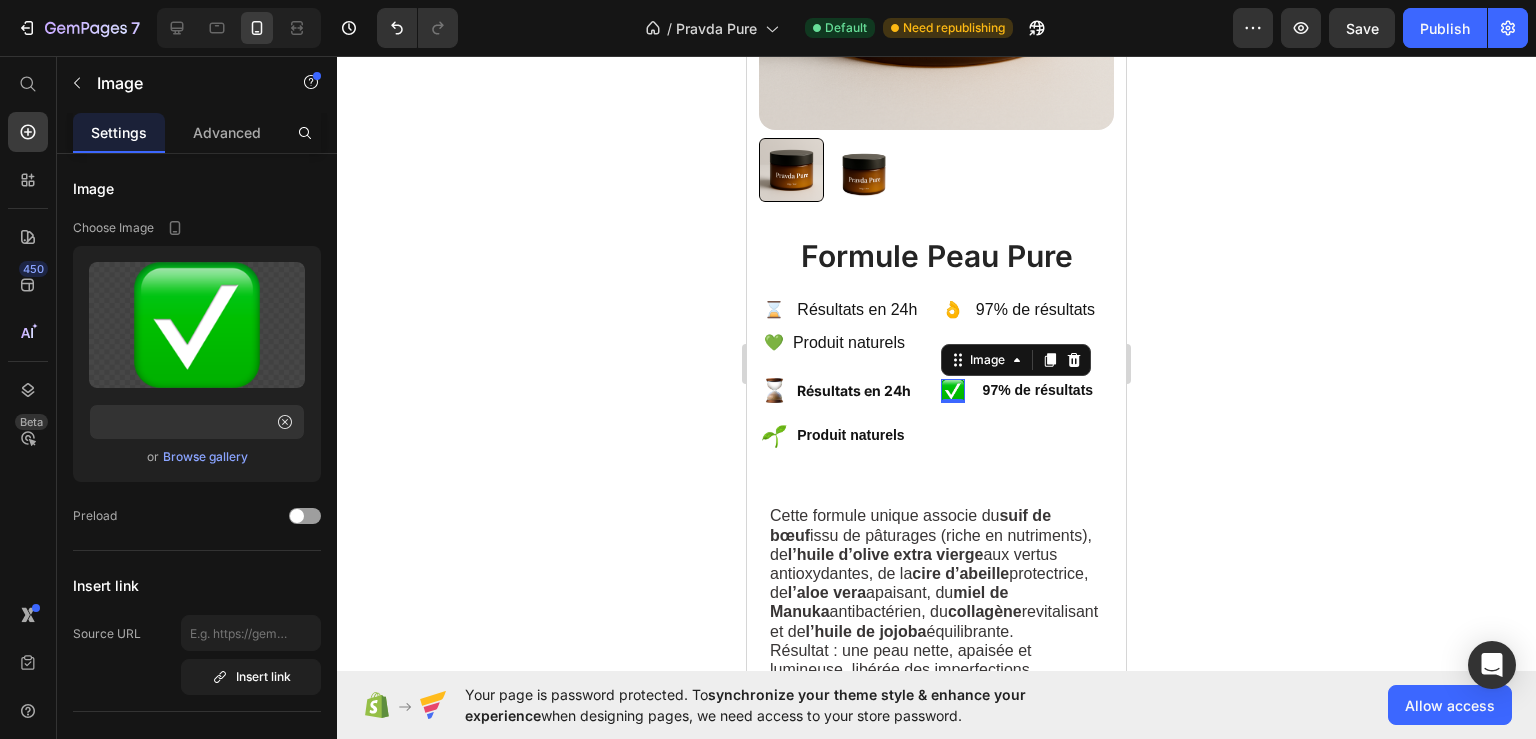 click 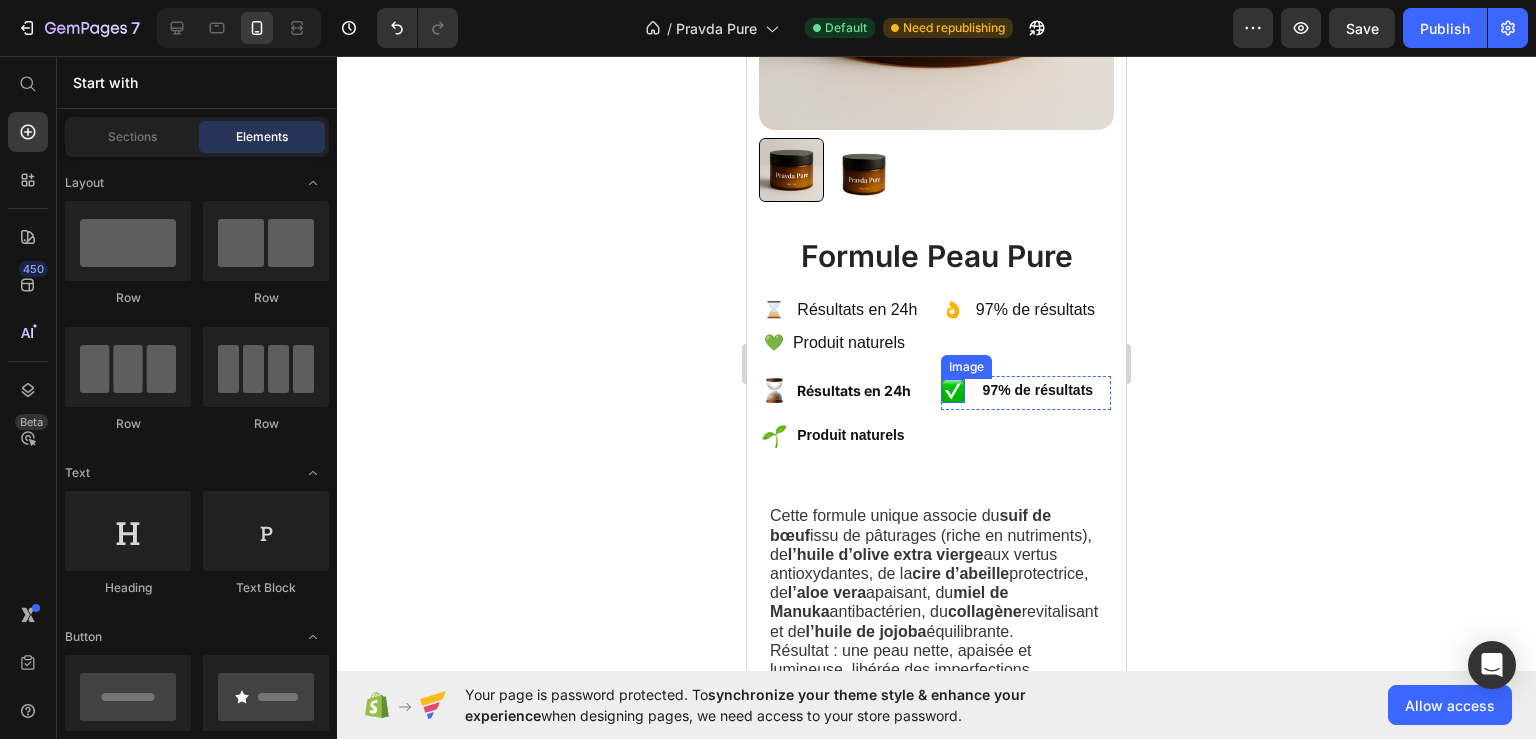 click at bounding box center (953, 391) 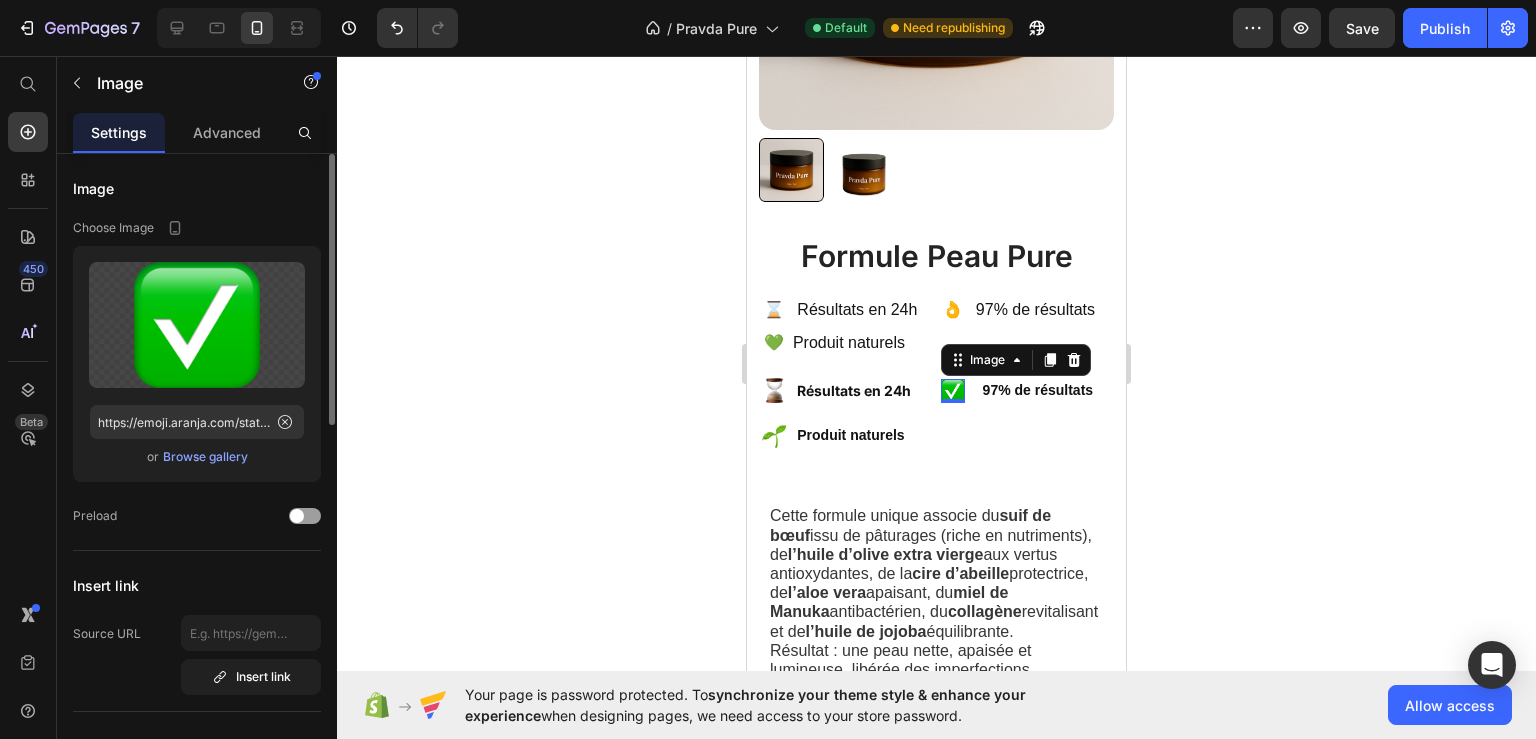 scroll, scrollTop: 540, scrollLeft: 0, axis: vertical 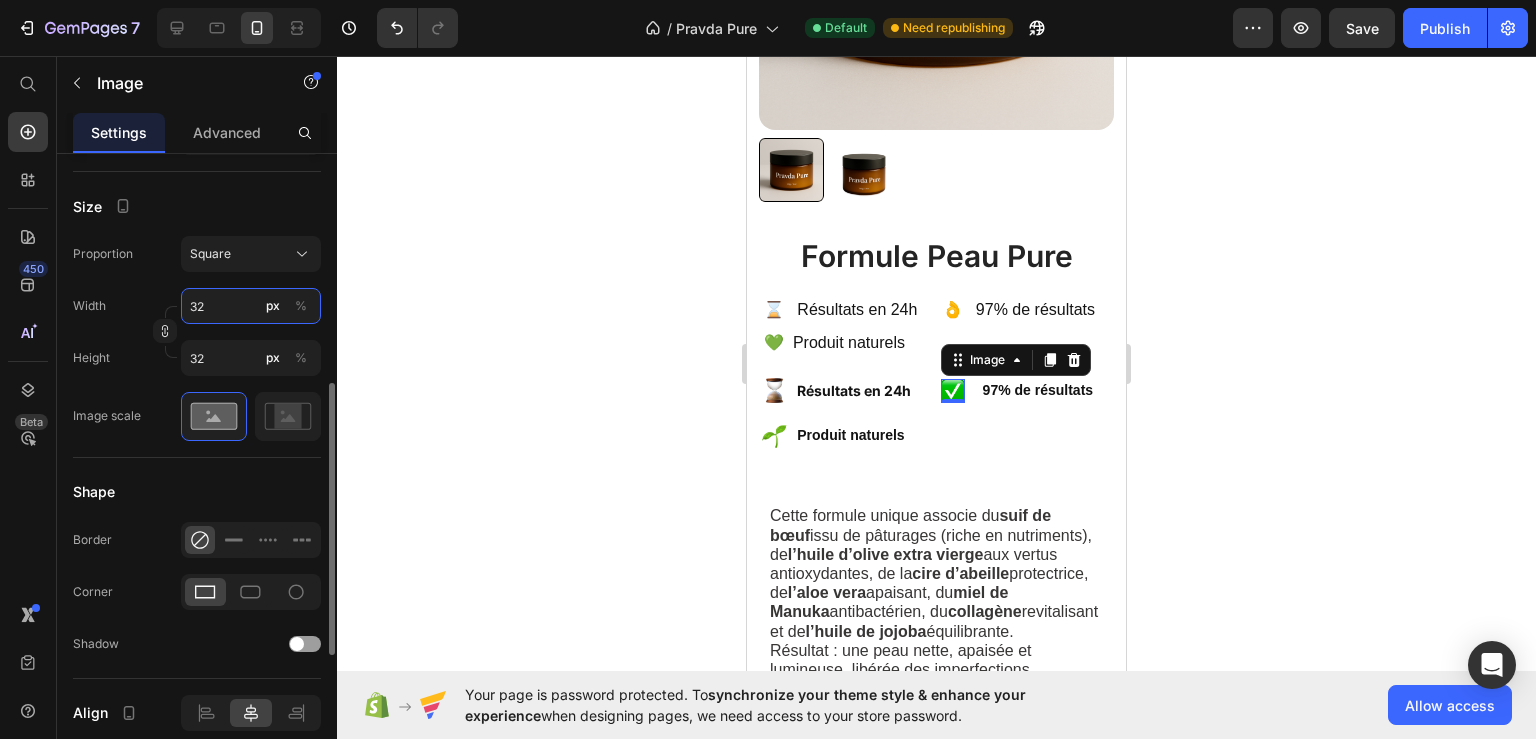 click on "32" at bounding box center [251, 306] 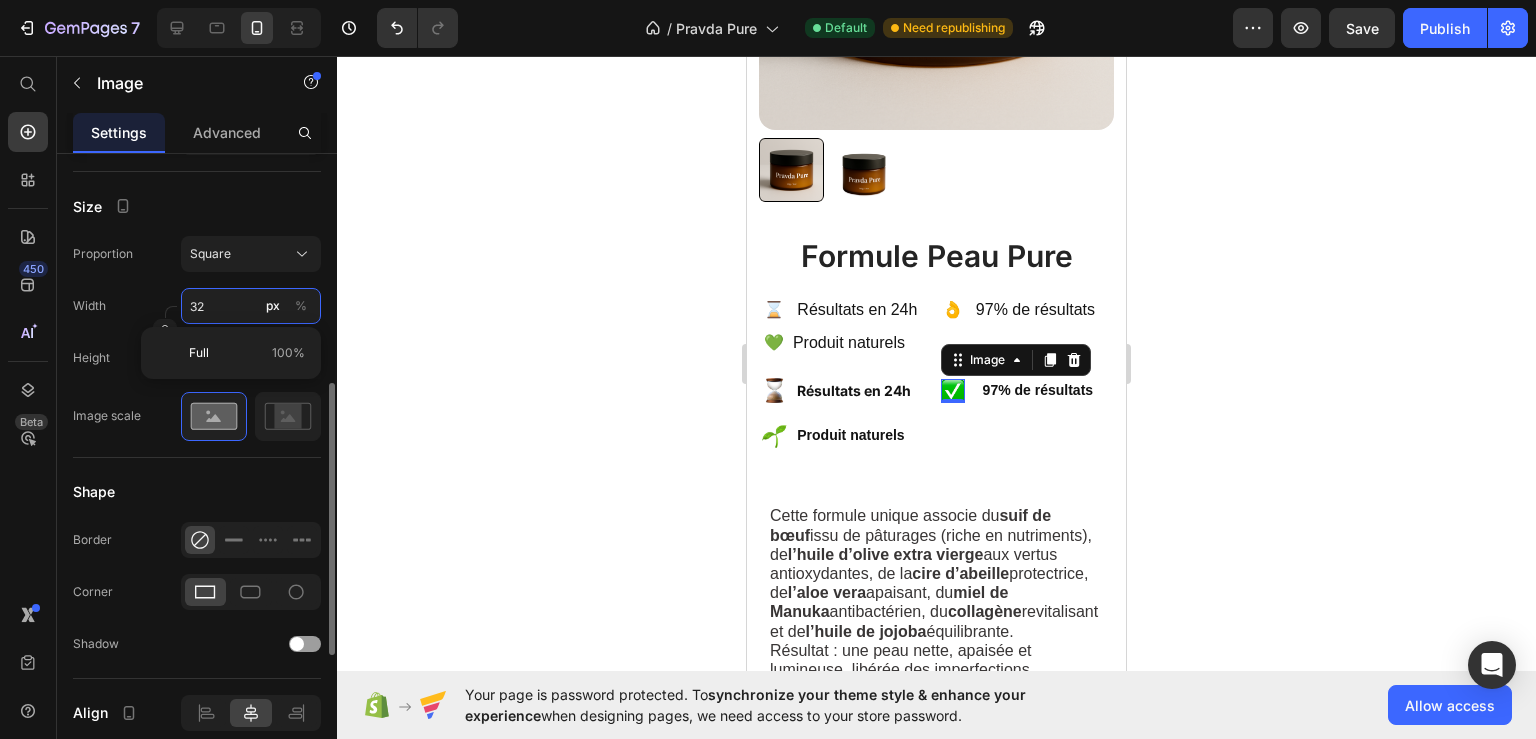 type on "2" 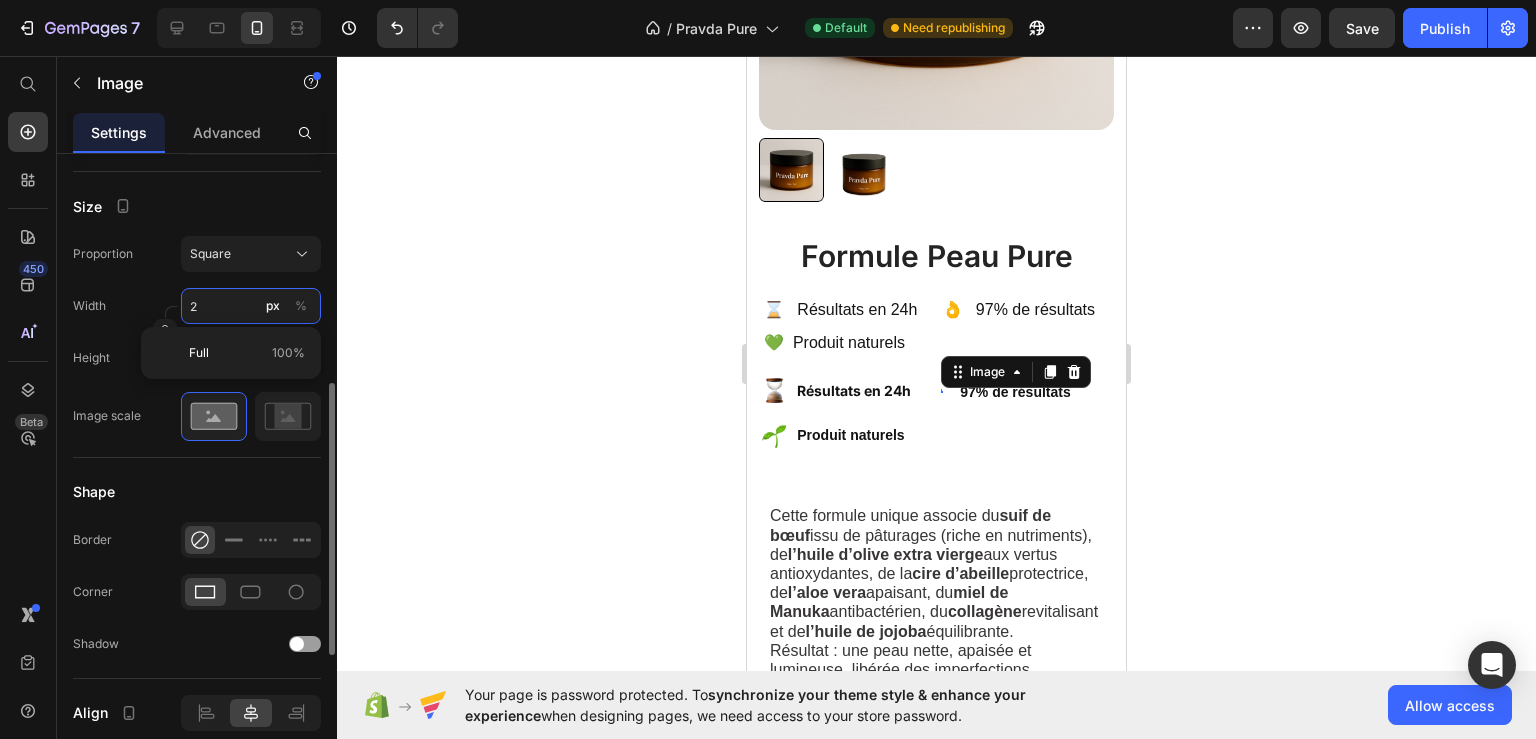type on "28" 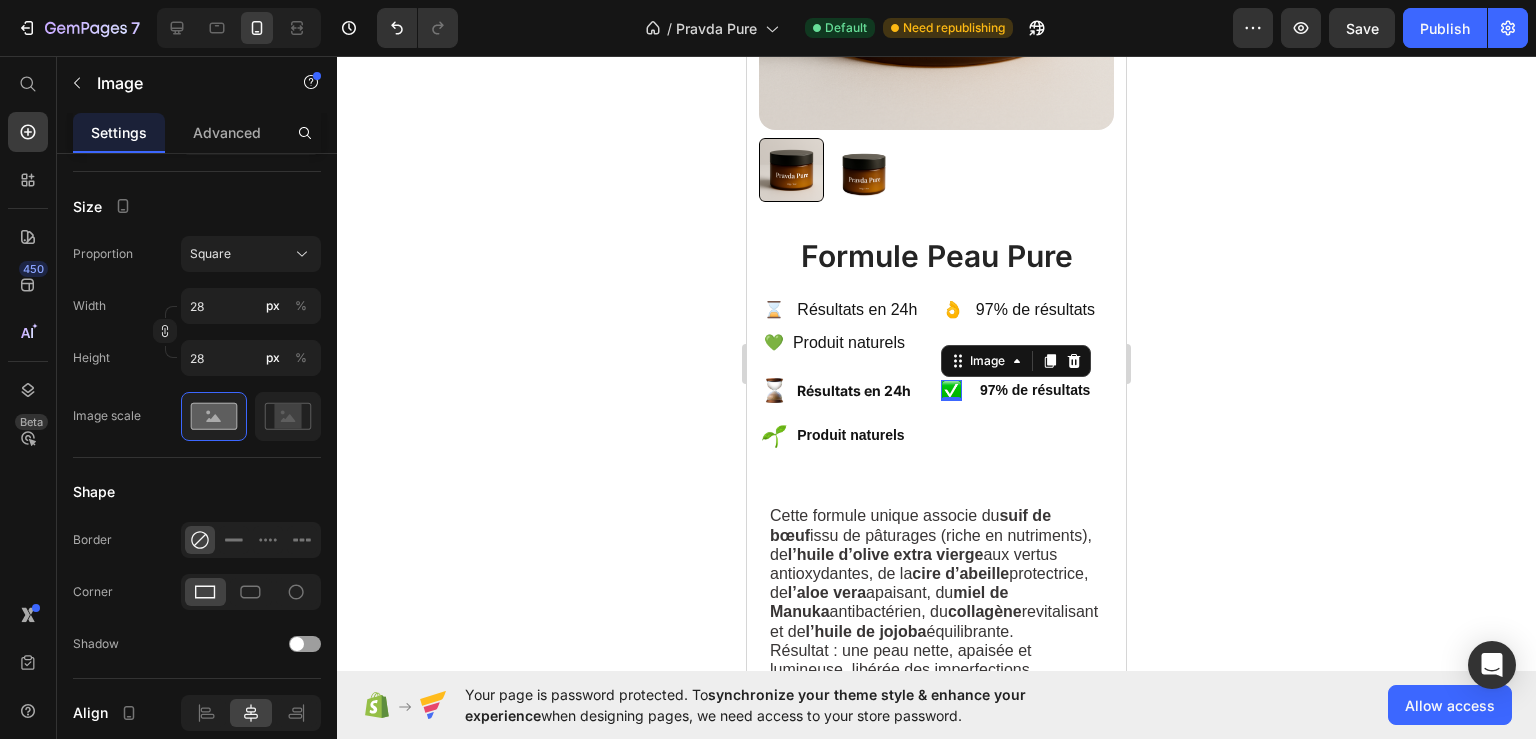 click 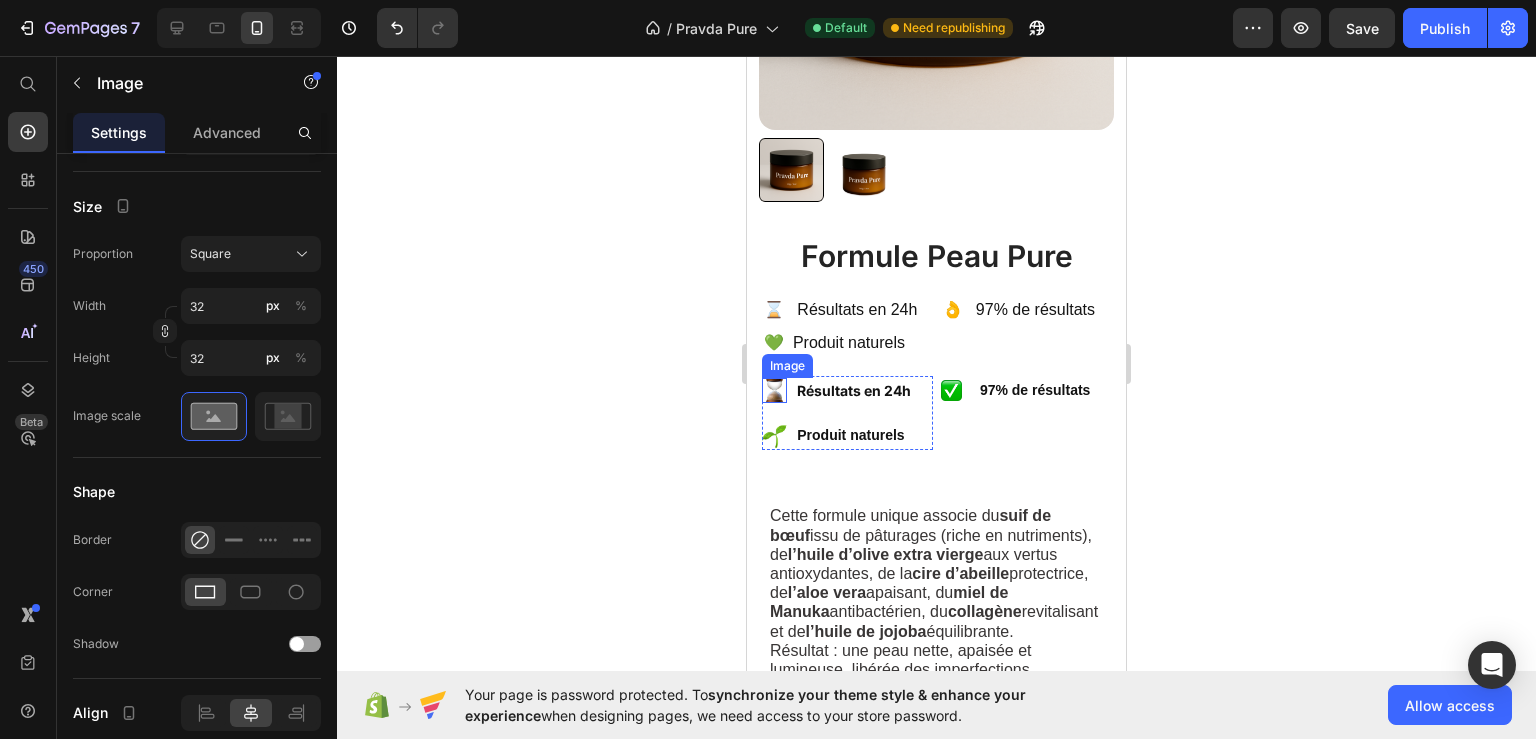 click at bounding box center [774, 390] 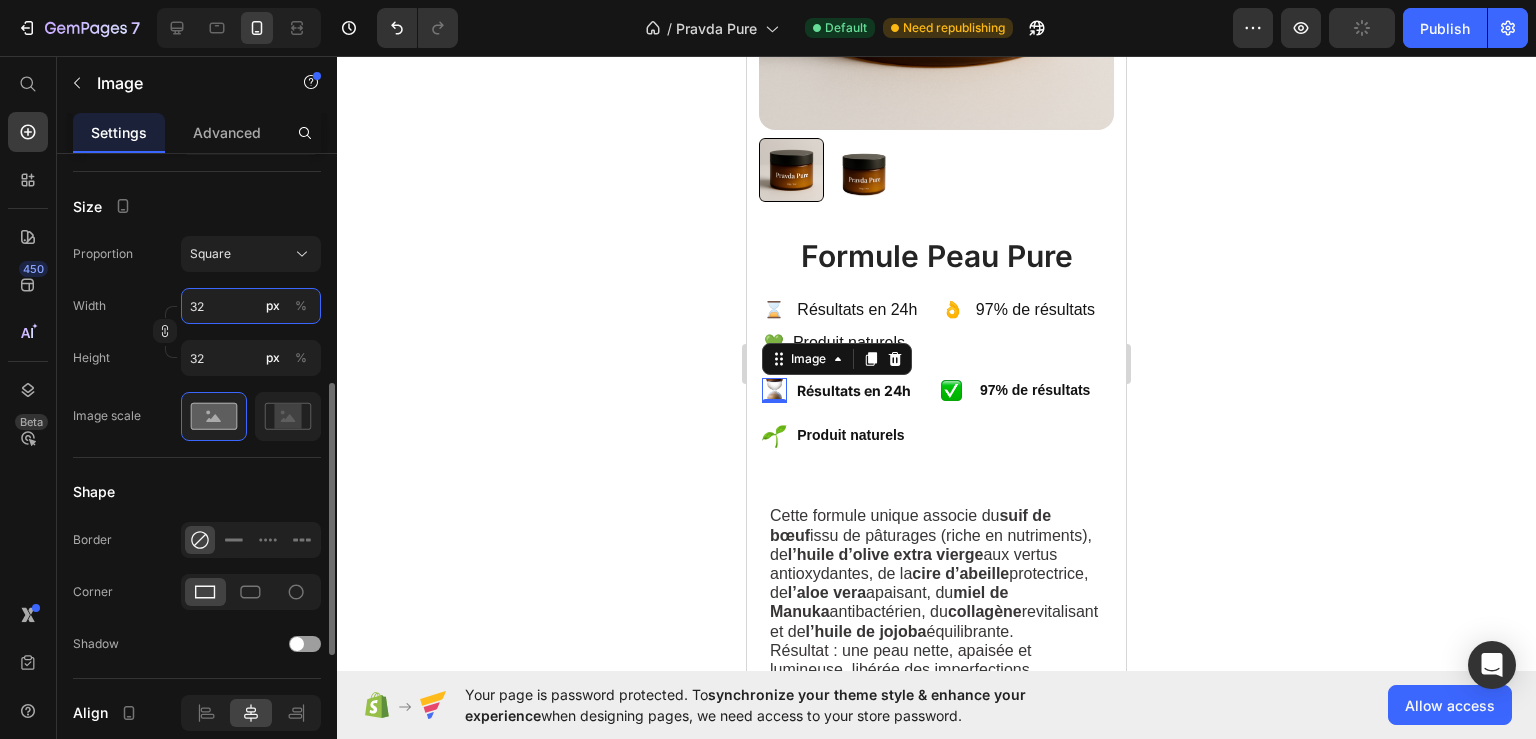 click on "32" at bounding box center [251, 306] 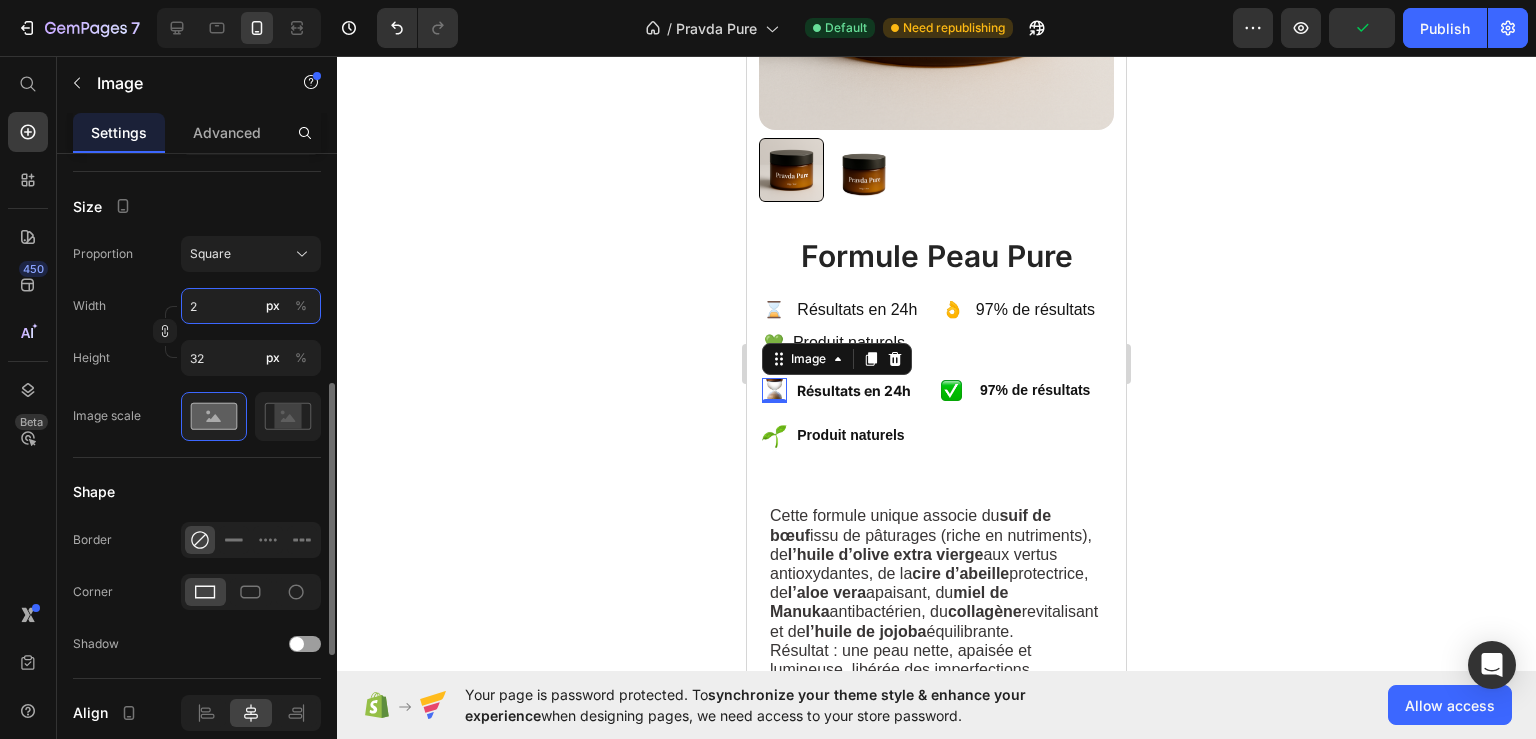 type on "28" 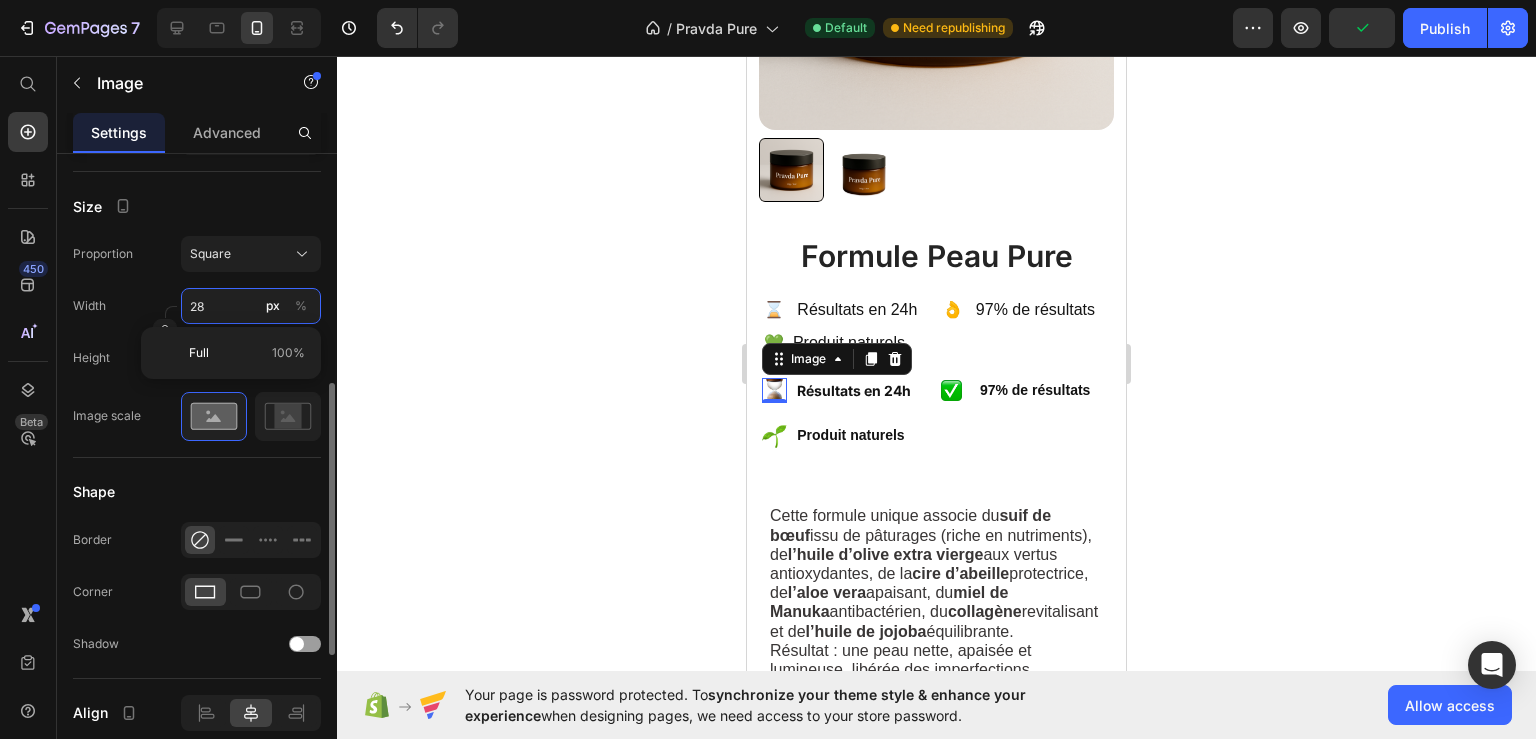 type on "28" 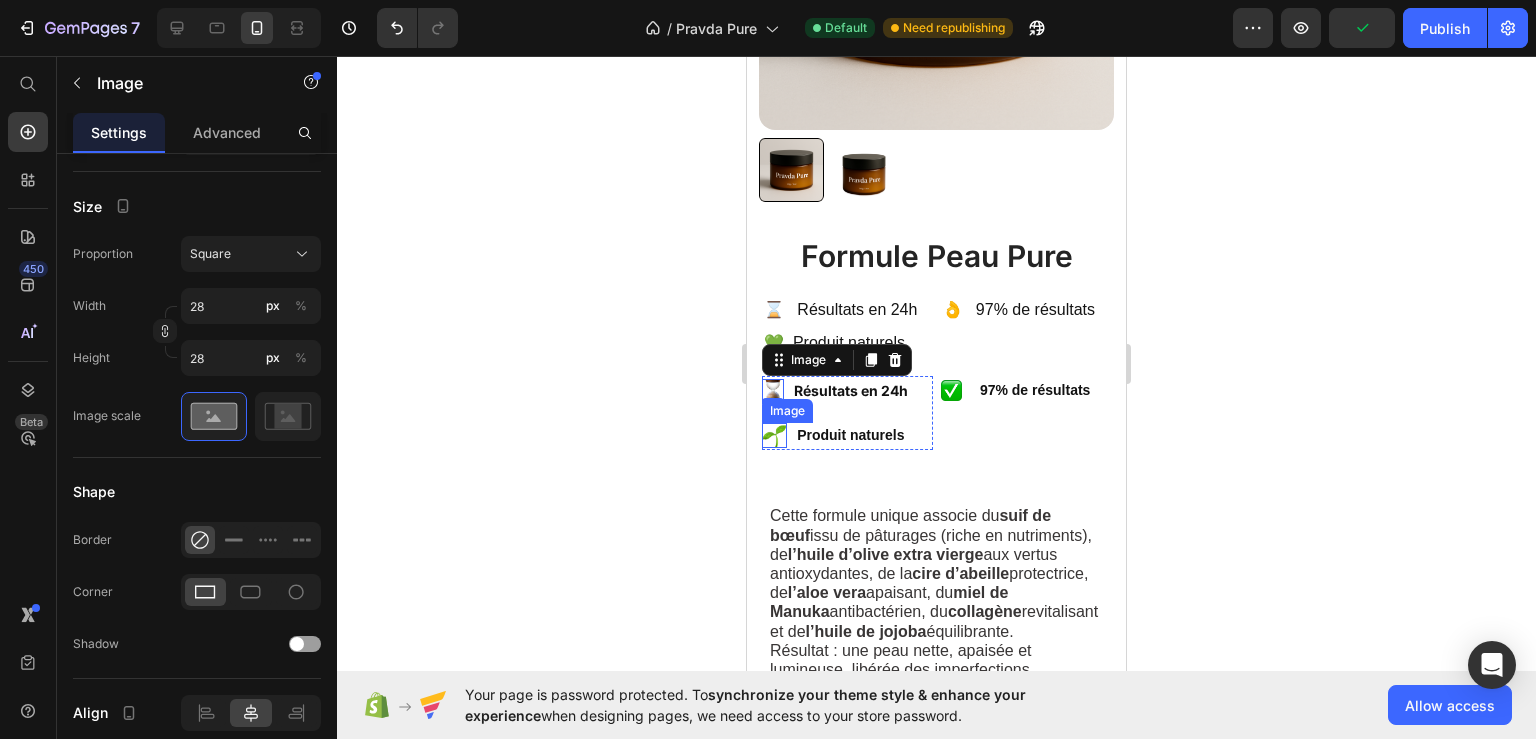 click at bounding box center [774, 435] 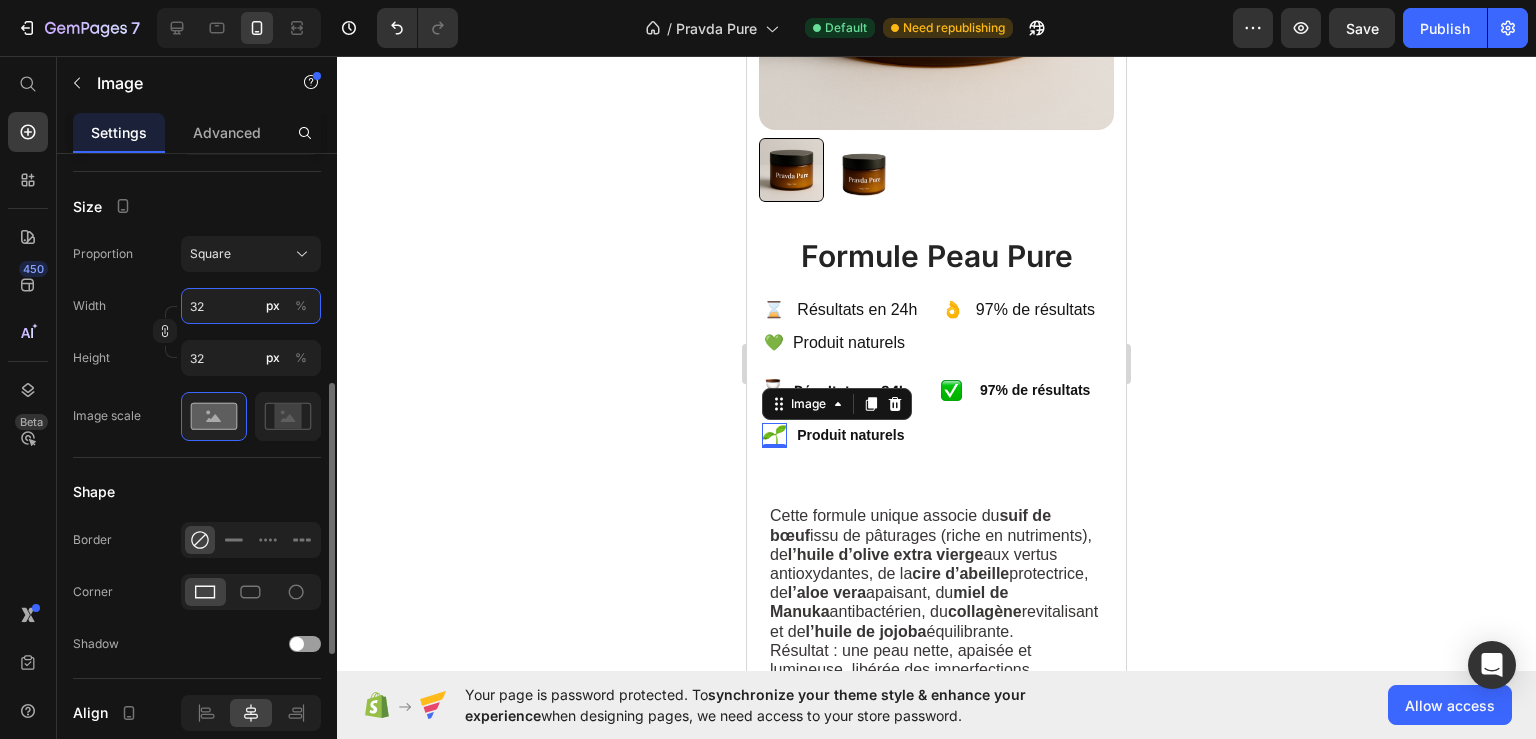 click on "32" at bounding box center (251, 306) 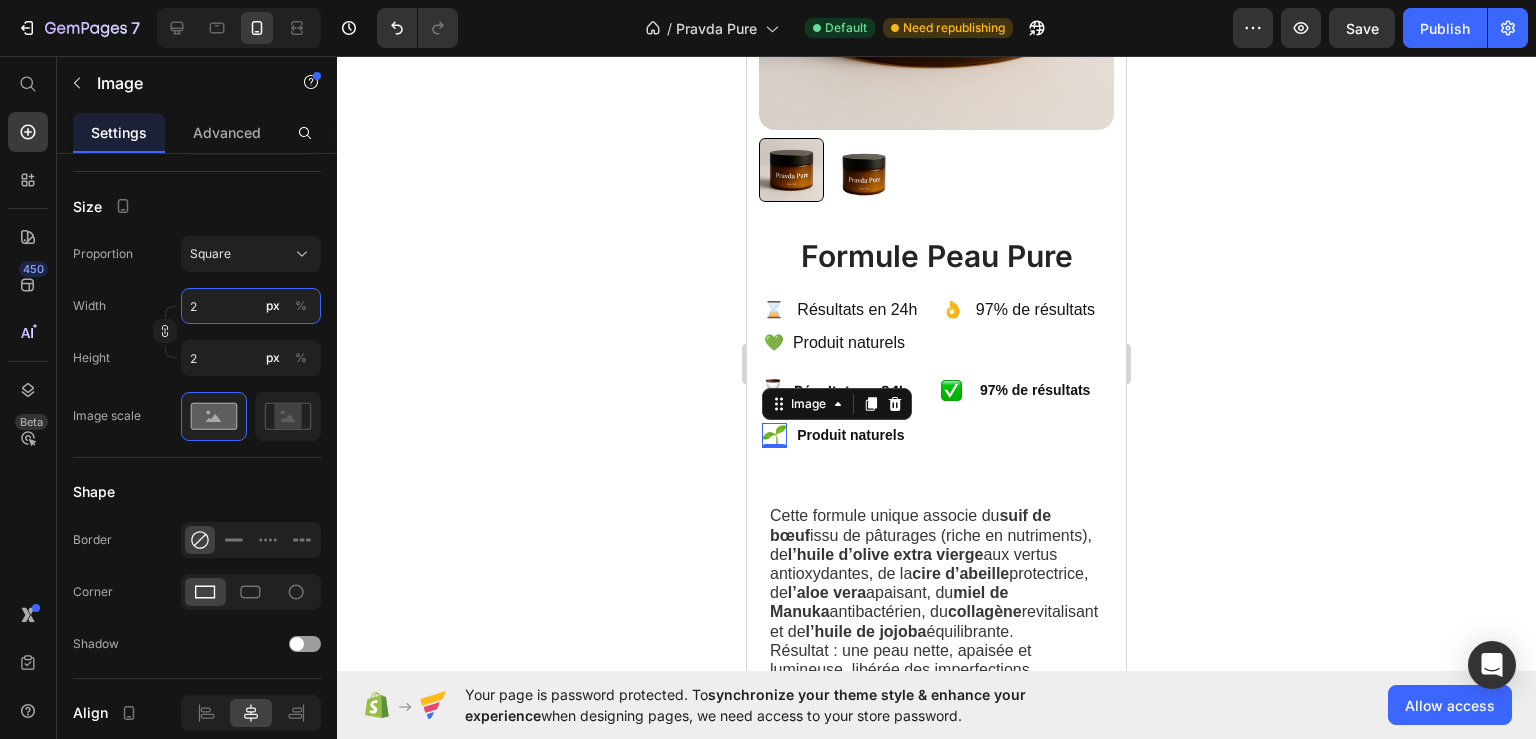 type on "28" 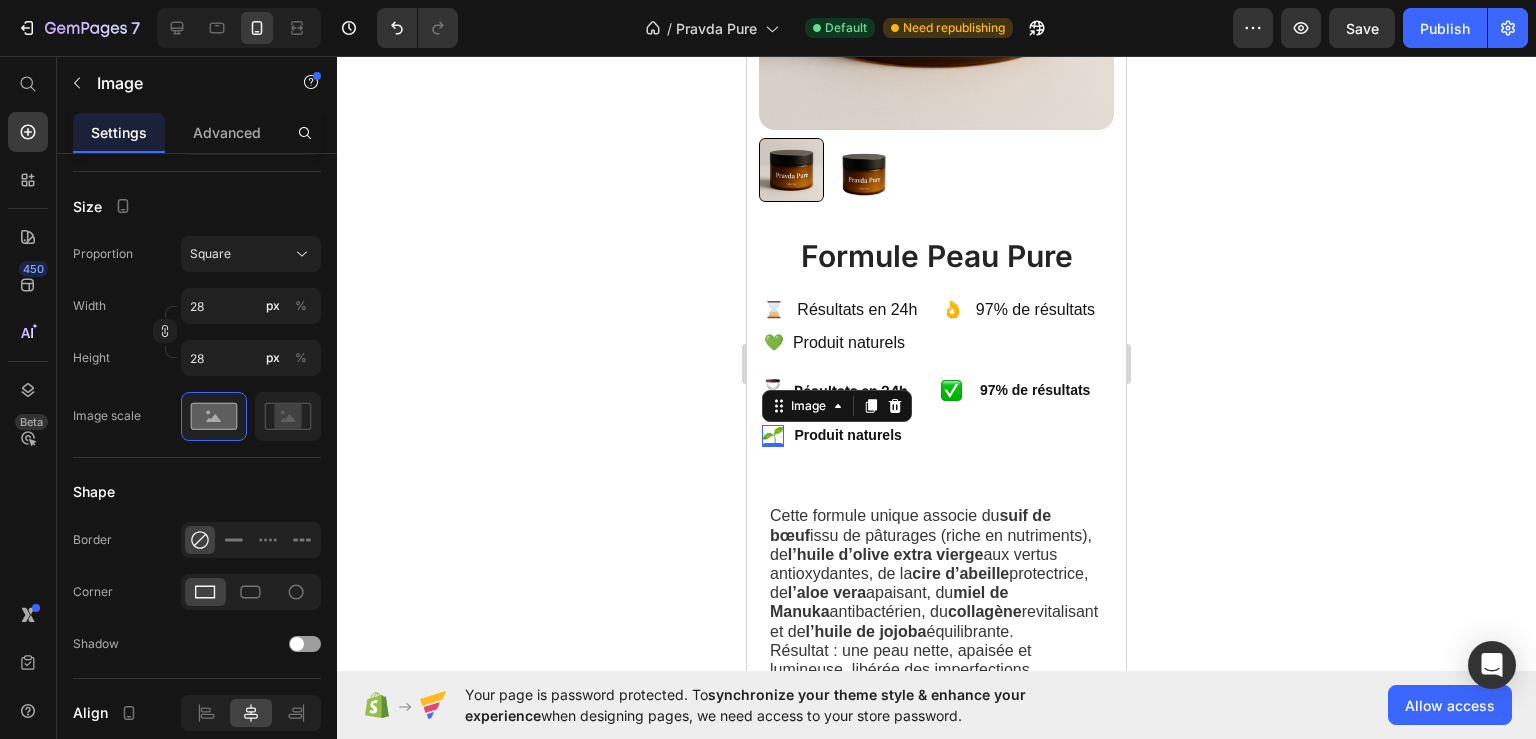 click 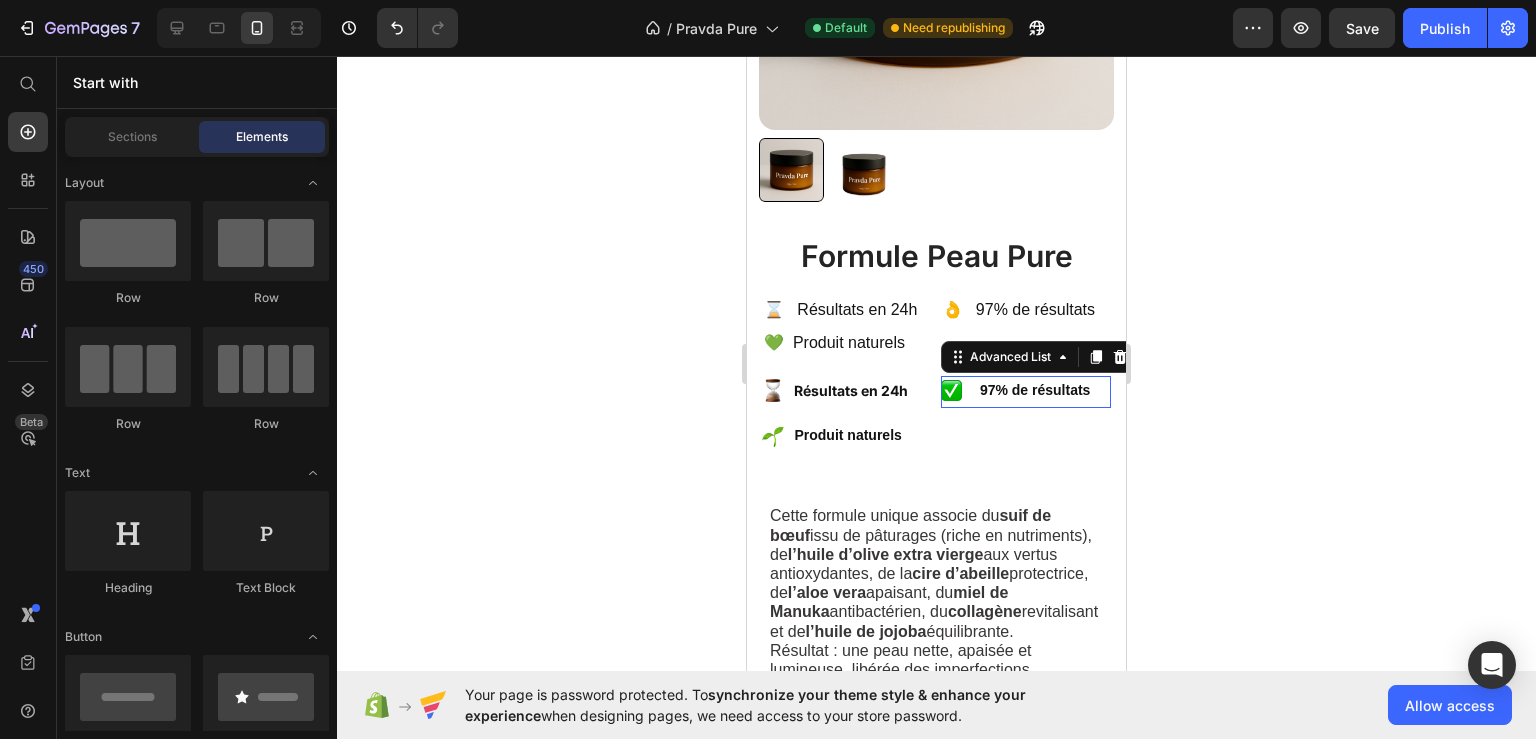 click on "Image 97% de résultats Text Block" at bounding box center [1020, 390] 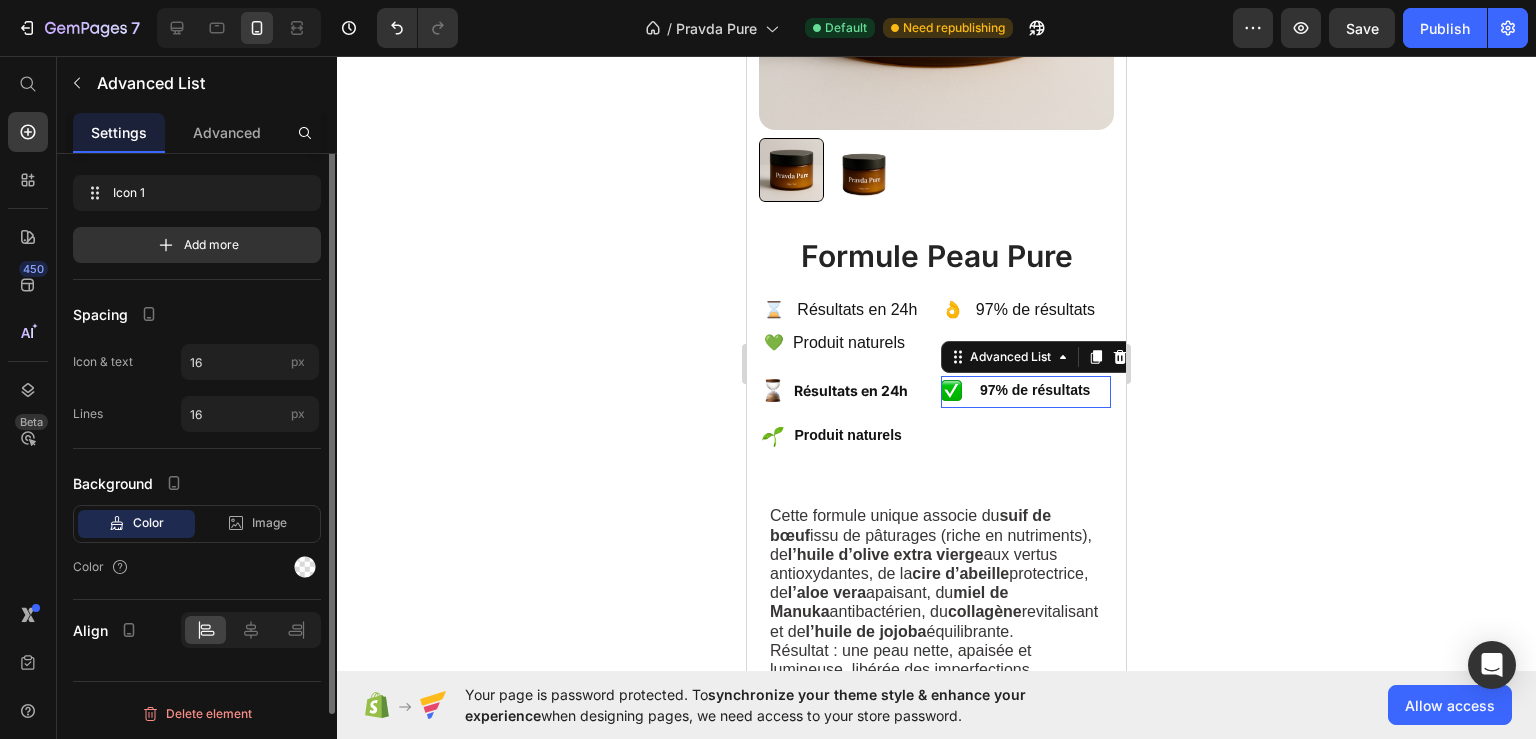 scroll, scrollTop: 0, scrollLeft: 0, axis: both 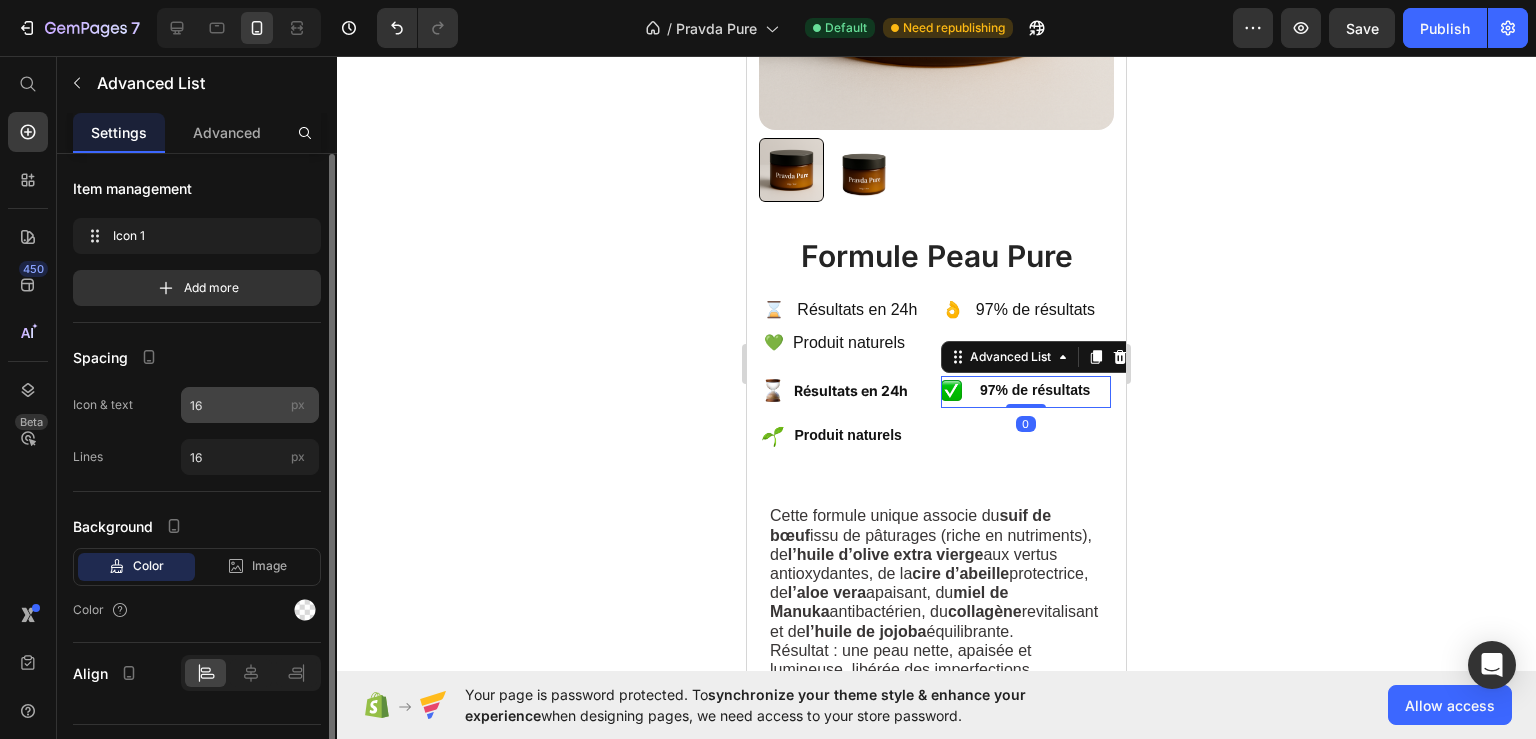 click on "16" at bounding box center [250, 405] 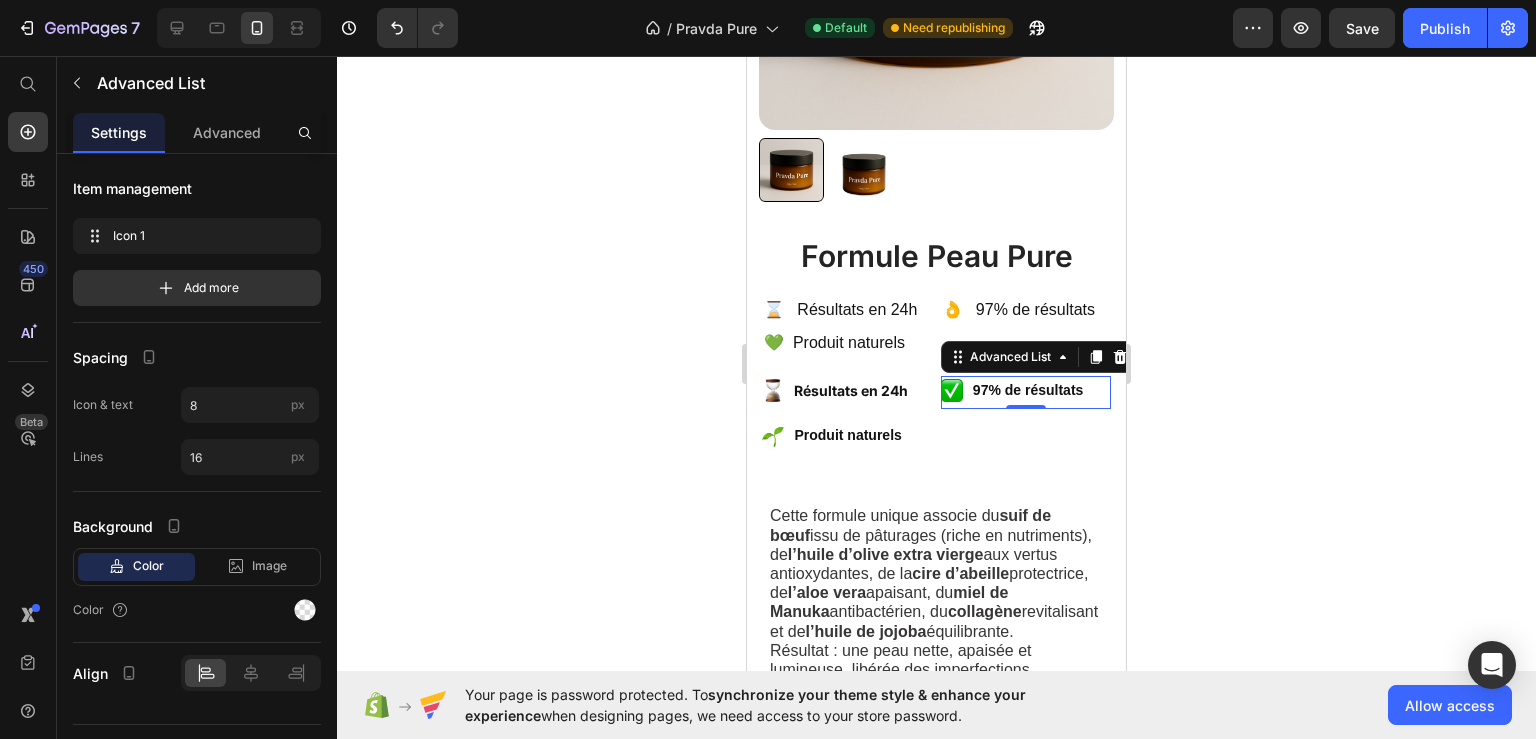type on "8" 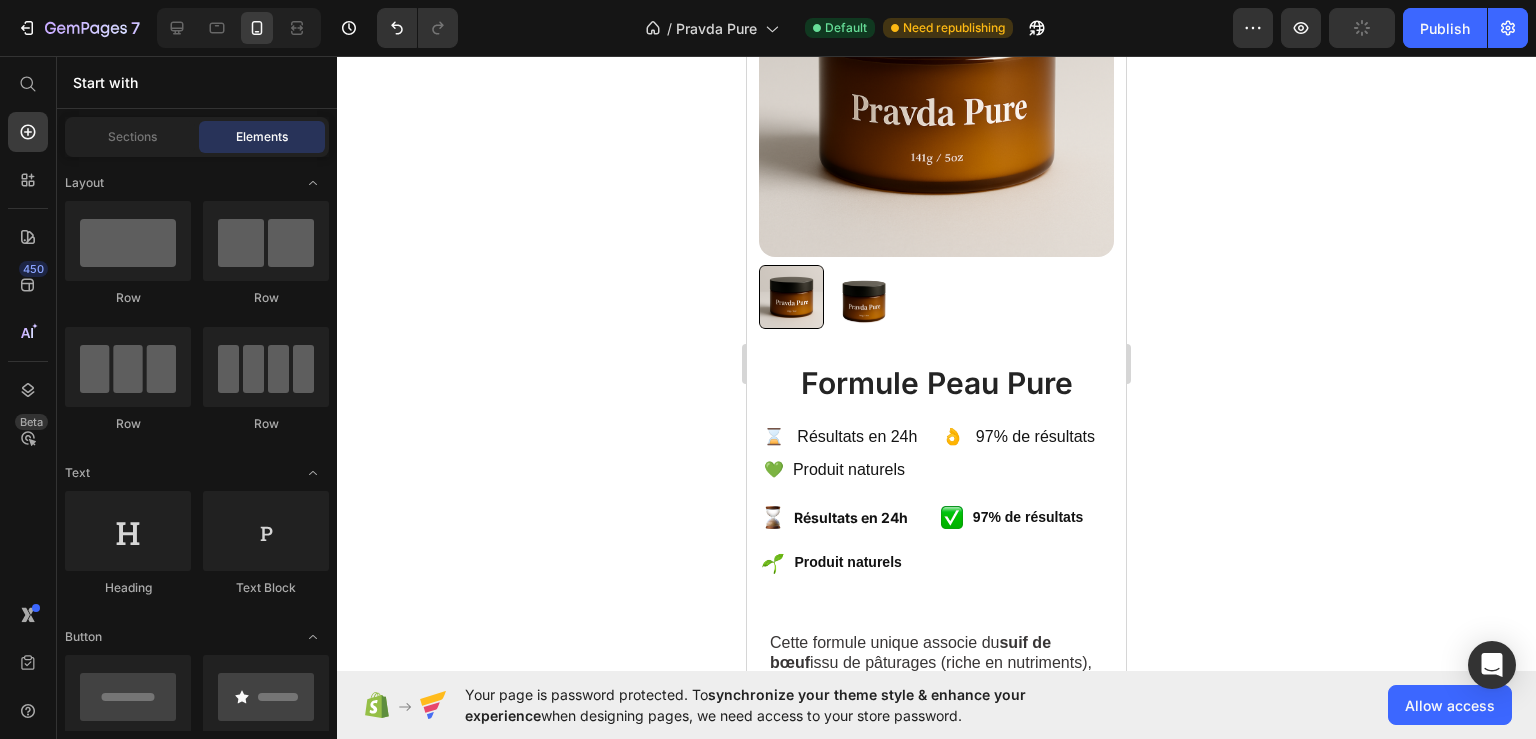 scroll, scrollTop: 375, scrollLeft: 0, axis: vertical 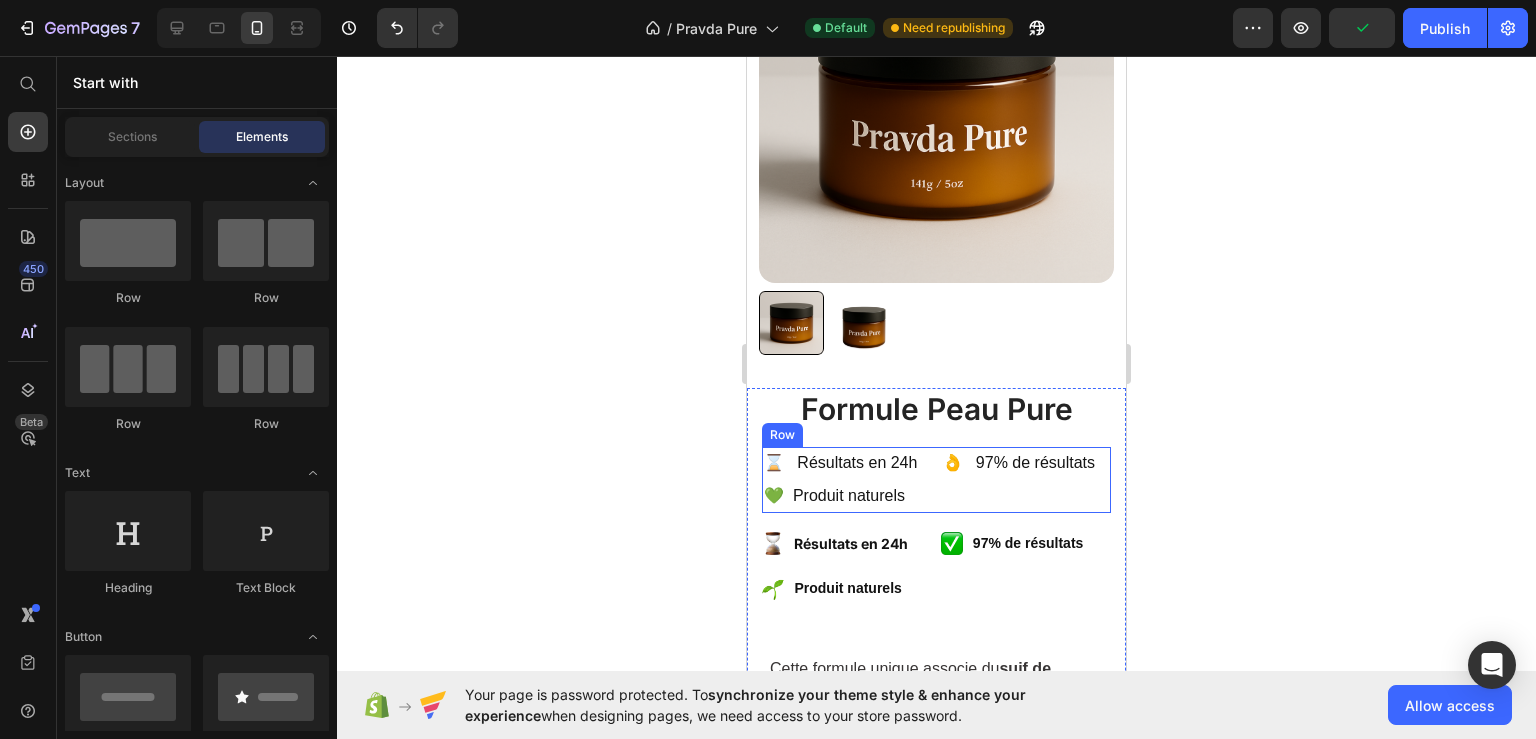 click on "⌛   Résultats en 24h Text Block 💚  Produit naturels Text Block 👌   97% de résultats Text Block Row" at bounding box center (936, 480) 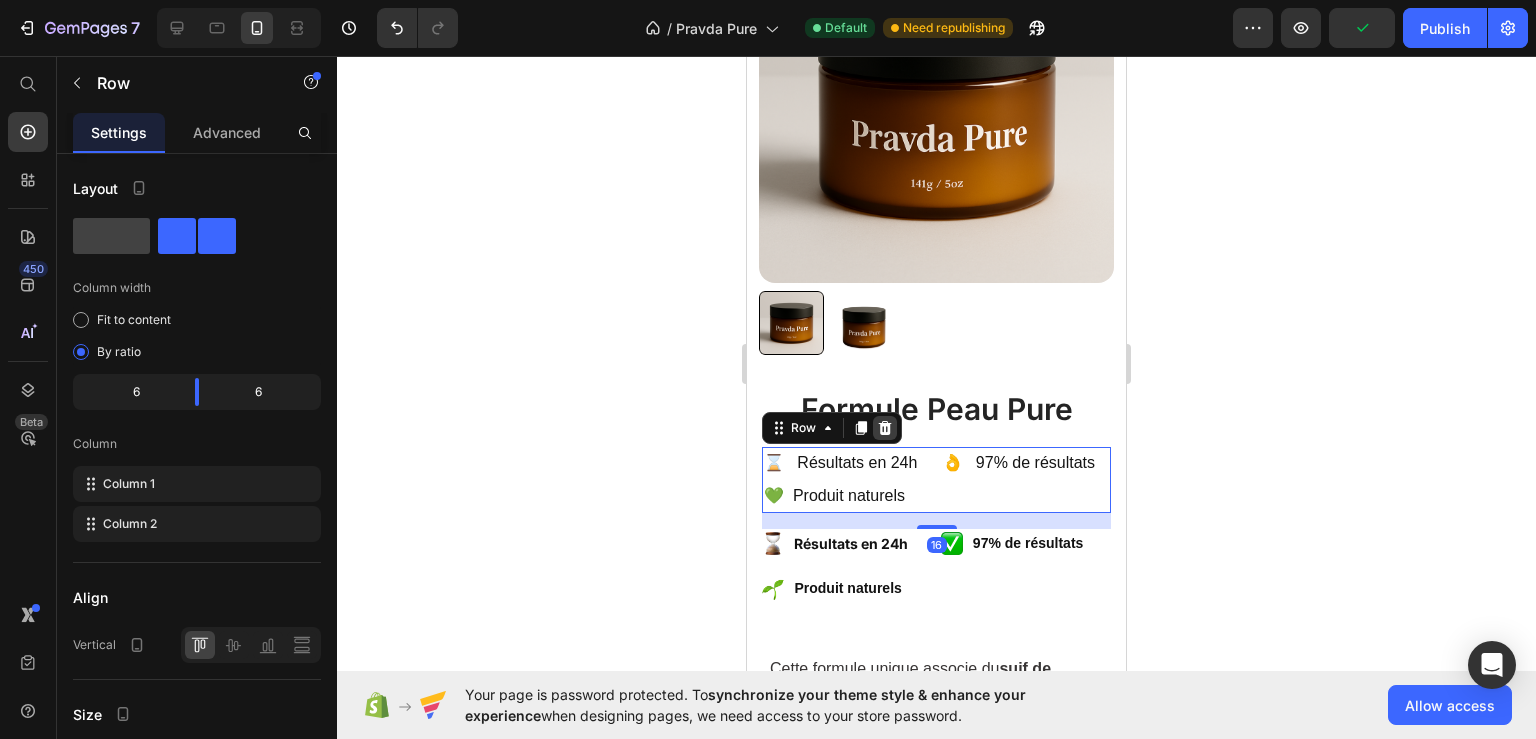 click 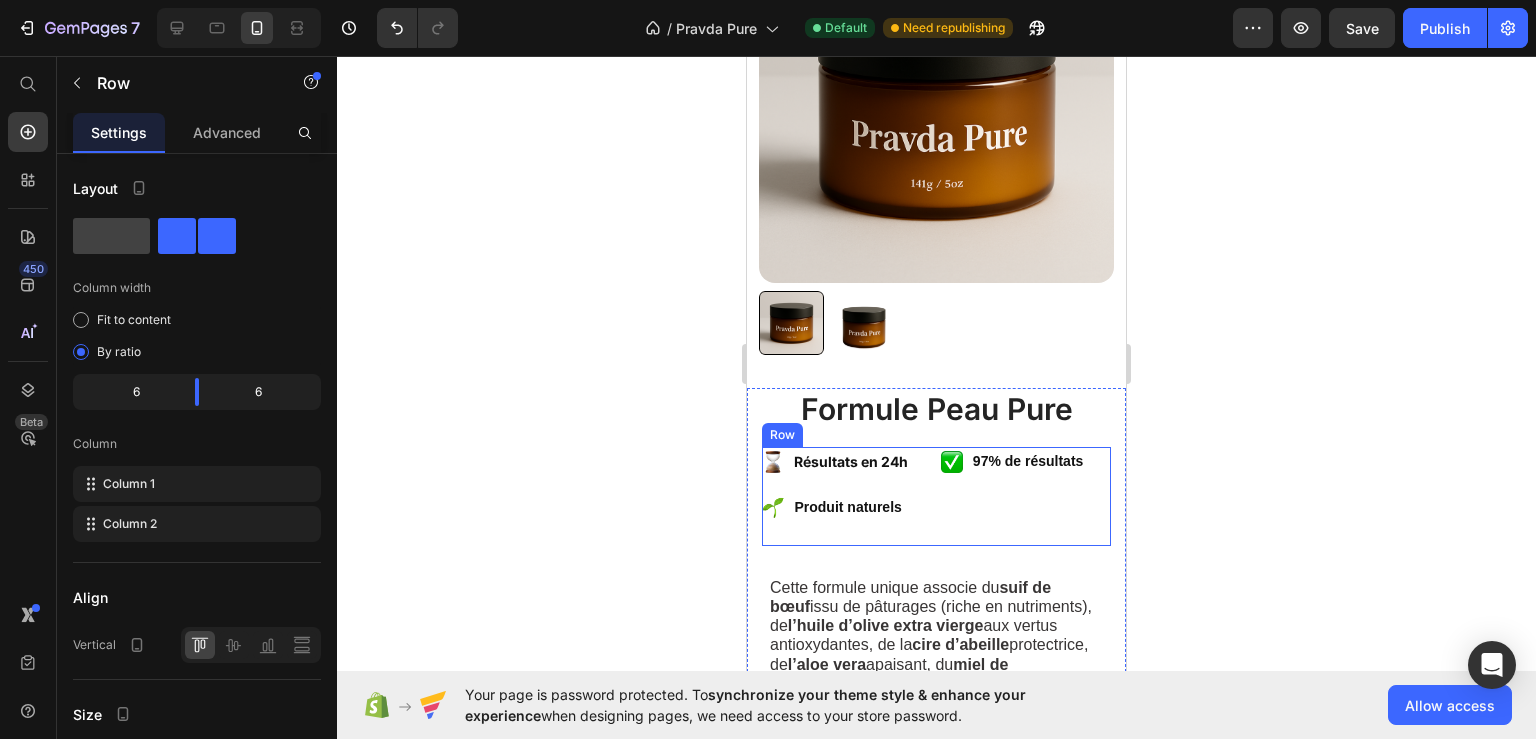 click on "Image Résultats en 24h Text Block Image Produit naturels Text Block Advanced List" at bounding box center (847, 496) 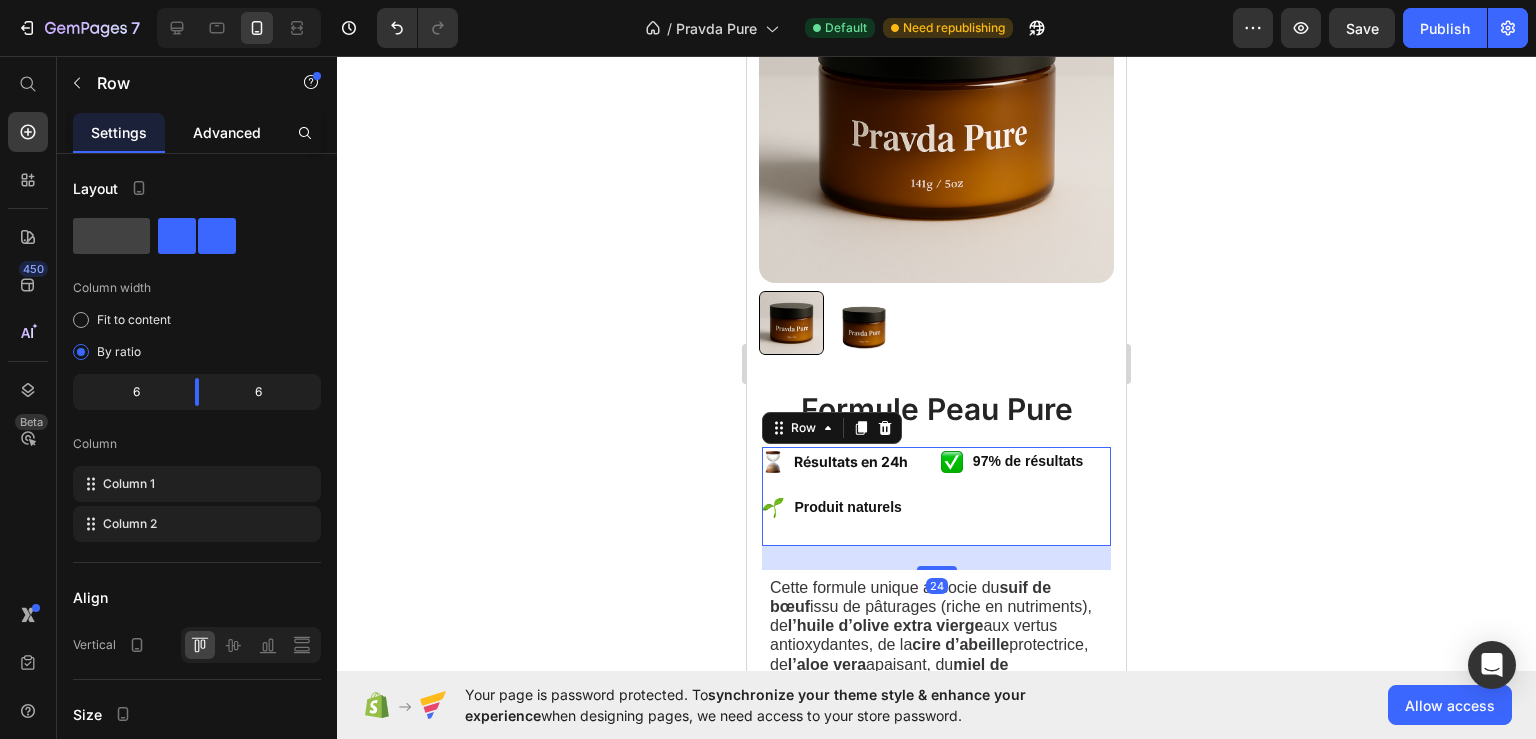 click on "Advanced" at bounding box center (227, 132) 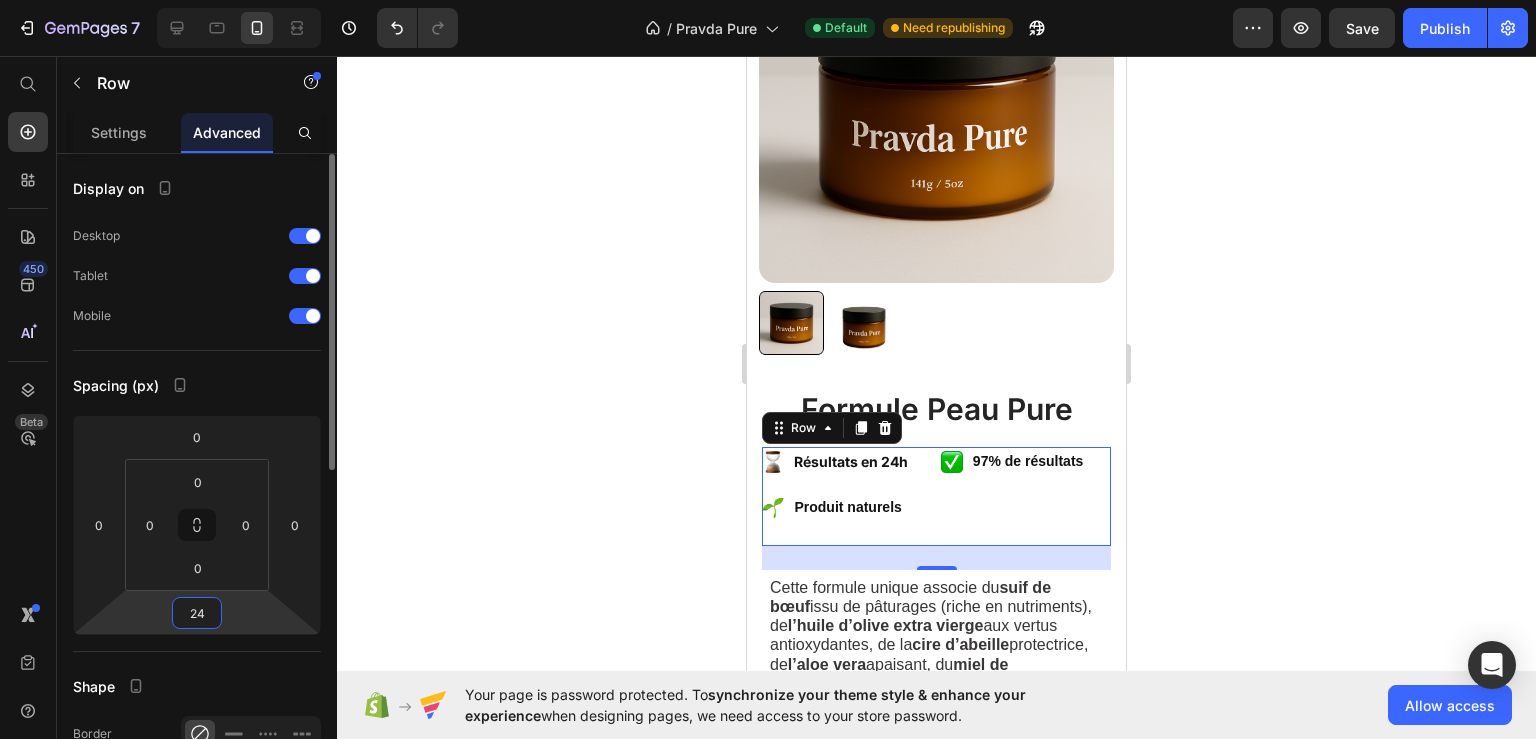 click on "24" at bounding box center [197, 613] 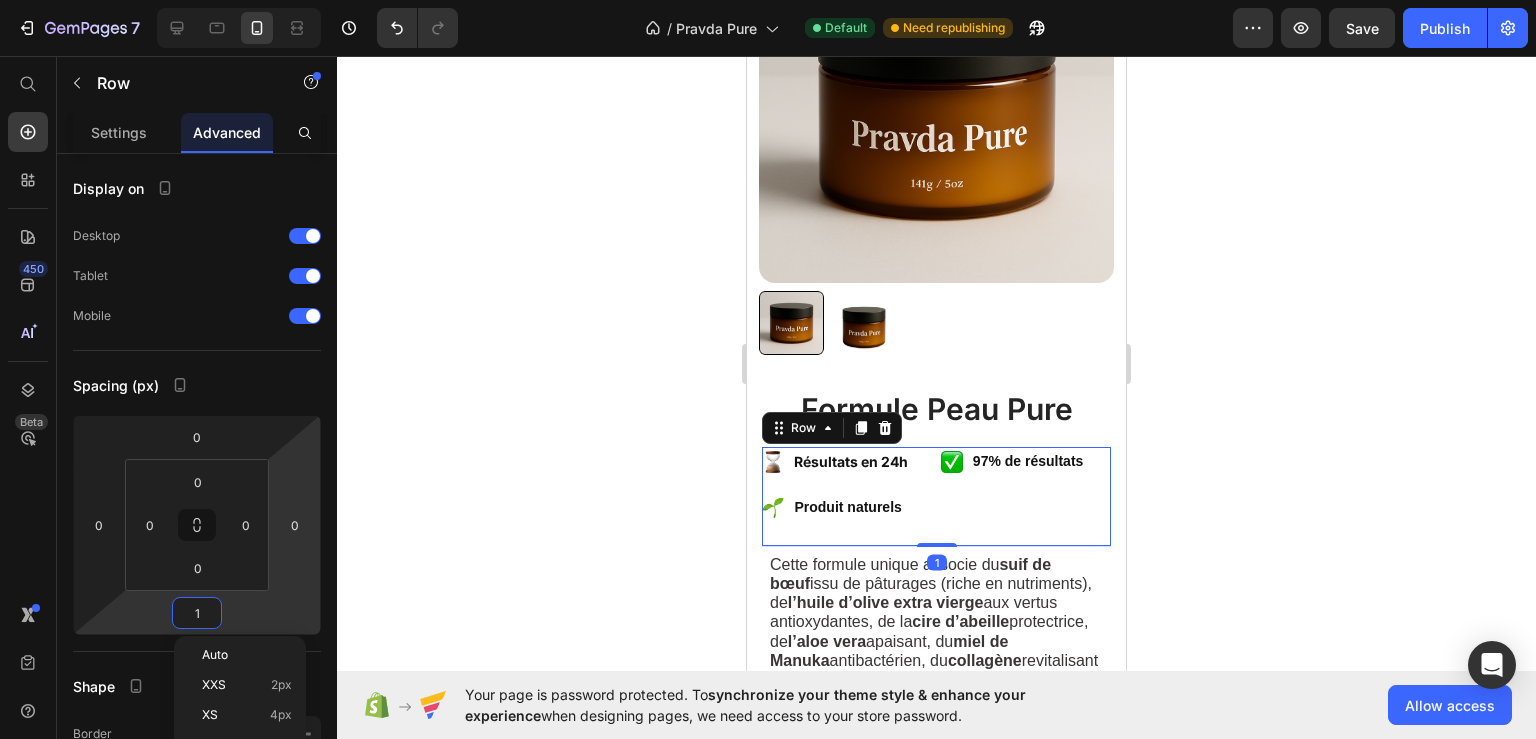 type on "16" 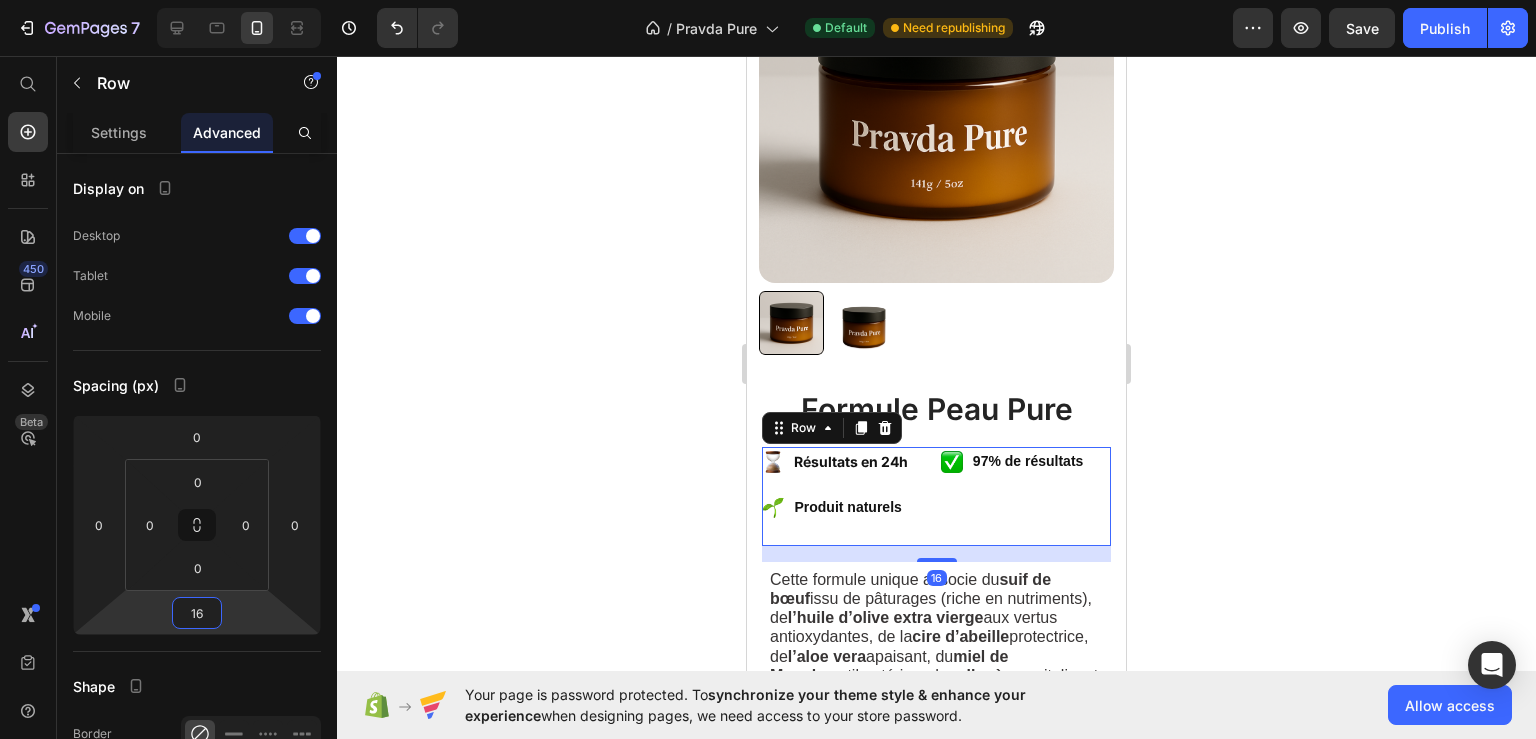 click 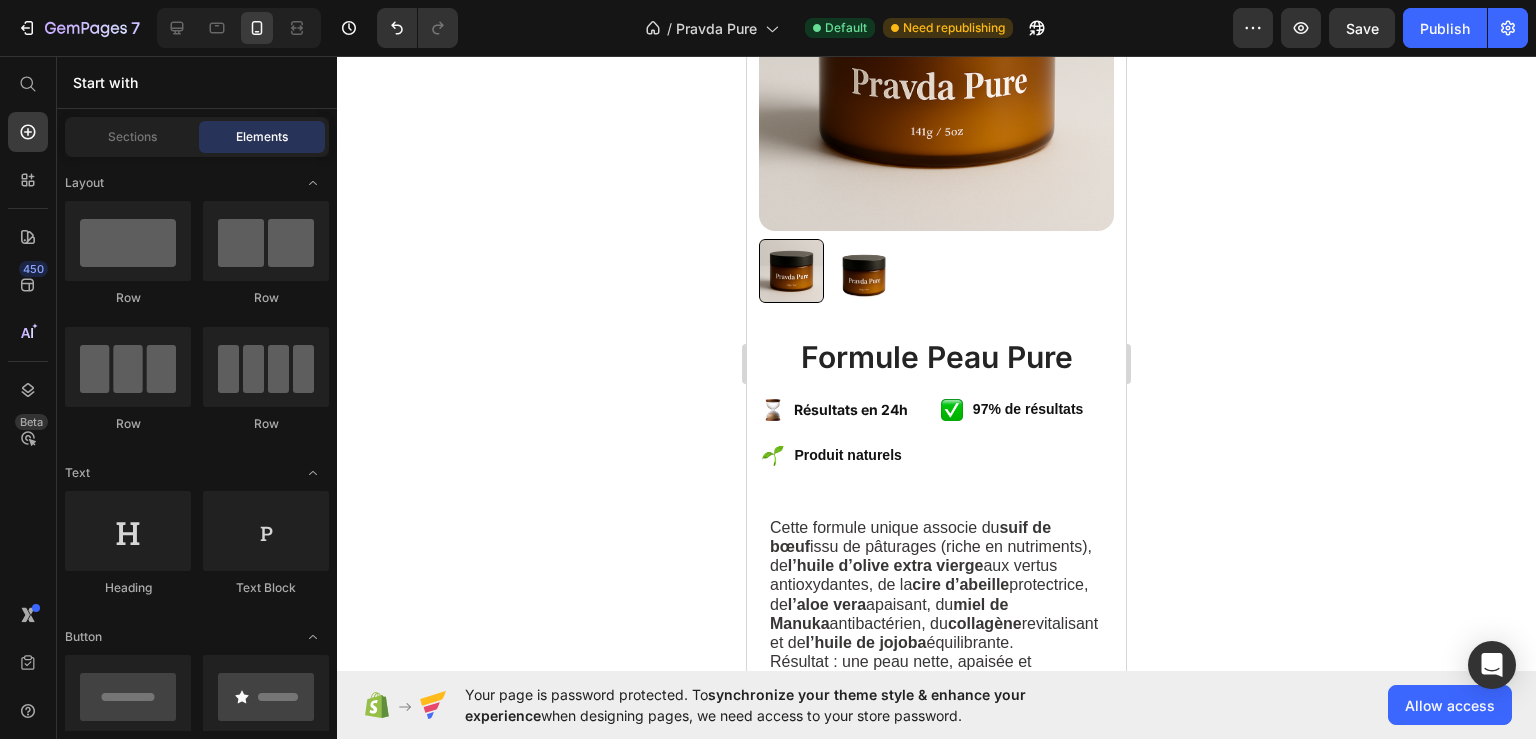scroll, scrollTop: 414, scrollLeft: 0, axis: vertical 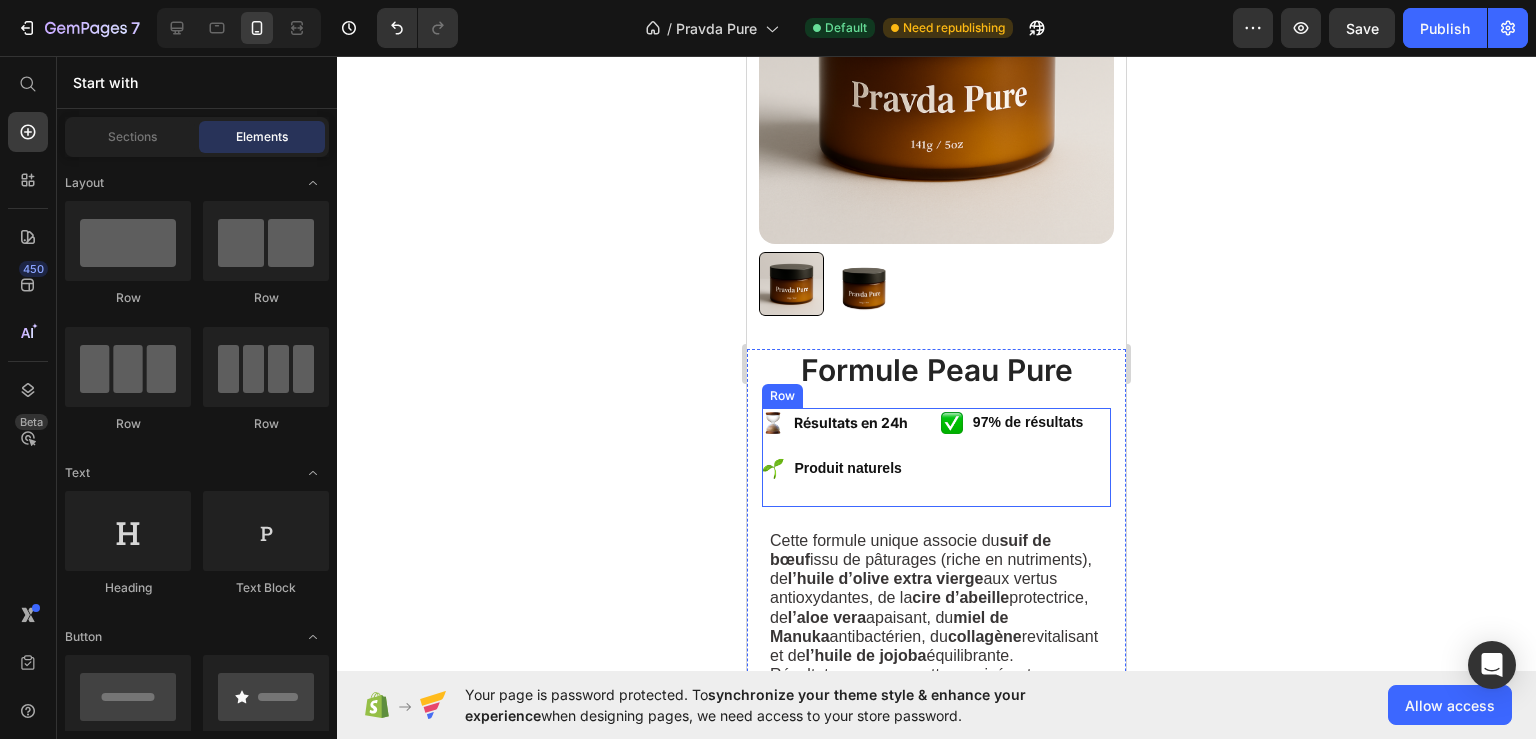click on "Image Résultats en 24h Text Block Image Produit naturels Text Block Advanced List" at bounding box center (847, 457) 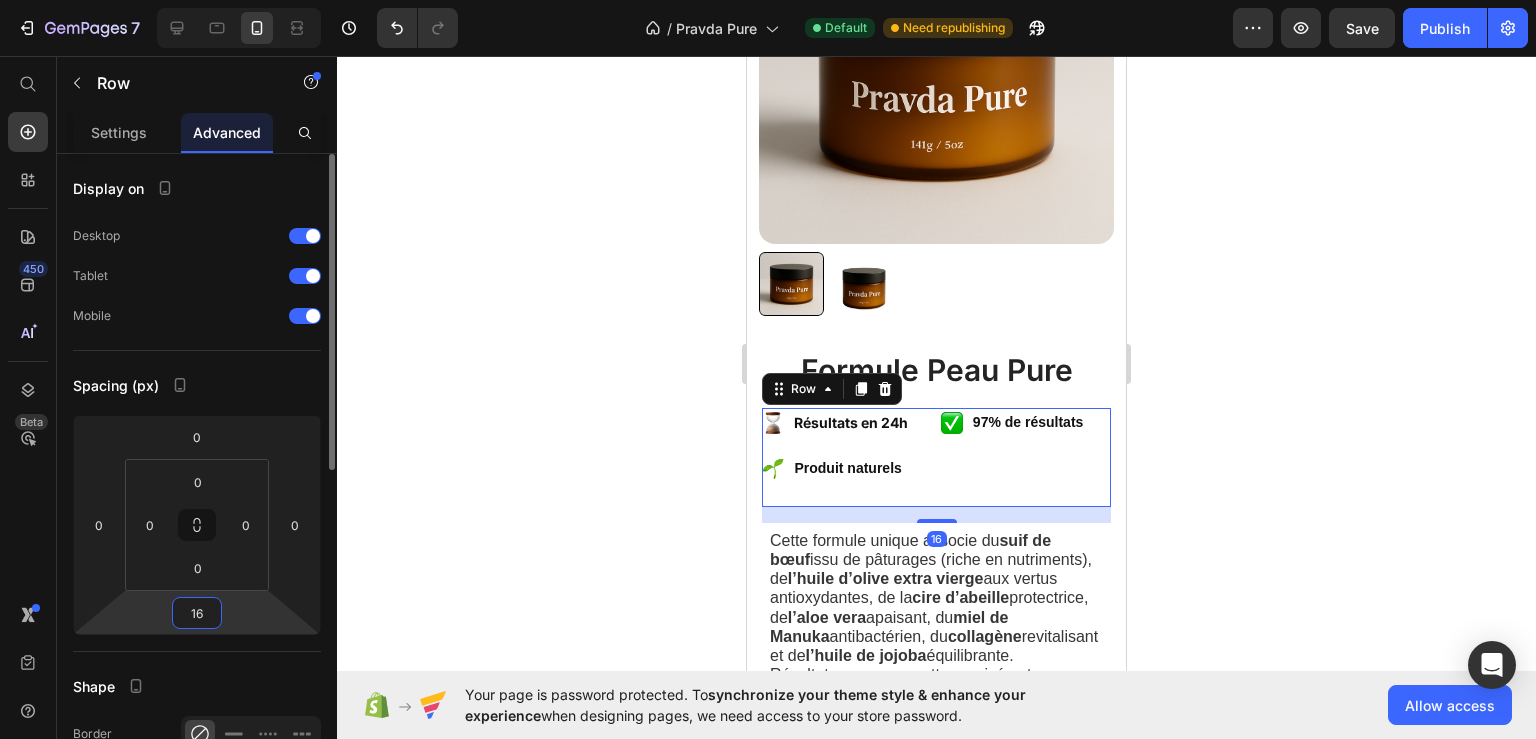 click on "16" at bounding box center (197, 613) 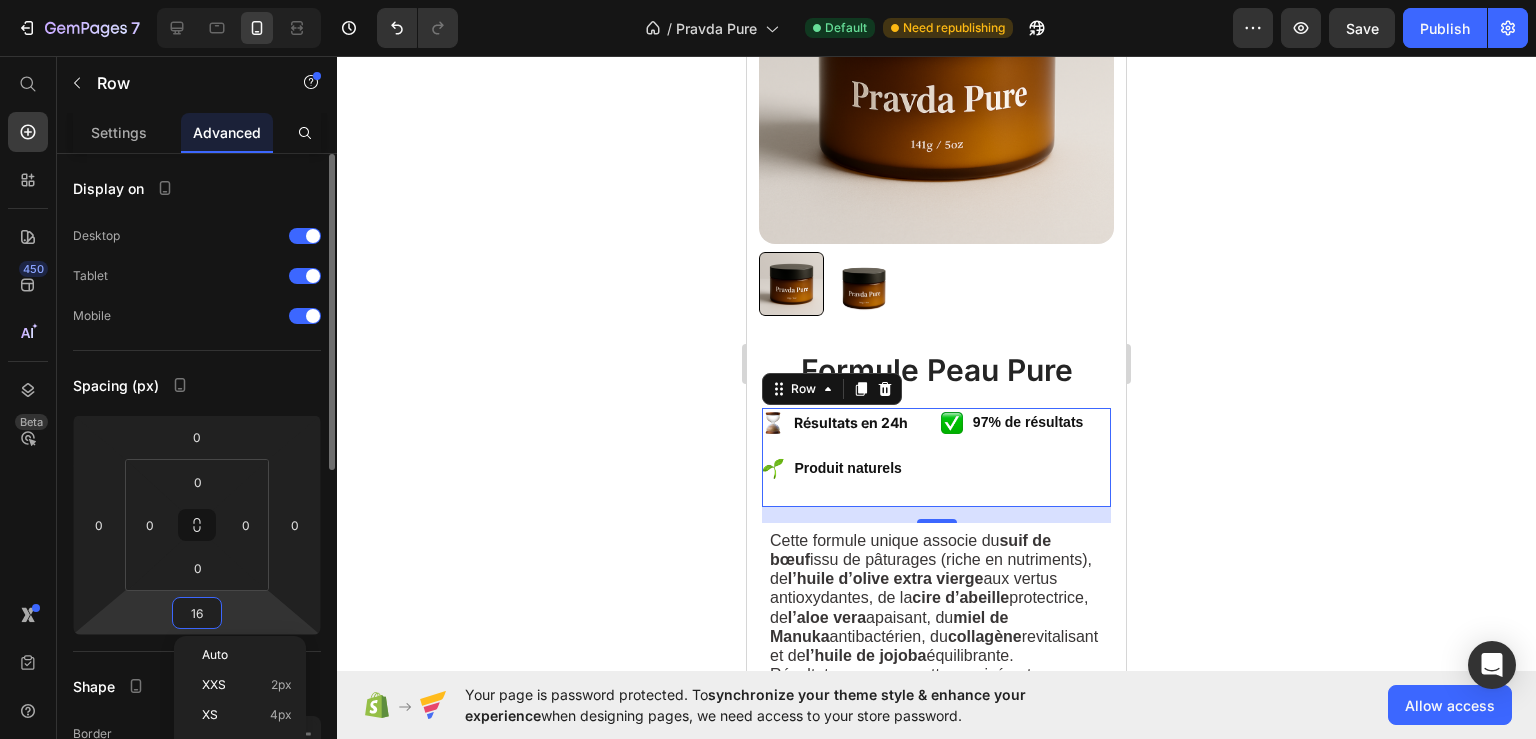 type on "8" 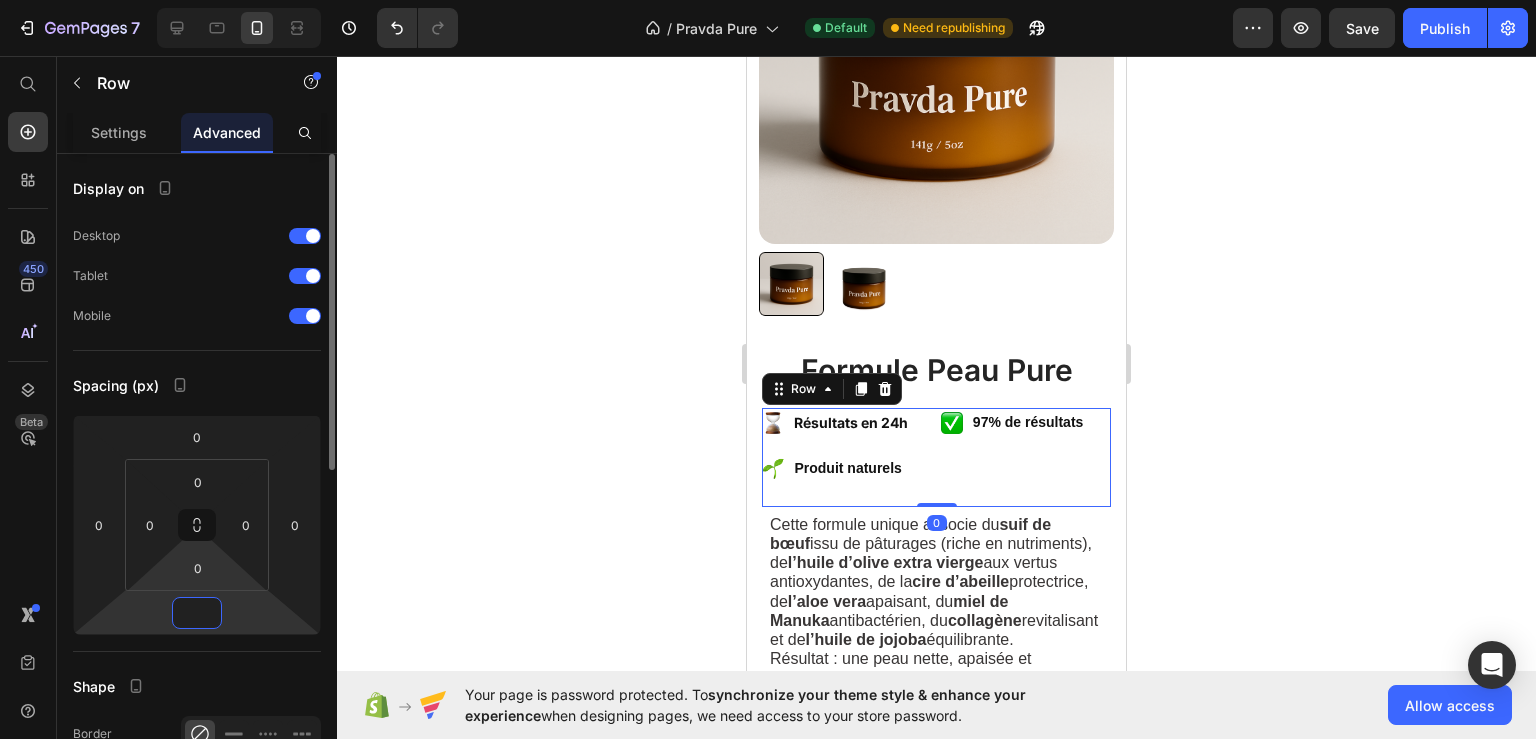 type on "0" 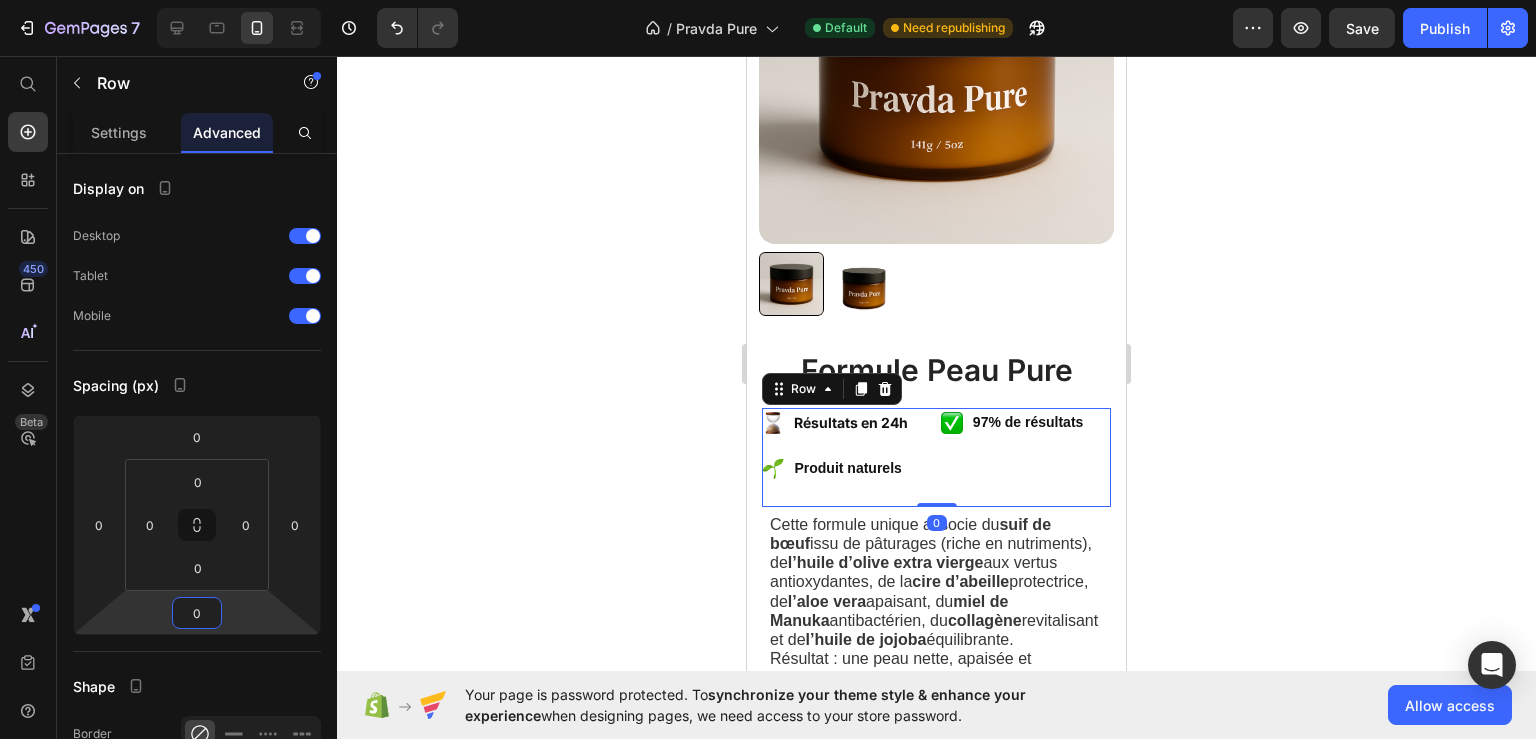 click 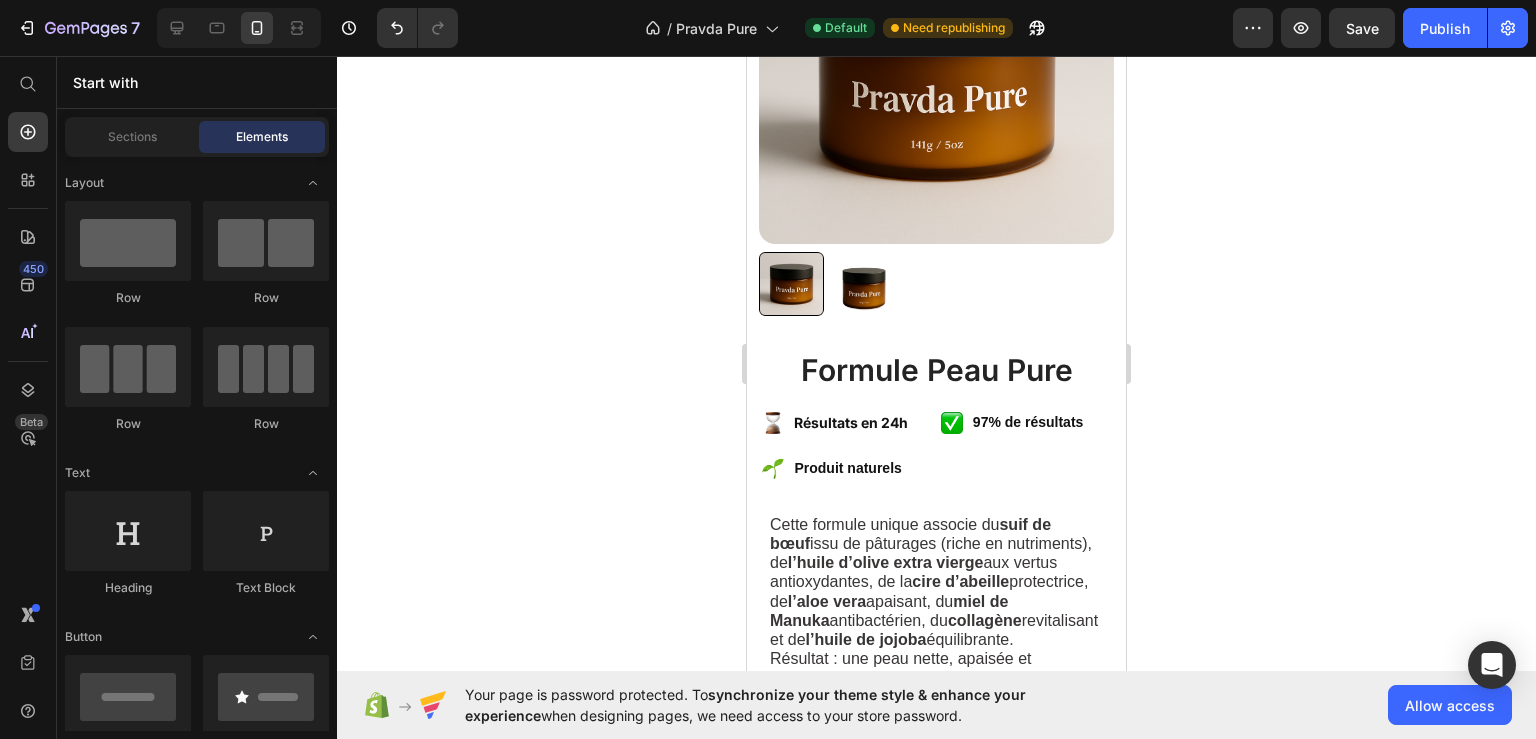 click 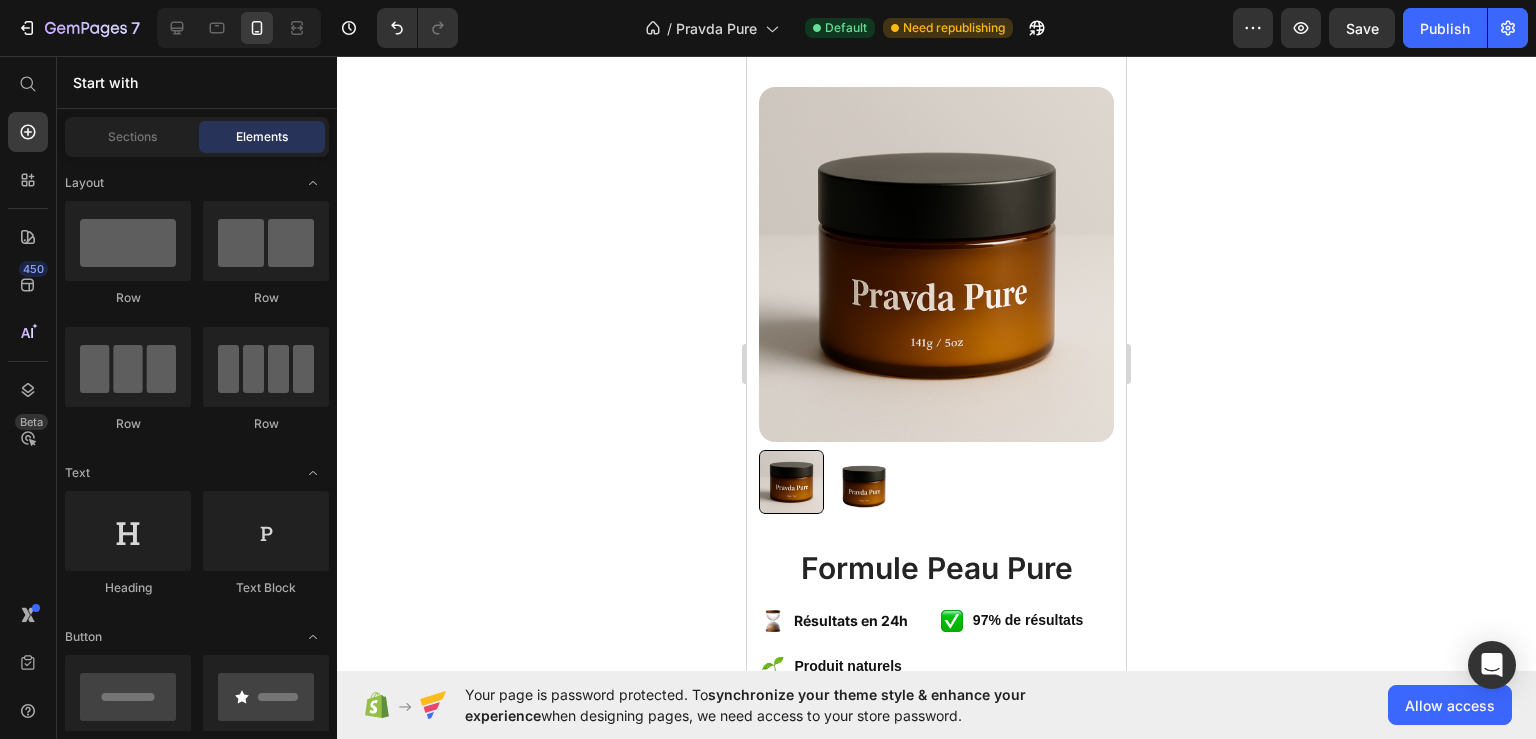 scroll, scrollTop: 576, scrollLeft: 0, axis: vertical 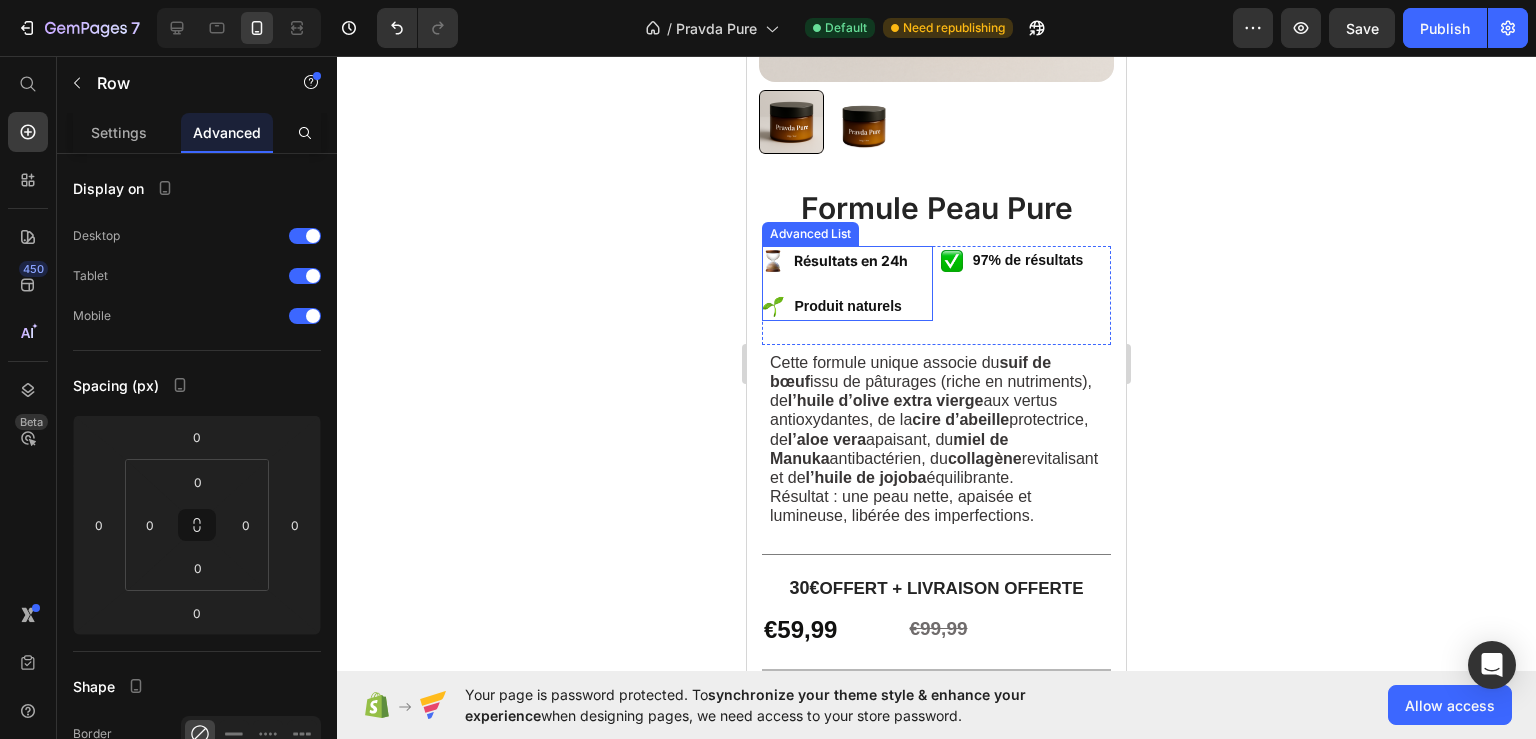 click on "Image Résultats en 24h Text Block Image Produit naturels Text Block Advanced List Image 97% de résultats Text Block Advanced List Row" at bounding box center (936, 295) 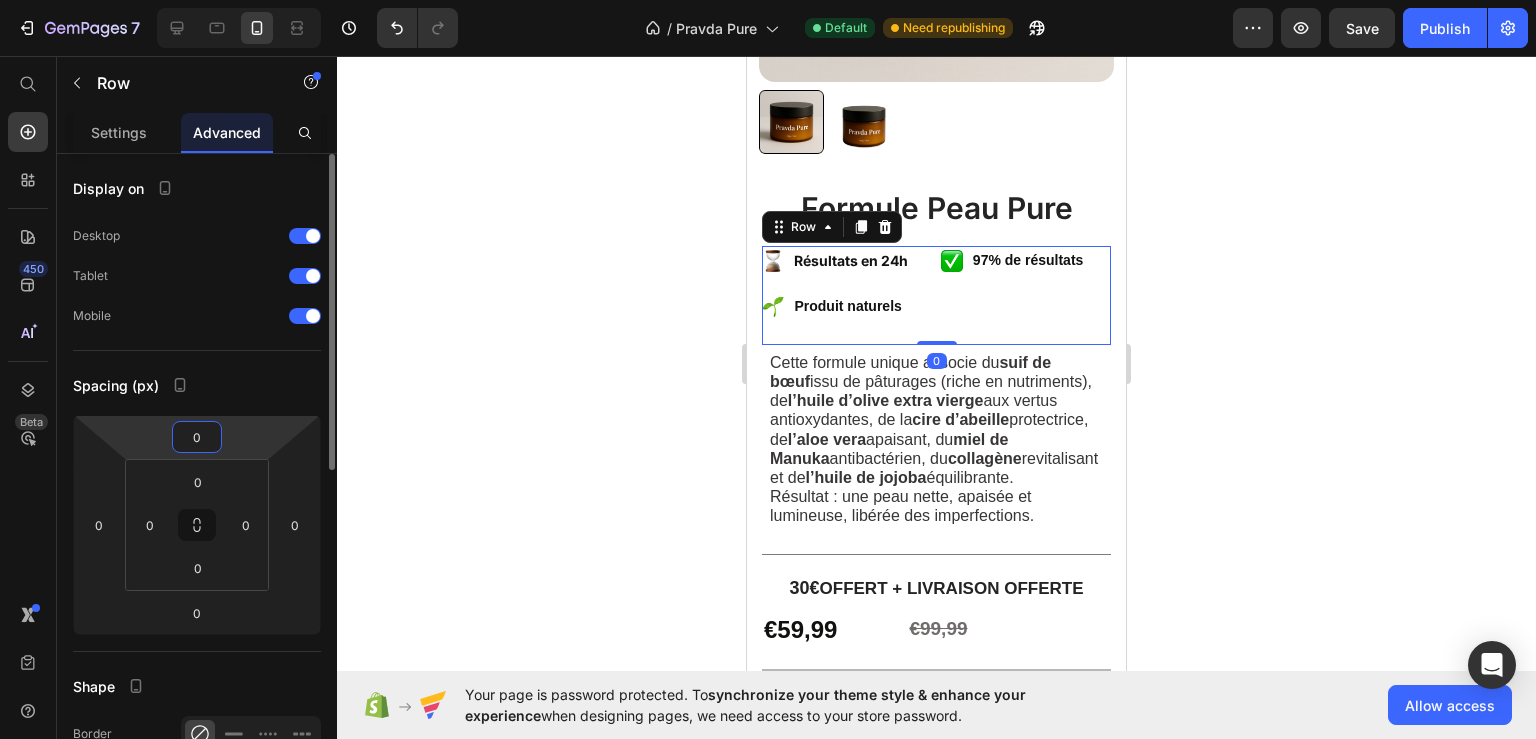 click on "0" at bounding box center (197, 437) 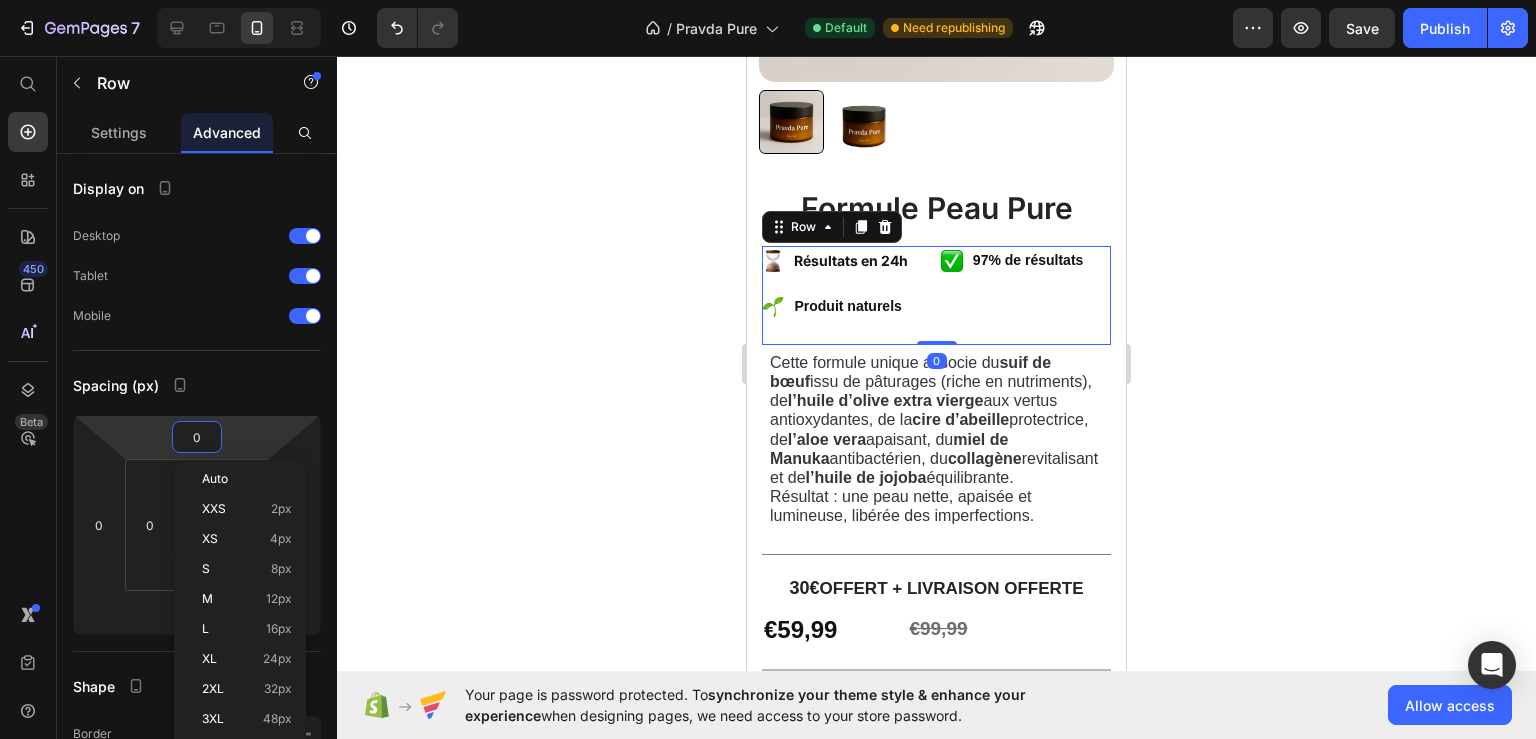 type on "8" 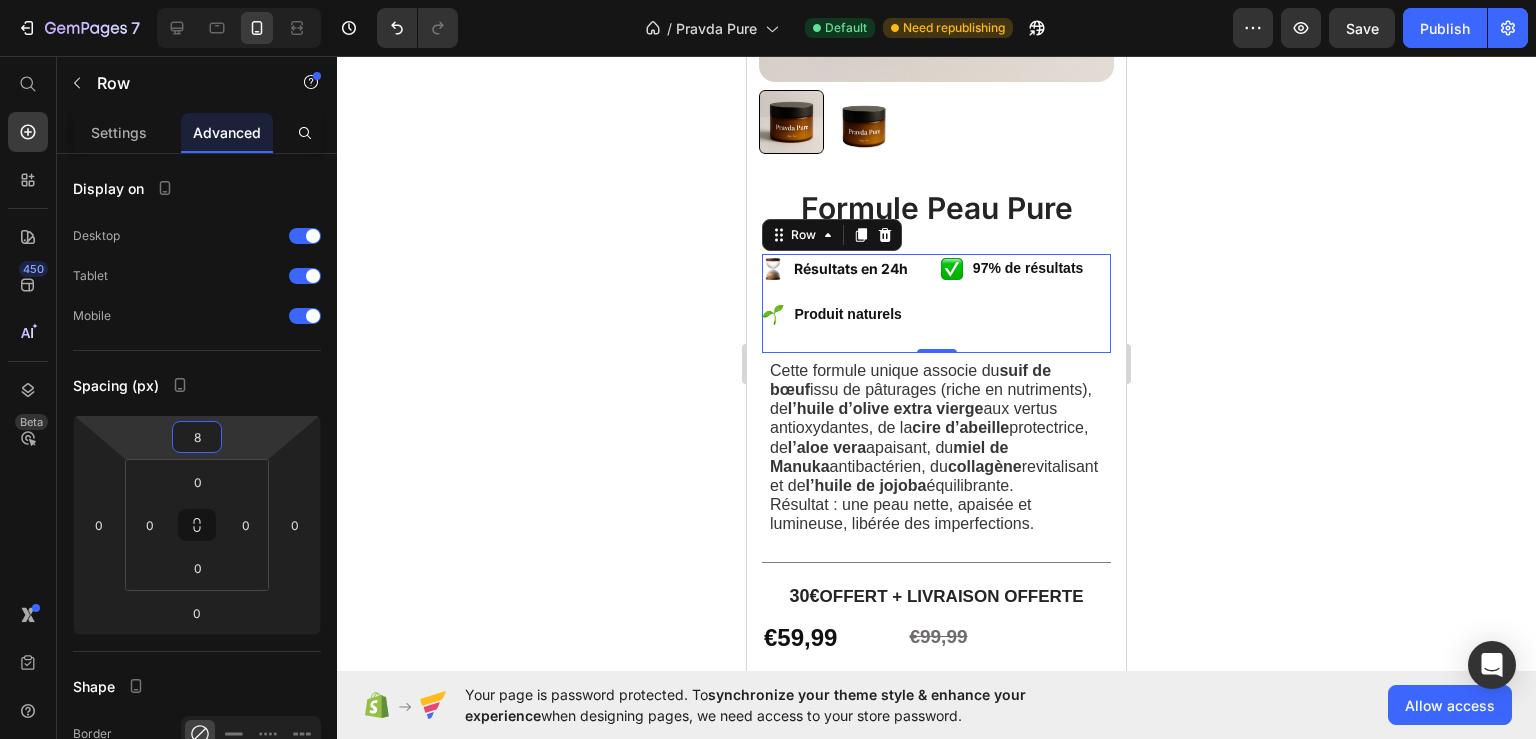 click 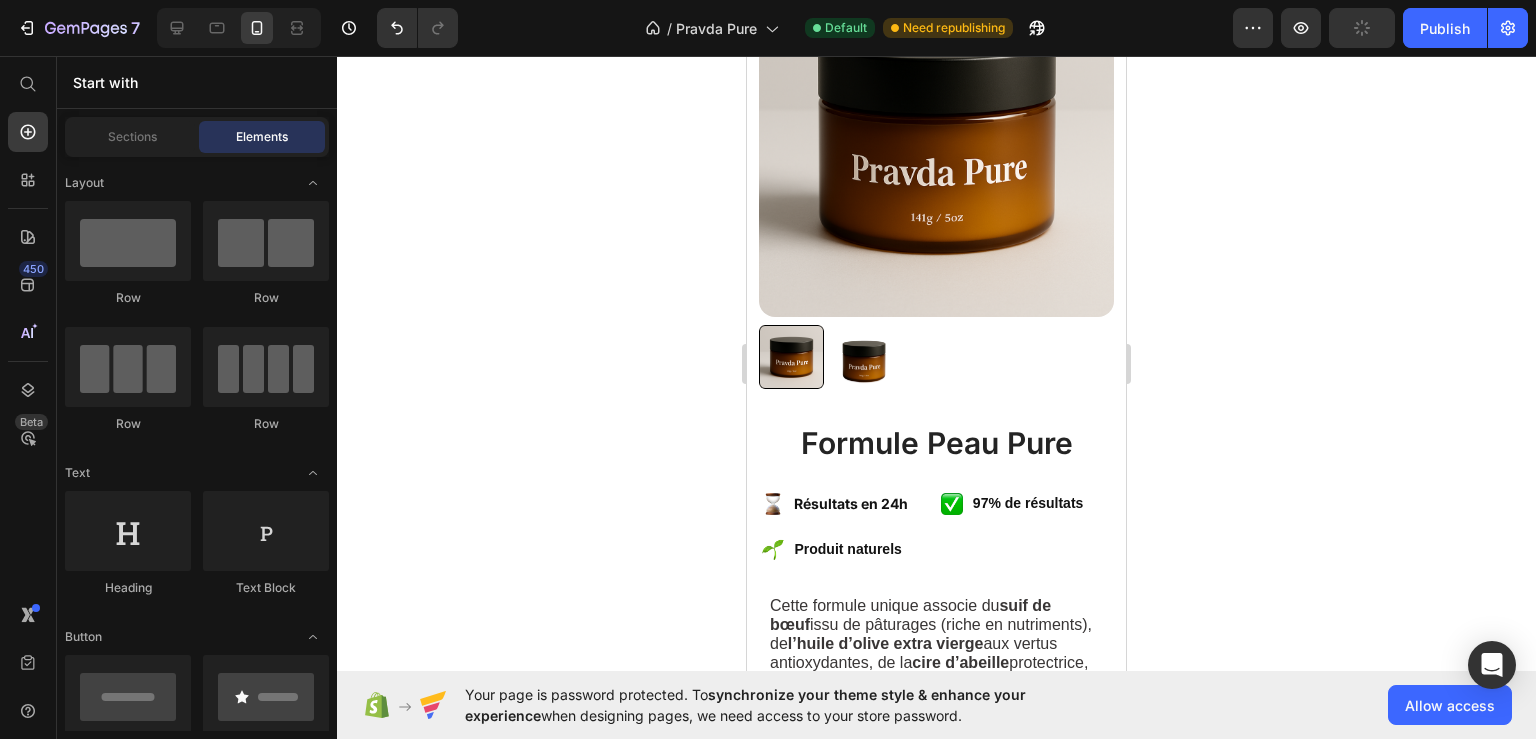 scroll, scrollTop: 315, scrollLeft: 0, axis: vertical 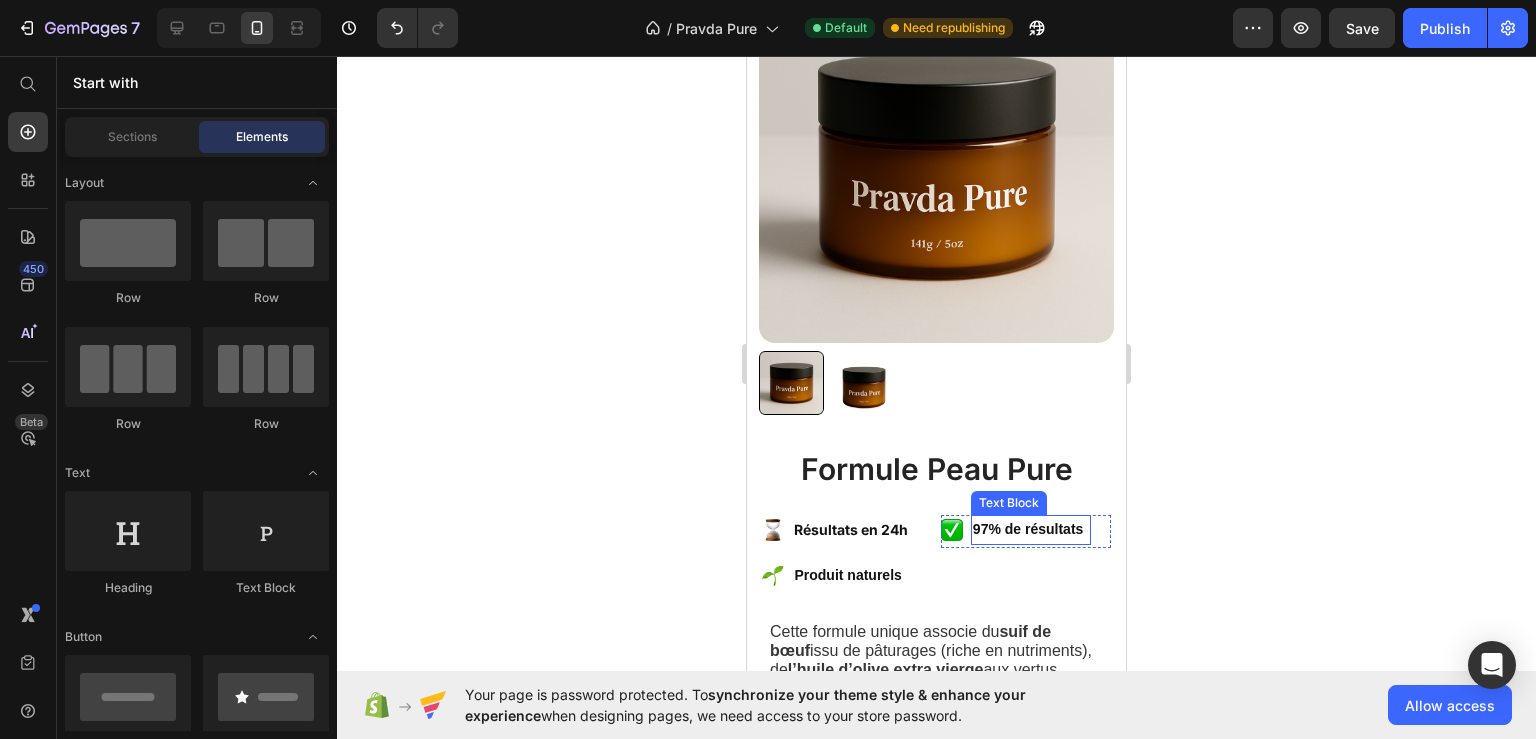 click on "97% de résultats" at bounding box center [1031, 529] 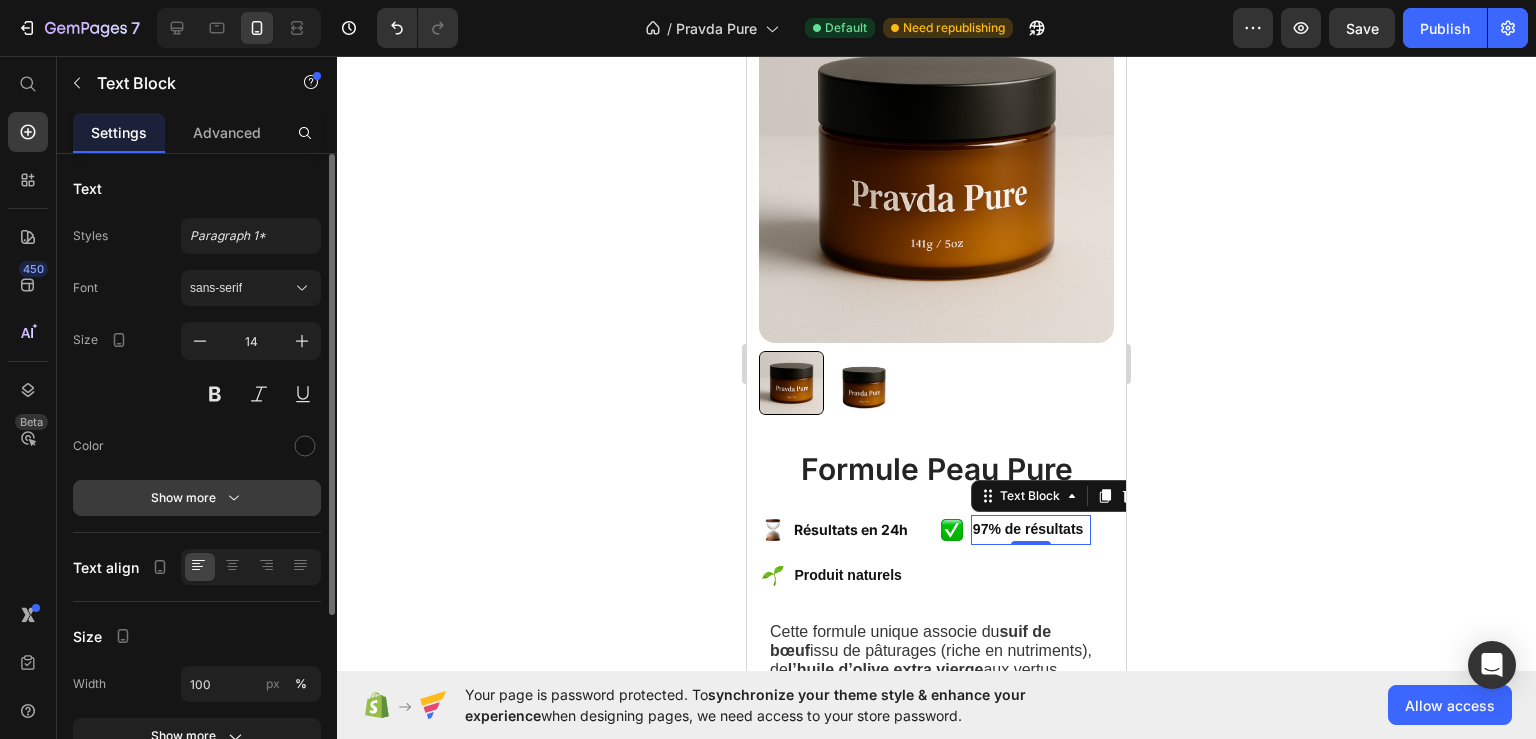 click on "Show more" at bounding box center [197, 498] 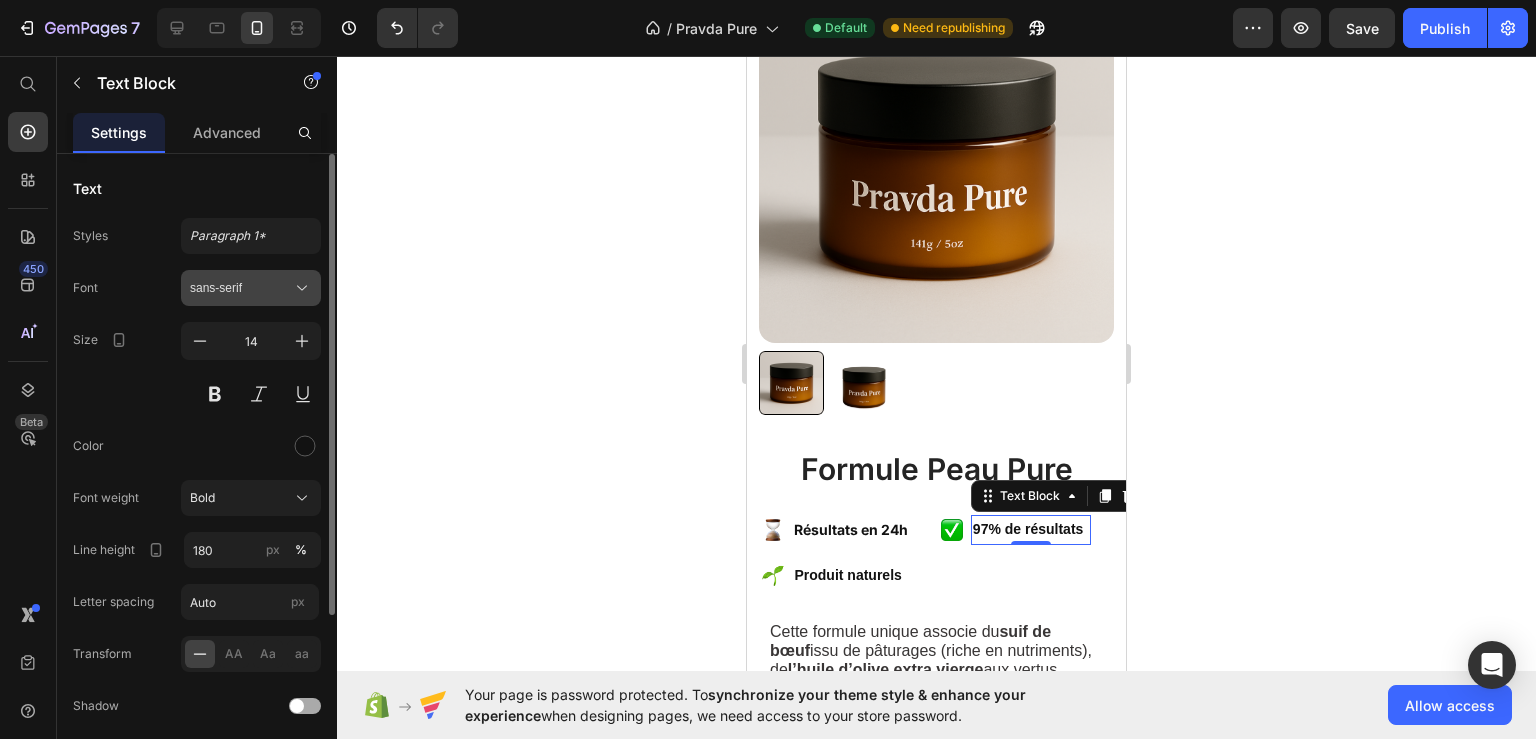 click on "sans-serif" at bounding box center [241, 288] 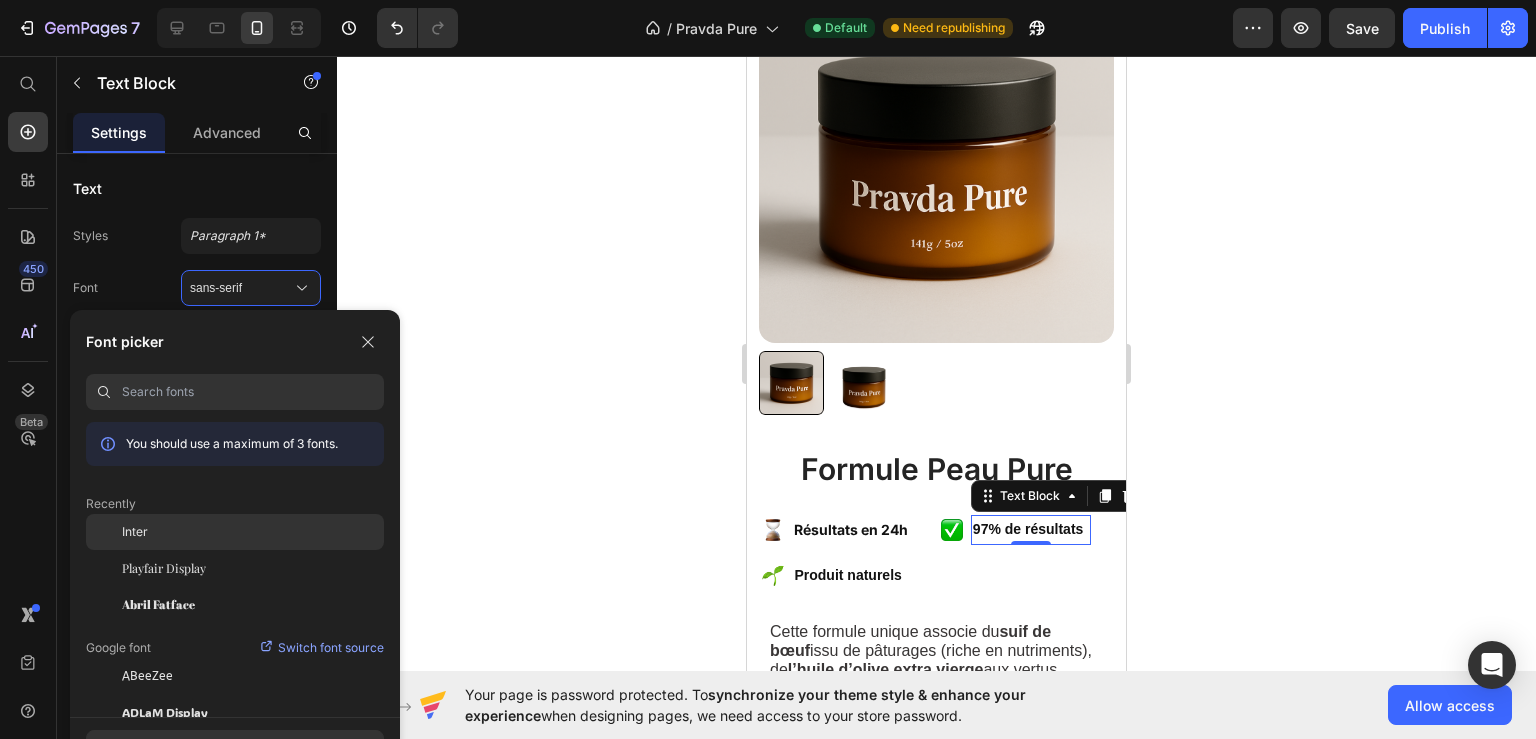 click on "Inter" 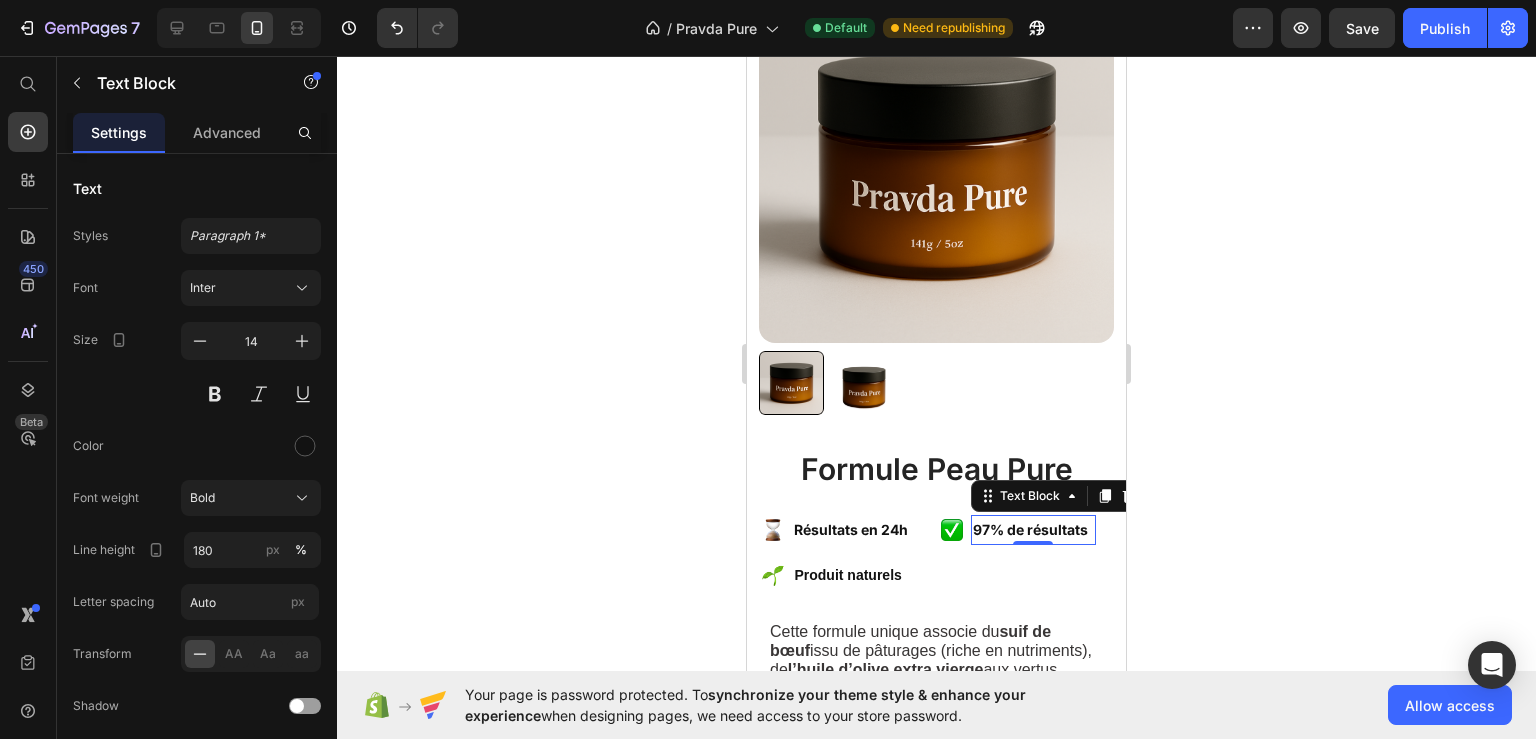 drag, startPoint x: 536, startPoint y: 491, endPoint x: 548, endPoint y: 486, distance: 13 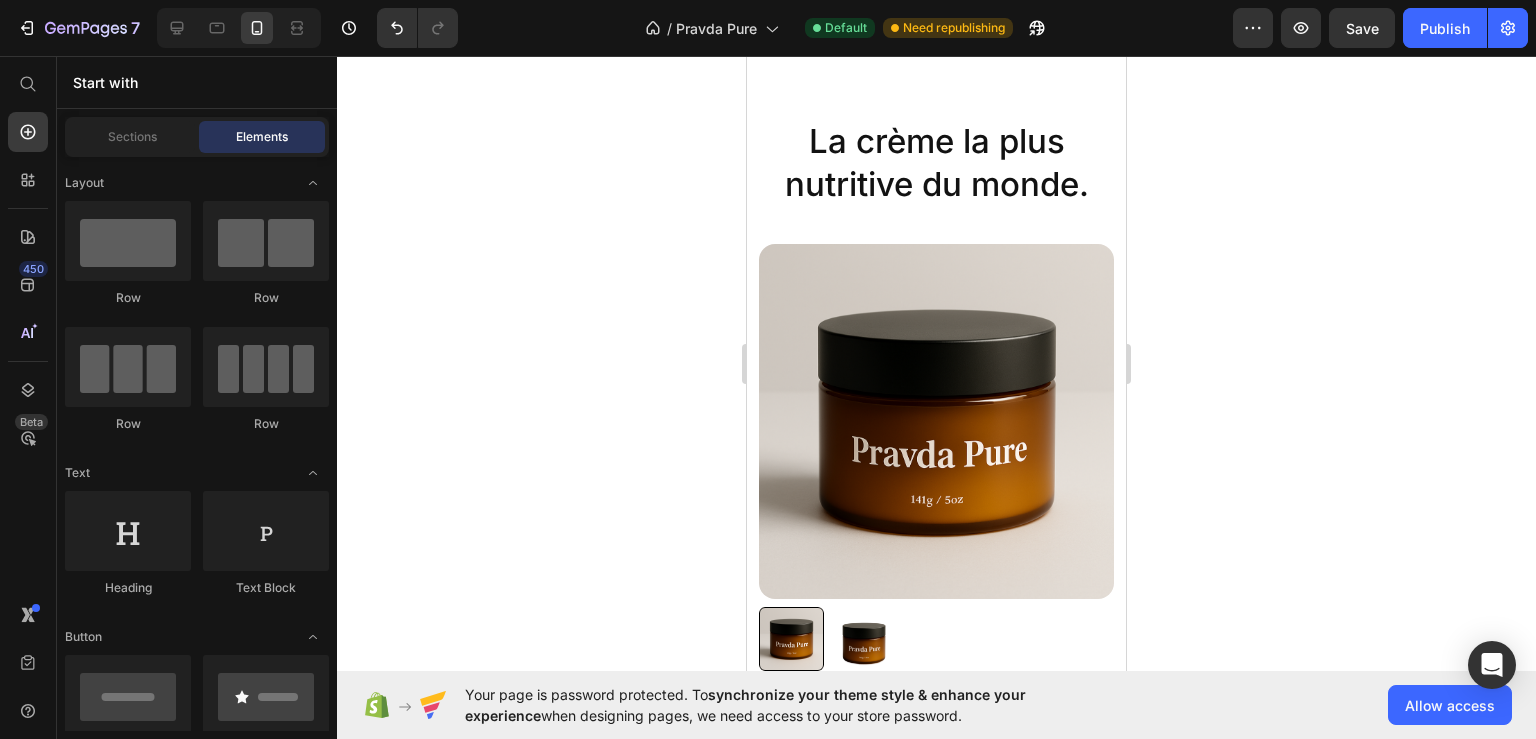 scroll, scrollTop: 0, scrollLeft: 0, axis: both 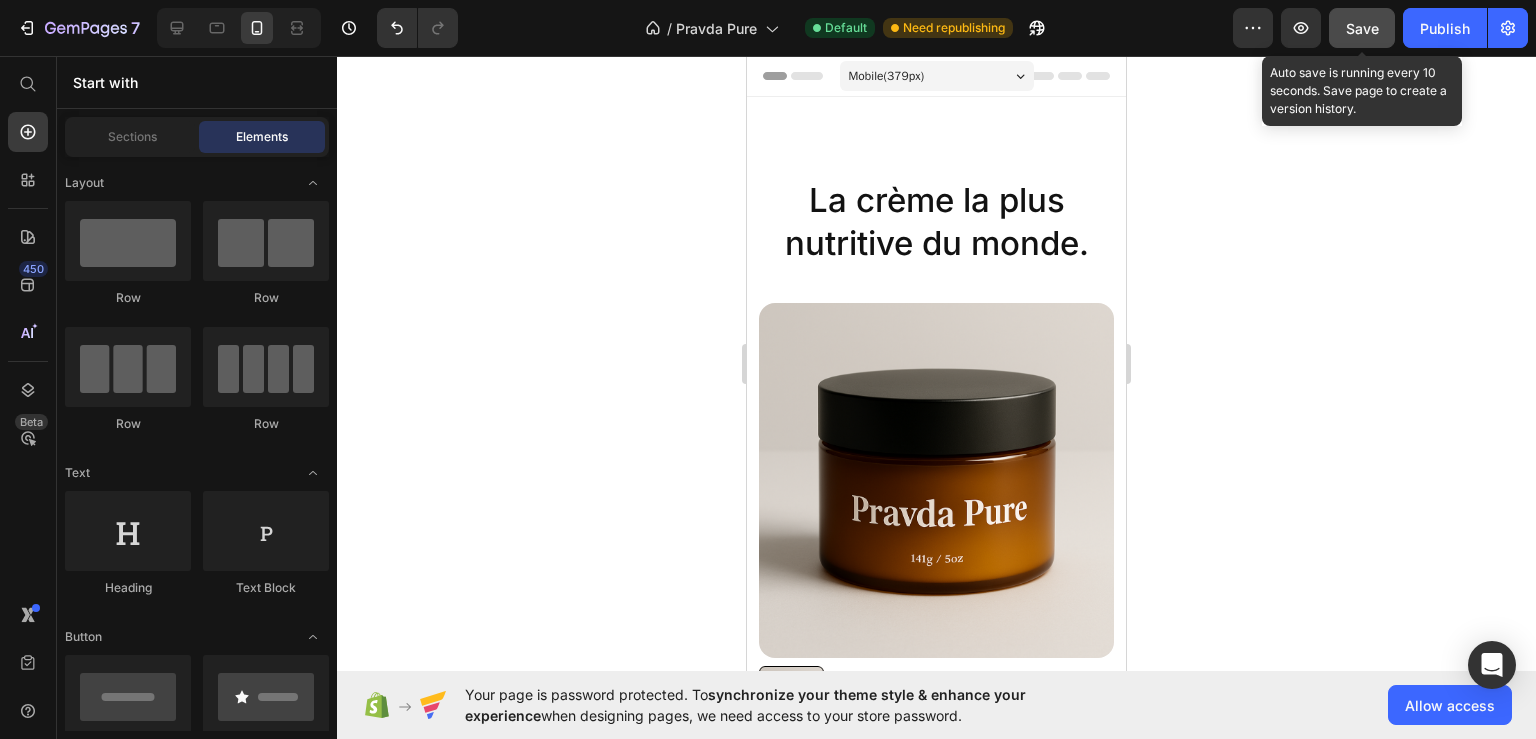 click on "Save" 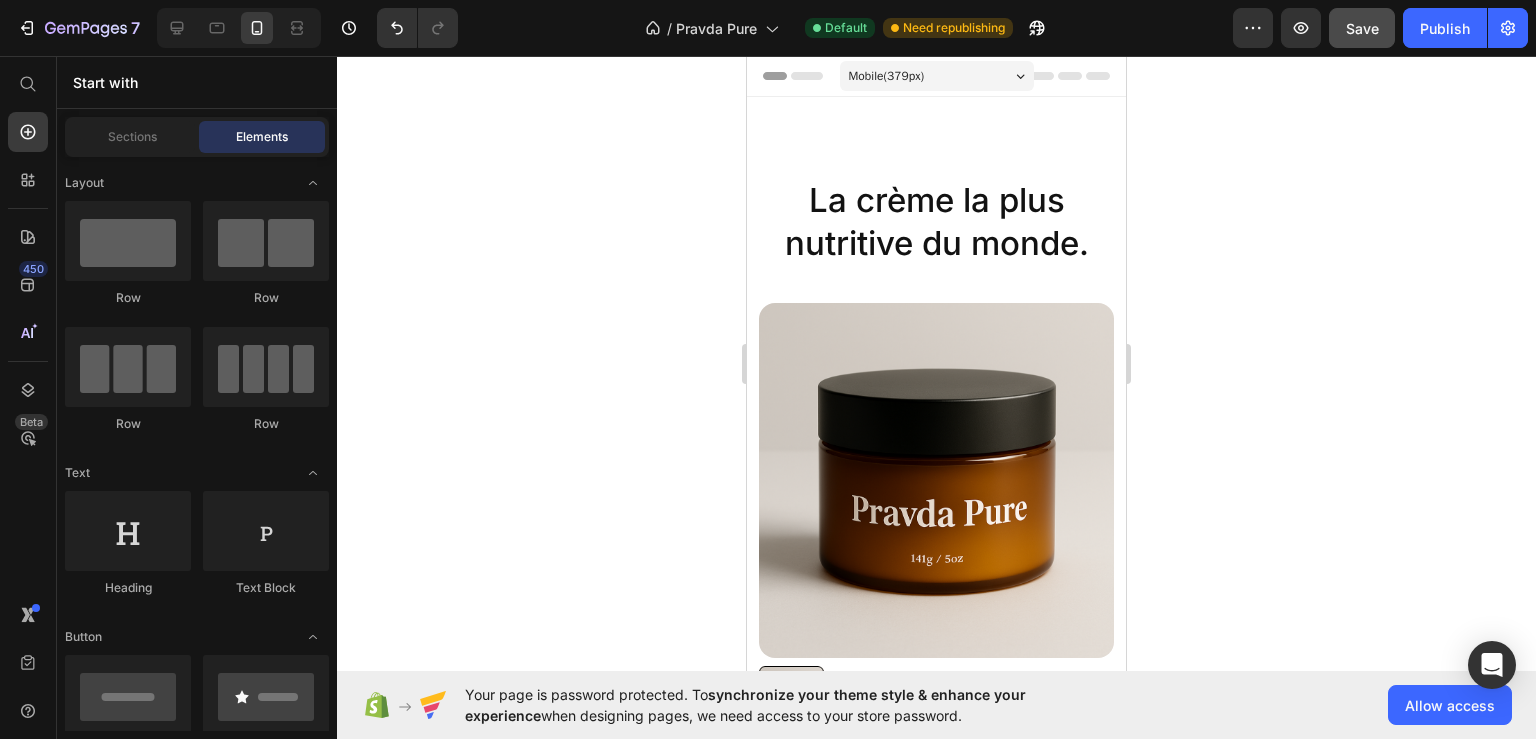 click at bounding box center (936, 480) 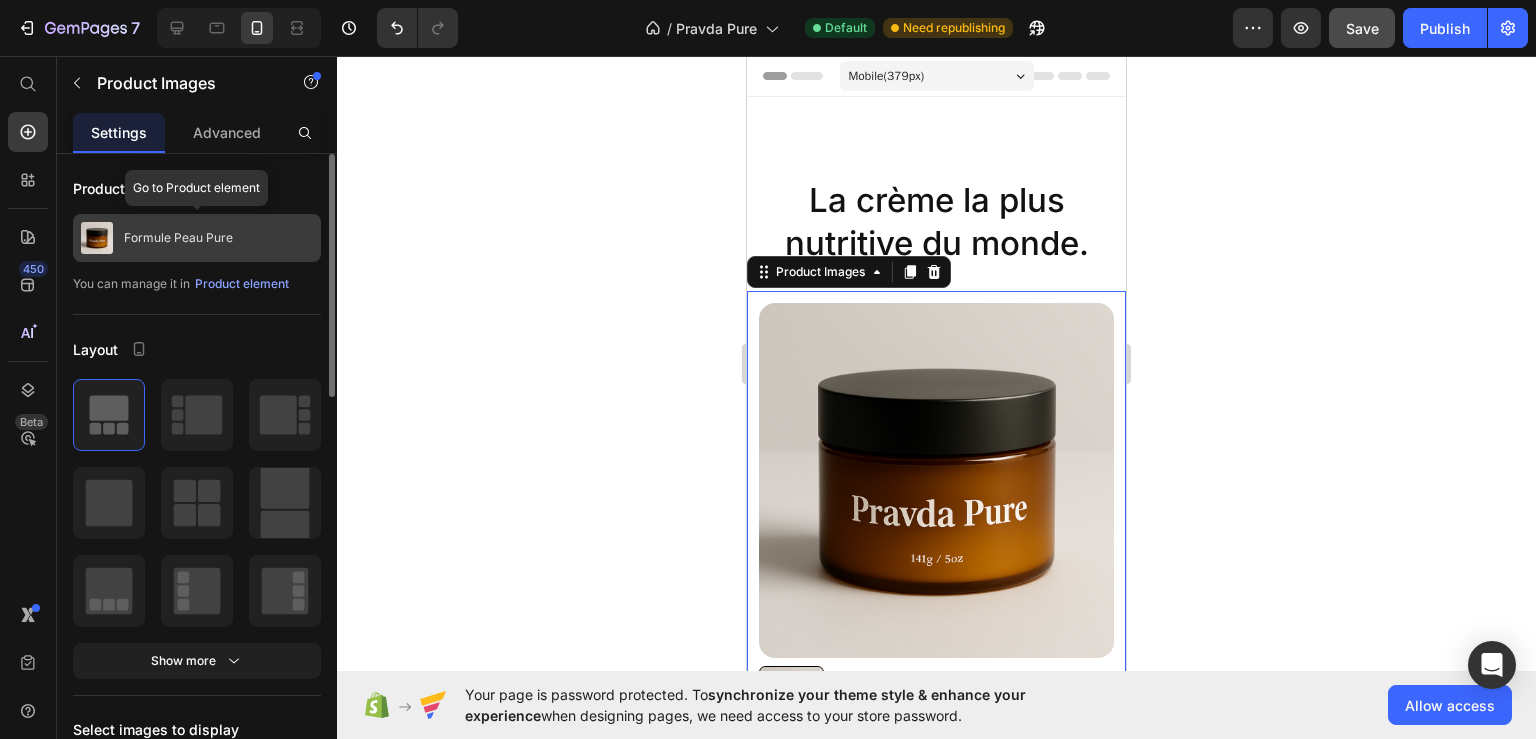 click on "Formule Peau Pure" 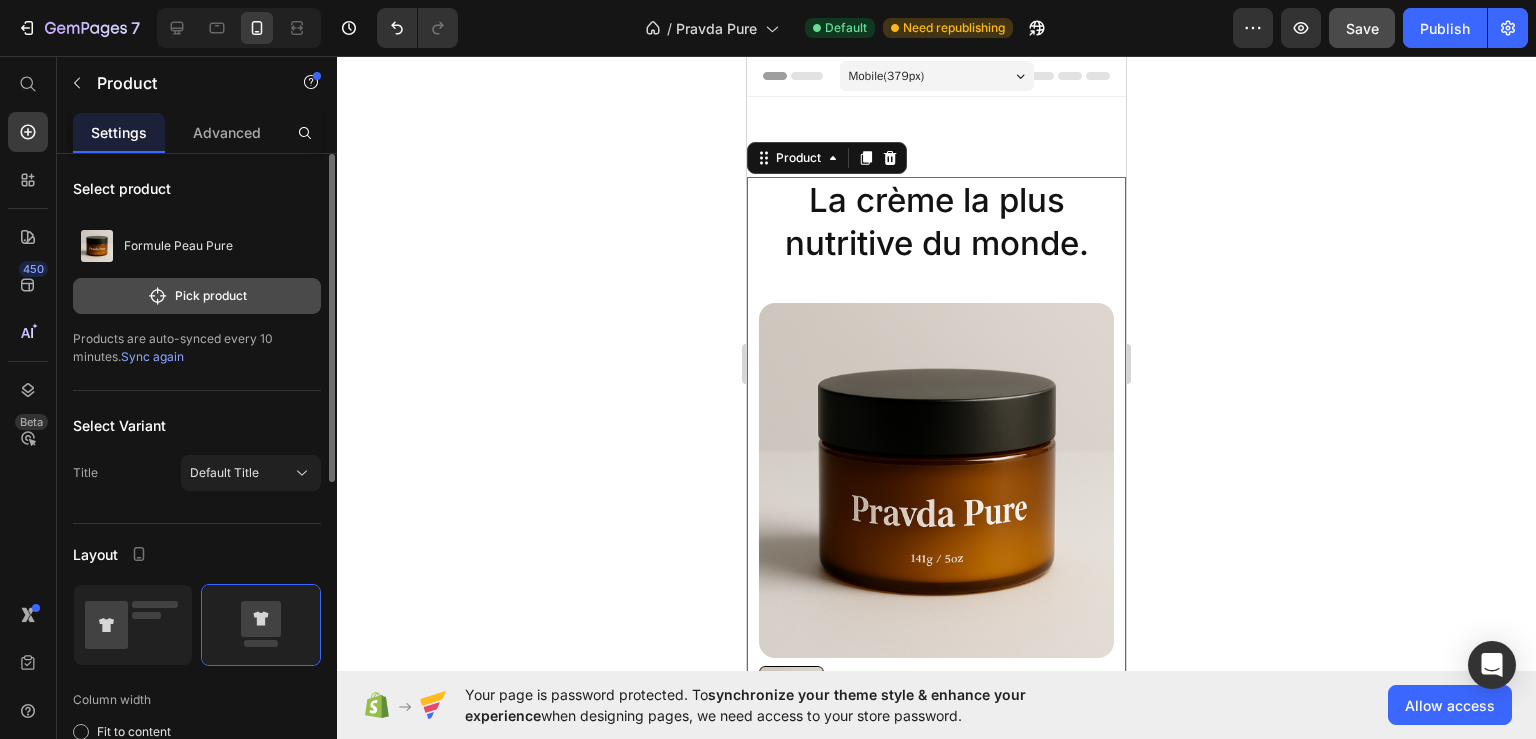 click on "Pick product" 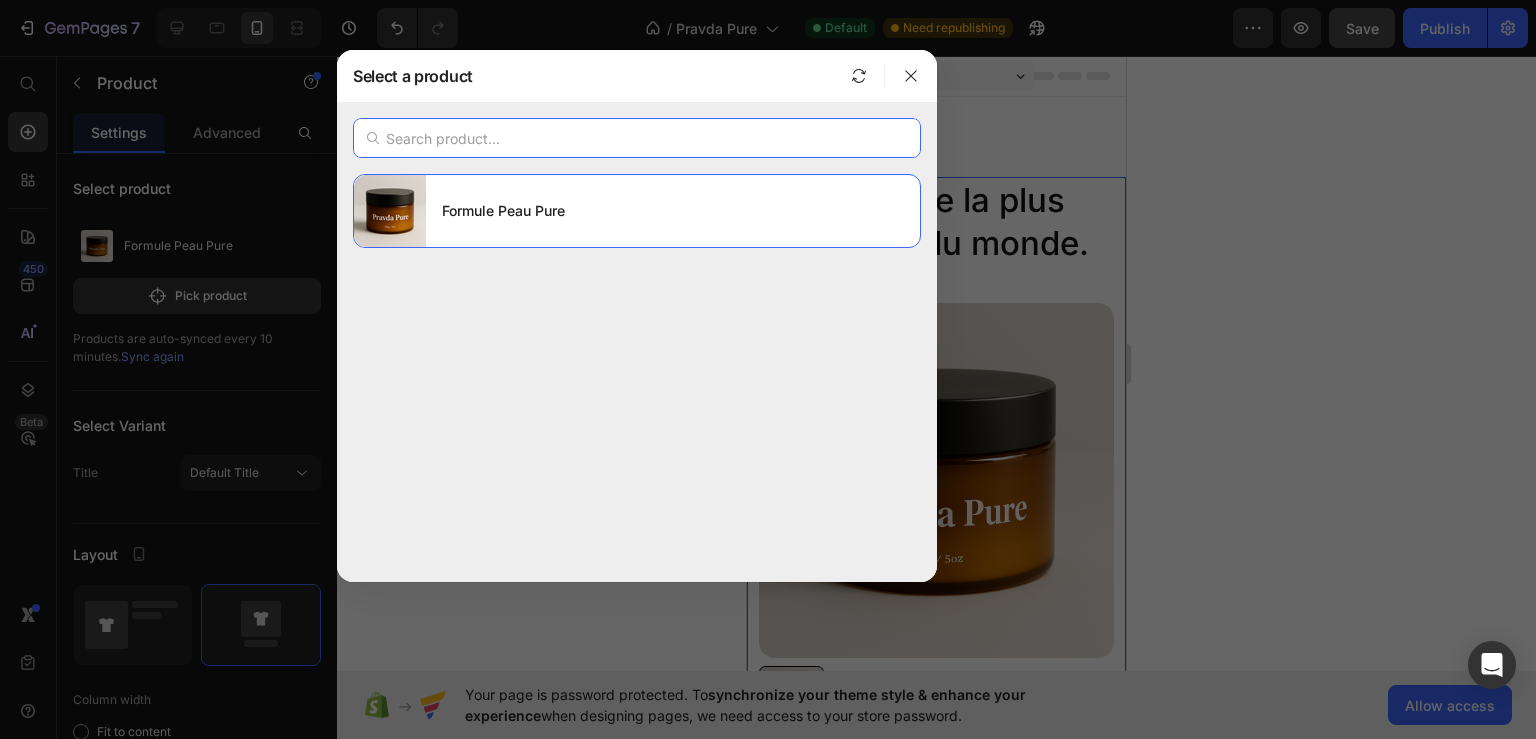 click at bounding box center [637, 138] 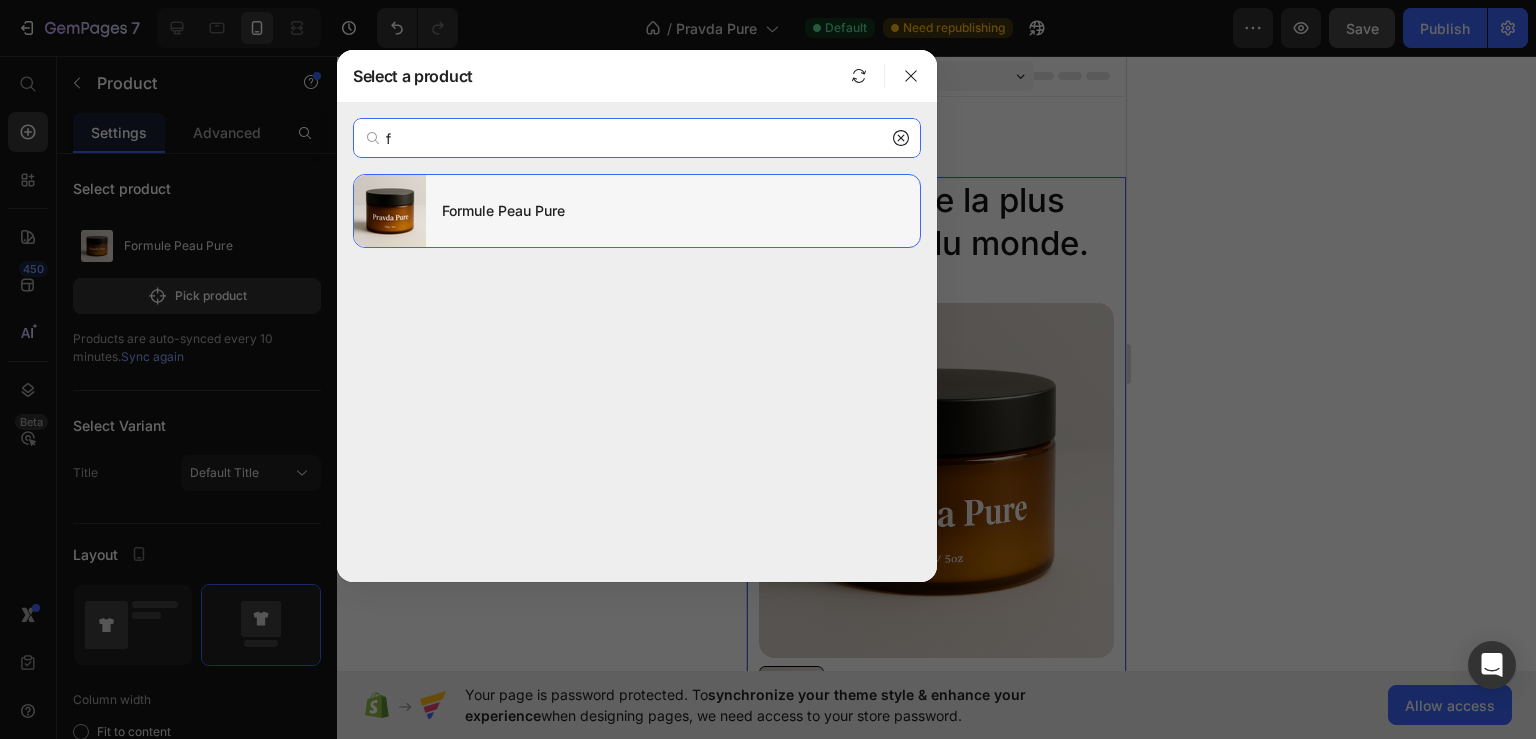 type on "f" 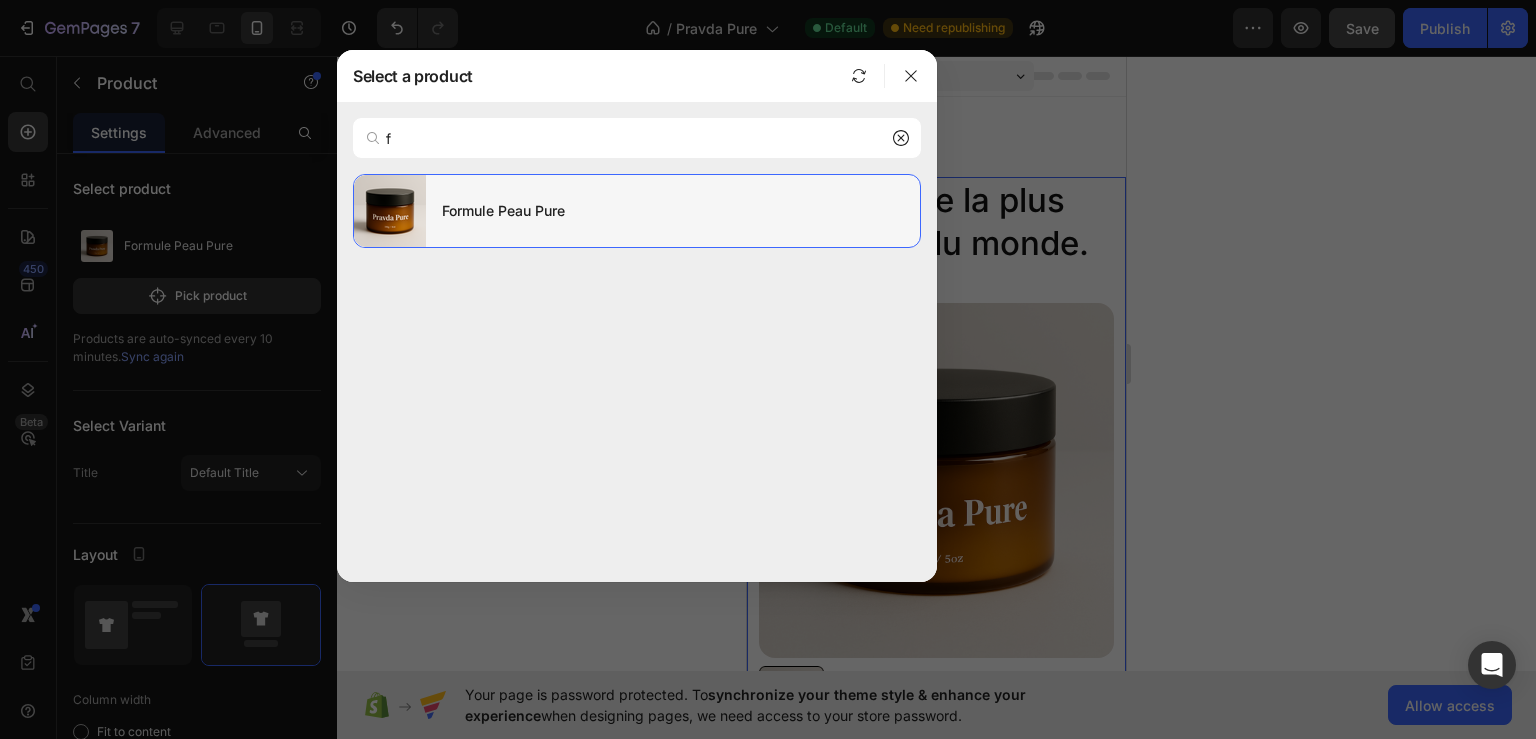 click on "Formule Peau Pure" at bounding box center (673, 211) 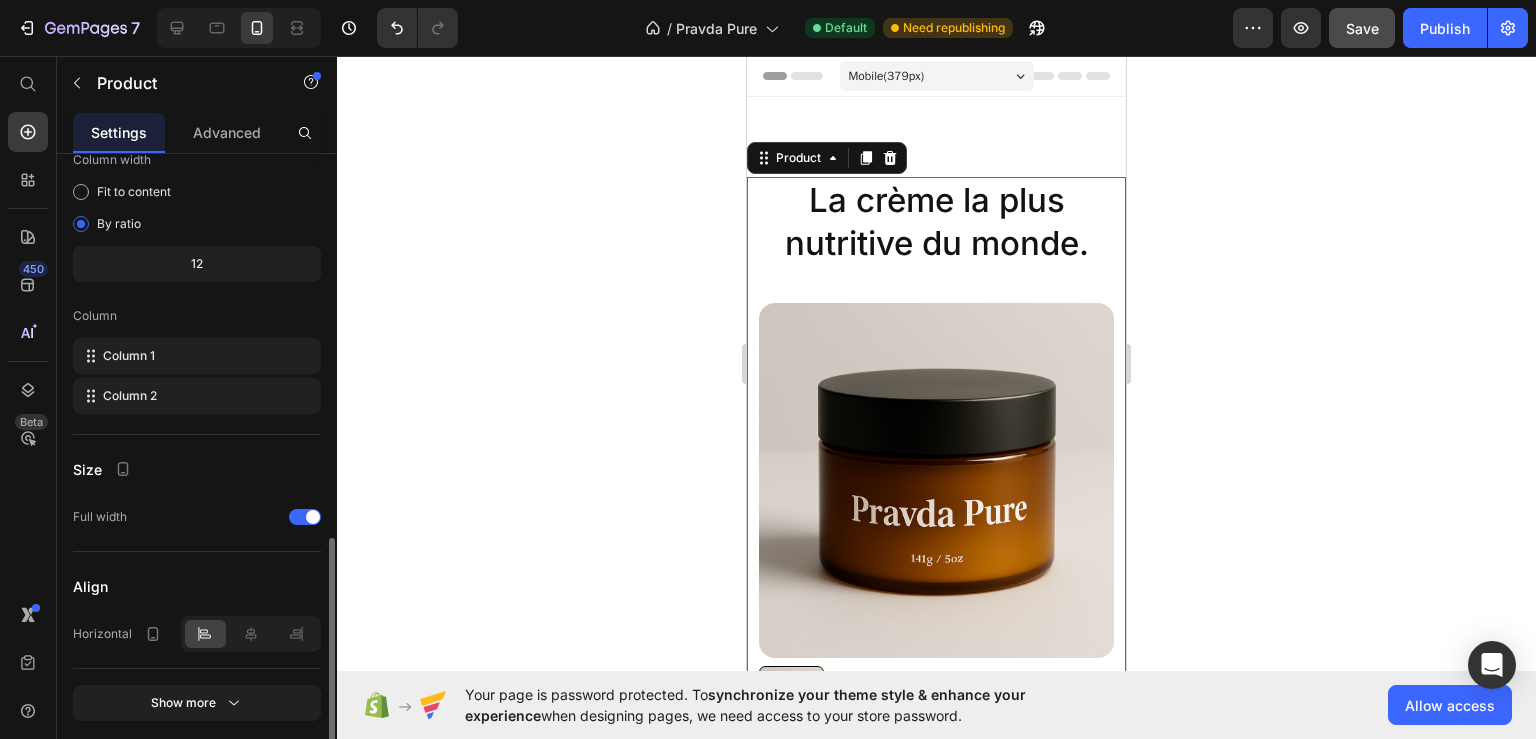 scroll, scrollTop: 611, scrollLeft: 0, axis: vertical 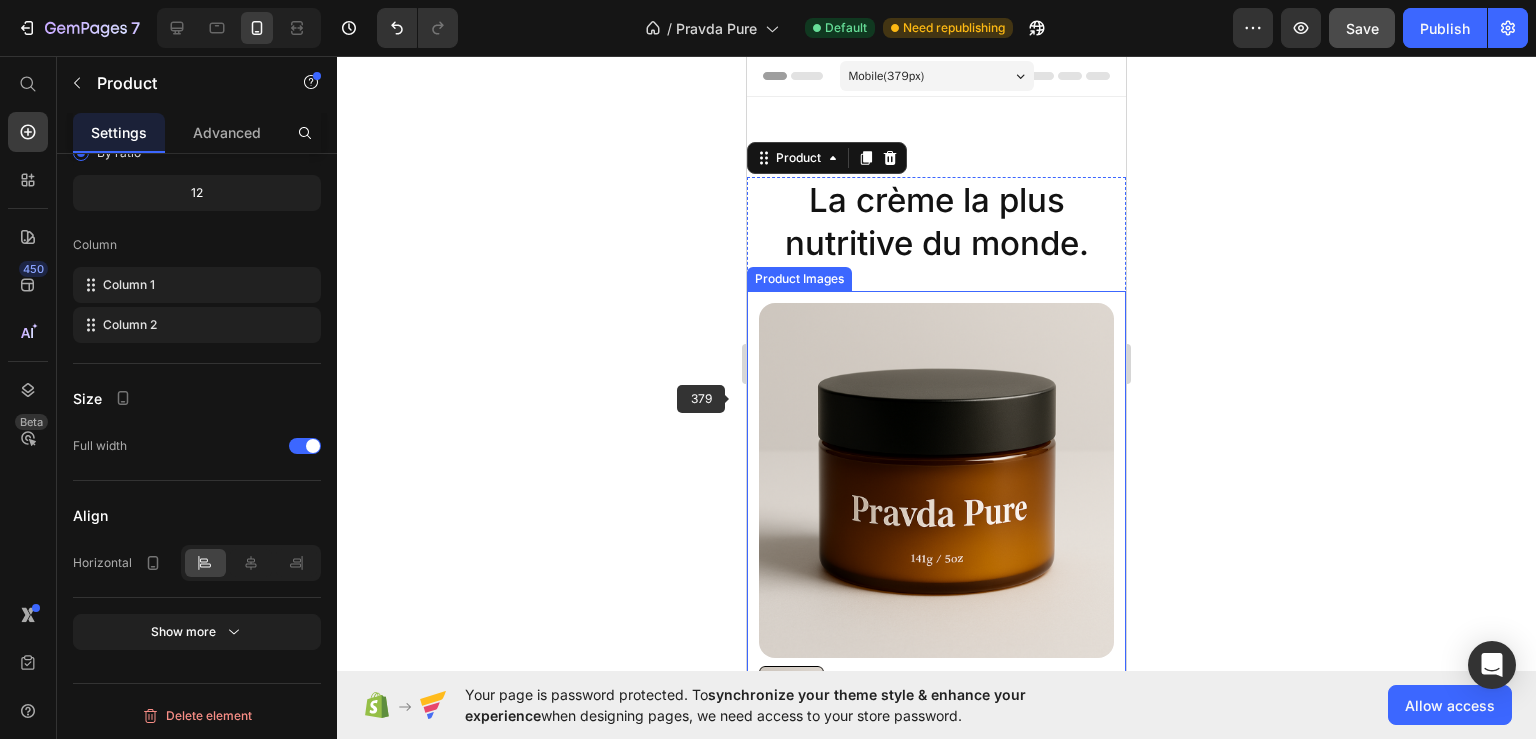 click 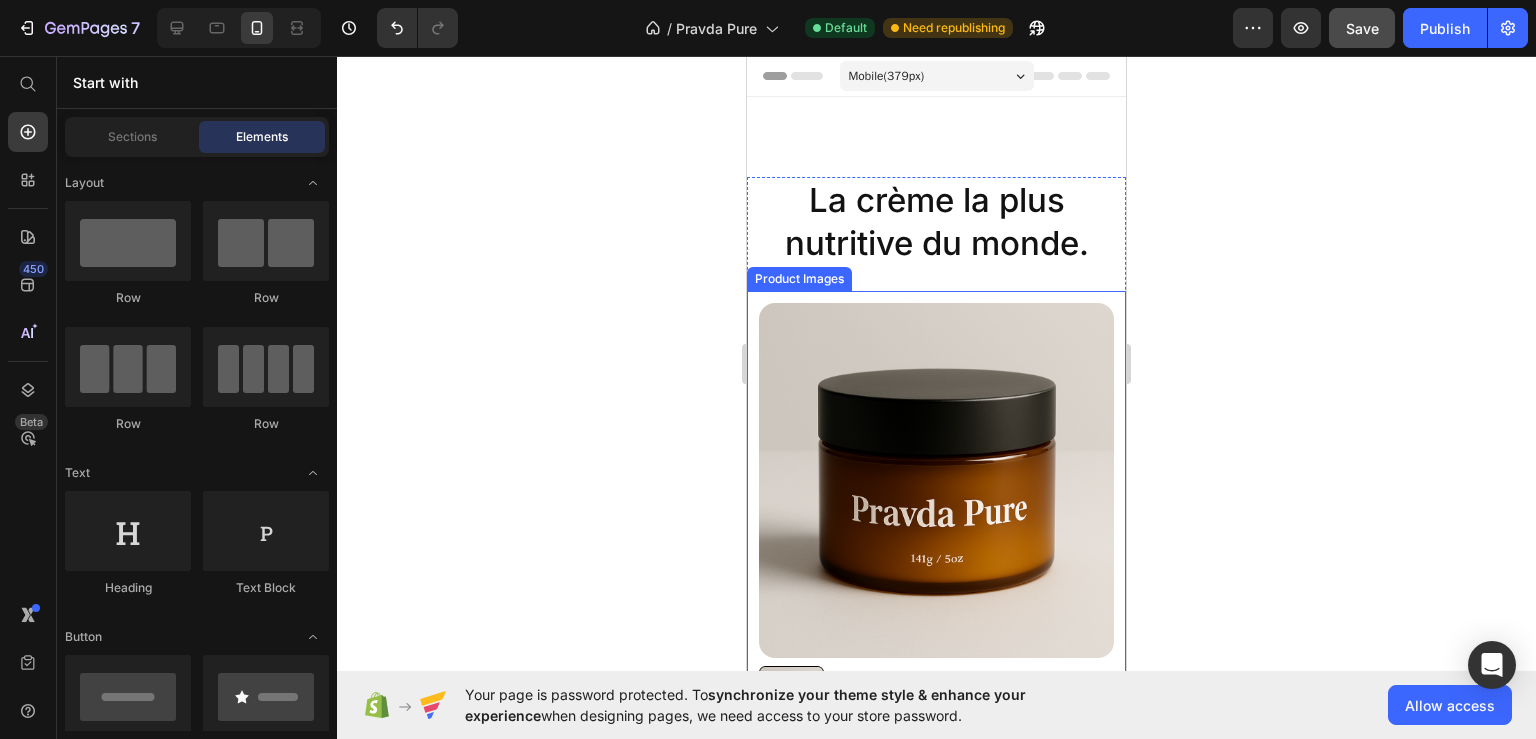 click on "Product Images" at bounding box center (936, 517) 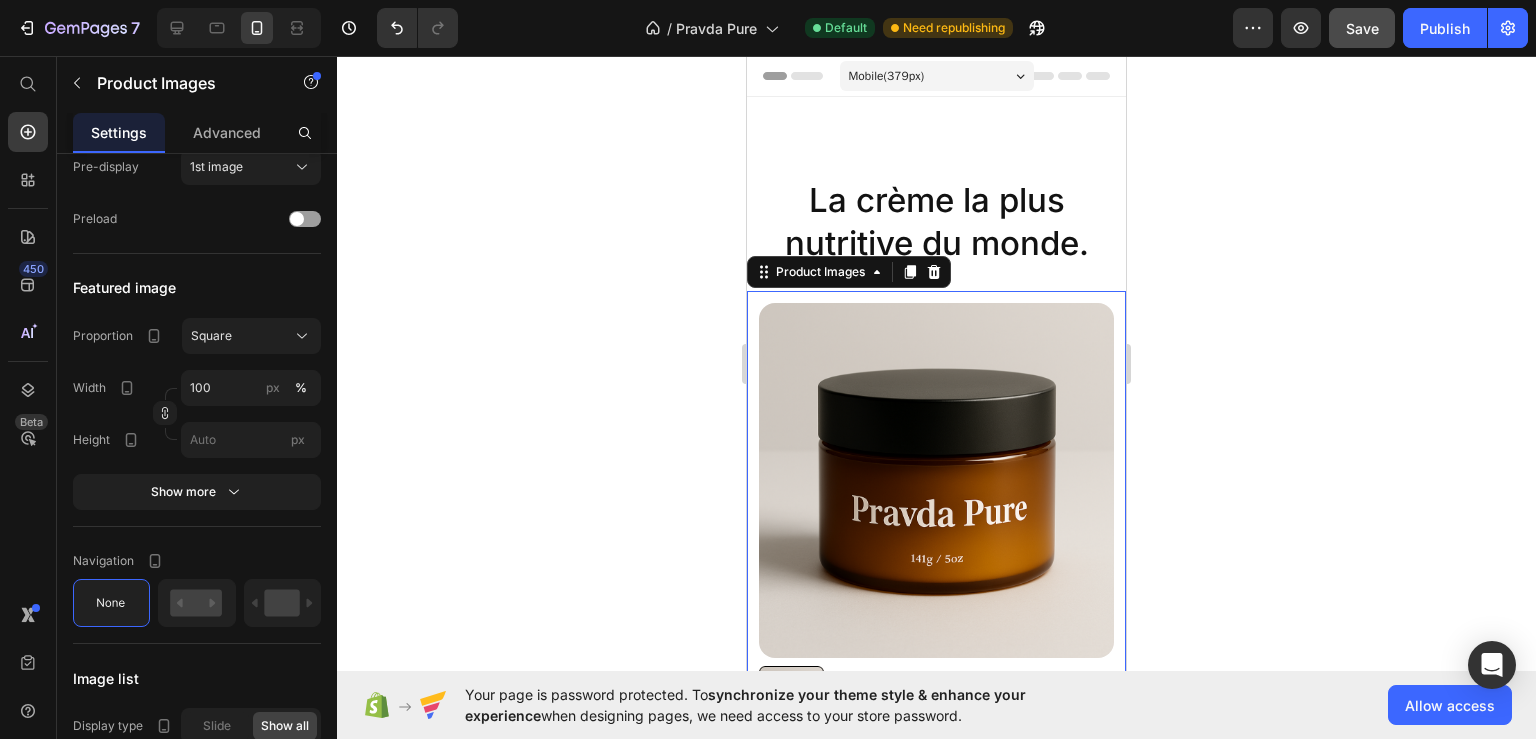 scroll, scrollTop: 0, scrollLeft: 0, axis: both 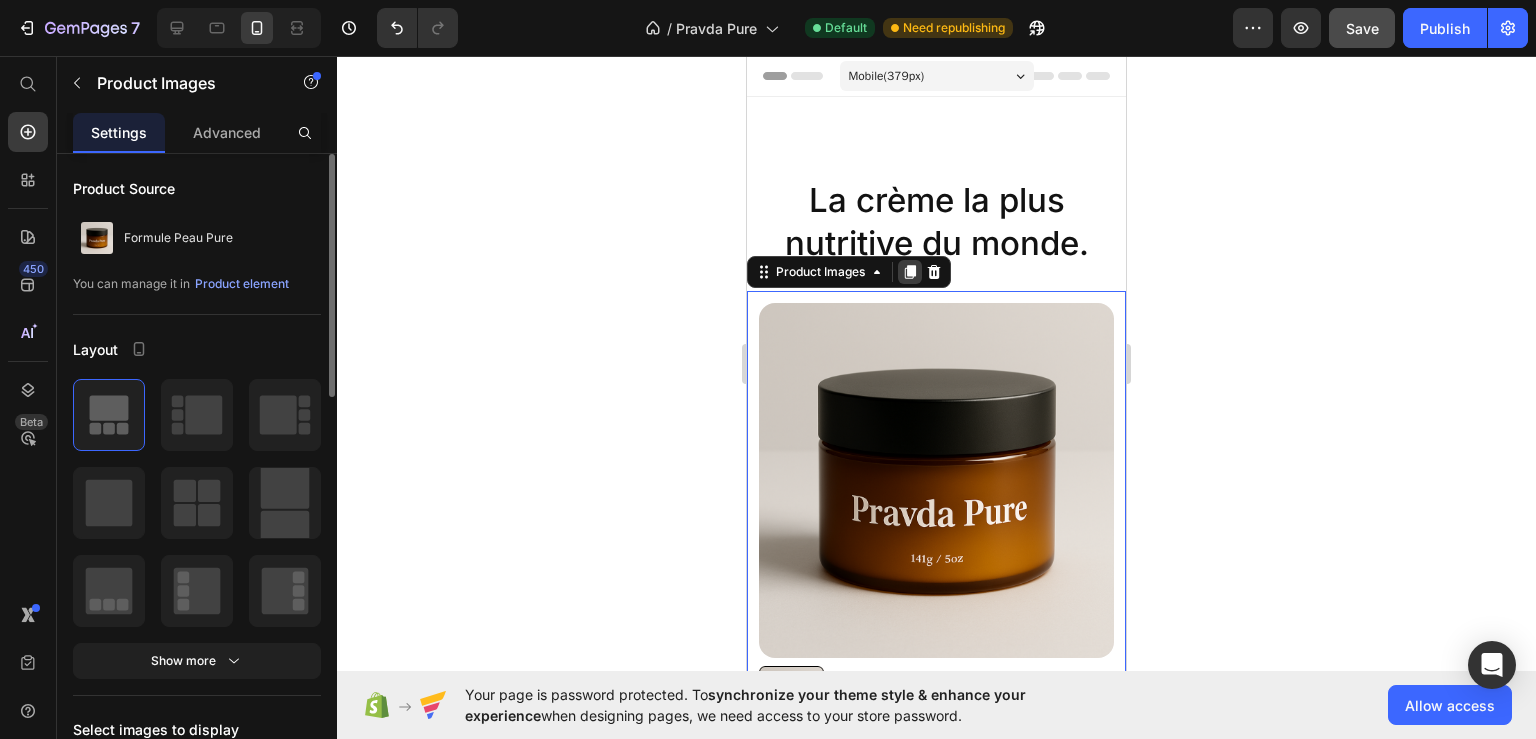 click 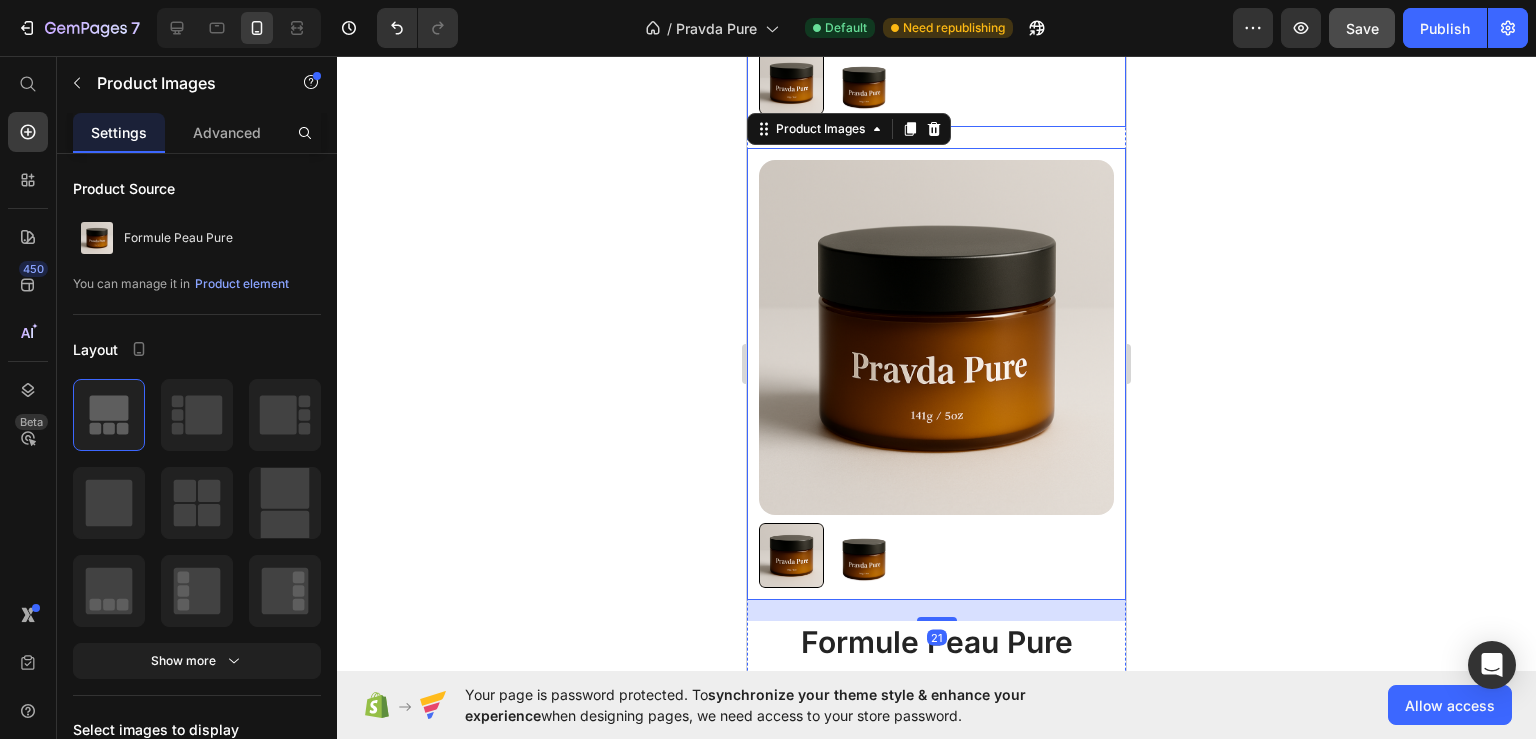 scroll, scrollTop: 616, scrollLeft: 0, axis: vertical 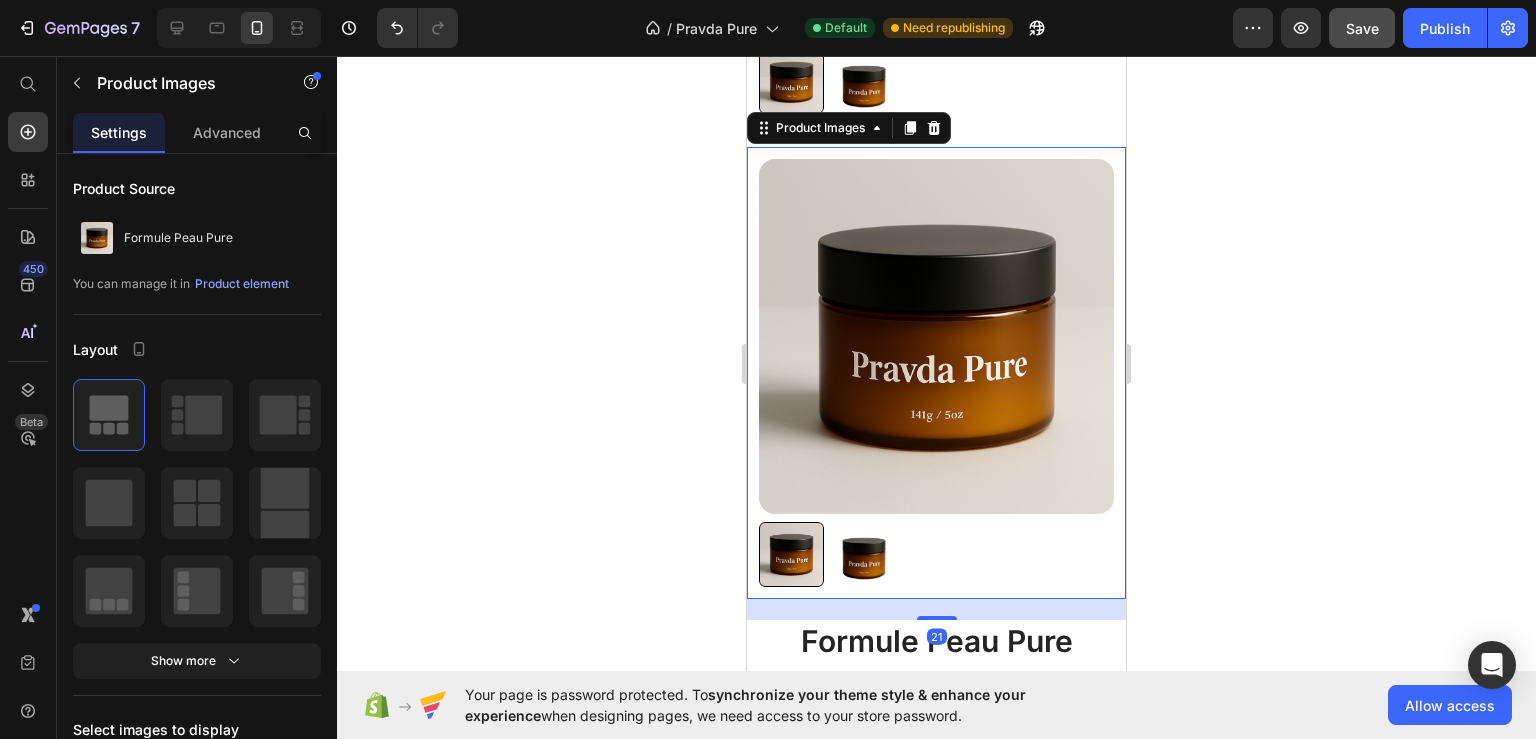 click at bounding box center [936, 336] 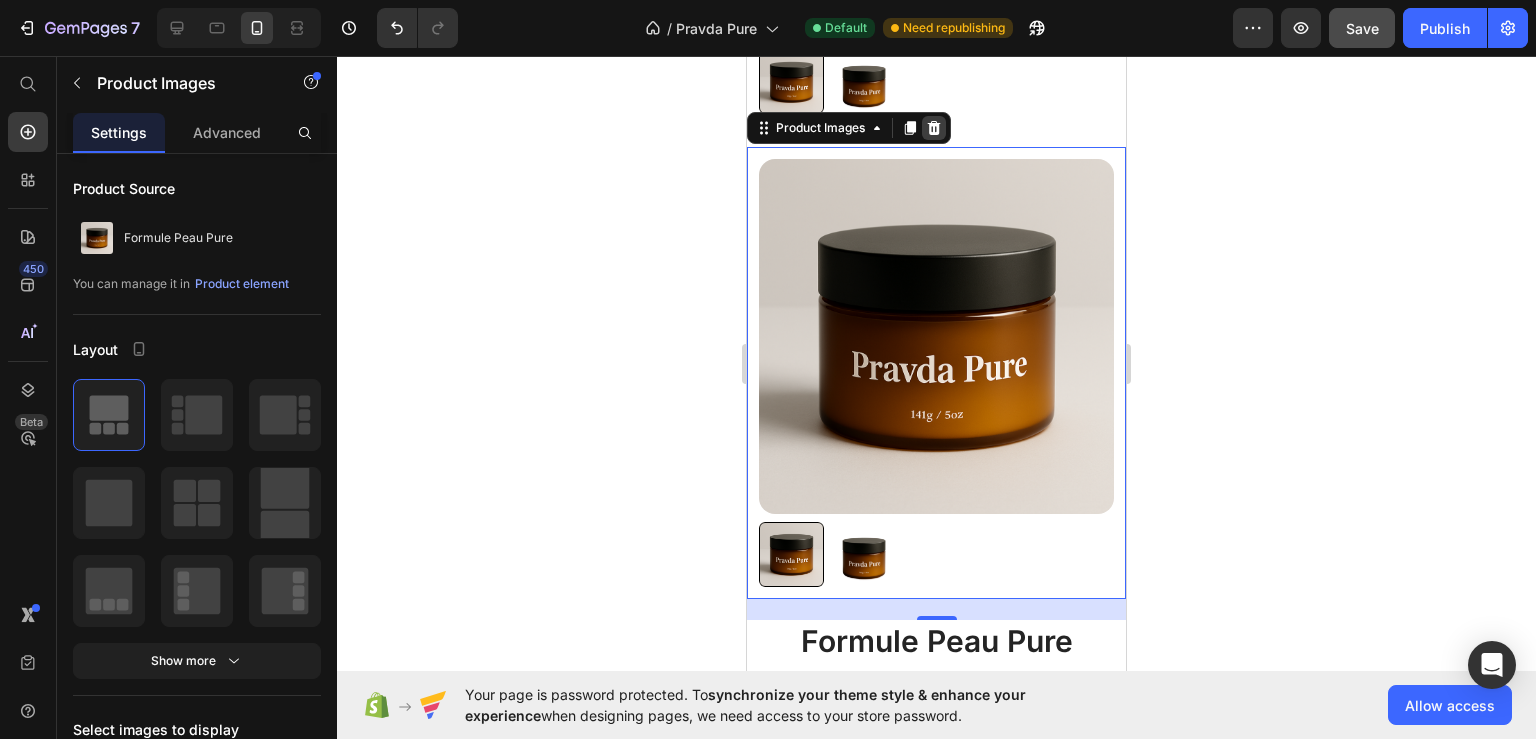 click 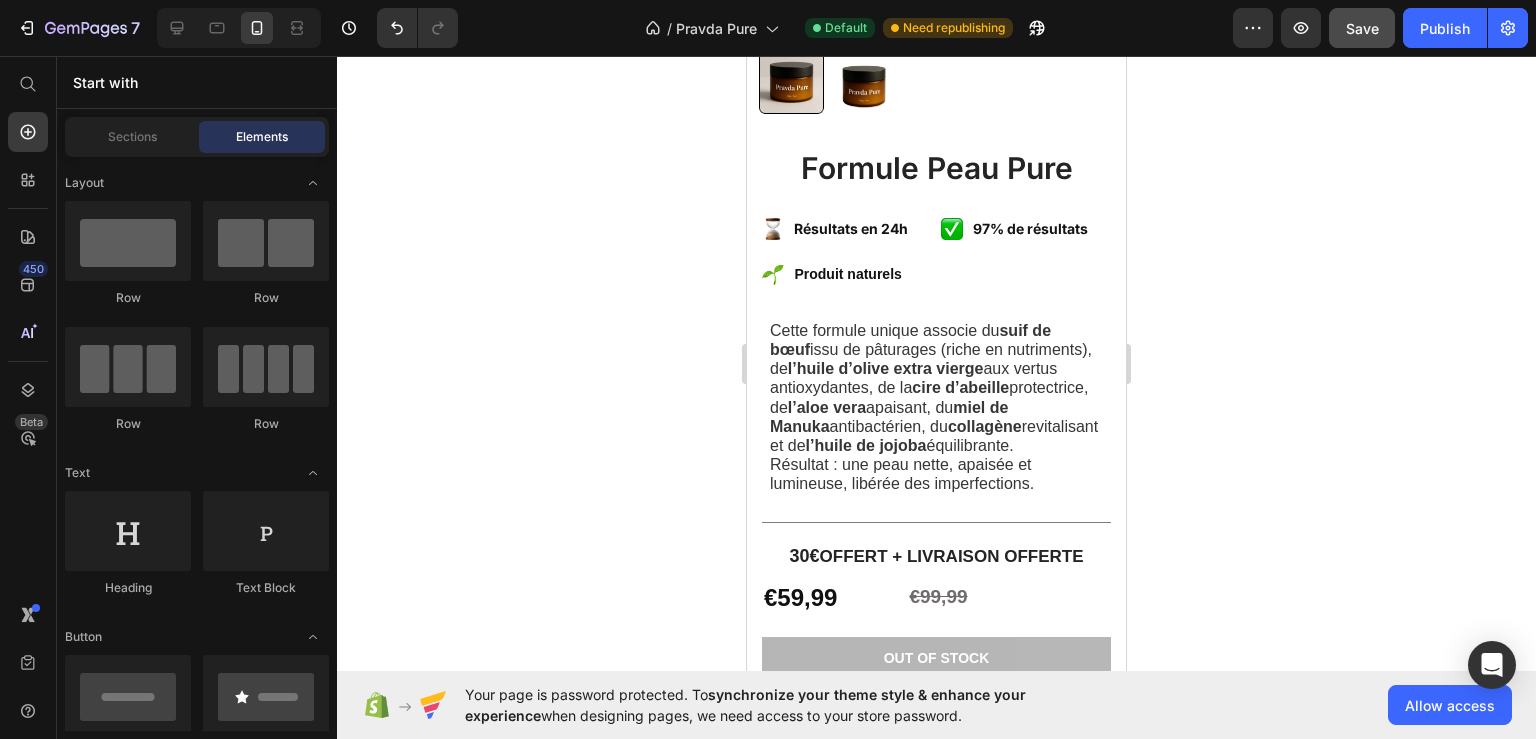 scroll, scrollTop: 137, scrollLeft: 0, axis: vertical 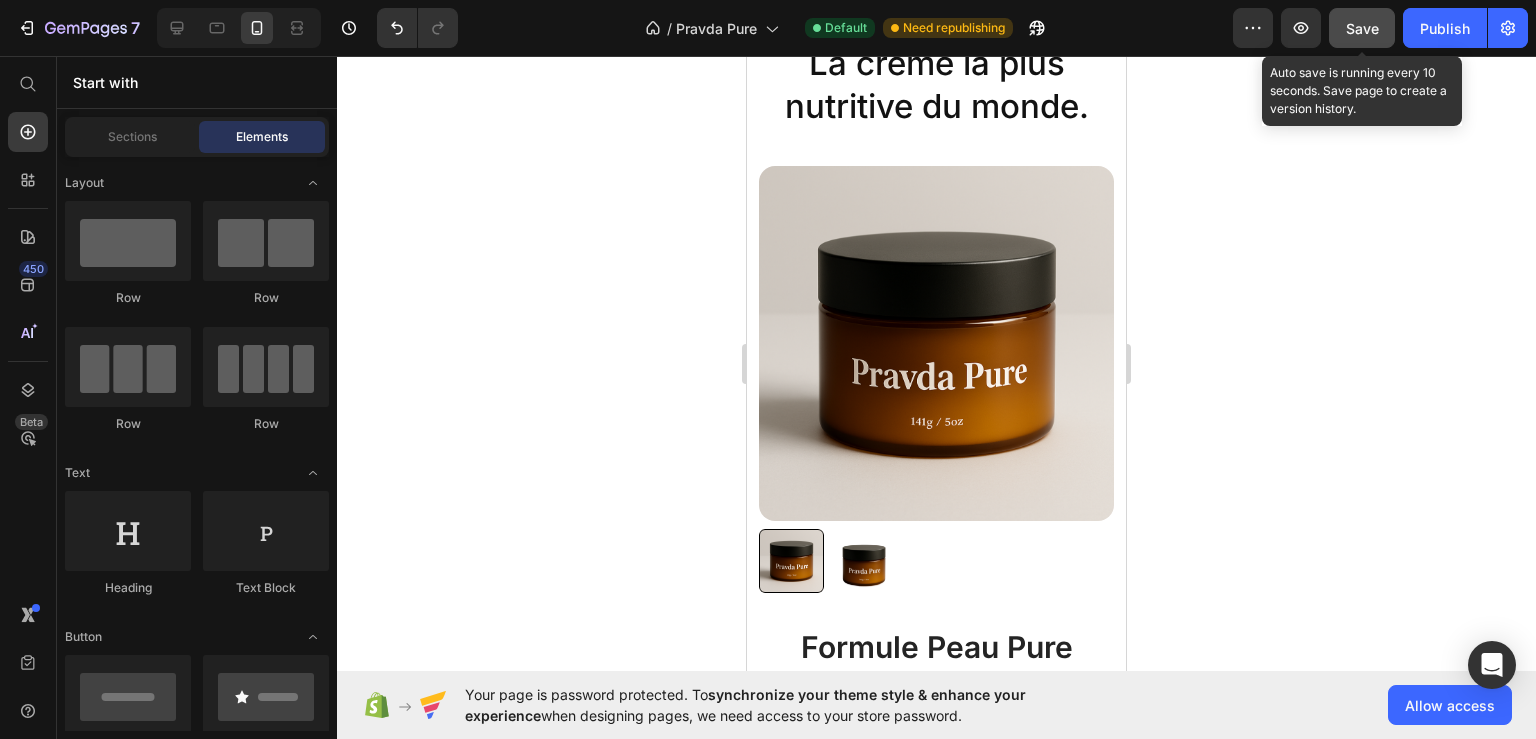 click on "Save" at bounding box center (1362, 28) 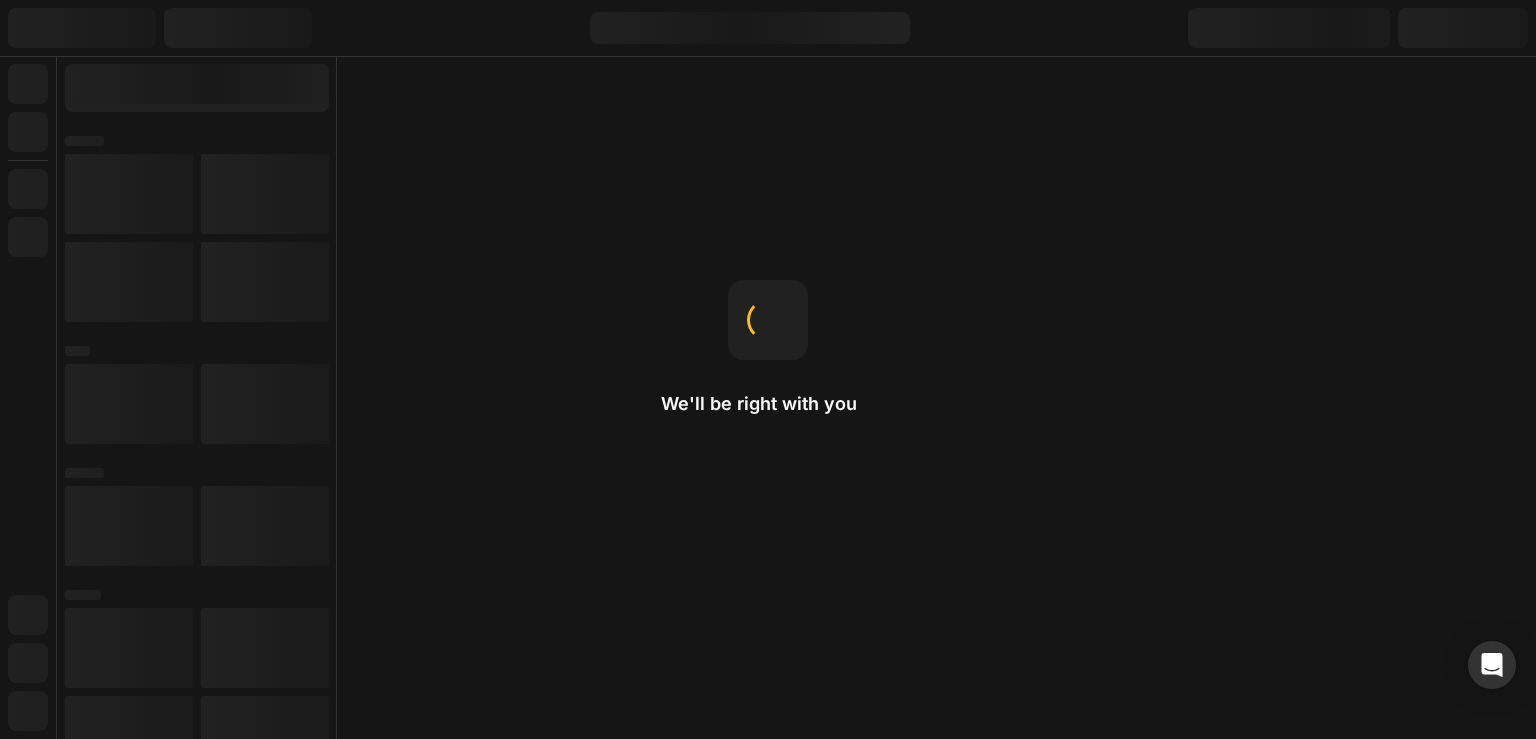 scroll, scrollTop: 0, scrollLeft: 0, axis: both 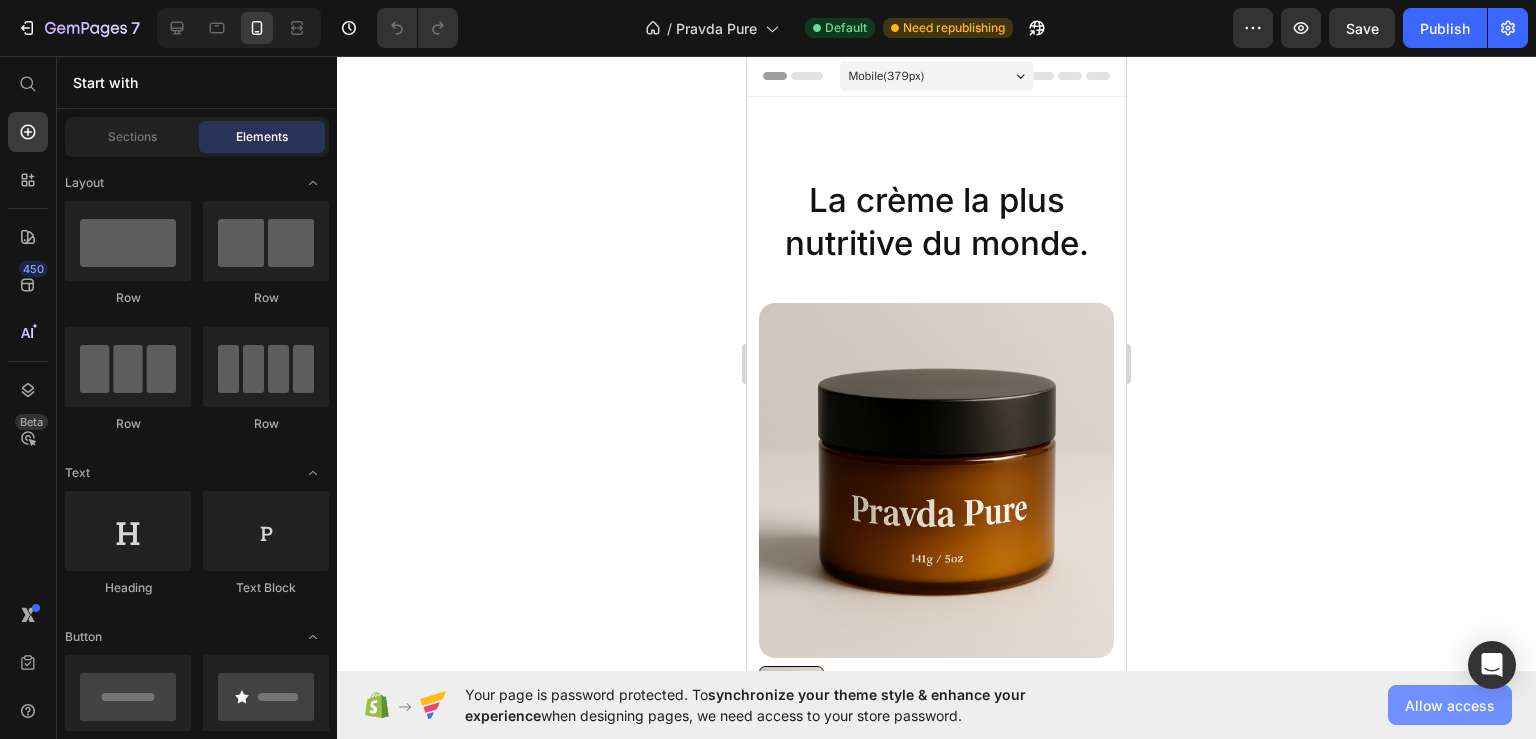 click on "Allow access" at bounding box center (1450, 705) 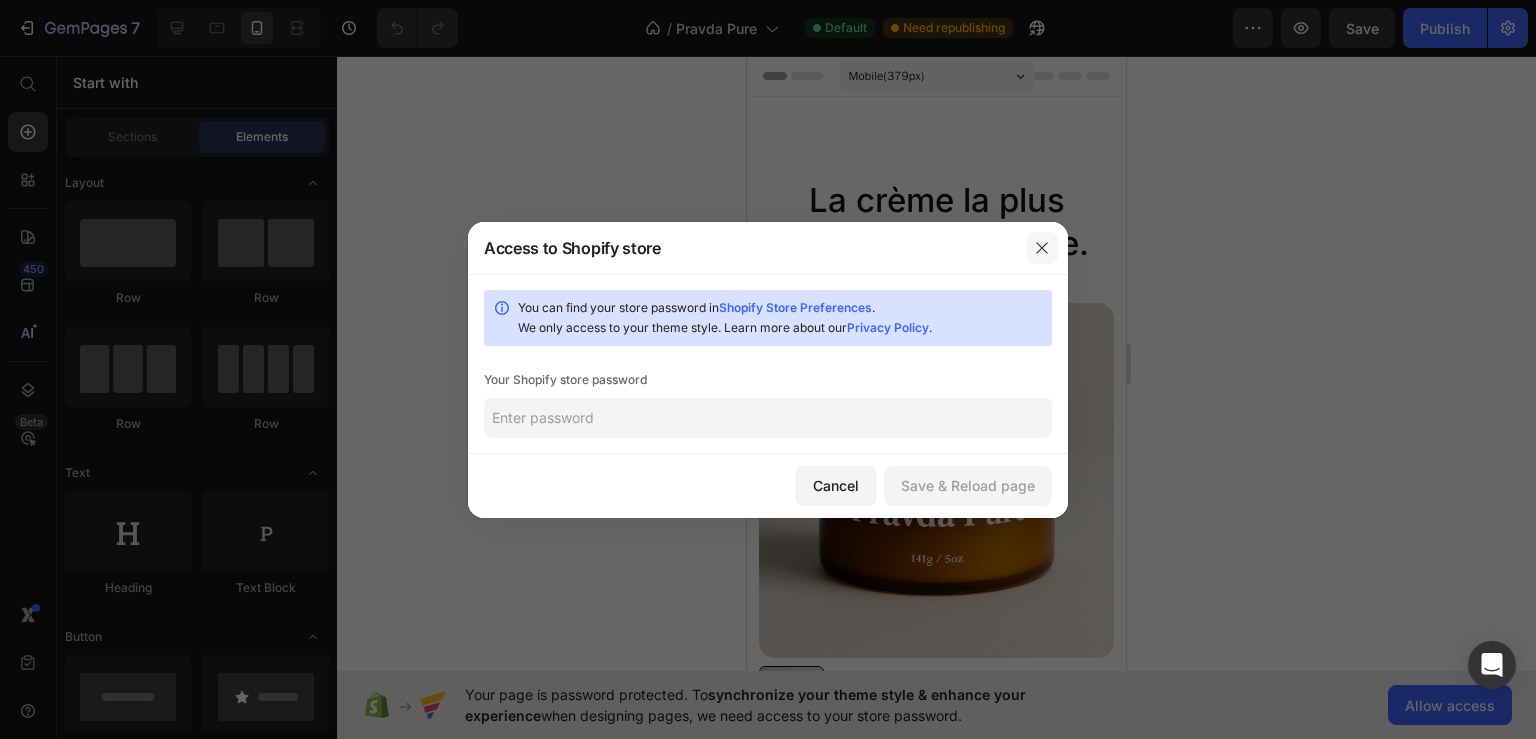 click 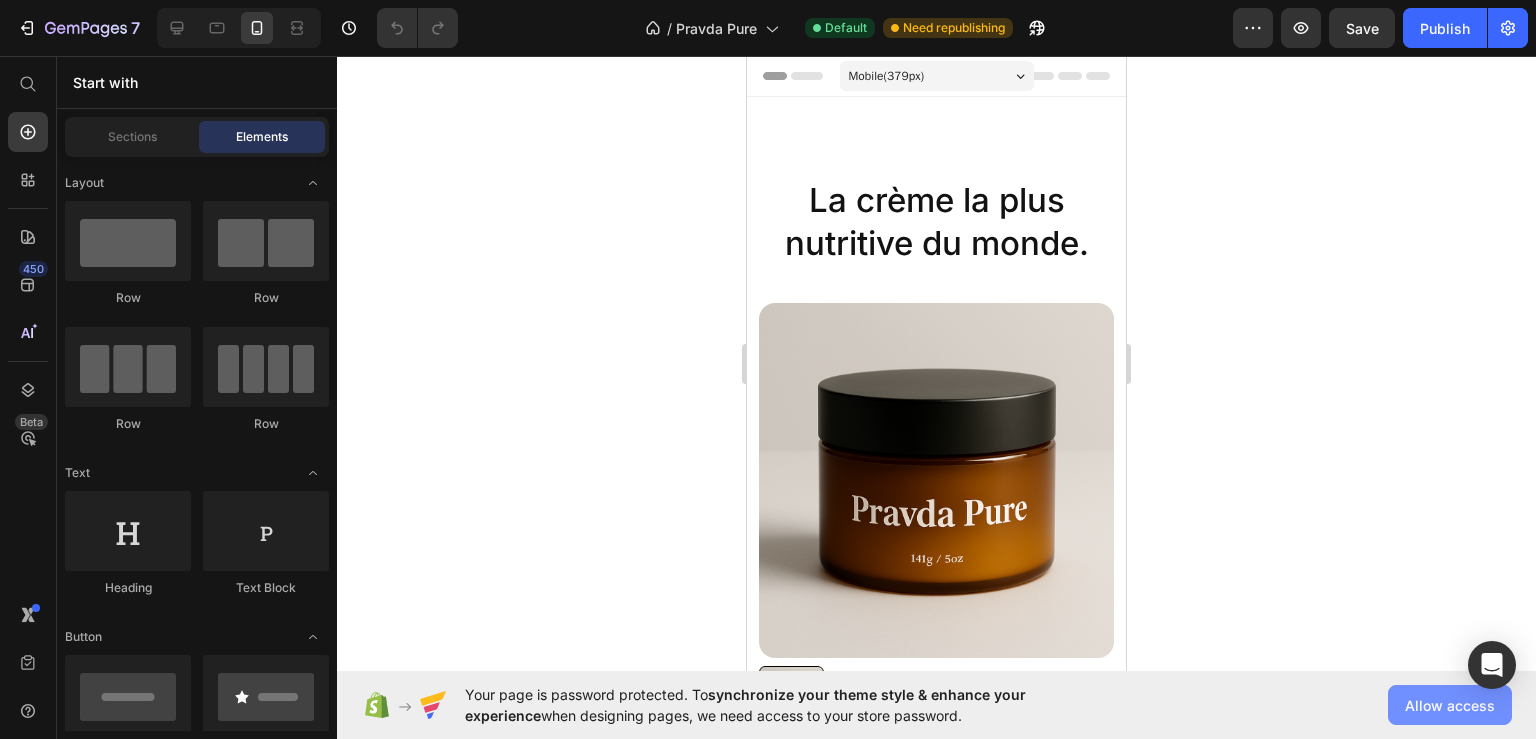 click on "Allow access" 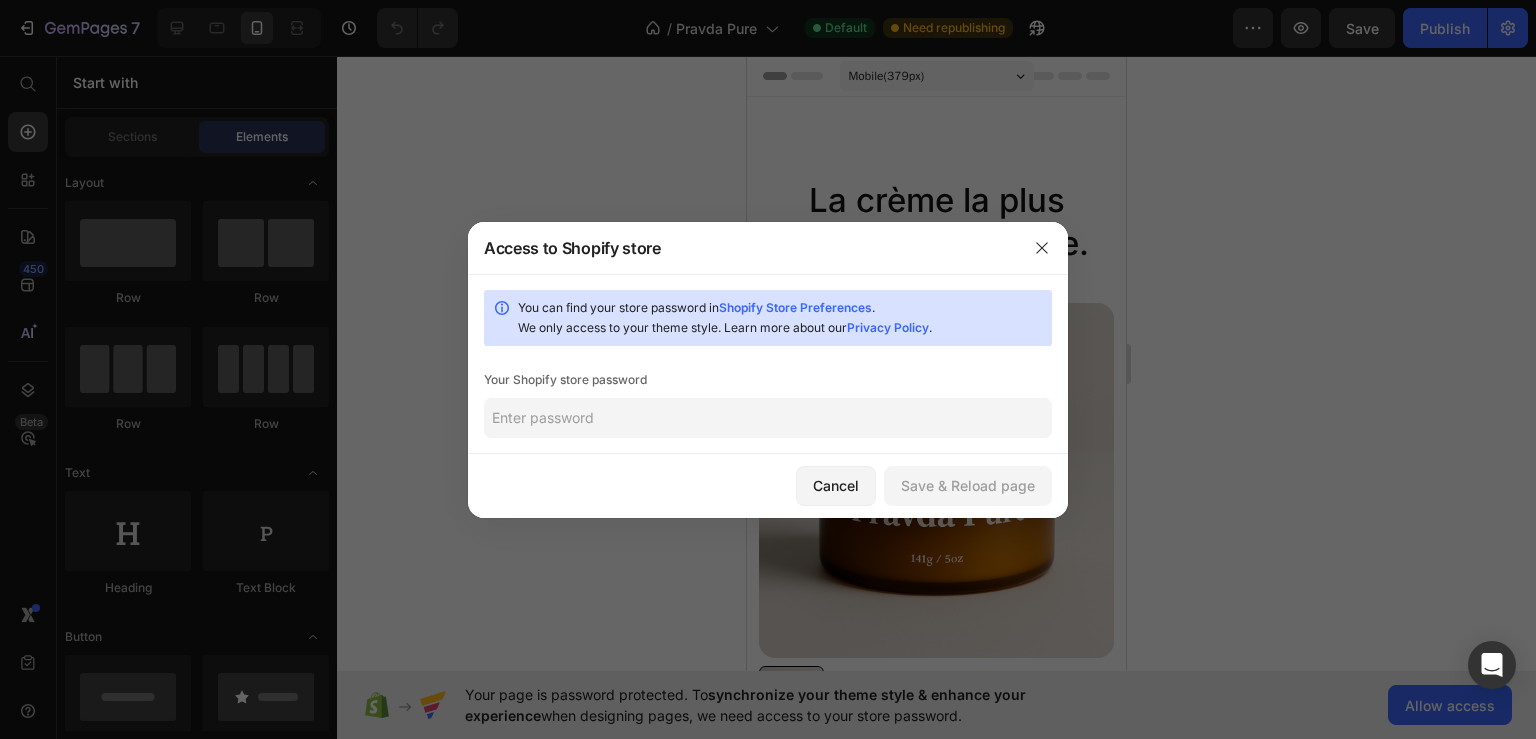 click on "Shopify Store Preferences" at bounding box center (795, 307) 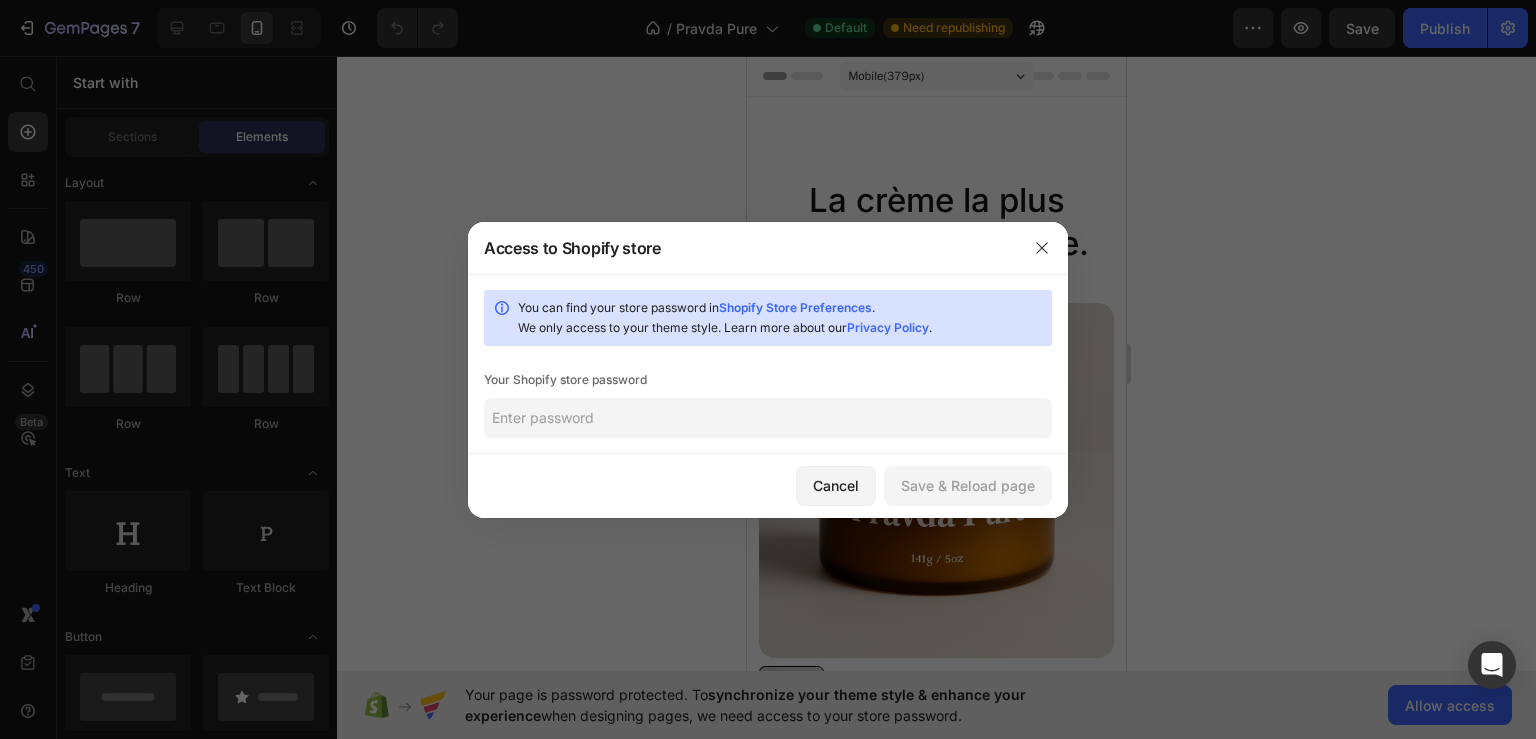 click 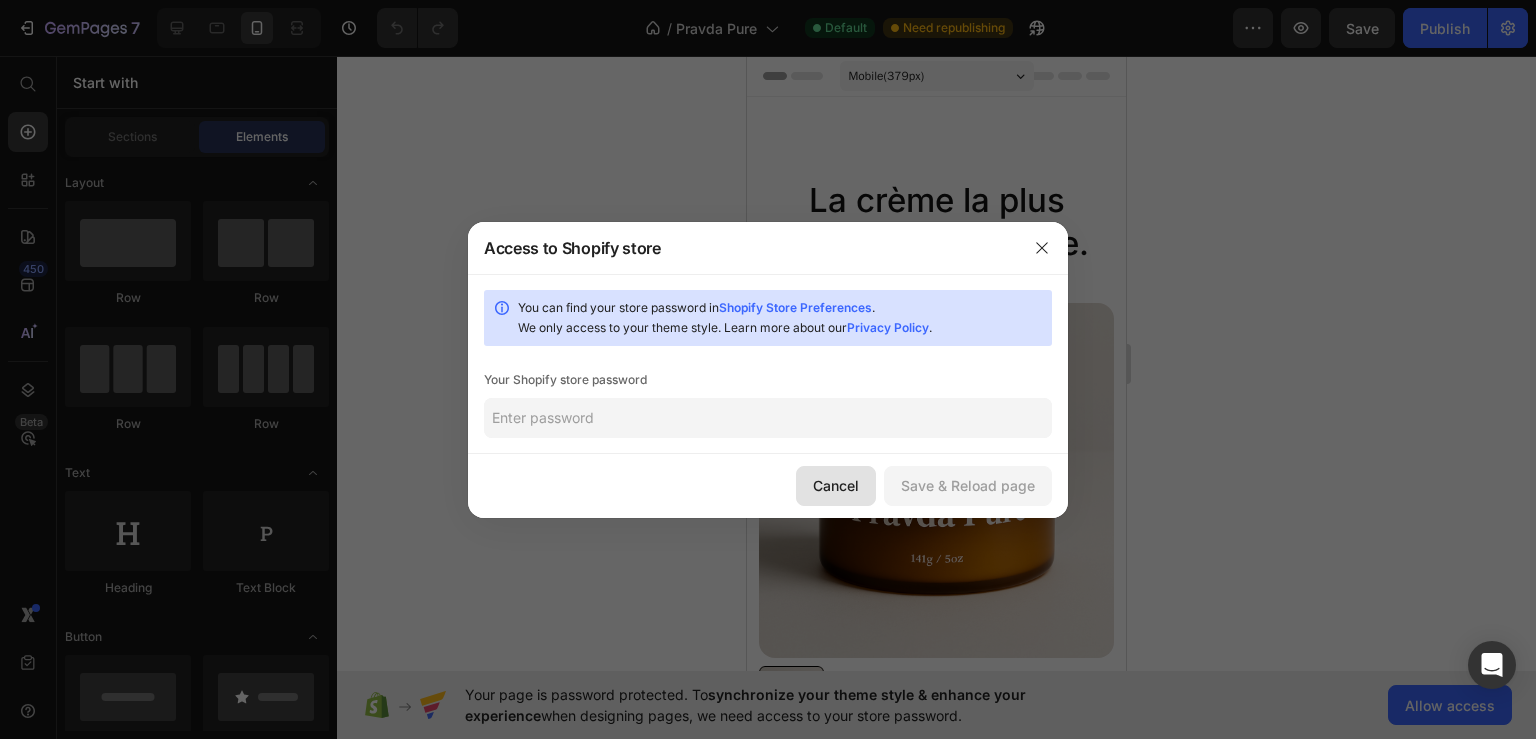 paste on "xuthah" 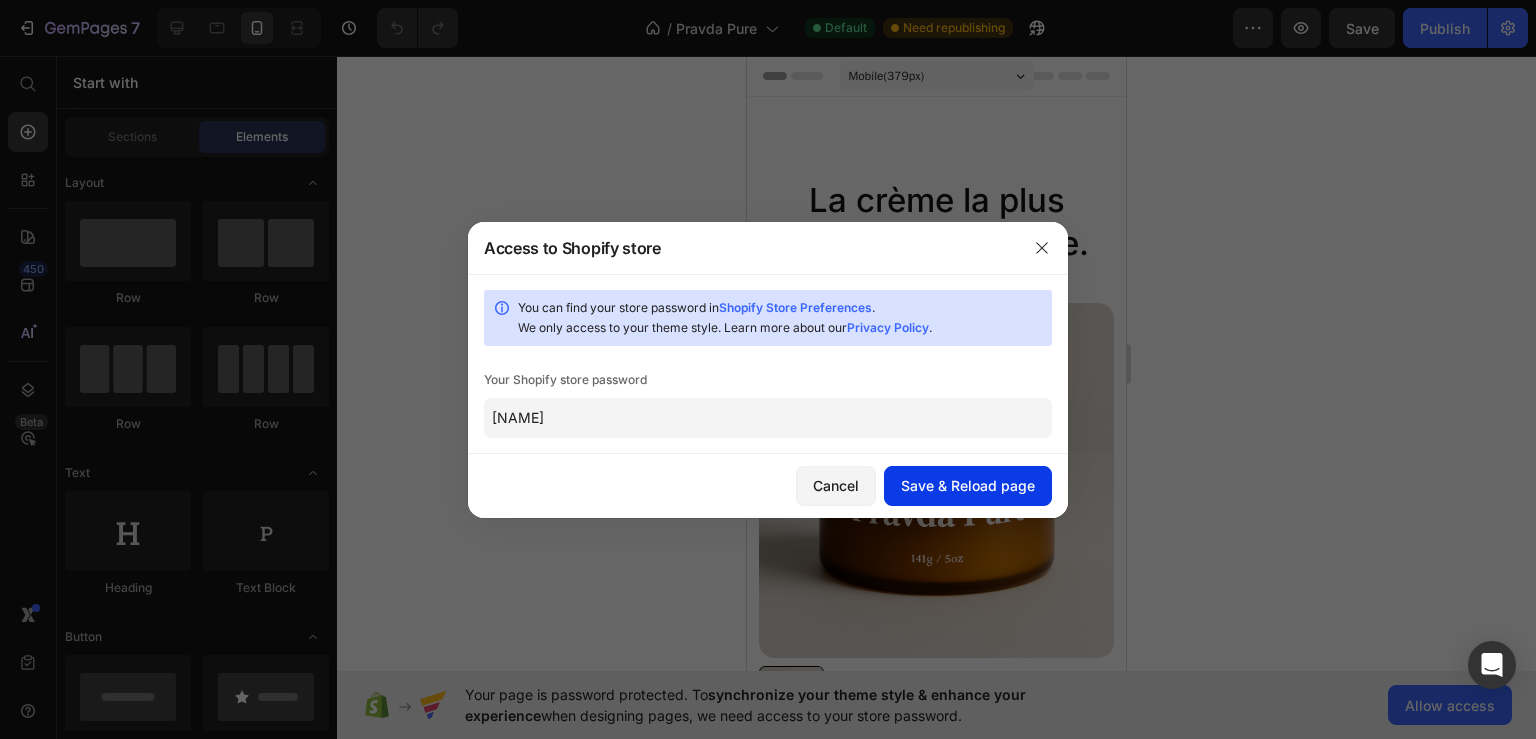 type on "xuthah" 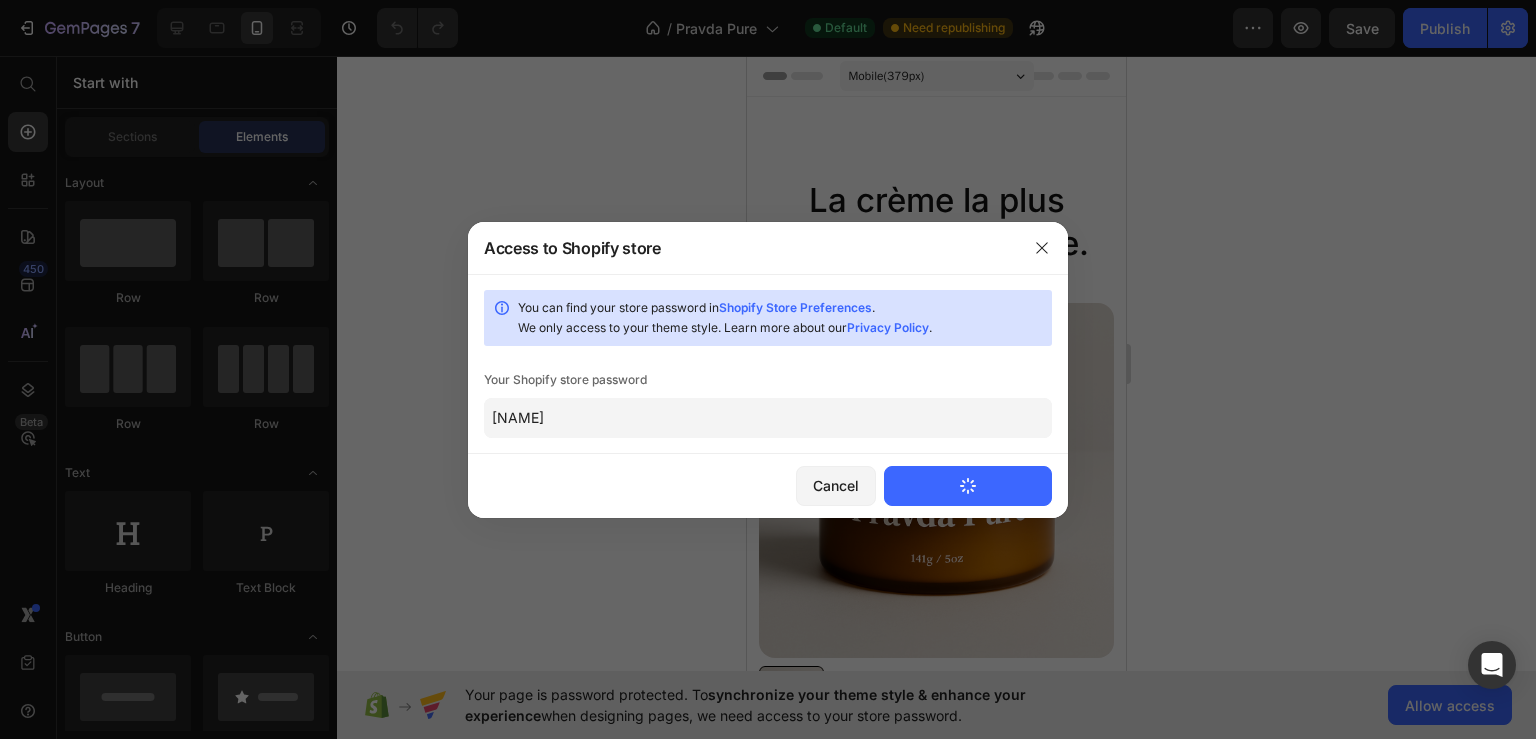 type 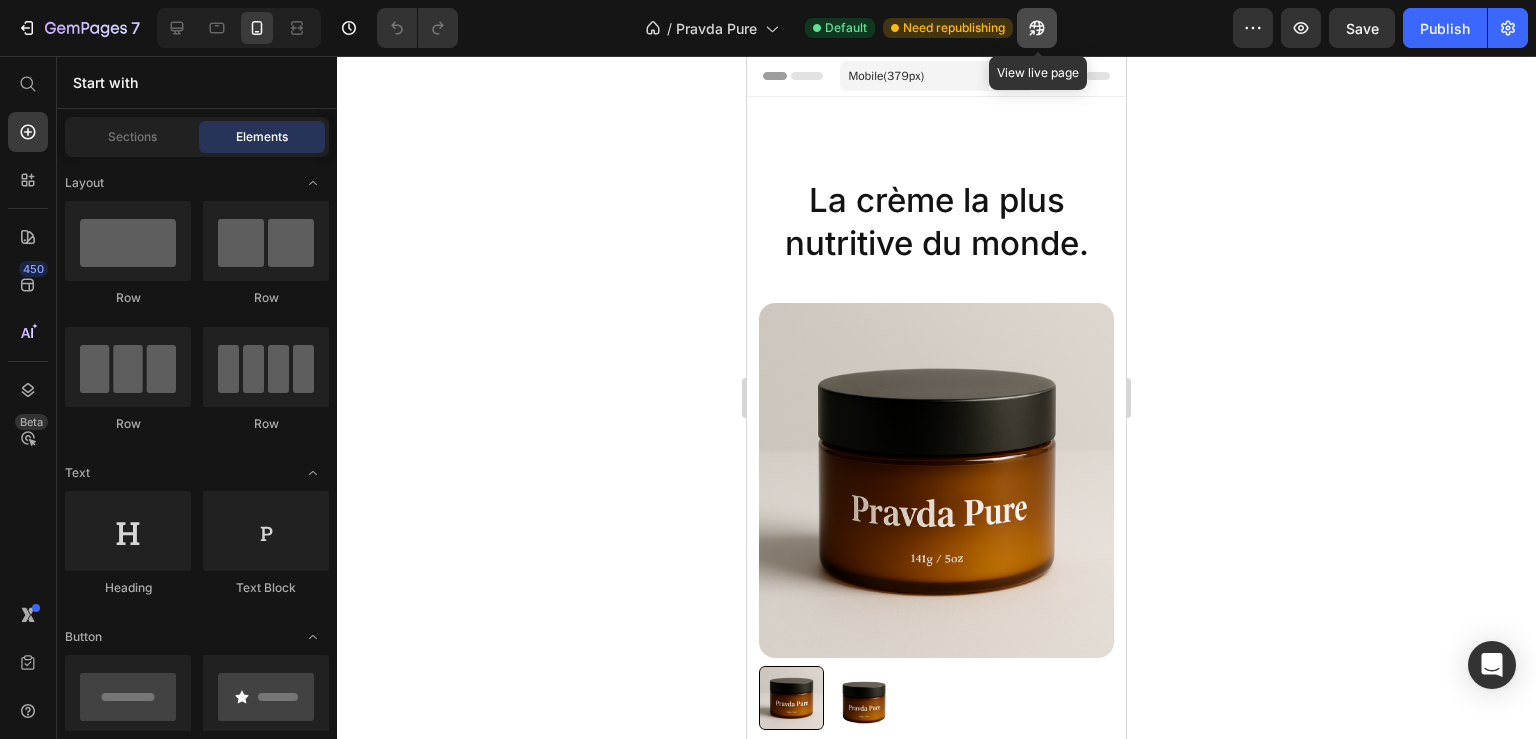 click 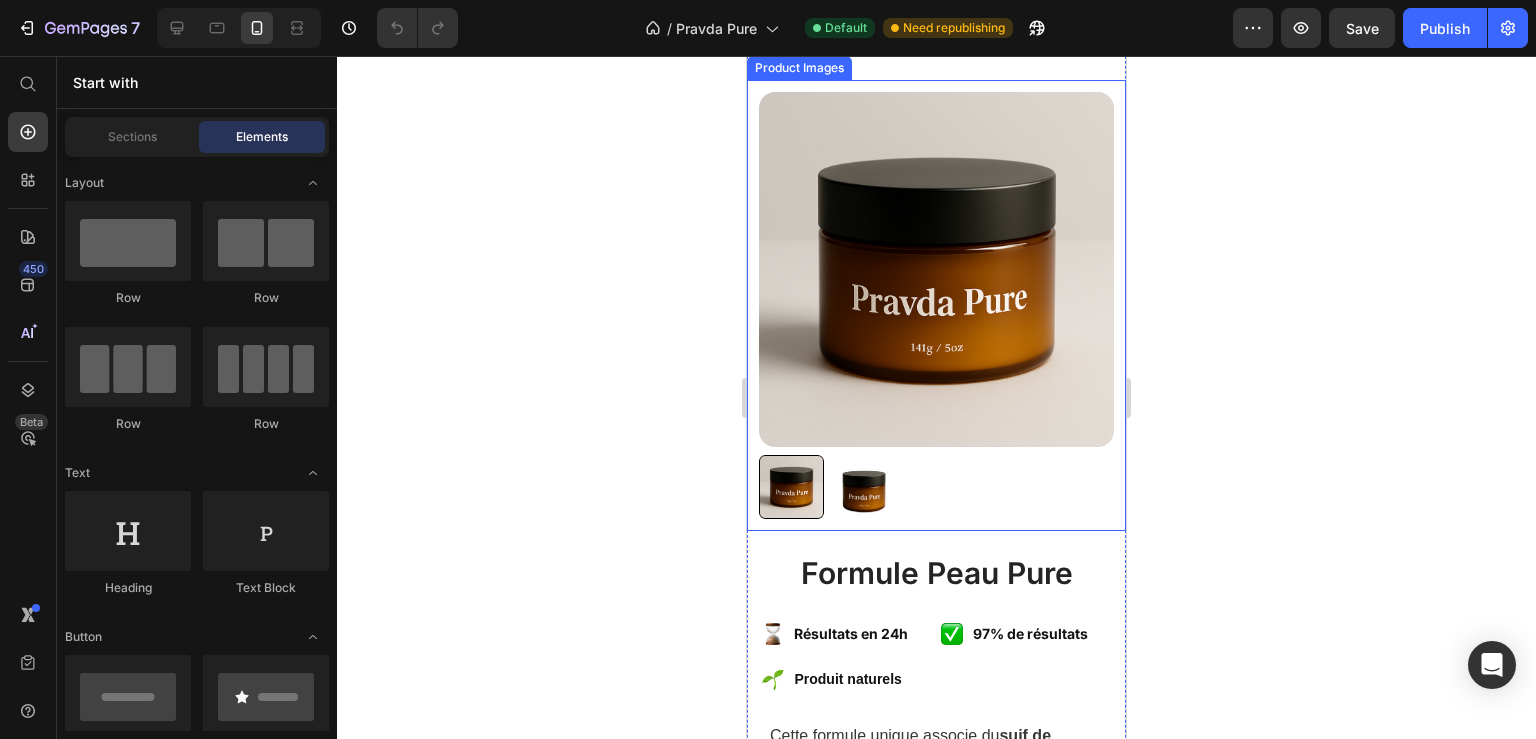scroll, scrollTop: 0, scrollLeft: 0, axis: both 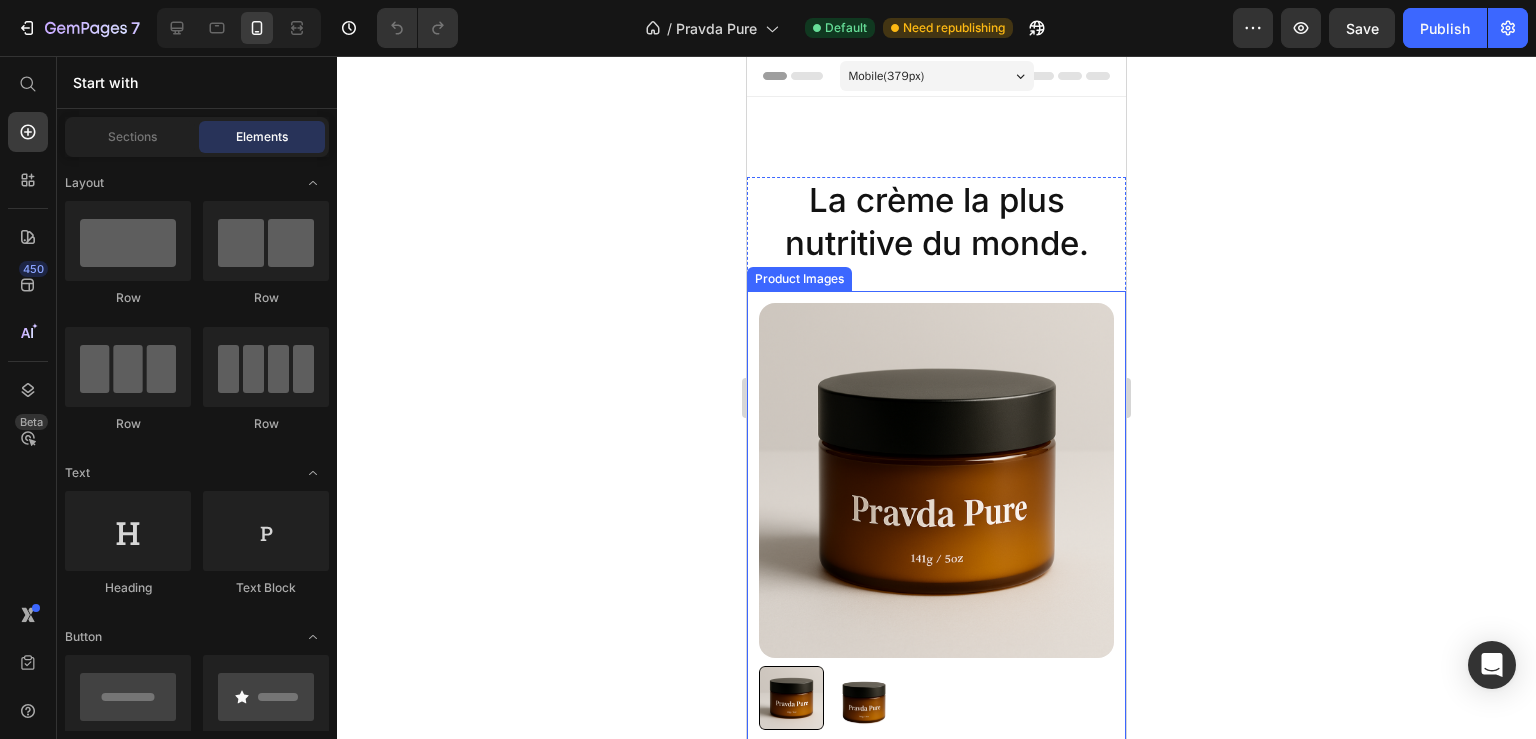 click at bounding box center [936, 480] 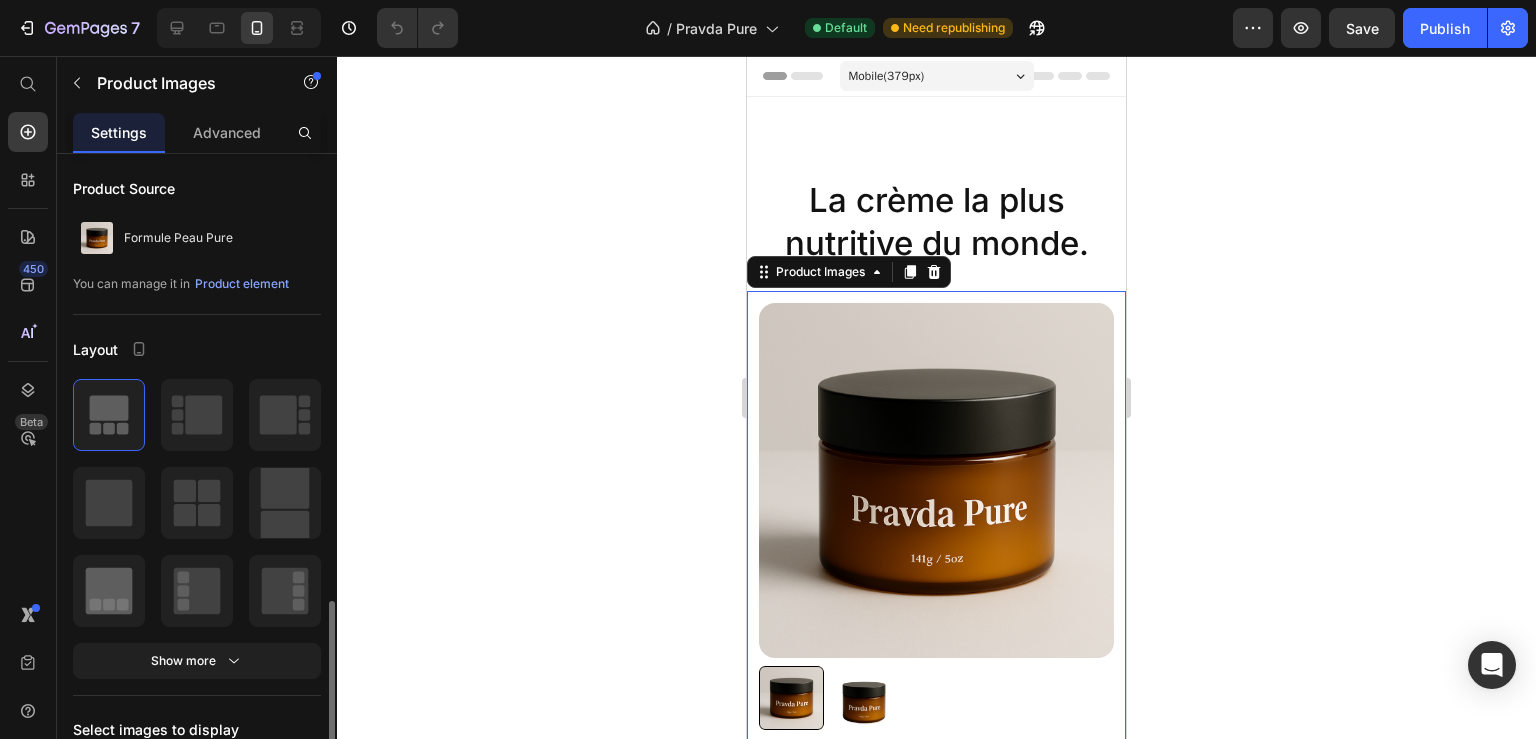 scroll, scrollTop: 432, scrollLeft: 0, axis: vertical 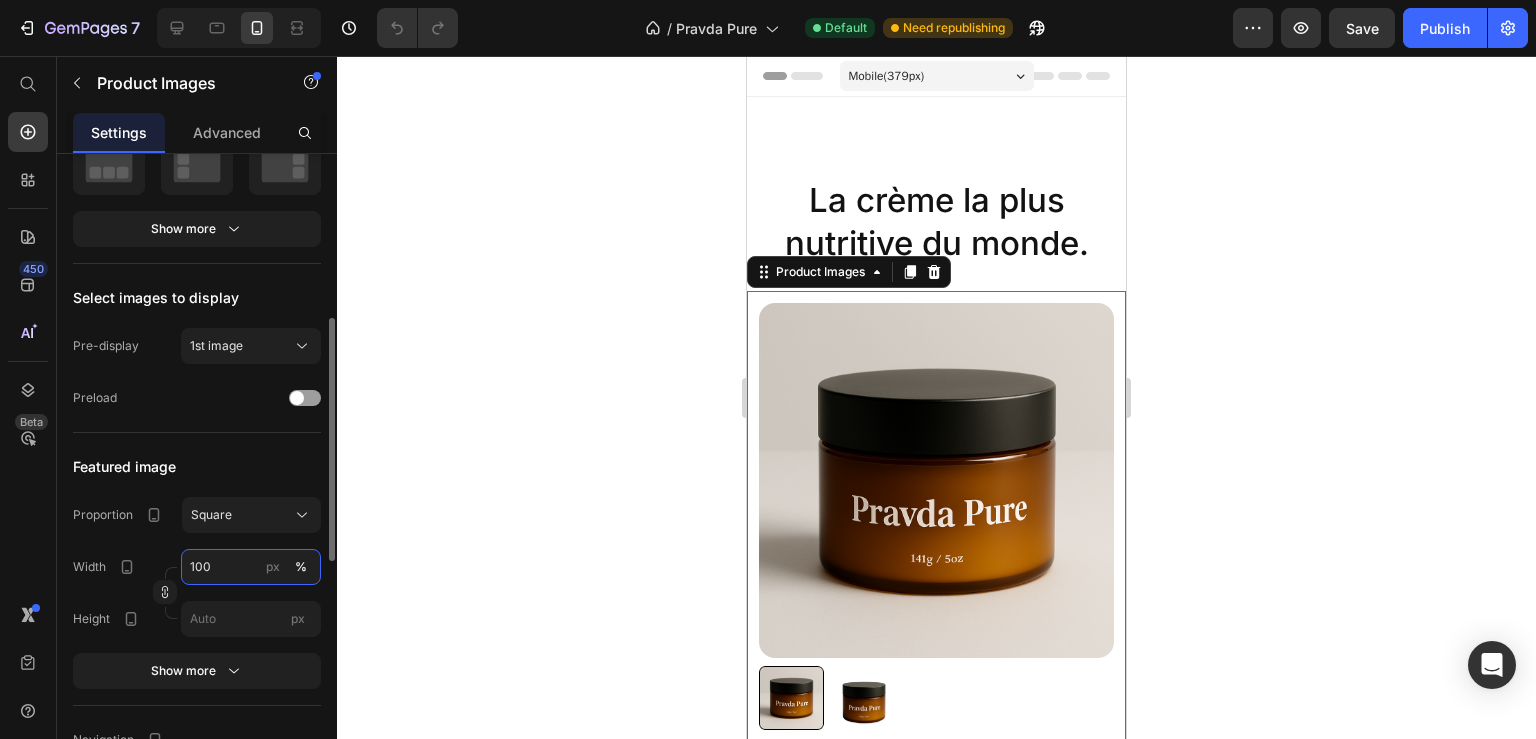 click on "100" at bounding box center [251, 567] 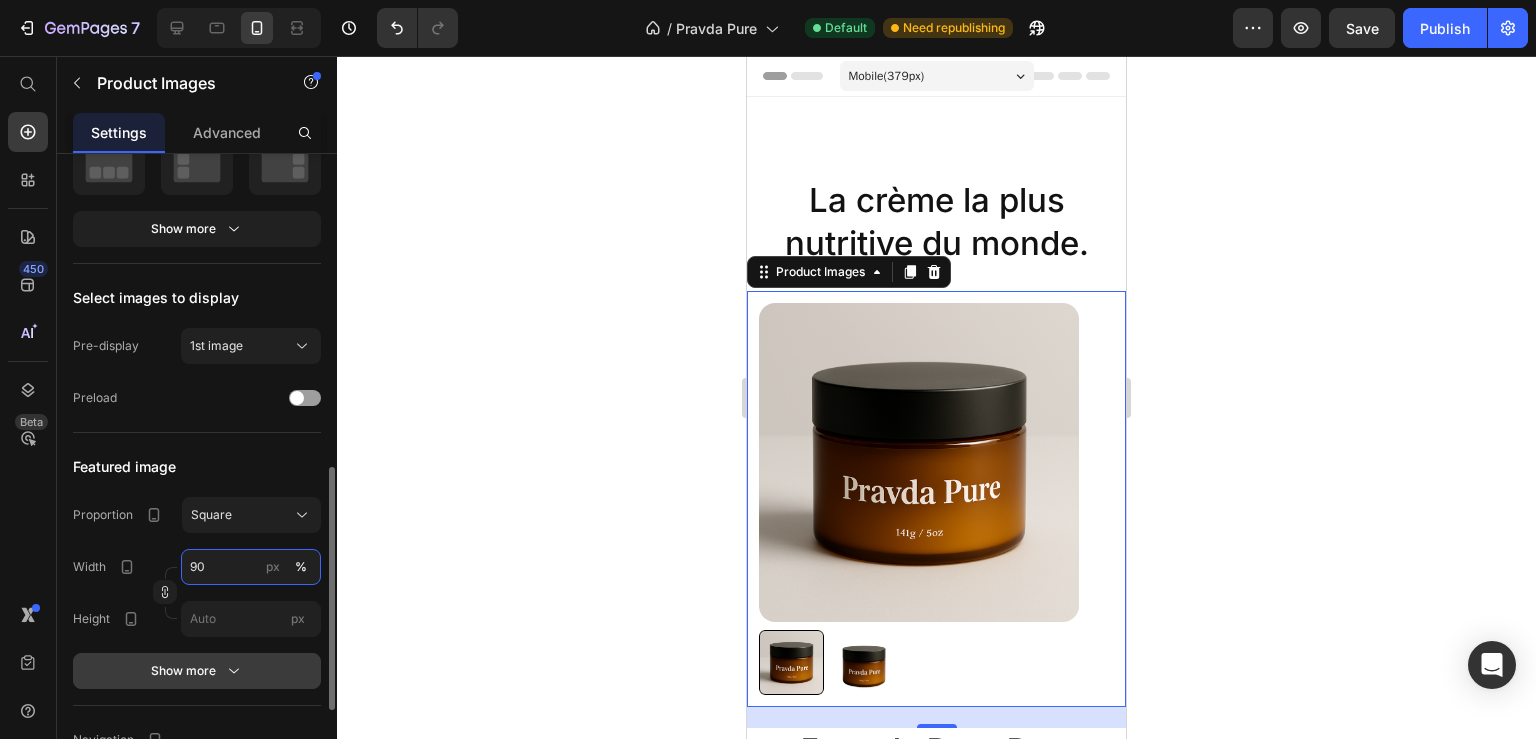 scroll, scrollTop: 648, scrollLeft: 0, axis: vertical 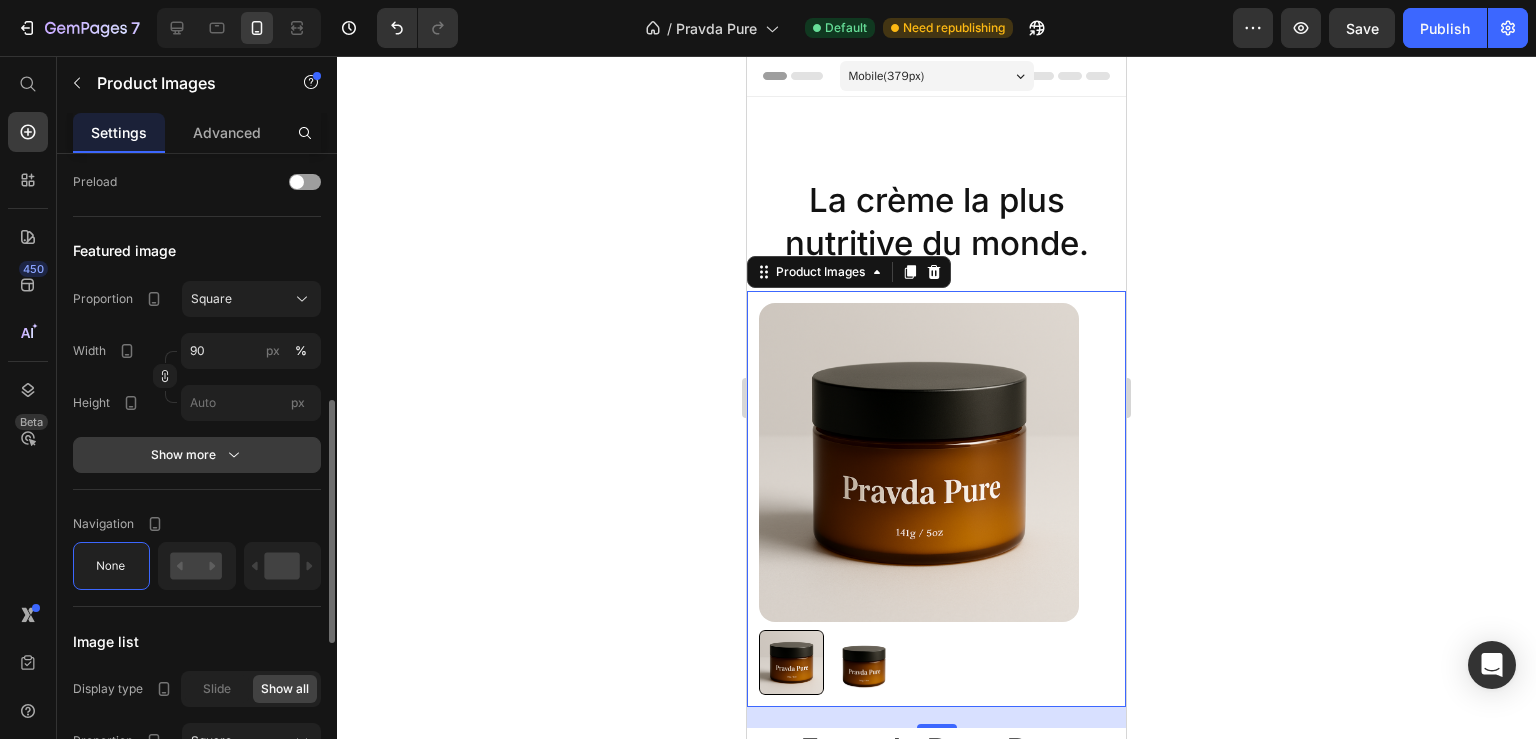 click on "Show more" at bounding box center (197, 455) 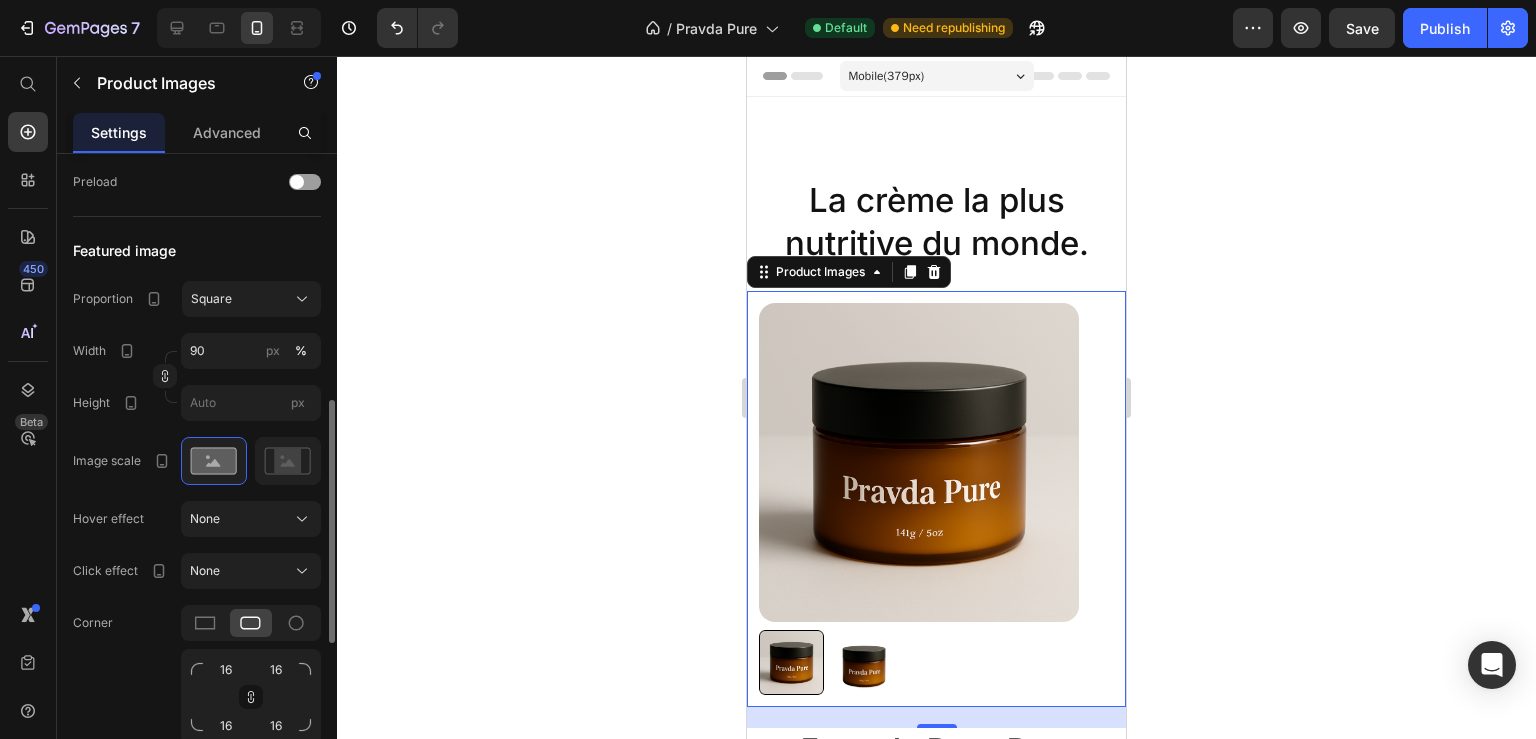 scroll, scrollTop: 972, scrollLeft: 0, axis: vertical 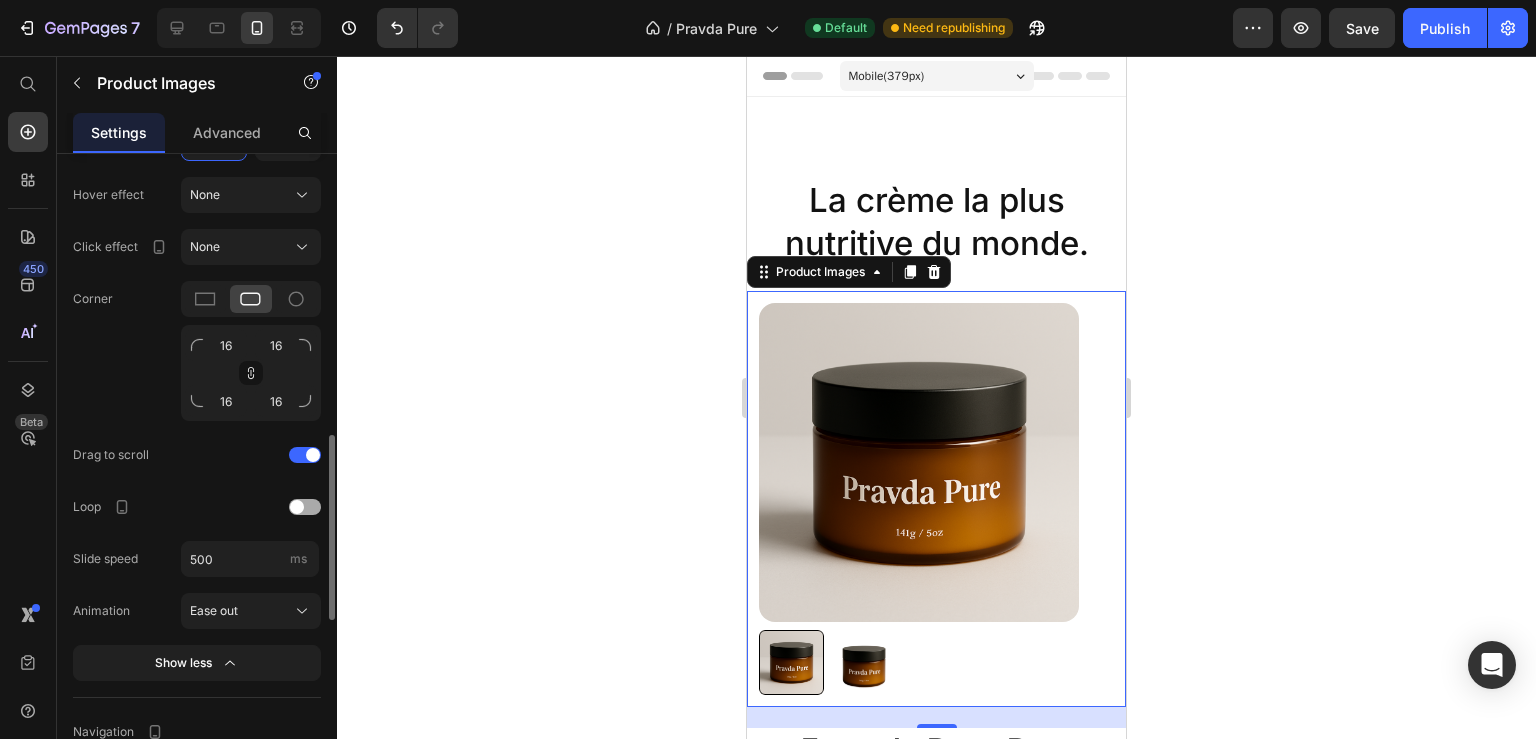 click at bounding box center (297, 507) 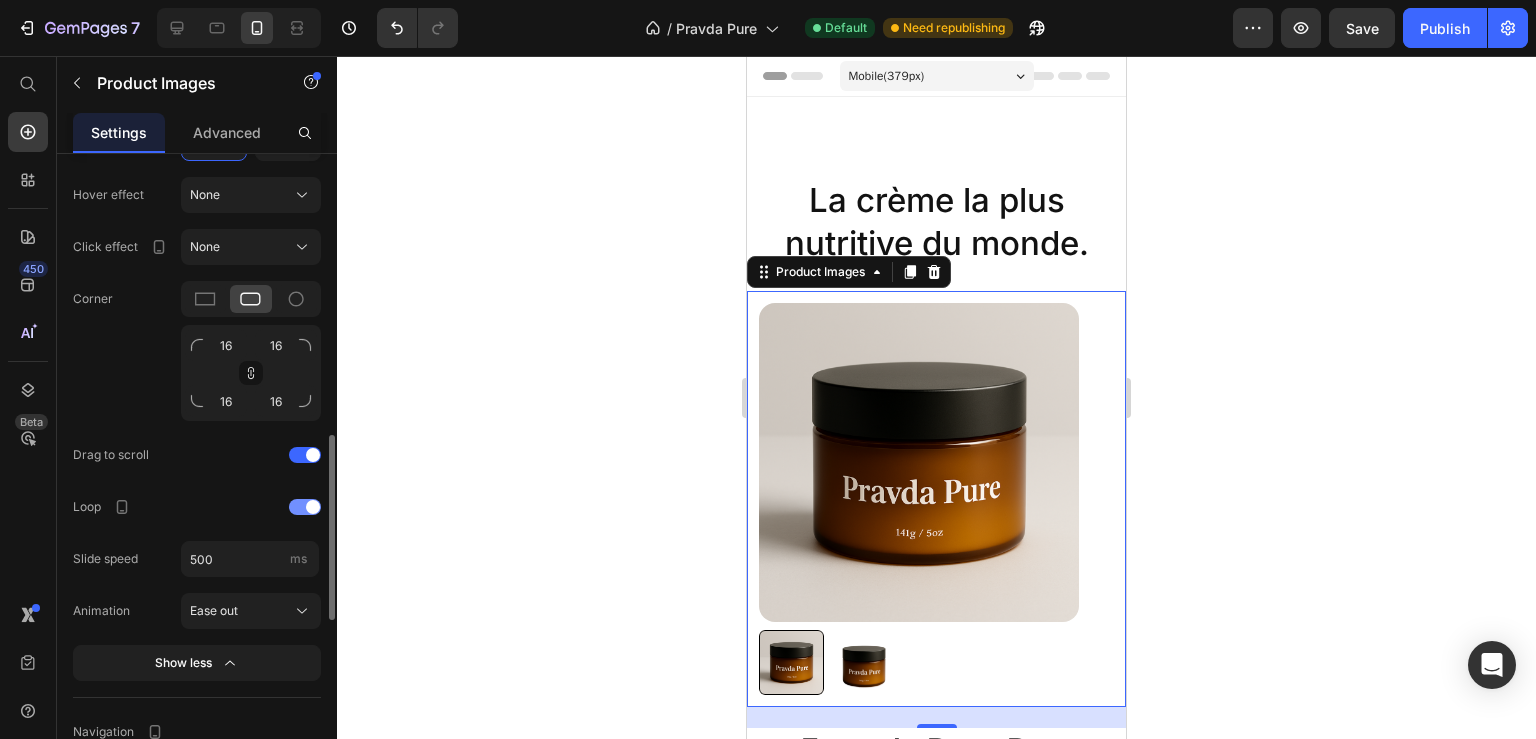 click at bounding box center [305, 507] 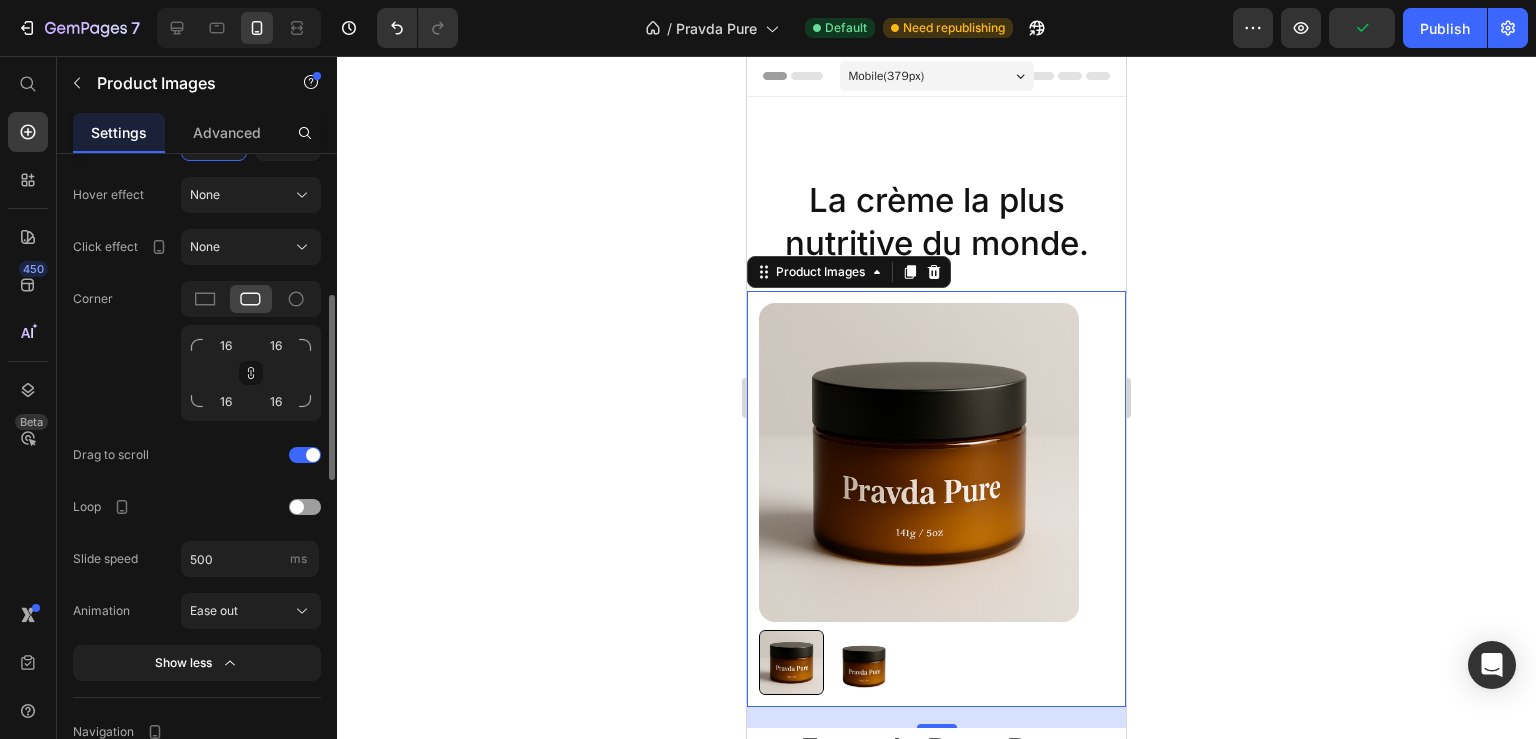 scroll, scrollTop: 864, scrollLeft: 0, axis: vertical 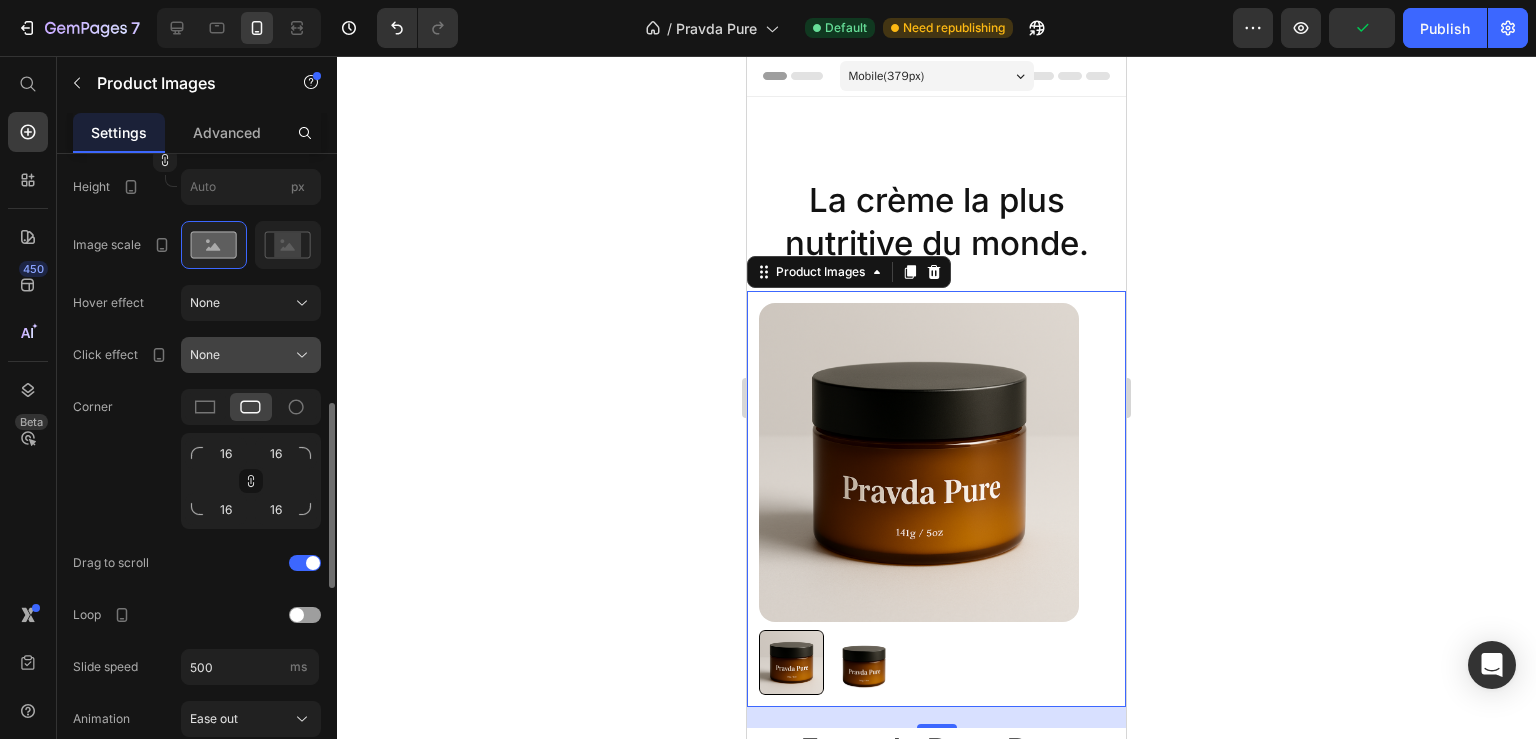 click on "None" at bounding box center [205, 355] 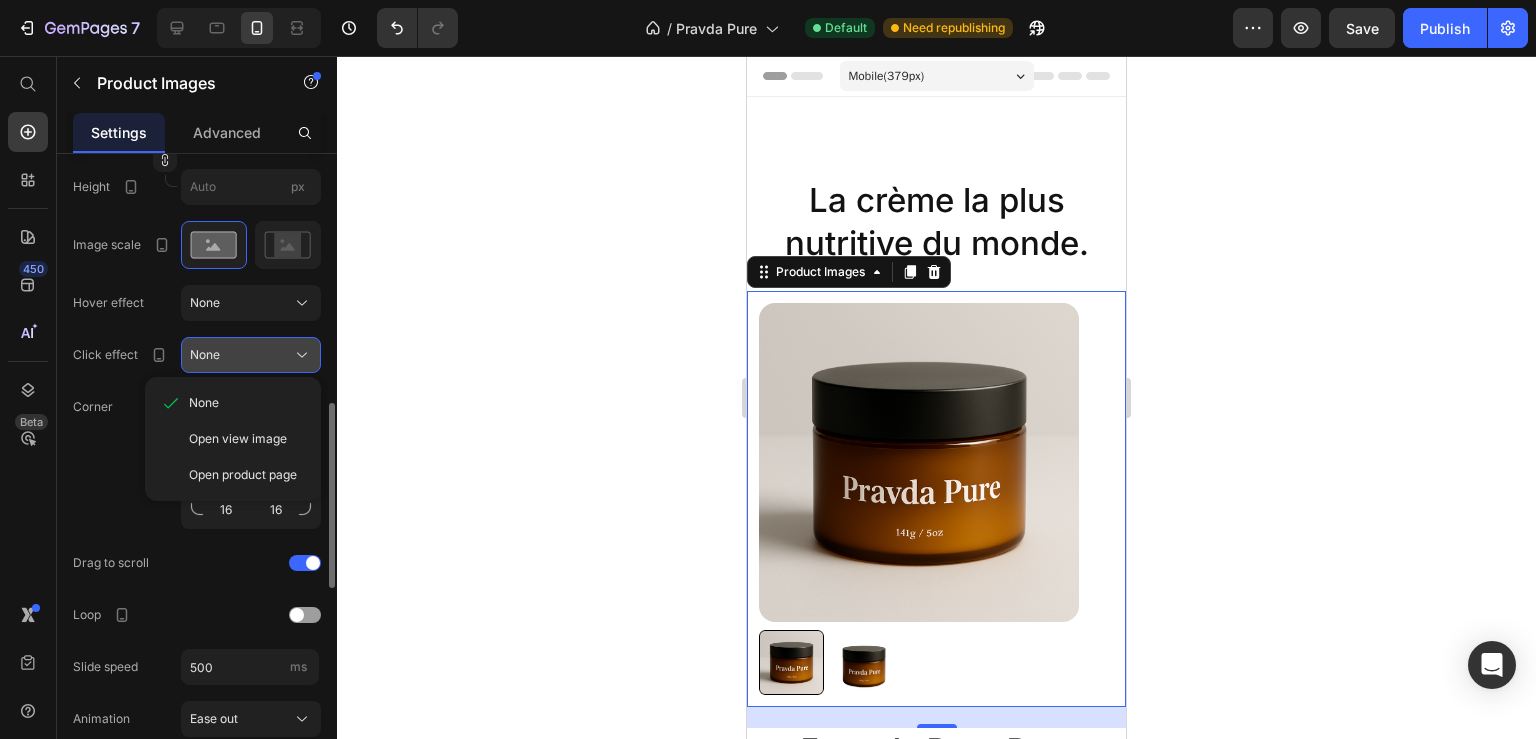 click on "None" 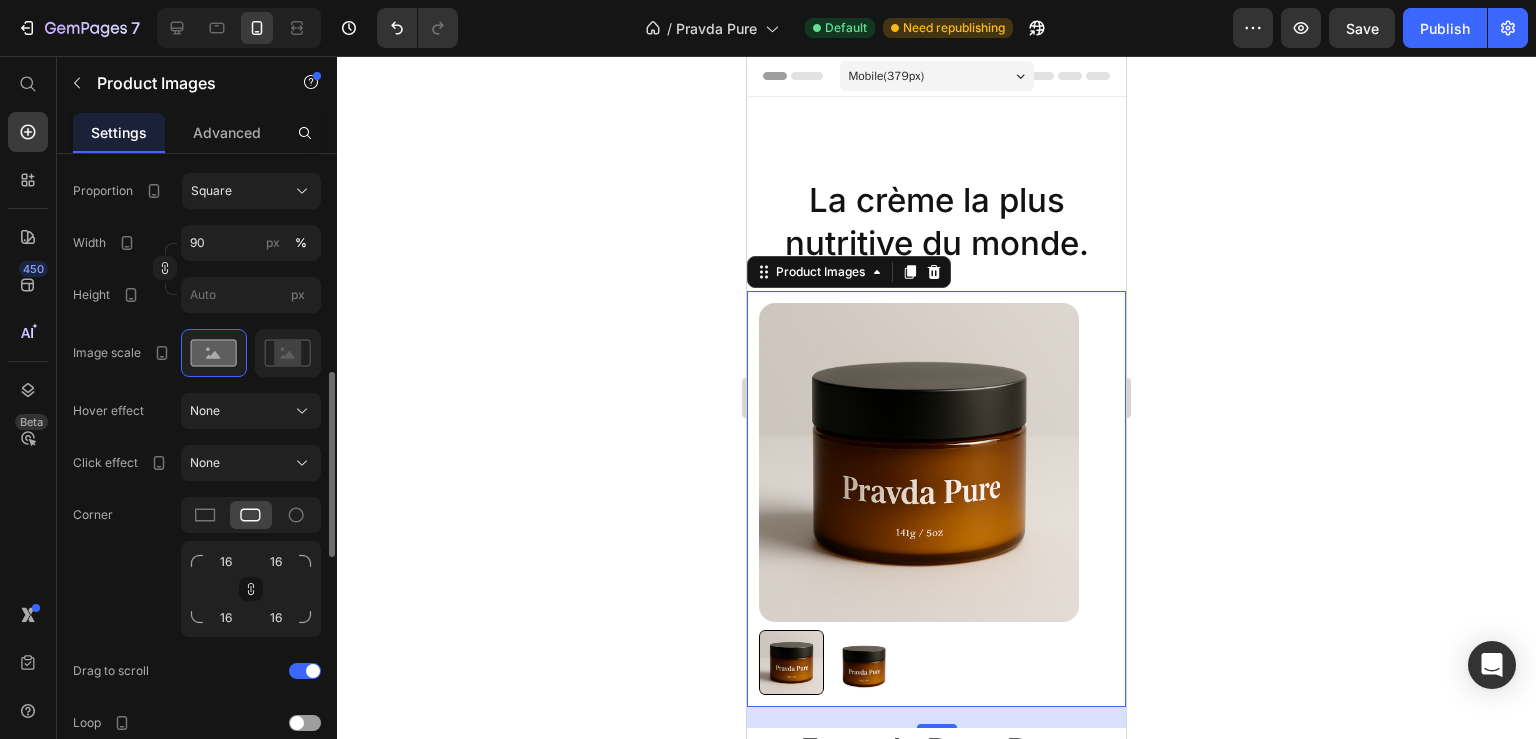 scroll, scrollTop: 648, scrollLeft: 0, axis: vertical 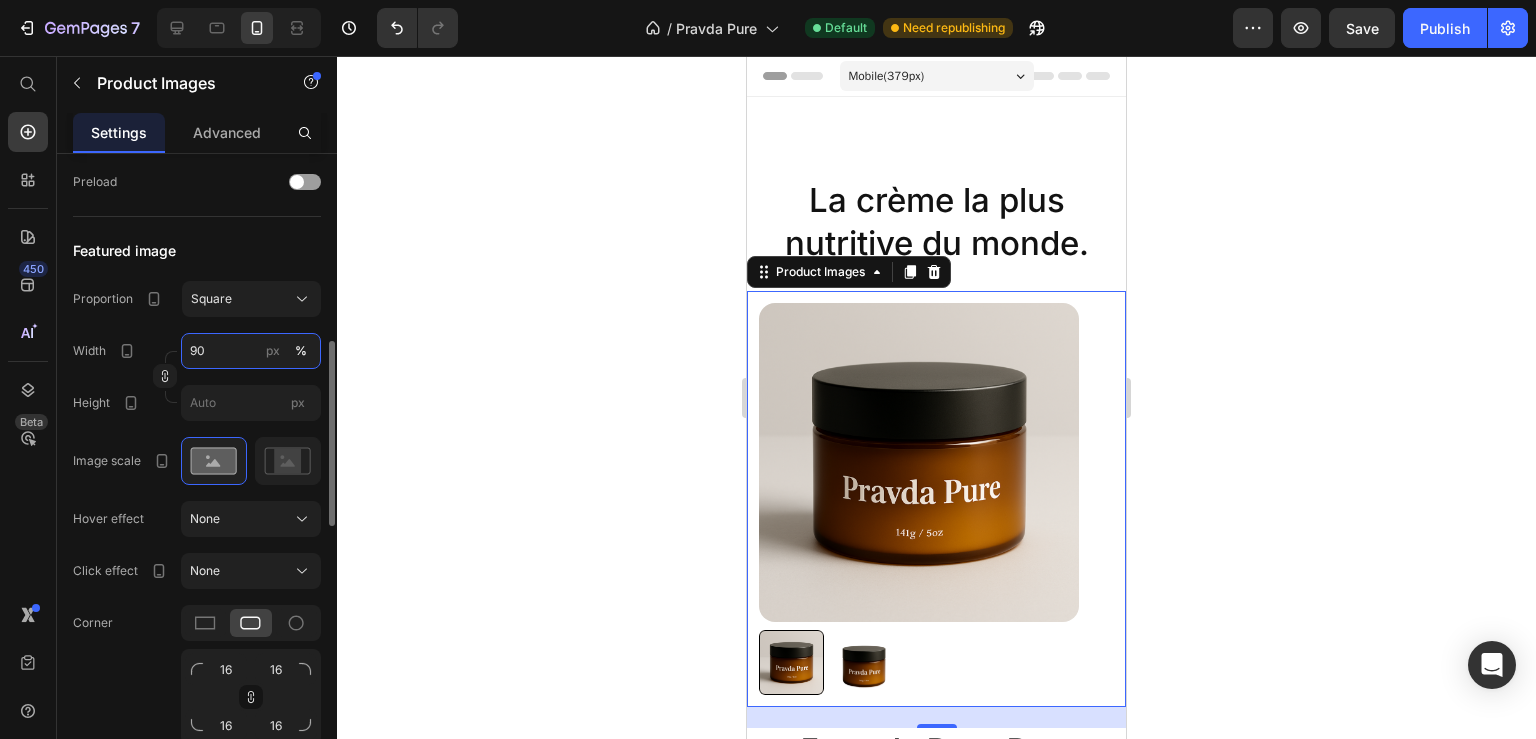 click on "90" at bounding box center (251, 351) 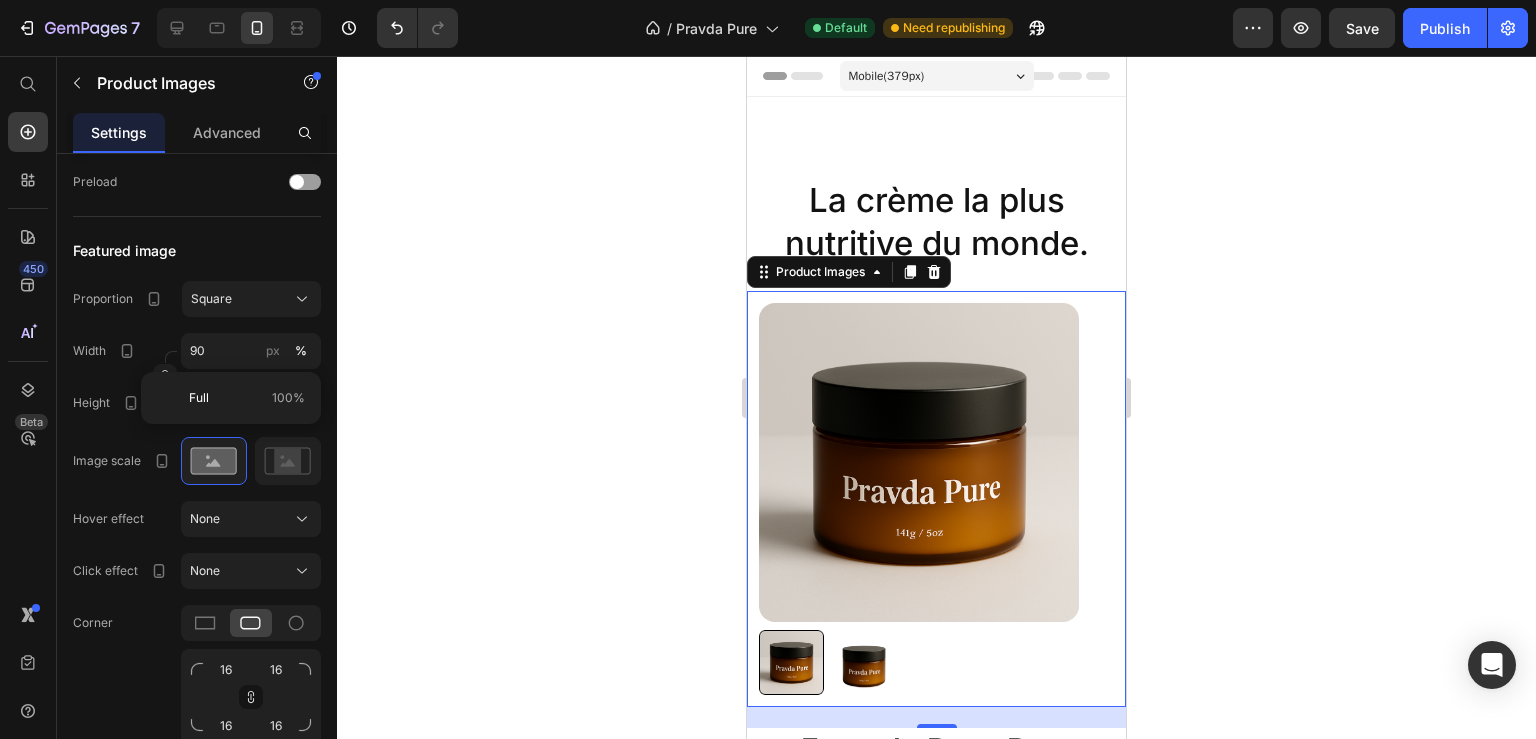 click on "Height" at bounding box center (108, 403) 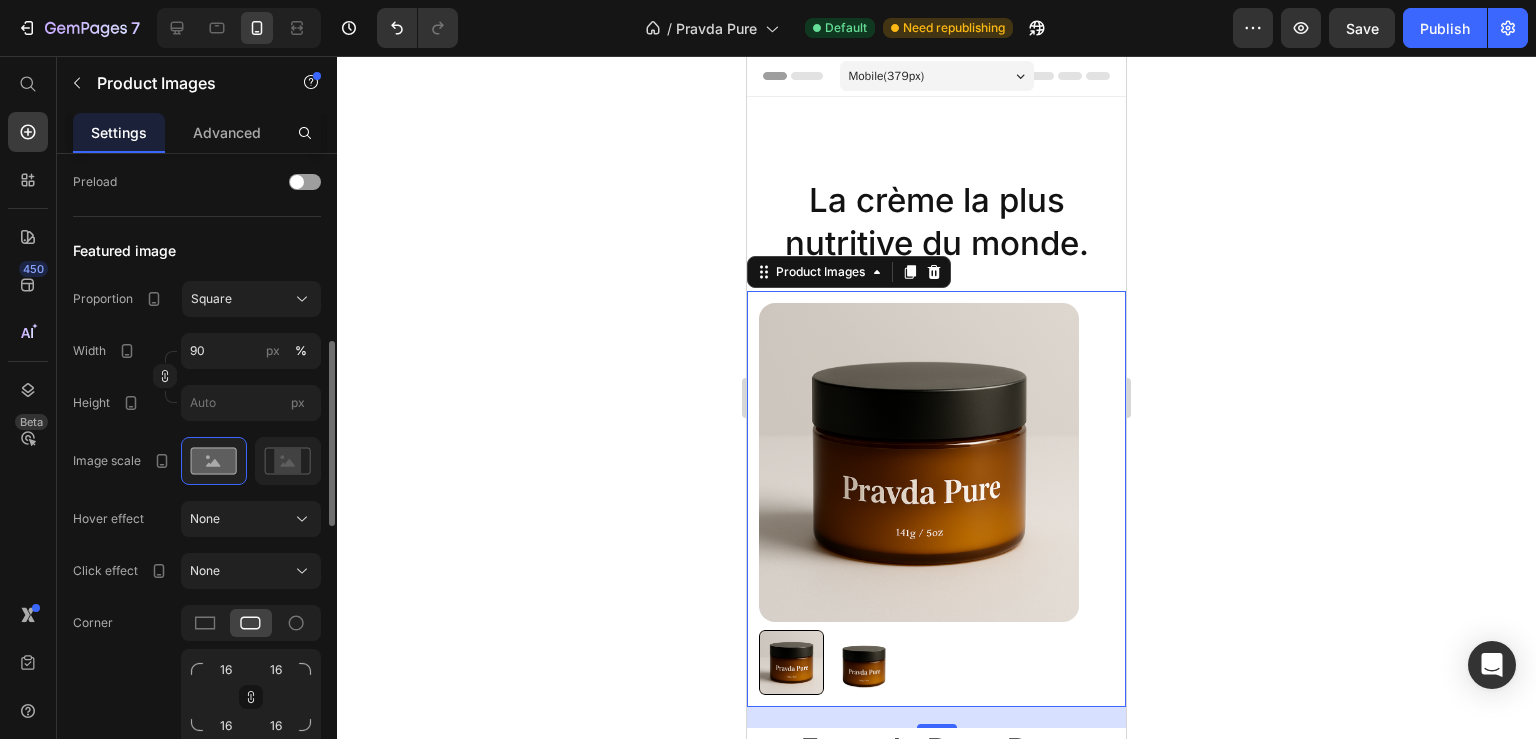 click on "Image scale" at bounding box center [123, 461] 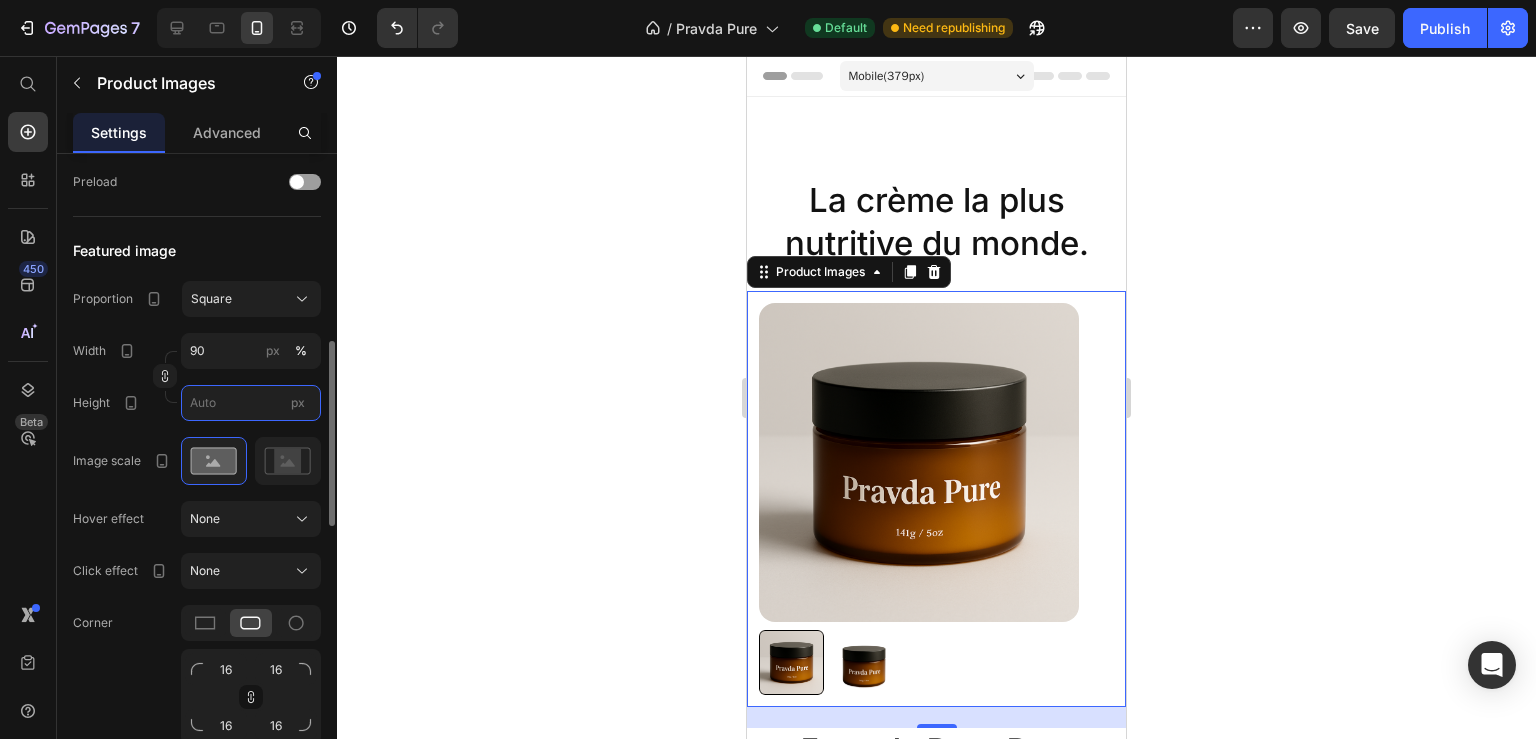click on "px" at bounding box center [251, 403] 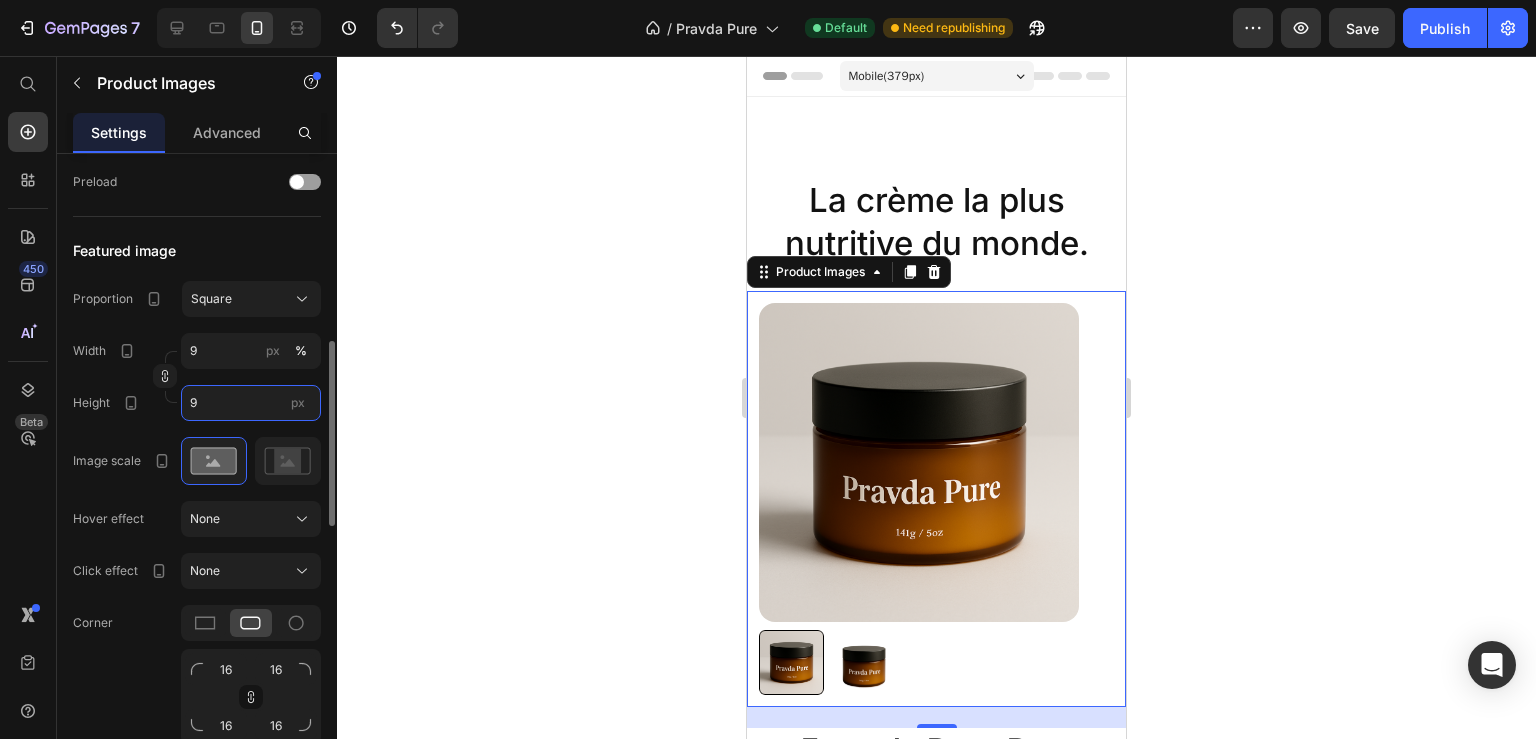 type on "90" 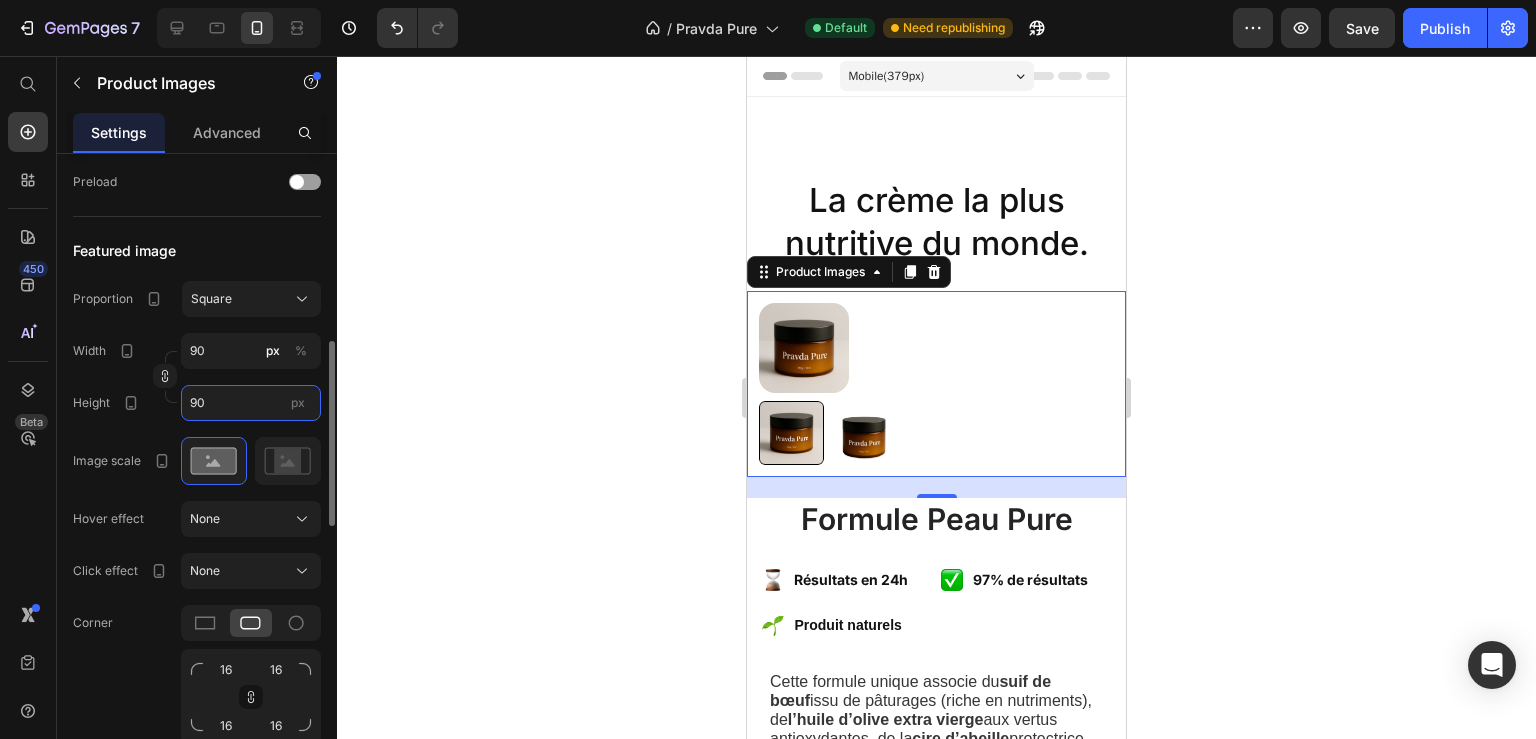 drag, startPoint x: 214, startPoint y: 406, endPoint x: 150, endPoint y: 399, distance: 64.381676 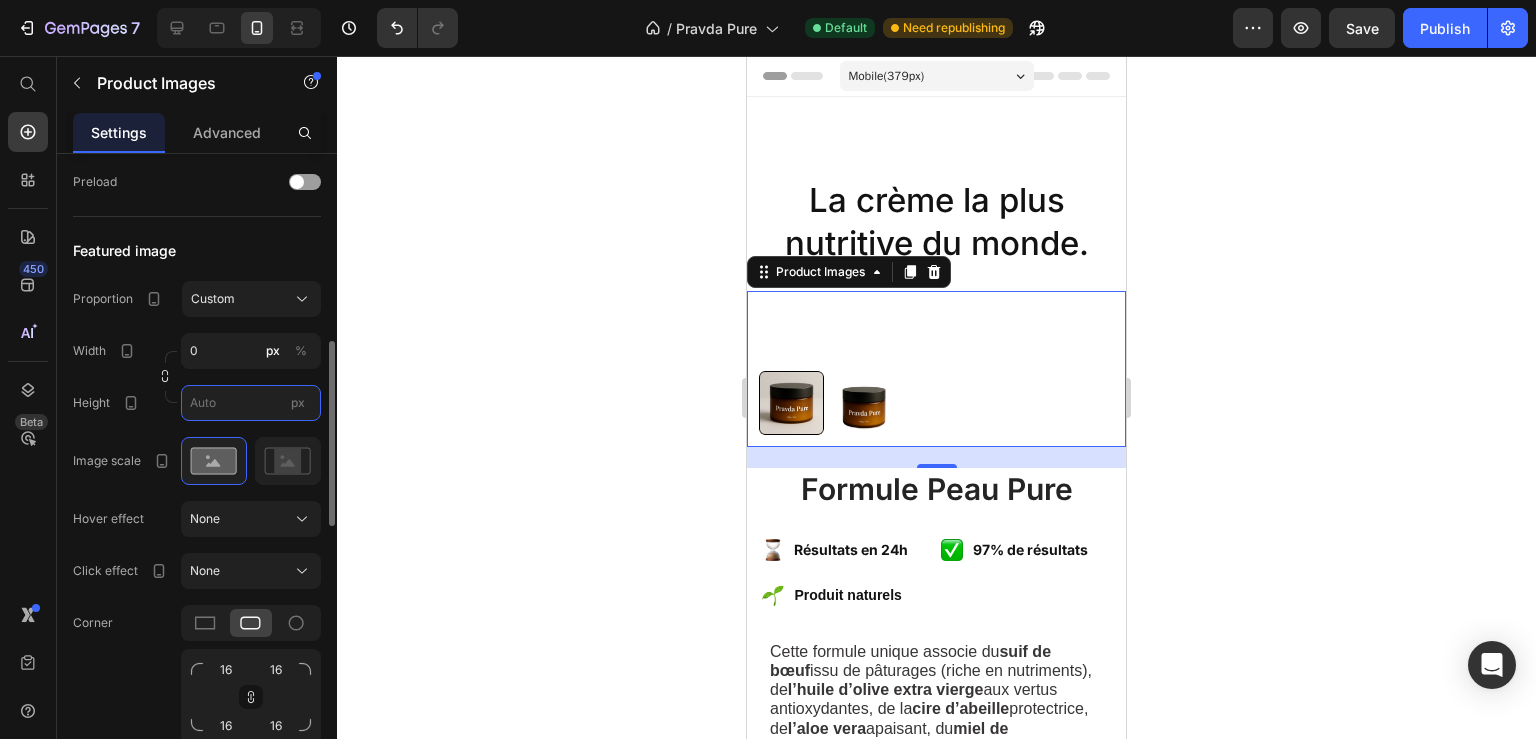 type on "0" 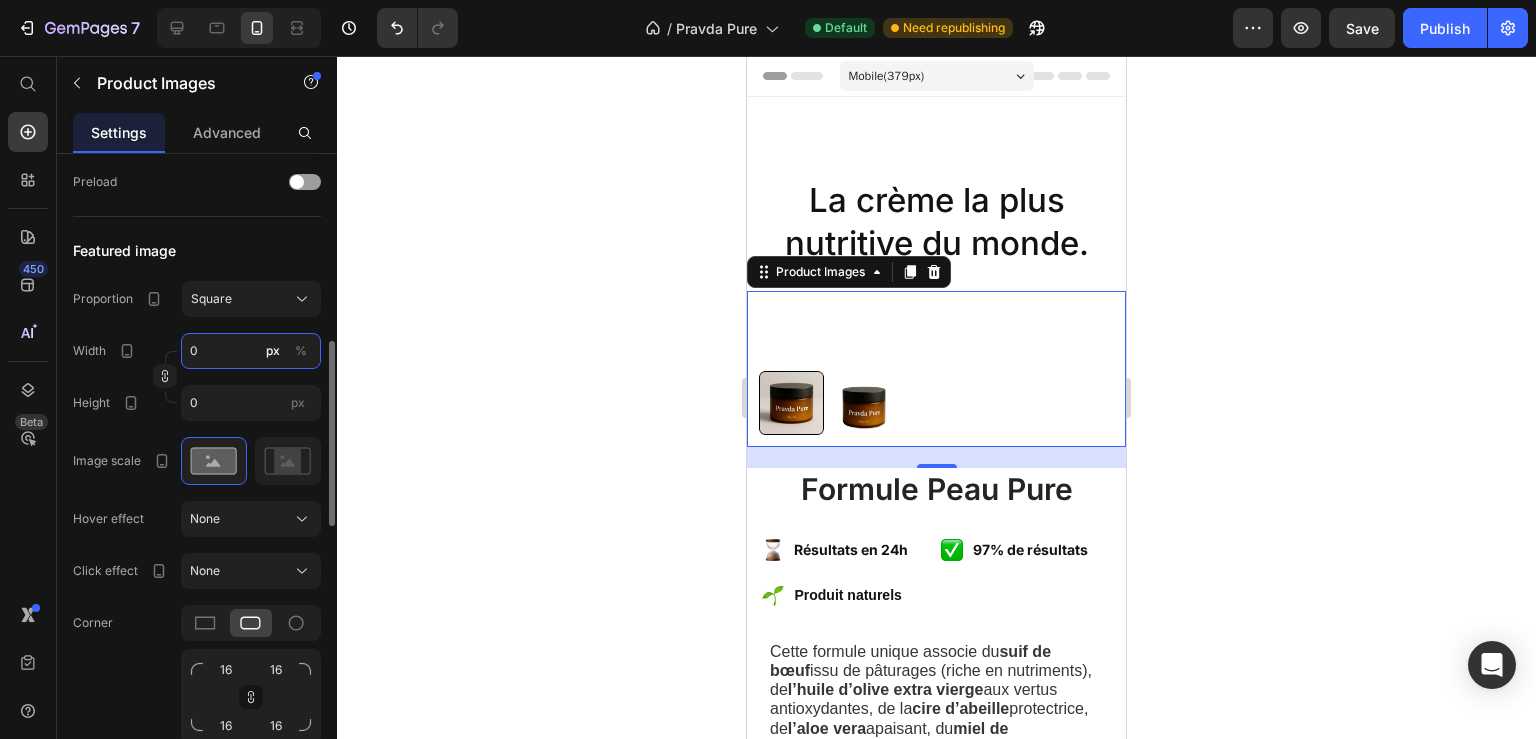 click on "0" at bounding box center (251, 351) 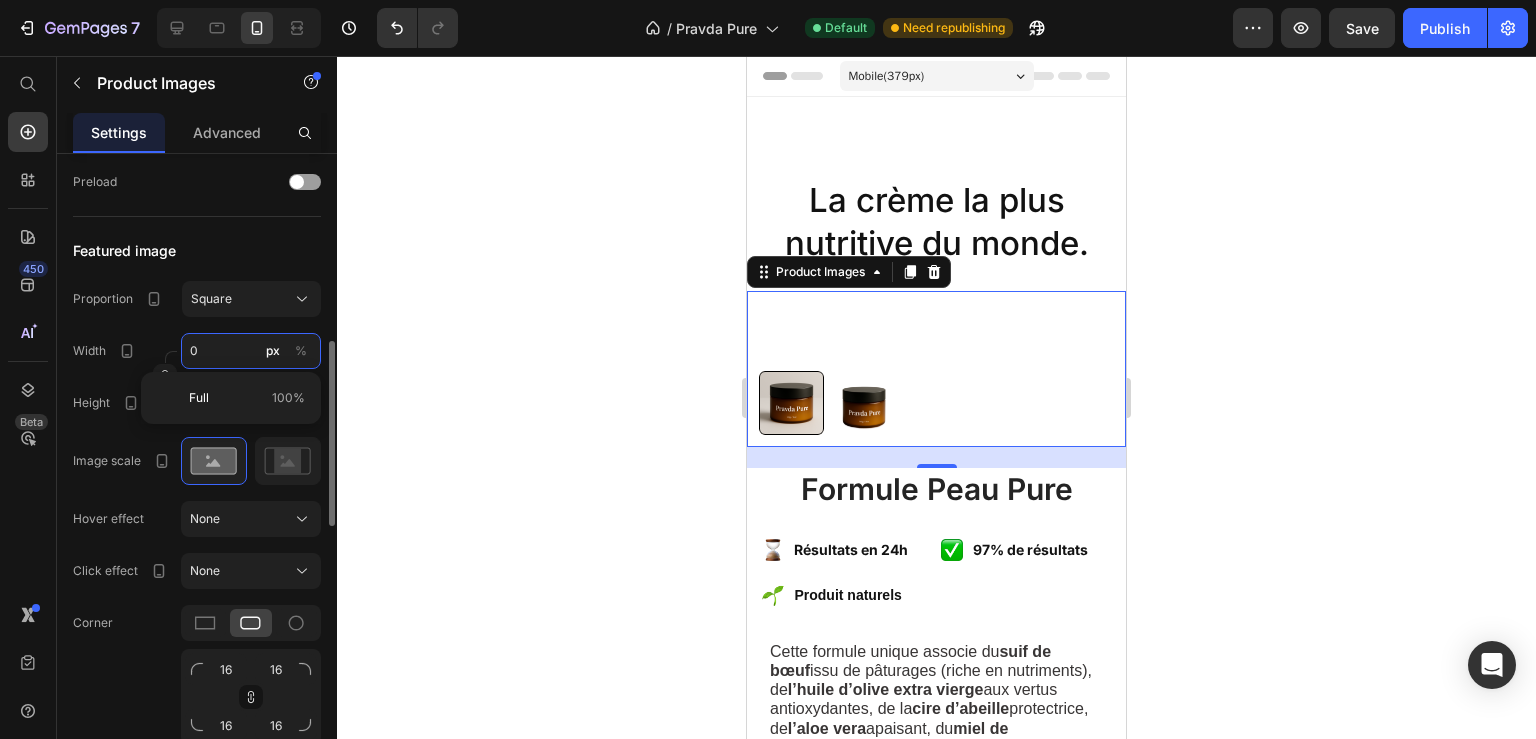 type on "1" 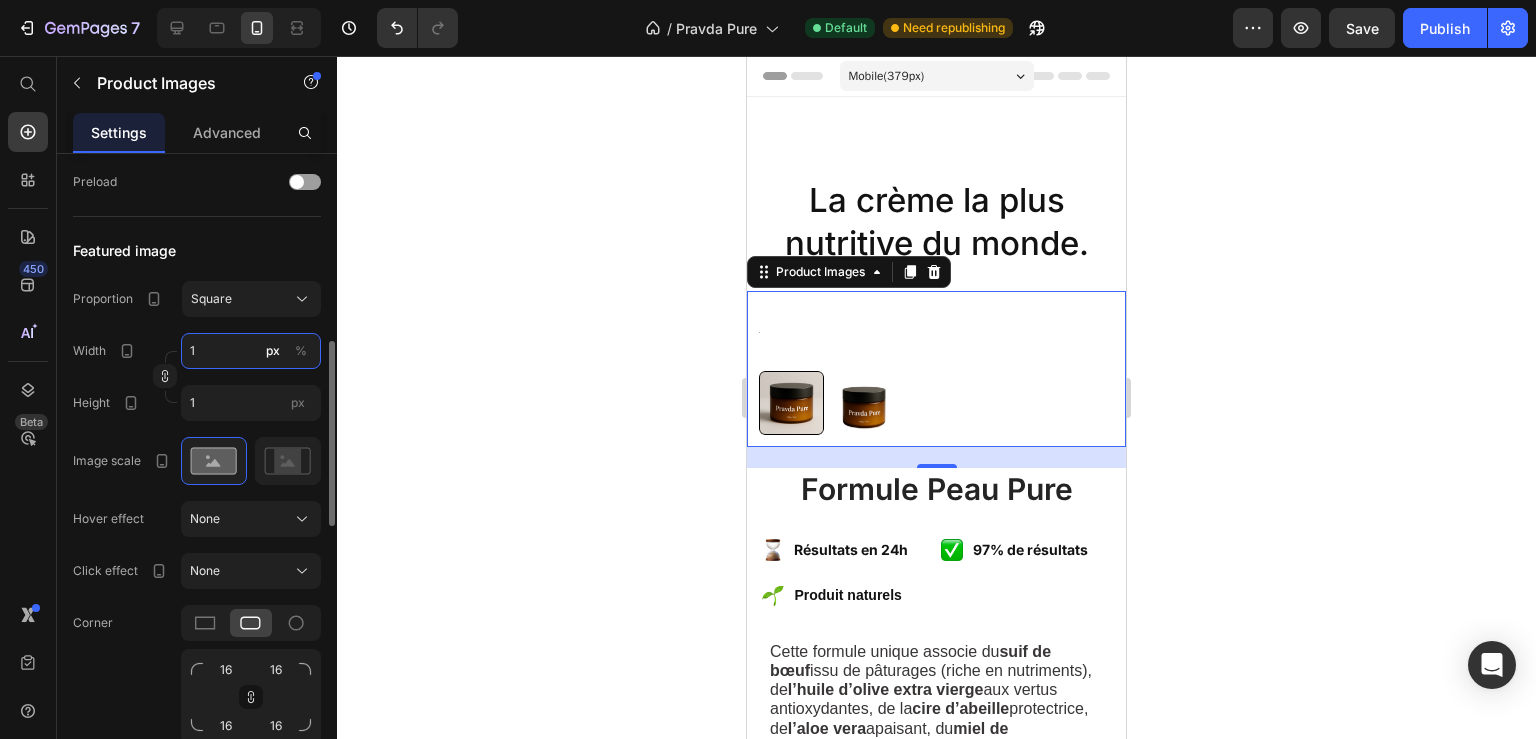 type on "10" 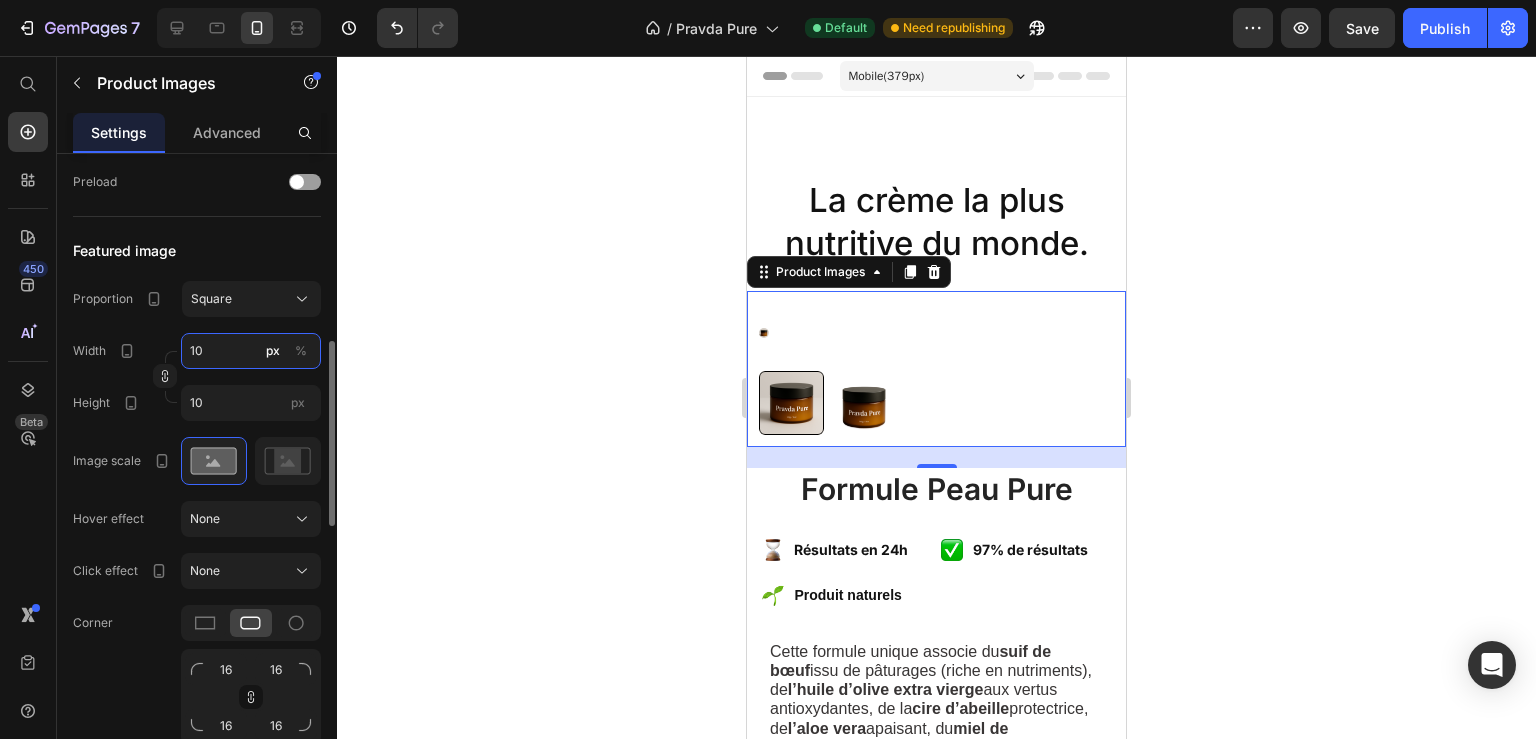 type on "100" 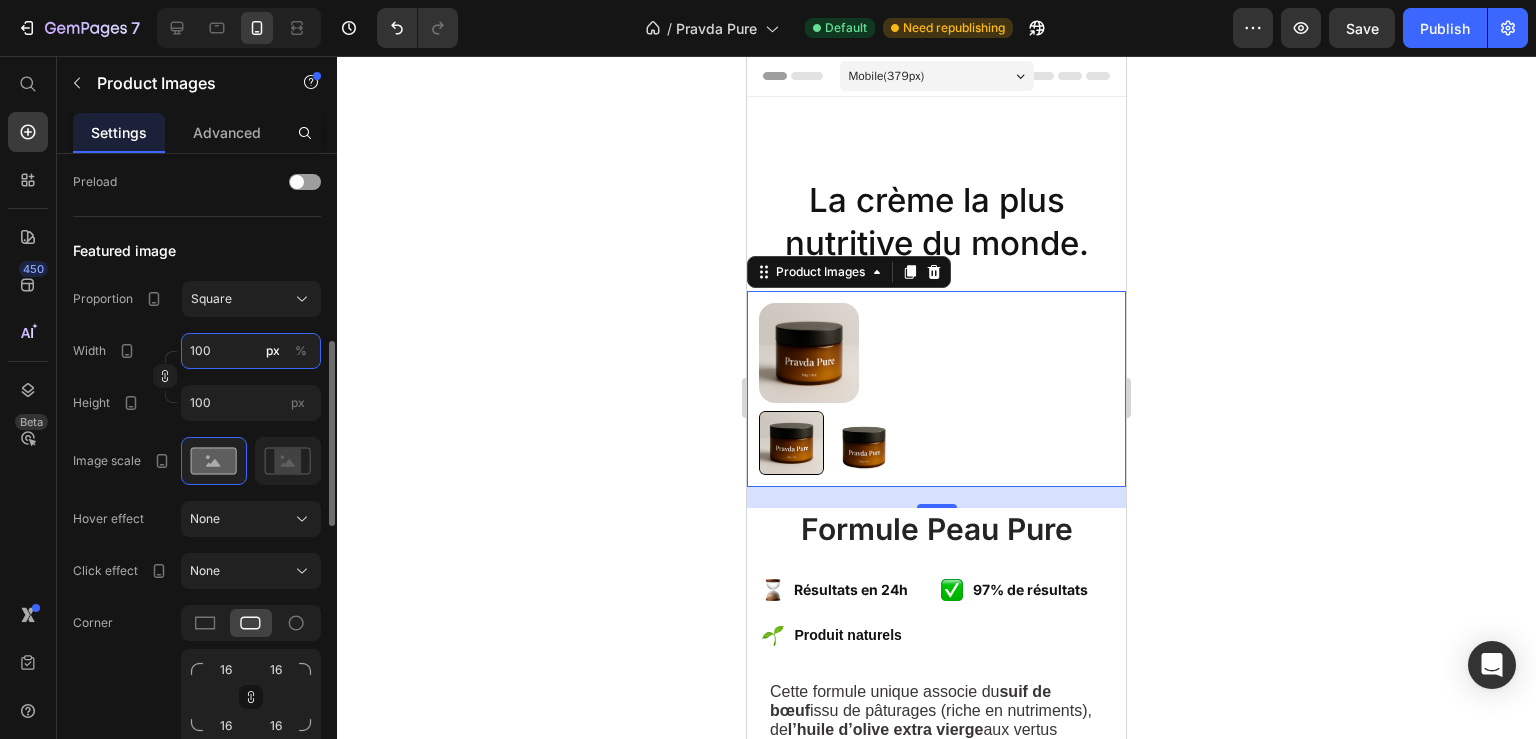 type on "100" 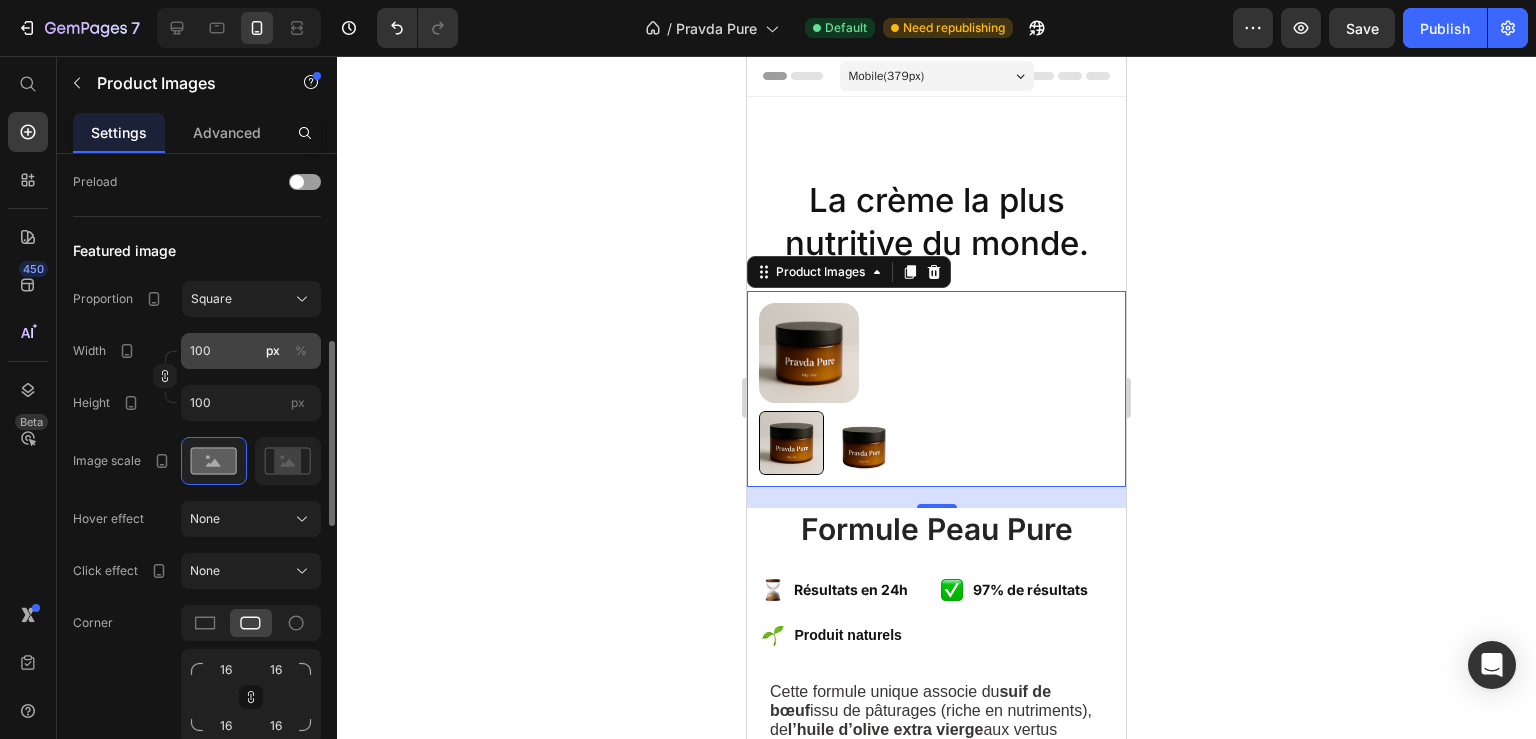 click on "%" at bounding box center [301, 351] 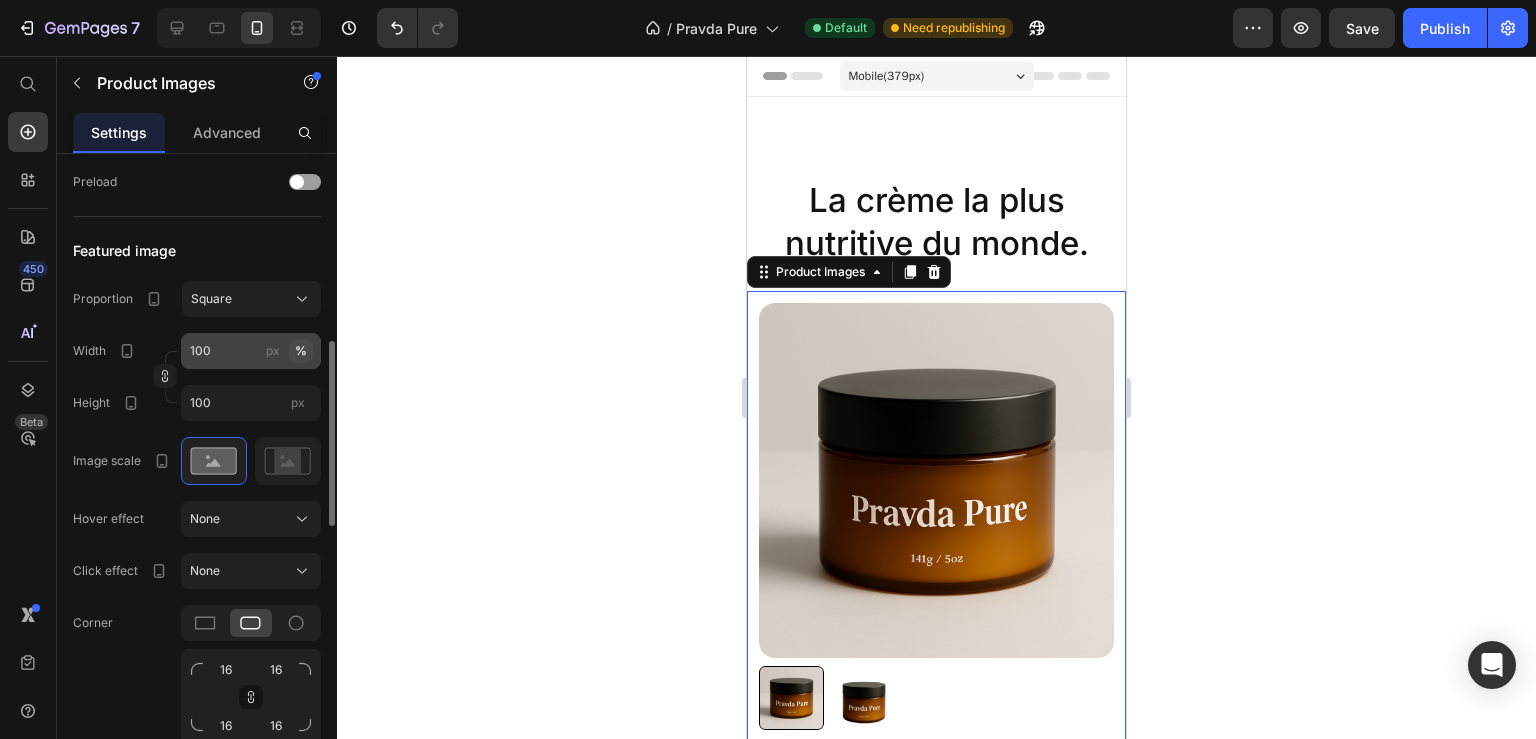 type 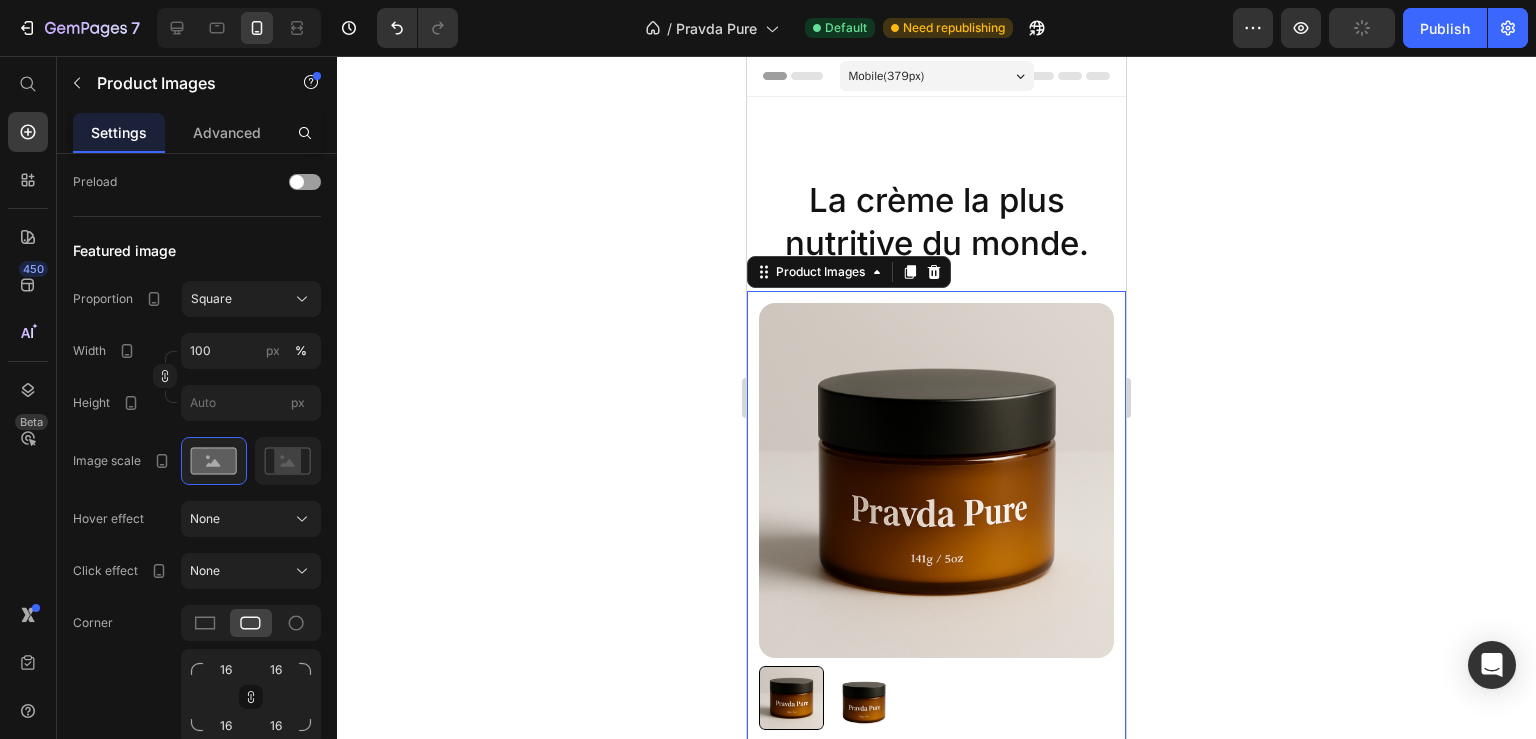 click 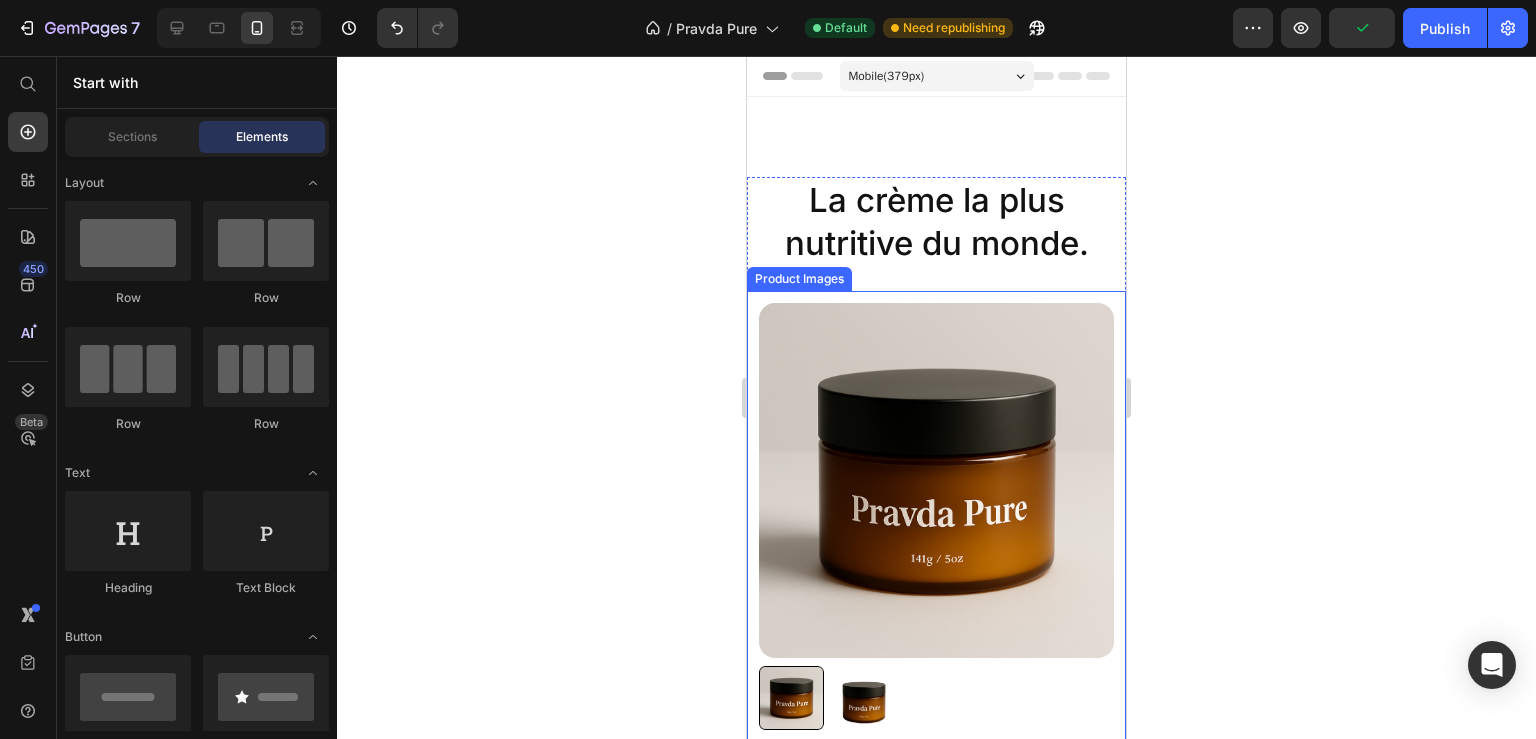 scroll, scrollTop: 105, scrollLeft: 0, axis: vertical 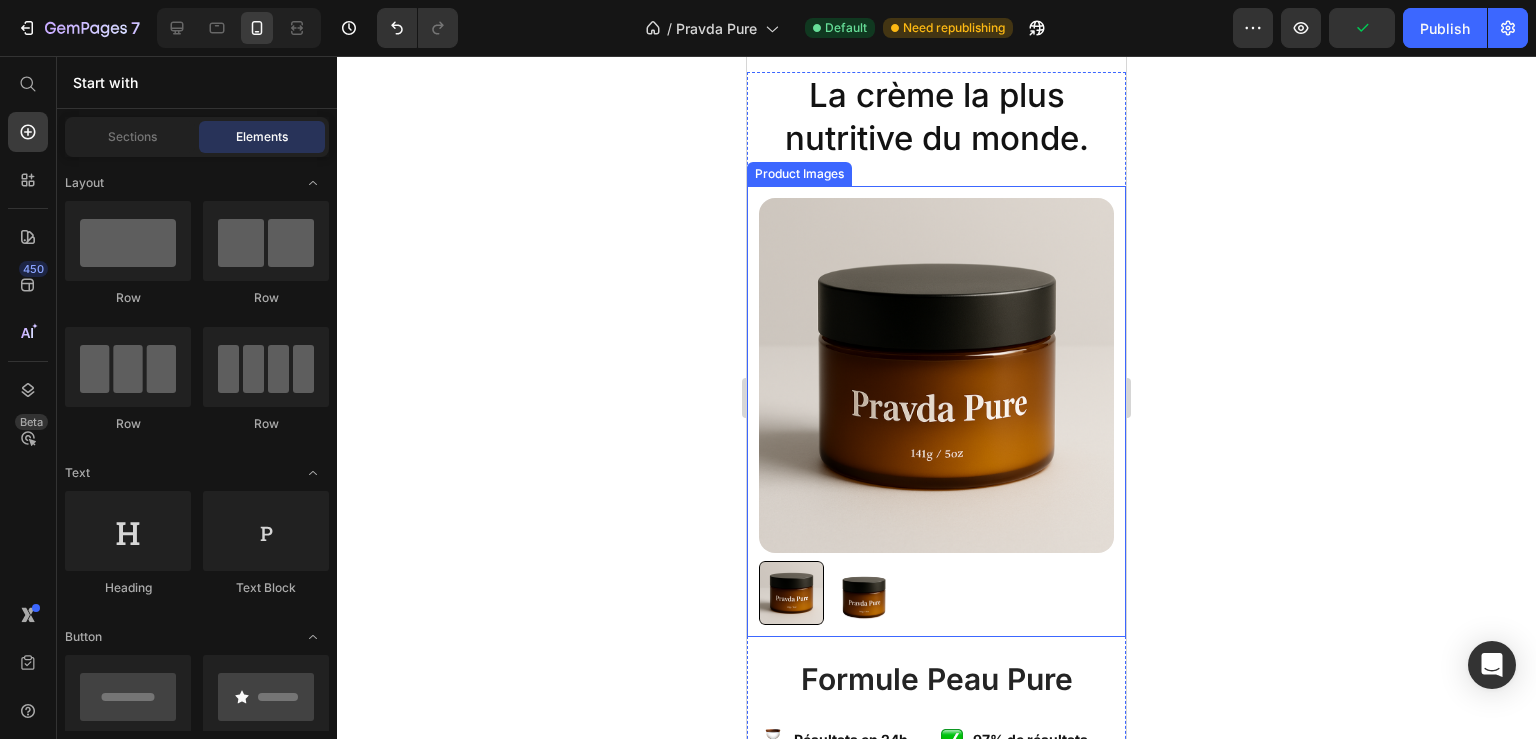 click at bounding box center [936, 375] 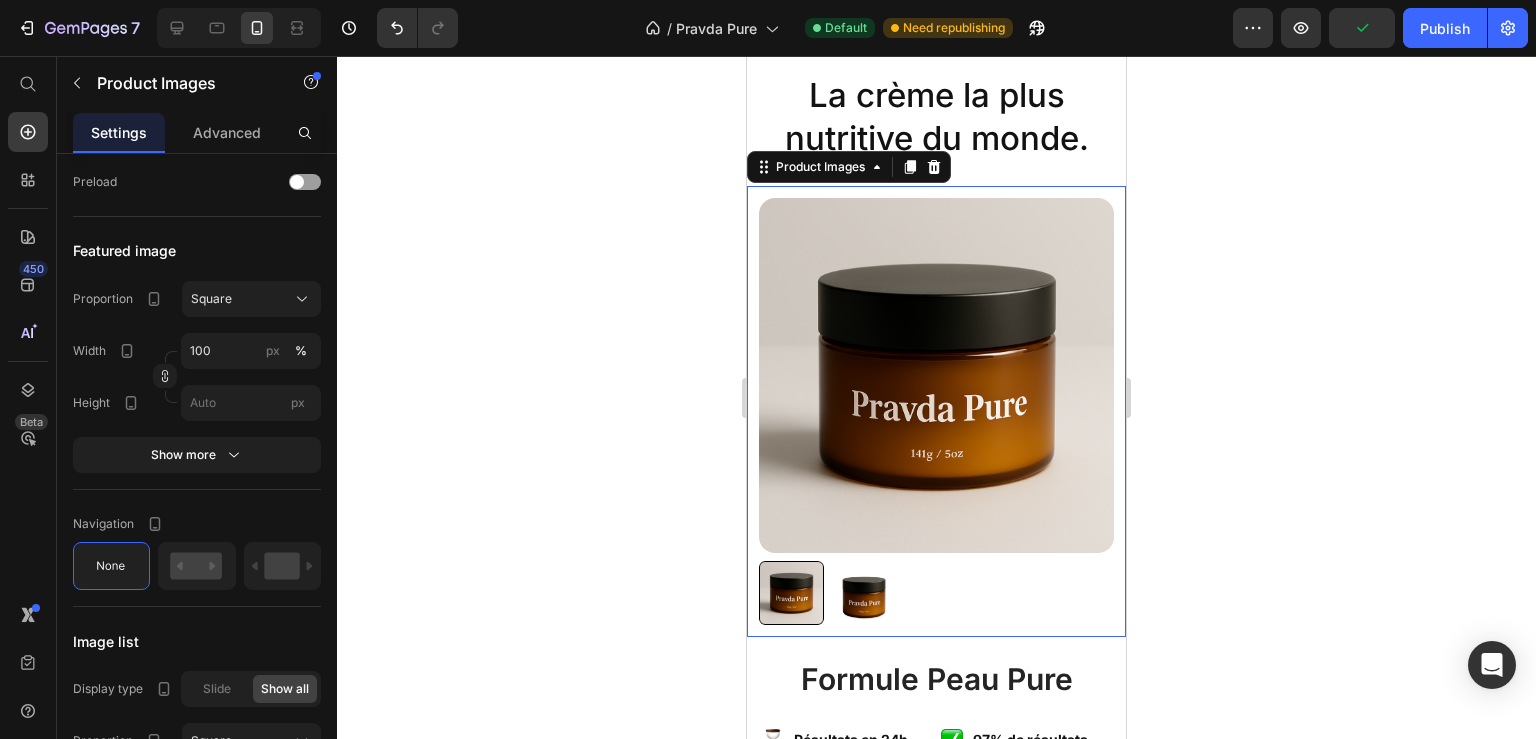 scroll, scrollTop: 648, scrollLeft: 0, axis: vertical 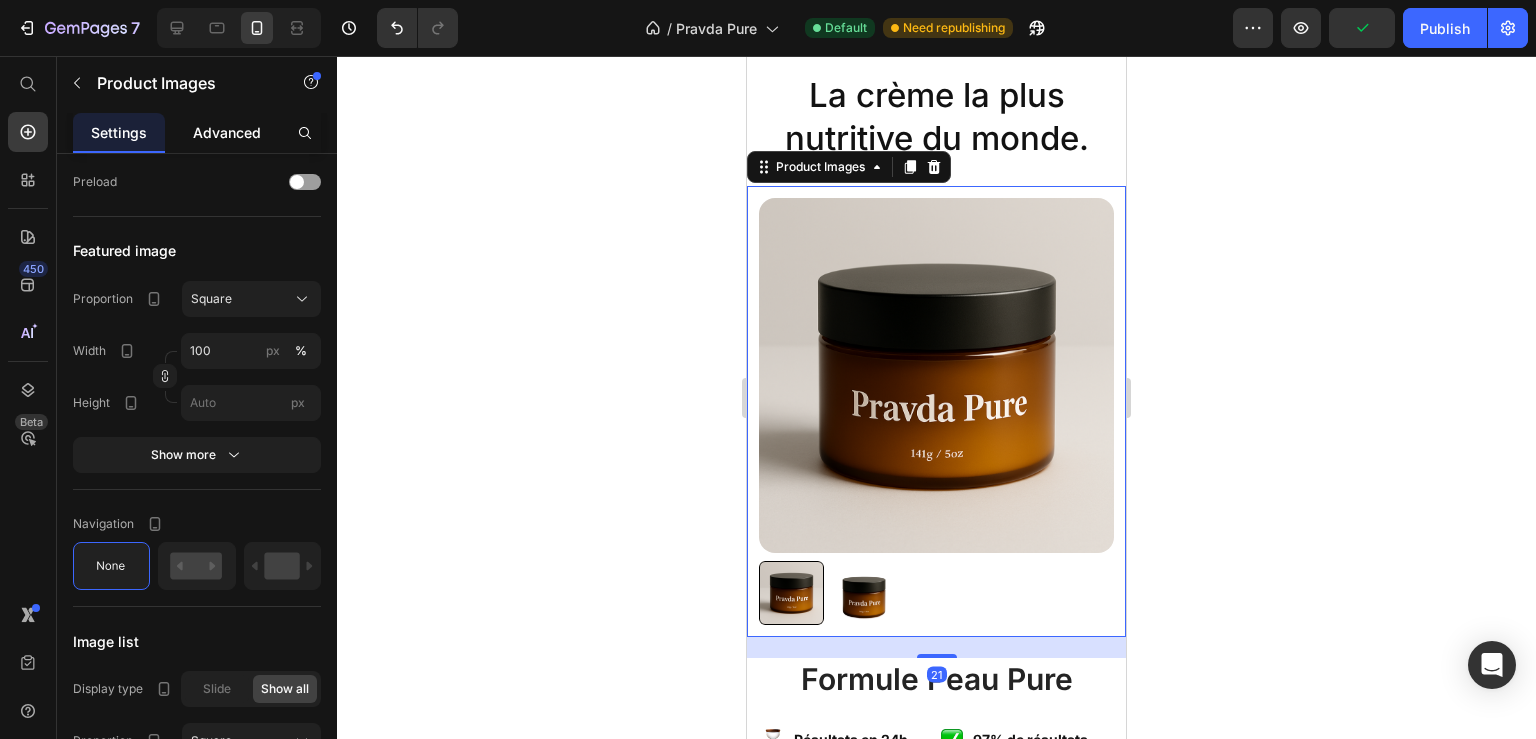click on "Advanced" at bounding box center (227, 132) 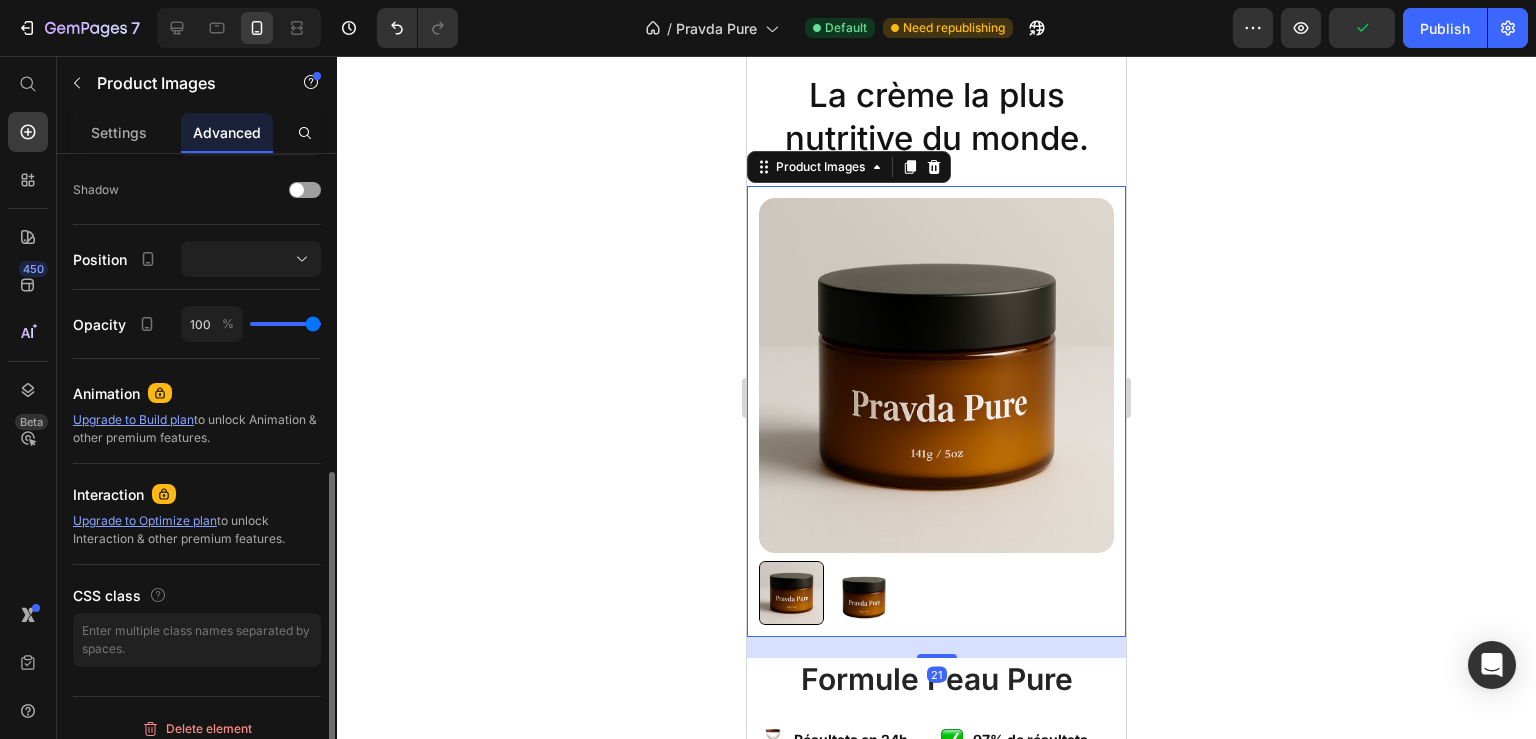 scroll, scrollTop: 0, scrollLeft: 0, axis: both 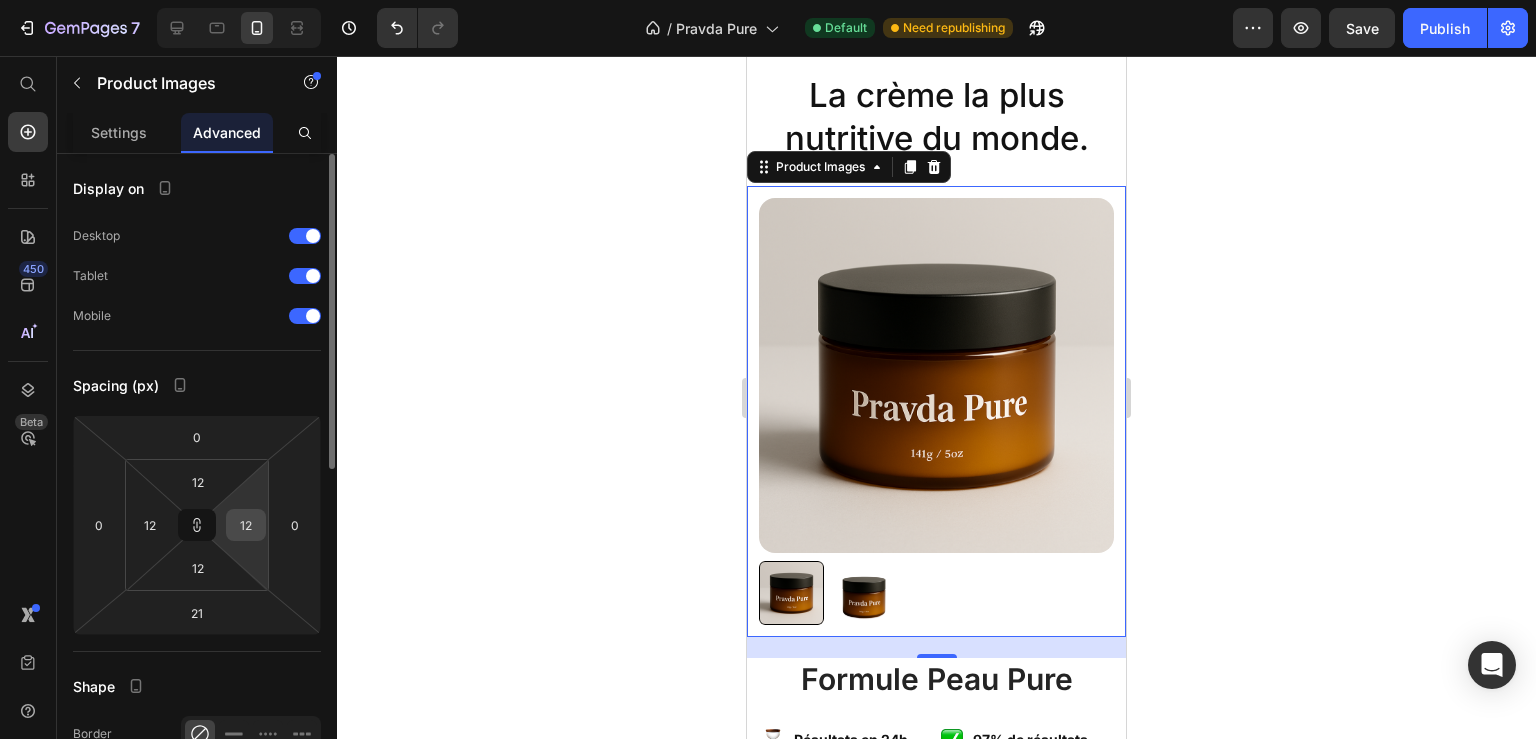 click on "12" at bounding box center (246, 525) 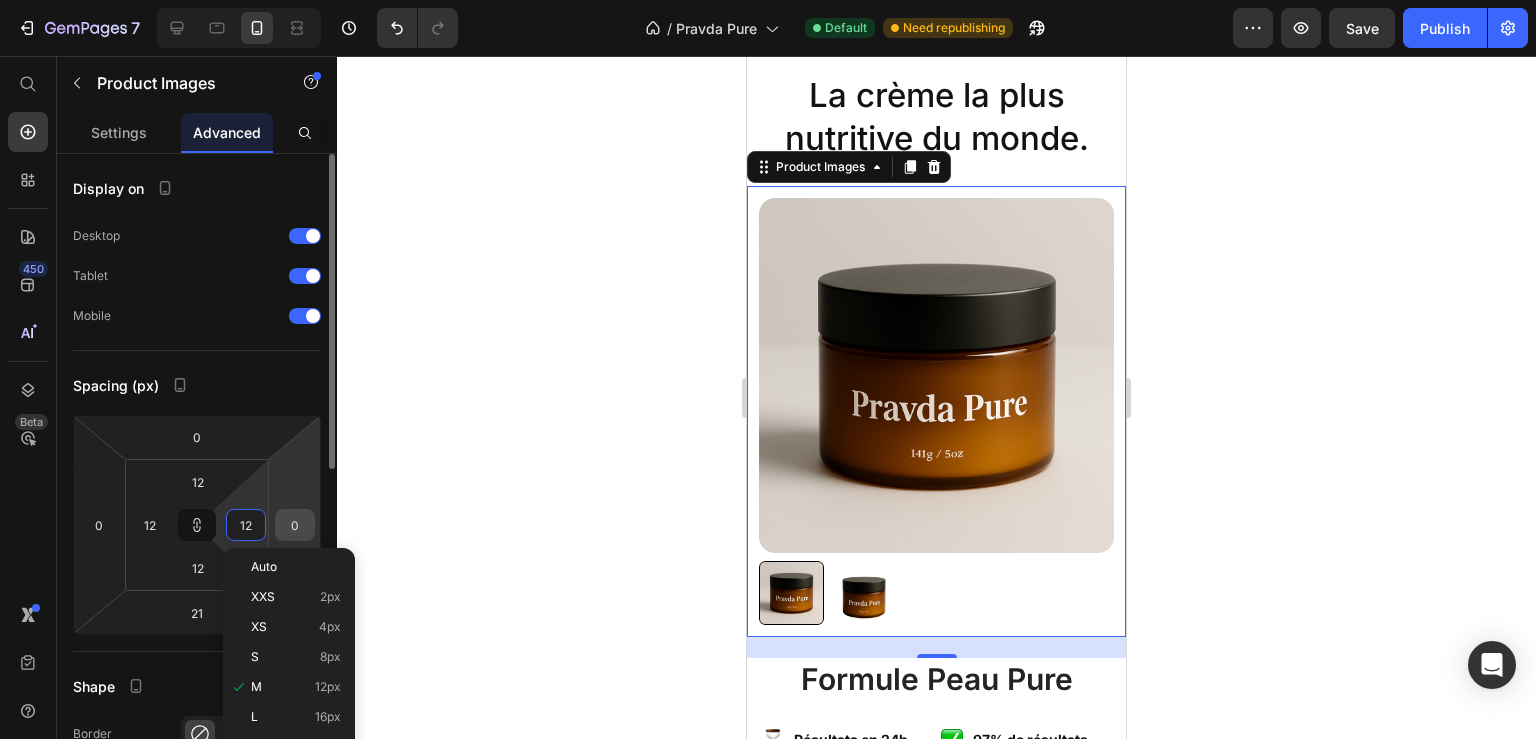 click on "0" at bounding box center [295, 525] 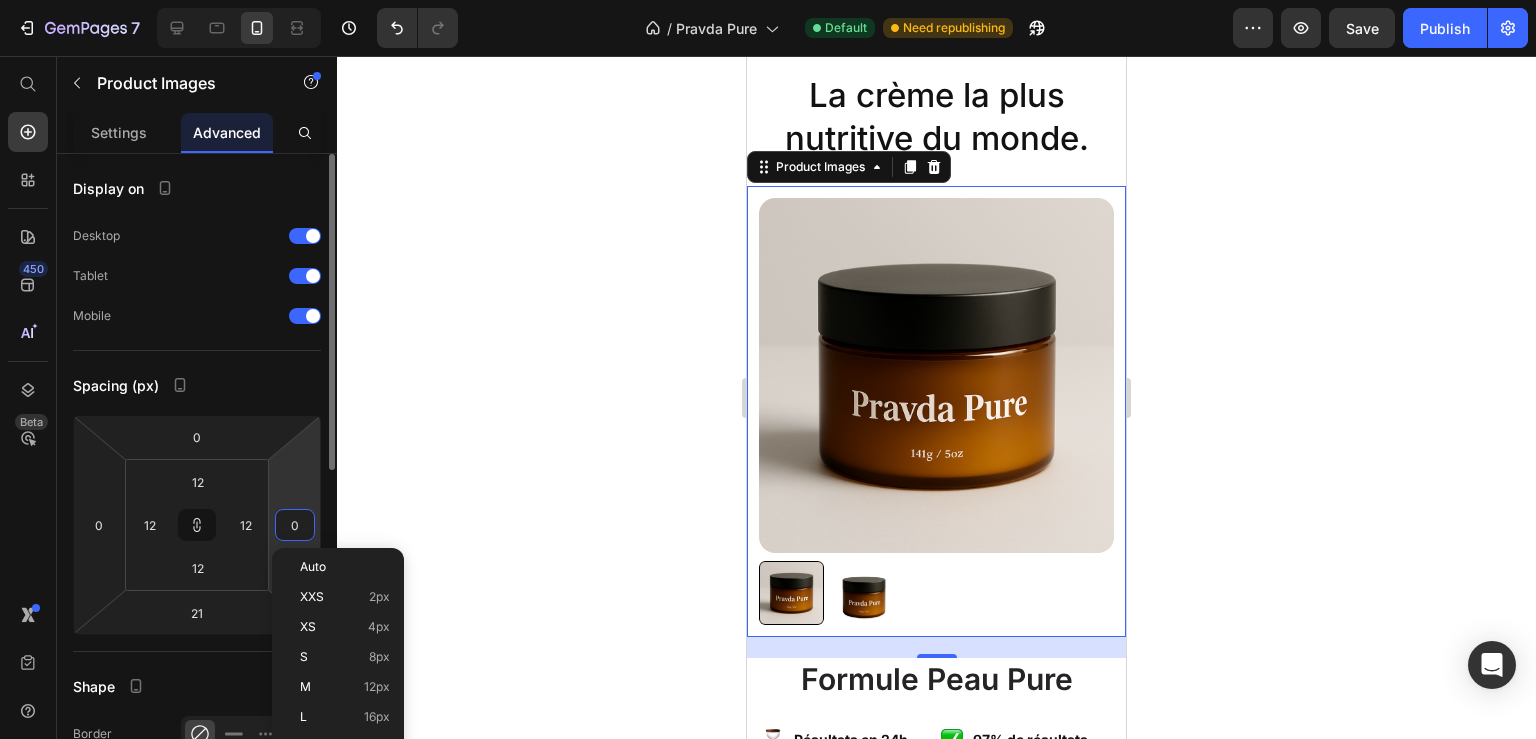 type on "8" 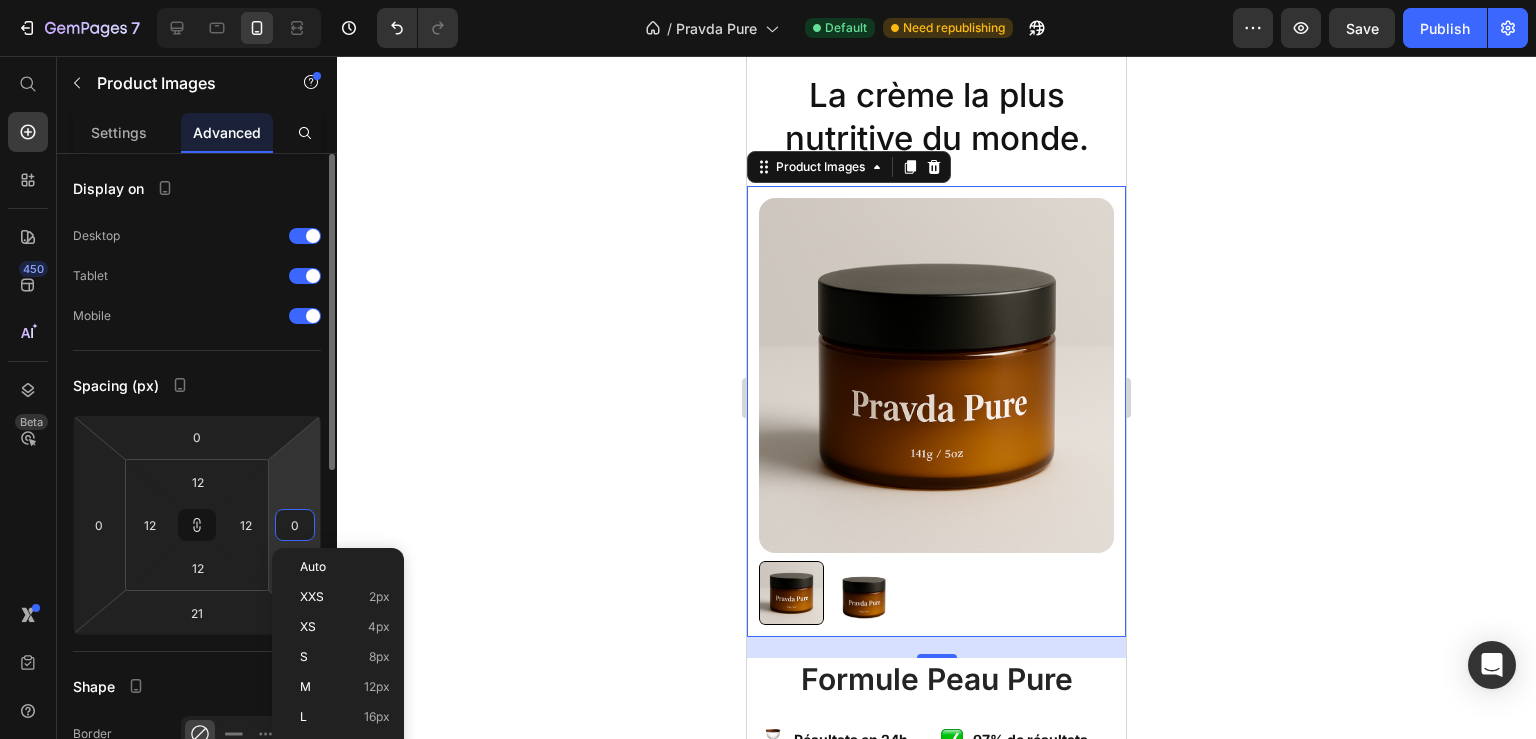 type on "8" 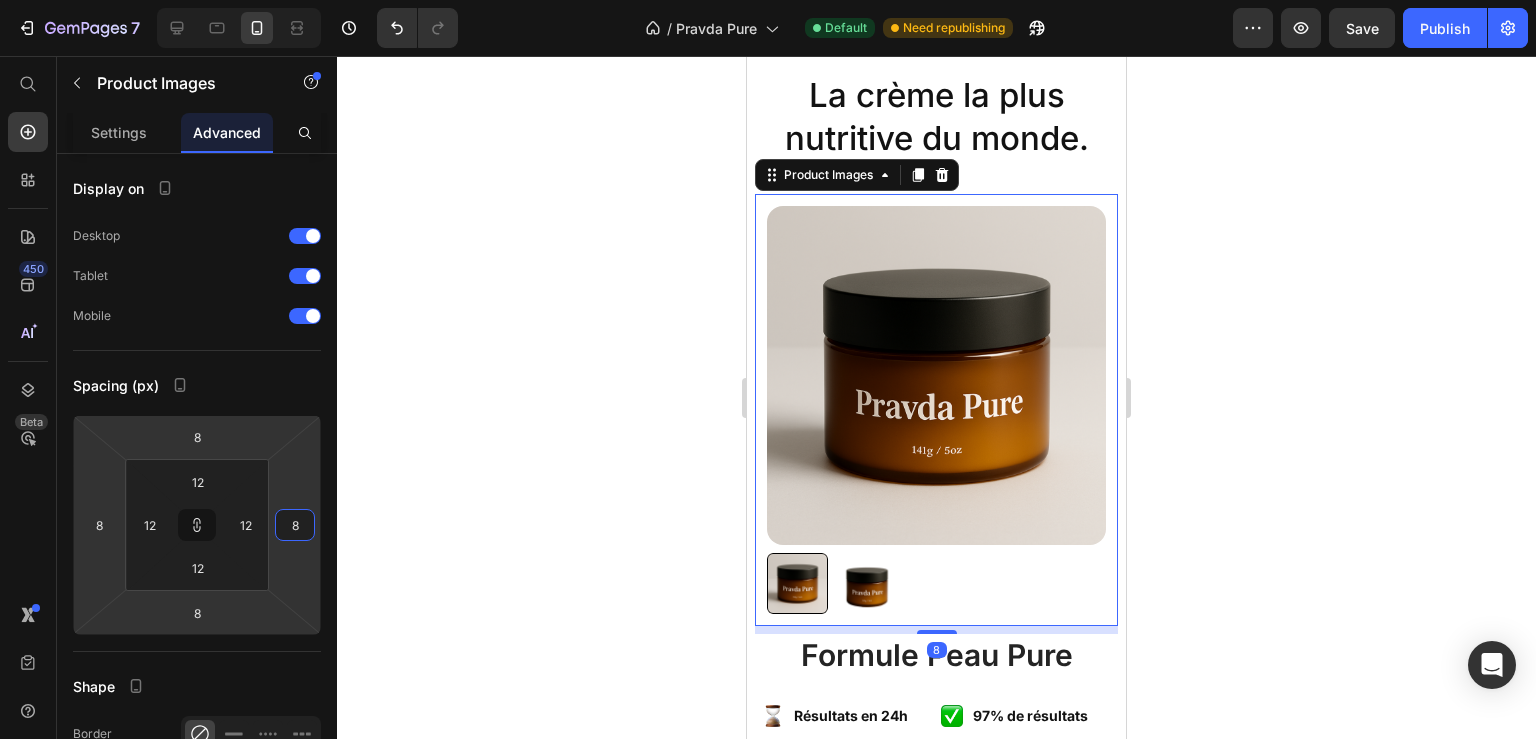 click 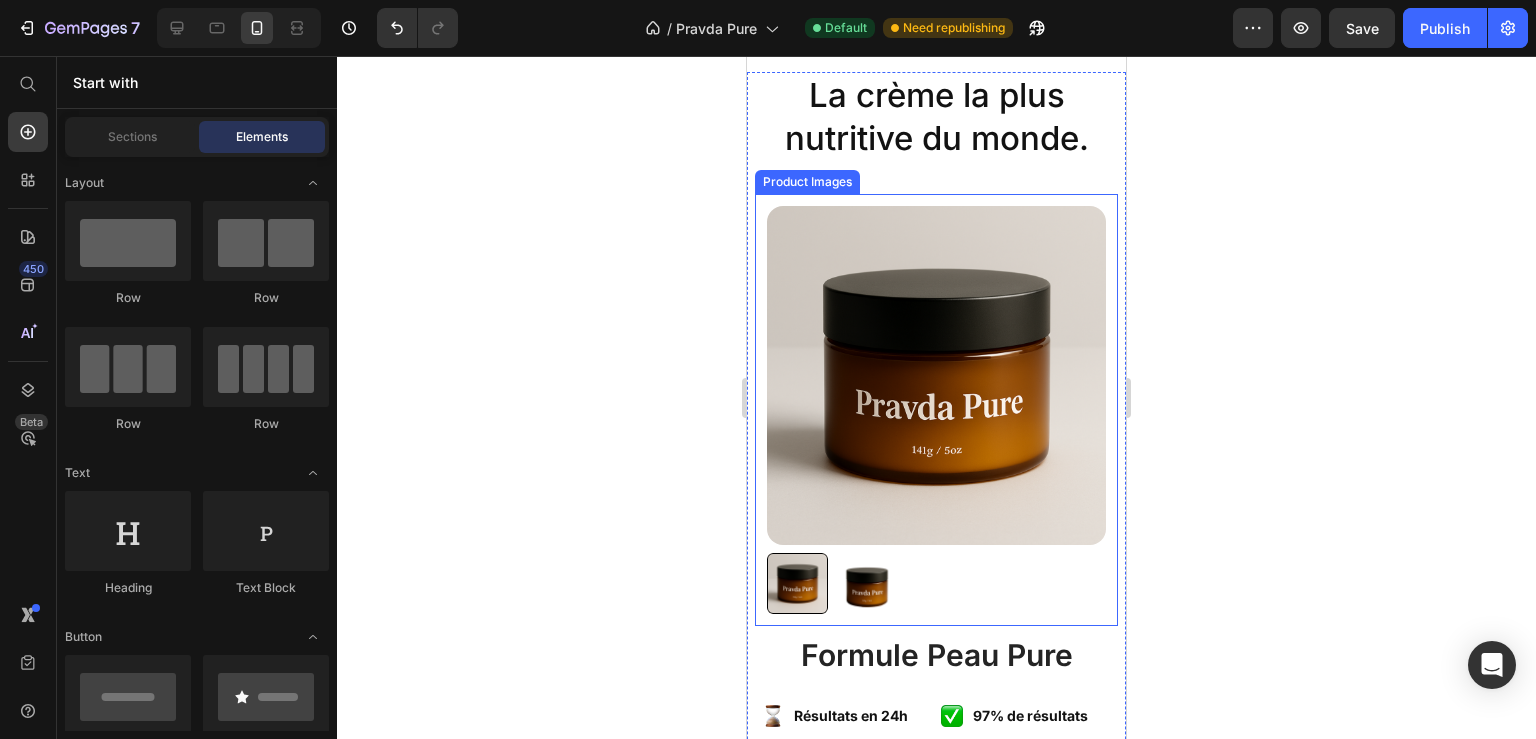 click on "Product Images" at bounding box center [936, 410] 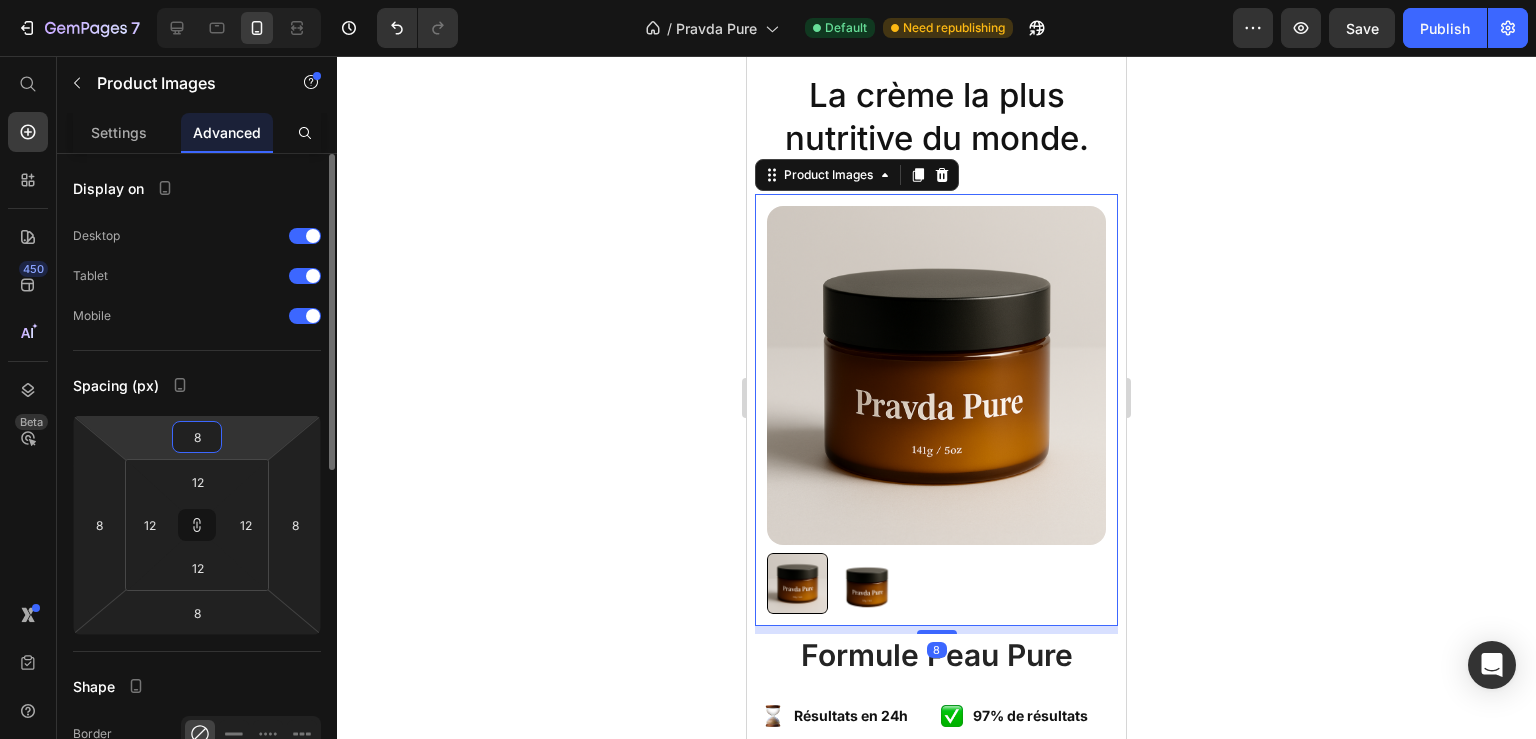 click on "8" at bounding box center [197, 437] 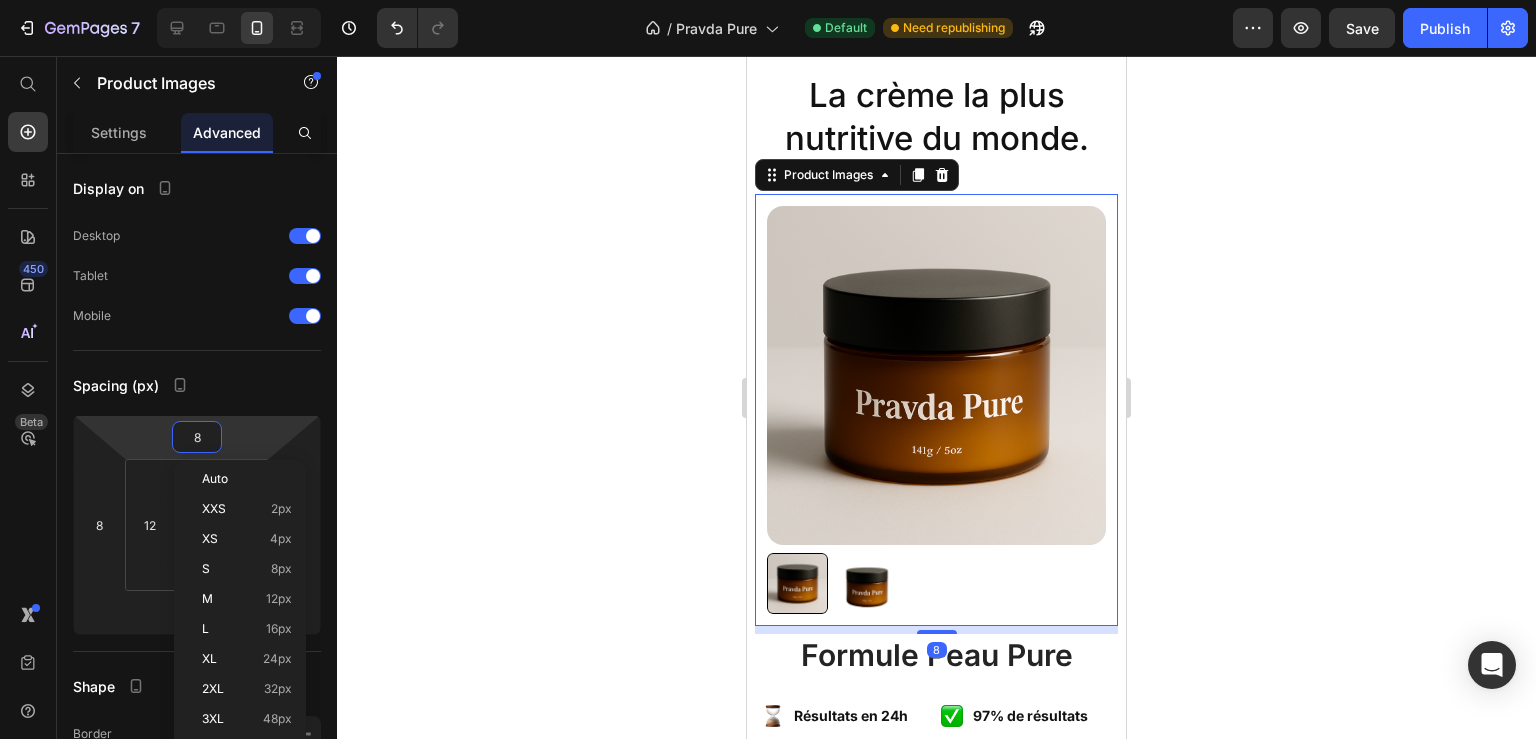 type on "0" 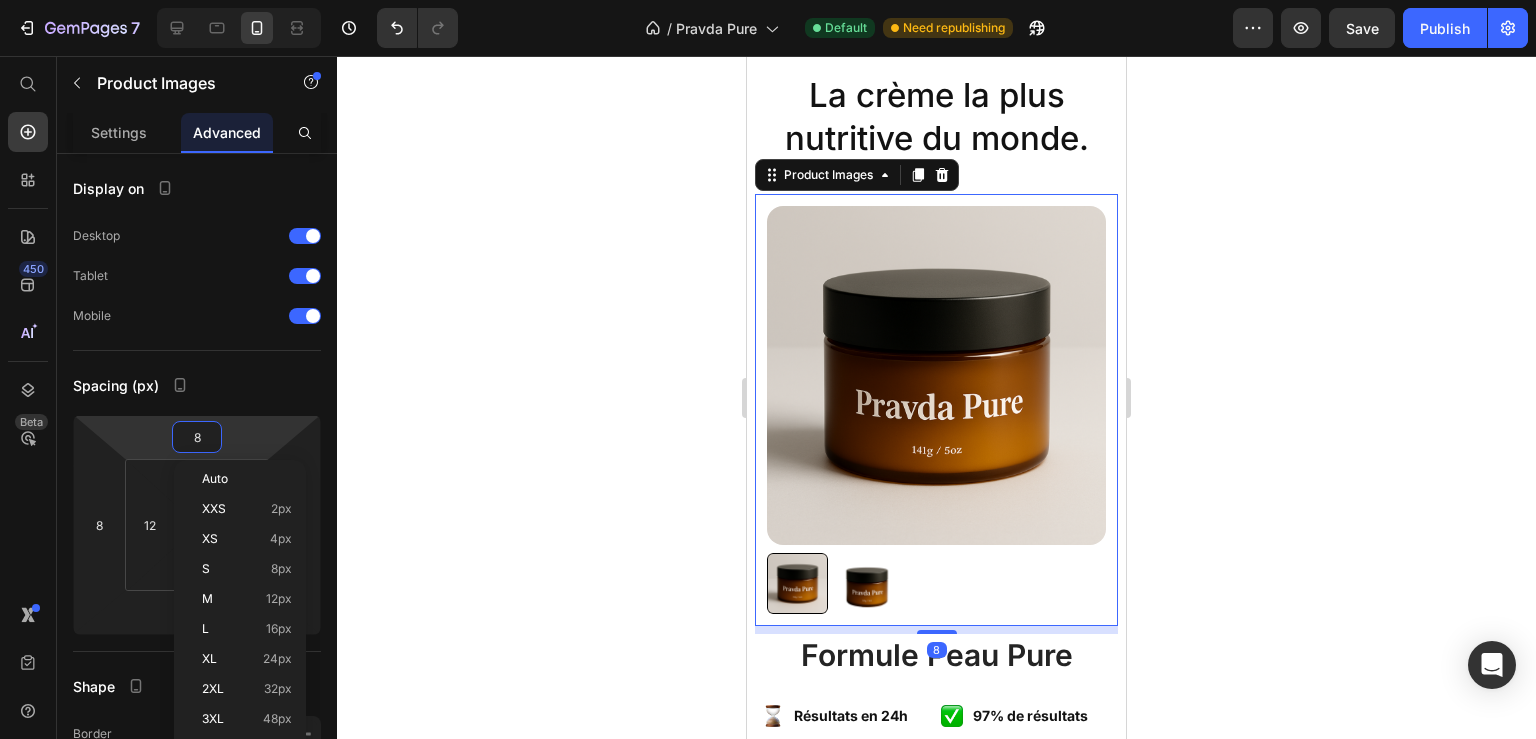type on "0" 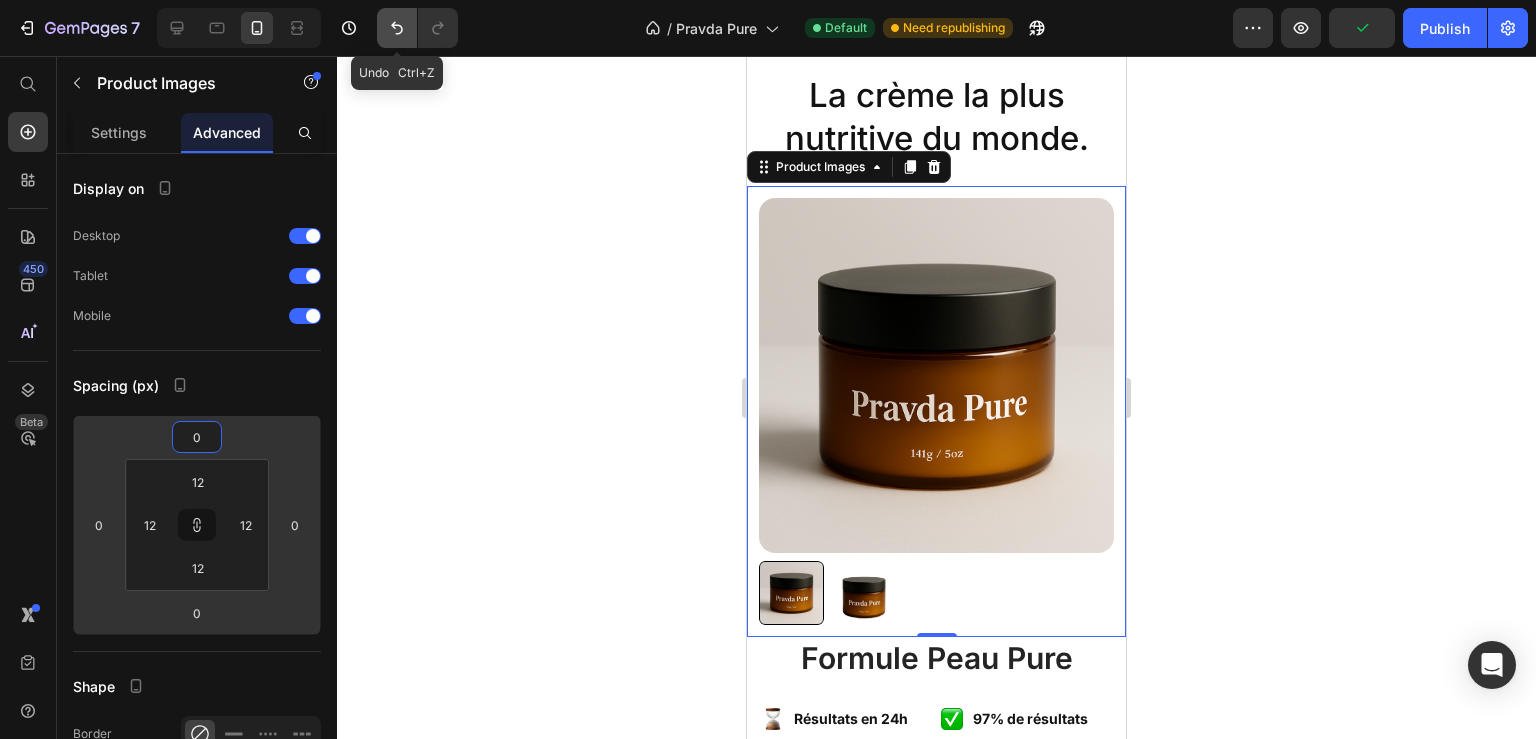 click 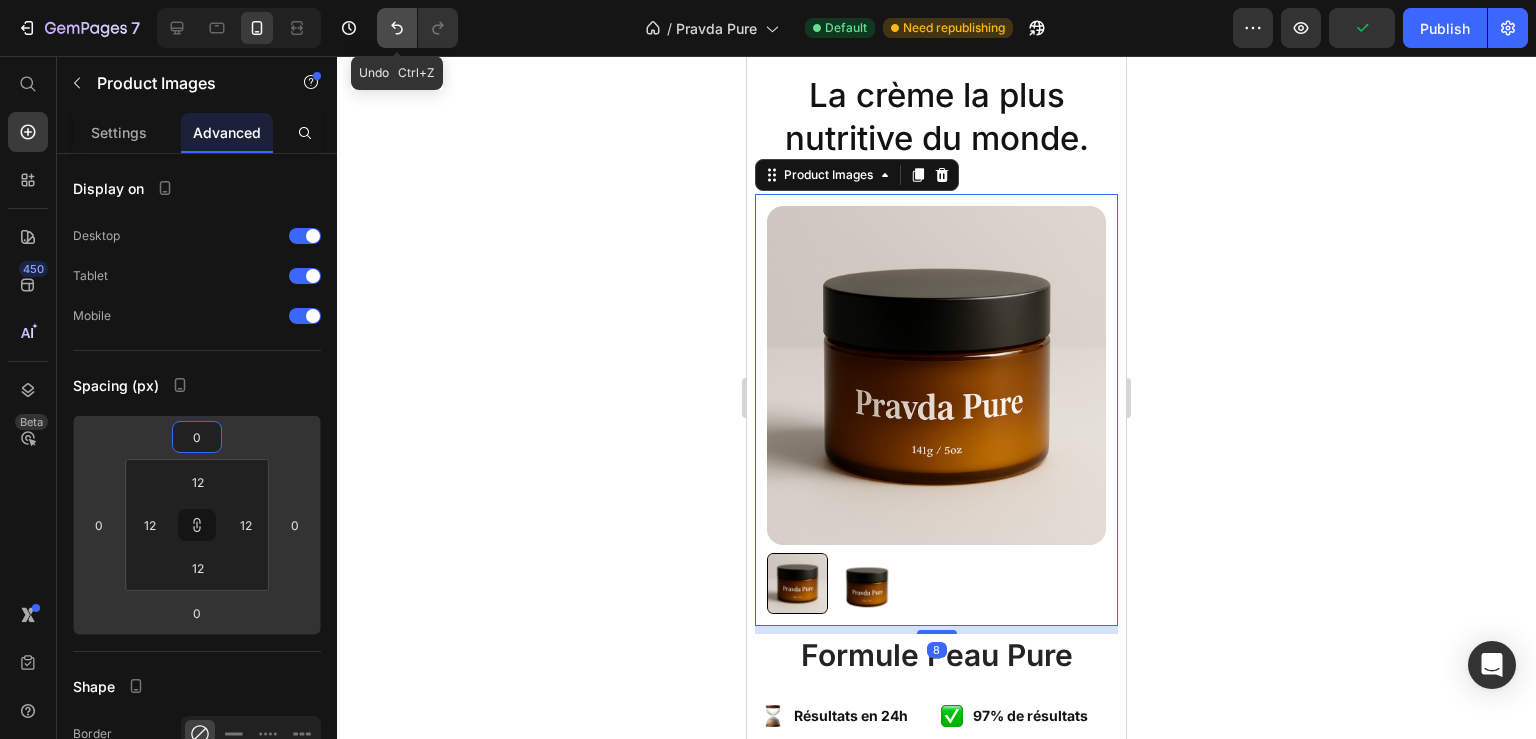 type on "8" 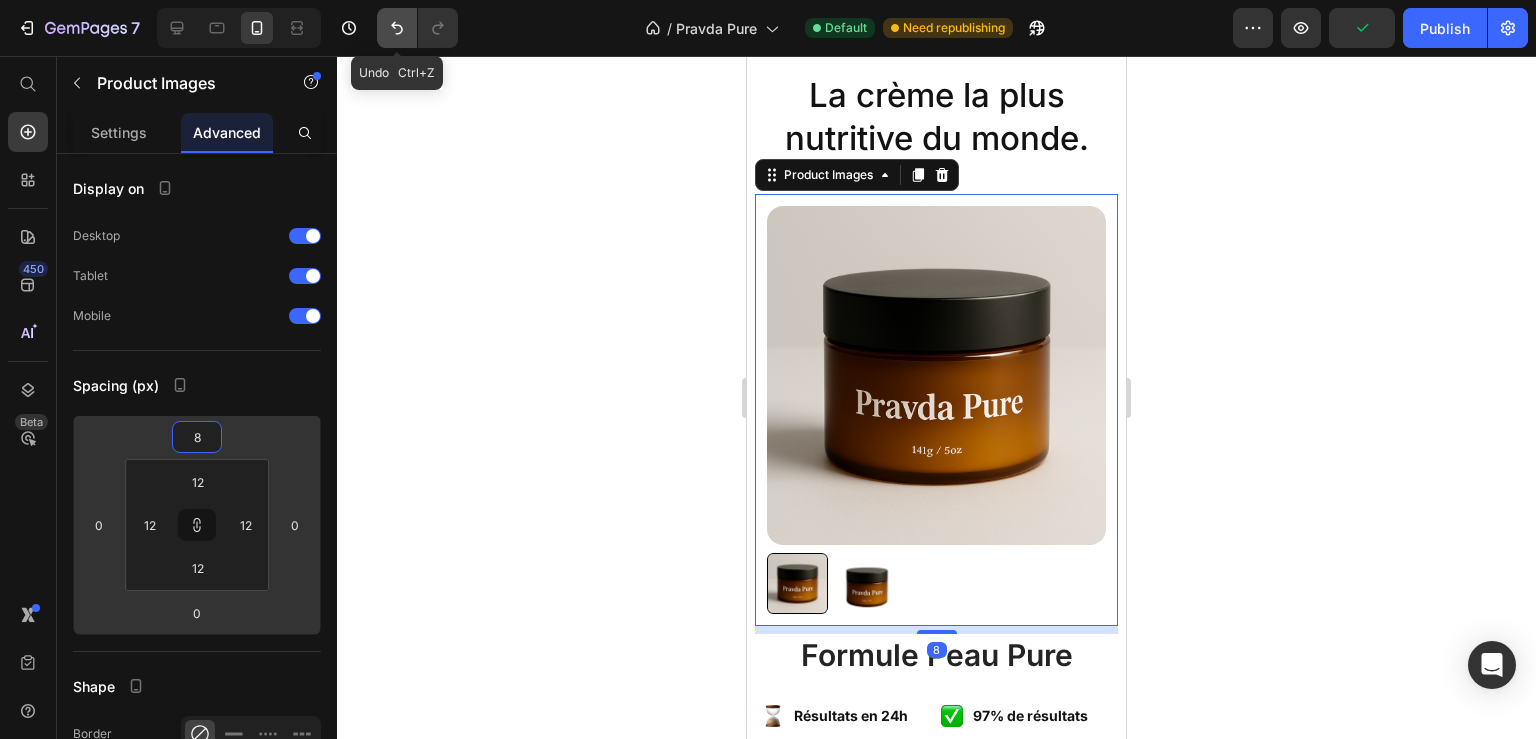 type on "8" 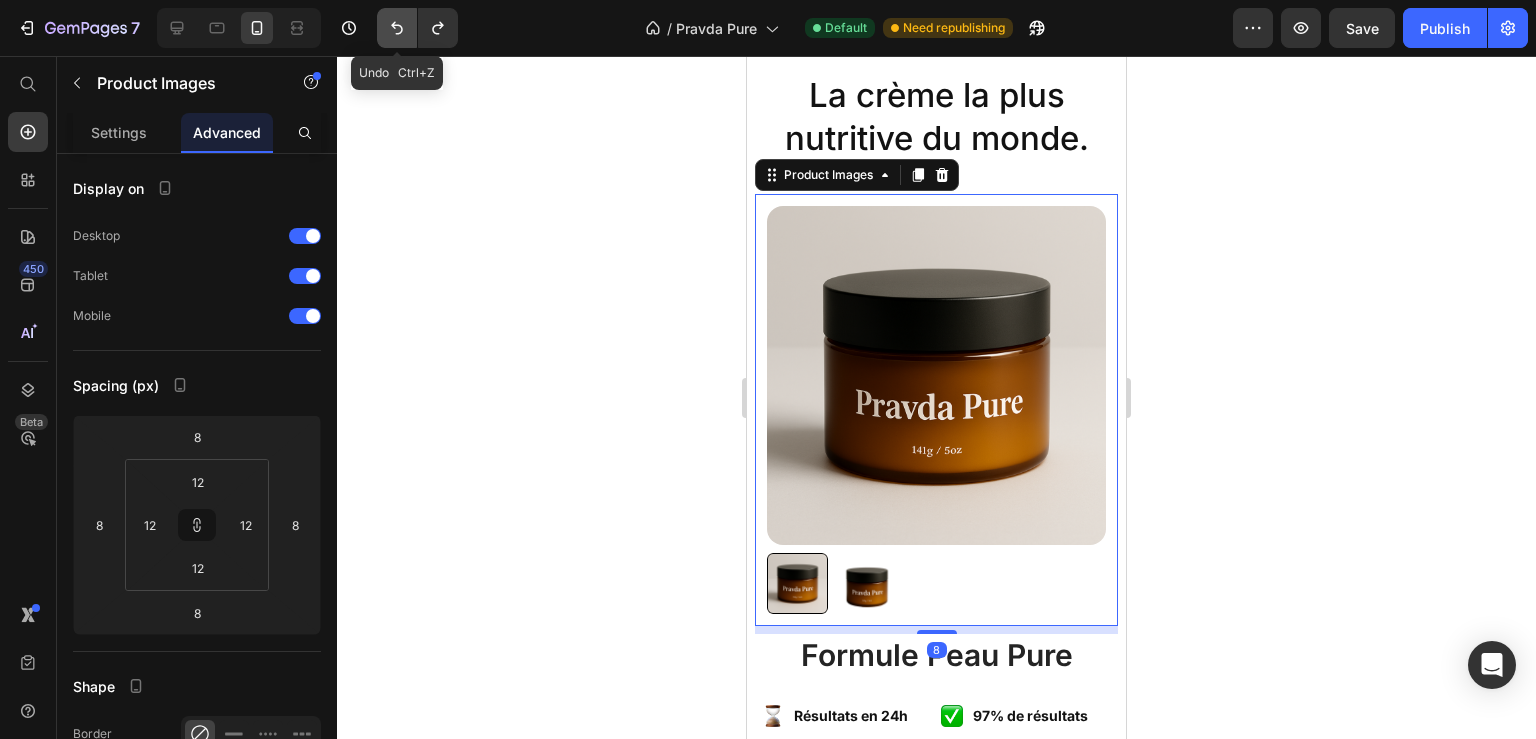 click 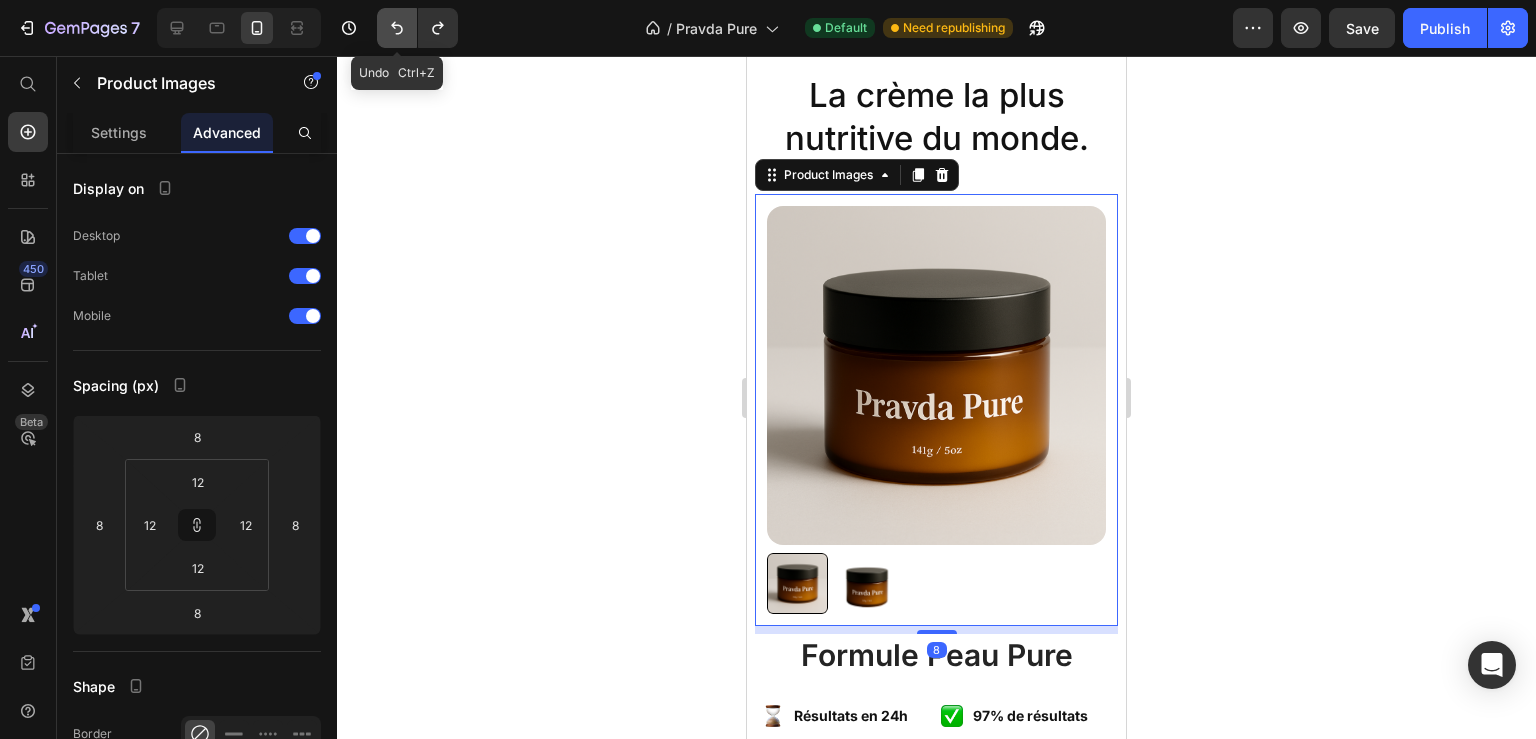 type on "0" 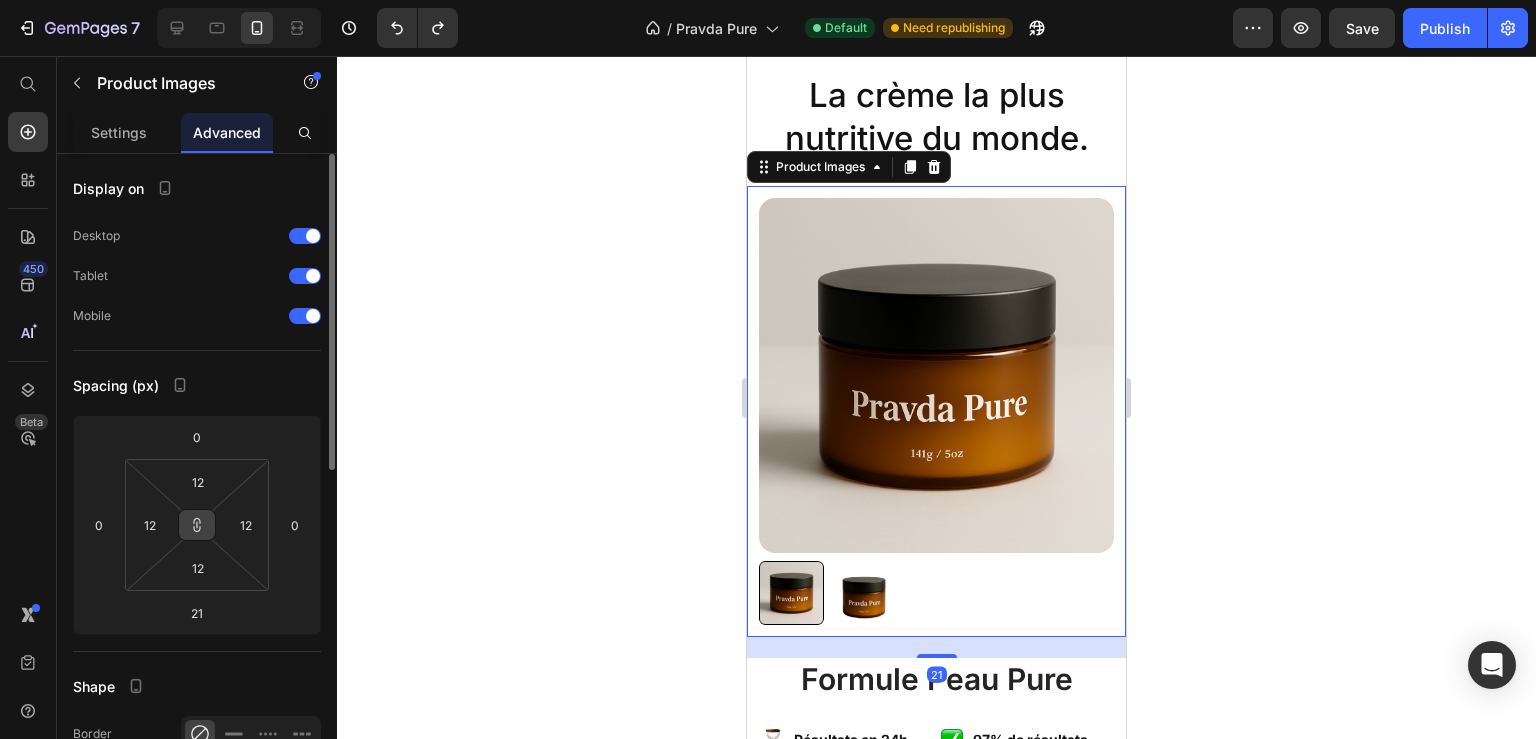 click 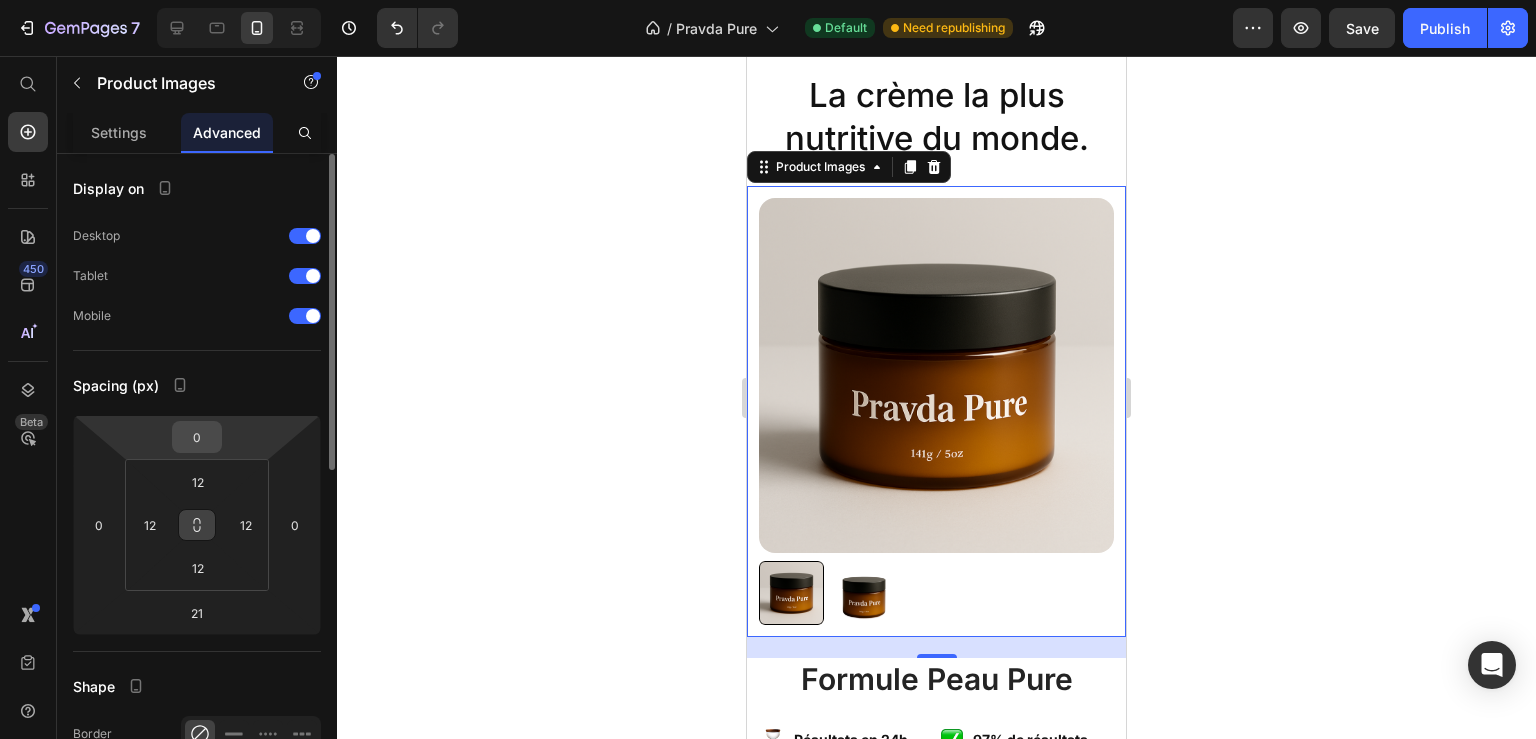 click on "0" at bounding box center [197, 437] 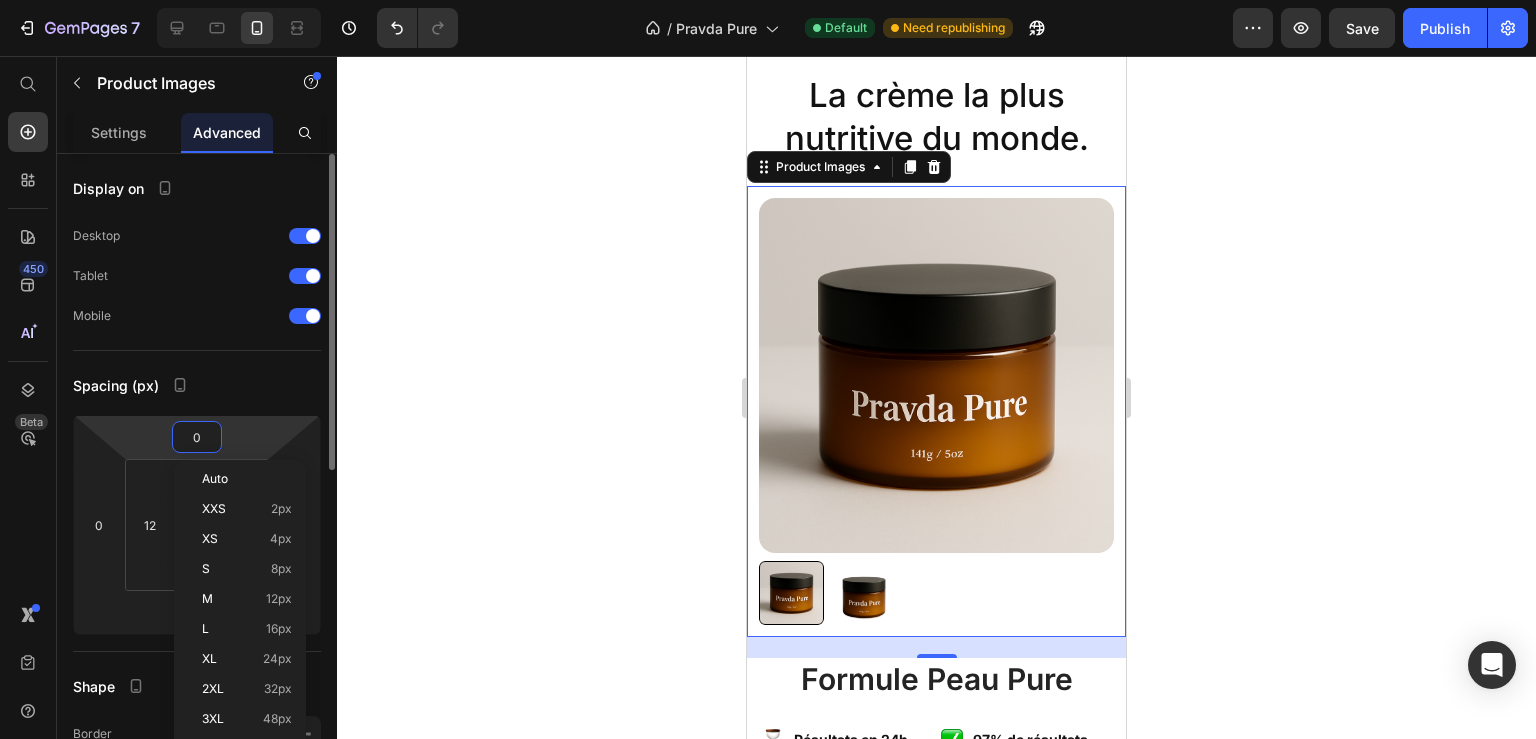 click on "Spacing (px)" at bounding box center (197, 385) 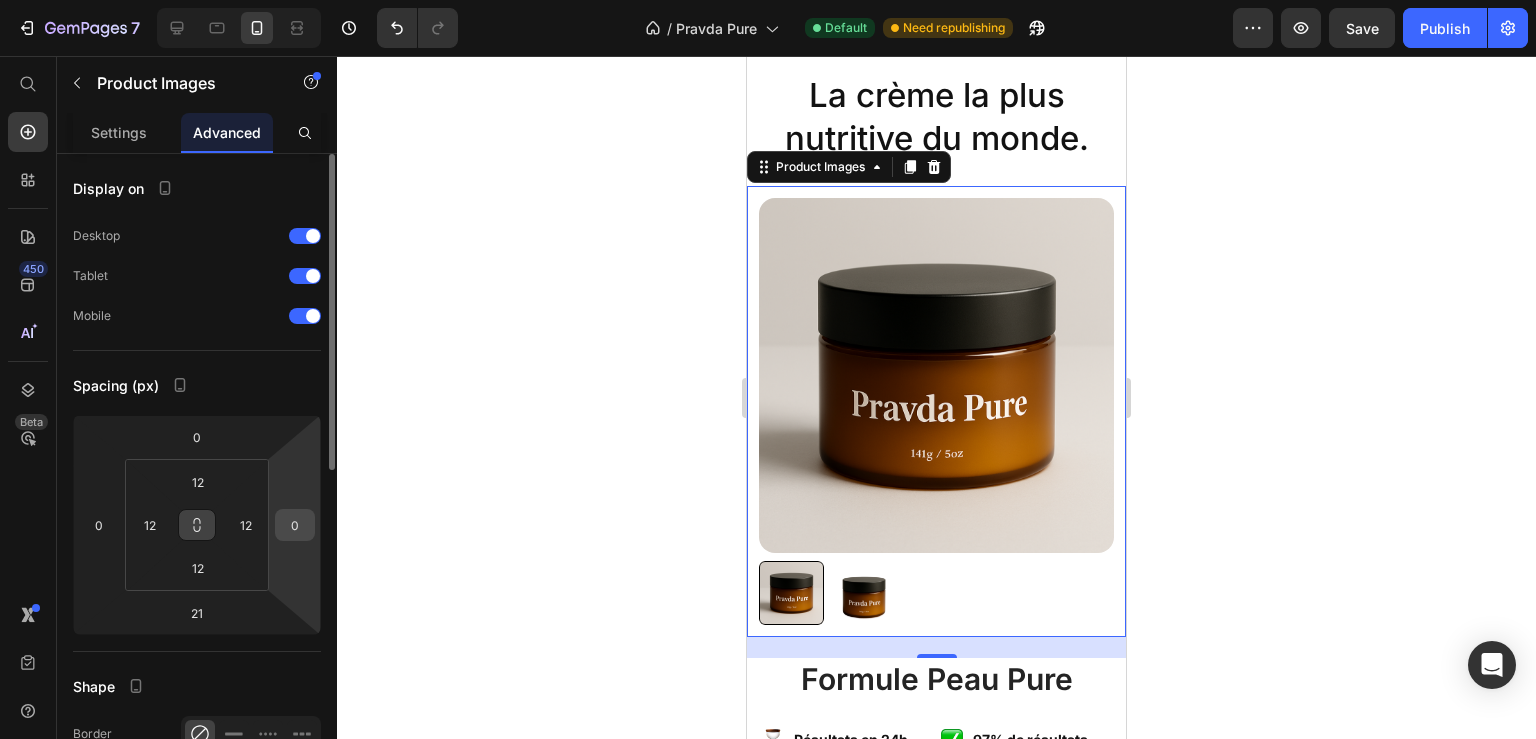 click on "0" at bounding box center (295, 525) 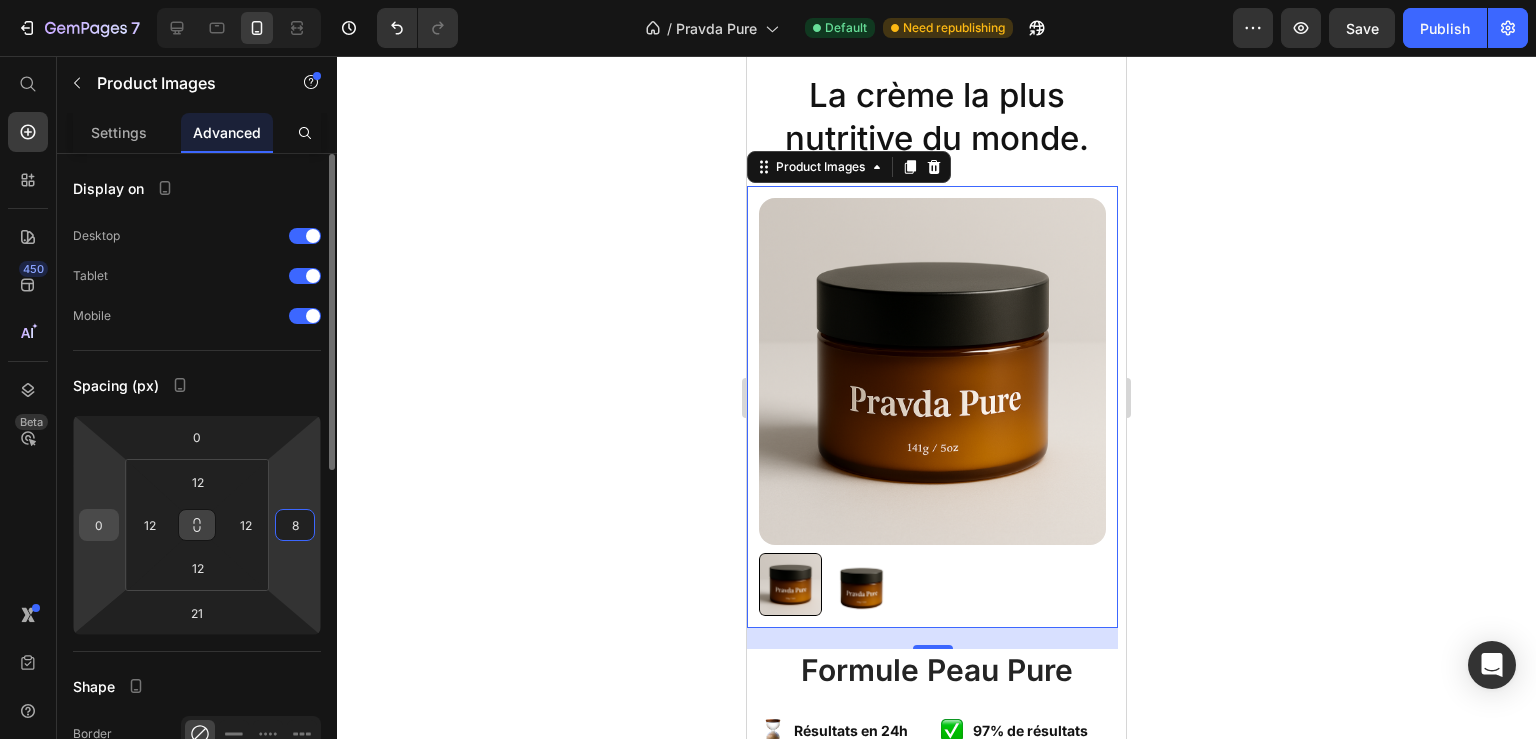 type on "8" 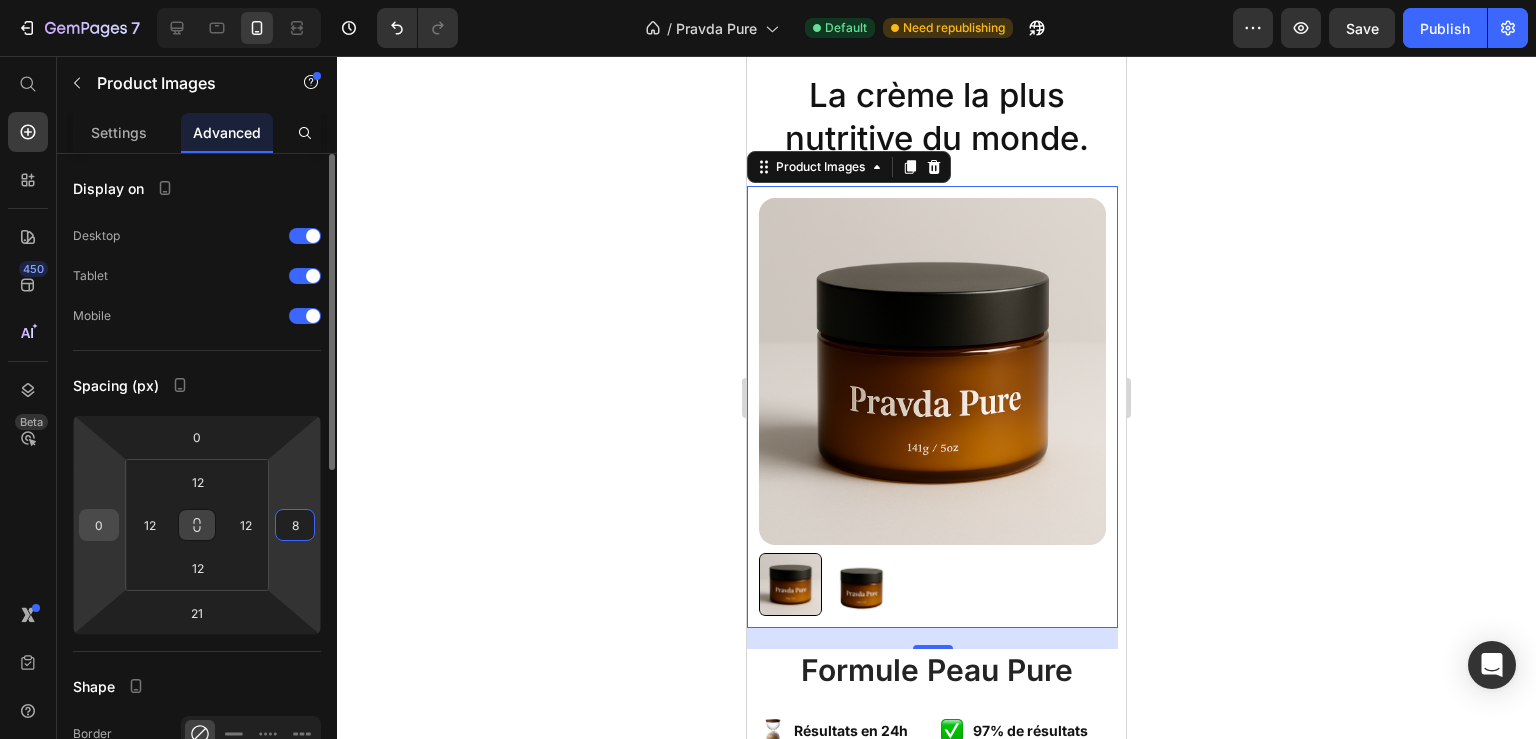 click on "0" at bounding box center [99, 525] 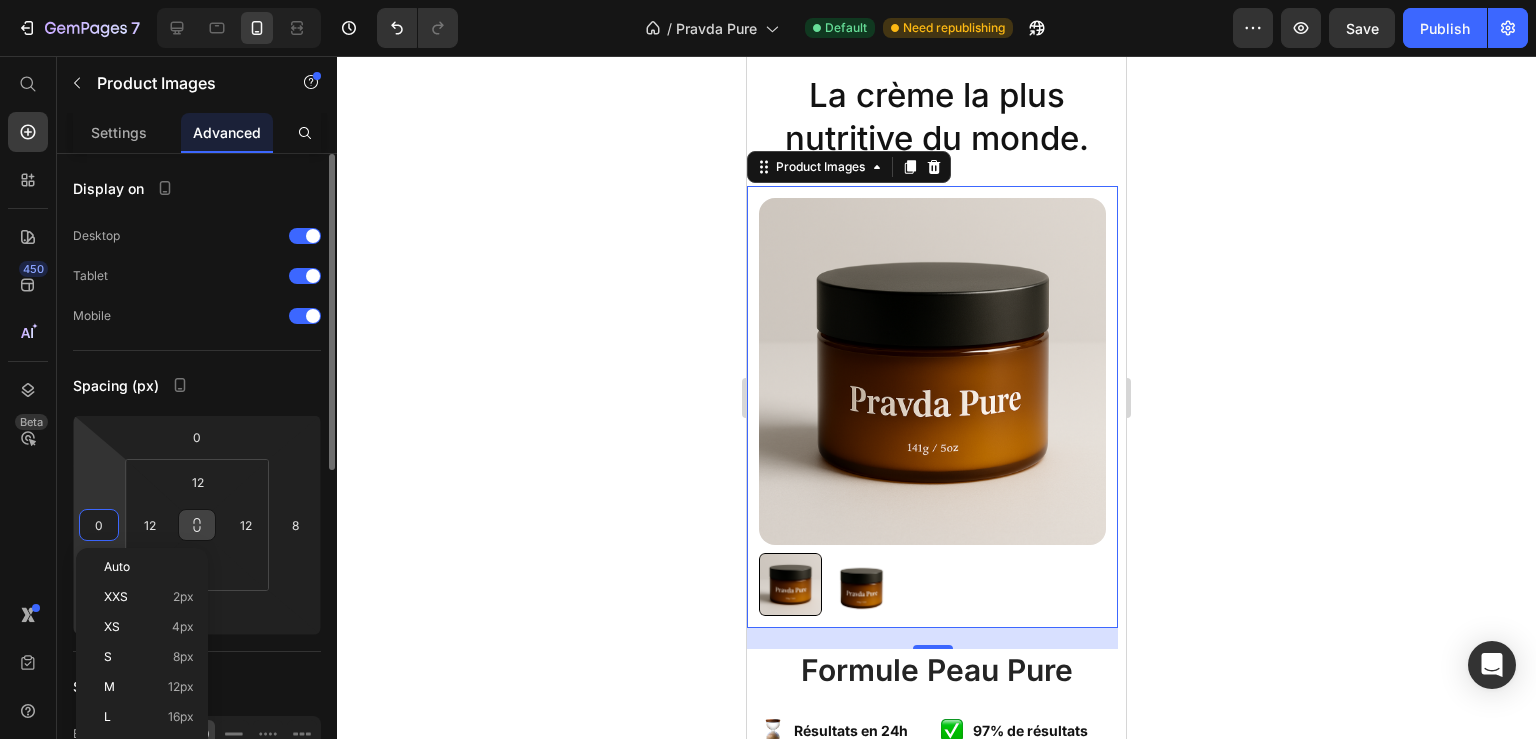 type on "8" 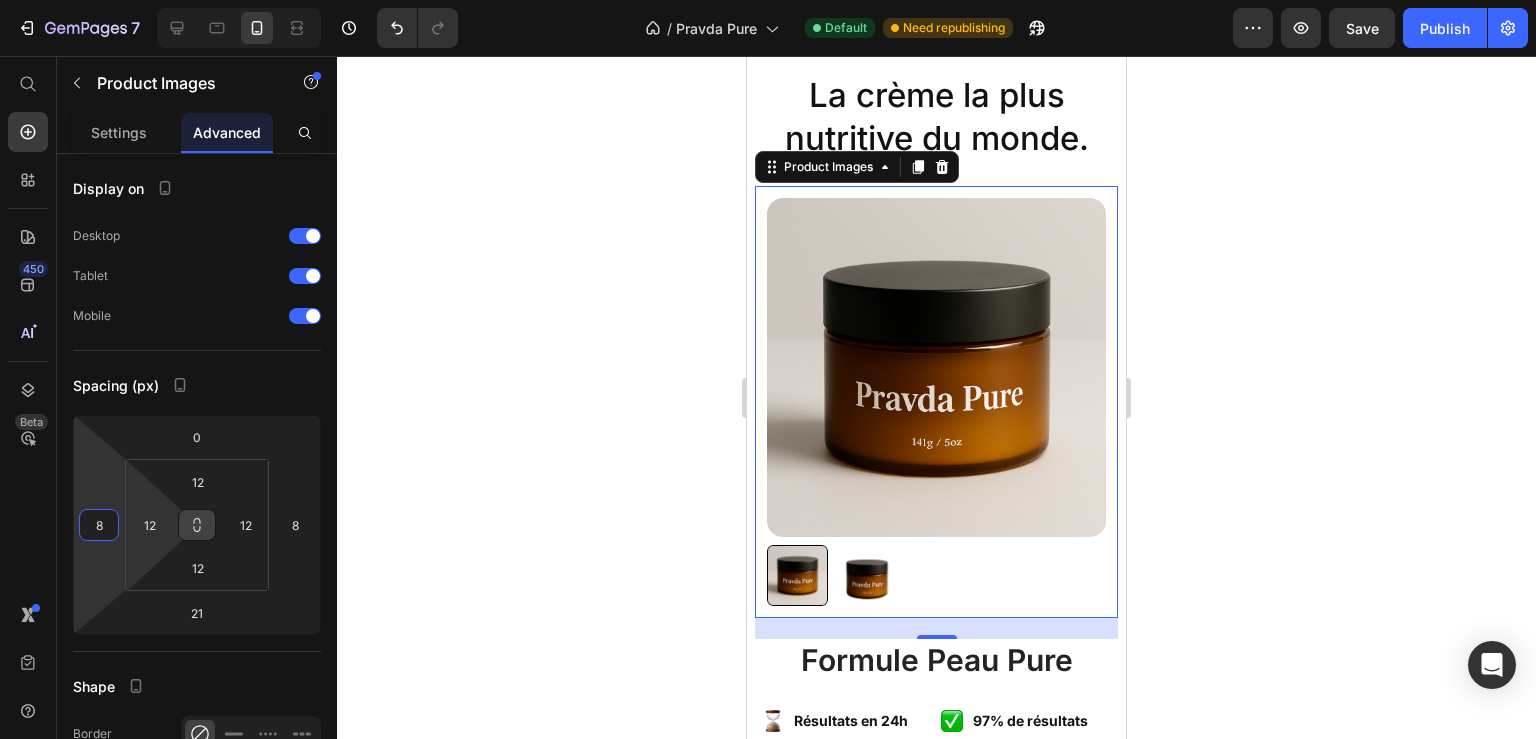 click 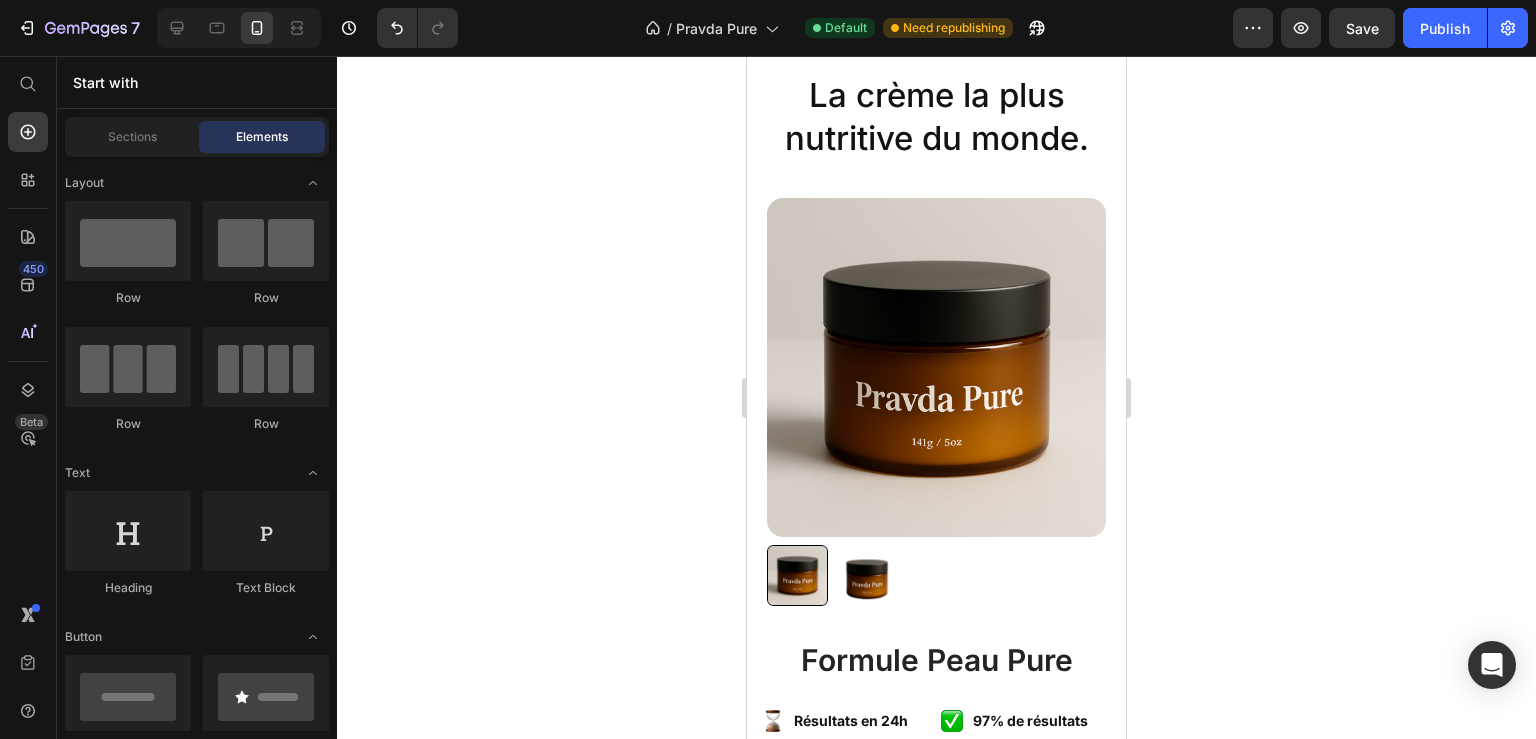 drag, startPoint x: 1116, startPoint y: 132, endPoint x: 1981, endPoint y: 125, distance: 865.0283 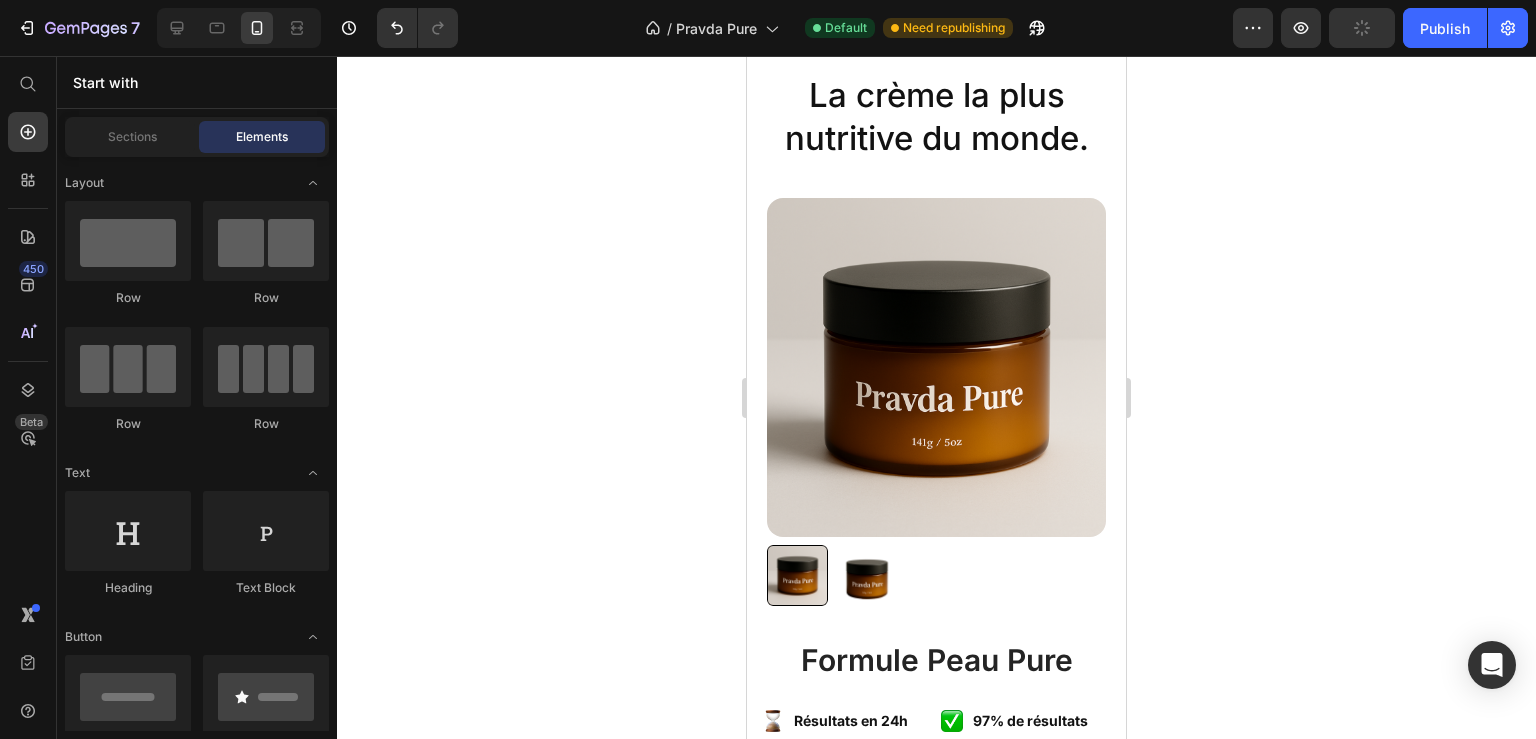 scroll, scrollTop: 0, scrollLeft: 0, axis: both 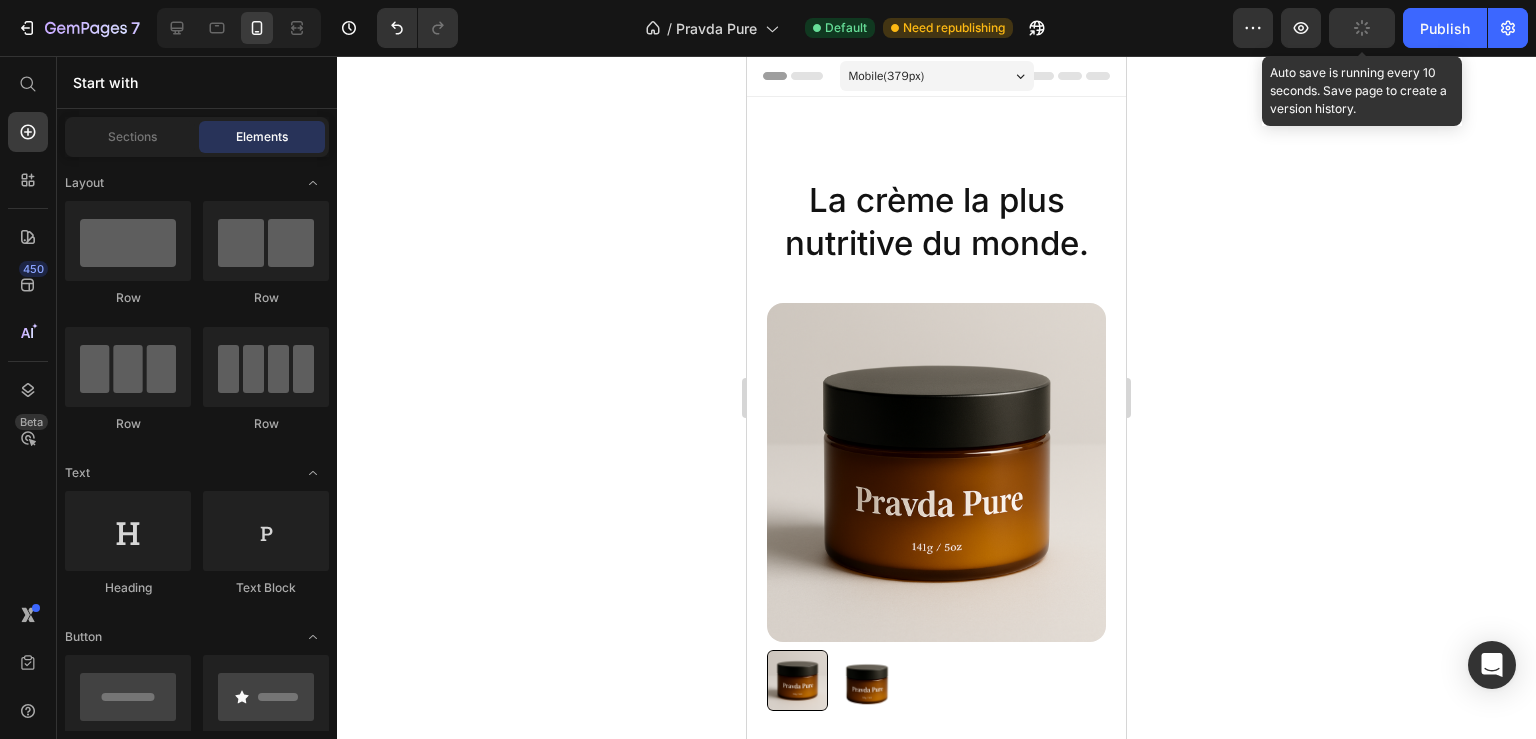 click 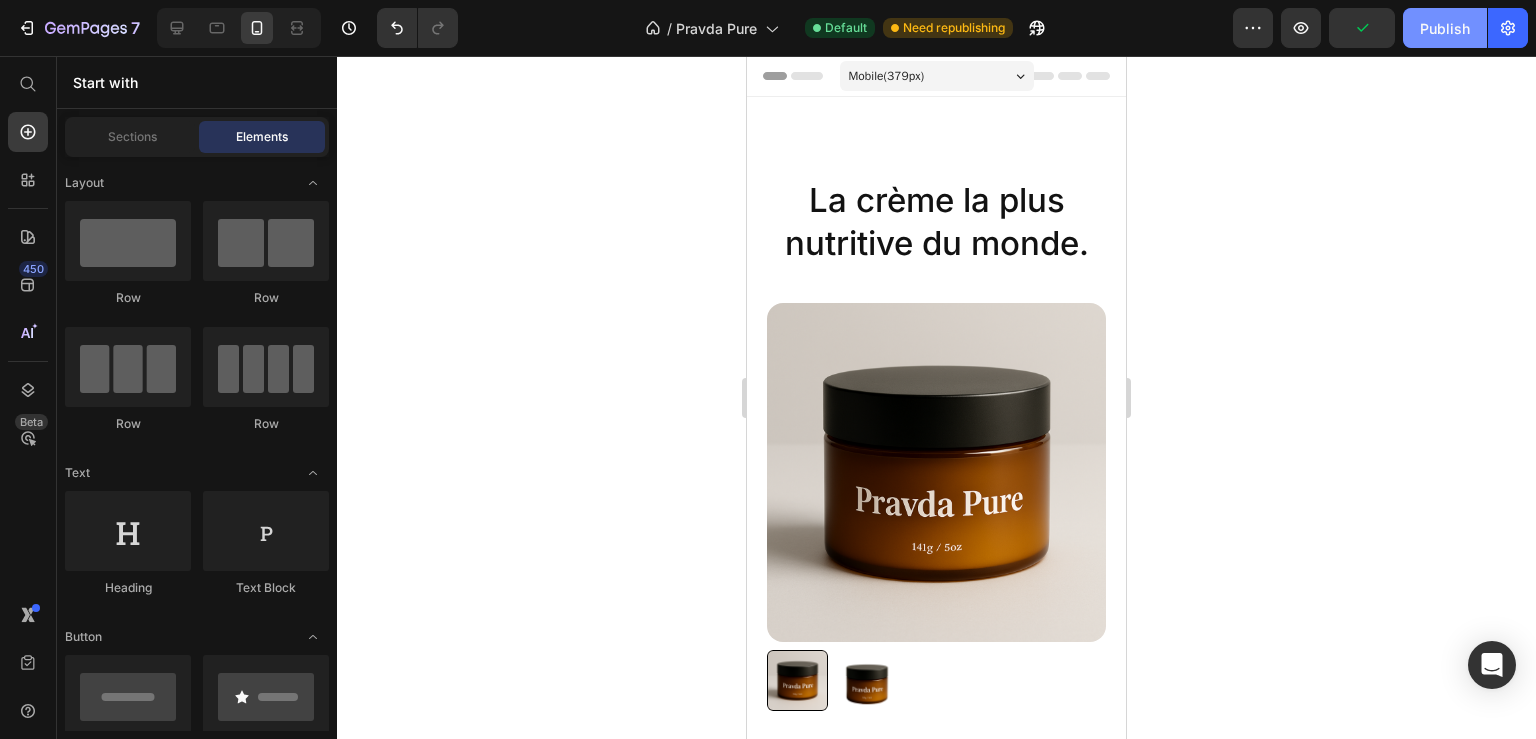 click on "Publish" at bounding box center [1445, 28] 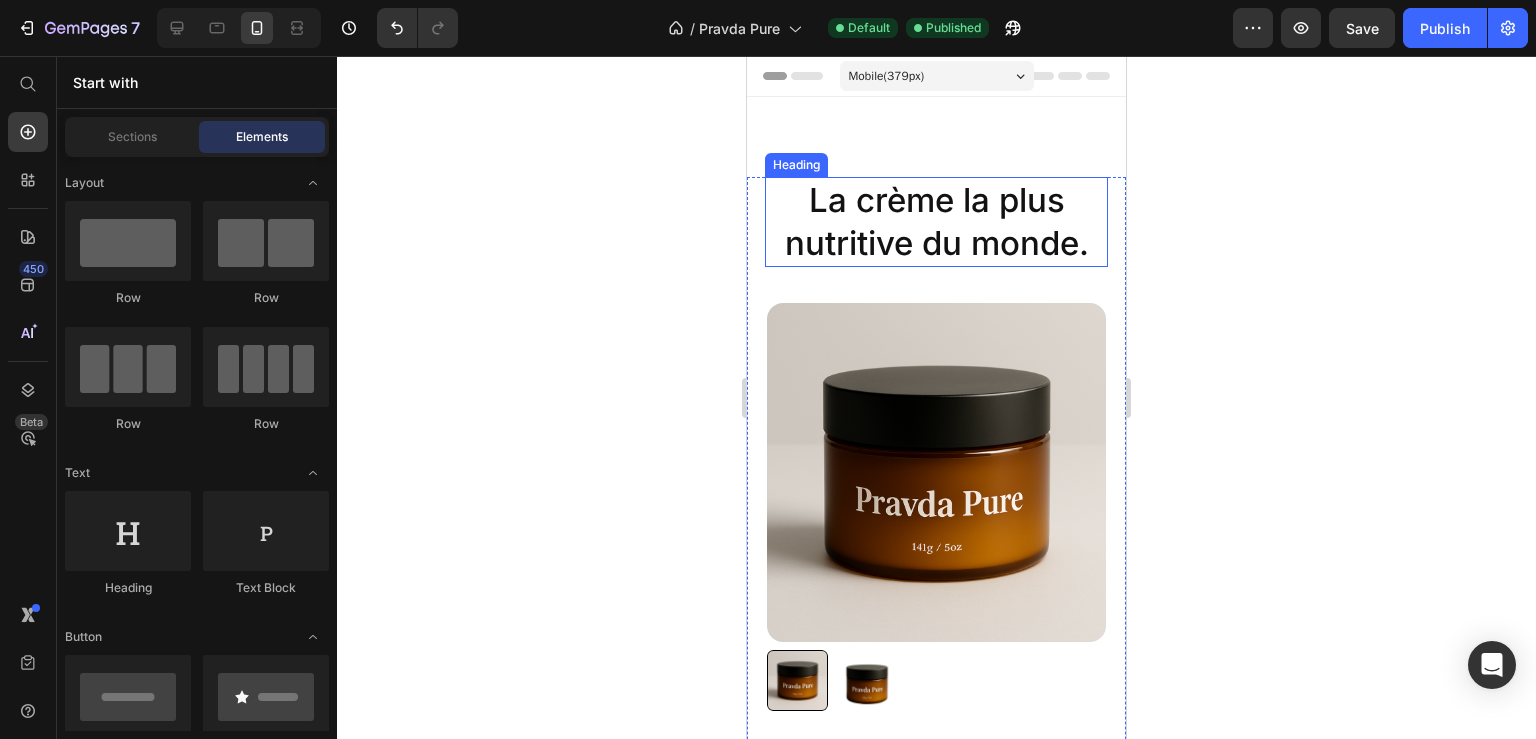 click on "La crème la plus nutritive du monde." at bounding box center [936, 222] 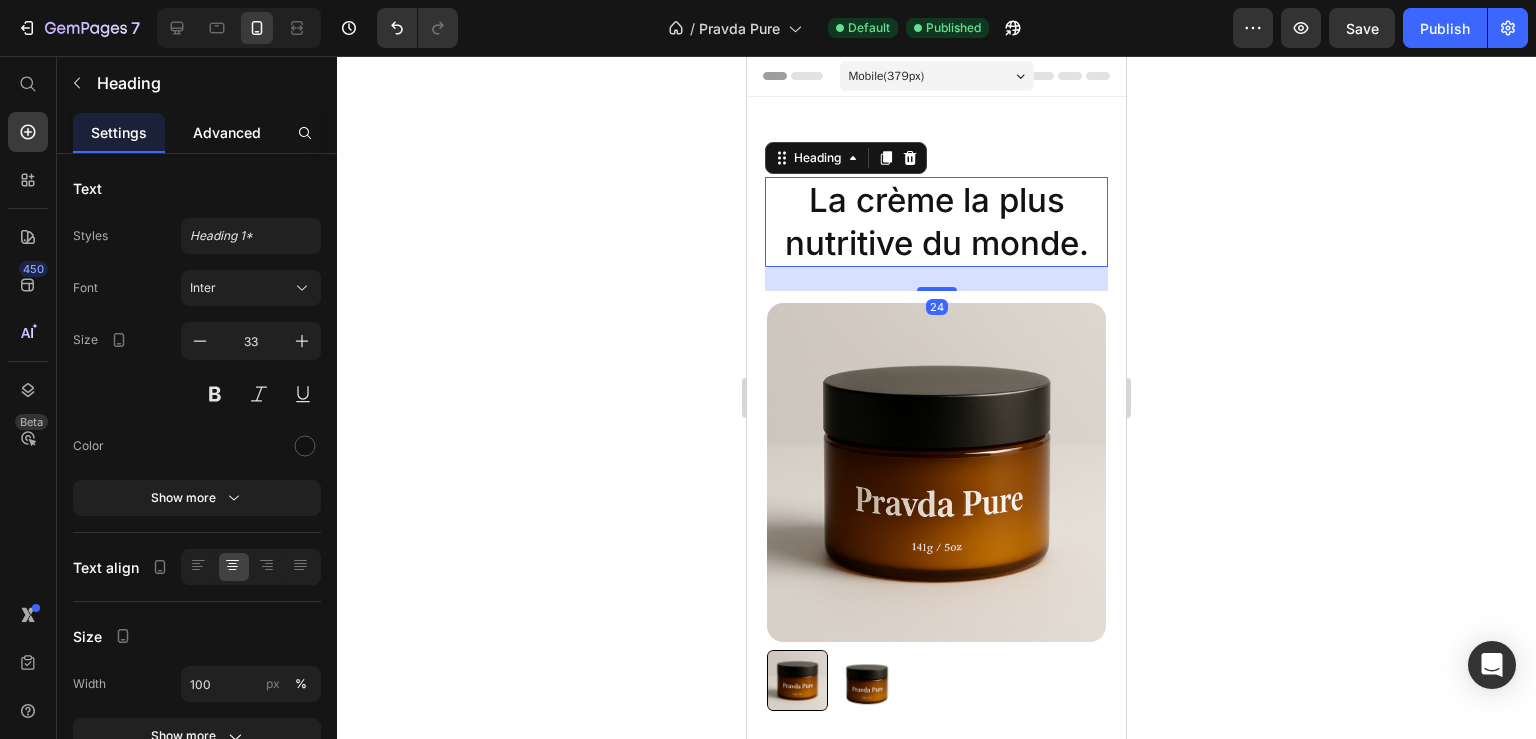 click on "Advanced" at bounding box center (227, 132) 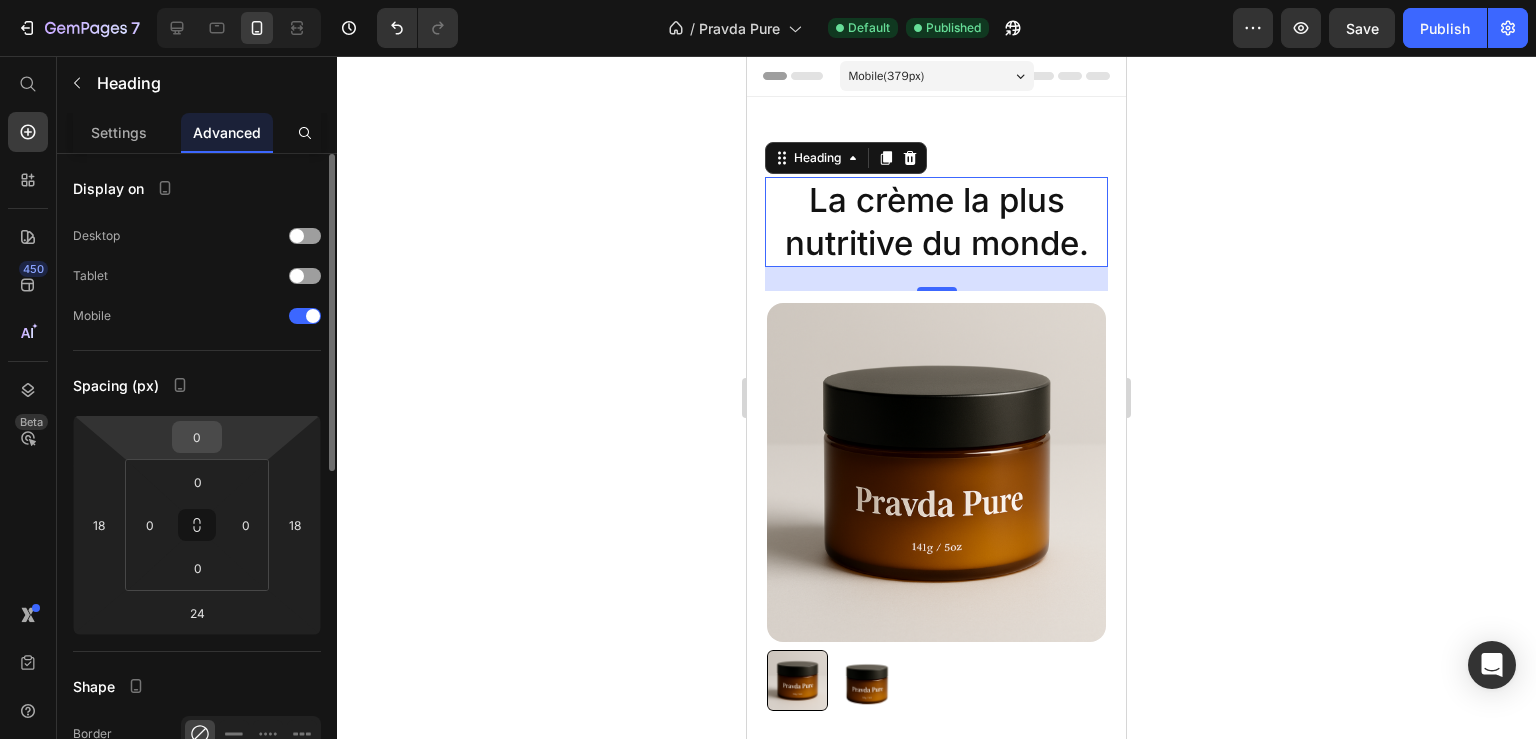 click on "0" at bounding box center [197, 437] 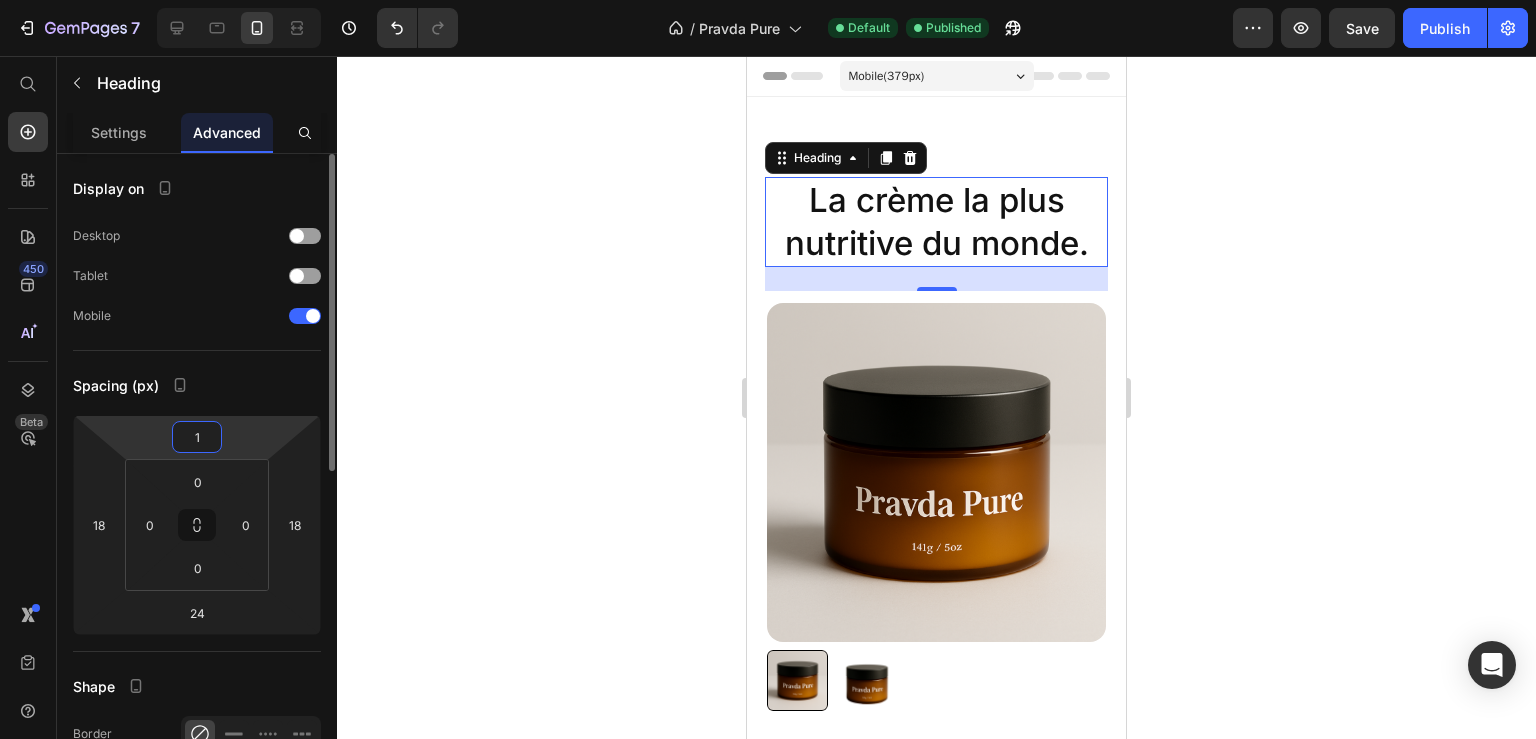 type on "16" 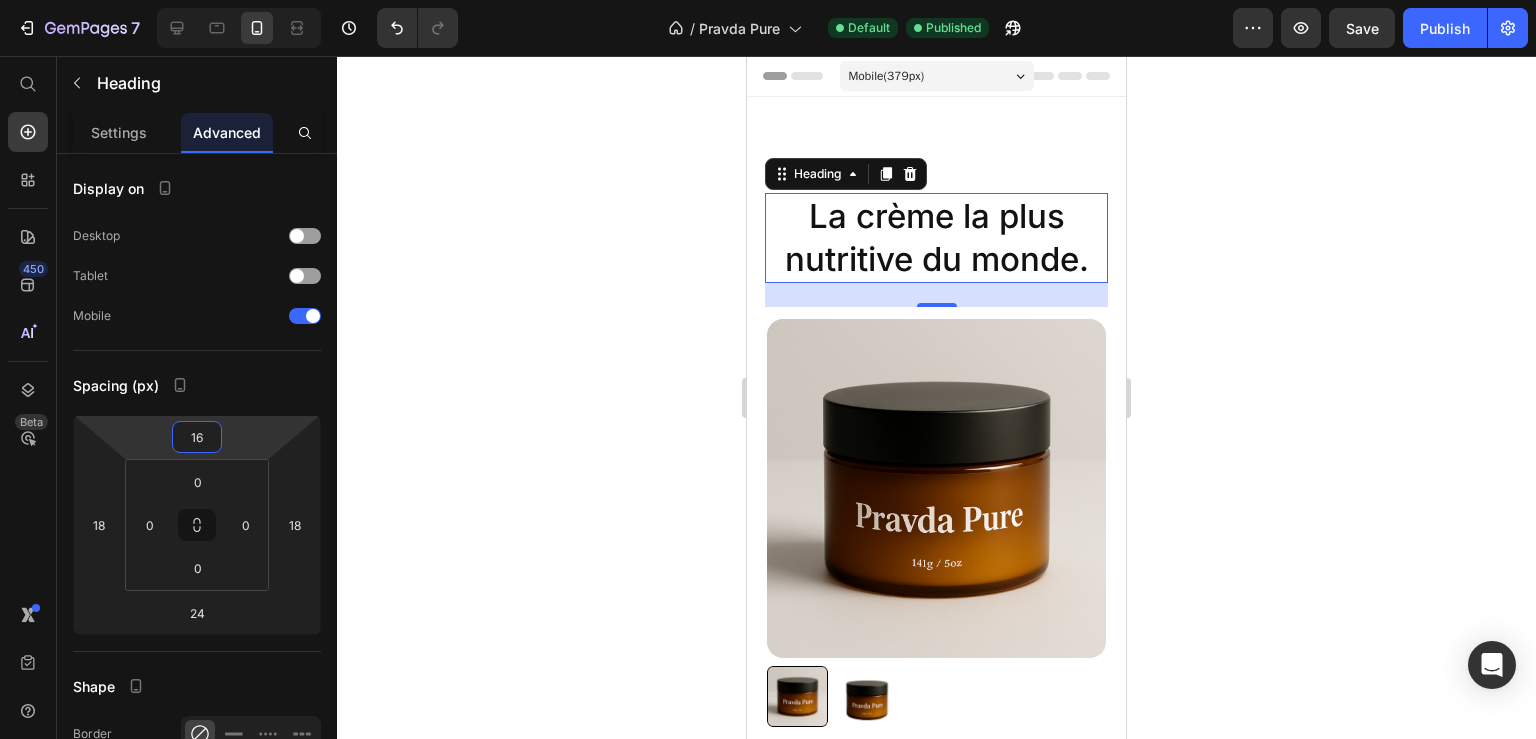 click 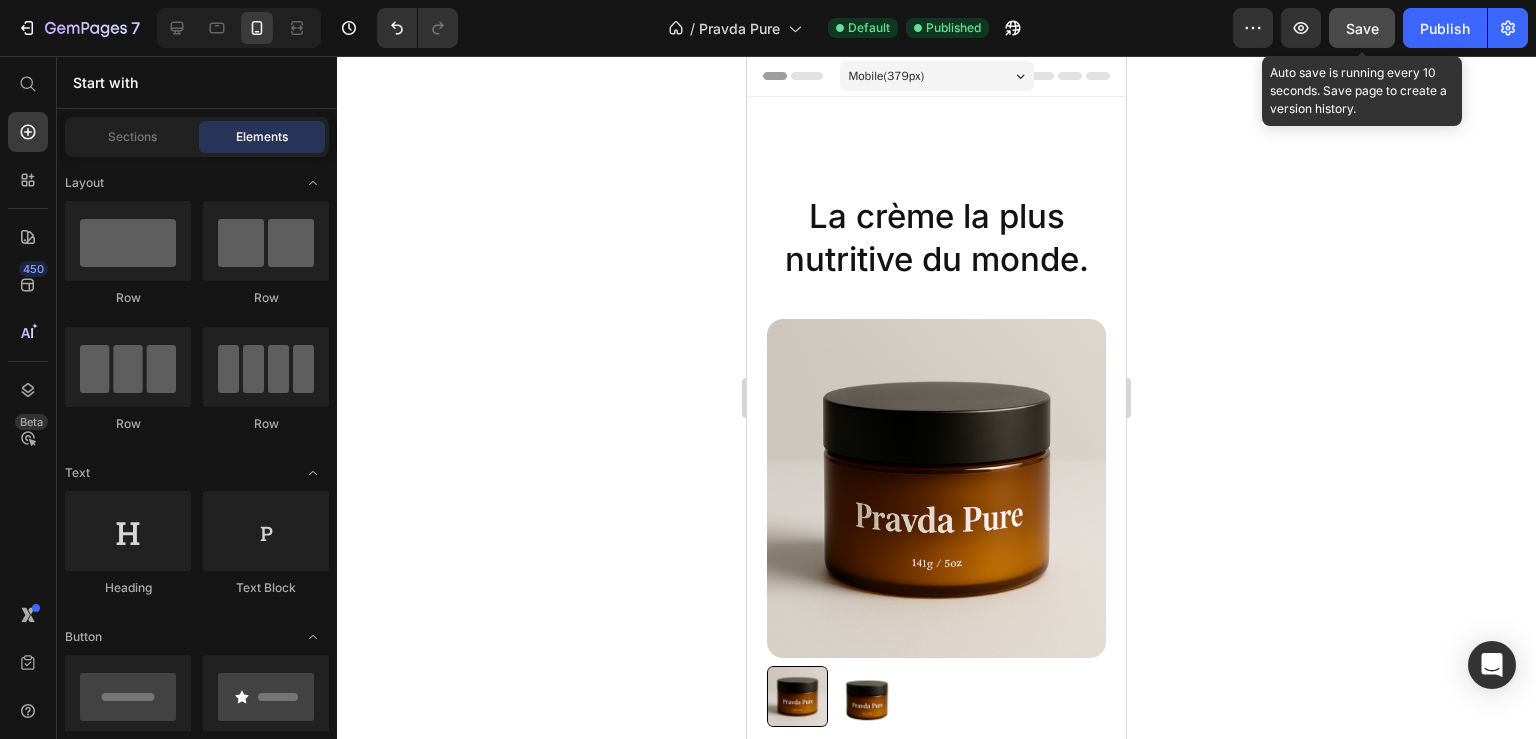 click on "Save" at bounding box center [1362, 28] 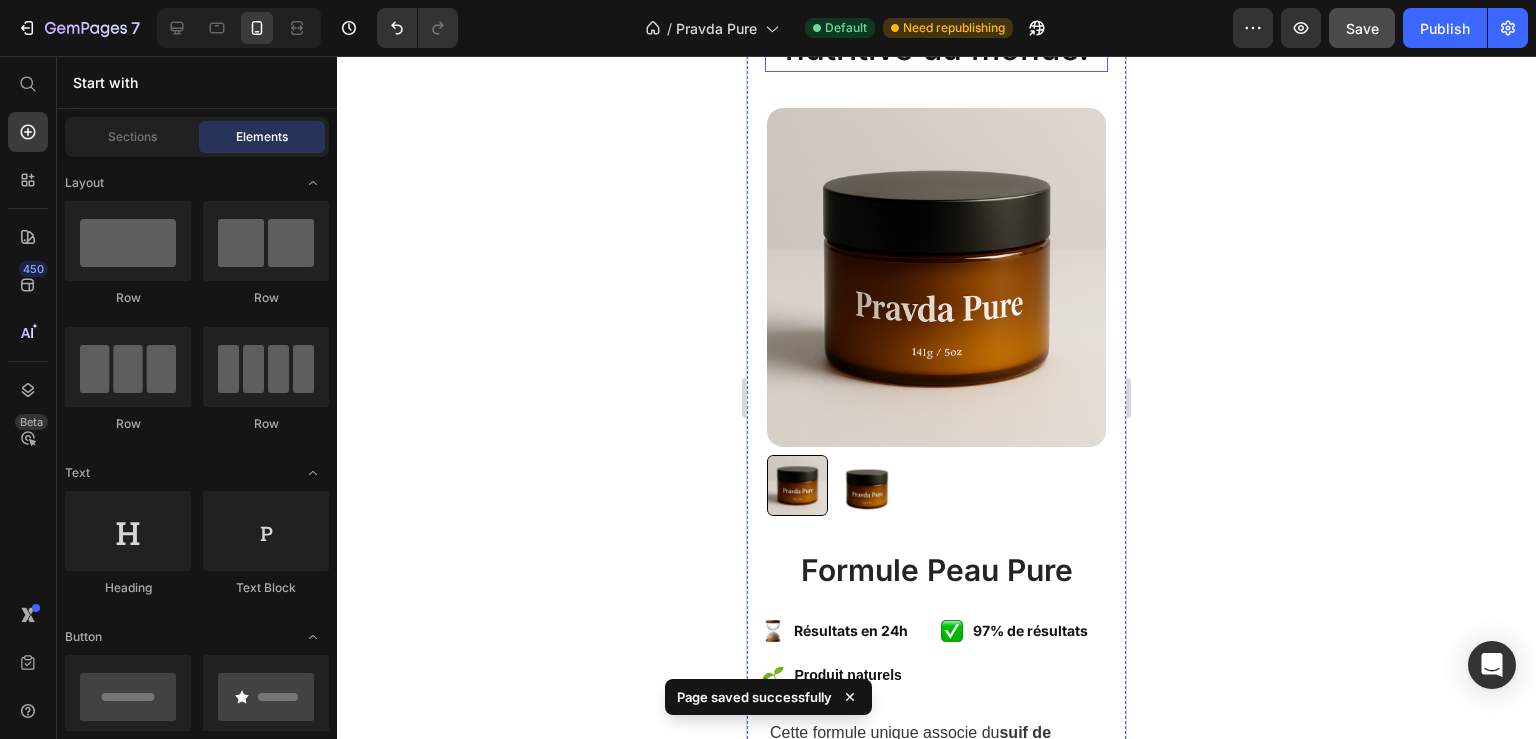scroll, scrollTop: 422, scrollLeft: 0, axis: vertical 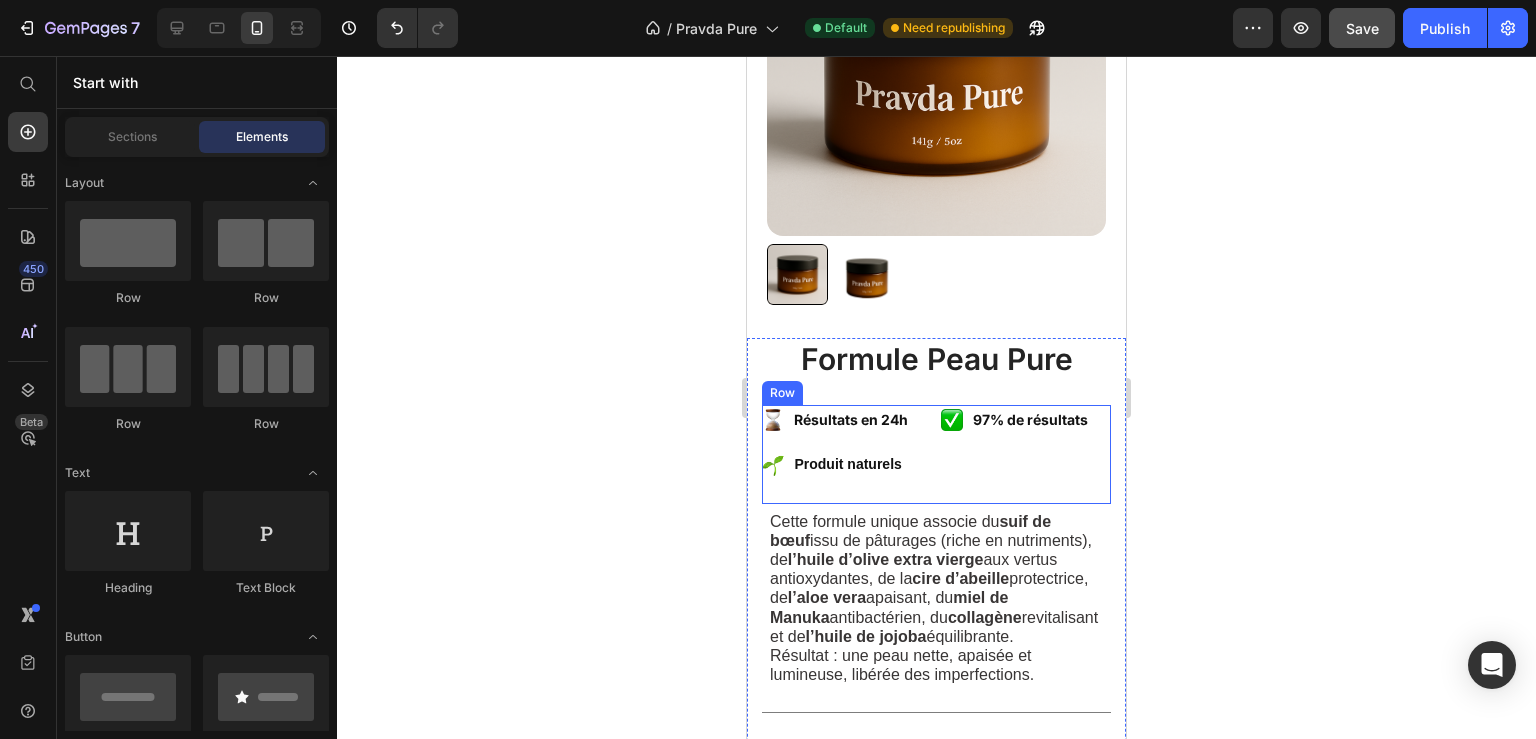 click on "Image Résultats en 24h Text Block Image Produit naturels Text Block Advanced List Image 97% de résultats Text Block Advanced List Row" at bounding box center (936, 454) 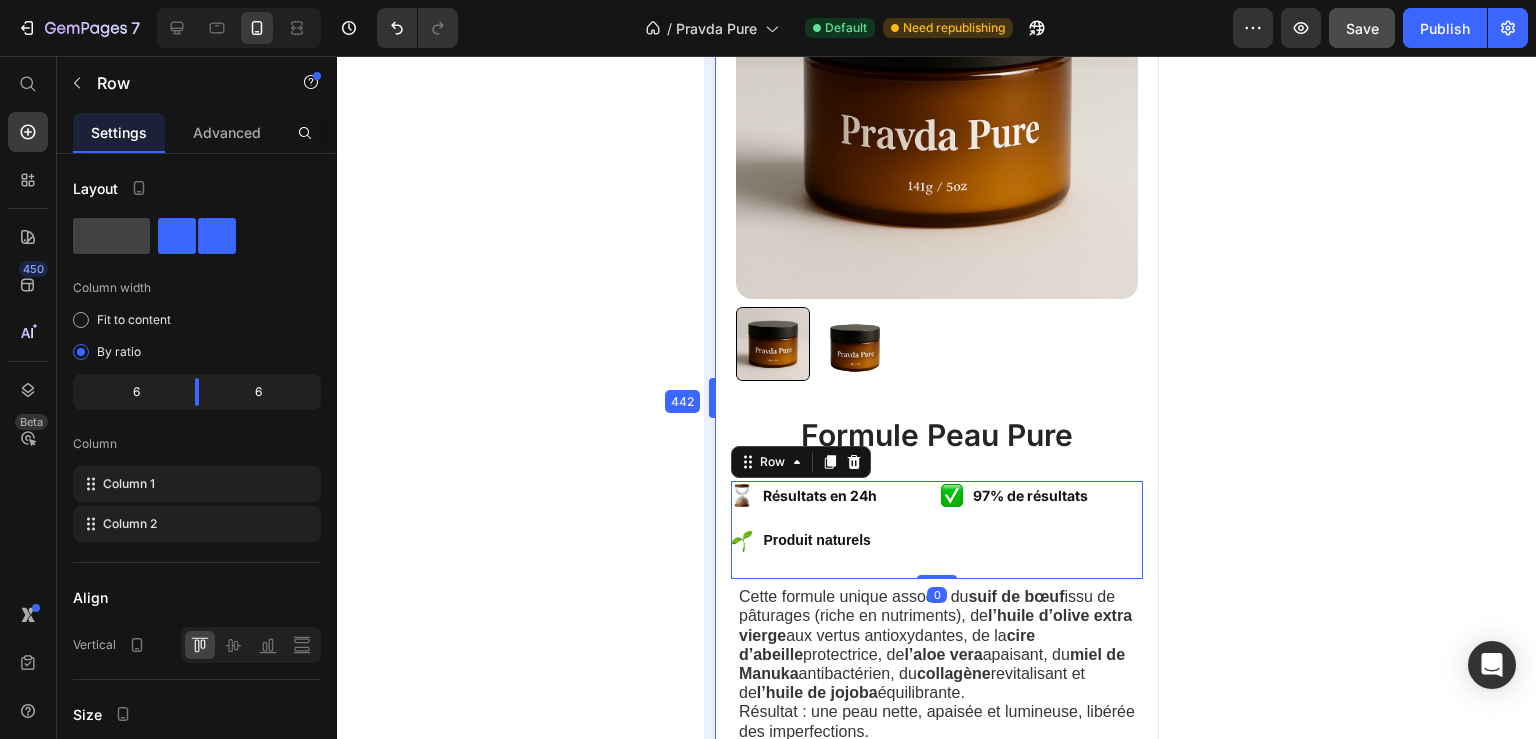 drag, startPoint x: 739, startPoint y: 391, endPoint x: 662, endPoint y: 391, distance: 77 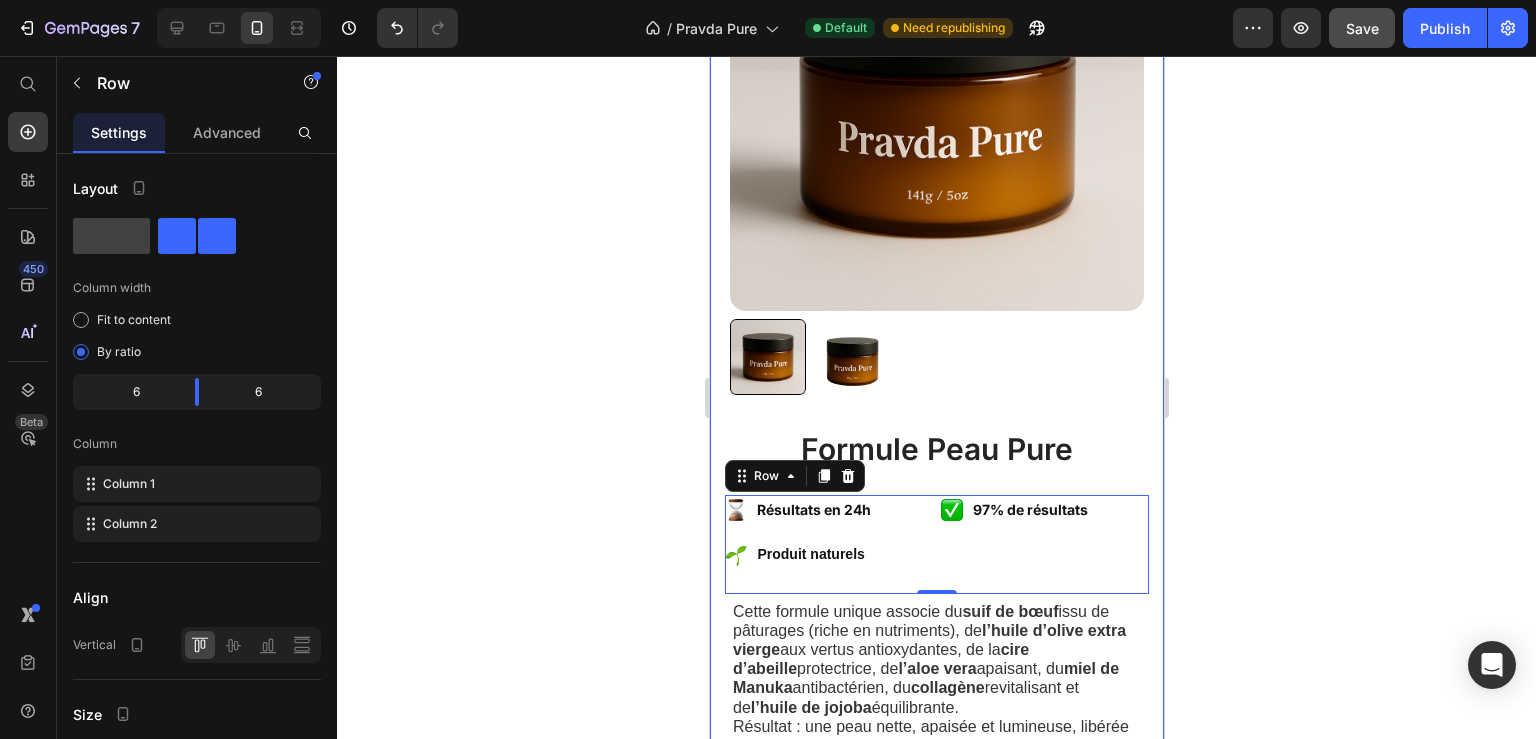click 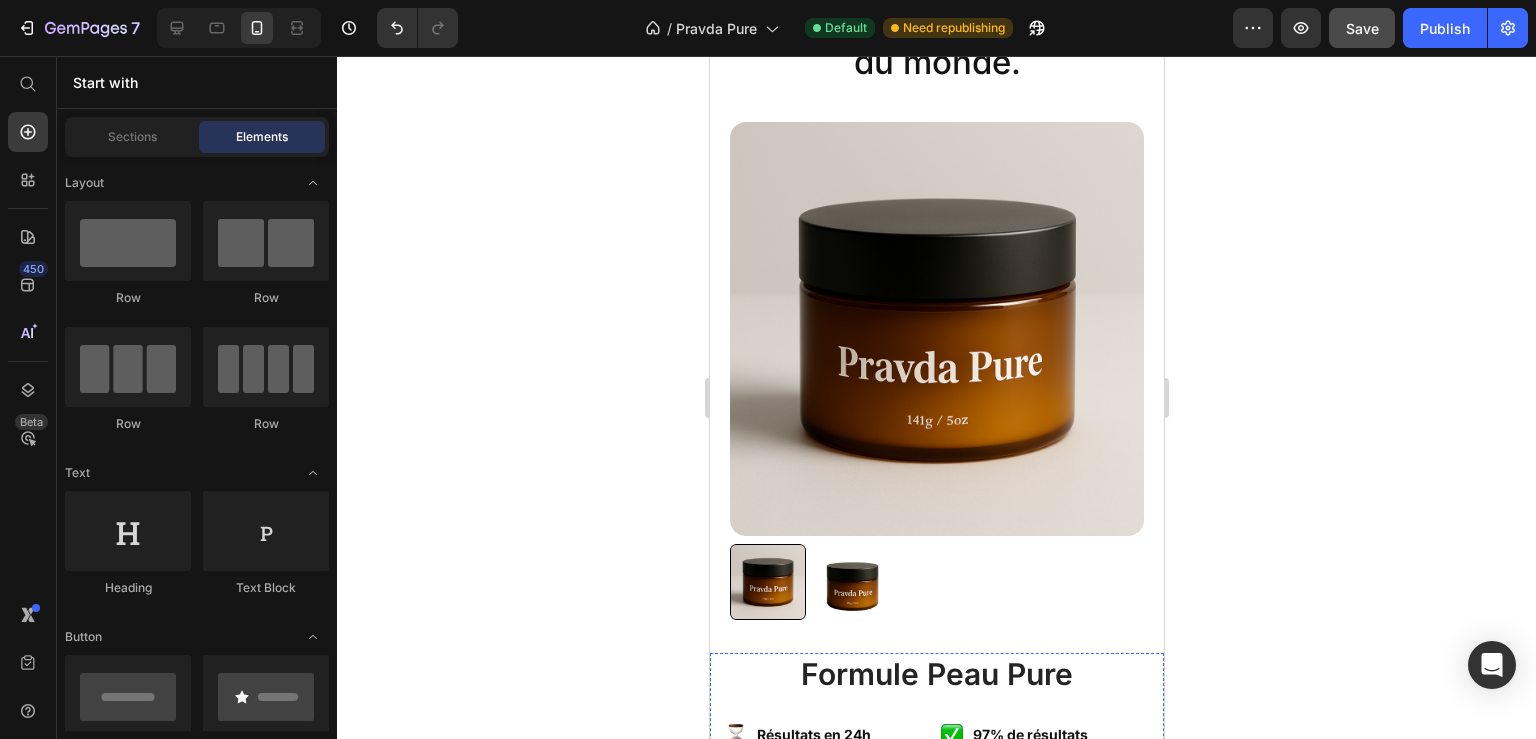 scroll, scrollTop: 633, scrollLeft: 0, axis: vertical 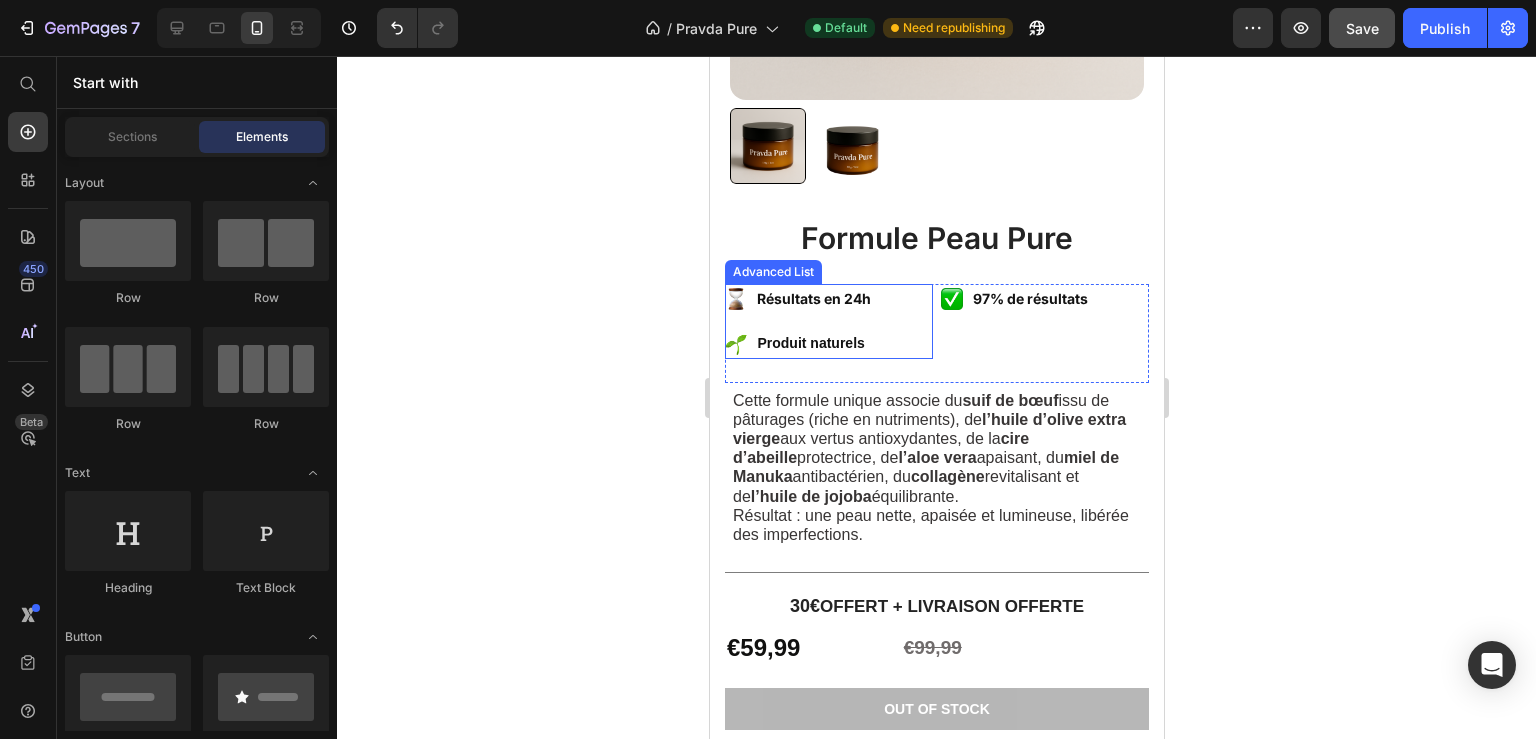 click on "Image Résultats en 24h Text Block Image Produit naturels Text Block" at bounding box center [828, 321] 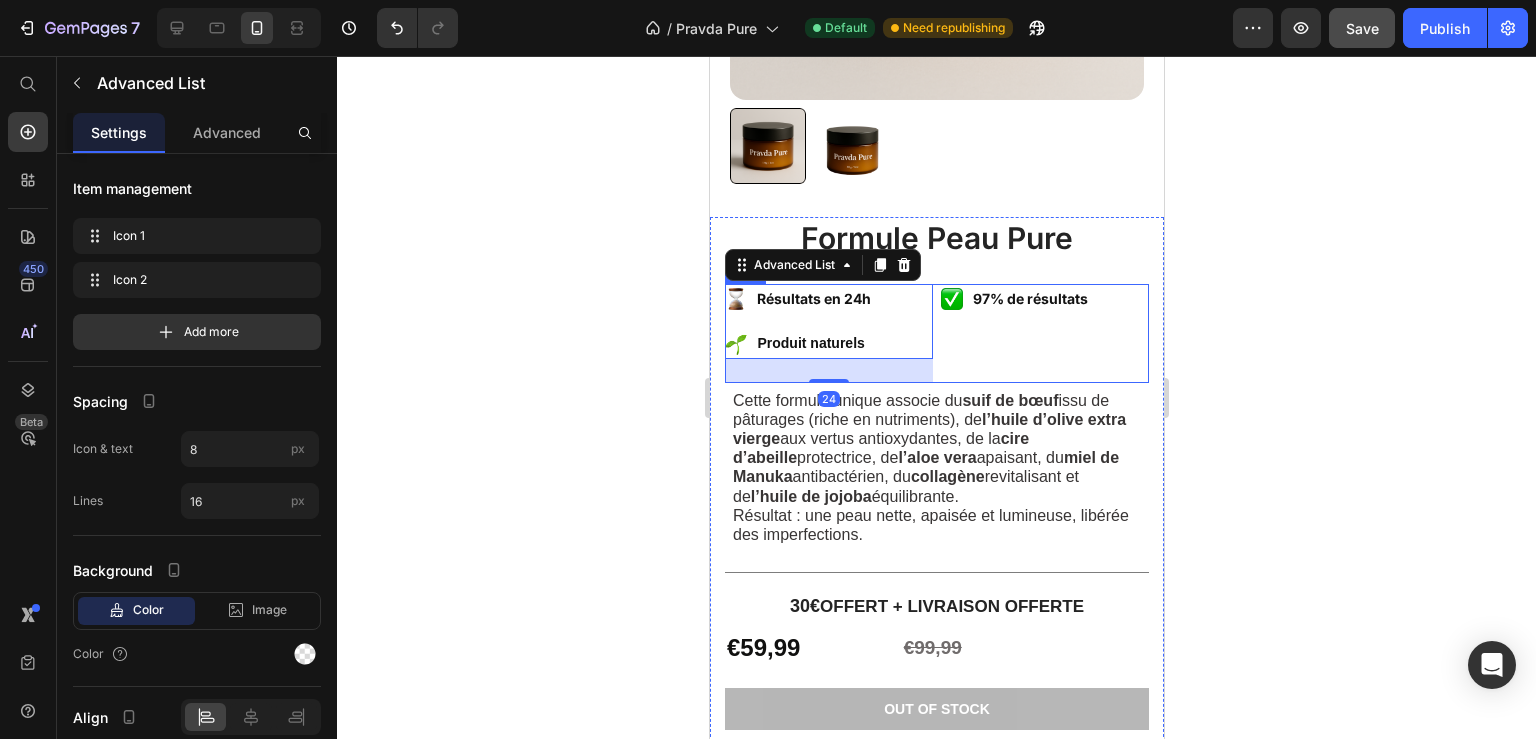 click on "Image 97% de résultats Text Block Advanced List" at bounding box center [1044, 333] 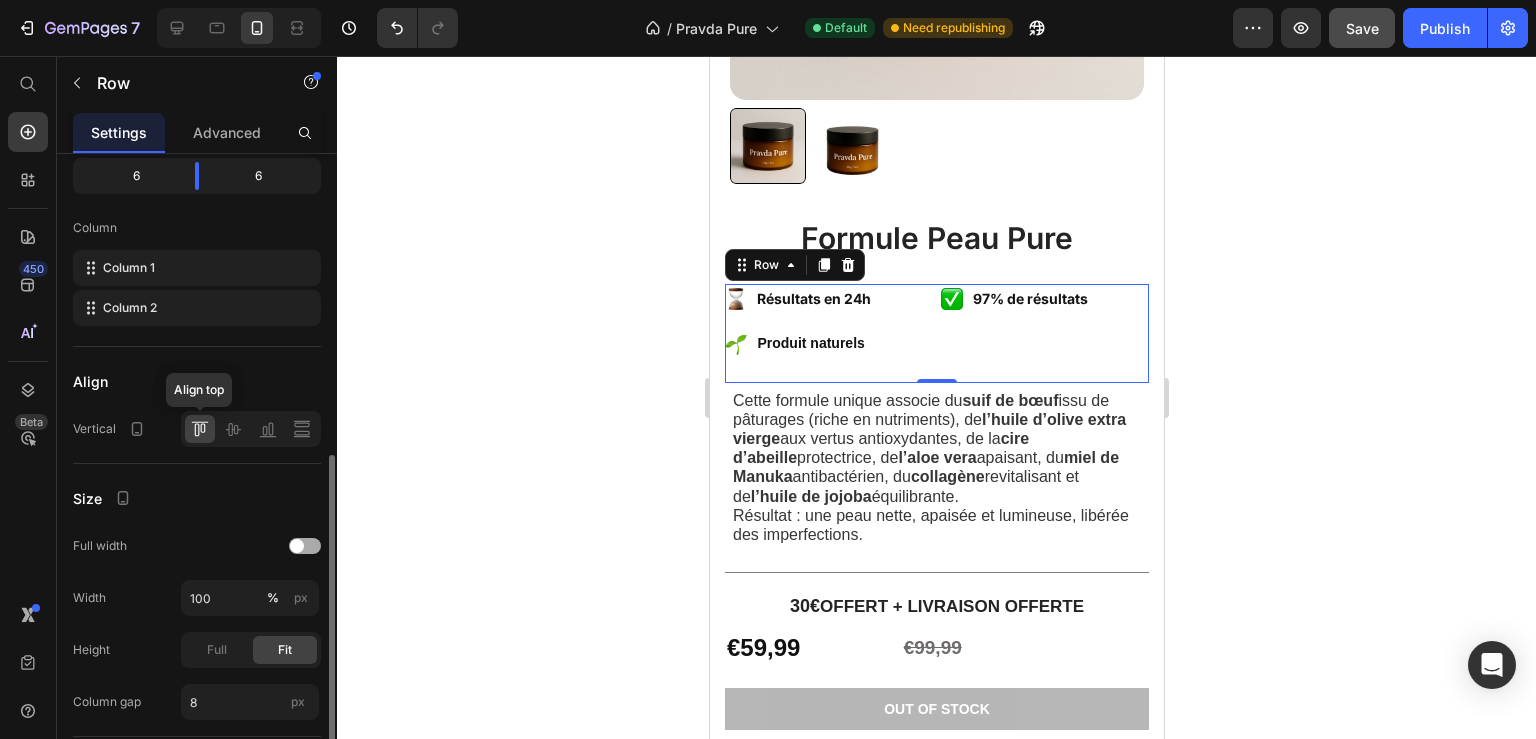 scroll, scrollTop: 324, scrollLeft: 0, axis: vertical 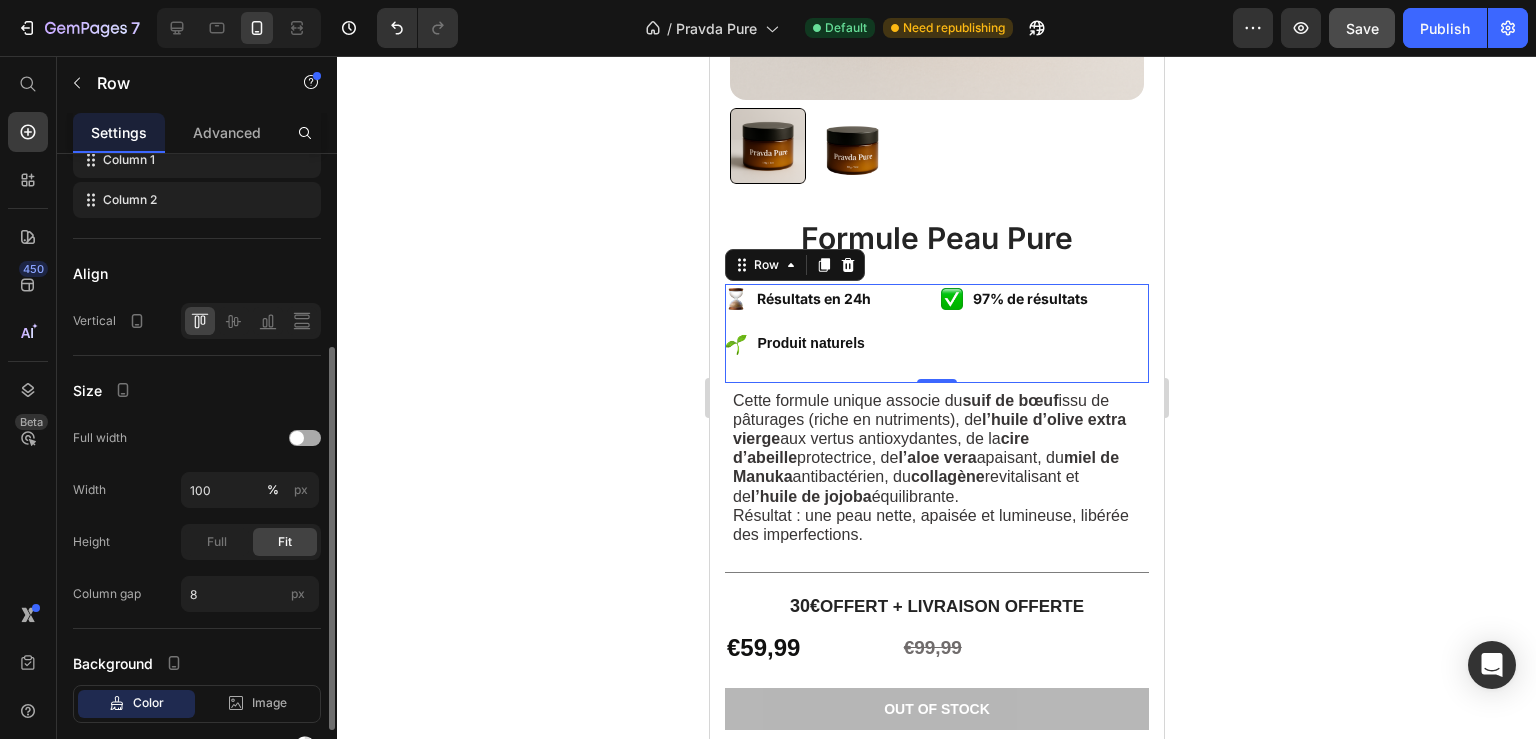 click at bounding box center [305, 438] 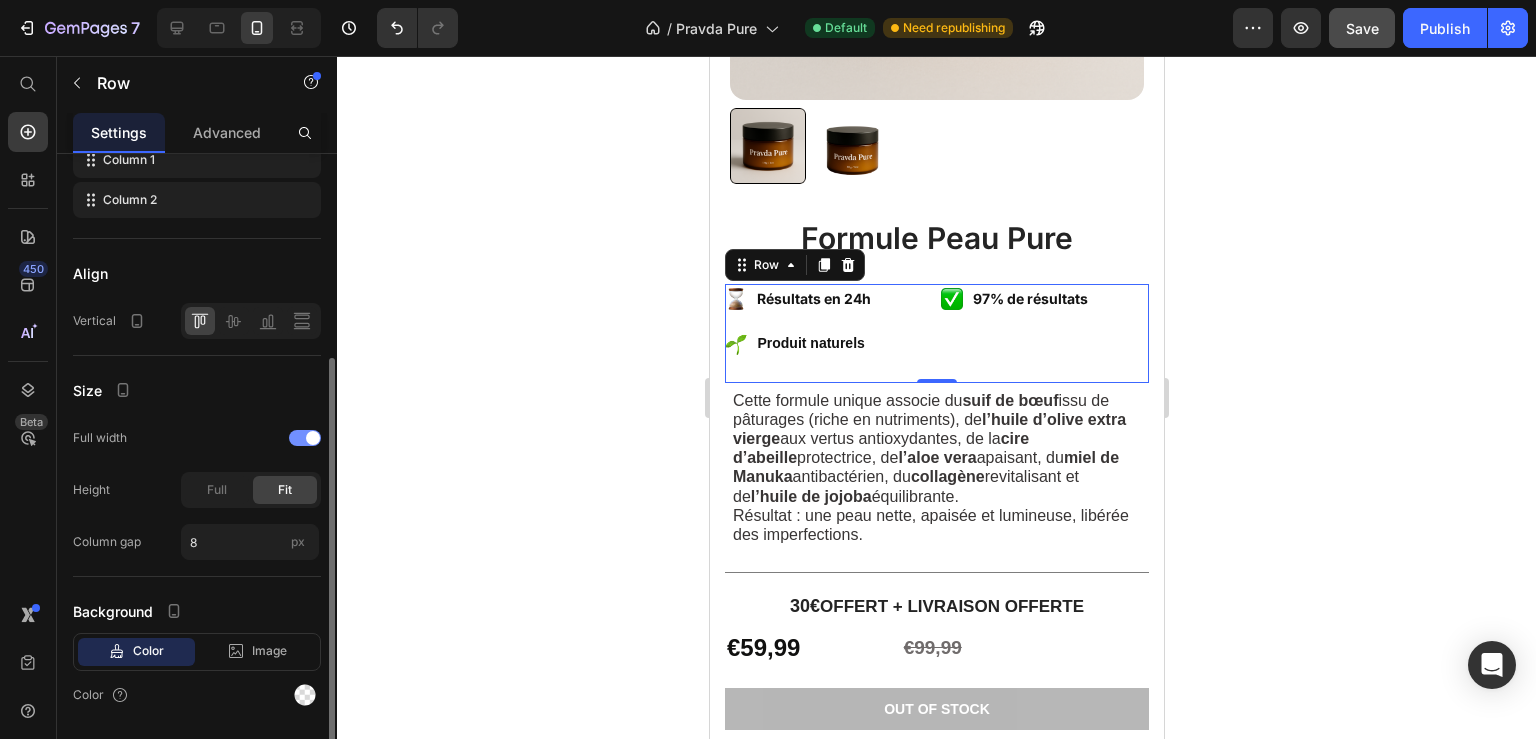 click at bounding box center (305, 438) 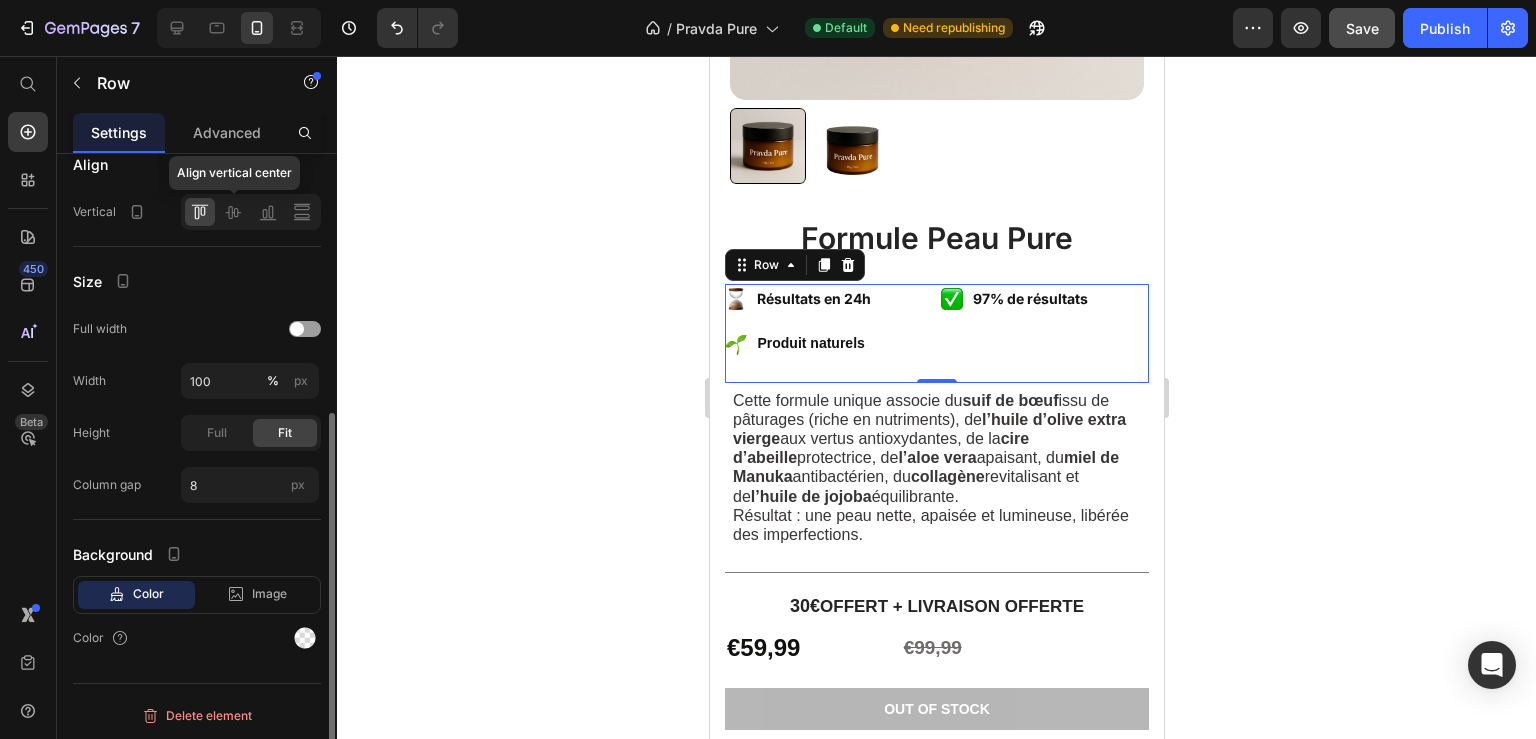 scroll, scrollTop: 0, scrollLeft: 0, axis: both 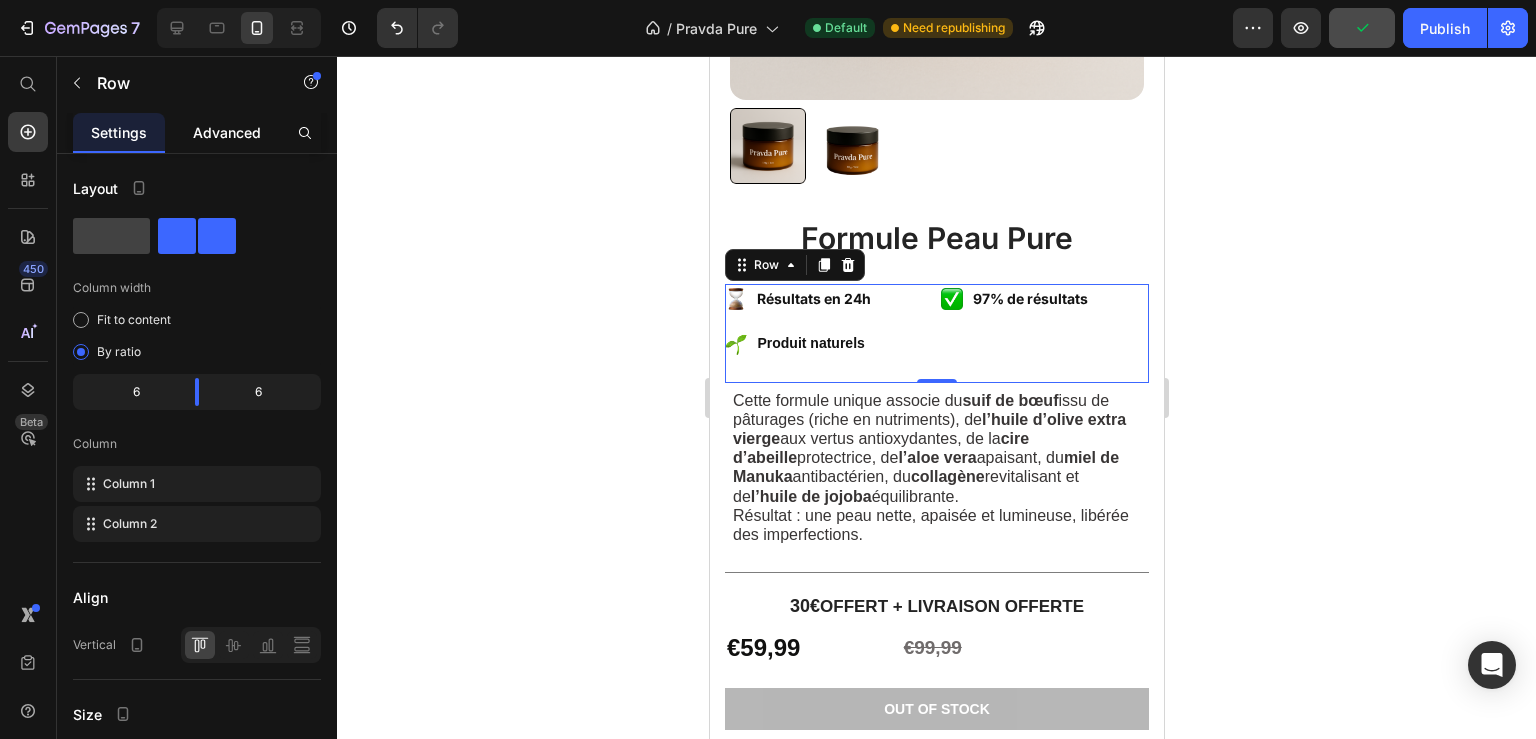 click on "Advanced" at bounding box center [227, 132] 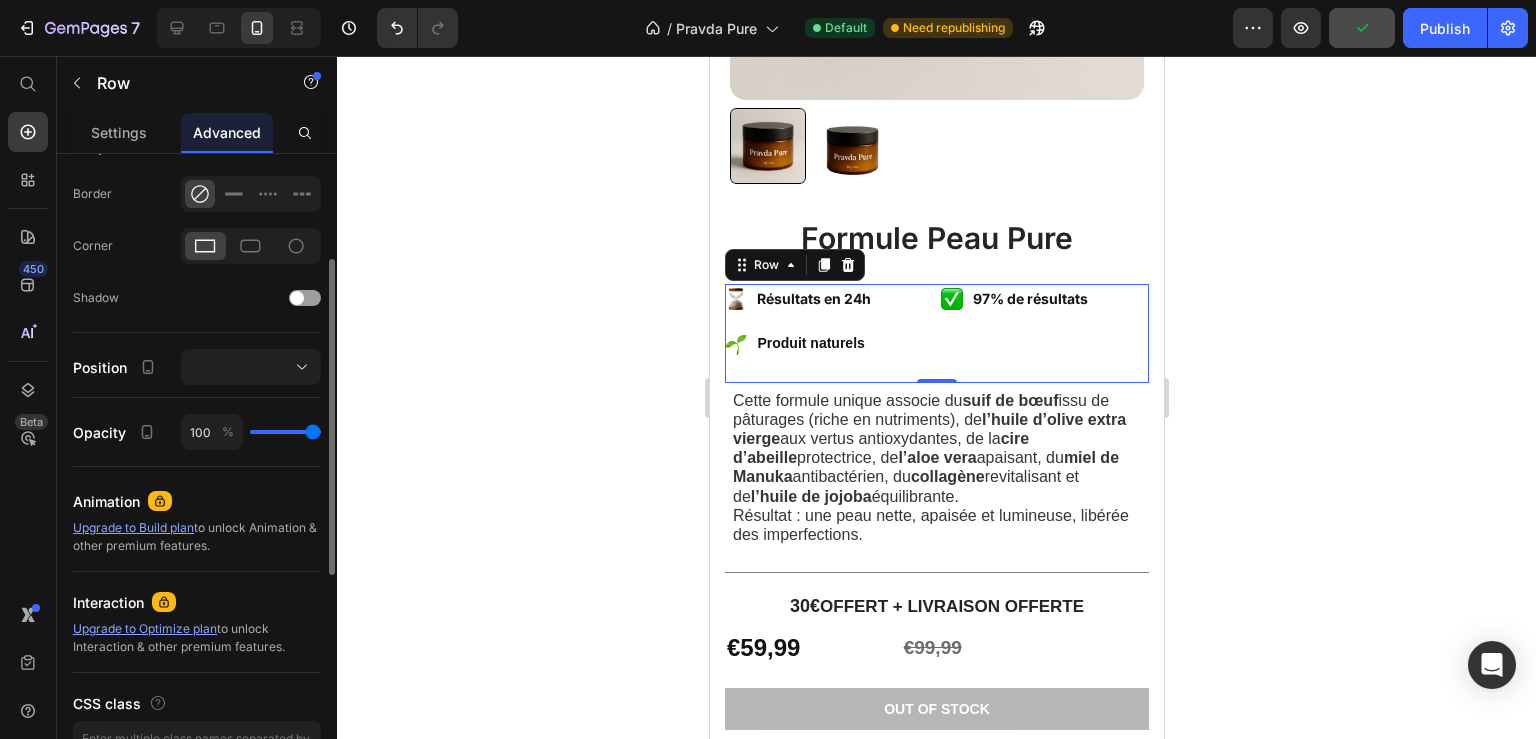 scroll, scrollTop: 648, scrollLeft: 0, axis: vertical 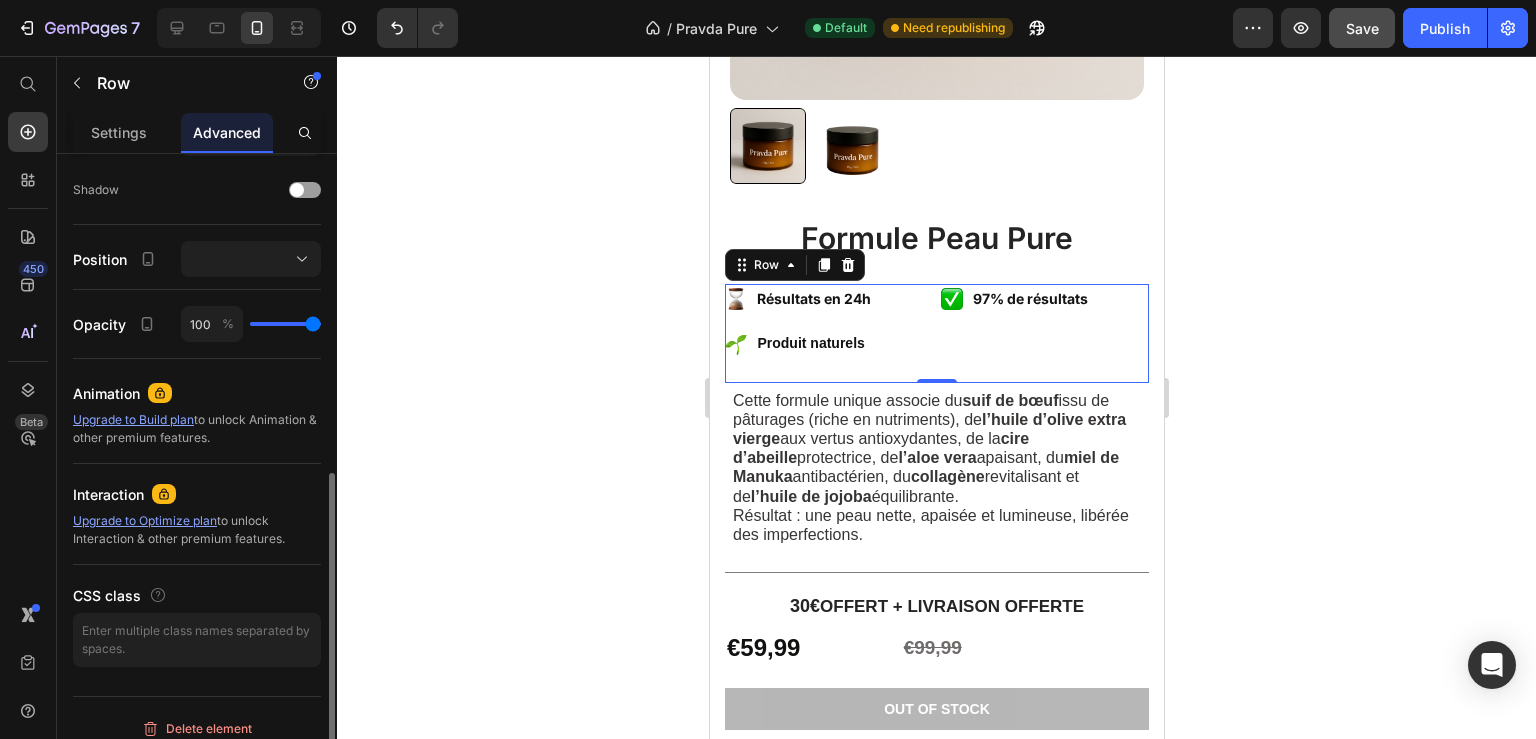 drag, startPoint x: 583, startPoint y: 374, endPoint x: 594, endPoint y: 374, distance: 11 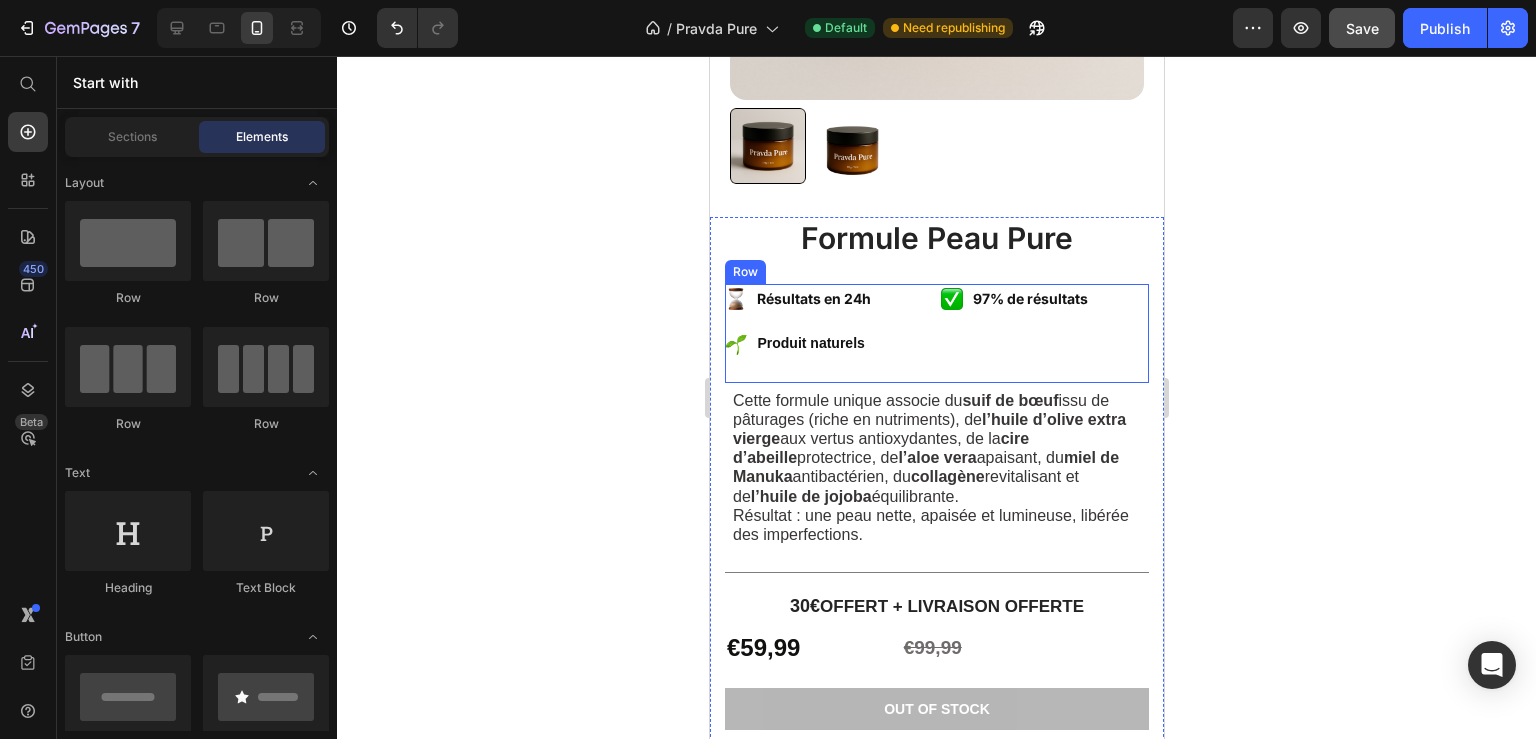 click on "Image 97% de résultats Text Block Advanced List" at bounding box center (1044, 333) 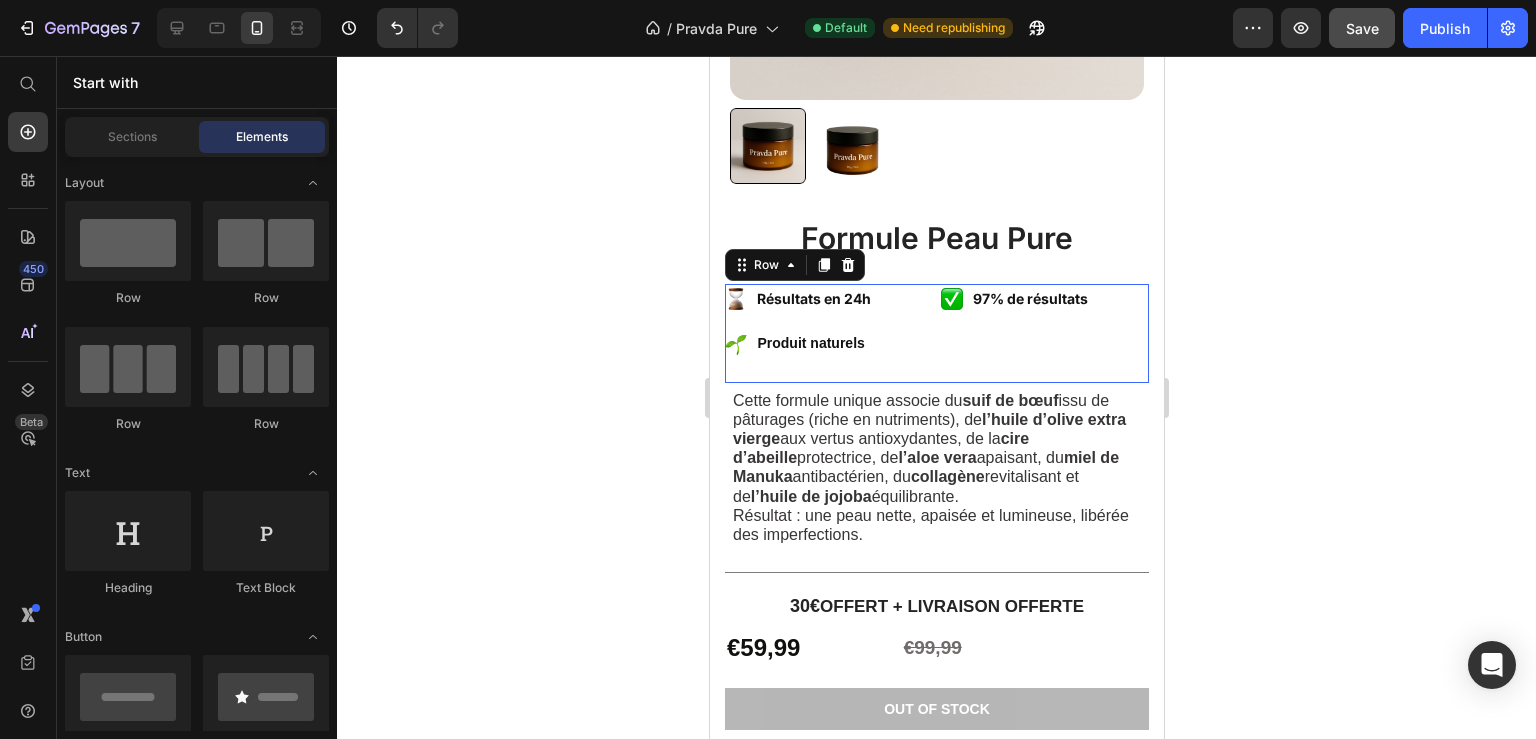 scroll, scrollTop: 648, scrollLeft: 0, axis: vertical 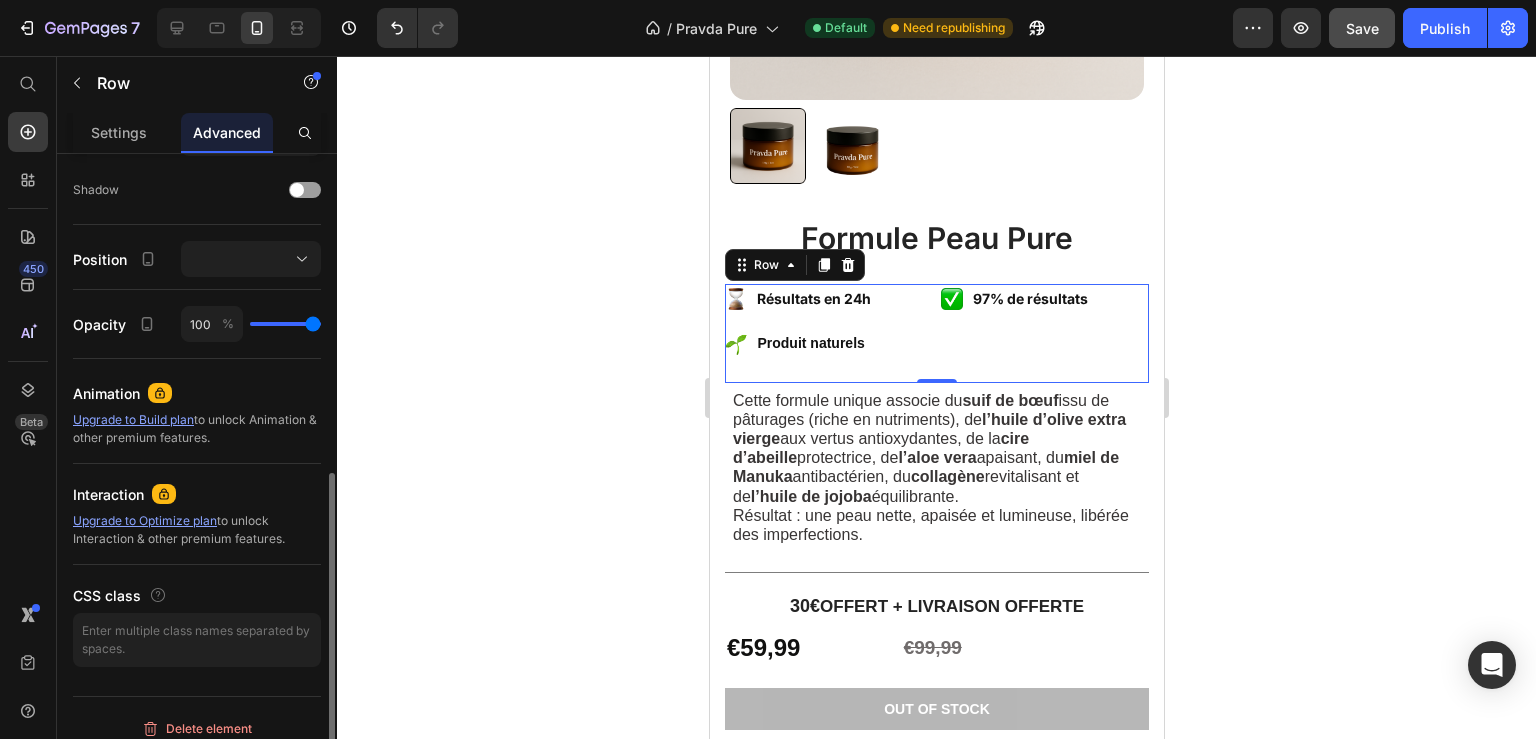 click on "Position" 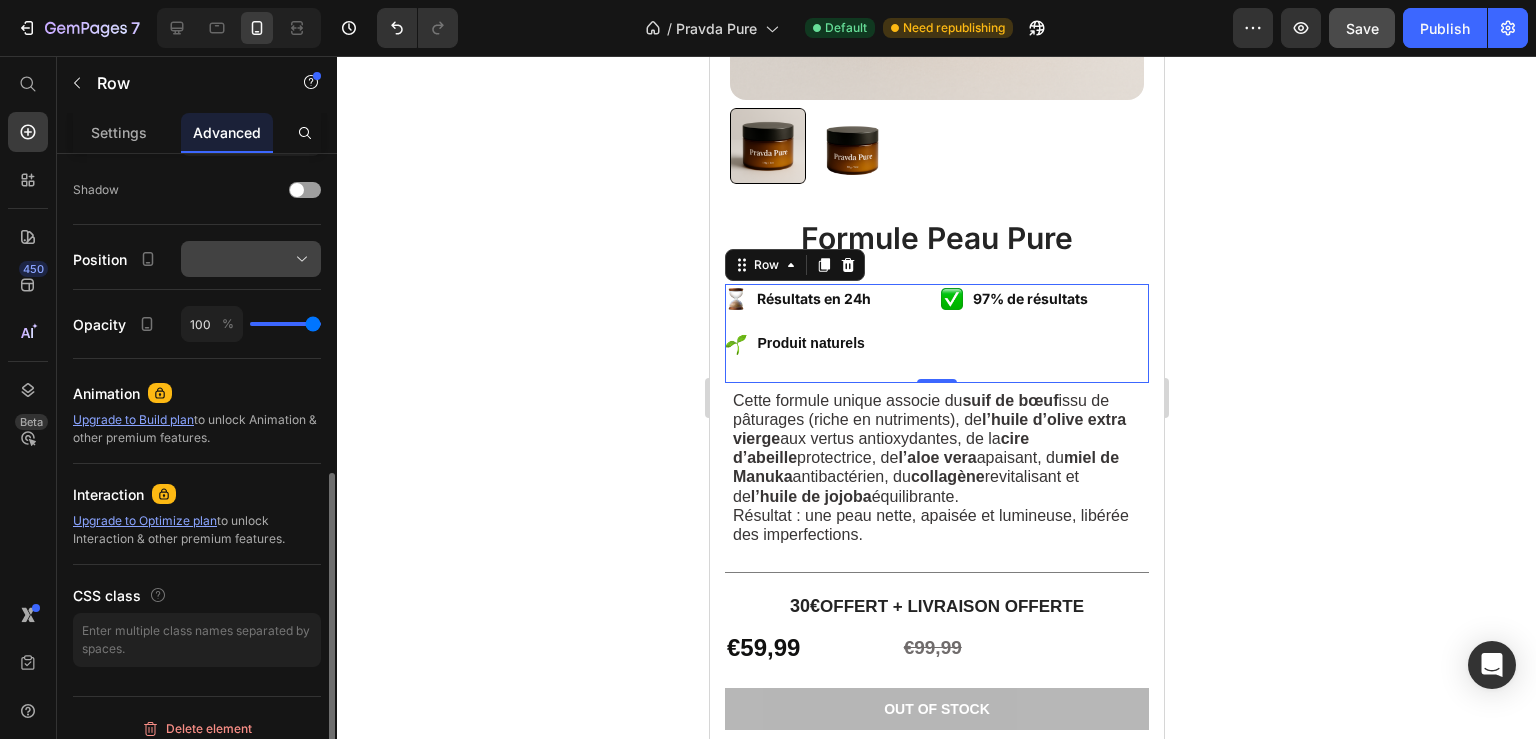click at bounding box center [251, 259] 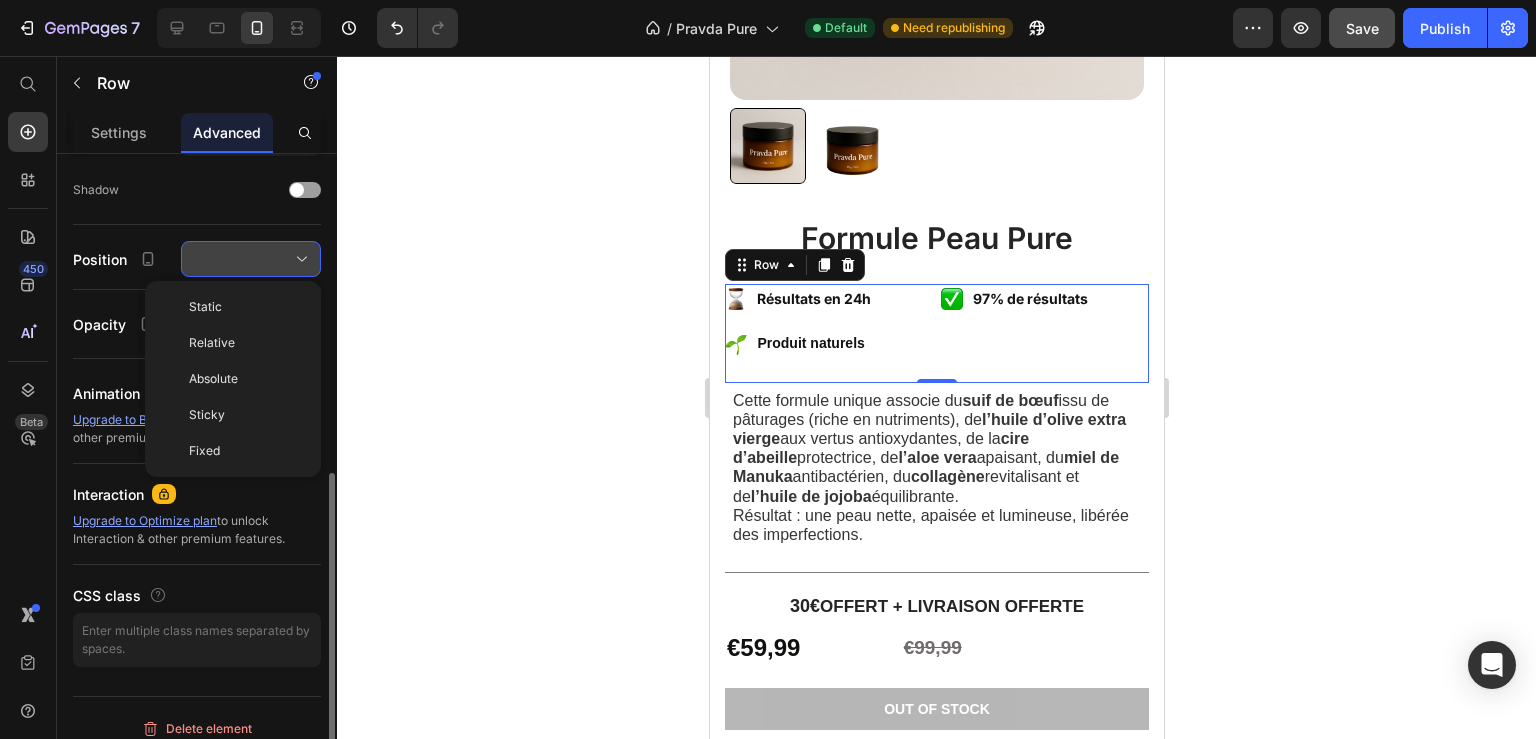 click at bounding box center [251, 259] 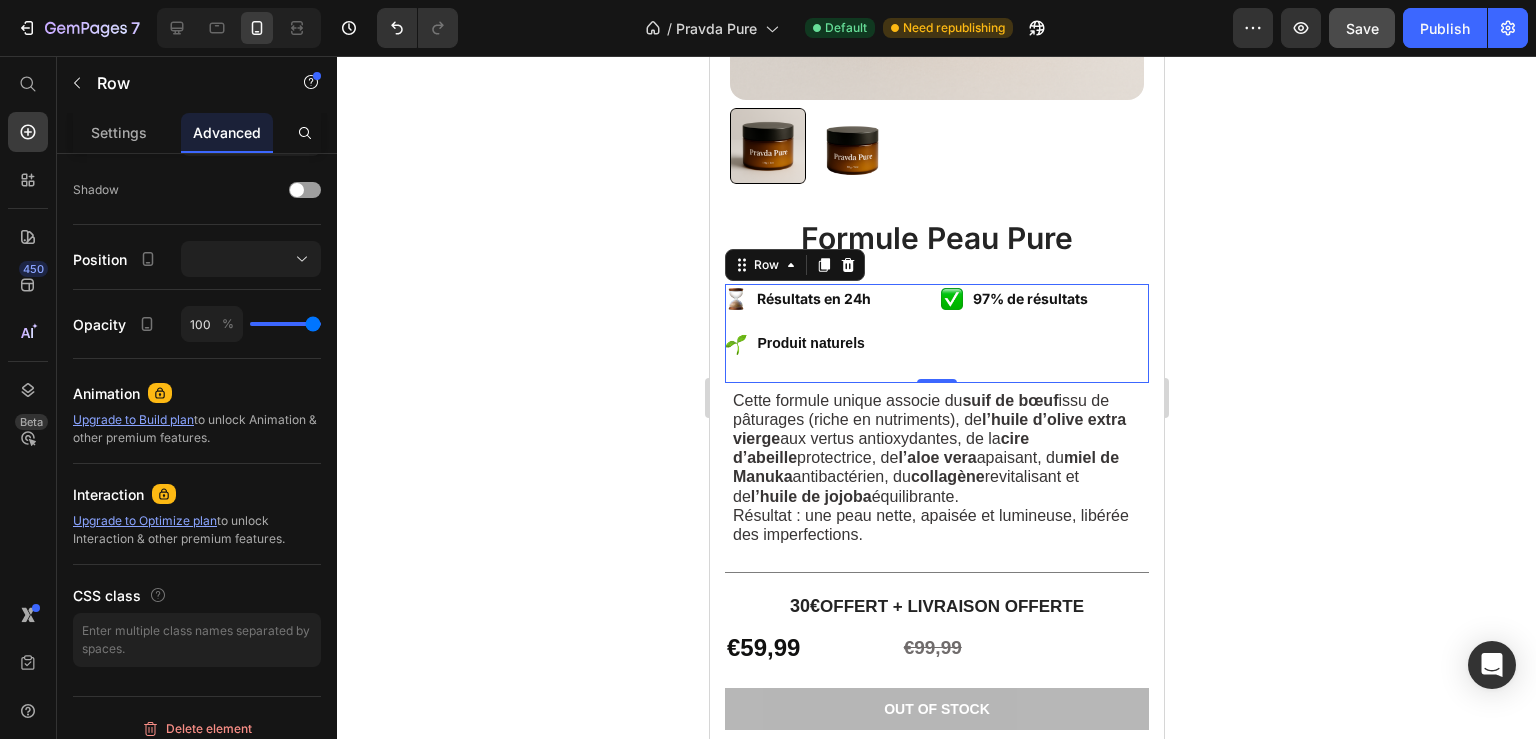 click 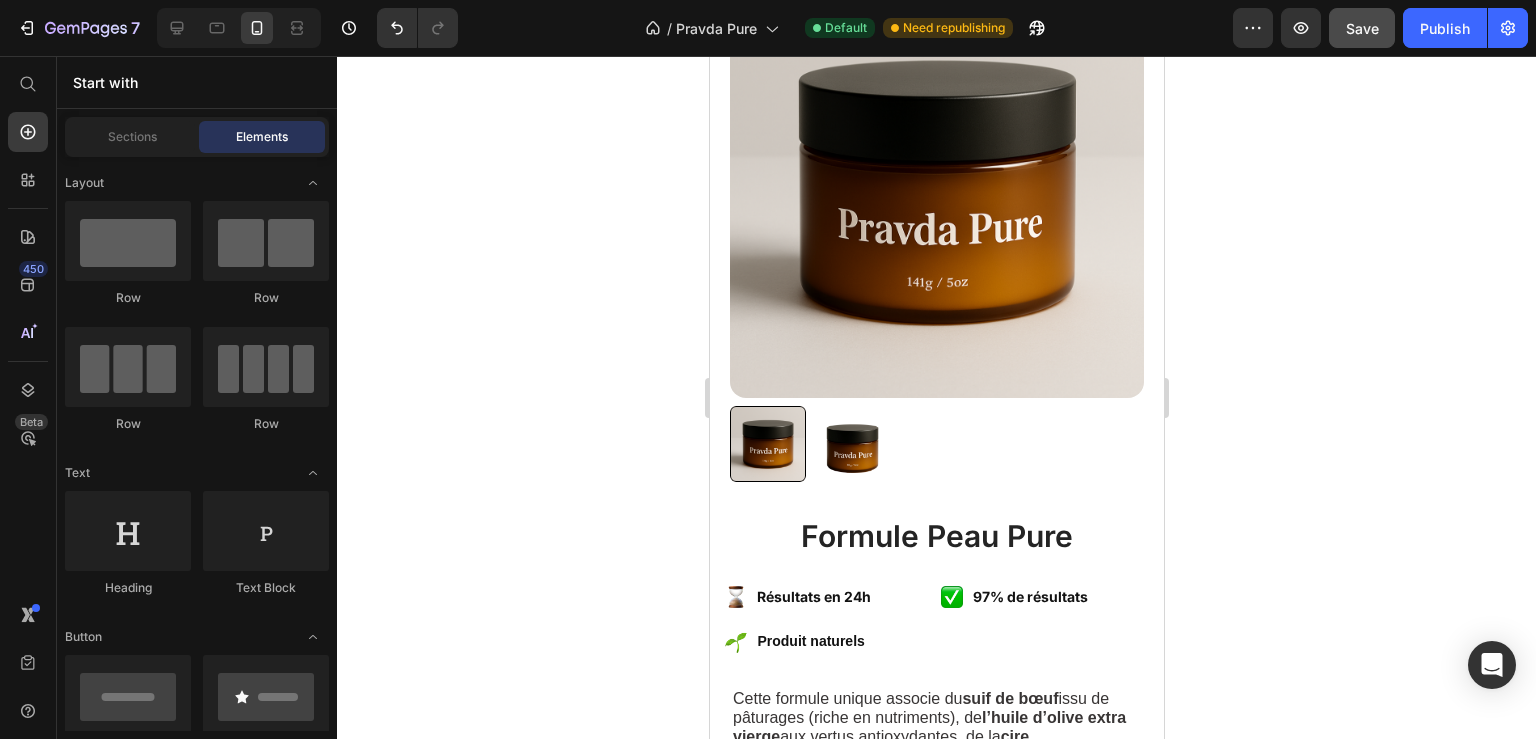 scroll, scrollTop: 235, scrollLeft: 0, axis: vertical 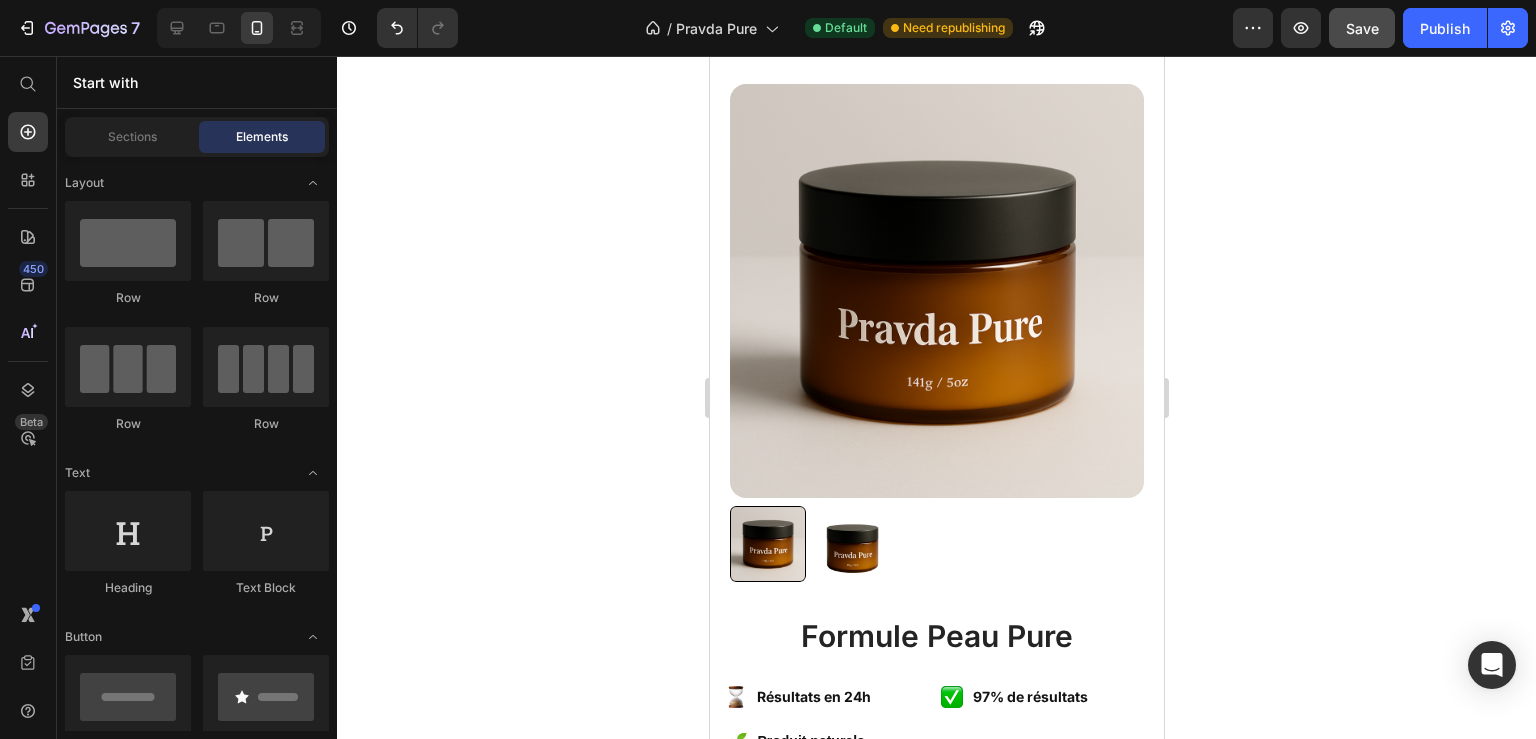 click on "Save" at bounding box center (1362, 28) 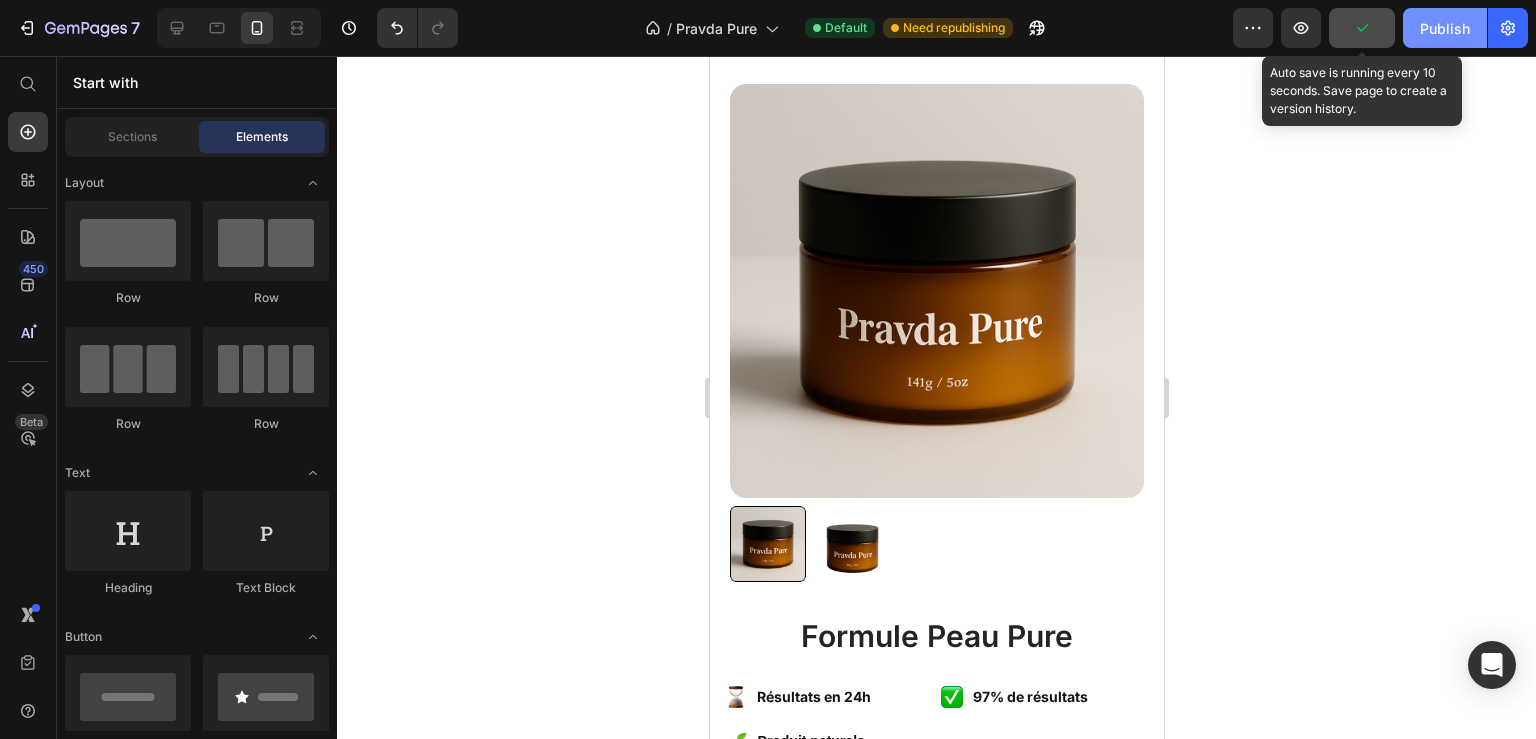 click on "Publish" at bounding box center (1445, 28) 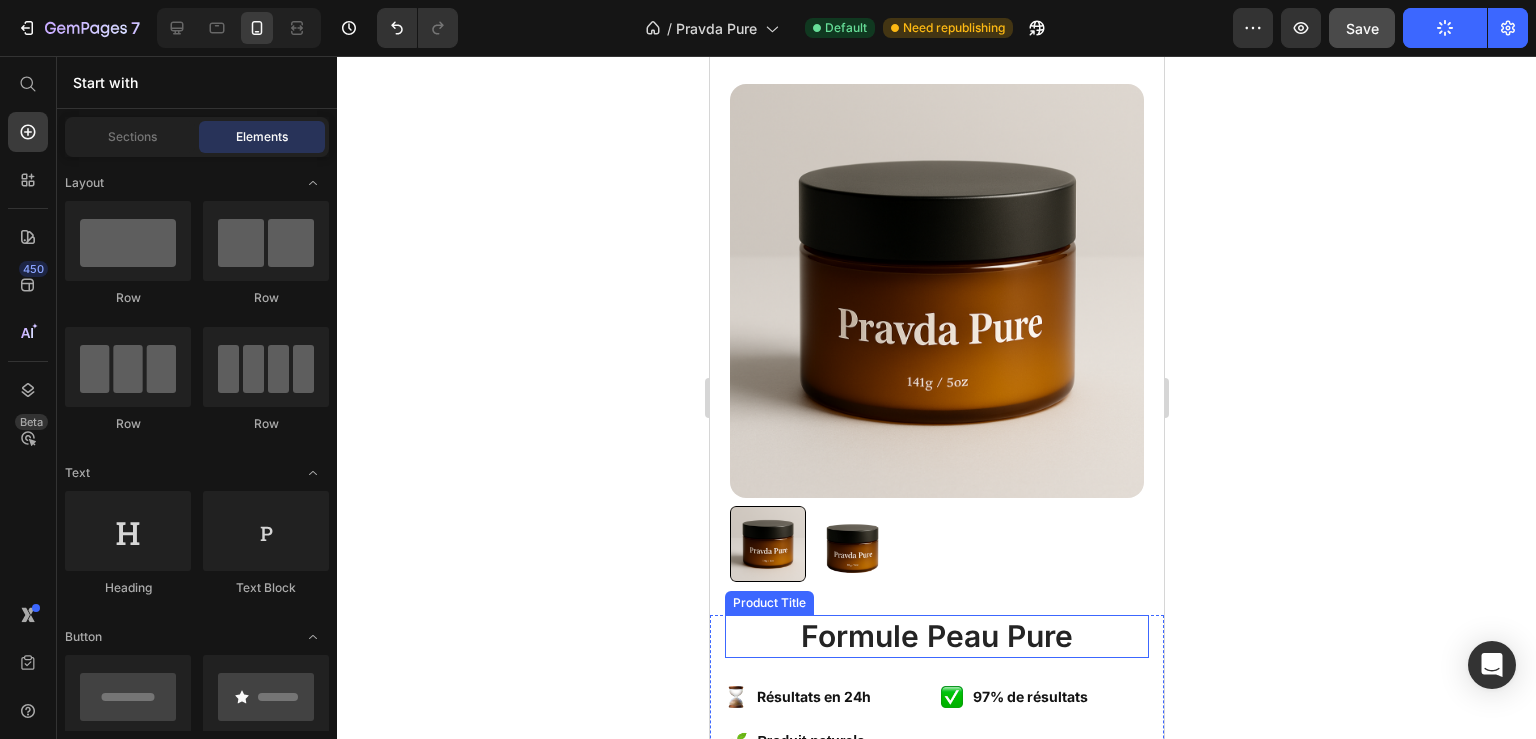 click on "Formule Peau Pure" at bounding box center (936, 636) 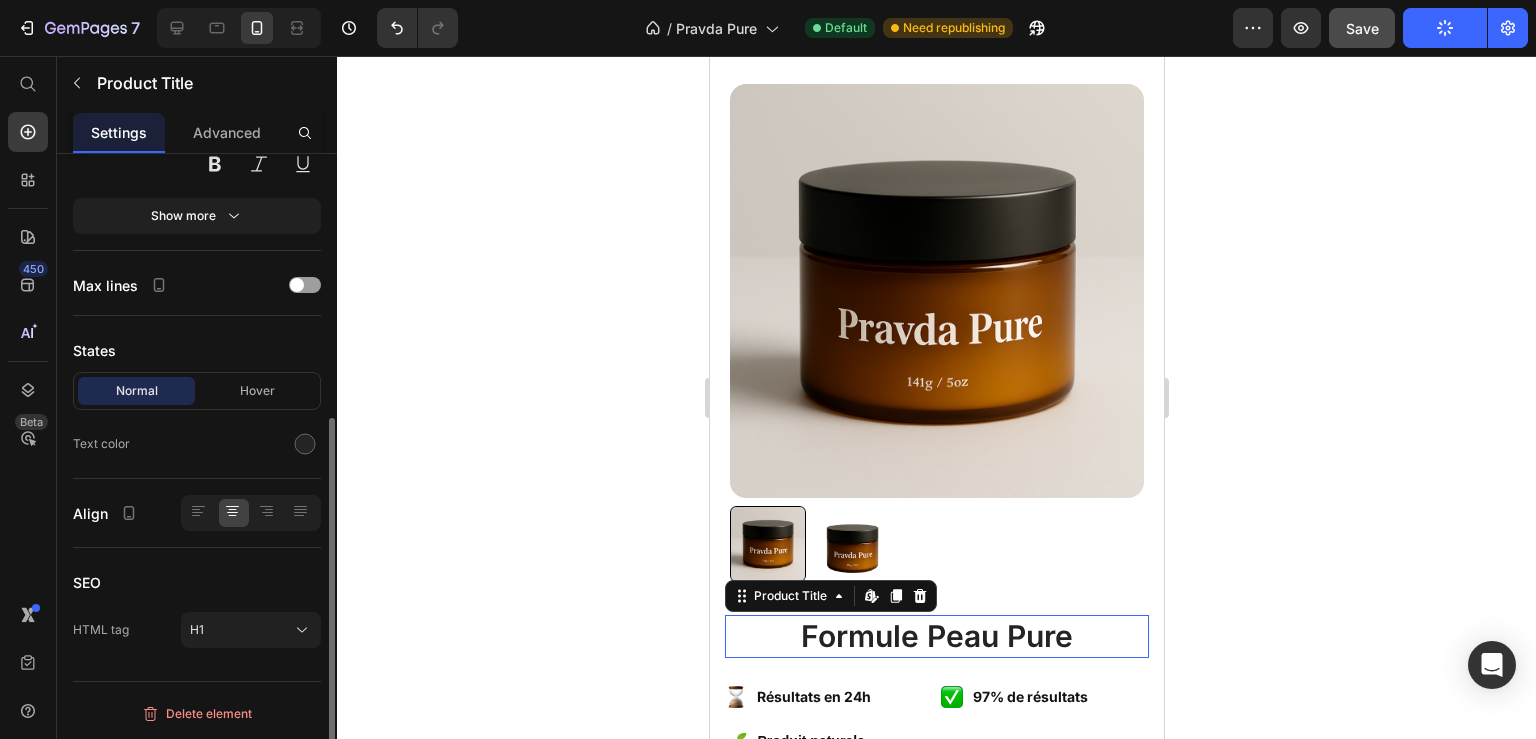 scroll, scrollTop: 0, scrollLeft: 0, axis: both 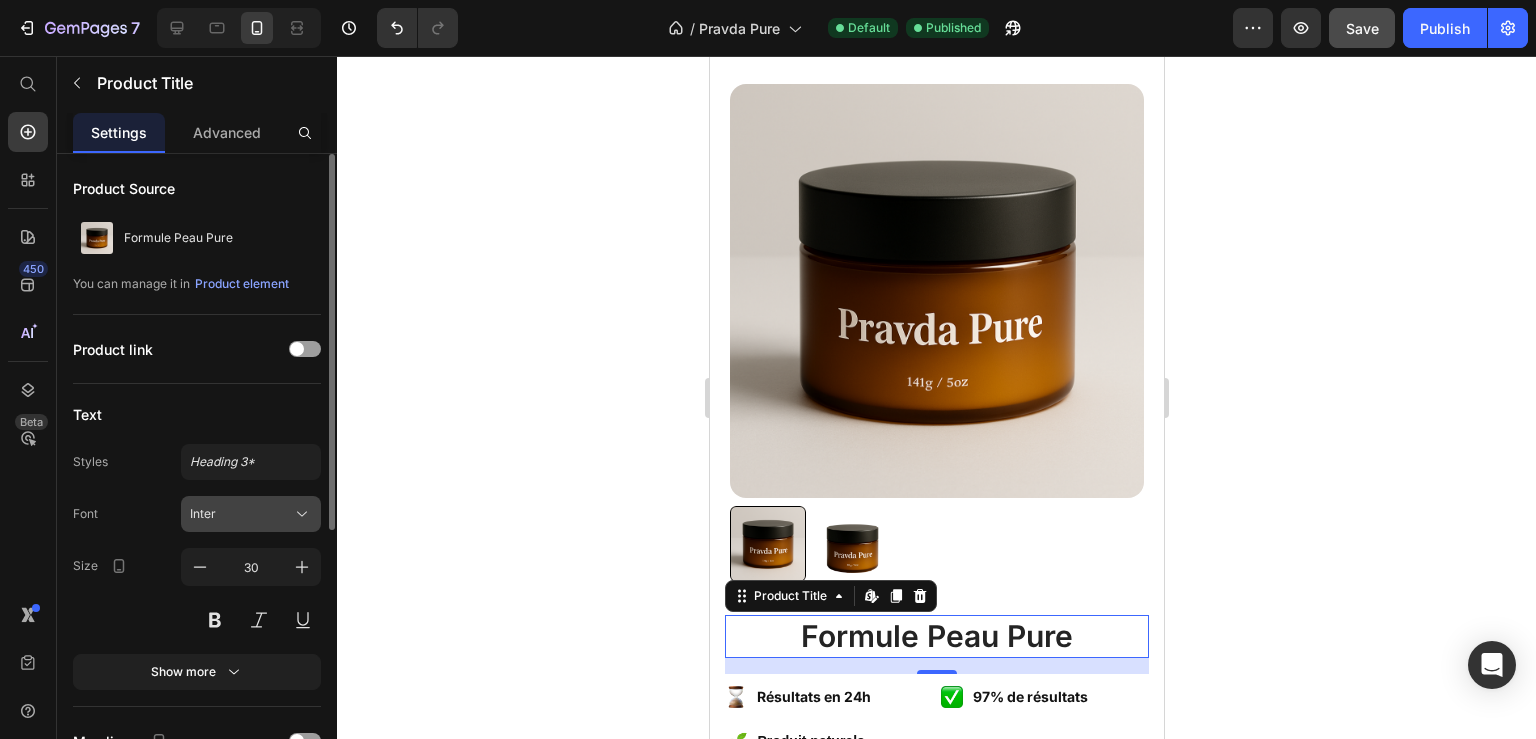 click on "Inter" at bounding box center (241, 514) 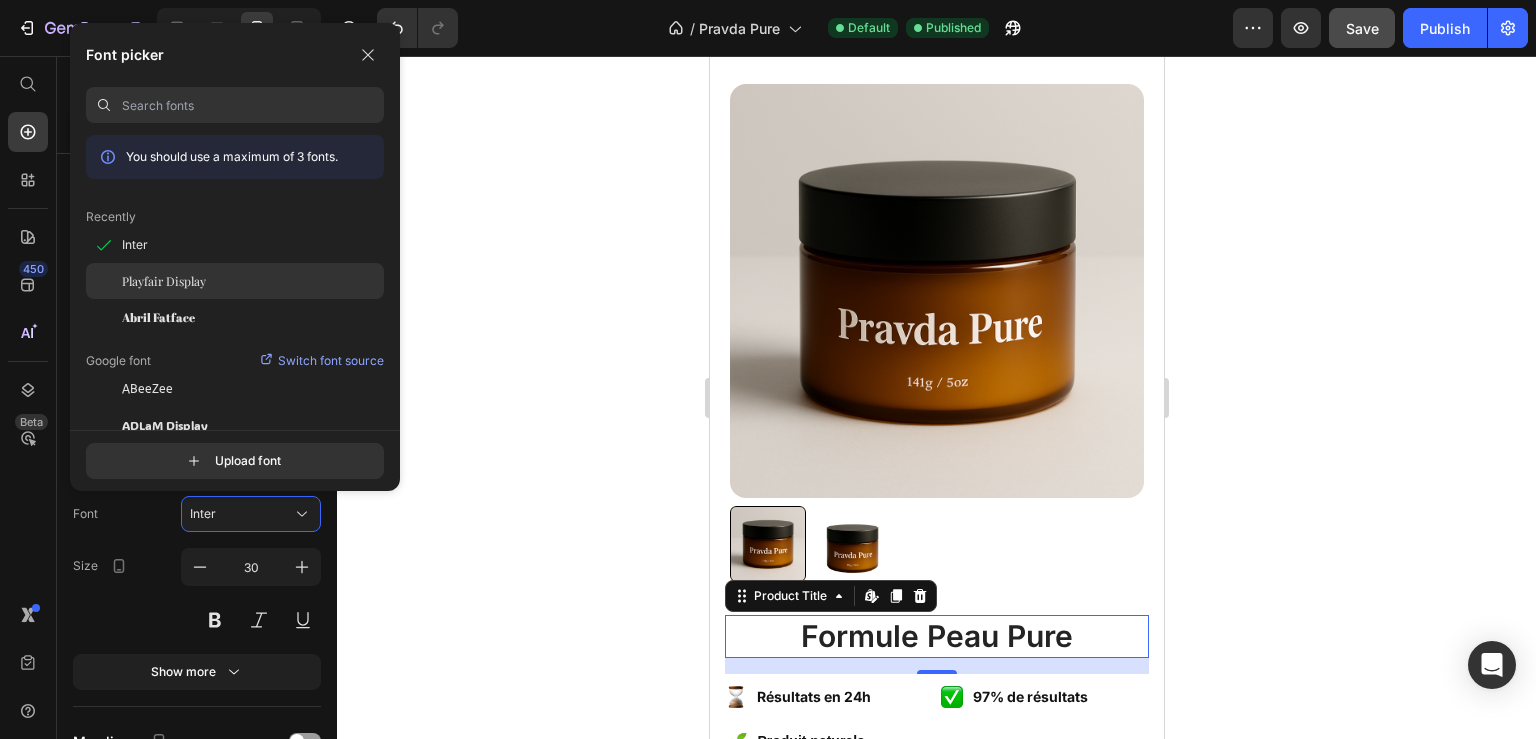 click on "Playfair Display" at bounding box center (164, 281) 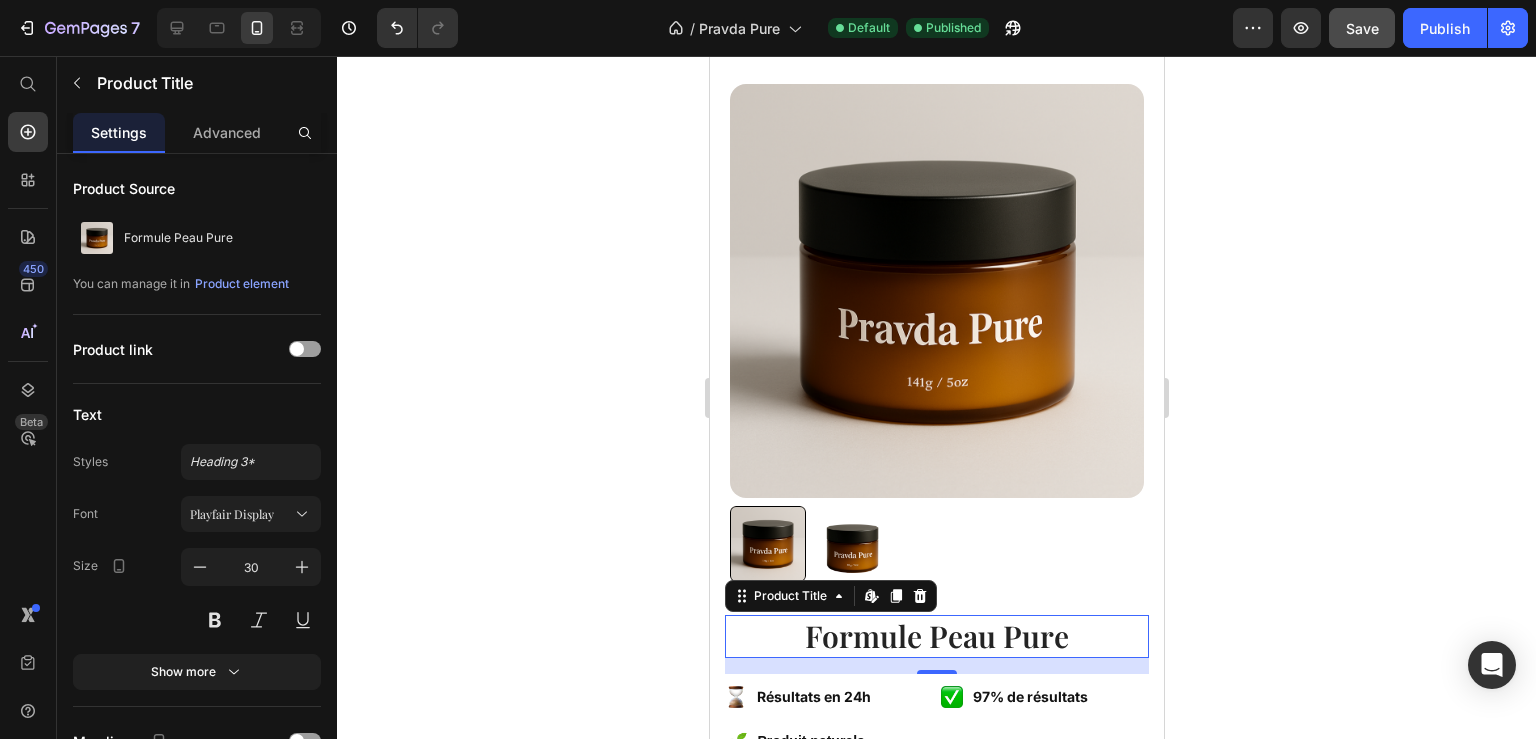 click 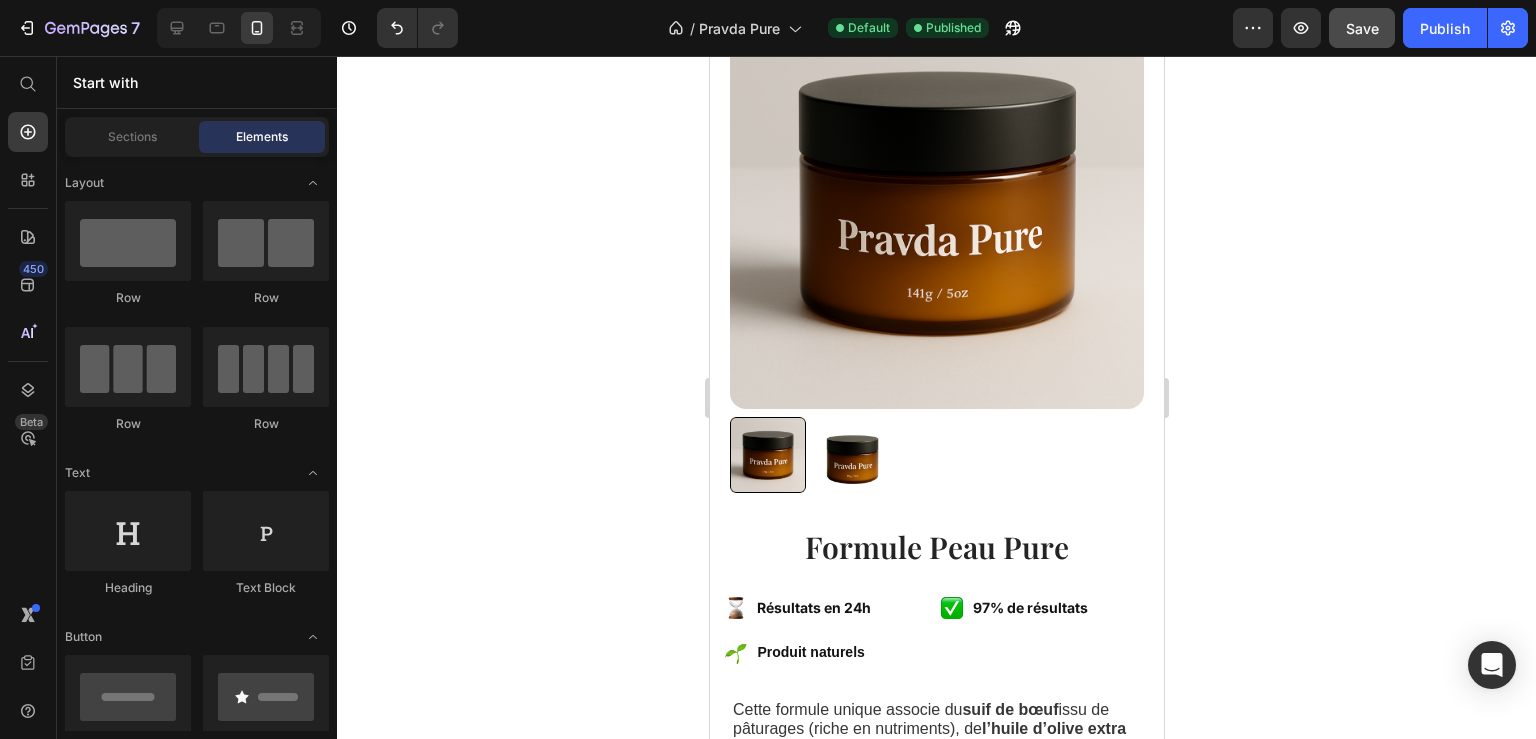 scroll, scrollTop: 477, scrollLeft: 0, axis: vertical 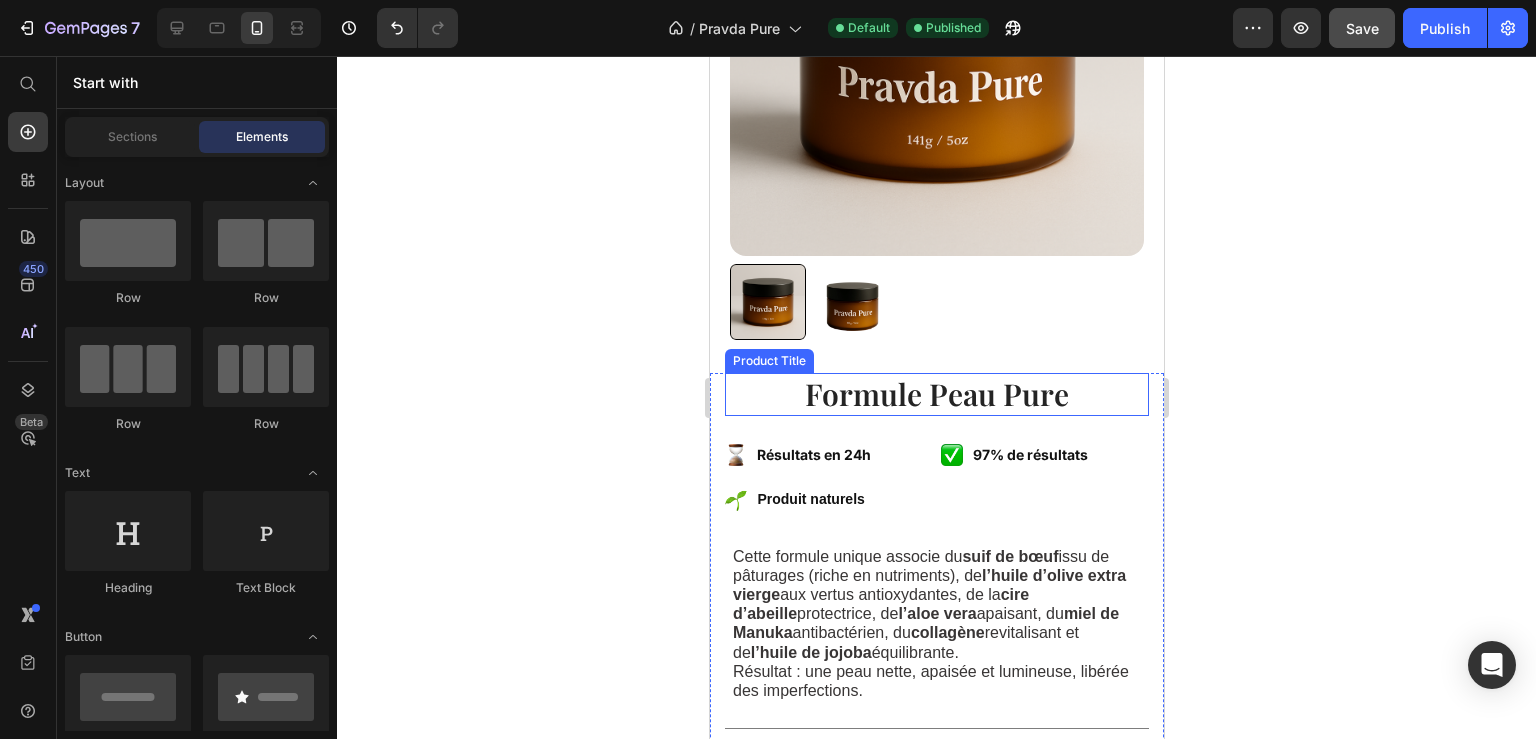 click on "Formule Peau Pure" at bounding box center (936, 394) 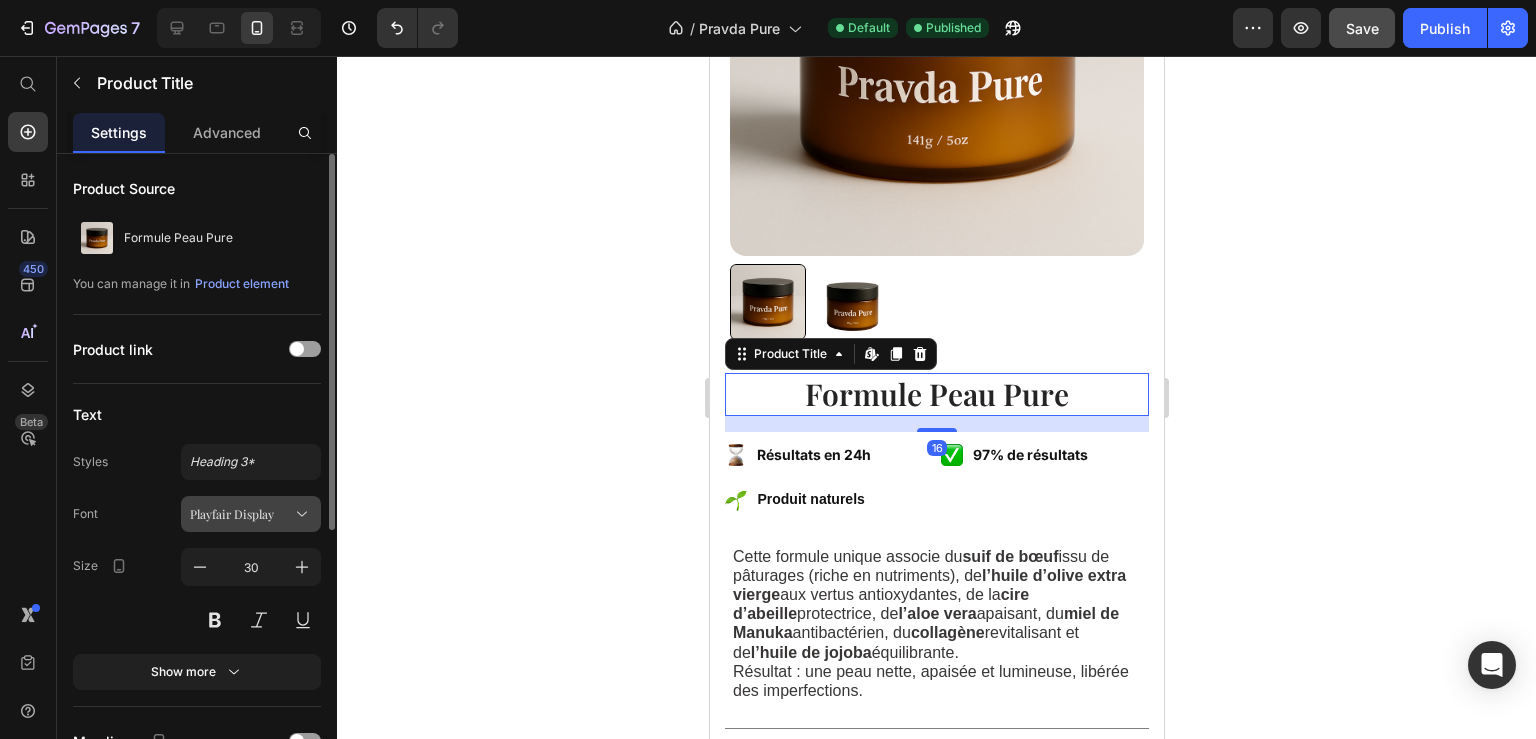 click on "Playfair Display" at bounding box center (241, 514) 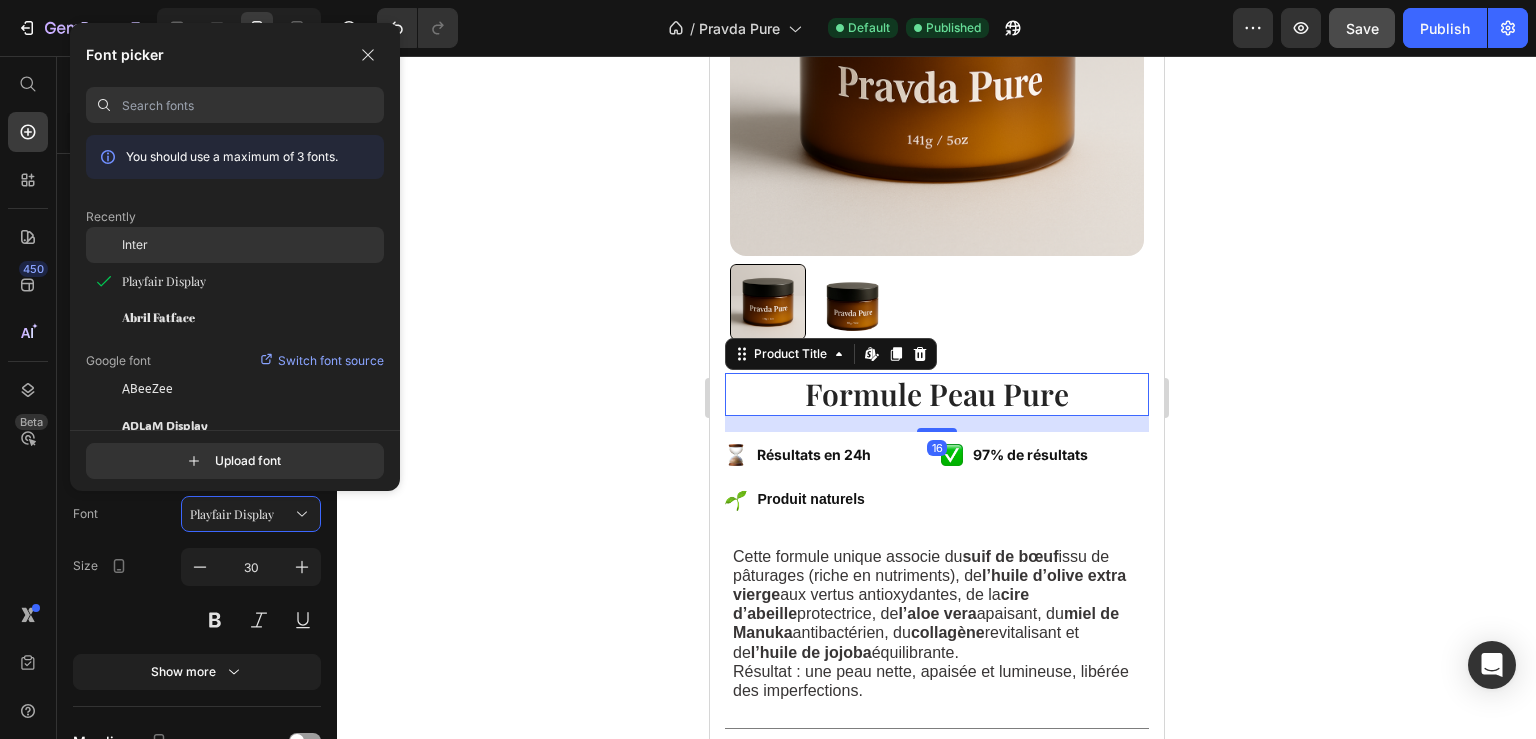 click on "Inter" 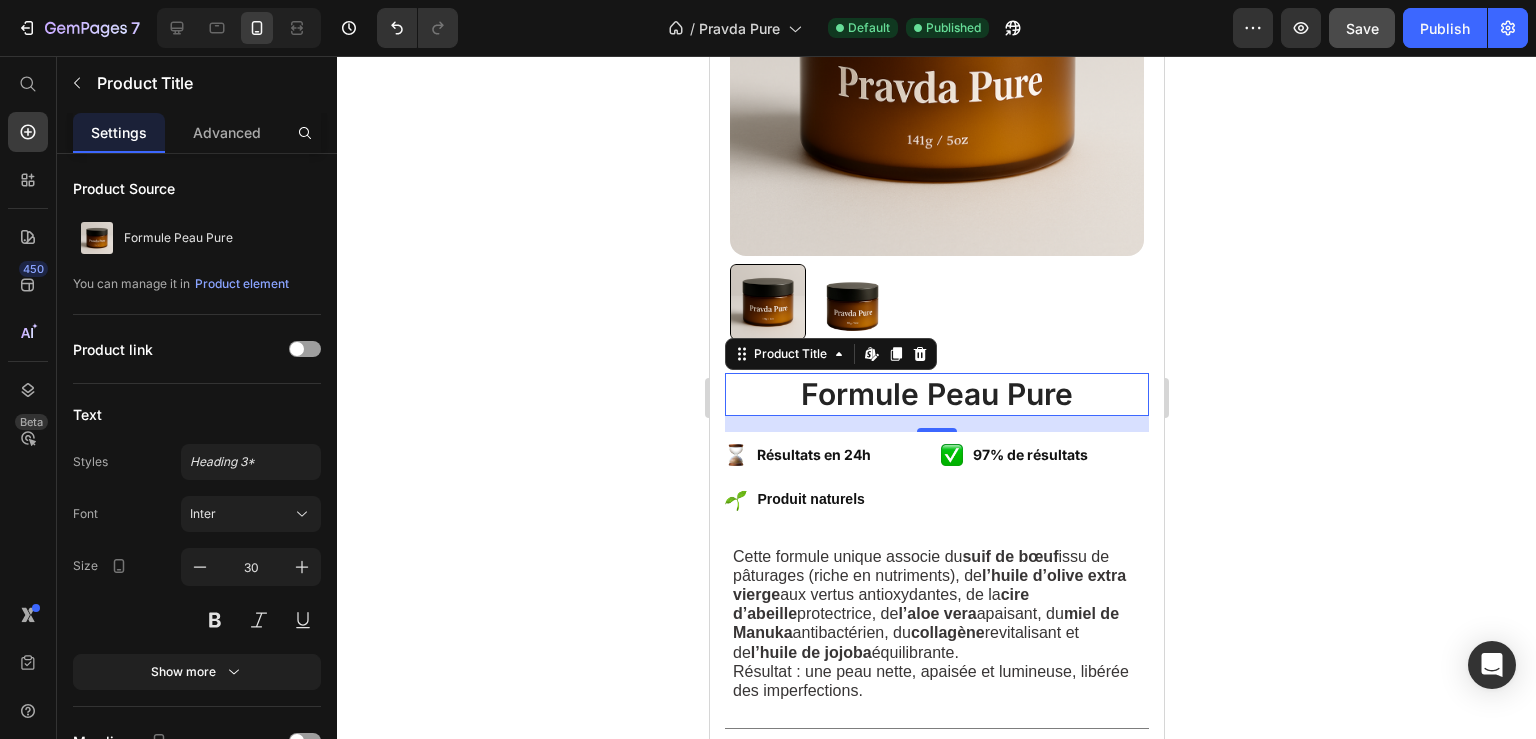 click 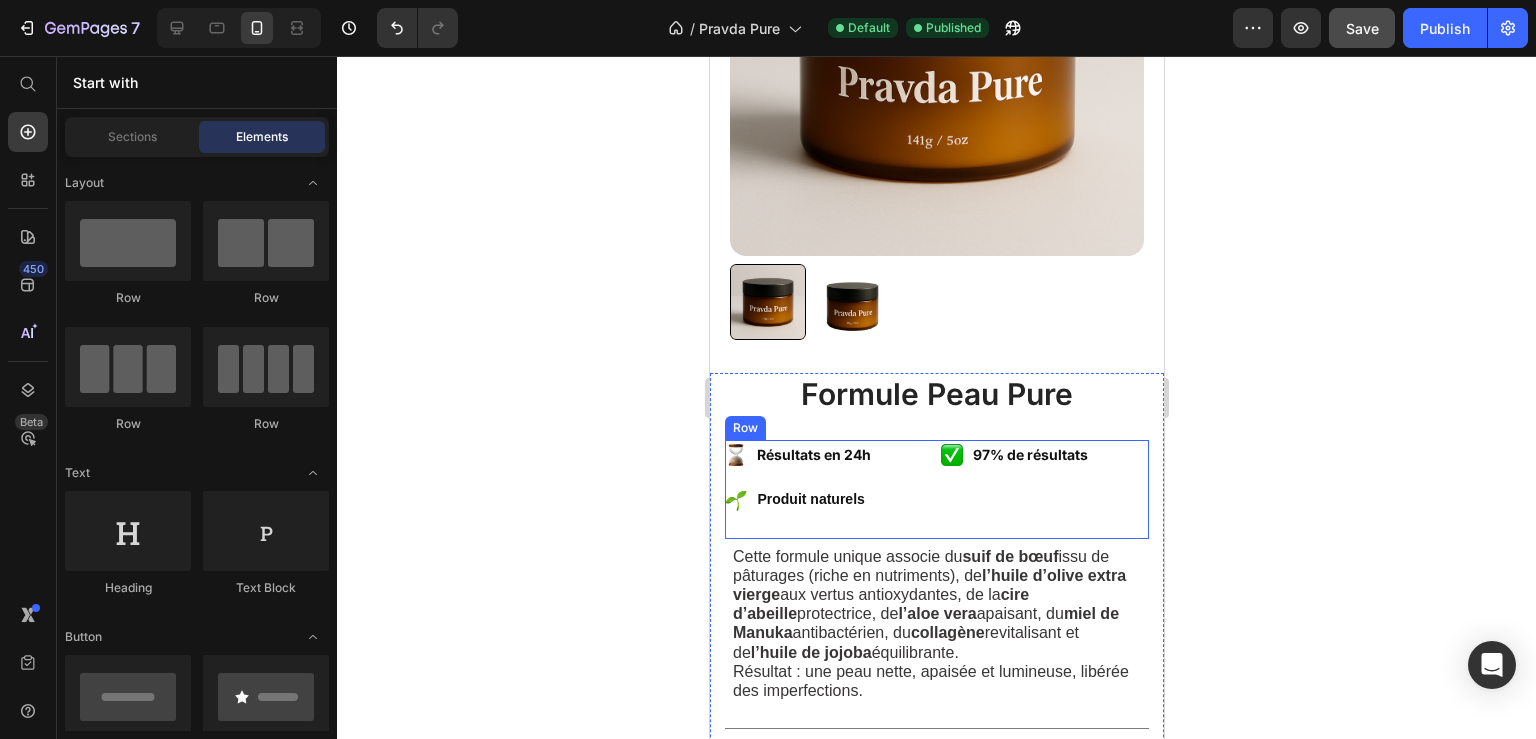 click on "Image 97% de résultats Text Block Advanced List" at bounding box center (1044, 489) 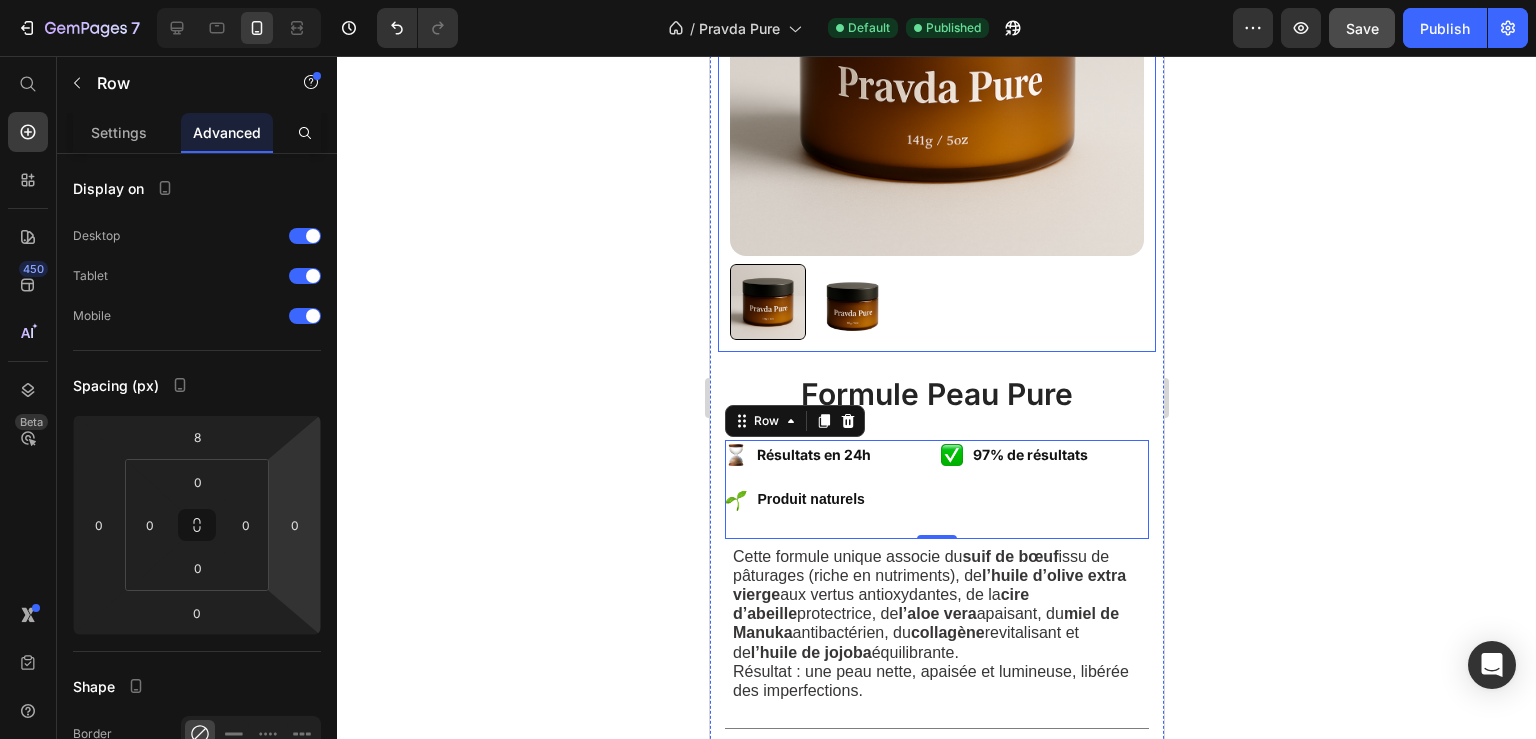 click on "Product Images" at bounding box center (936, 91) 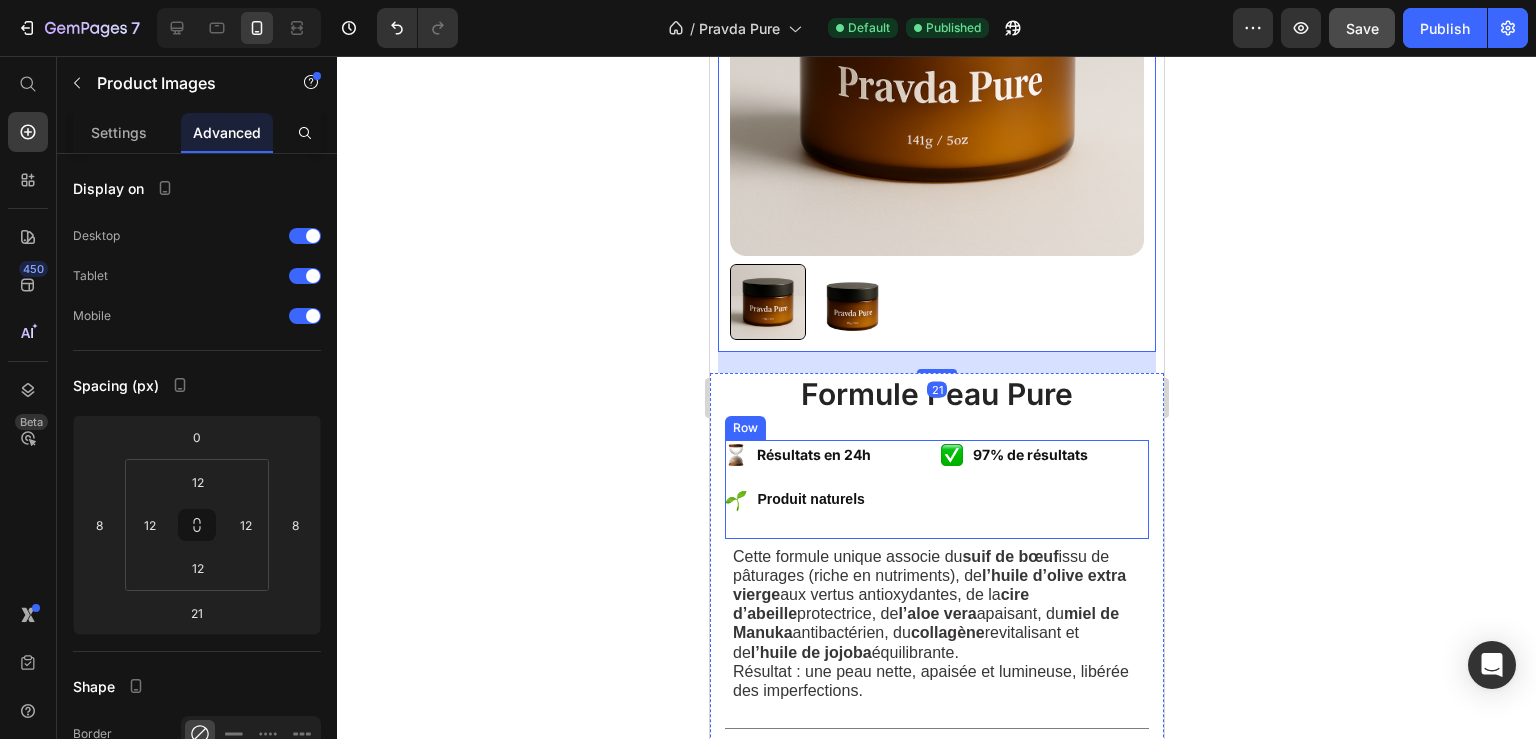 click on "Image Résultats en 24h Text Block Image Produit naturels Text Block Advanced List Image 97% de résultats Text Block Advanced List Row" at bounding box center [936, 489] 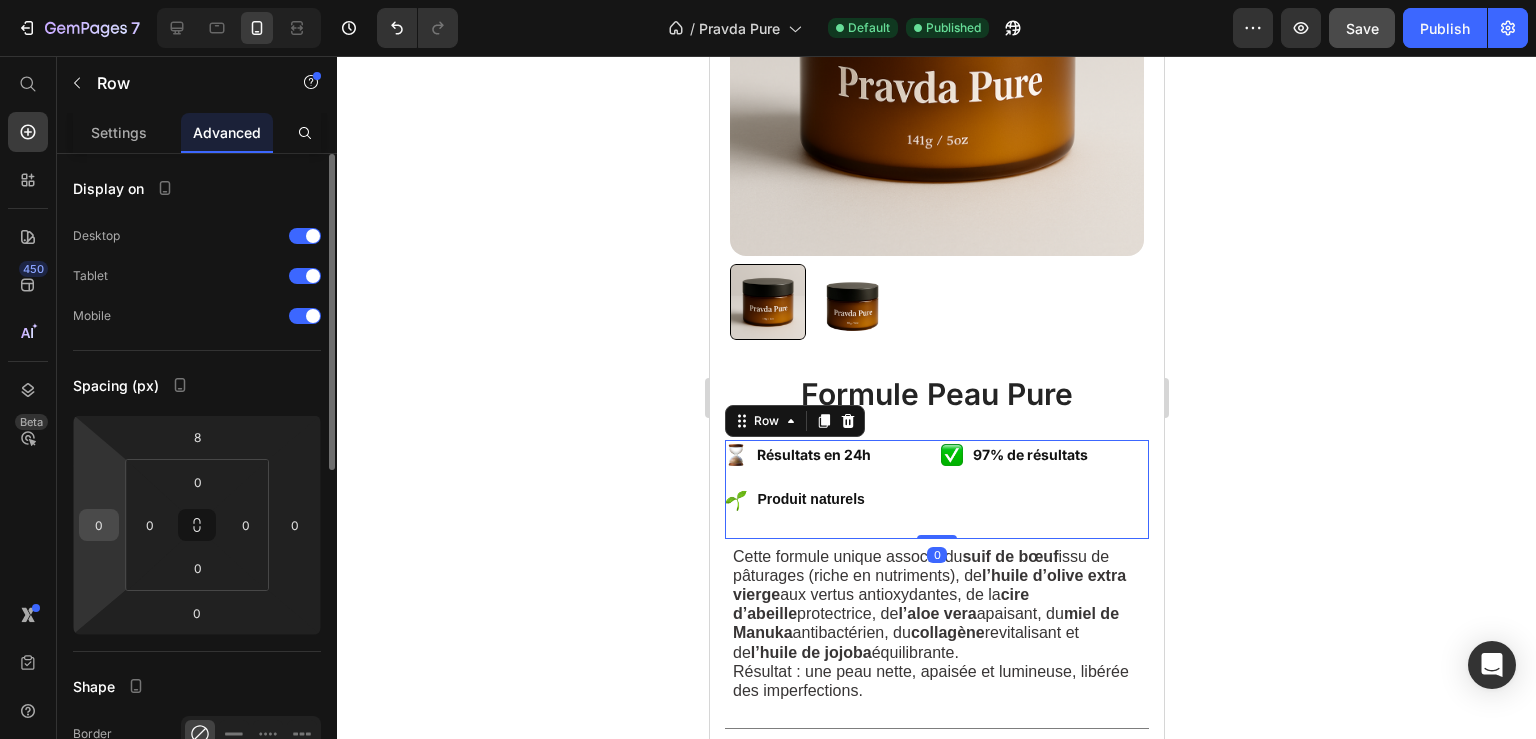 click on "0" at bounding box center (99, 525) 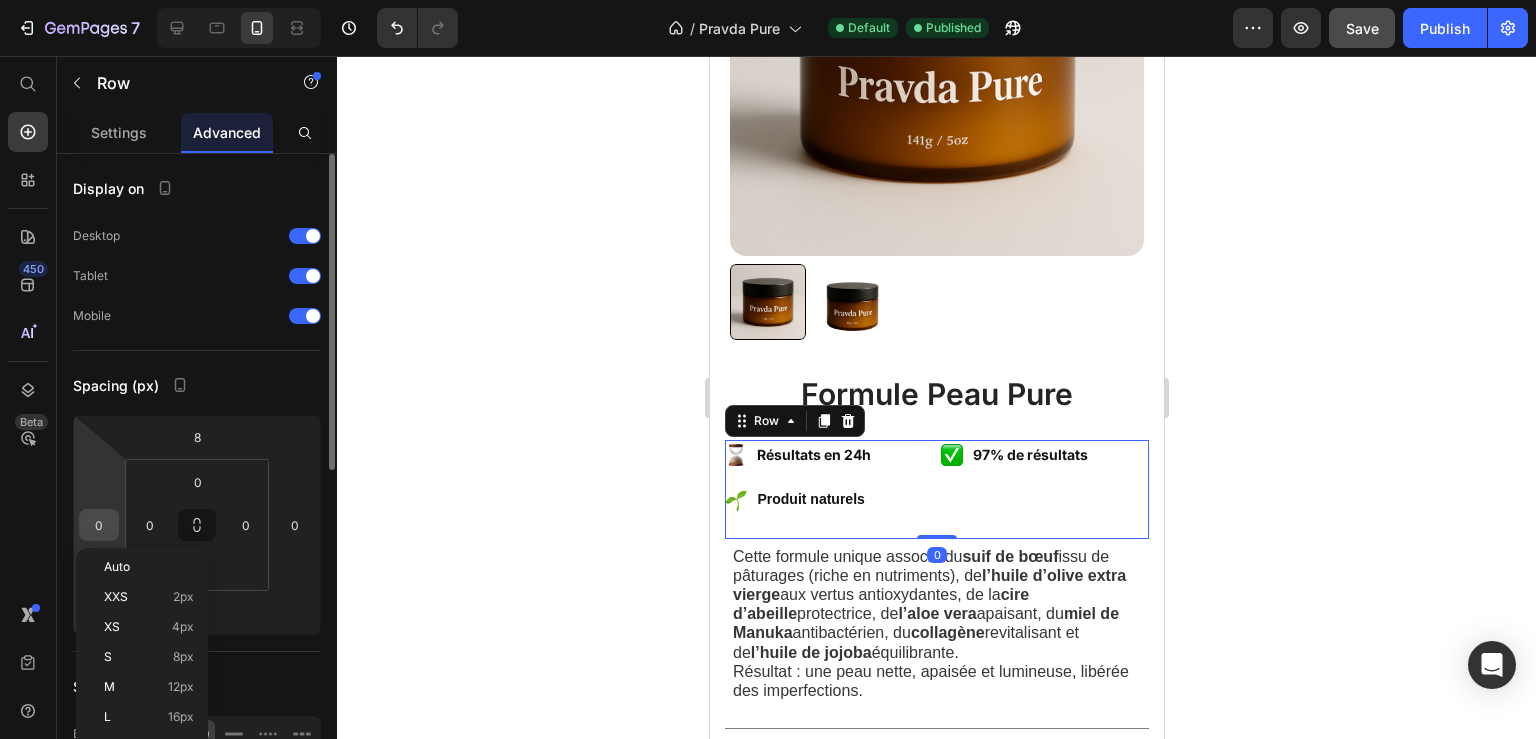 click on "0" at bounding box center [99, 525] 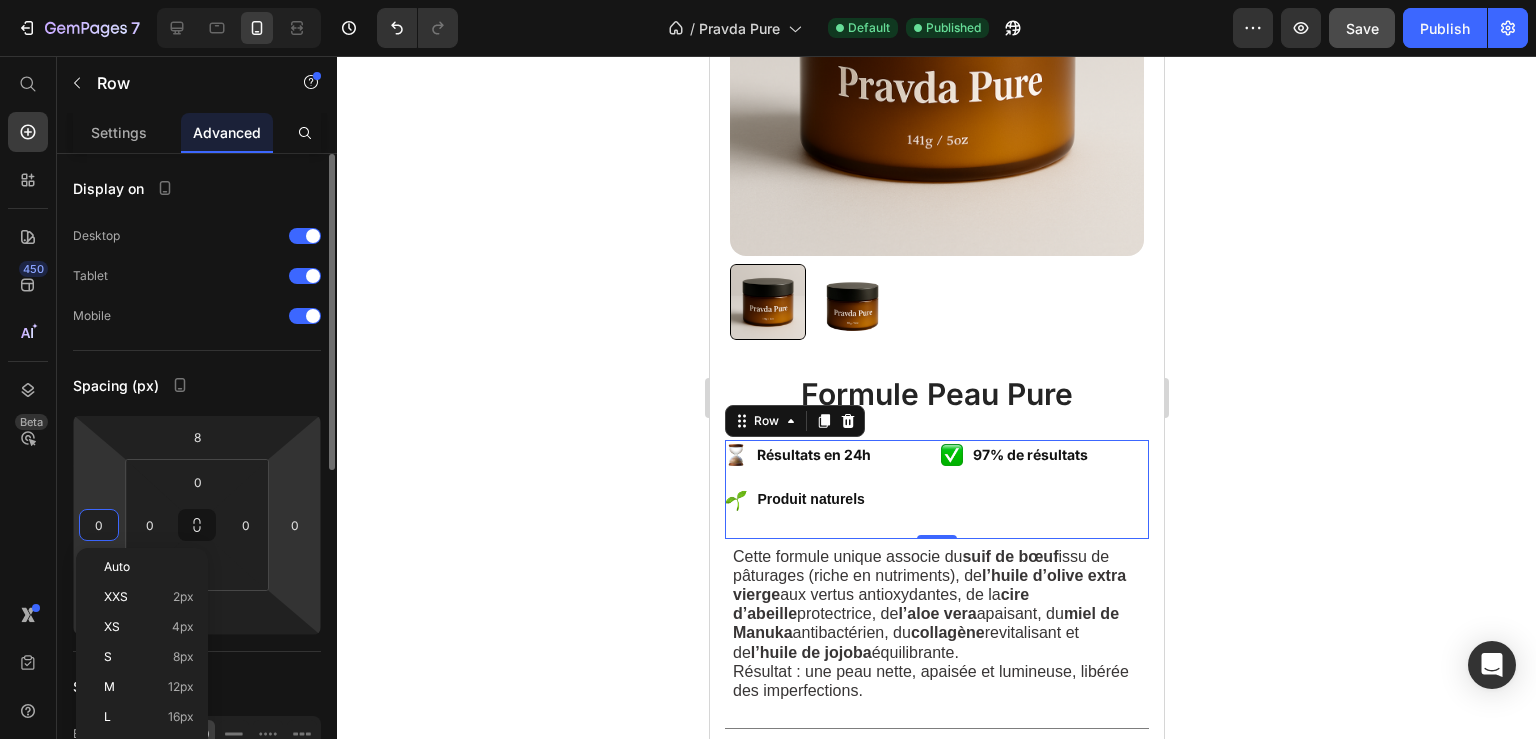 type on "8" 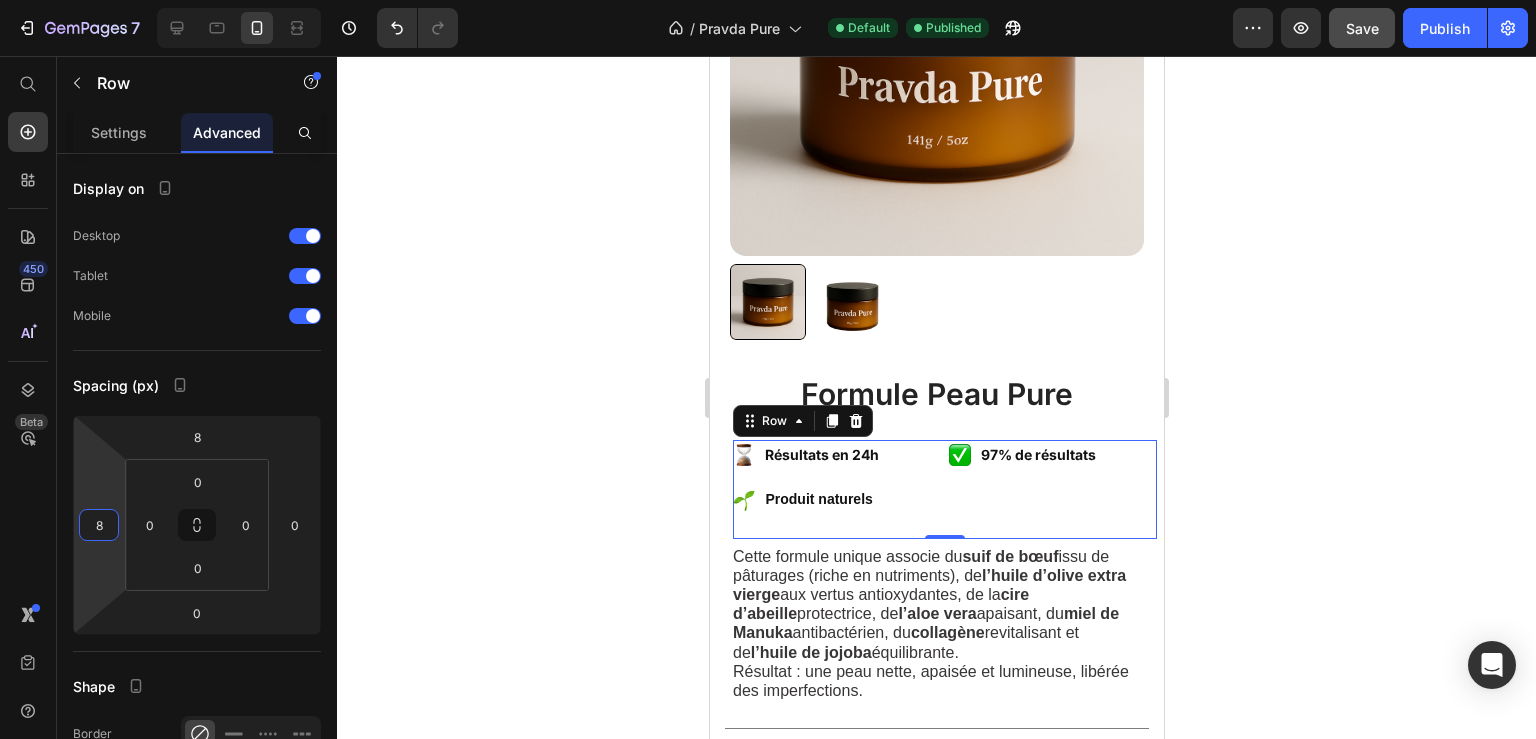 click 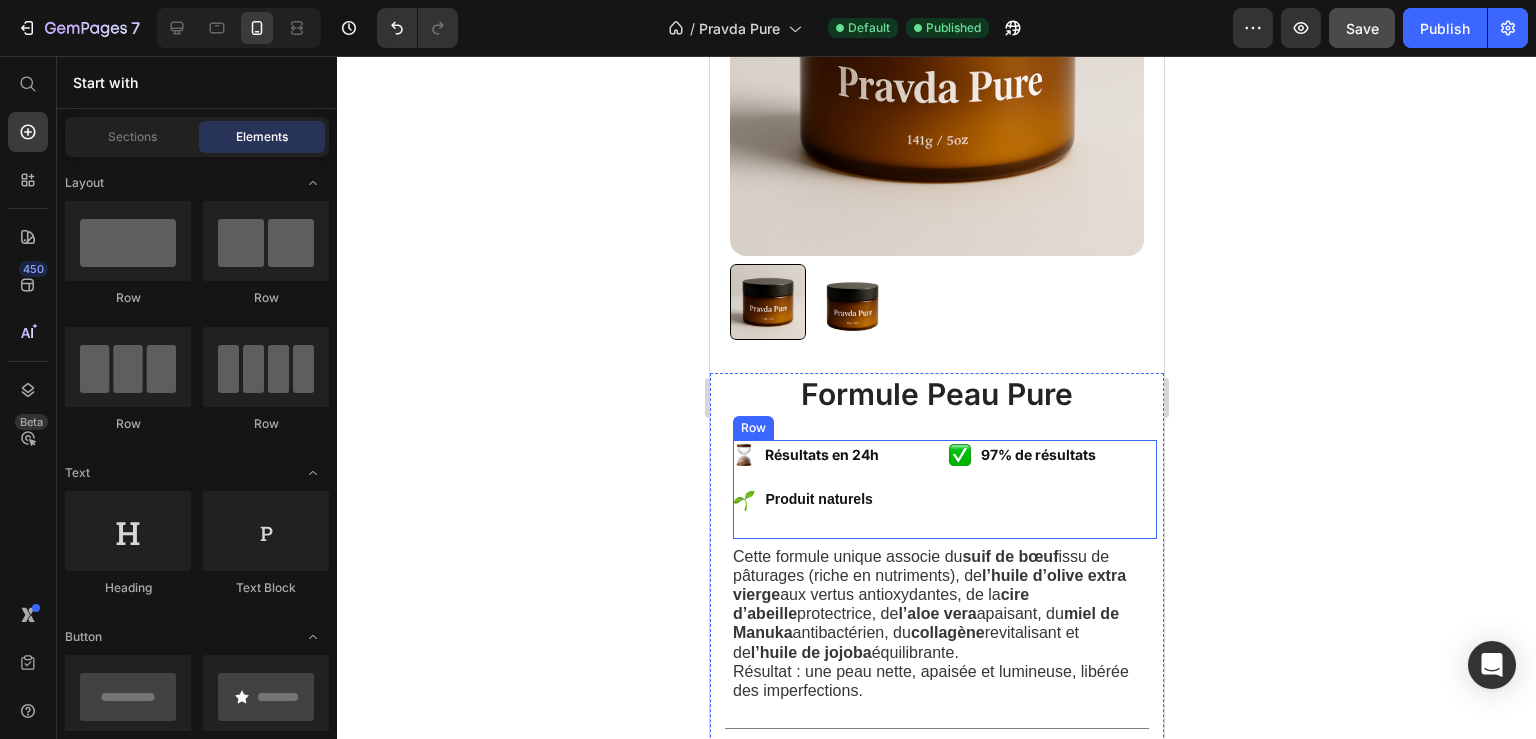 click on "Image 97% de résultats Text Block Advanced List" at bounding box center [1052, 489] 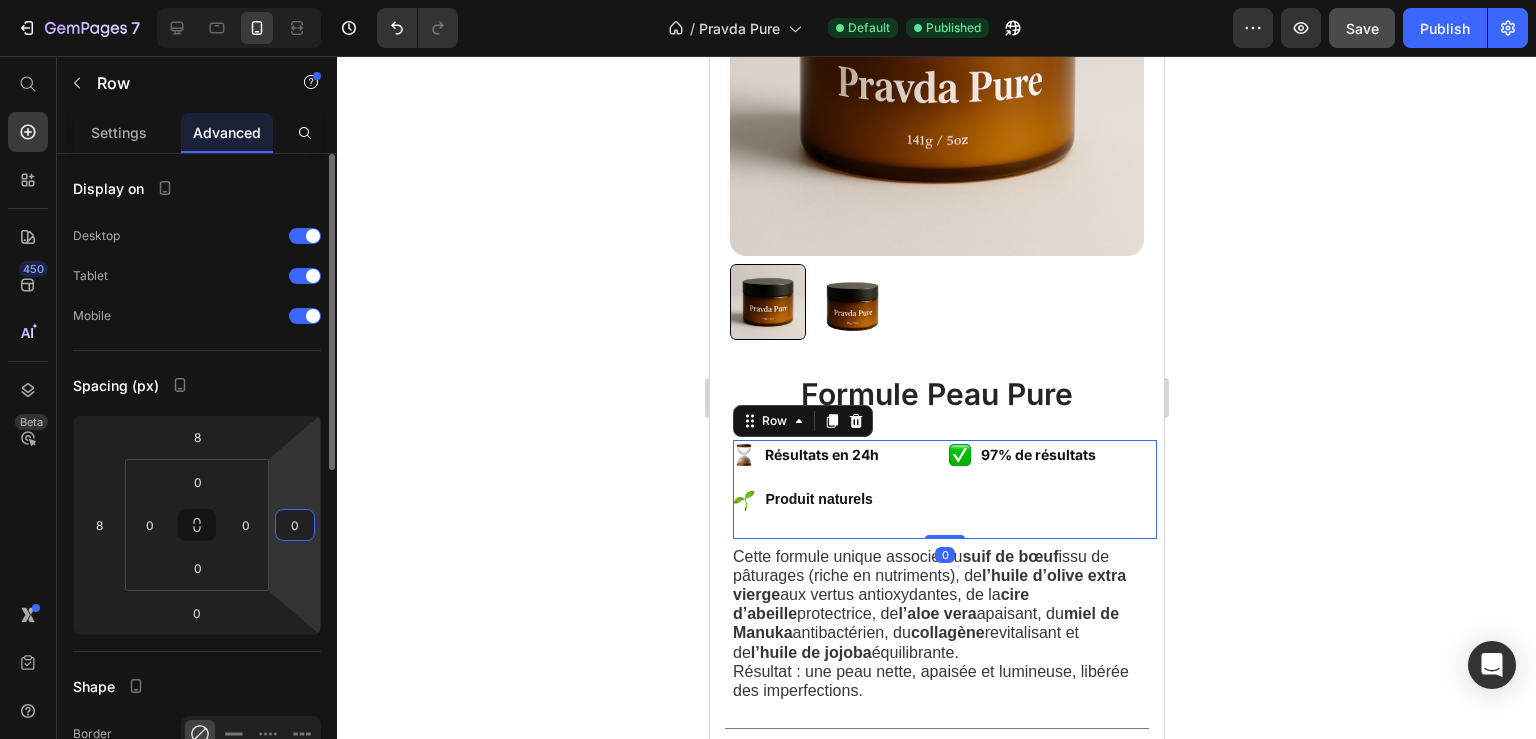 click on "0" at bounding box center (295, 525) 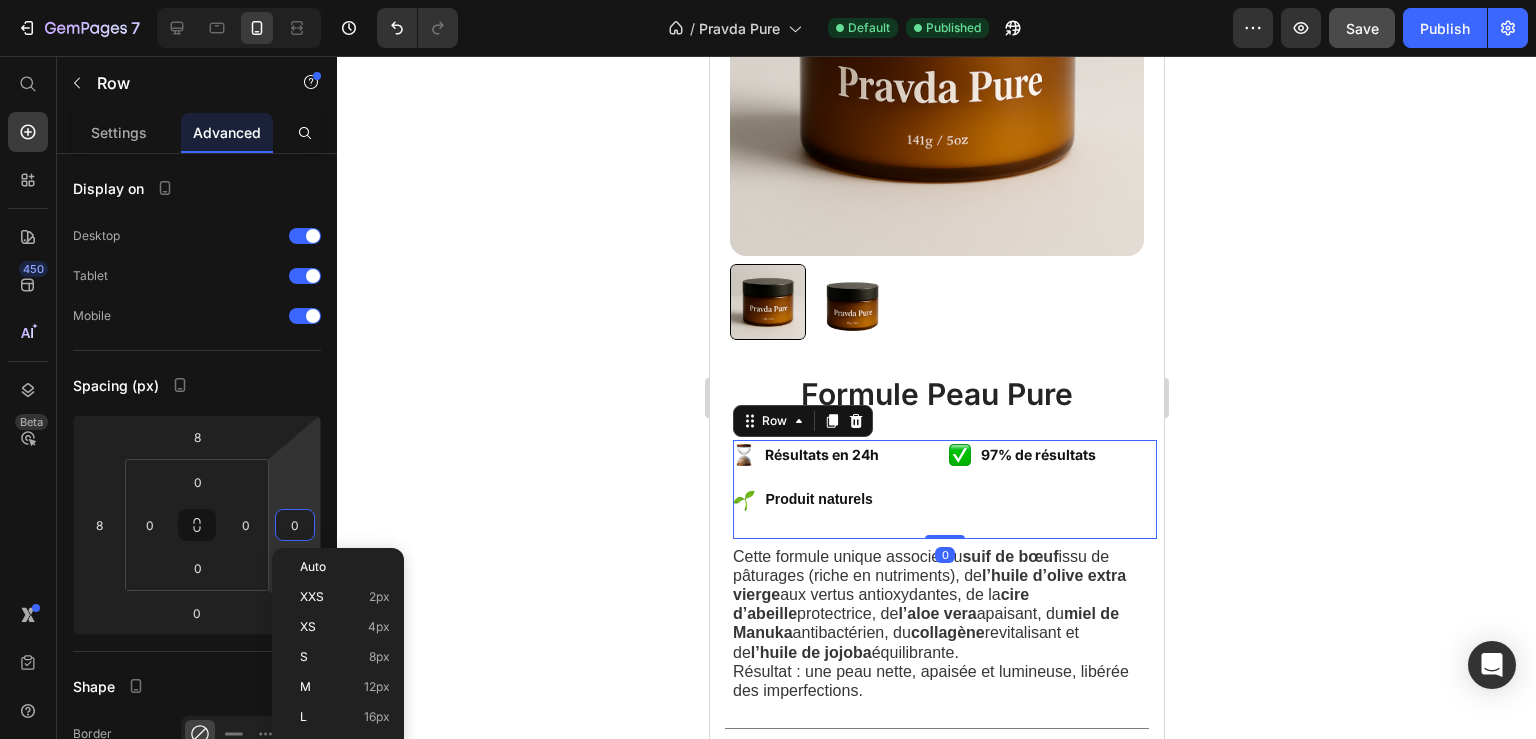 type on "8" 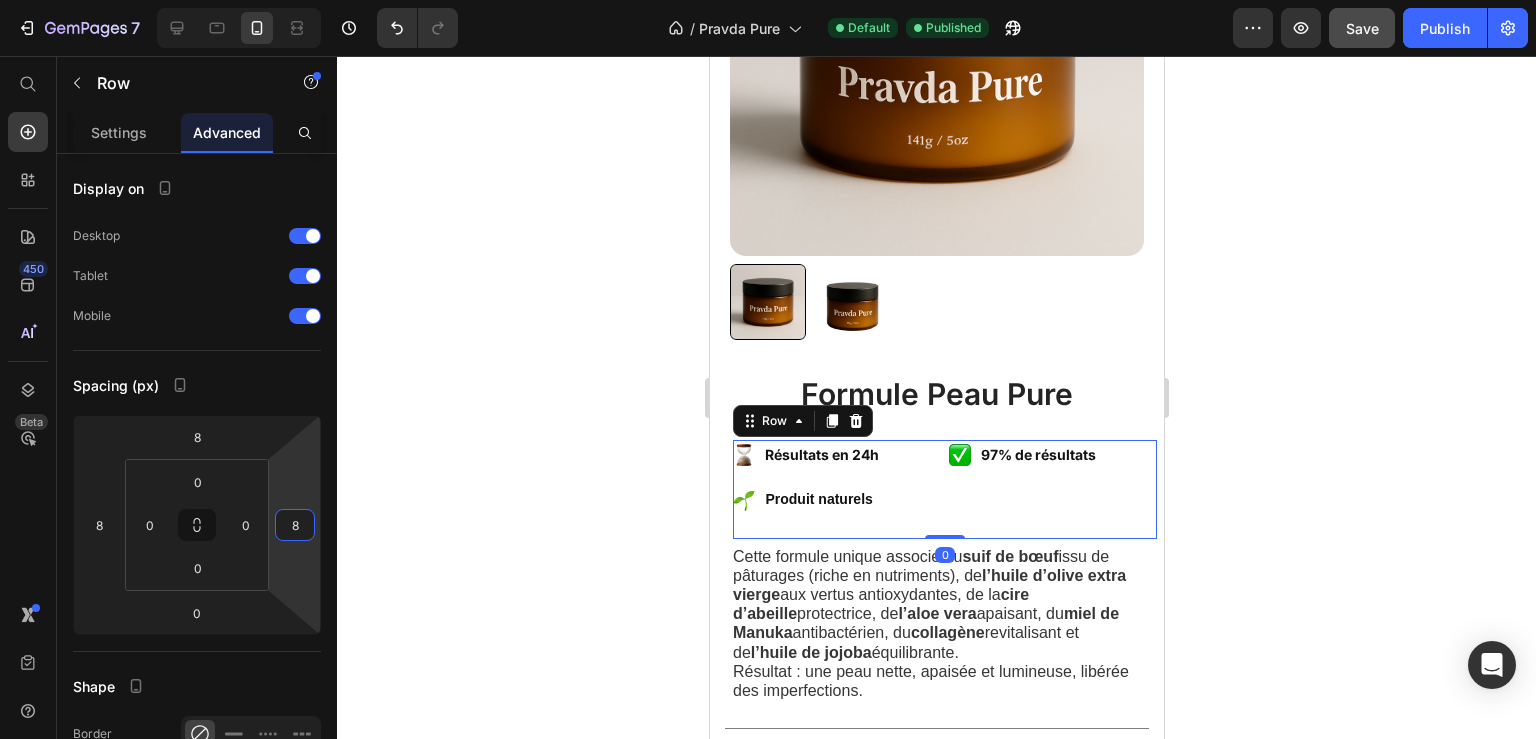 click 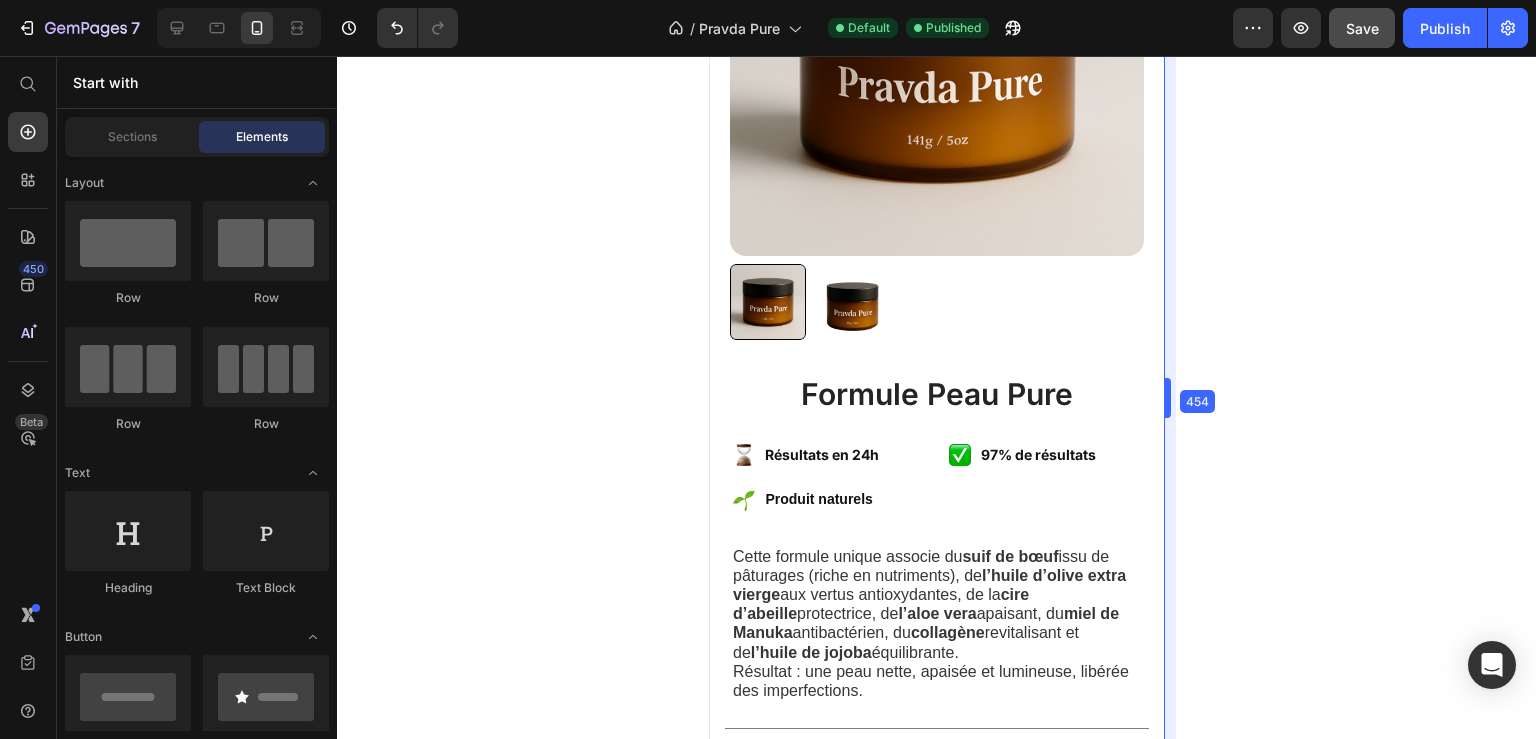 click on "7   /  Pravda Pure Default Published Preview  Save   Publish  450 Beta Start with Sections Elements Hero Section Product Detail Brands Trusted Badges Guarantee Product Breakdown How to use Testimonials Compare Bundle FAQs Social Proof Brand Story Product List Collection Blog List Contact Sticky Add to Cart Custom Footer Browse Library 450 Layout
Row
Row
Row
Row Text
Heading
Text Block Button
Button
Button
Sticky Back to top Media
Image" at bounding box center (768, 0) 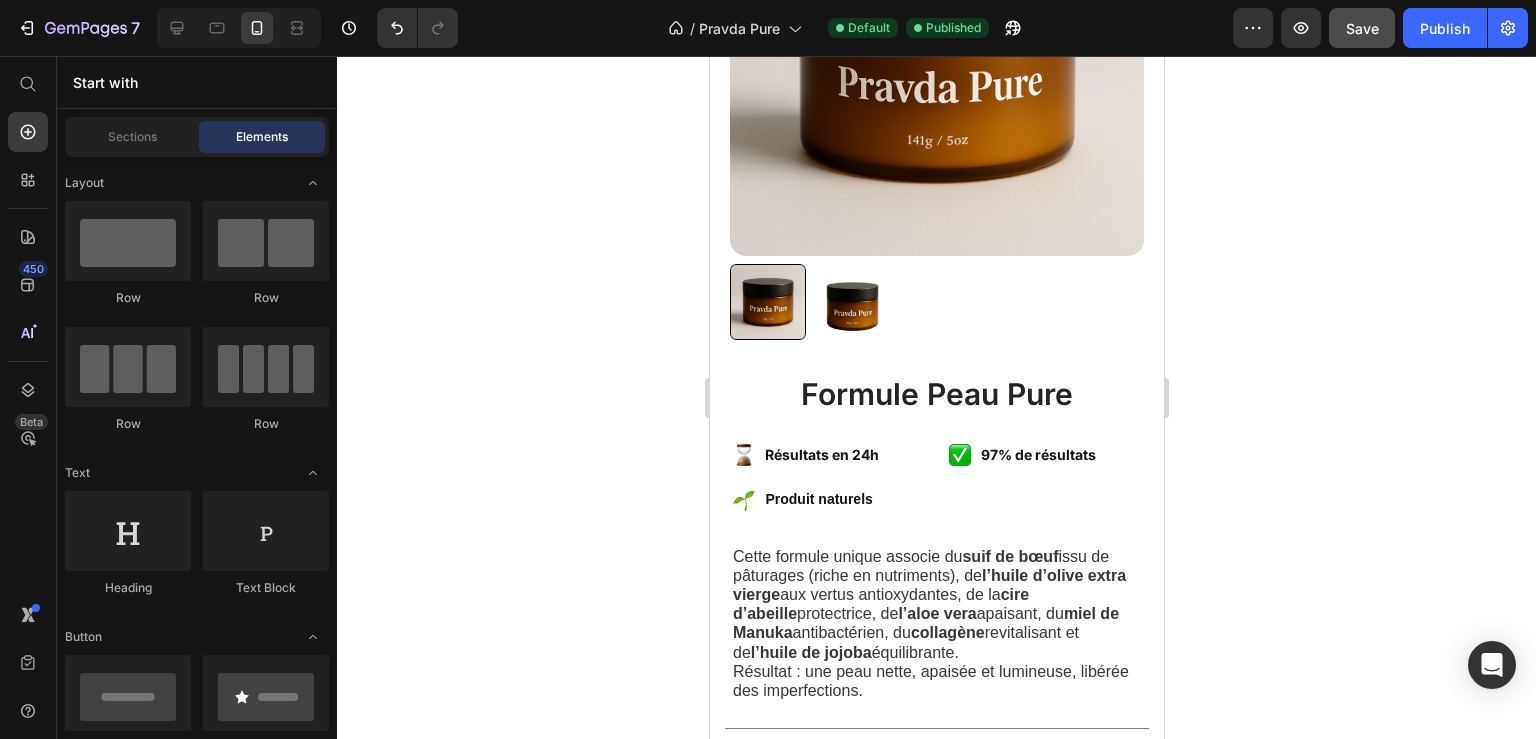 scroll, scrollTop: 841, scrollLeft: 0, axis: vertical 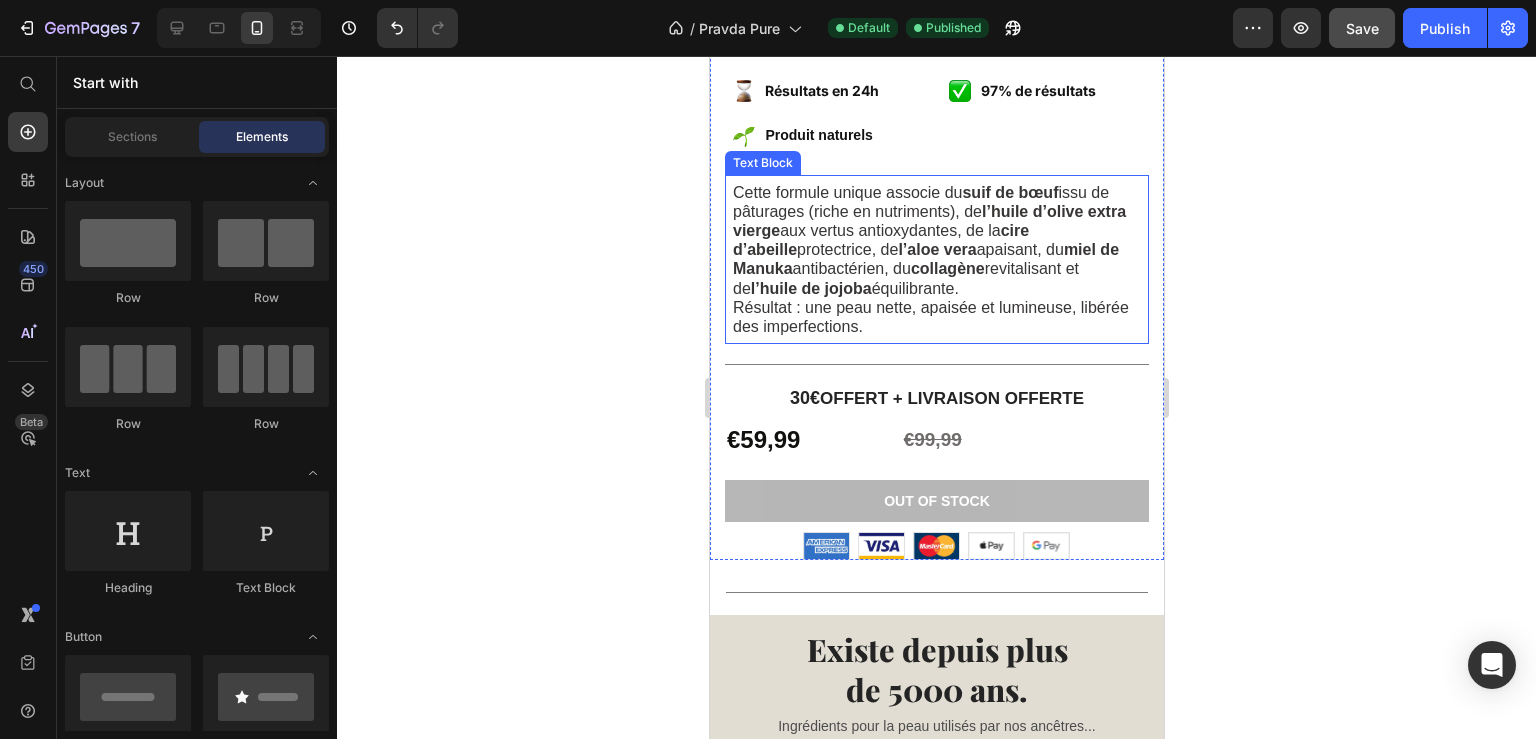 click on "collagène" at bounding box center [947, 268] 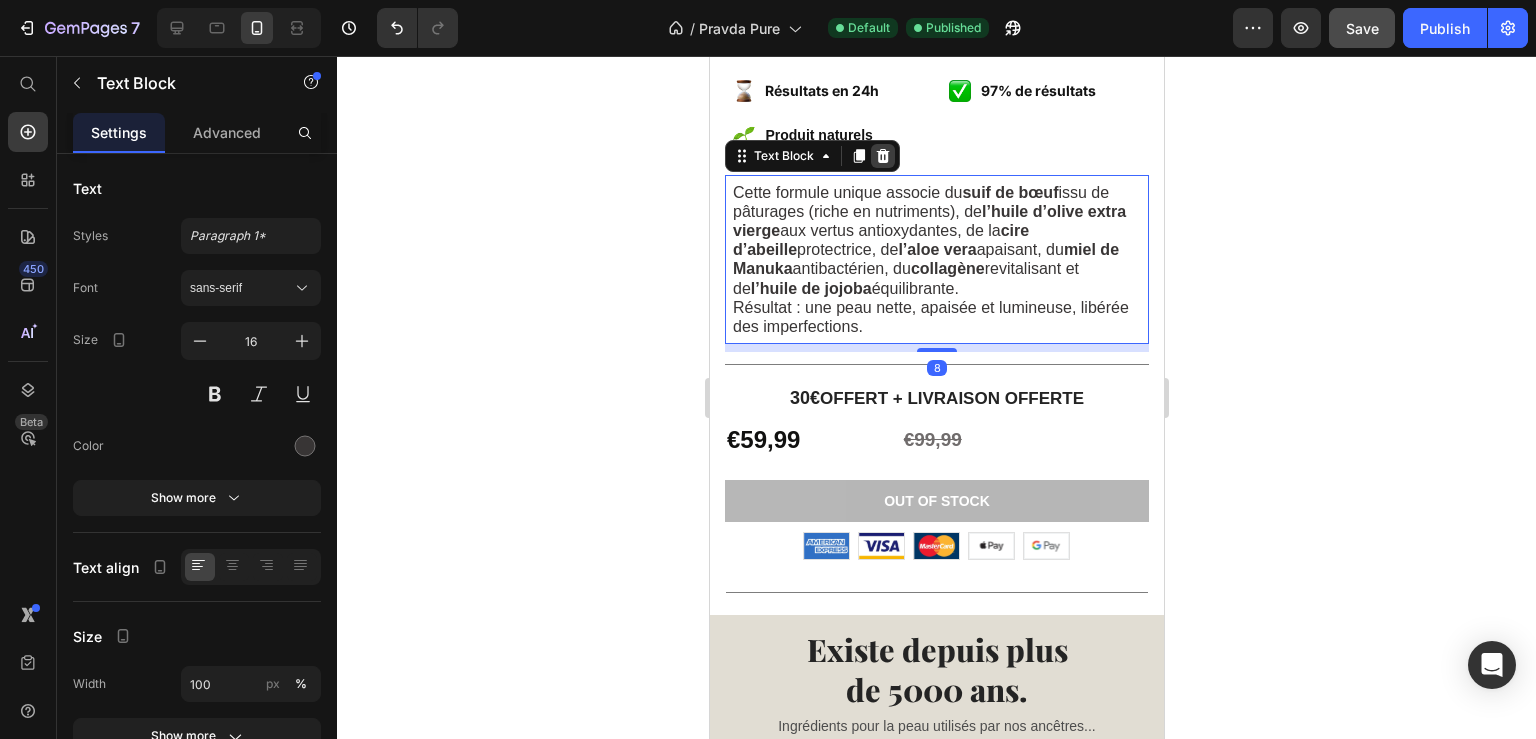 click 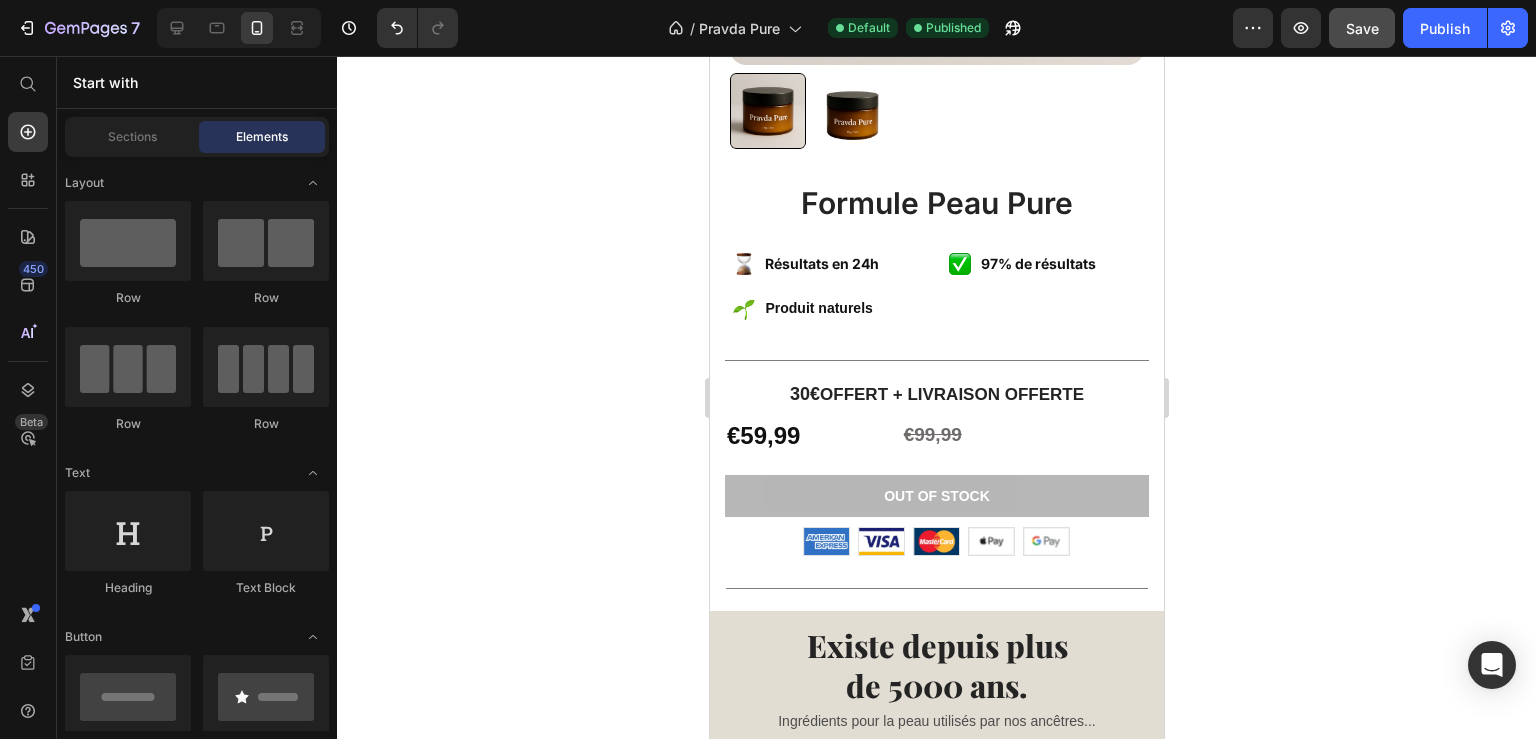 scroll, scrollTop: 572, scrollLeft: 0, axis: vertical 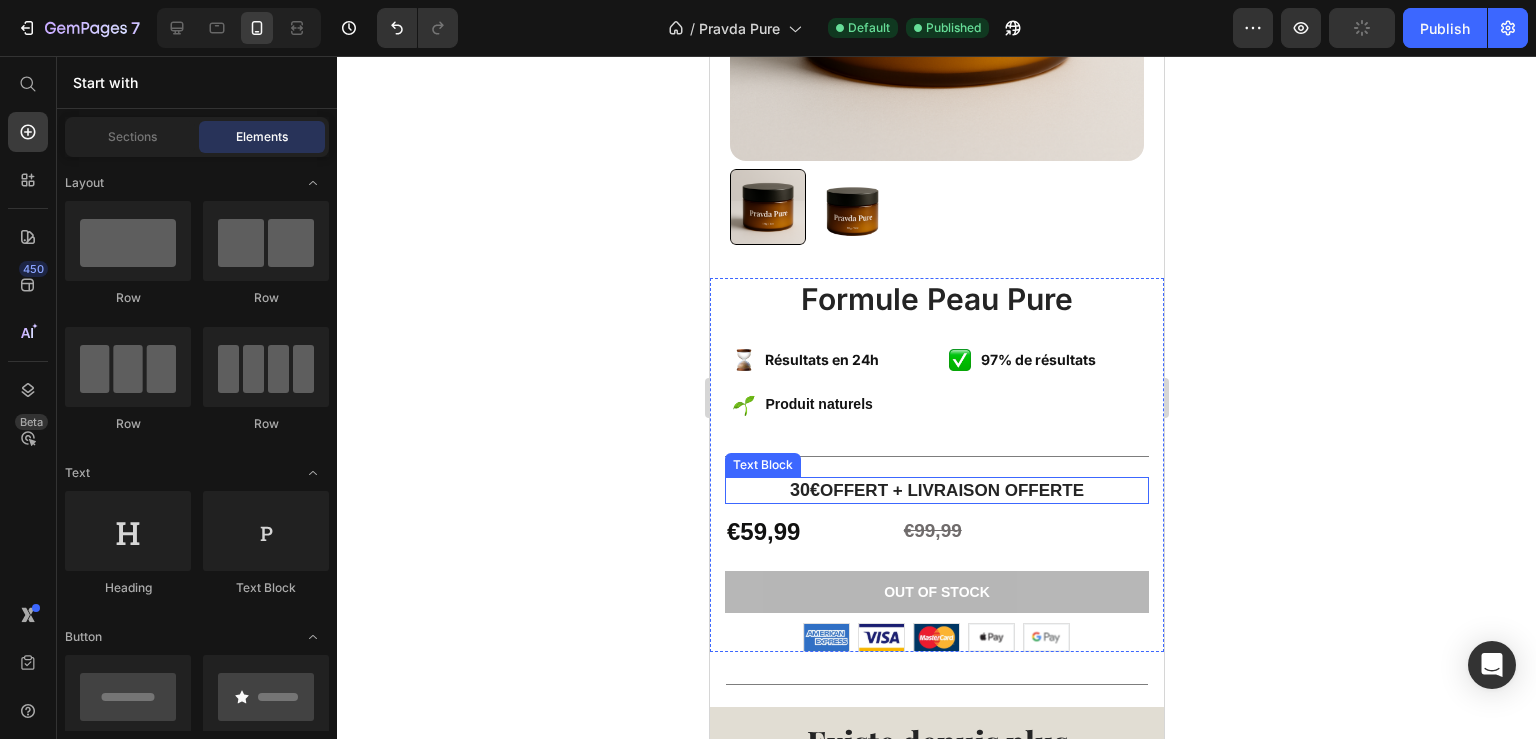 click on "30€  offert + livraison offerte" at bounding box center (936, 490) 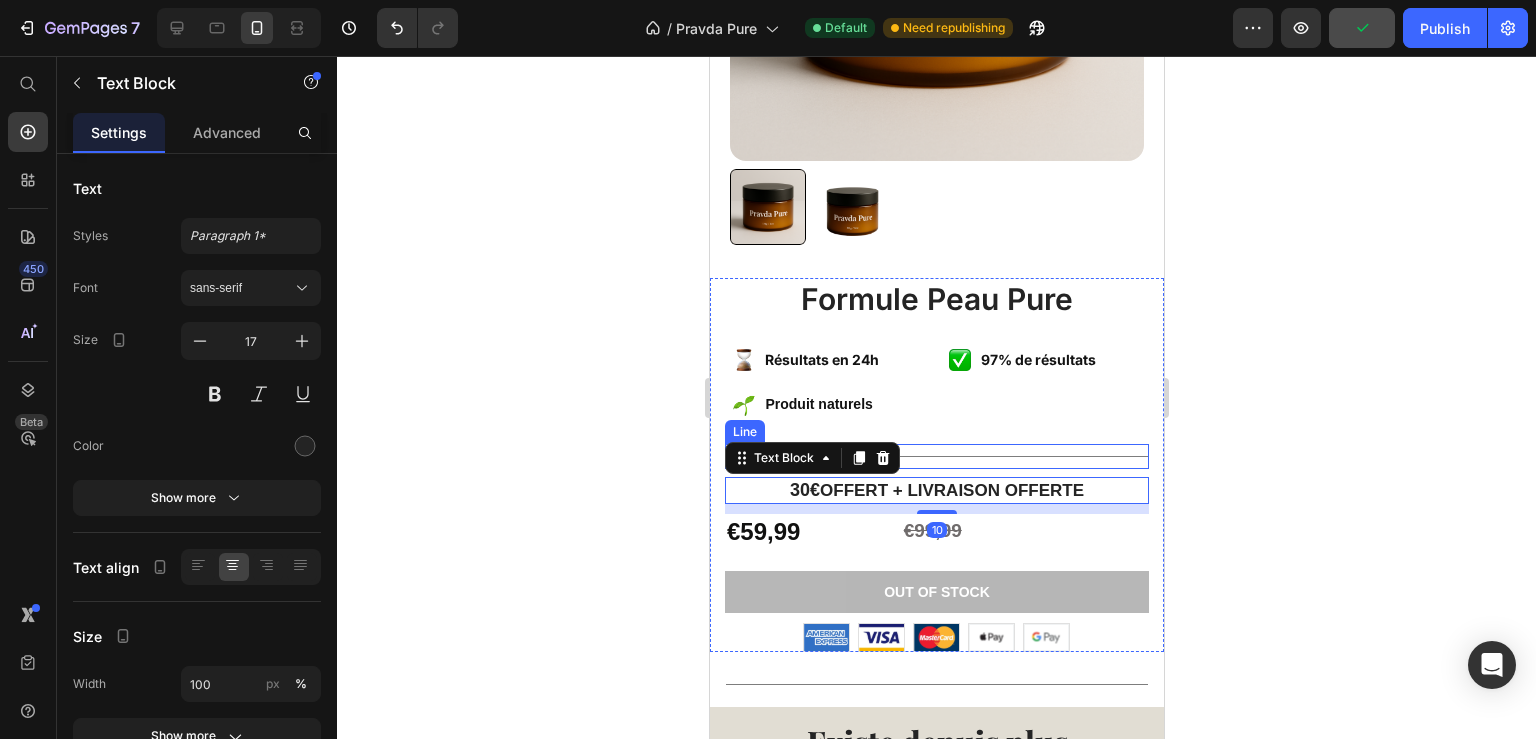 click on "Title Line" at bounding box center [936, 456] 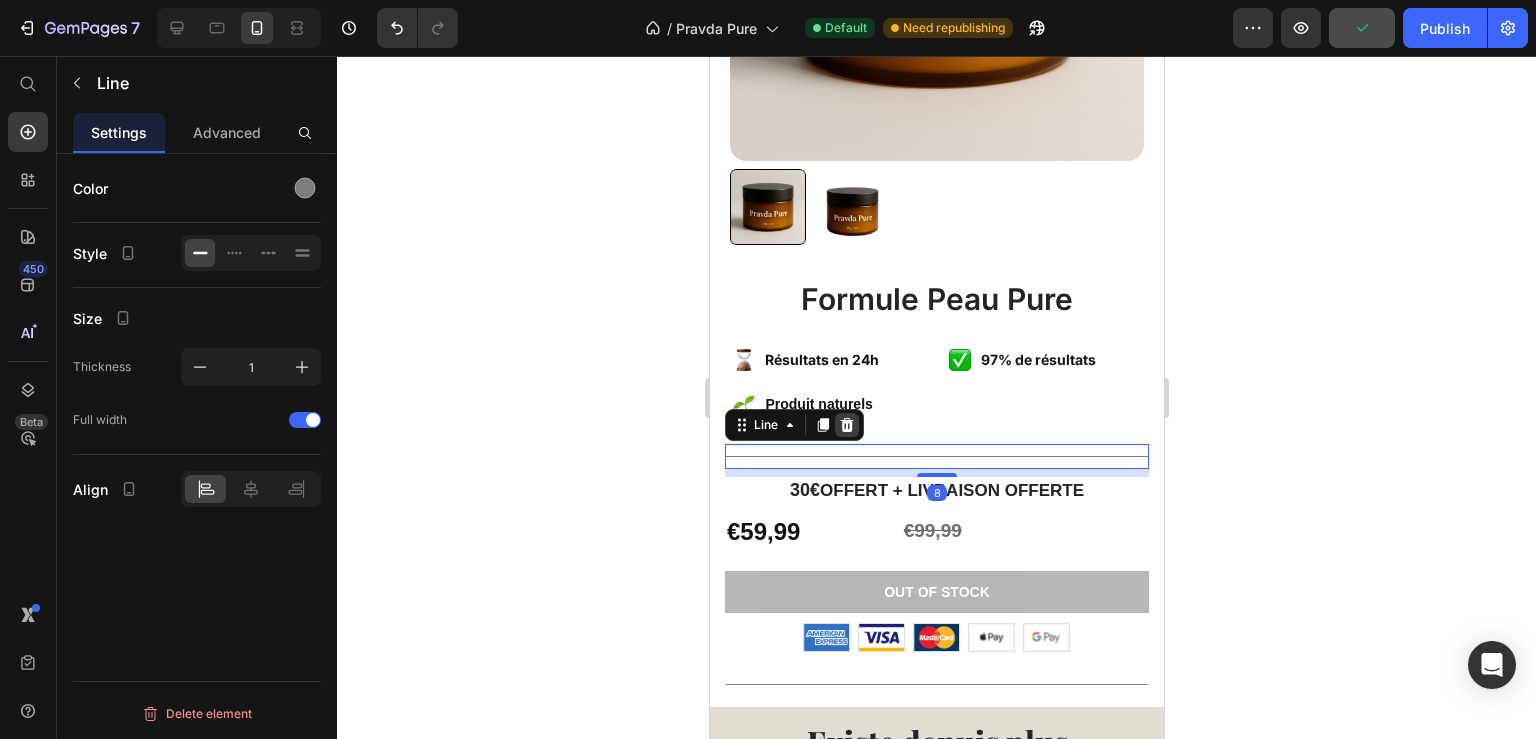 click 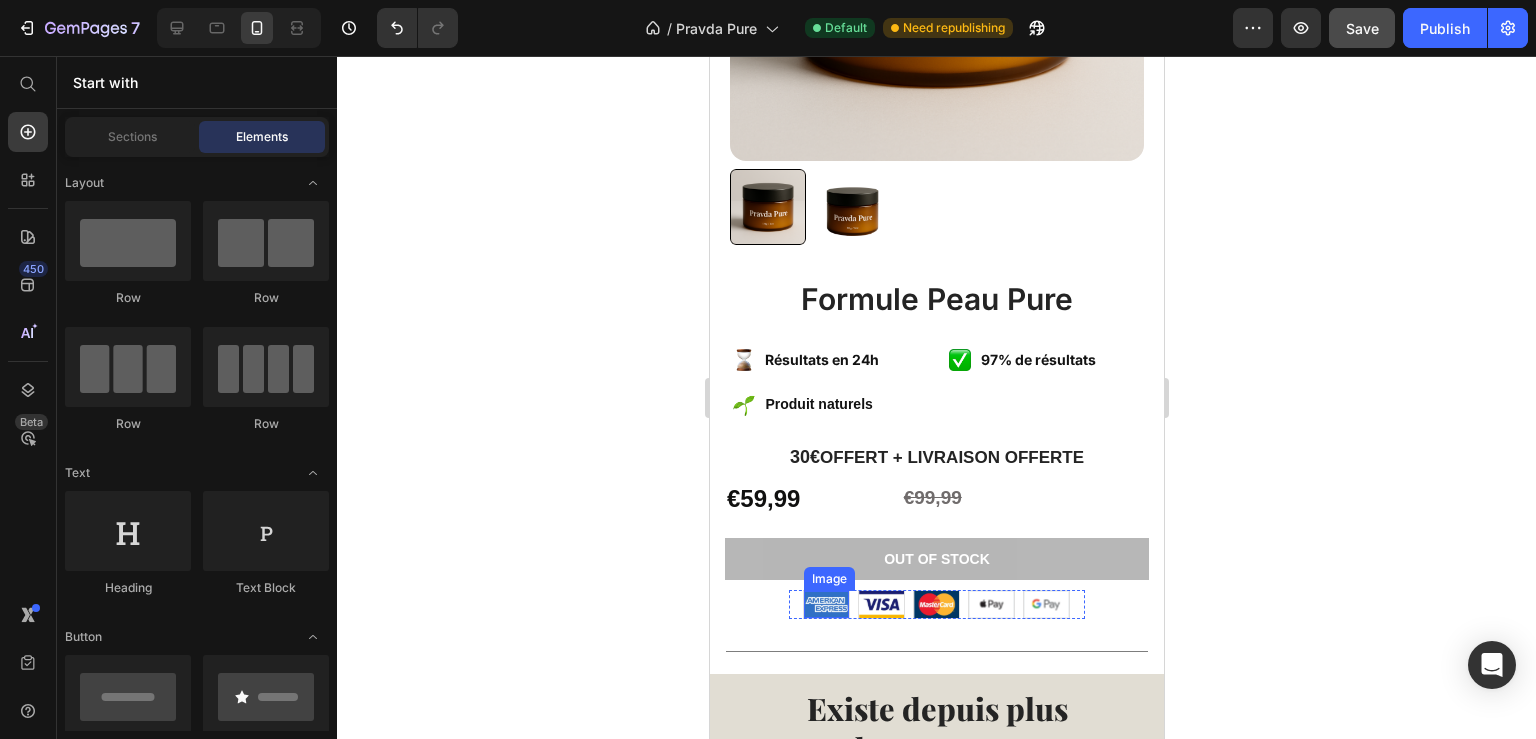 click at bounding box center (825, 604) 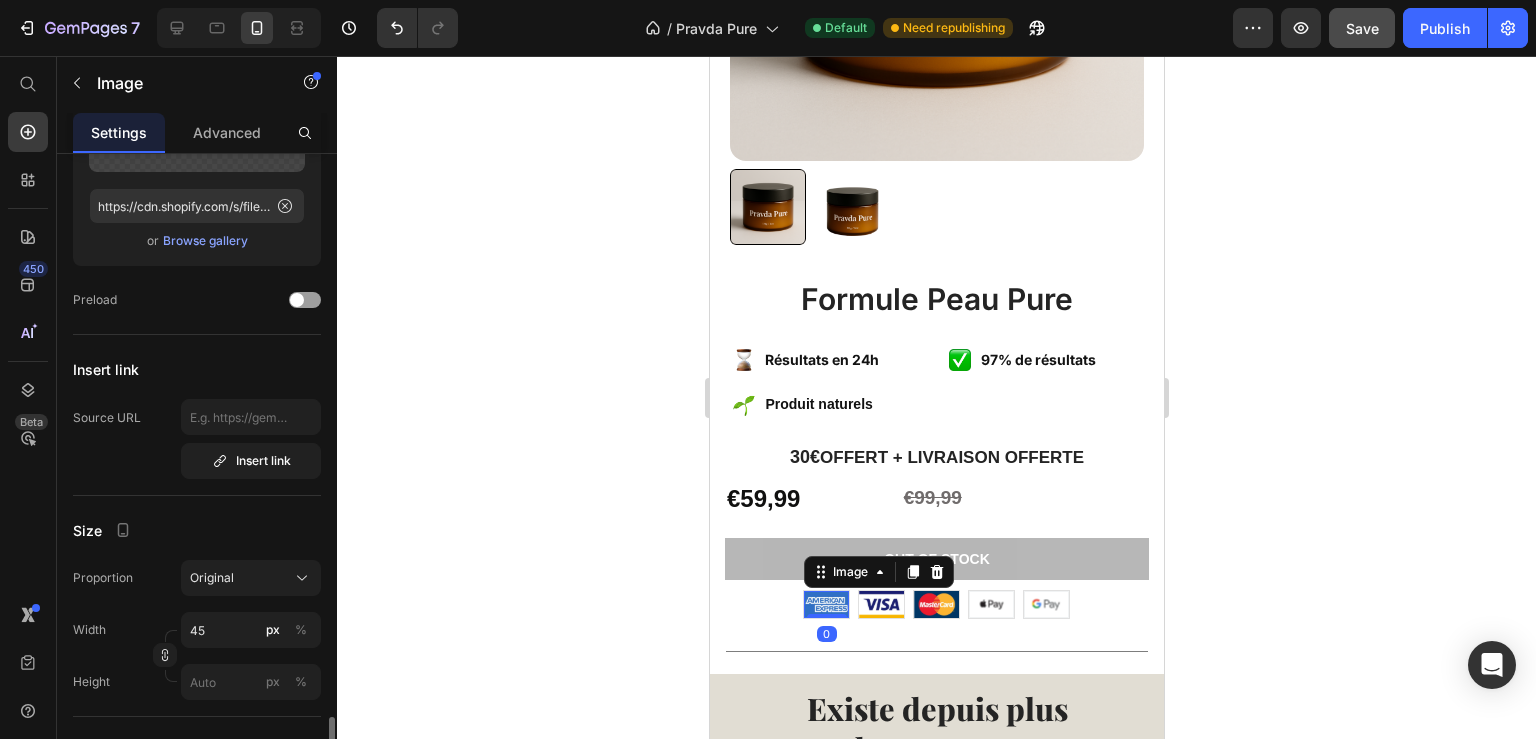 scroll, scrollTop: 540, scrollLeft: 0, axis: vertical 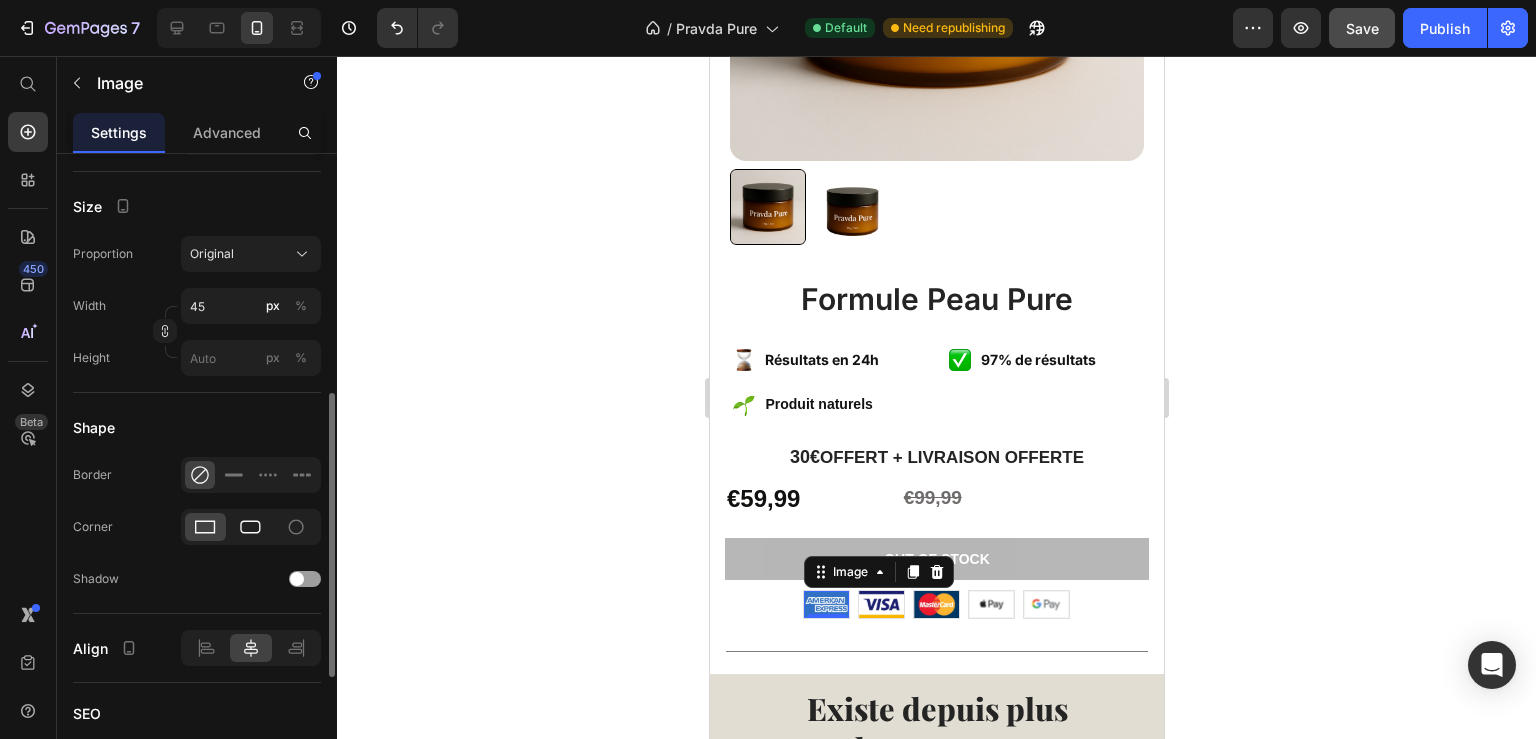 click 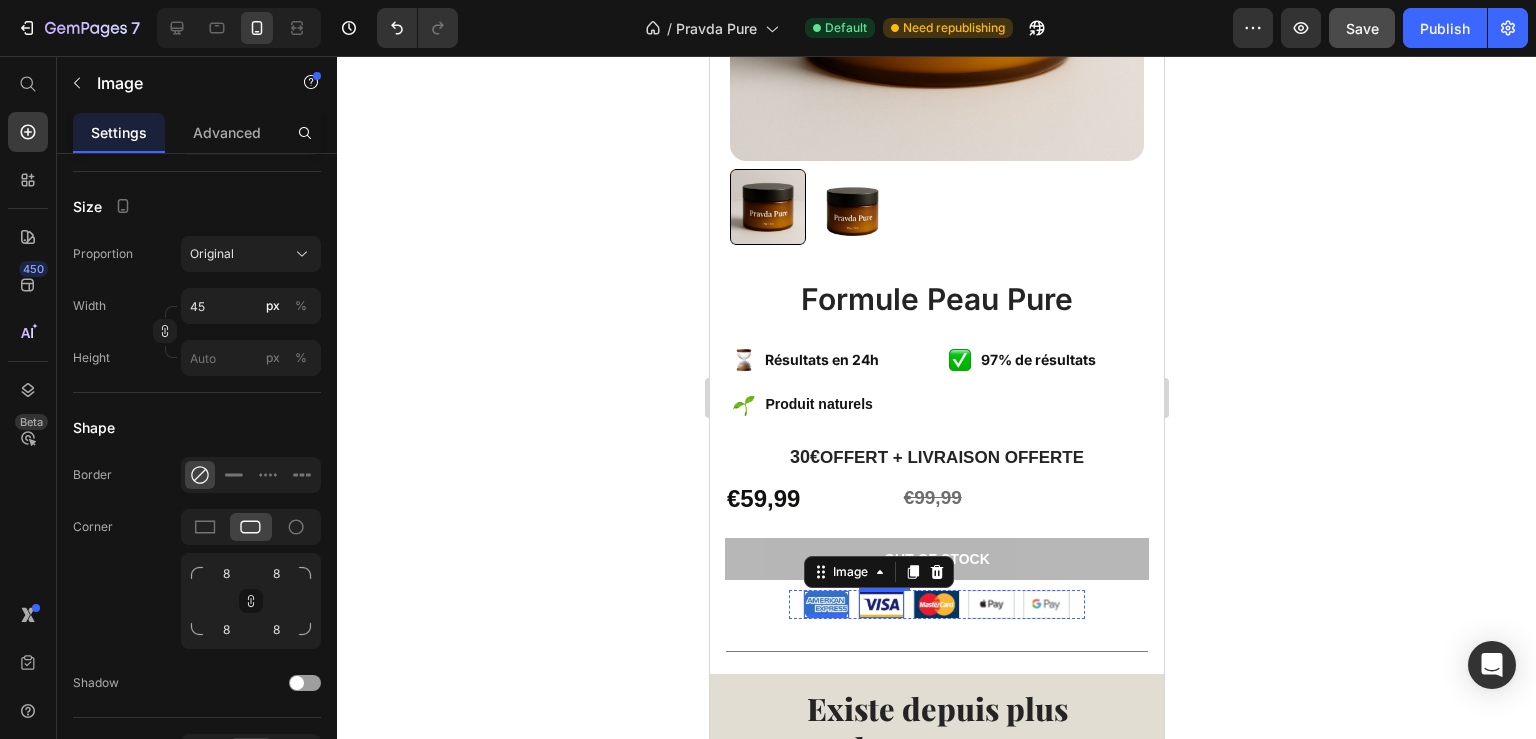 click at bounding box center [880, 604] 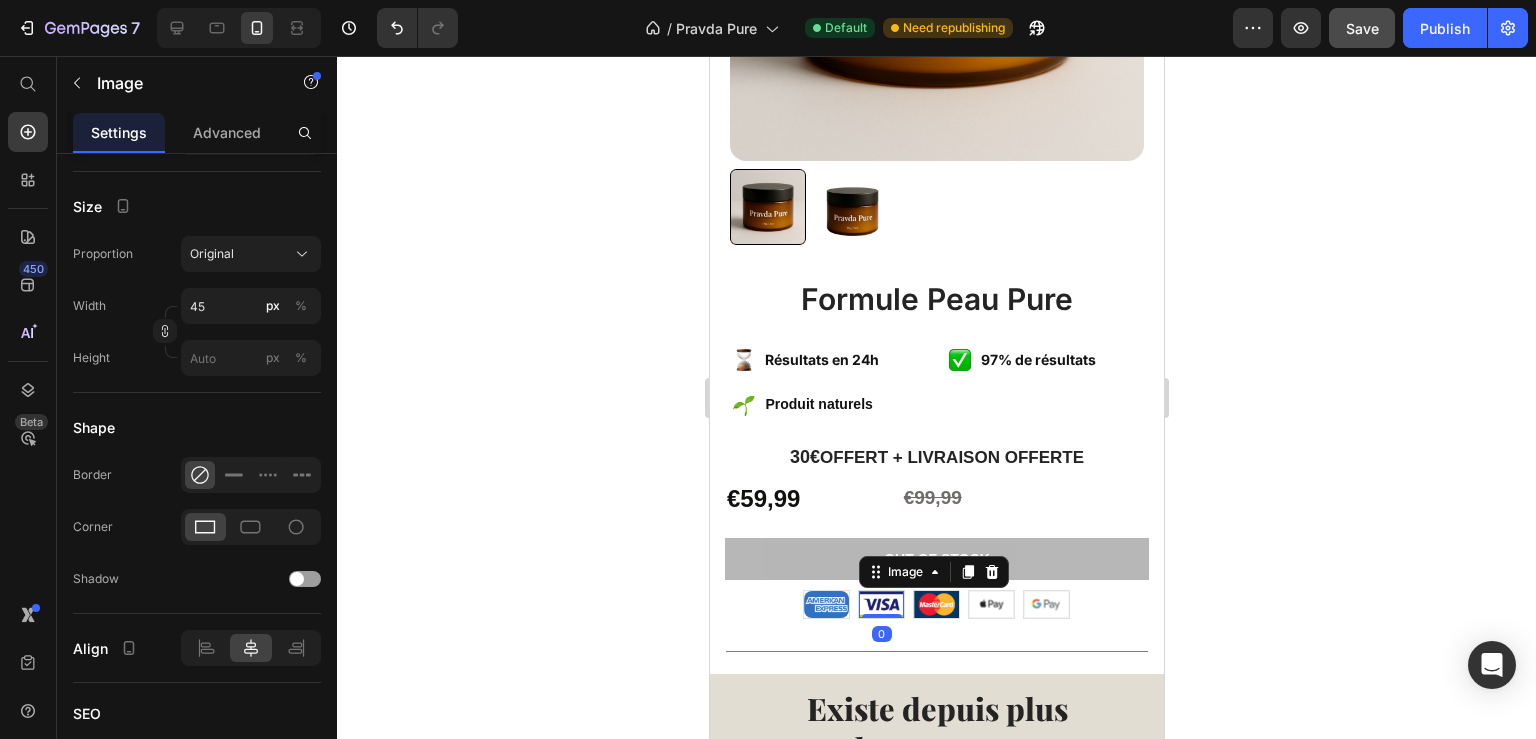 click 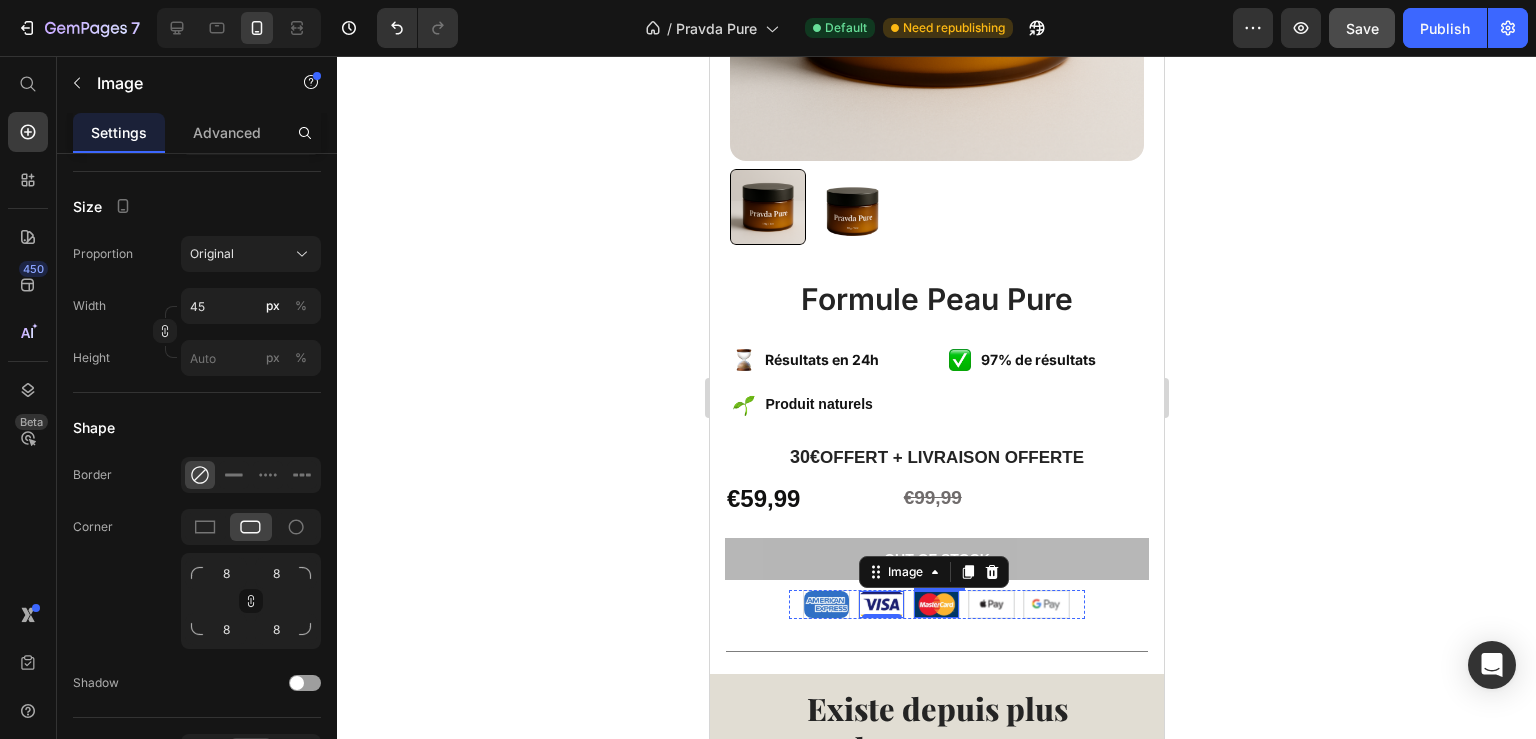 click at bounding box center [935, 604] 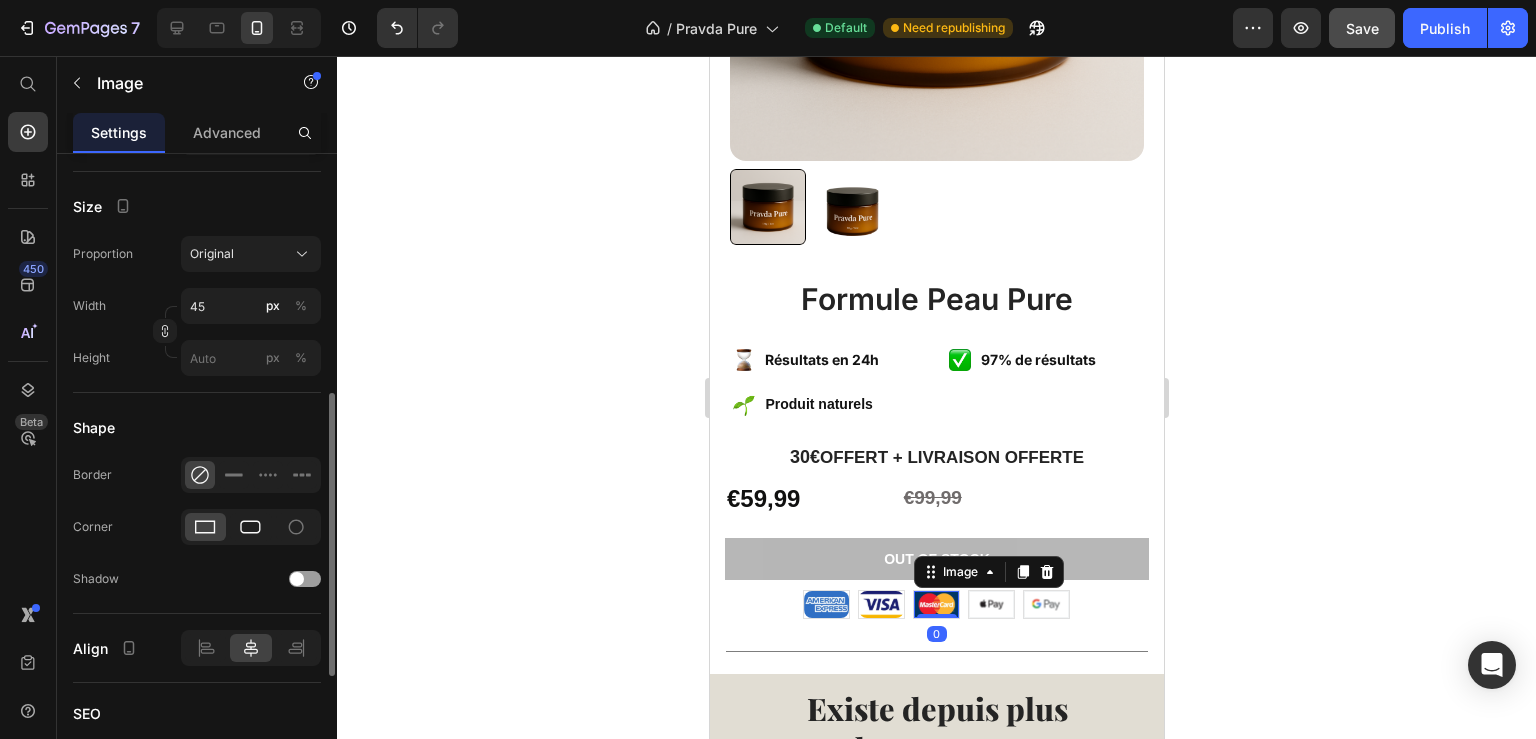 click 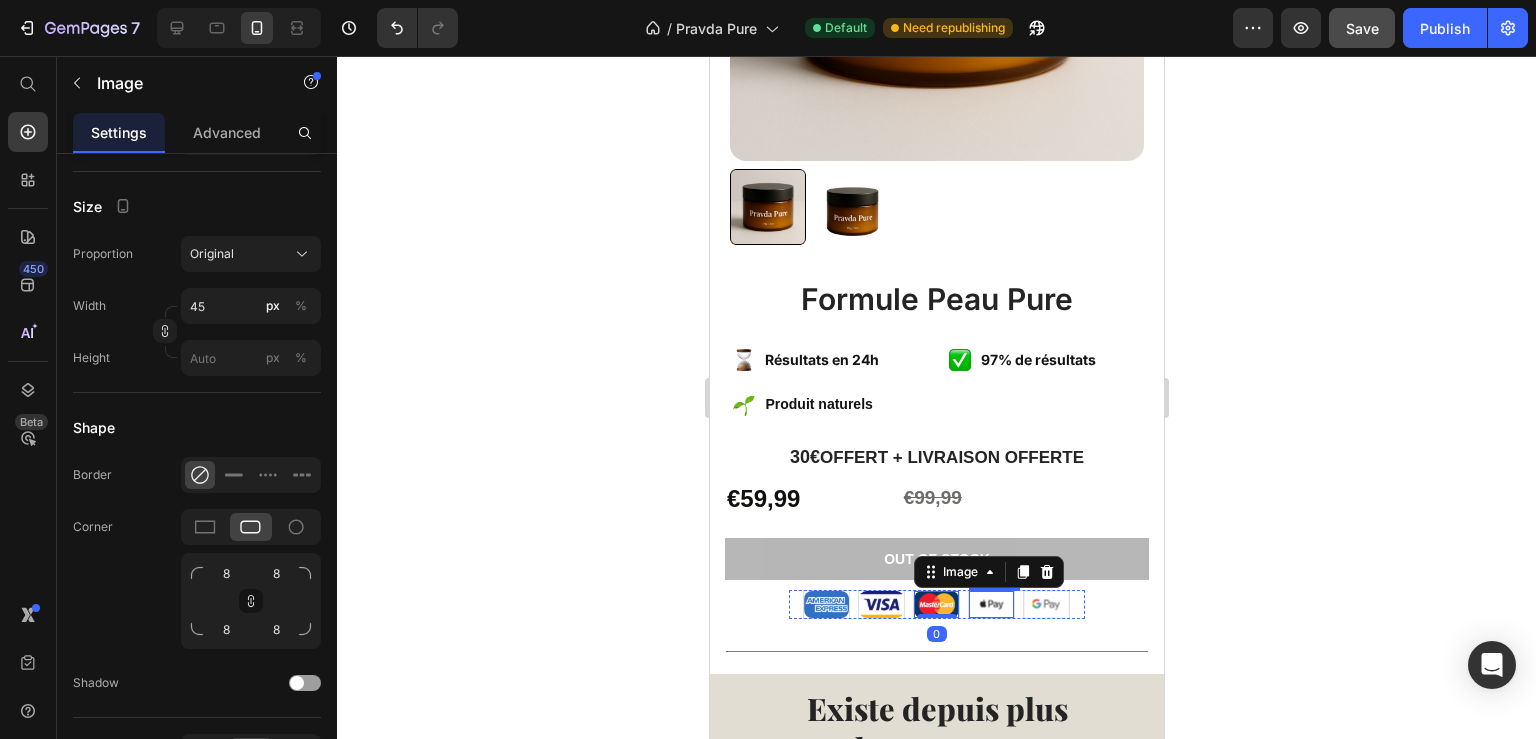 click at bounding box center [990, 604] 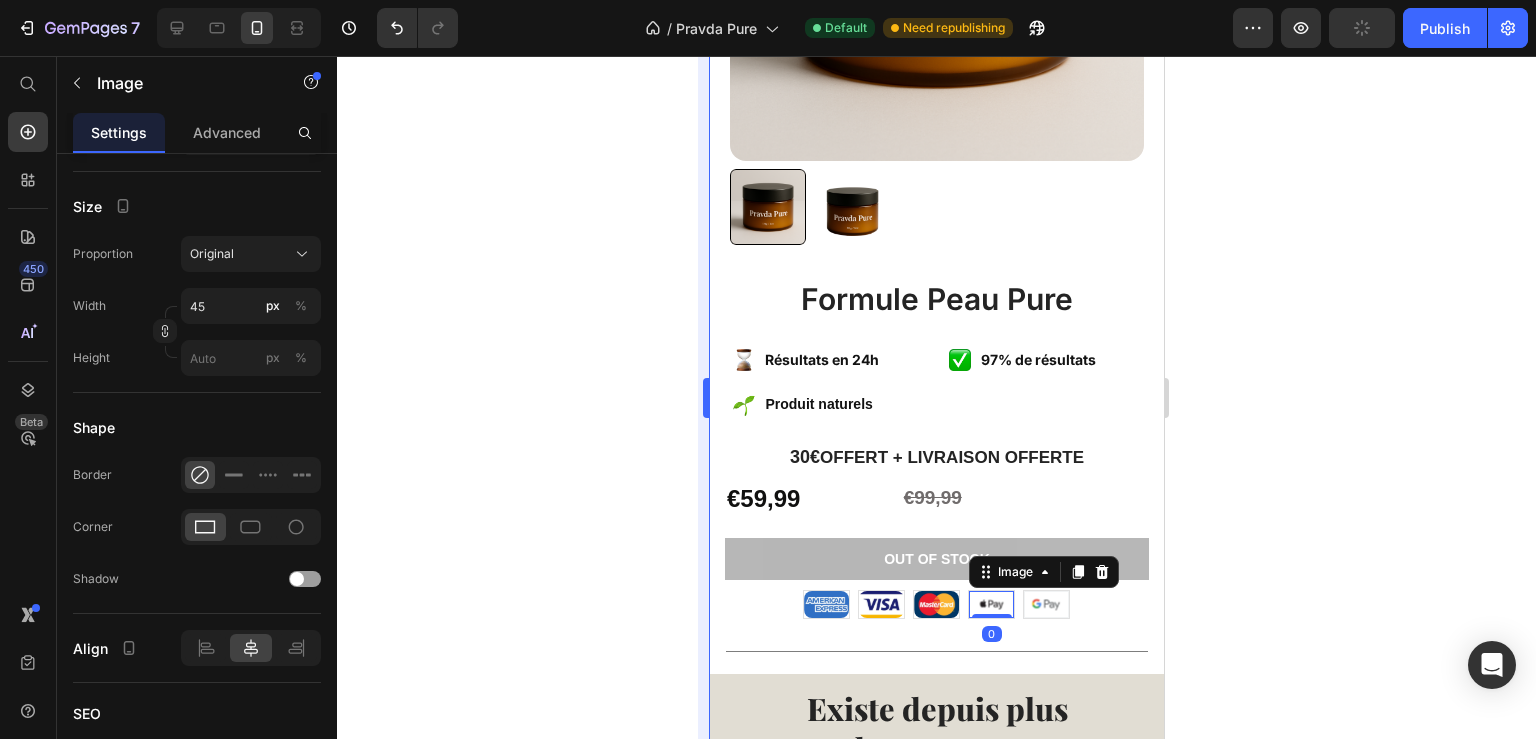 click 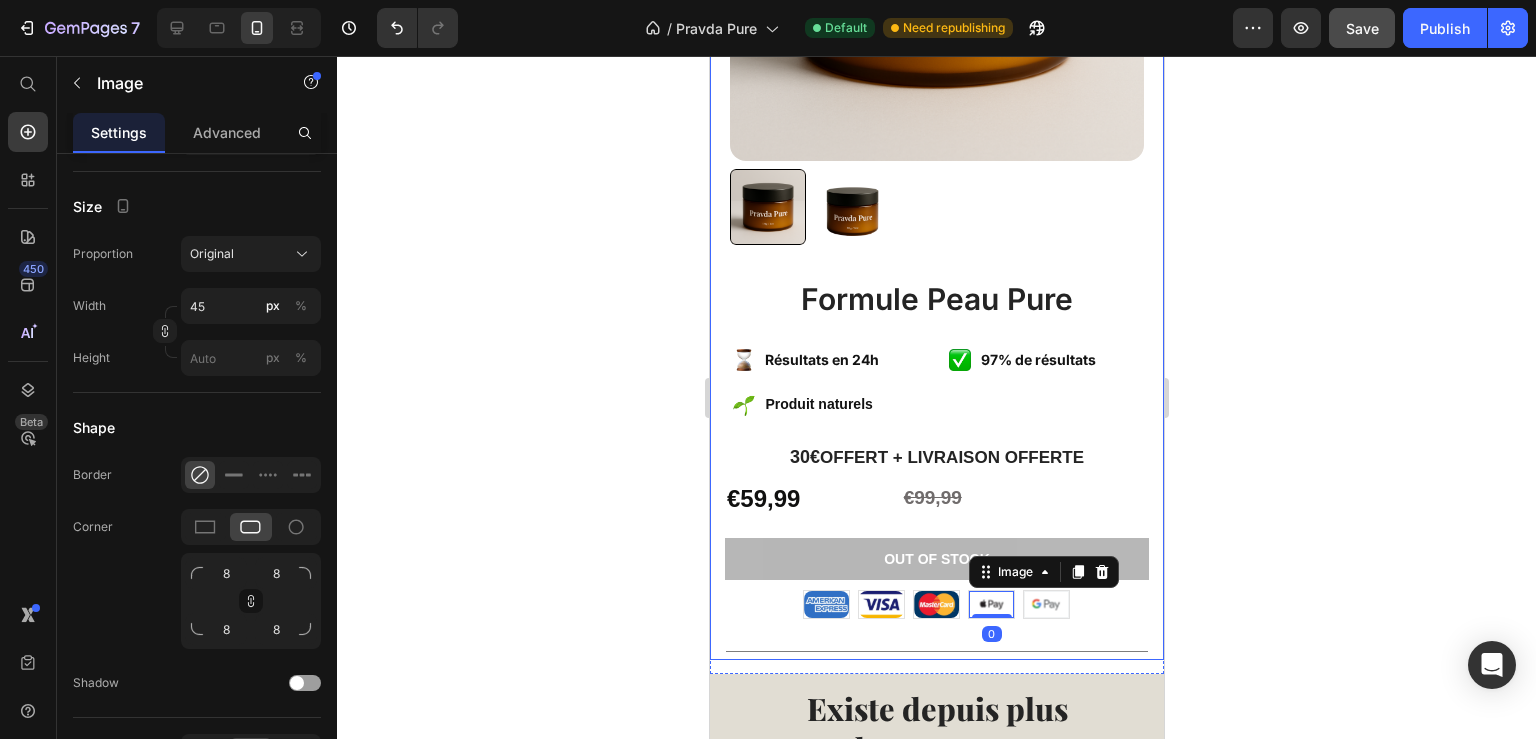 click at bounding box center (1045, 604) 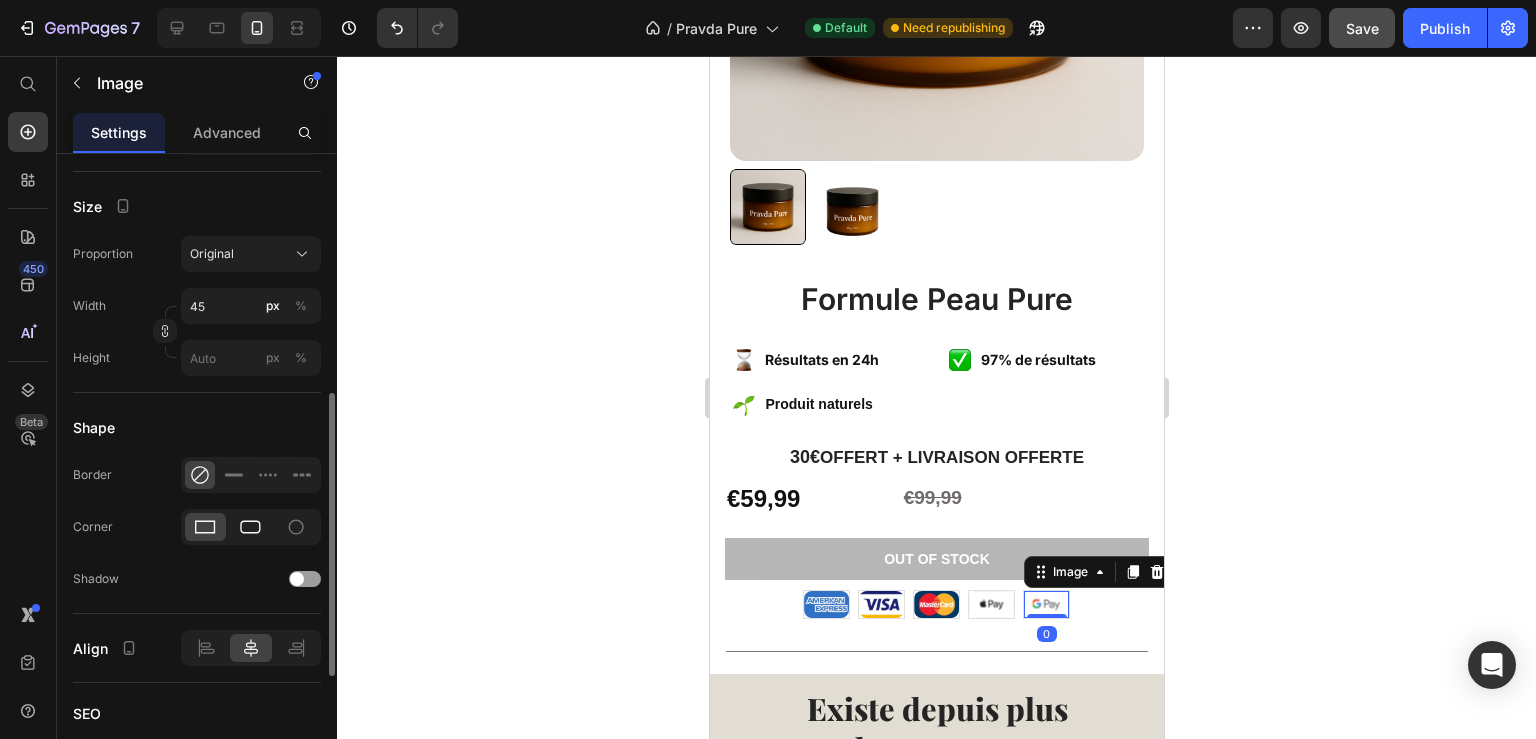 click 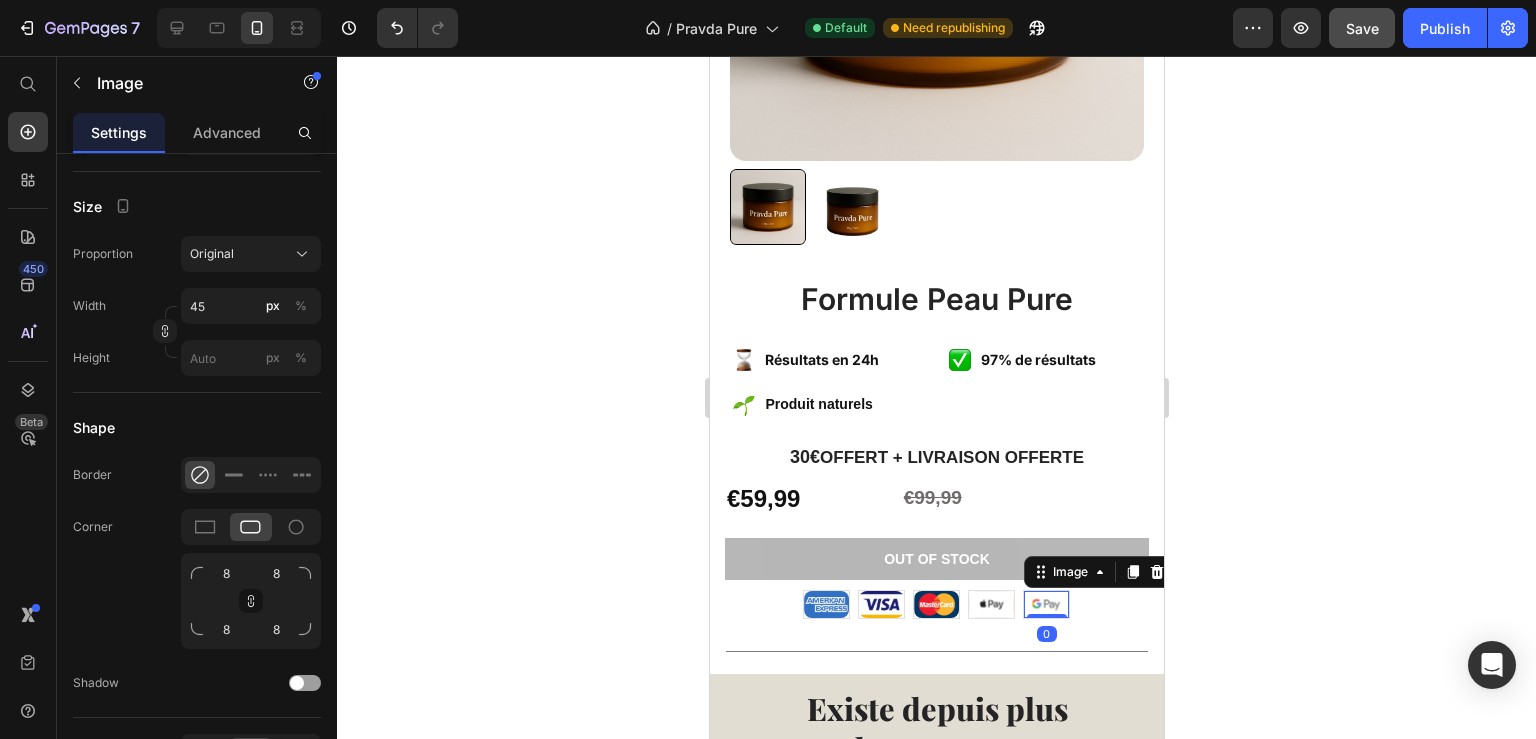 click 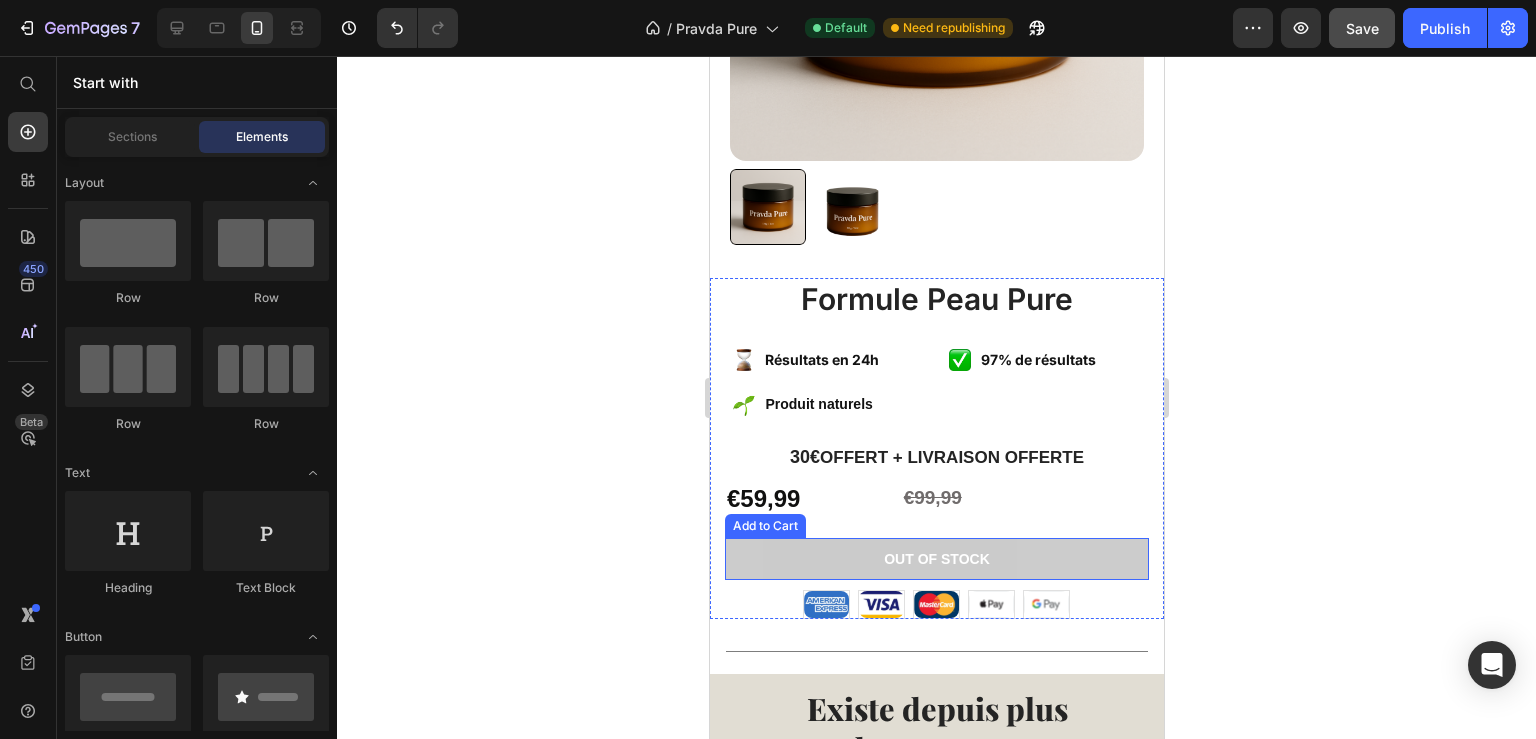 click on "Out of stock" at bounding box center (936, 559) 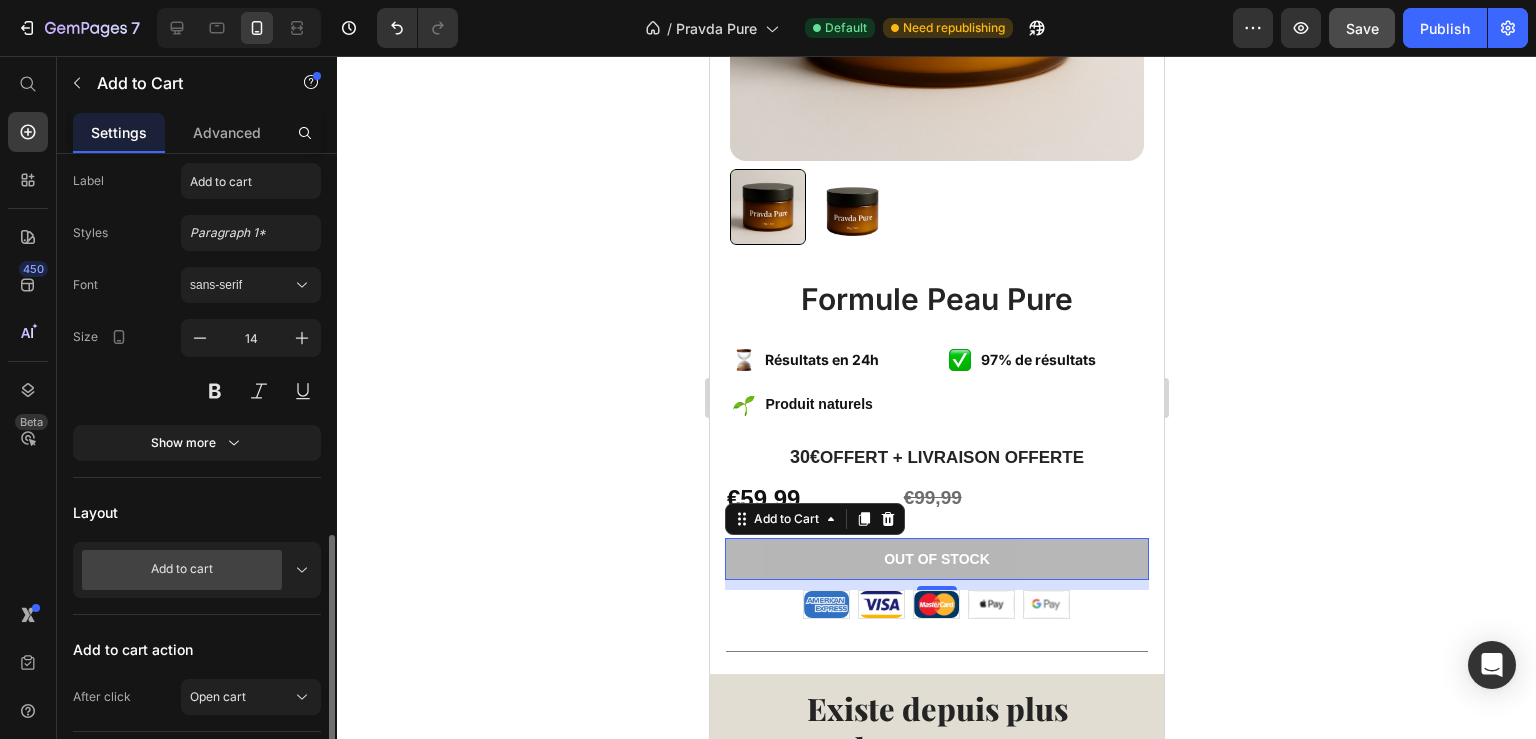 scroll, scrollTop: 540, scrollLeft: 0, axis: vertical 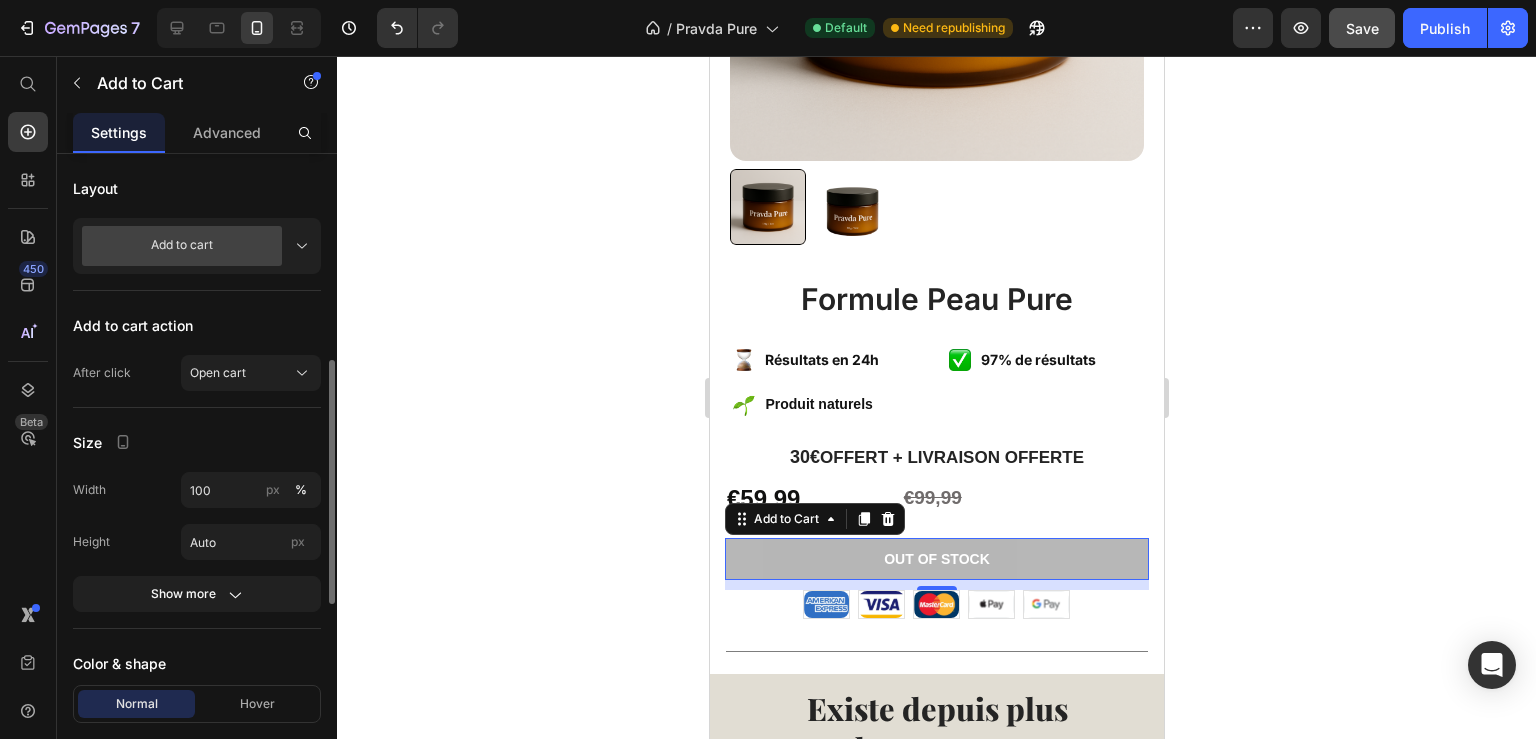 click on "Add to cart" at bounding box center [185, 246] 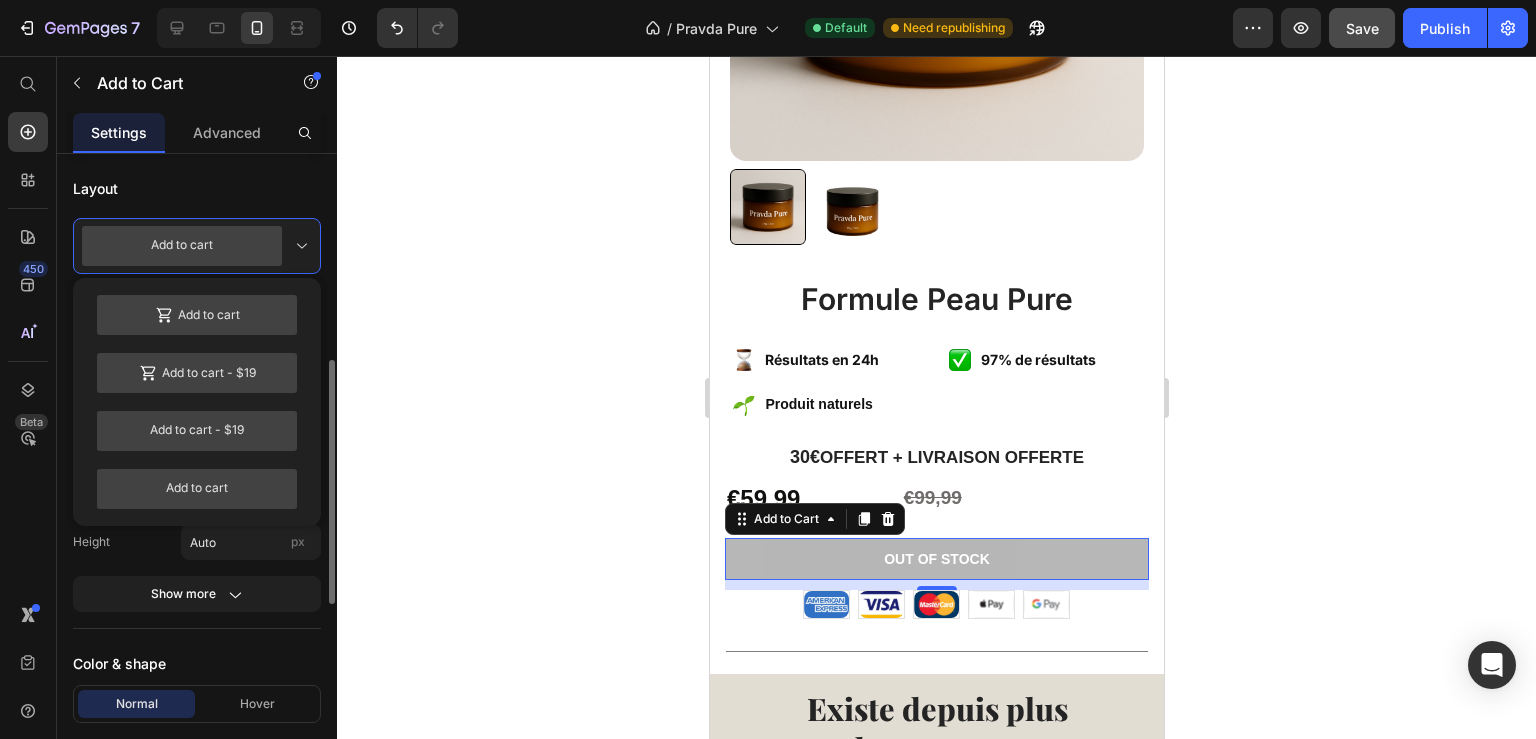 click 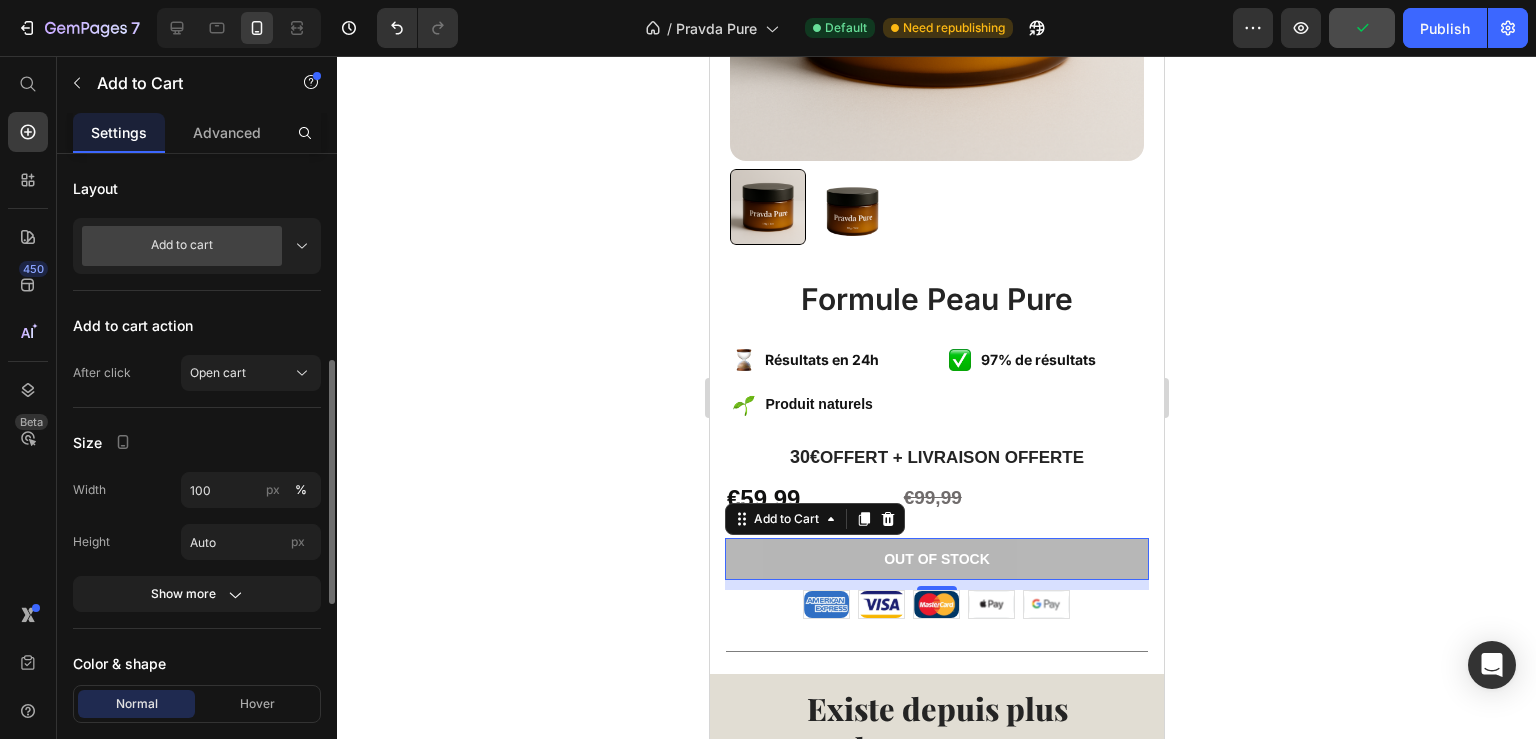 scroll, scrollTop: 864, scrollLeft: 0, axis: vertical 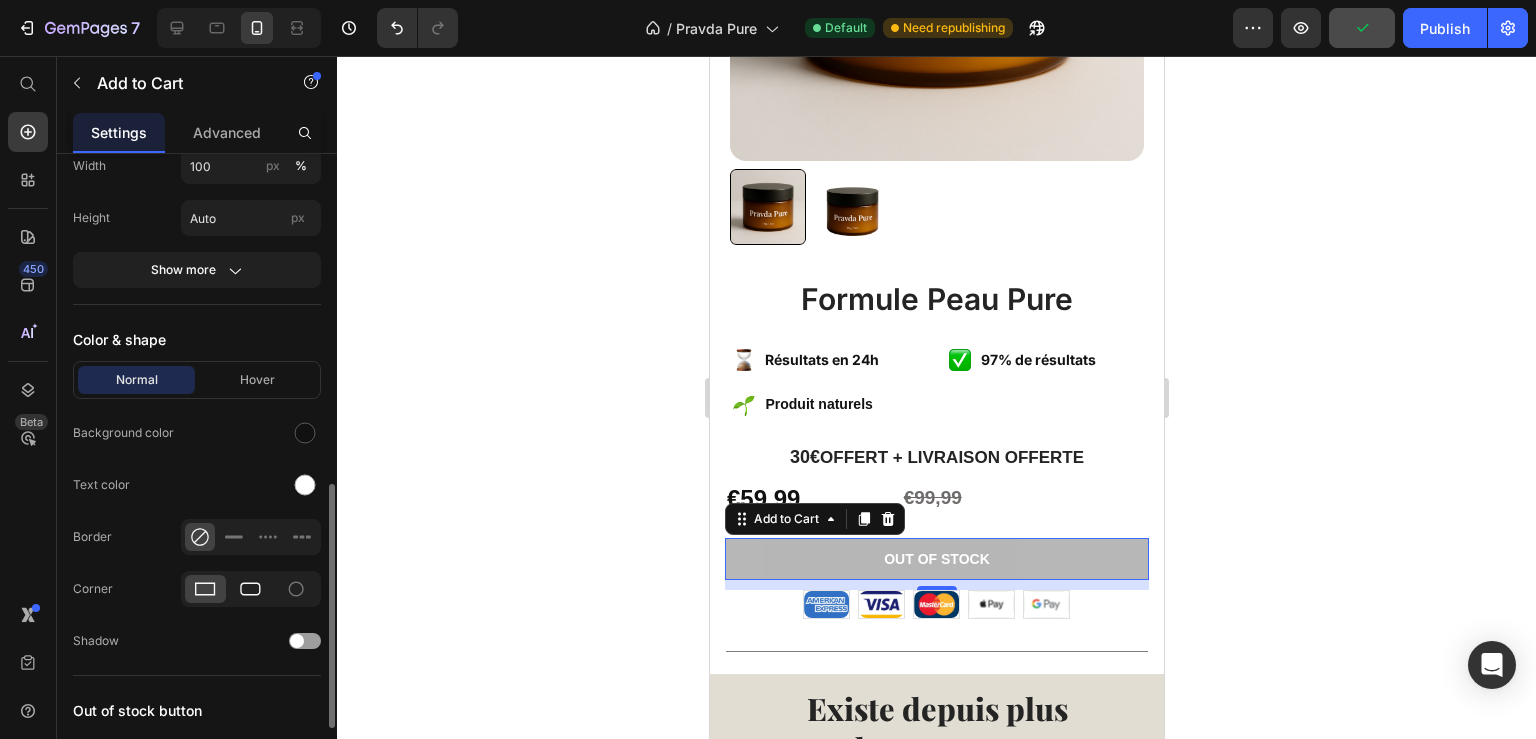 click 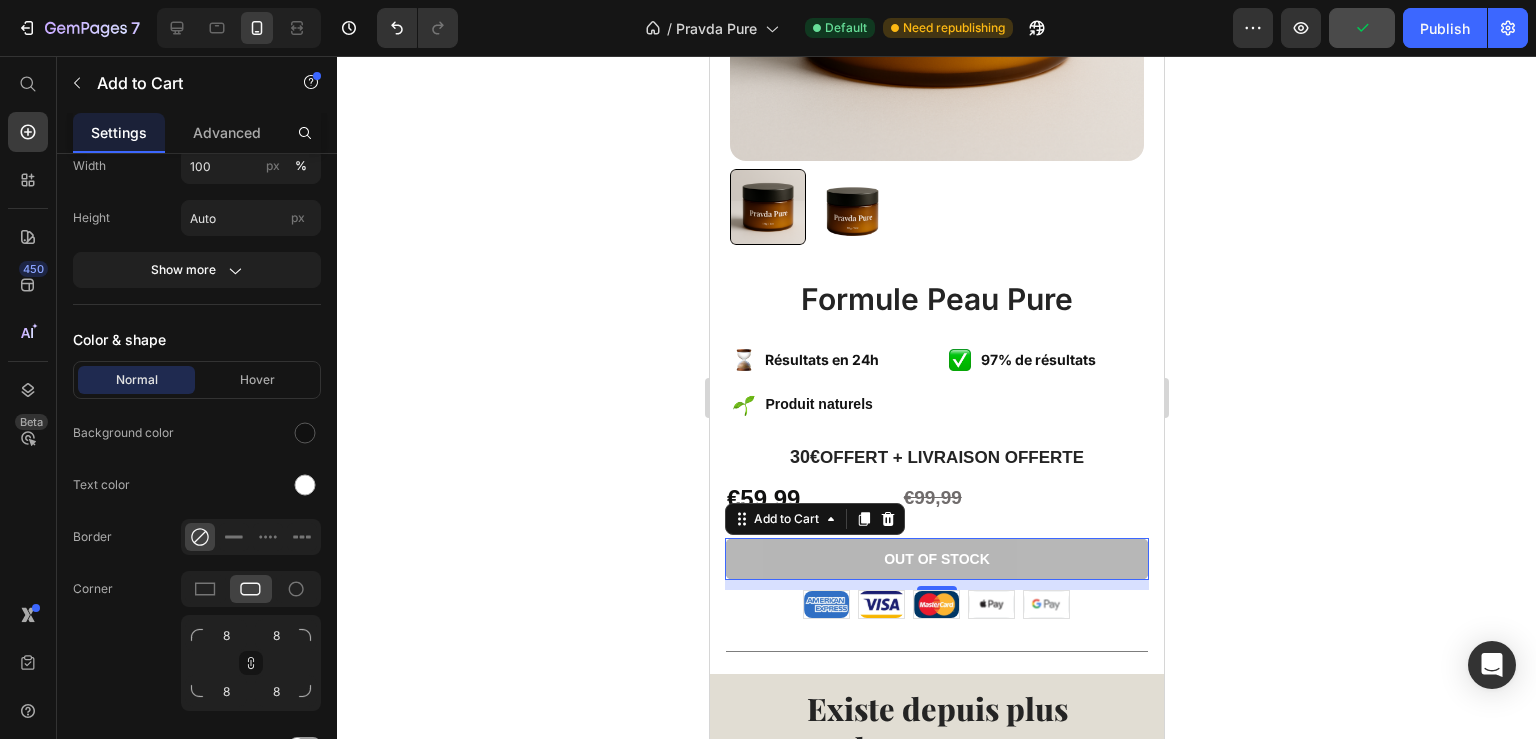 click 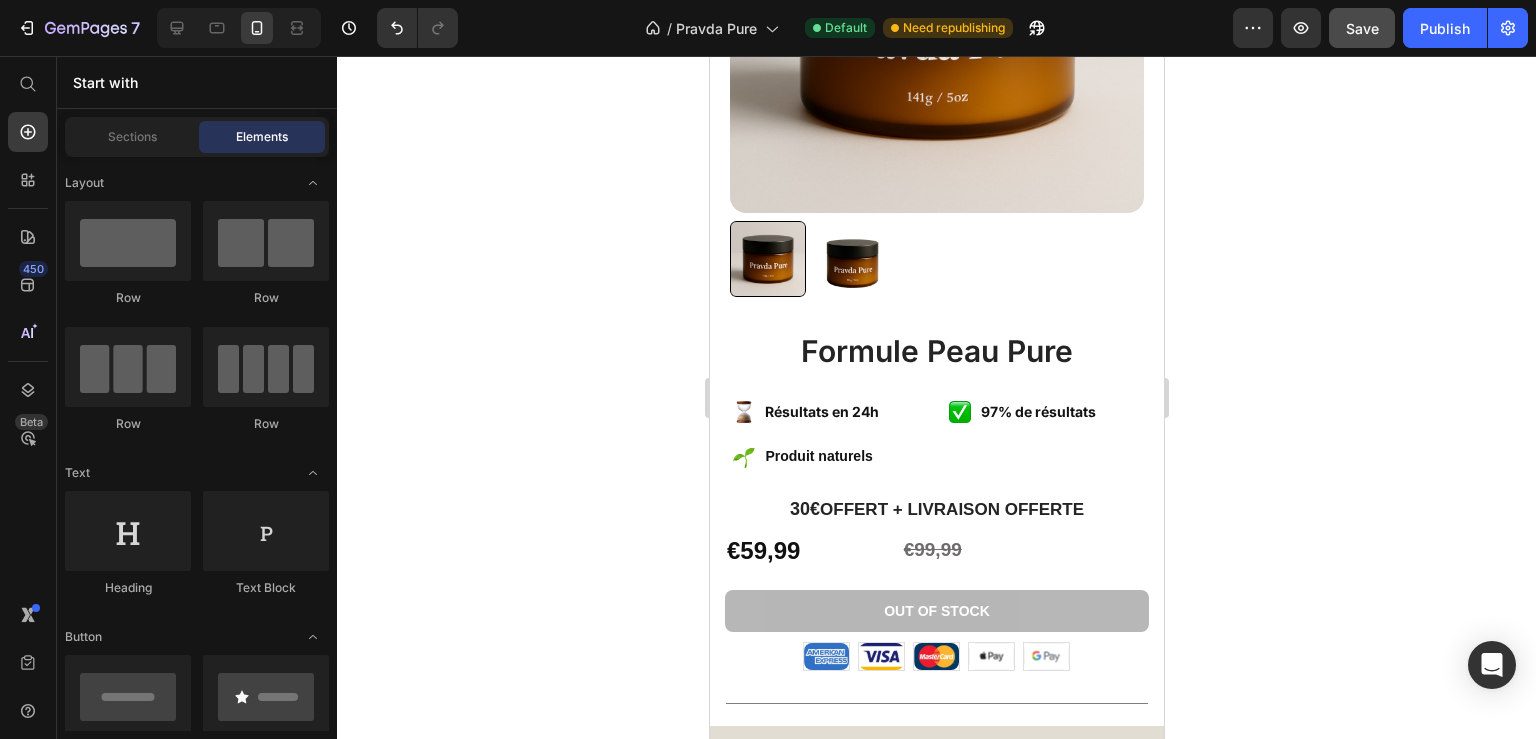 scroll, scrollTop: 531, scrollLeft: 0, axis: vertical 